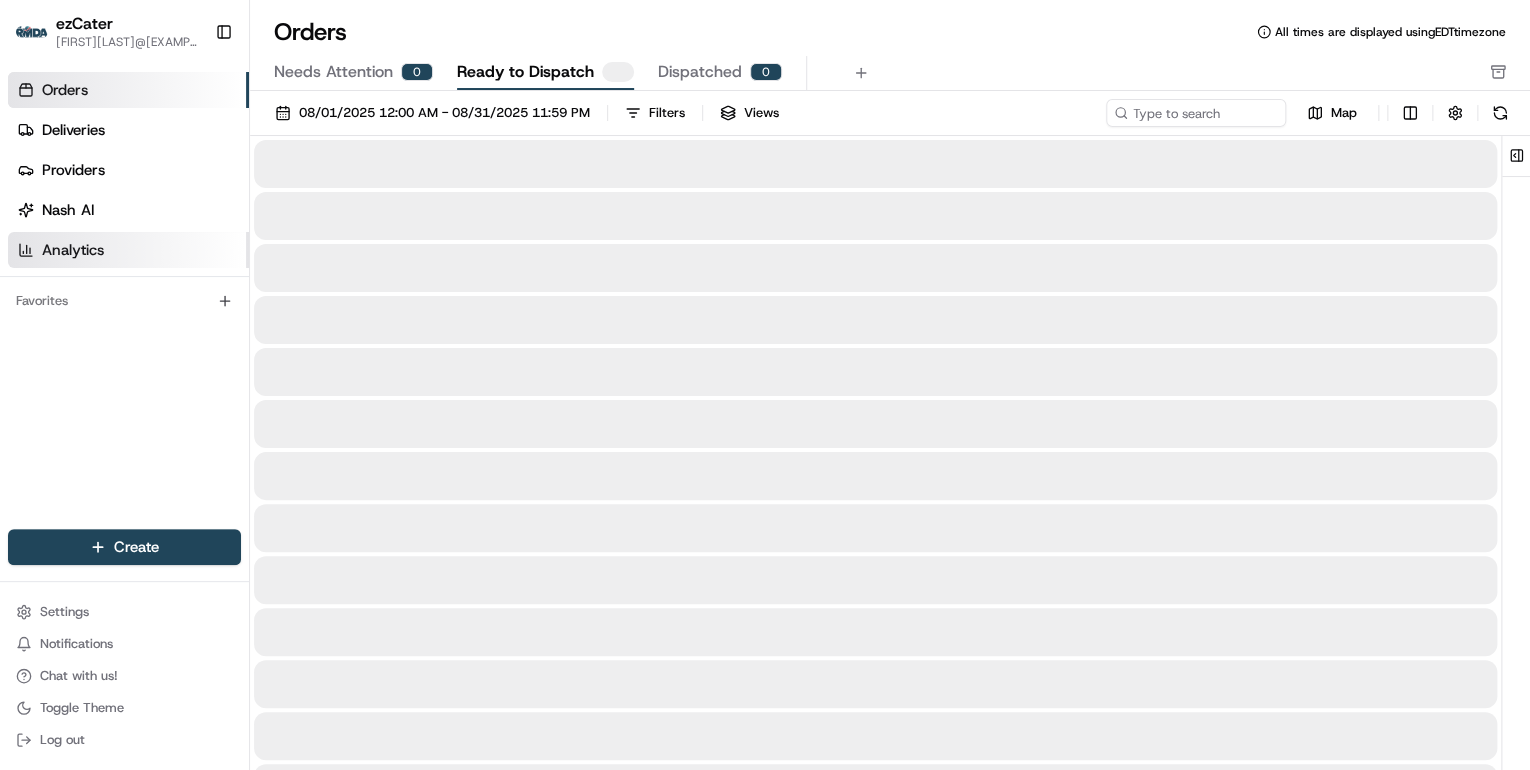 scroll, scrollTop: 0, scrollLeft: 0, axis: both 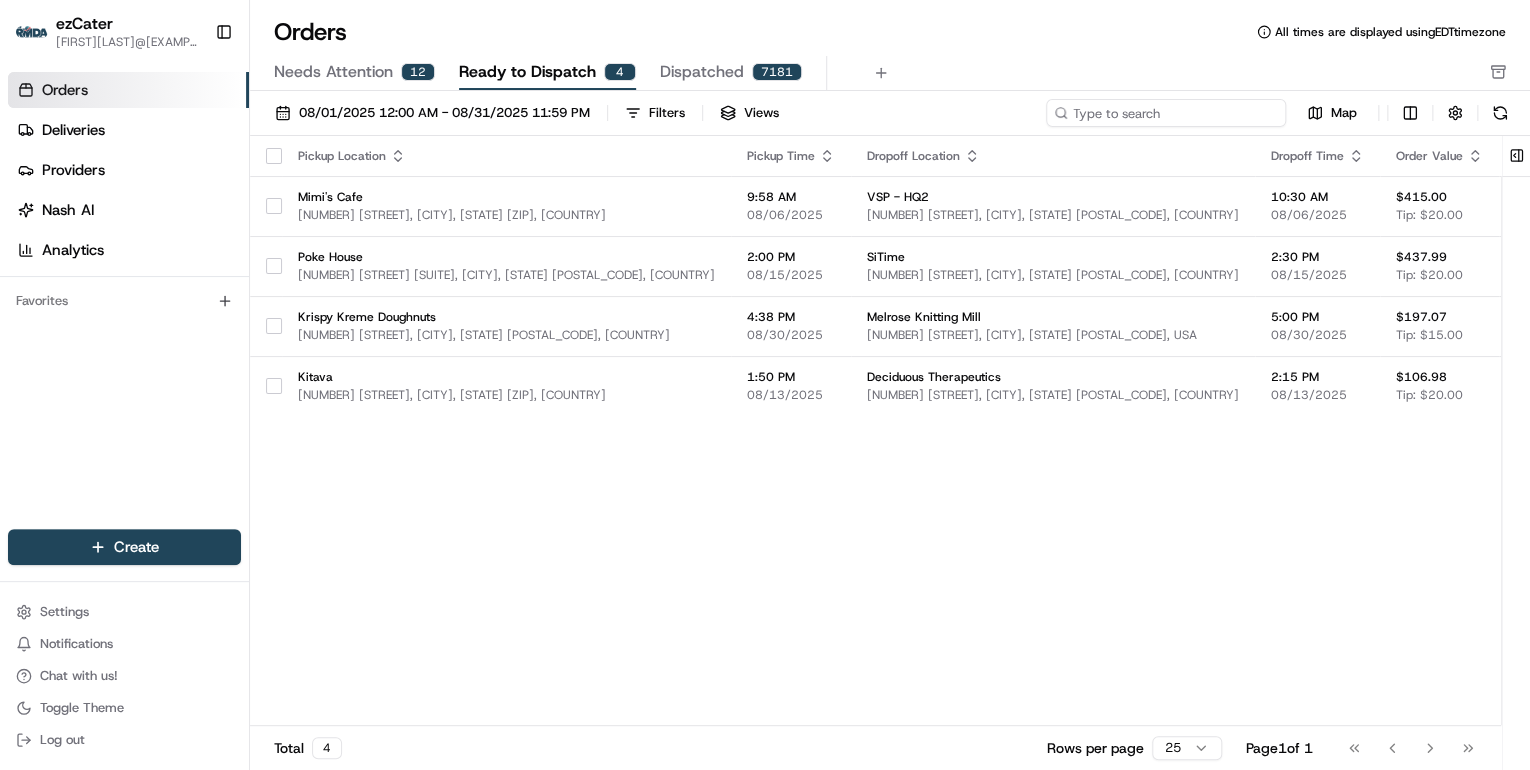 click at bounding box center [1166, 113] 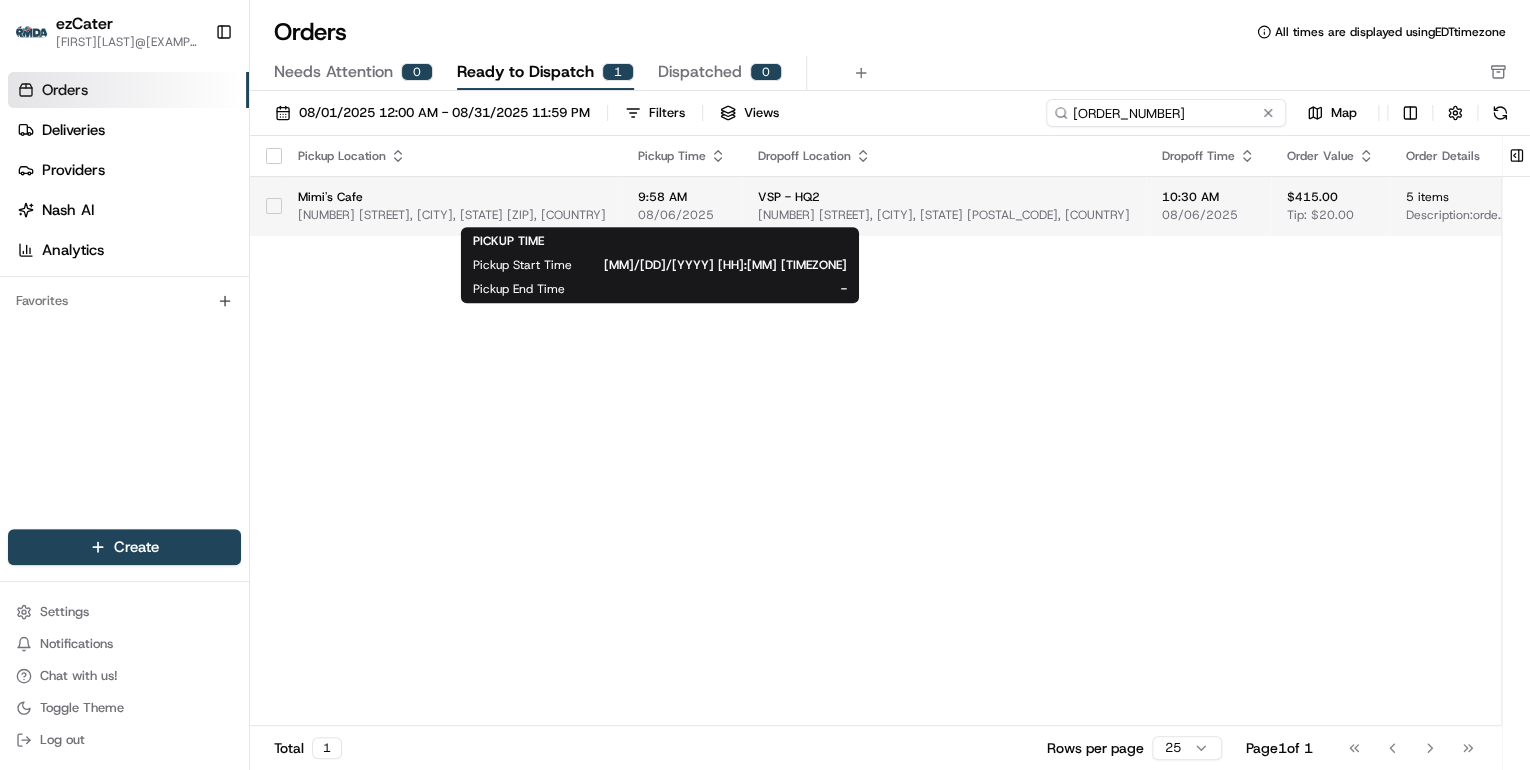 type on "2XT-RT0" 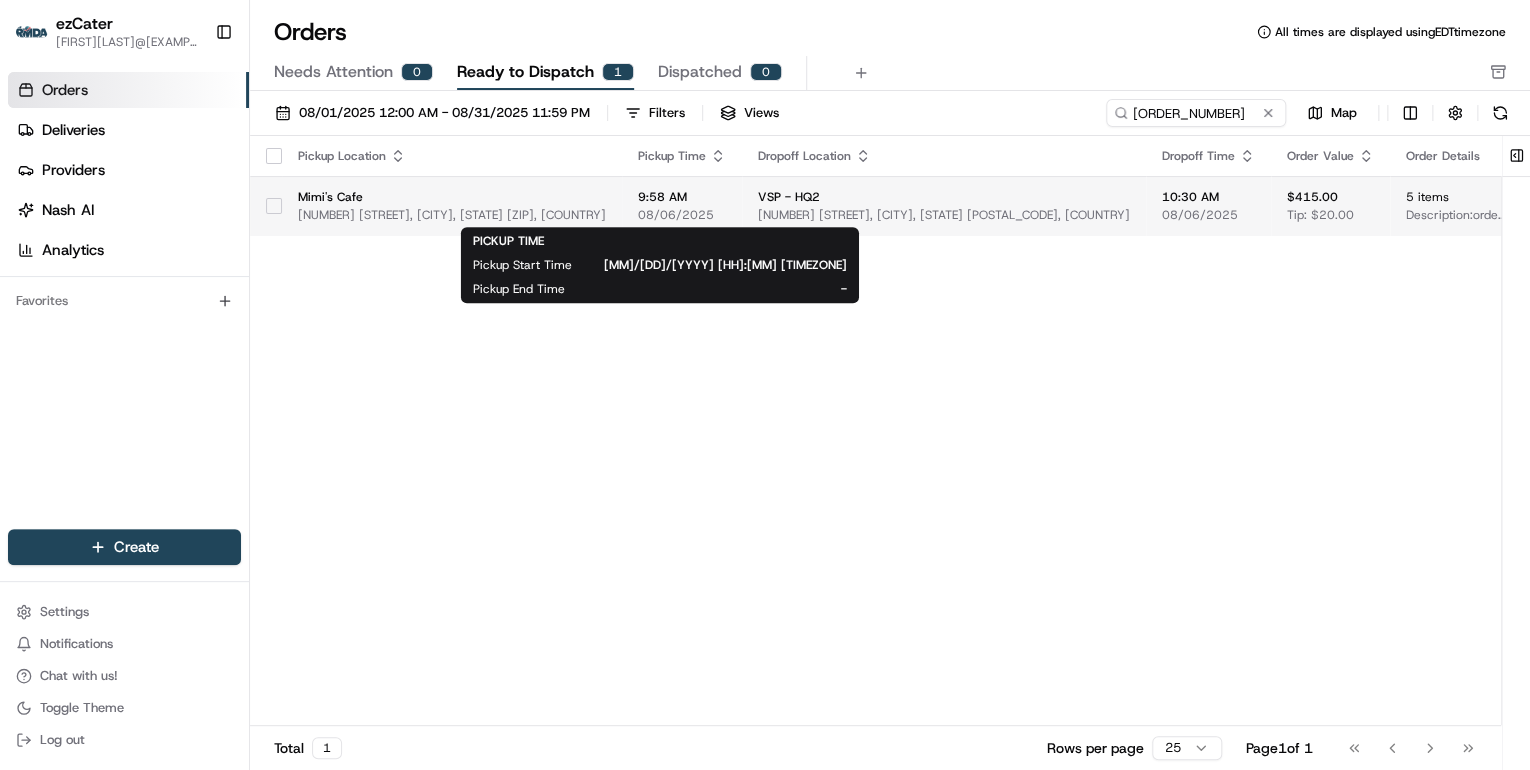 click on "9:58 AM" at bounding box center (682, 197) 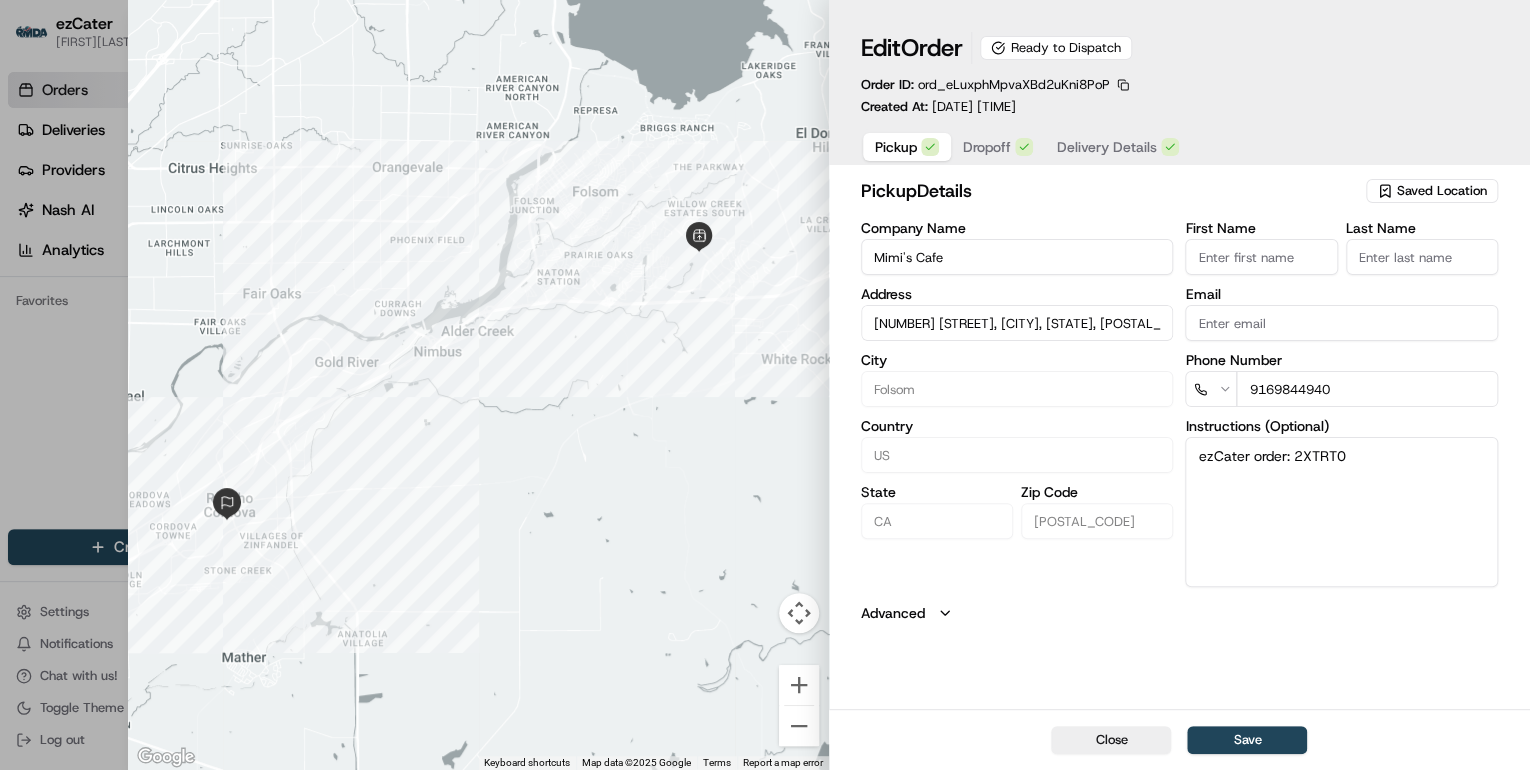 click on "Dropoff" at bounding box center (987, 147) 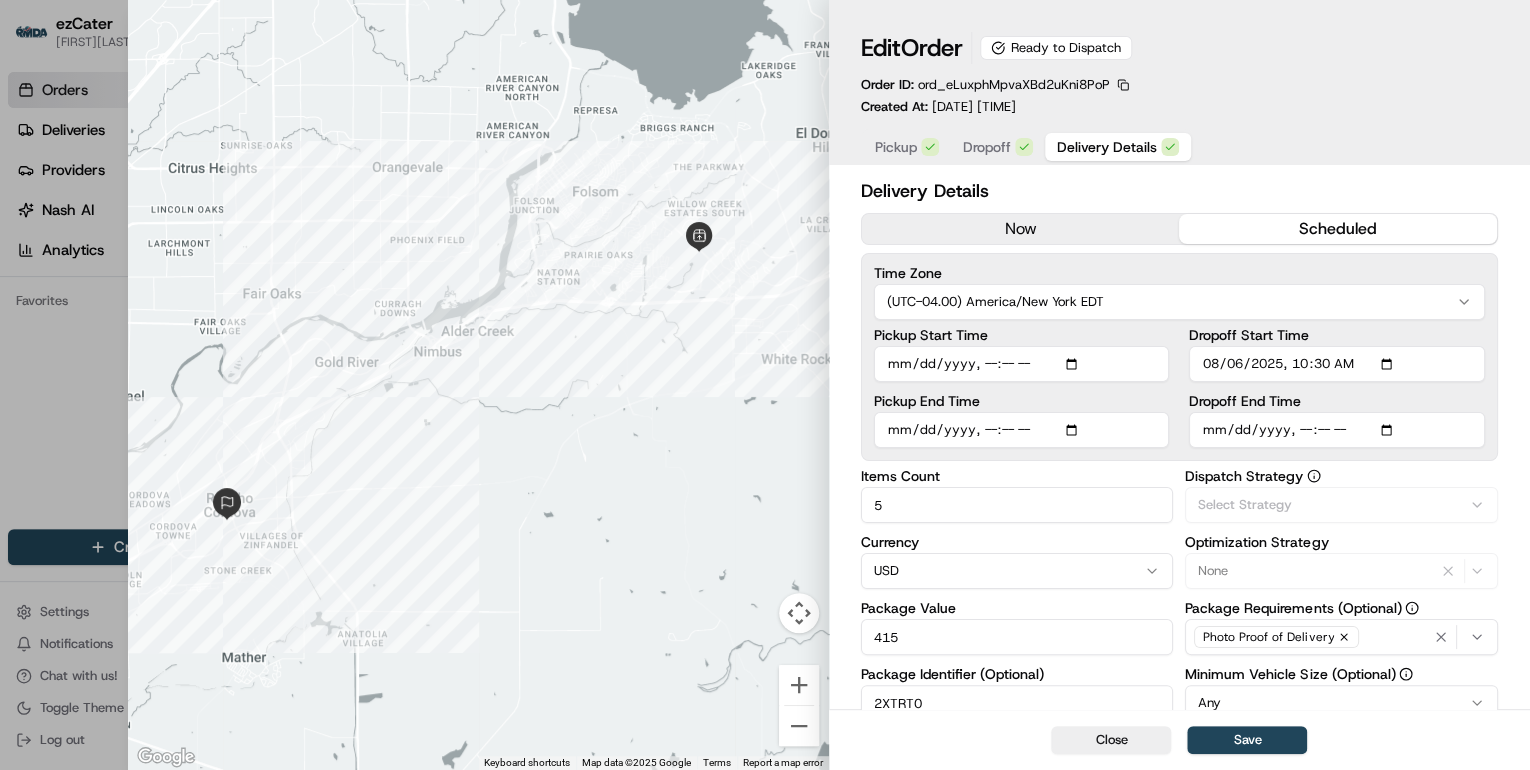 click on "Delivery Details" at bounding box center (1107, 147) 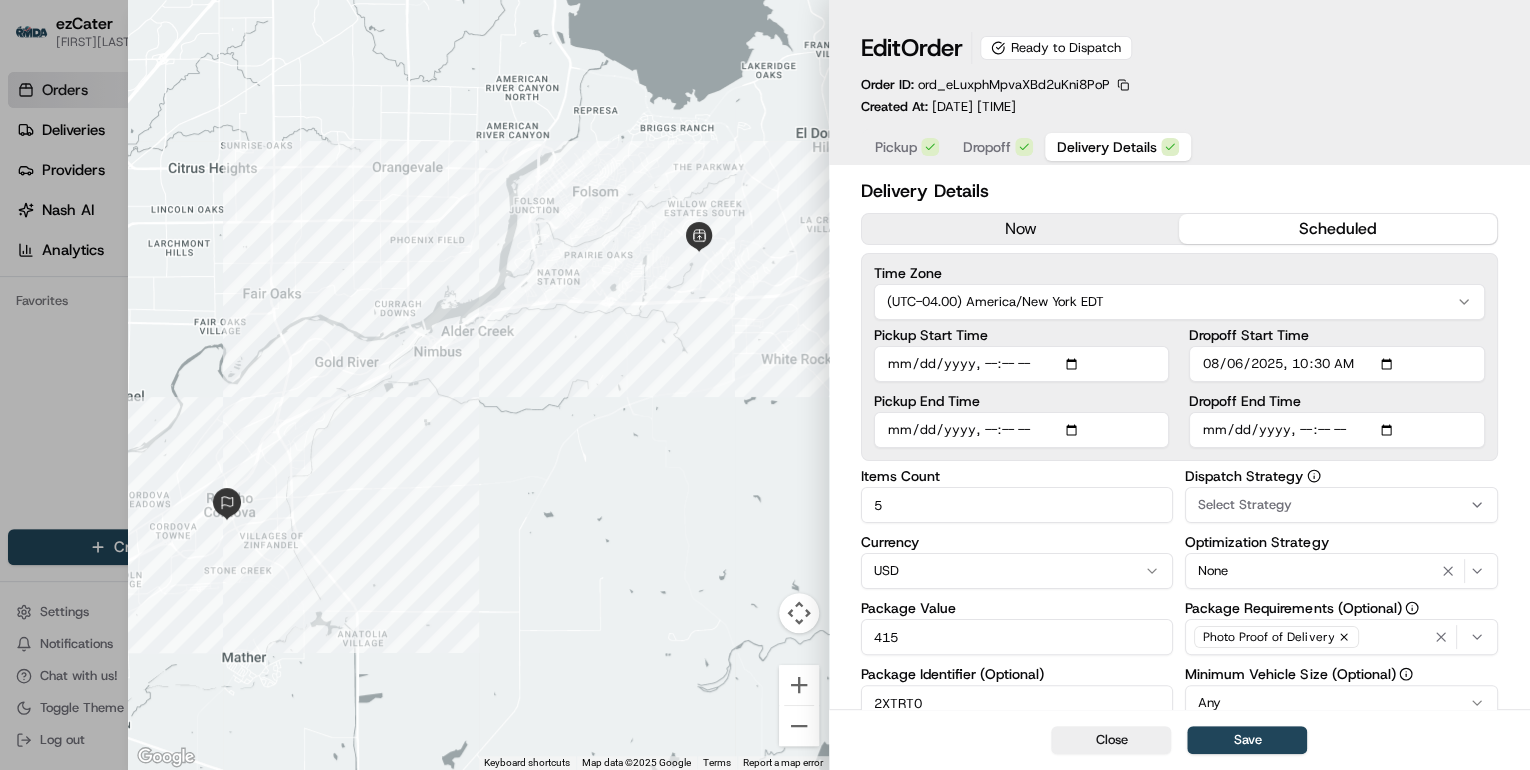 click on "Pickup" at bounding box center [896, 147] 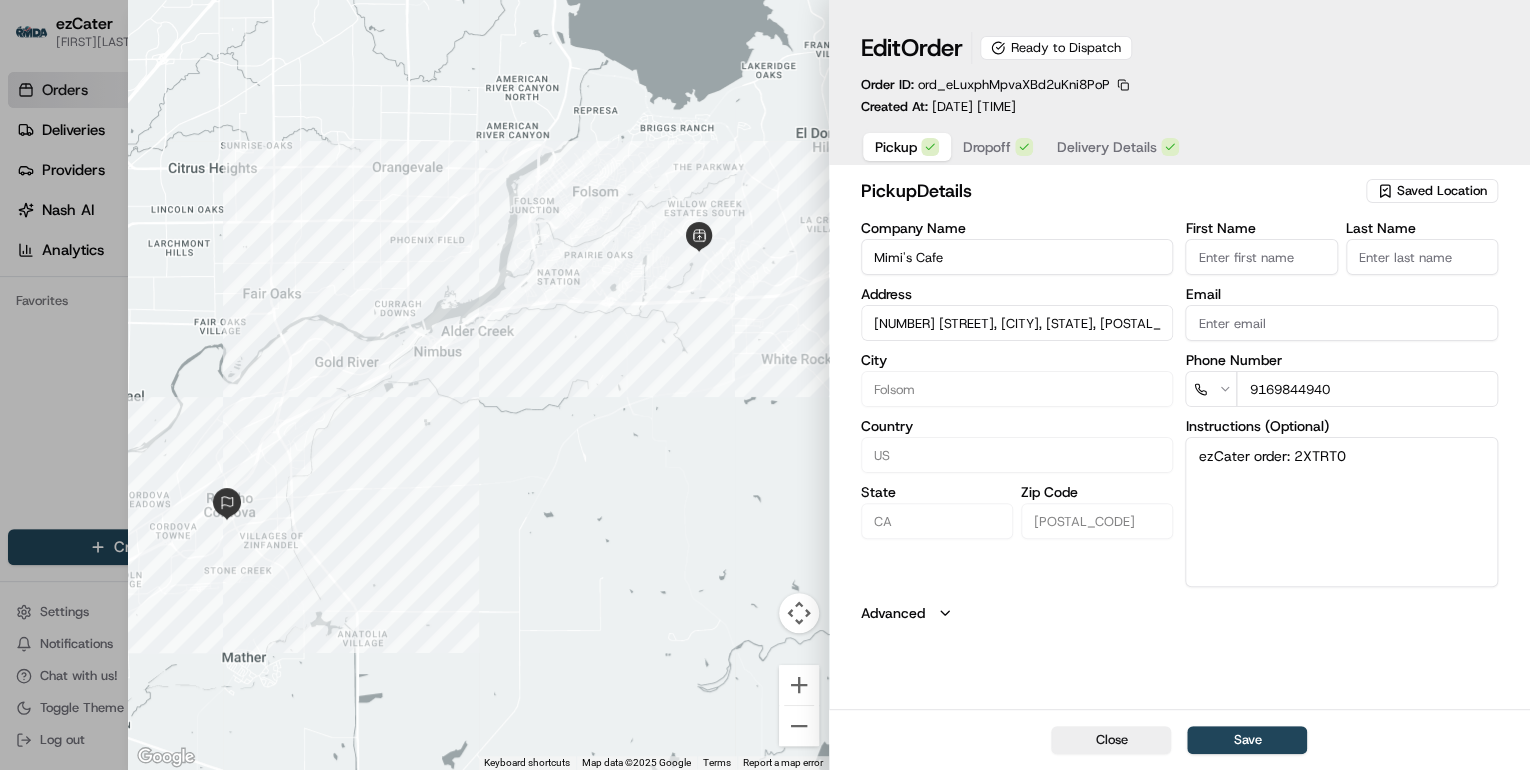 type 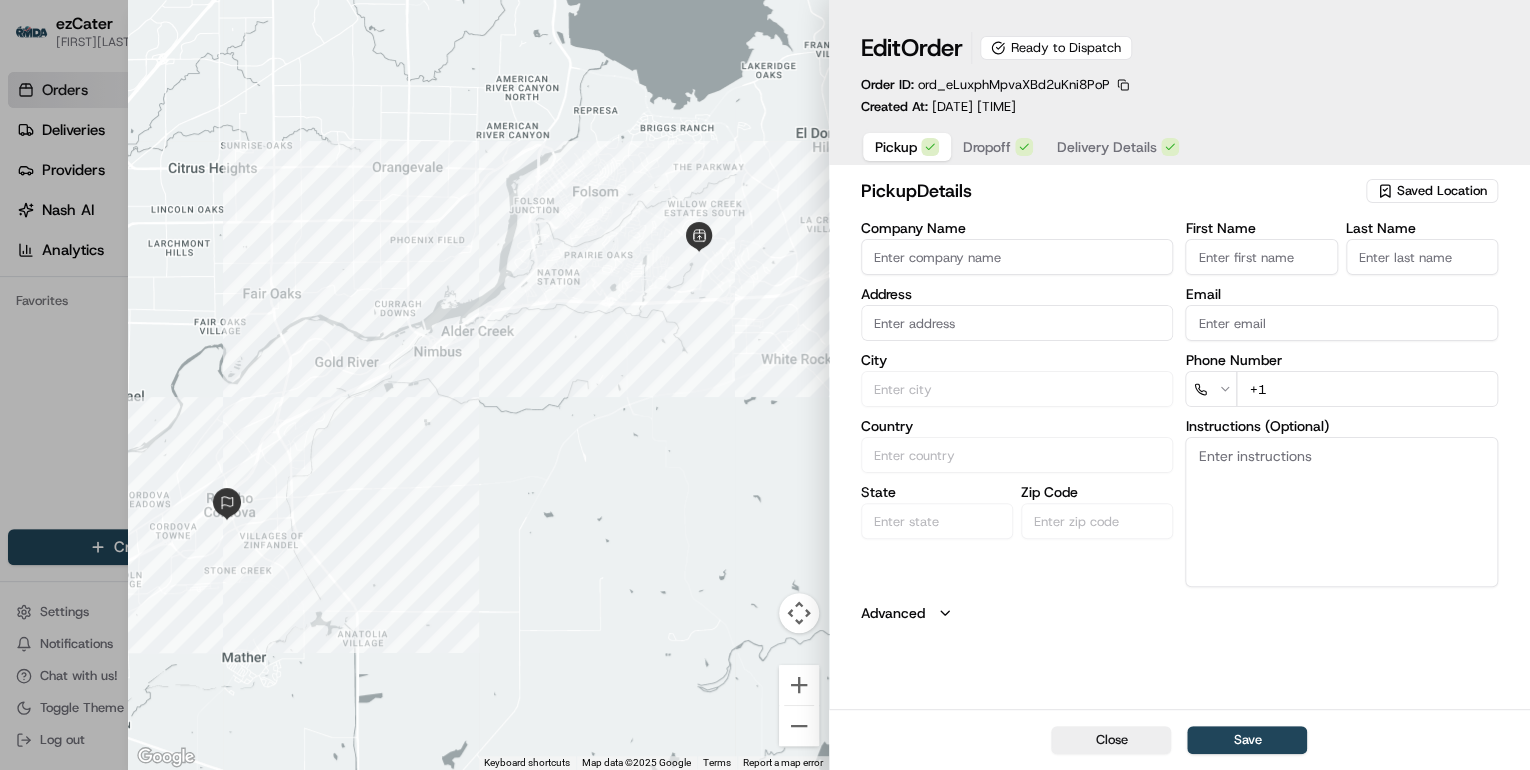click at bounding box center [765, 385] 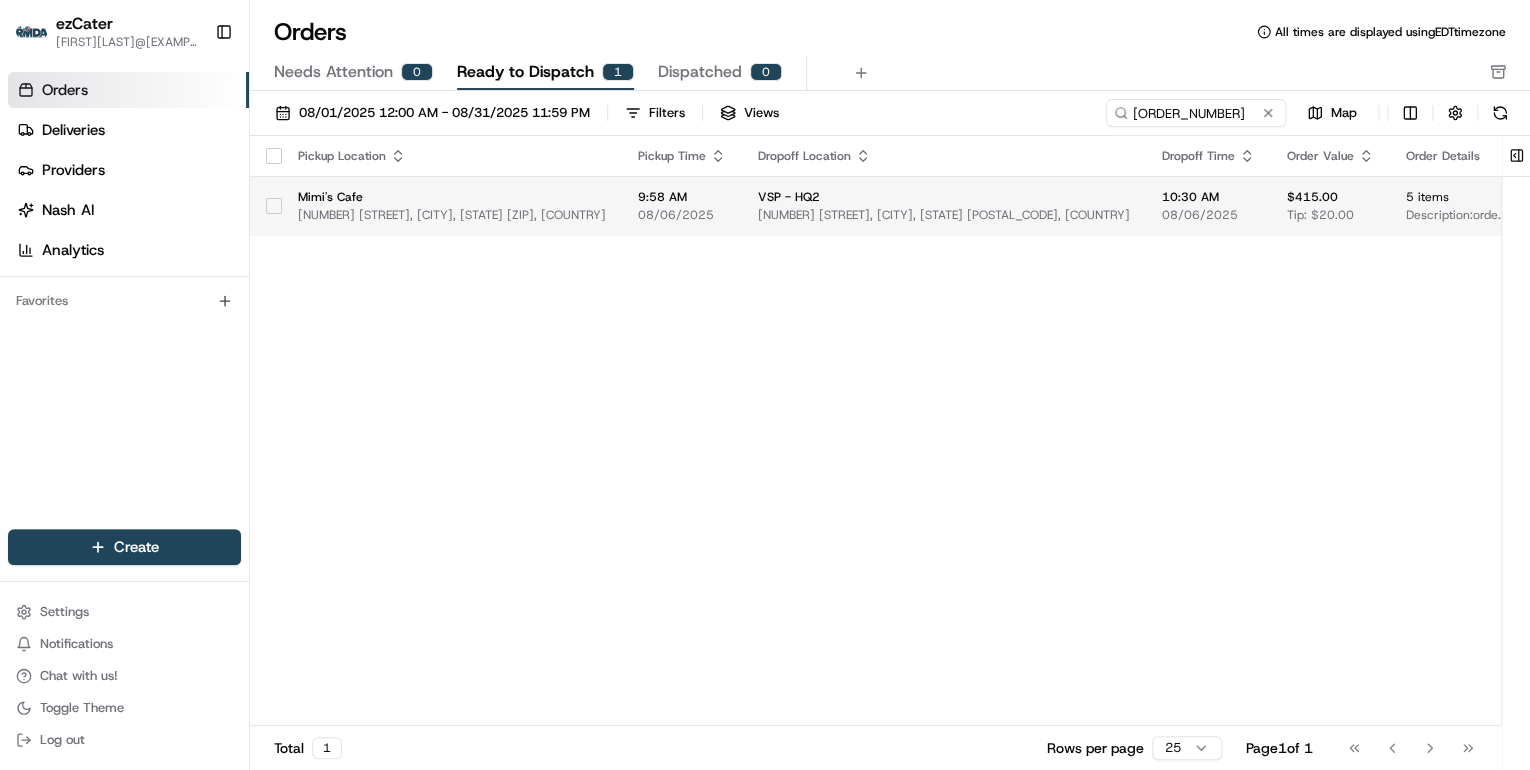 click on "VSP - HQ2 3188 Zinfandel Dr, Rancho Cordova, CA 95670, USA" at bounding box center [944, 206] 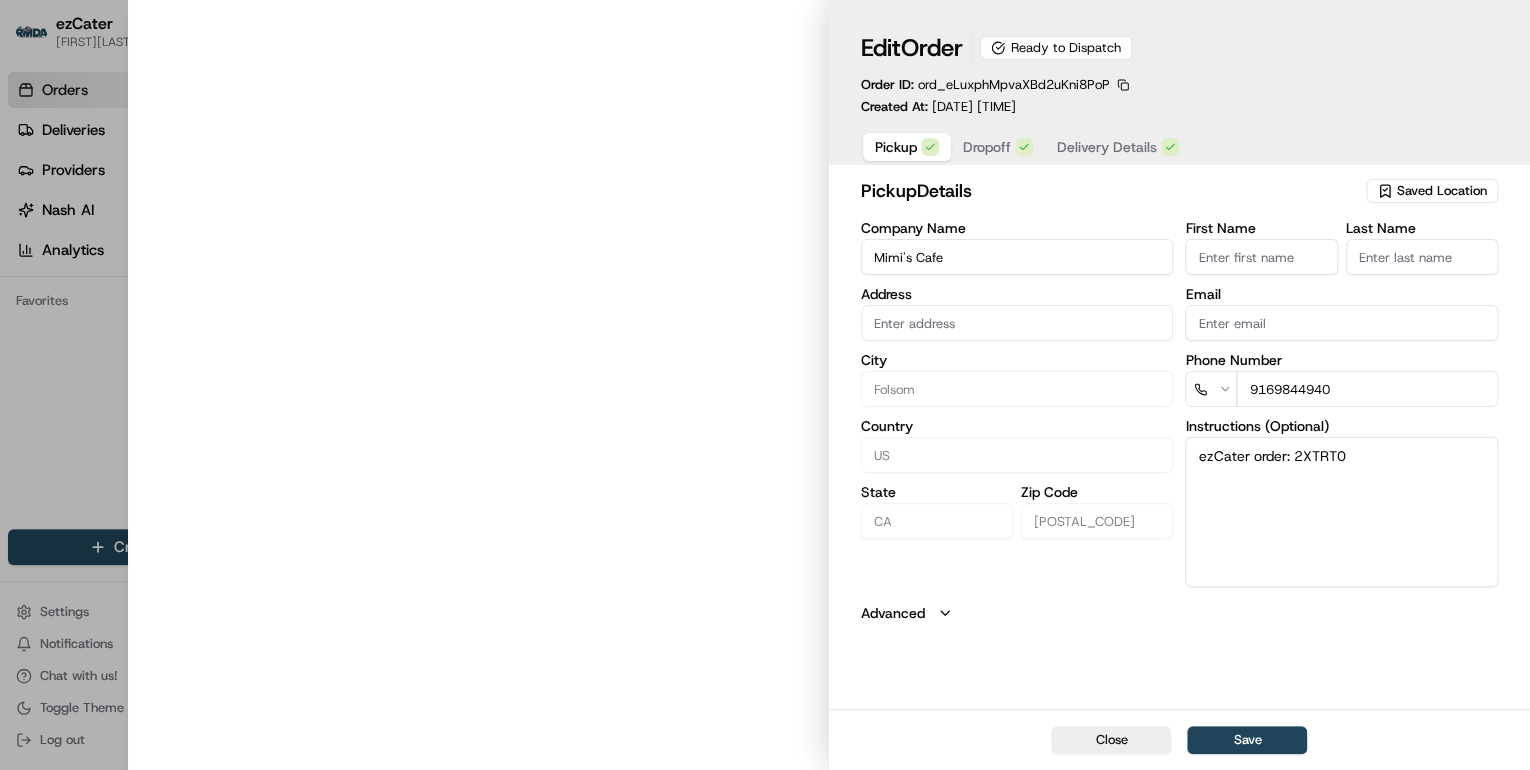 type on "2719 E Bidwell St, Folsom, CA, 95630" 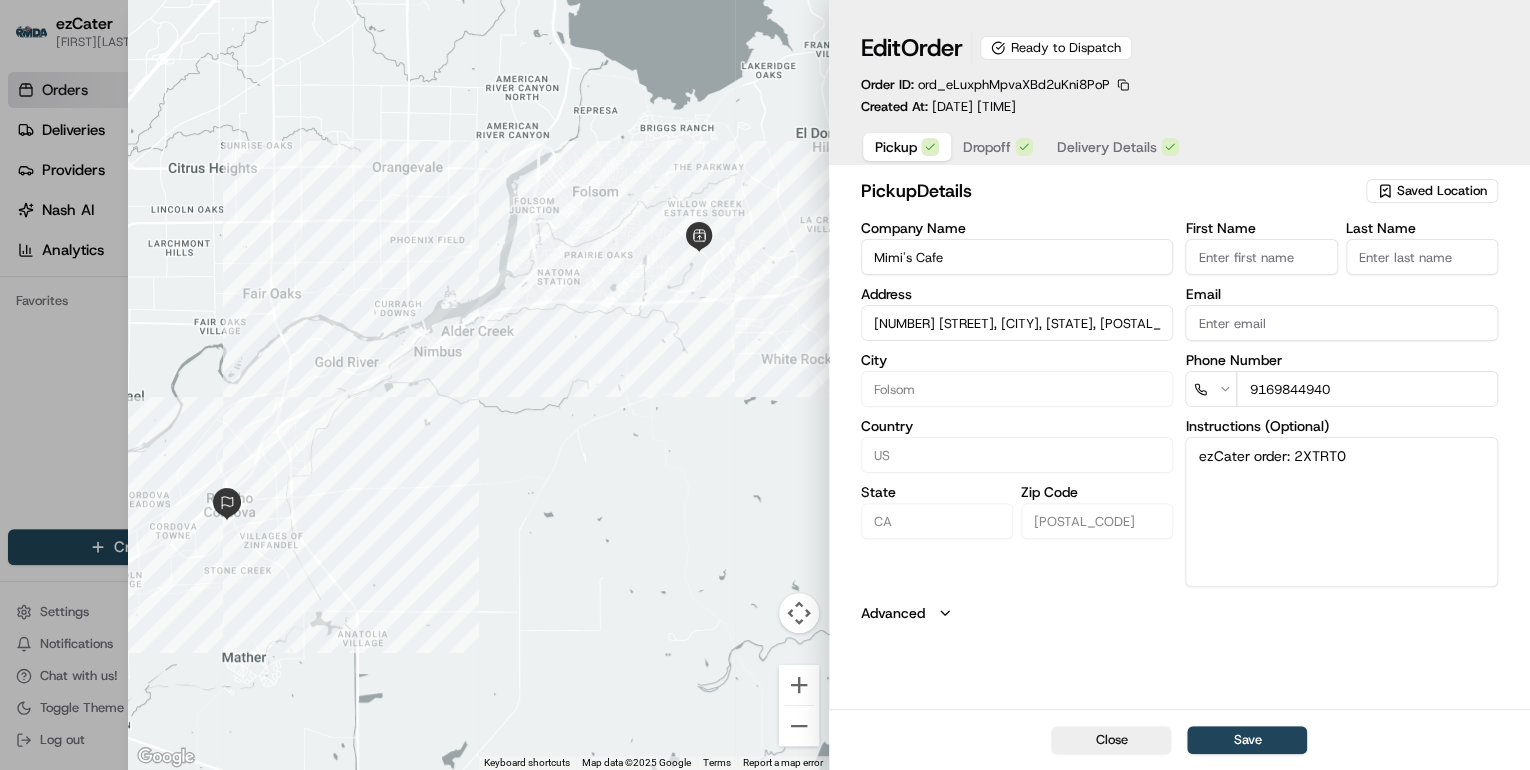 click at bounding box center [765, 385] 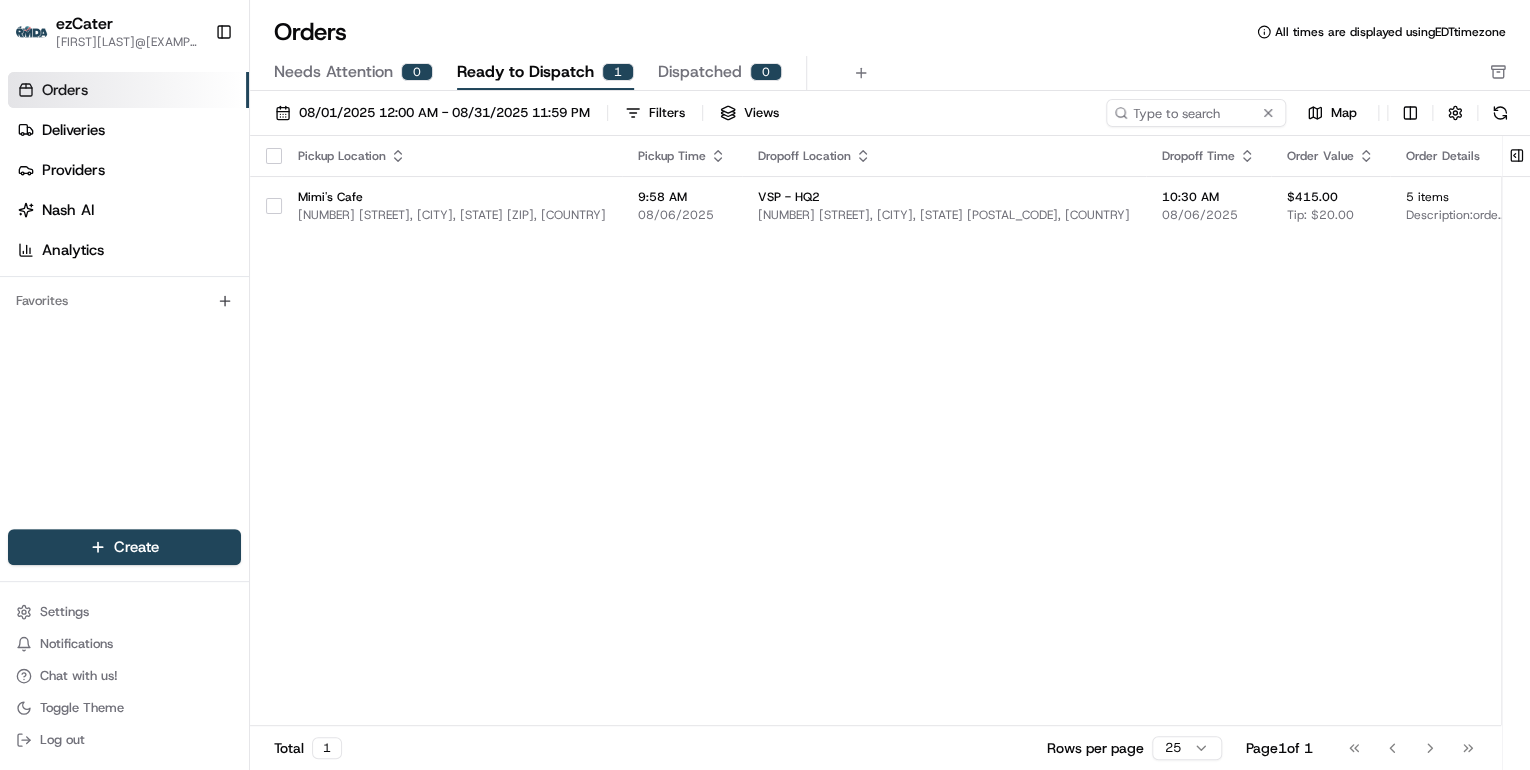 click on "Needs Attention" at bounding box center (333, 72) 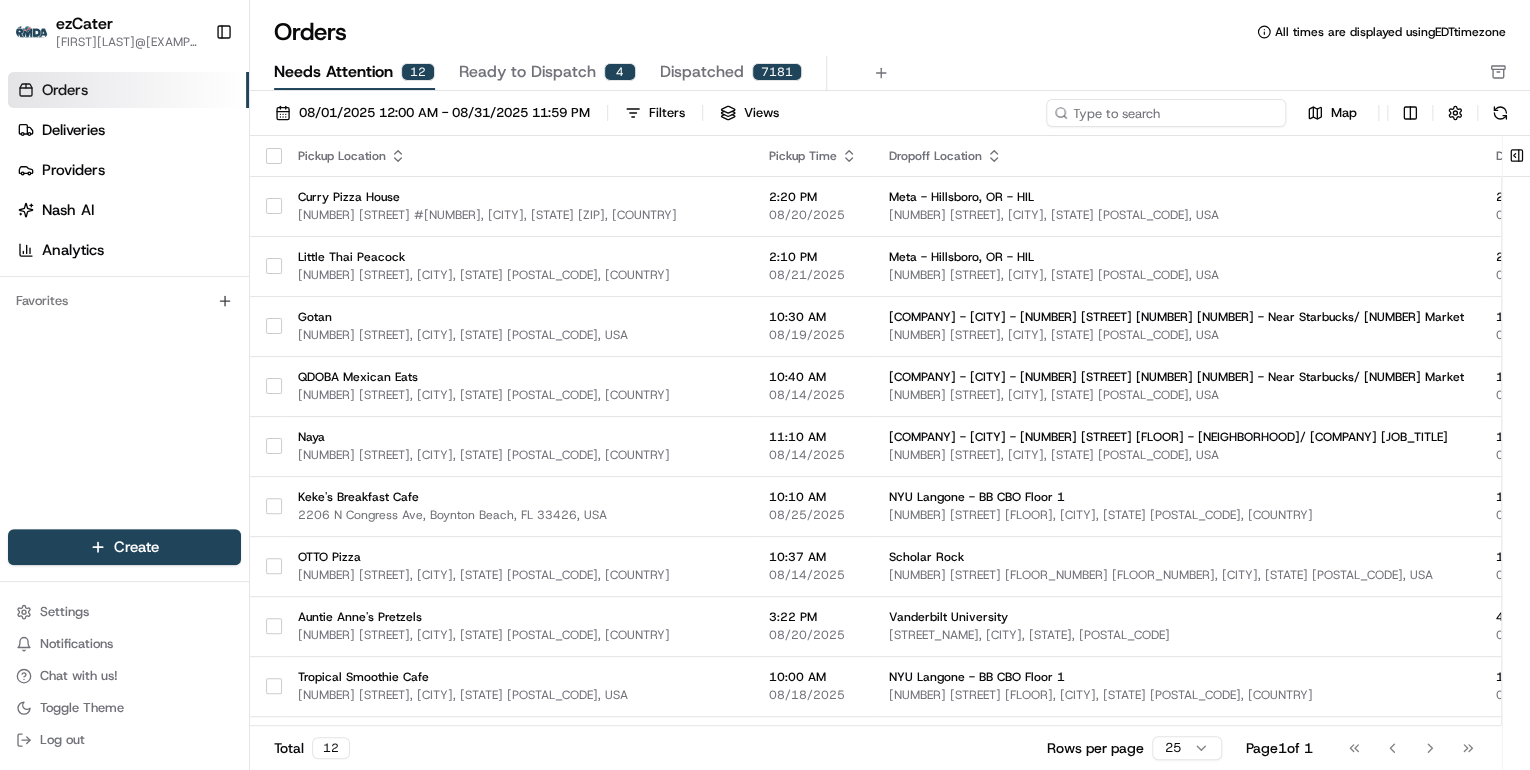 click at bounding box center [1166, 113] 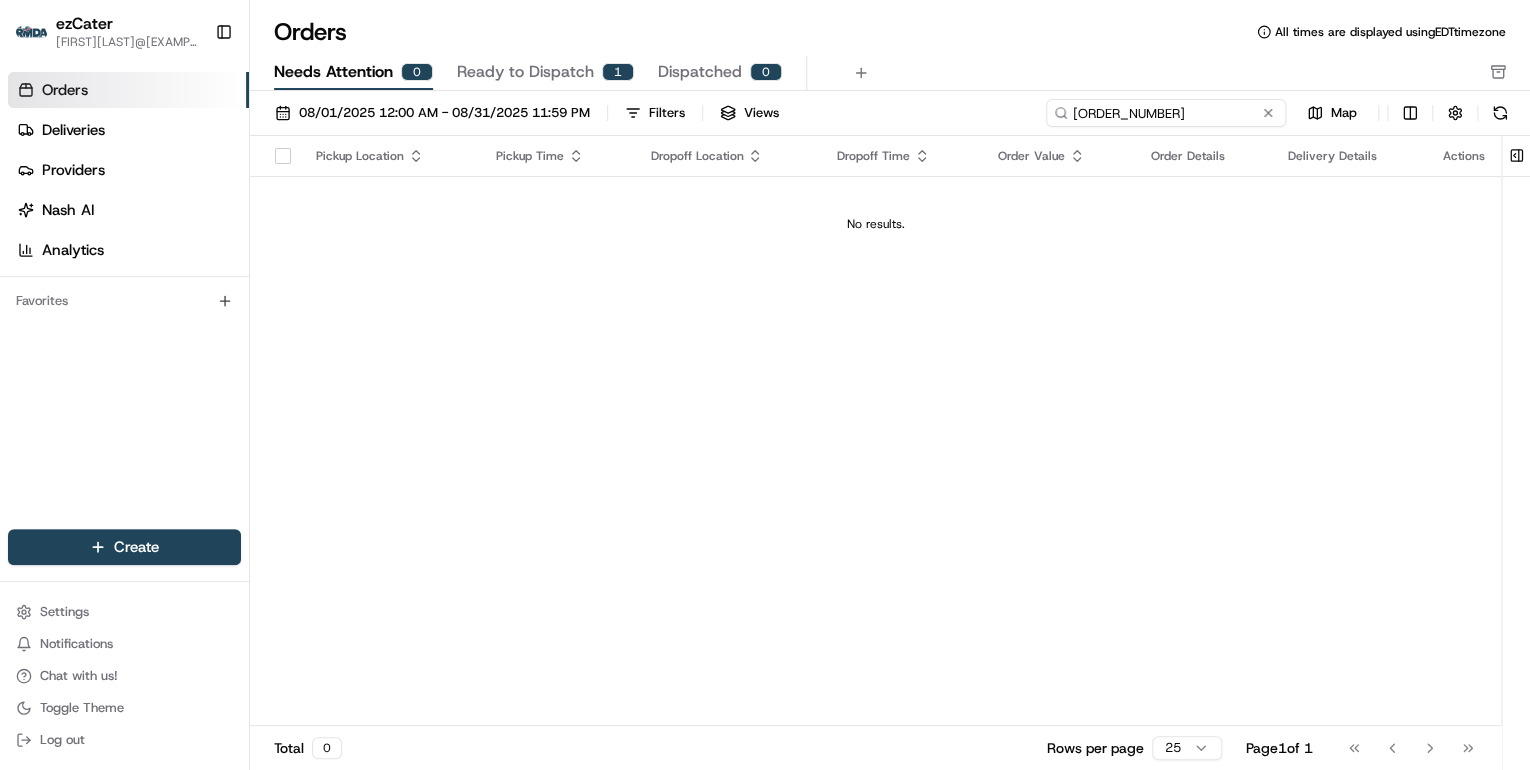 type on "2XT-RT0" 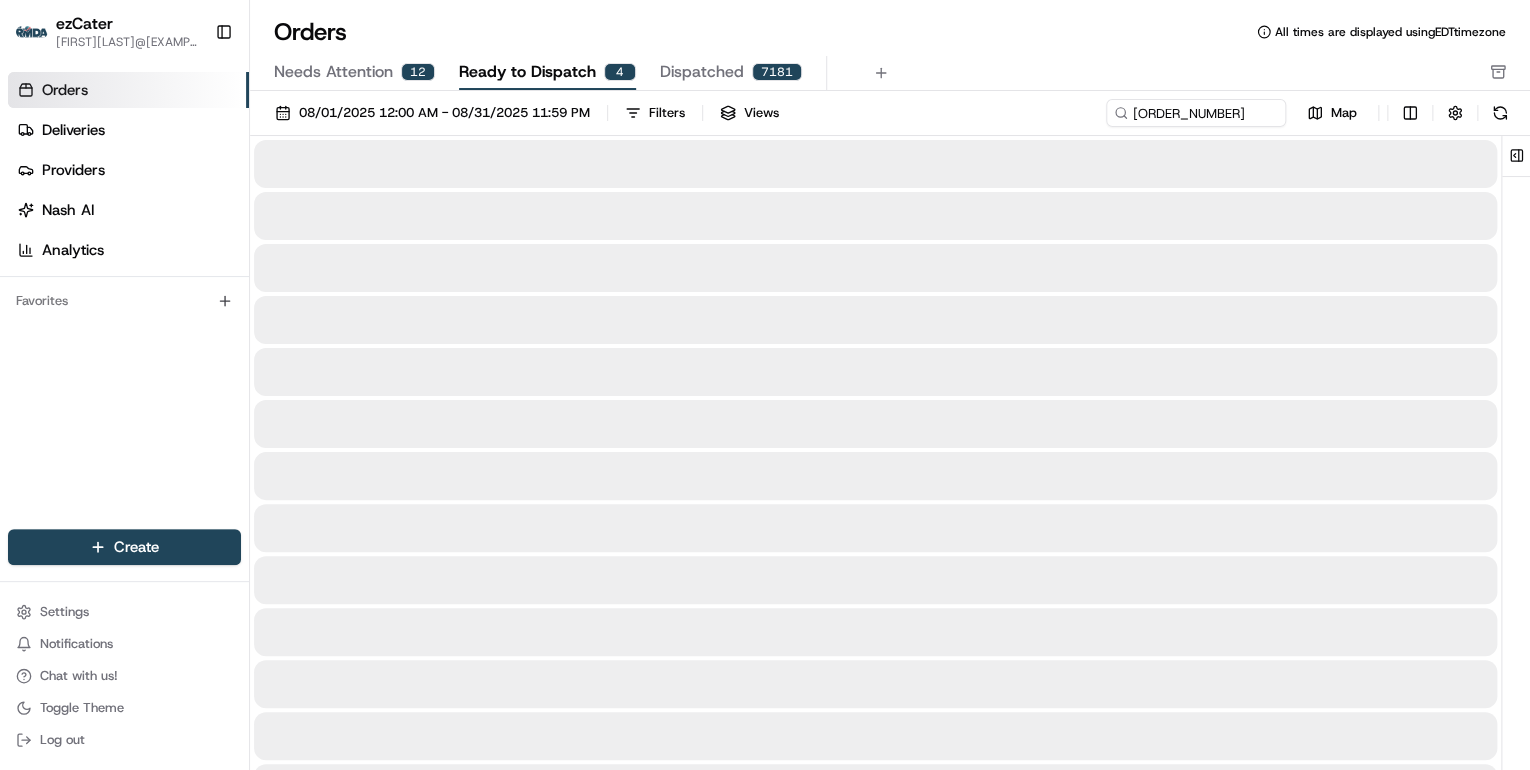 type 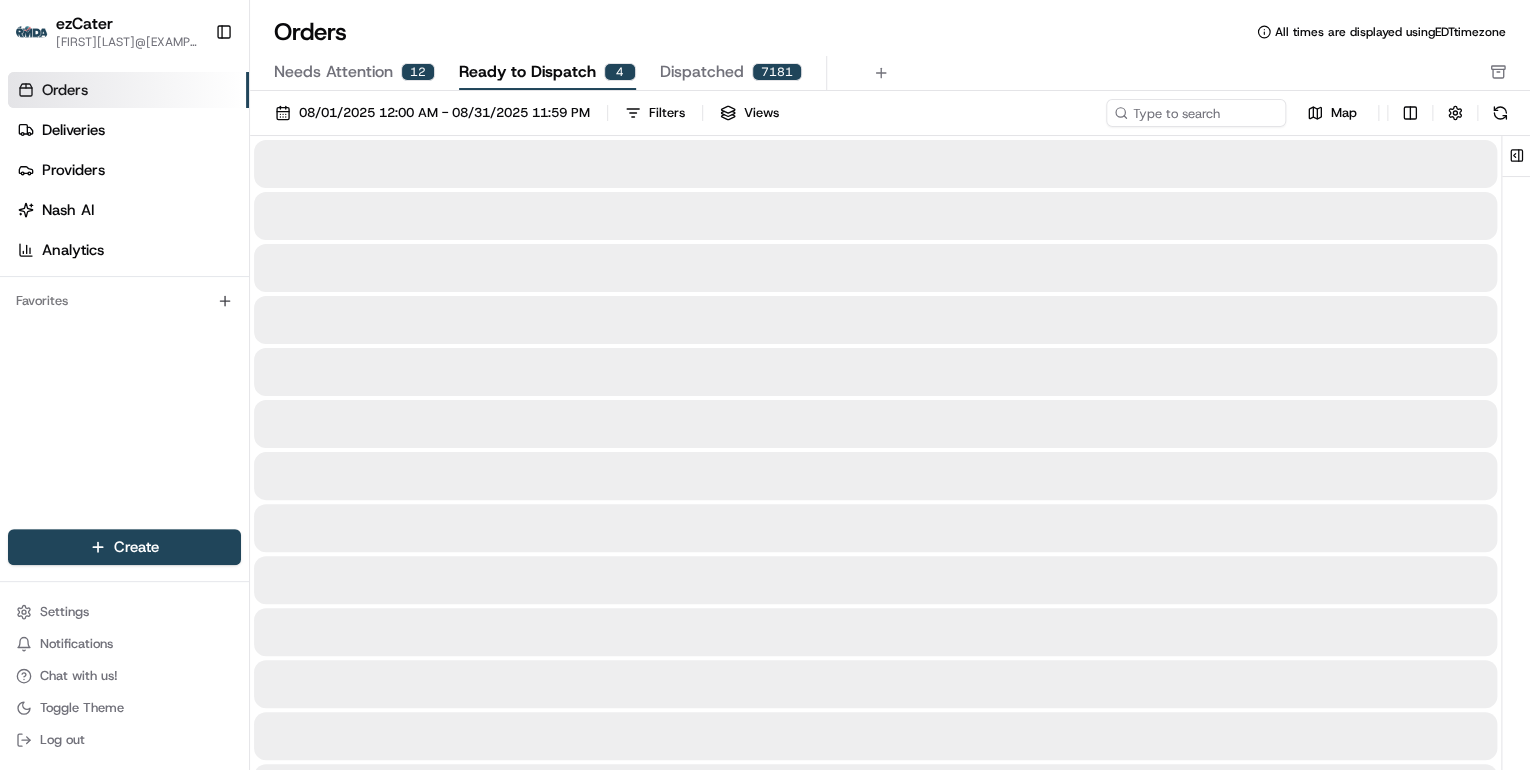 click on "Ready to Dispatch" at bounding box center [527, 72] 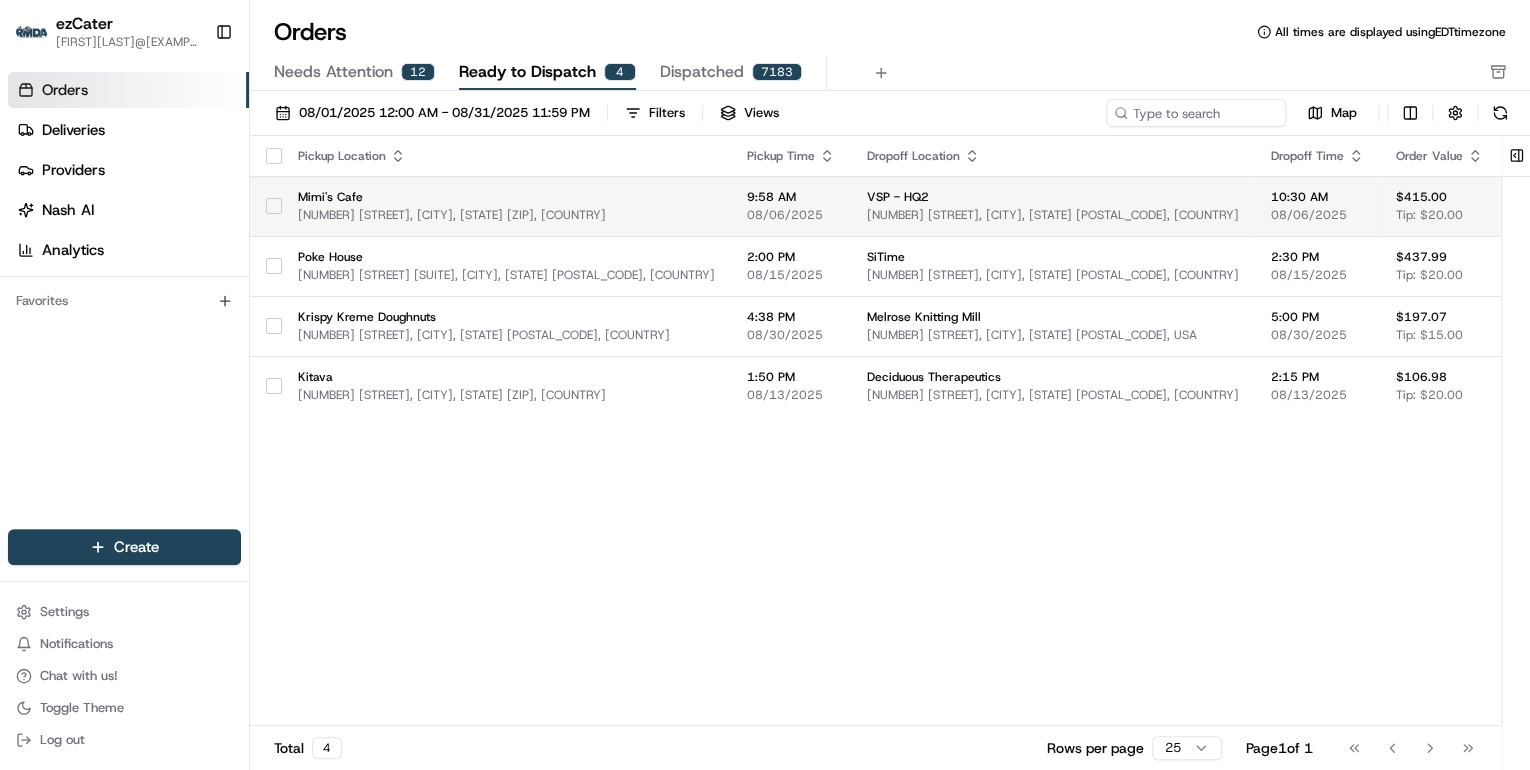 click on "10:30 AM 08/06/2025" at bounding box center (1317, 206) 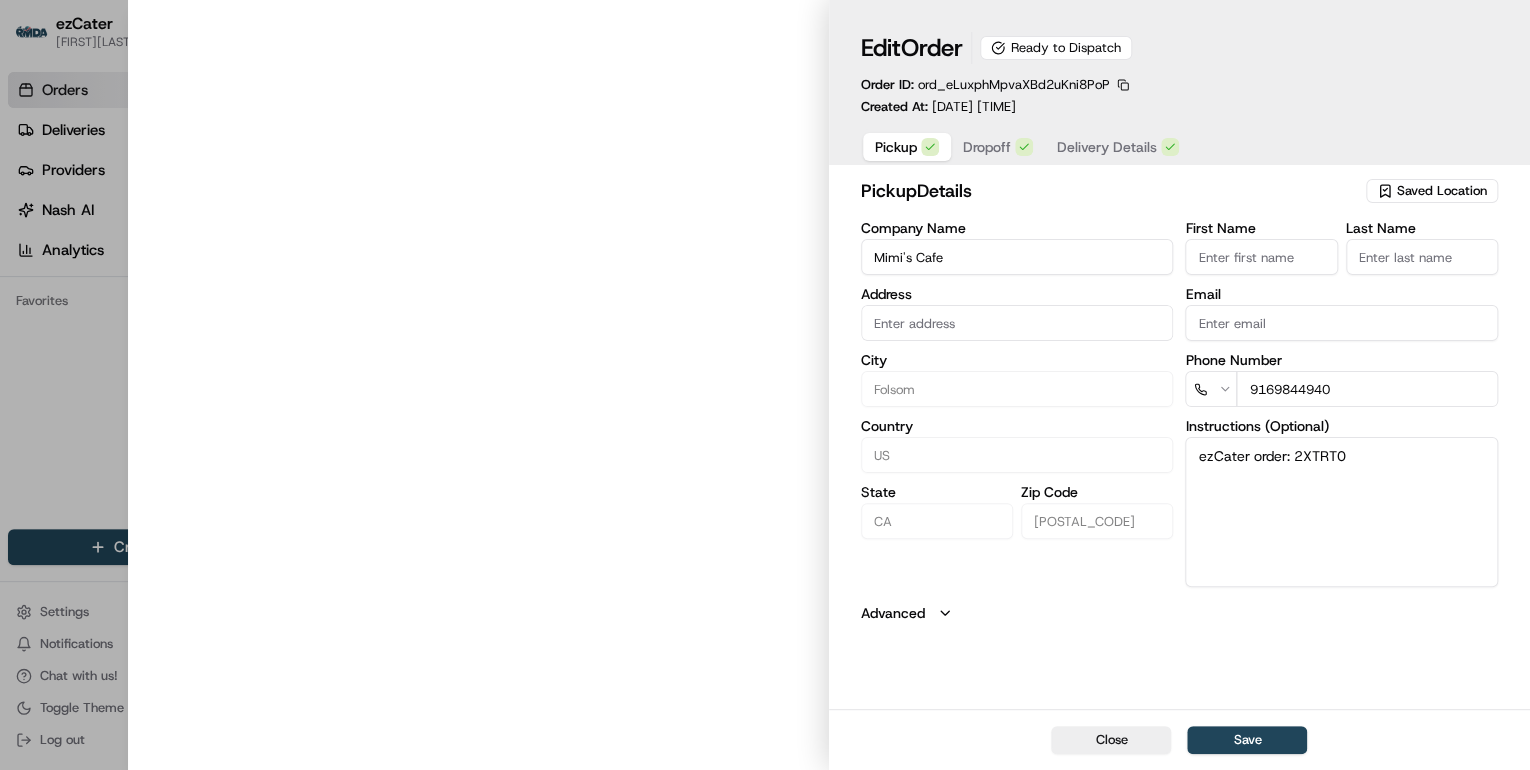 type on "2719 E Bidwell St, Folsom, CA, 95630" 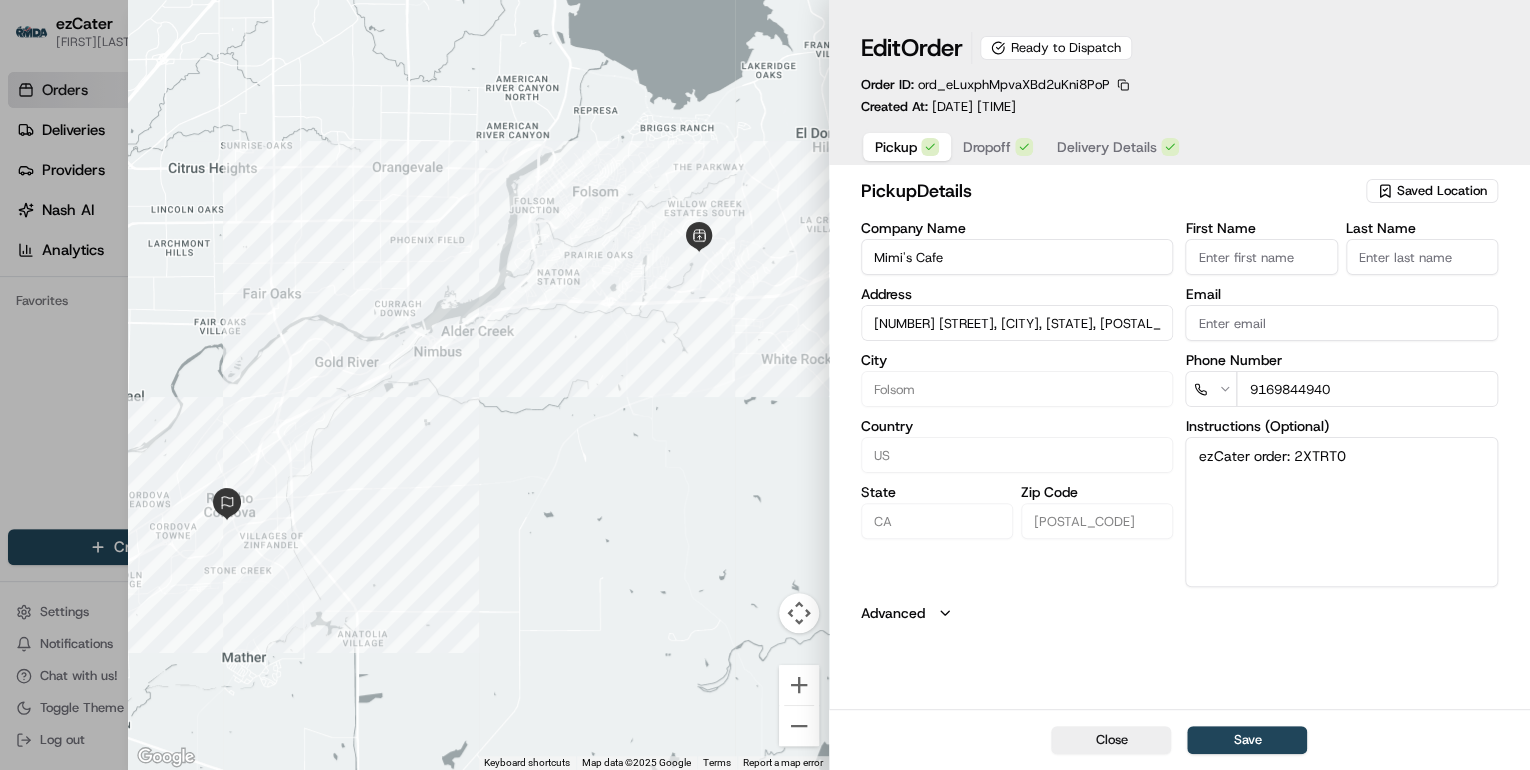click at bounding box center [765, 385] 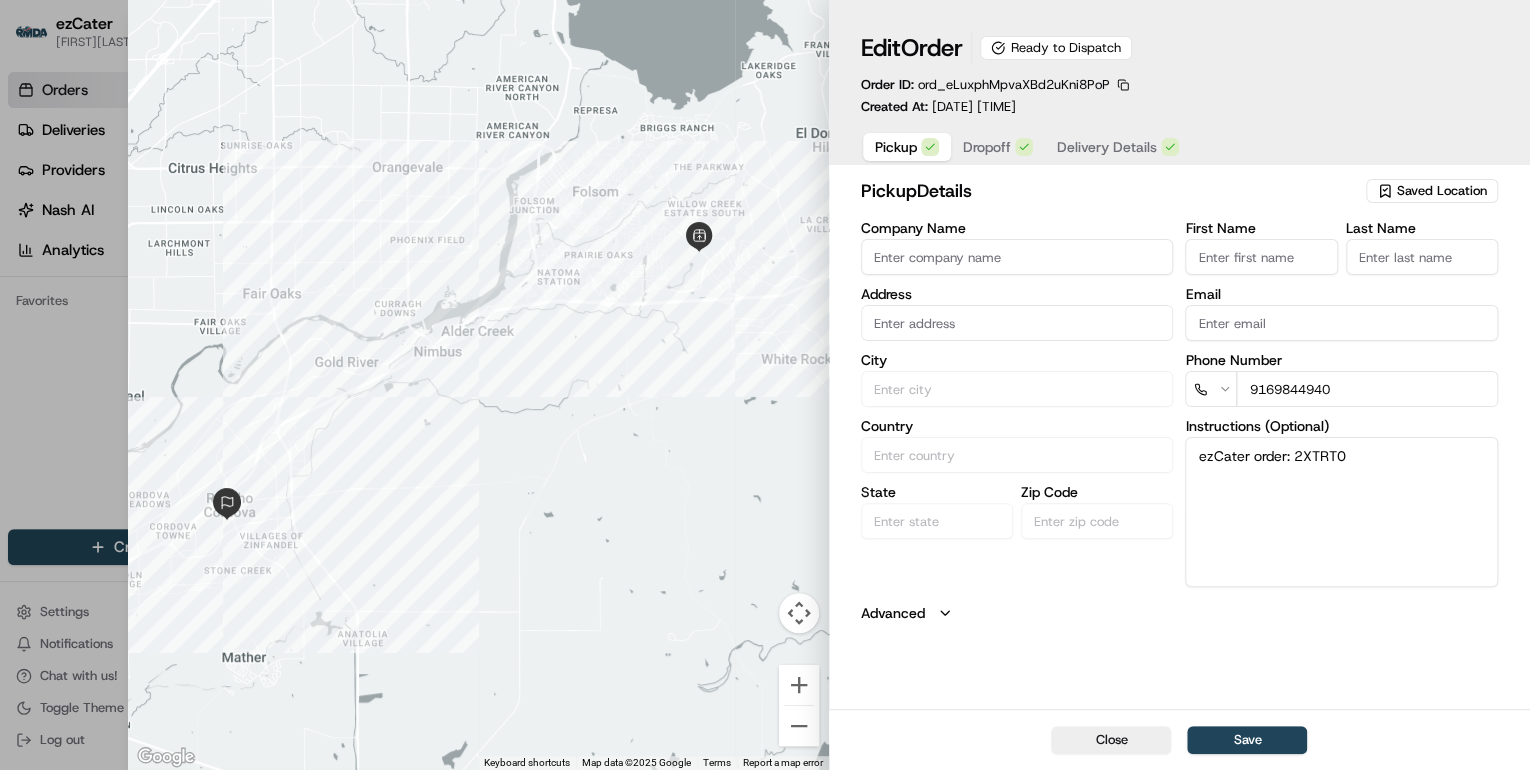 type on "+1" 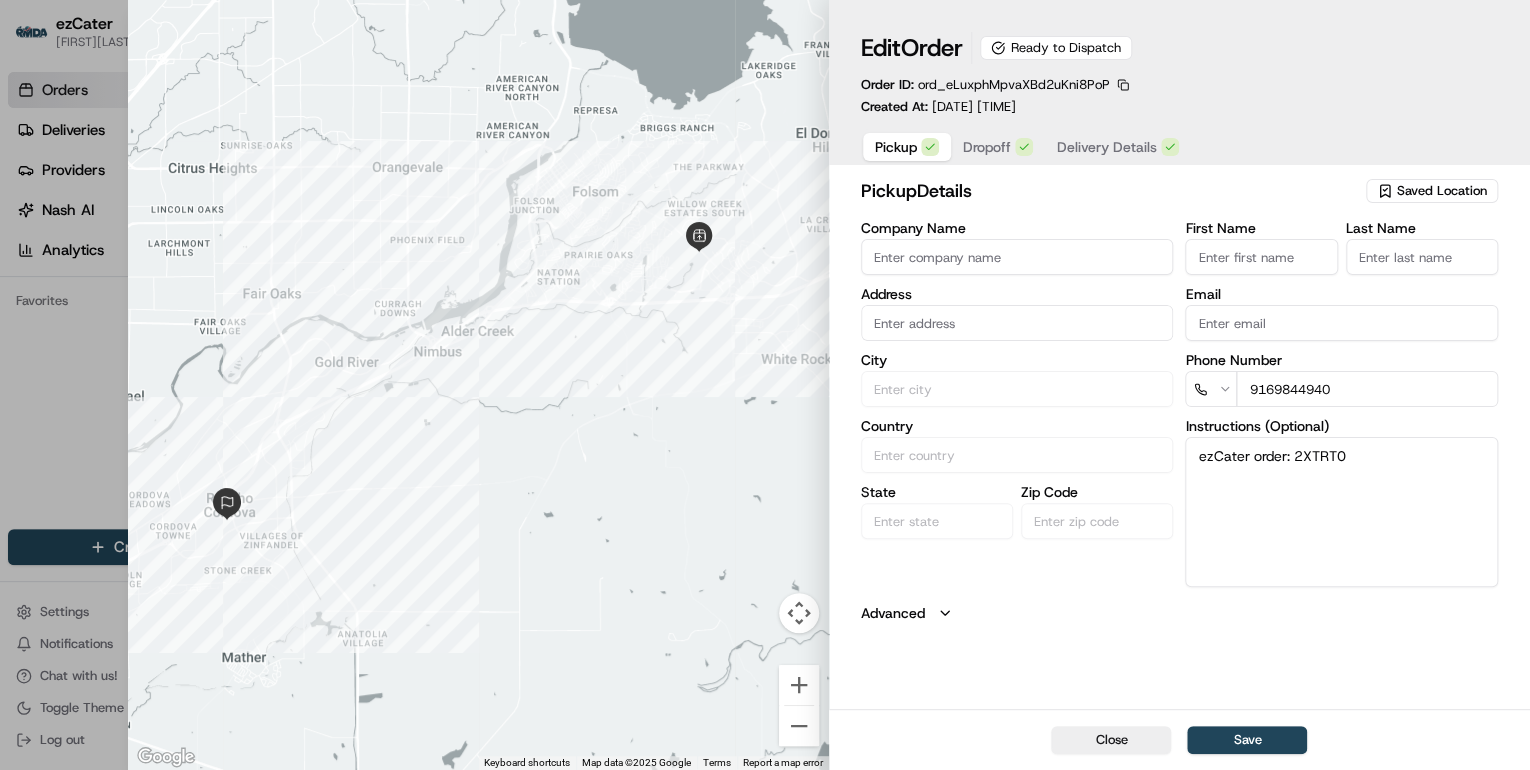 type 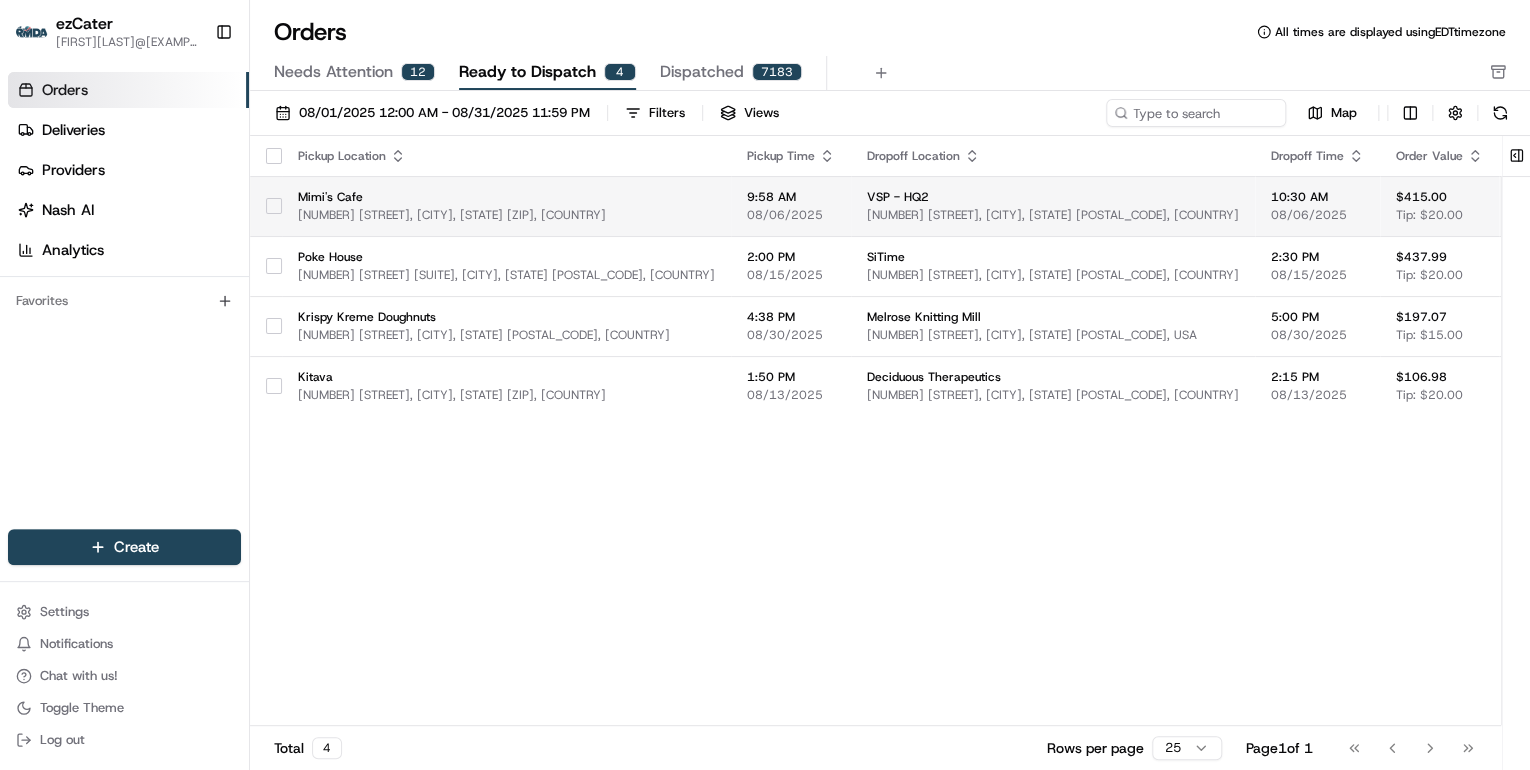 click on "VSP - HQ2" at bounding box center (1053, 197) 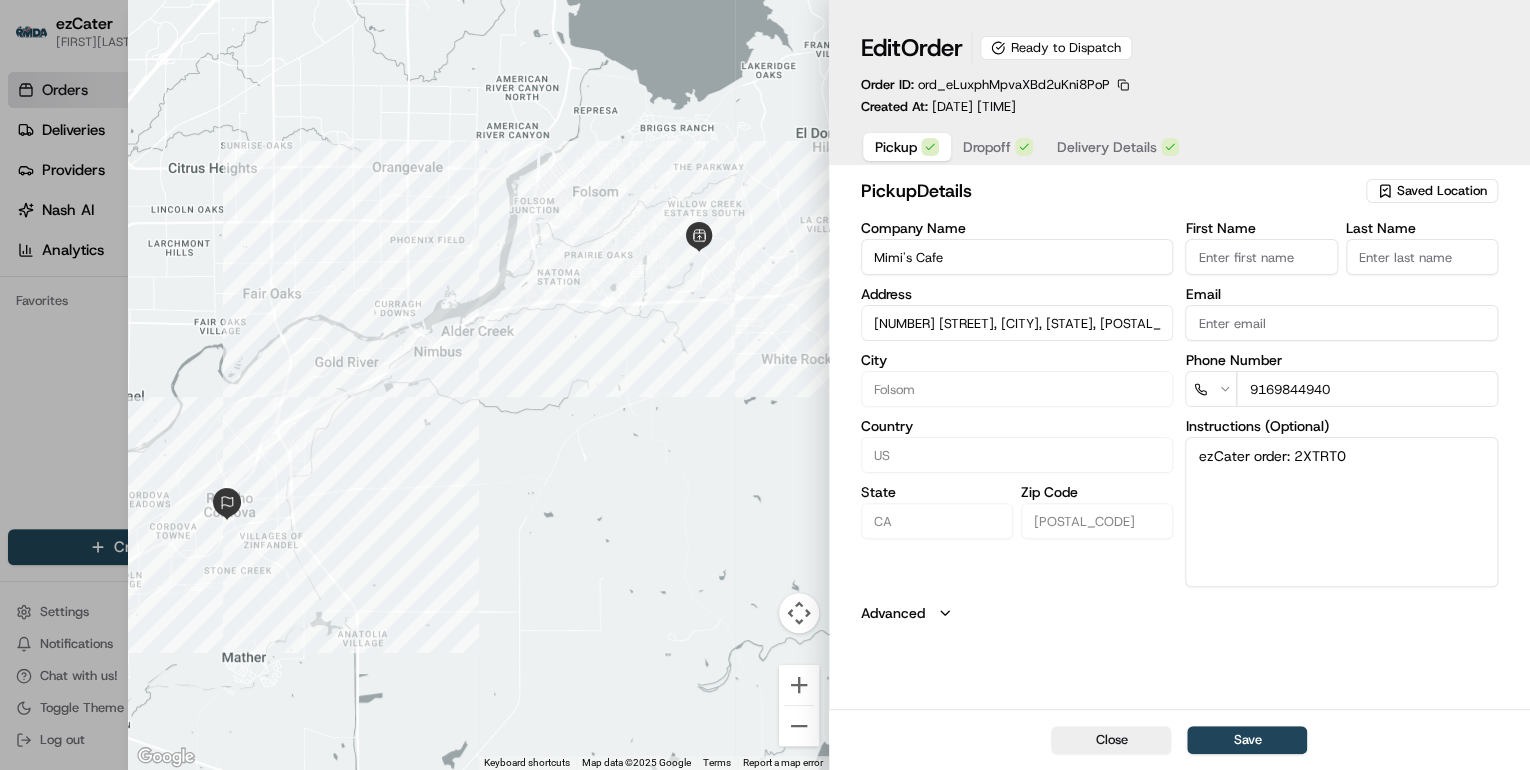 click at bounding box center (765, 385) 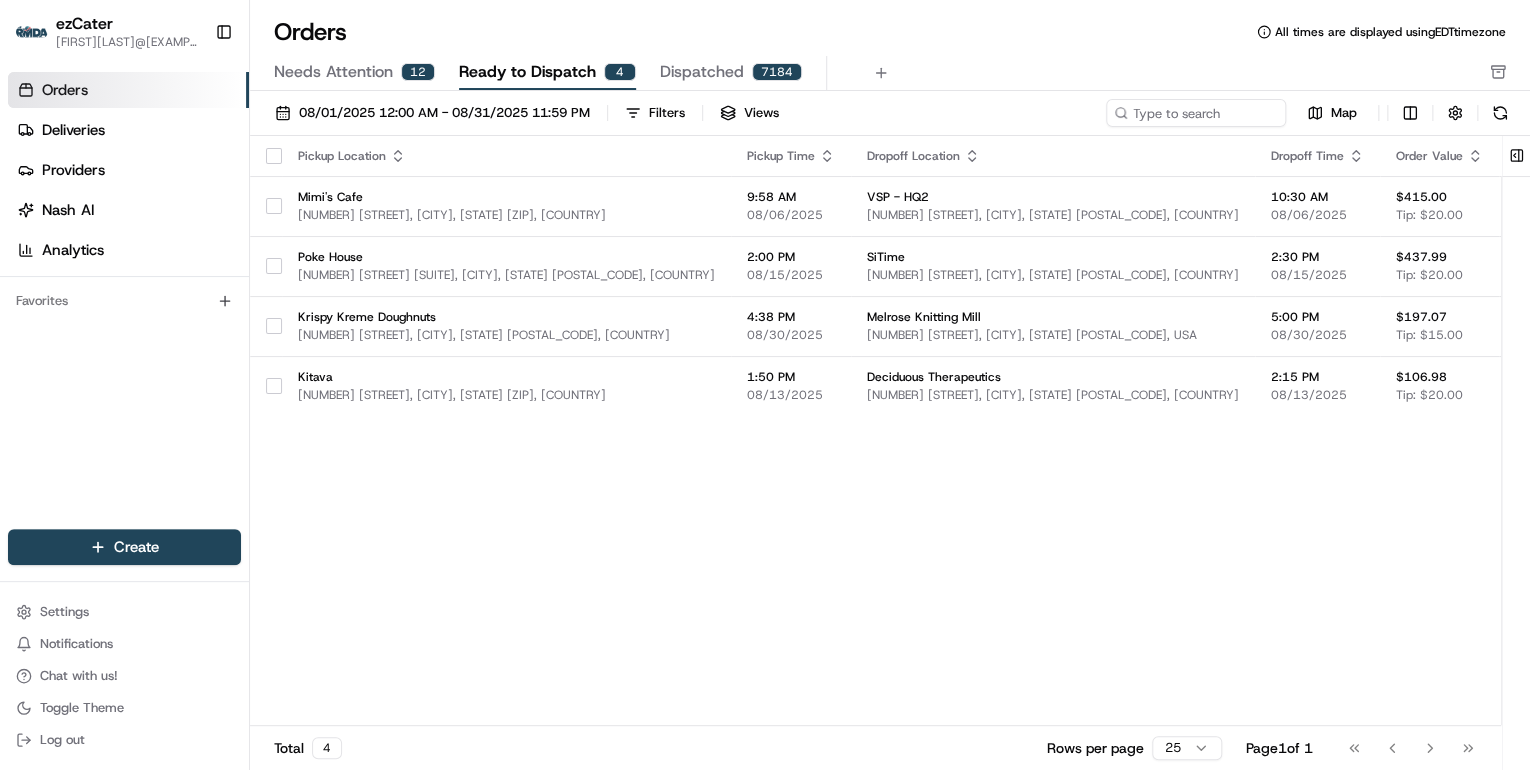click on "Needs Attention" at bounding box center [333, 72] 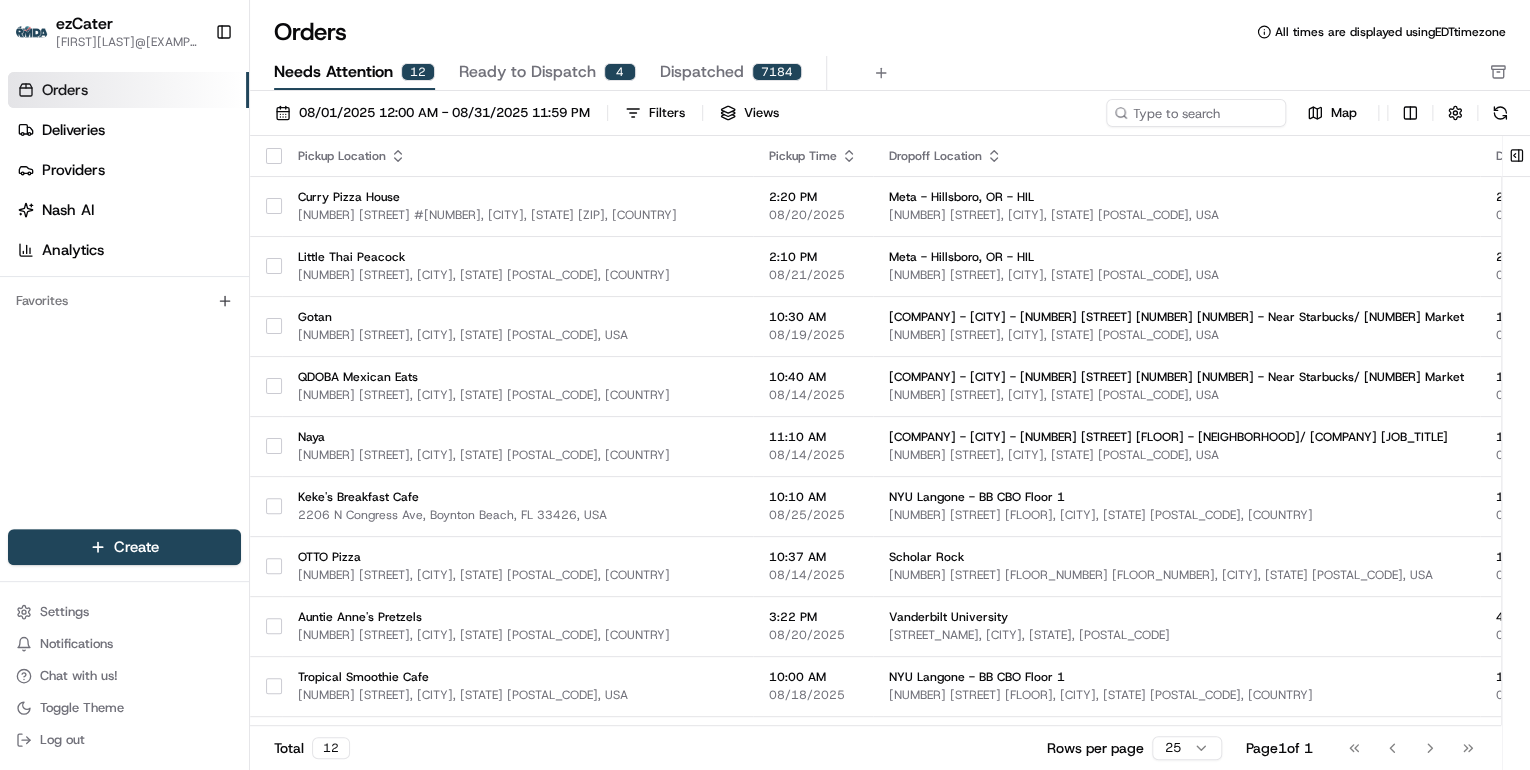 click 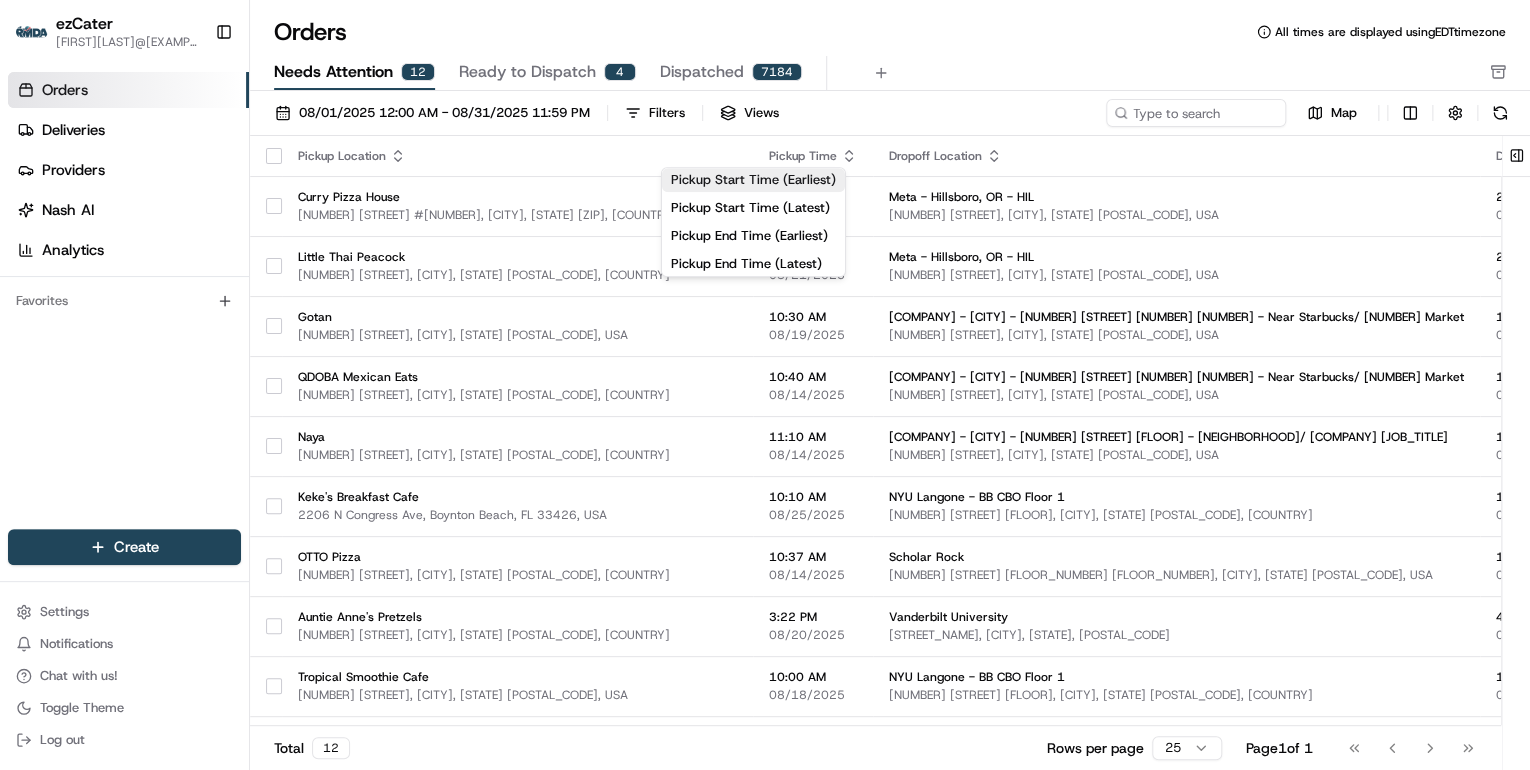 click on "Pickup Start Time (Earliest)" at bounding box center [753, 180] 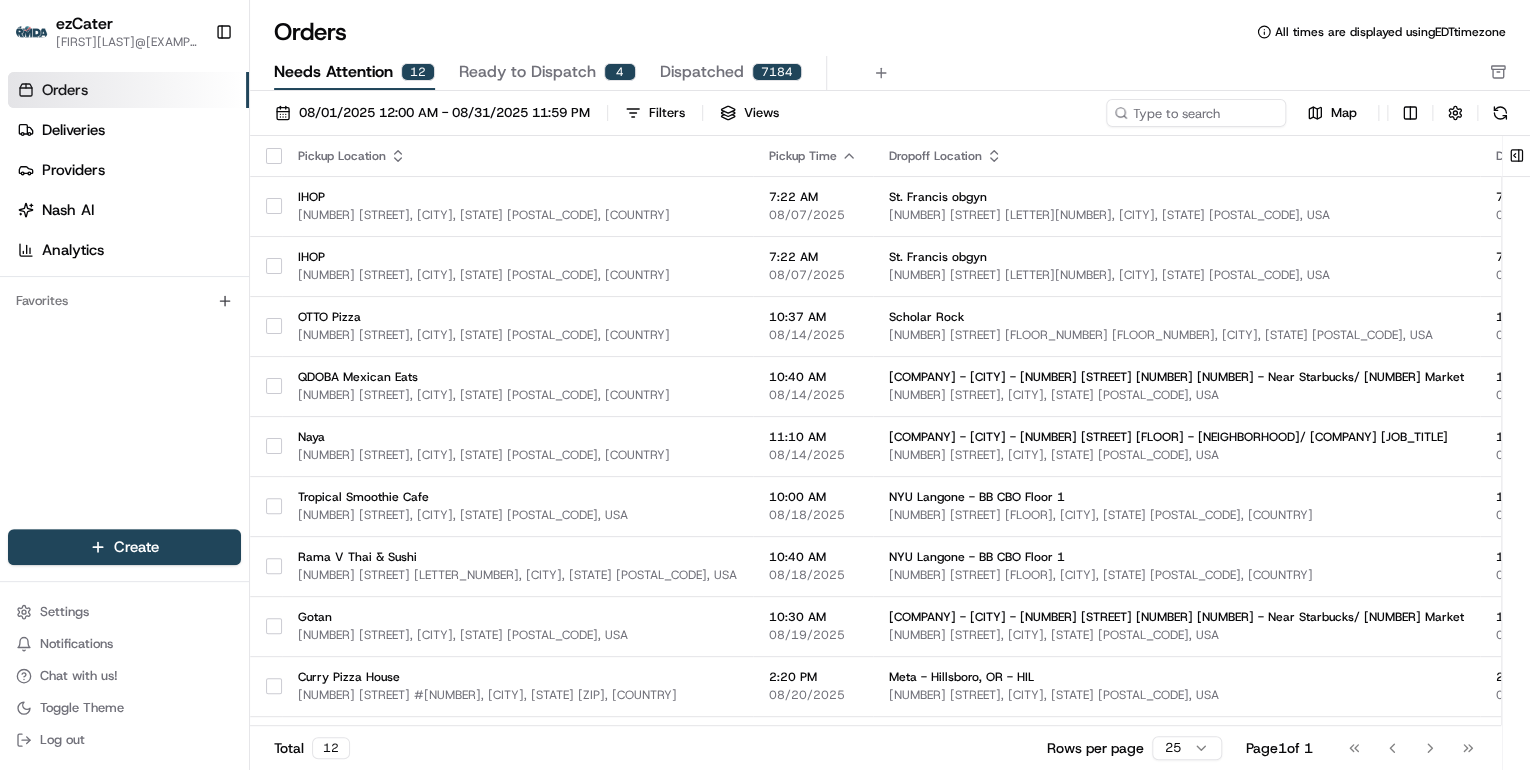 click on "Ready to Dispatch" at bounding box center [527, 72] 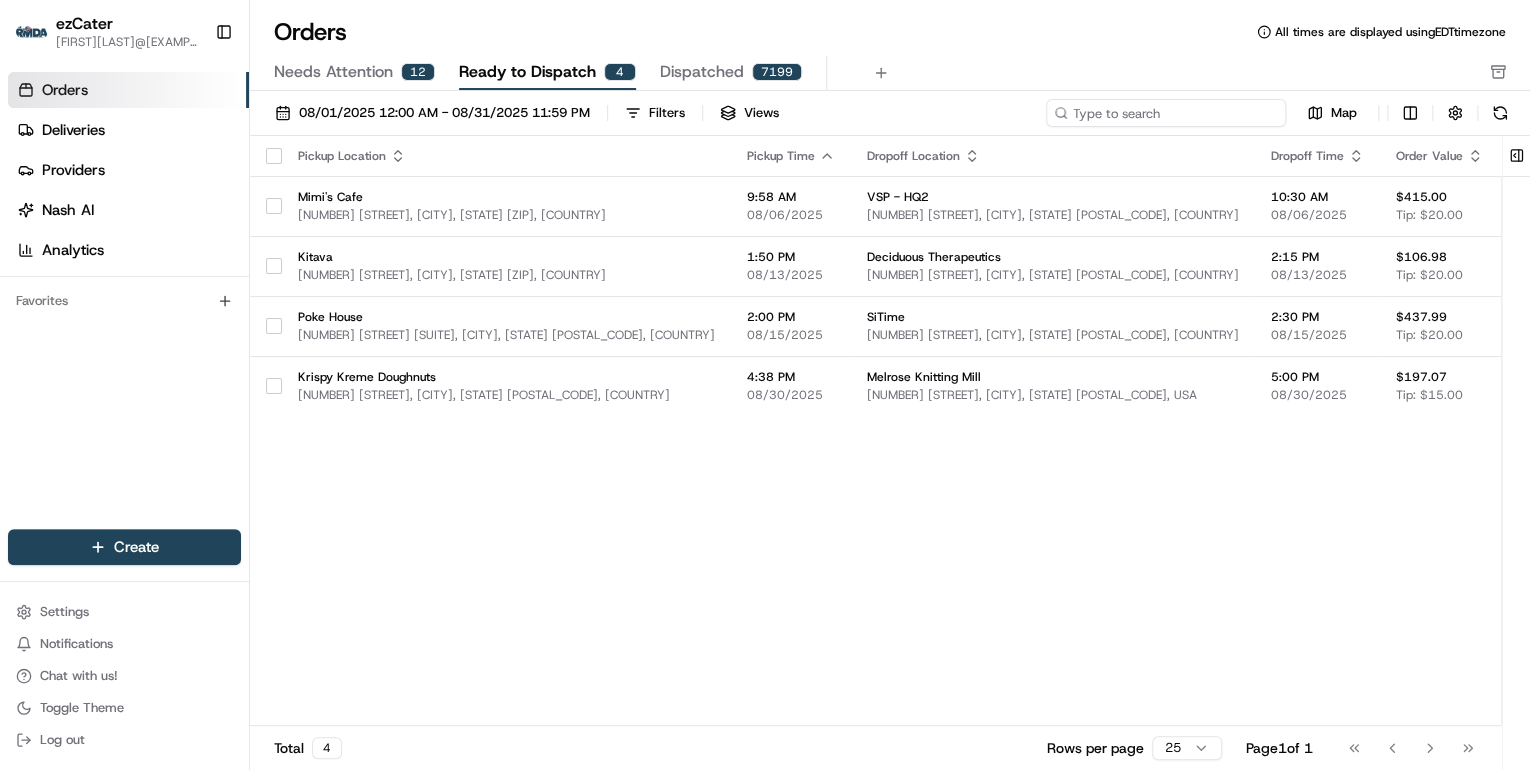 click at bounding box center (1166, 113) 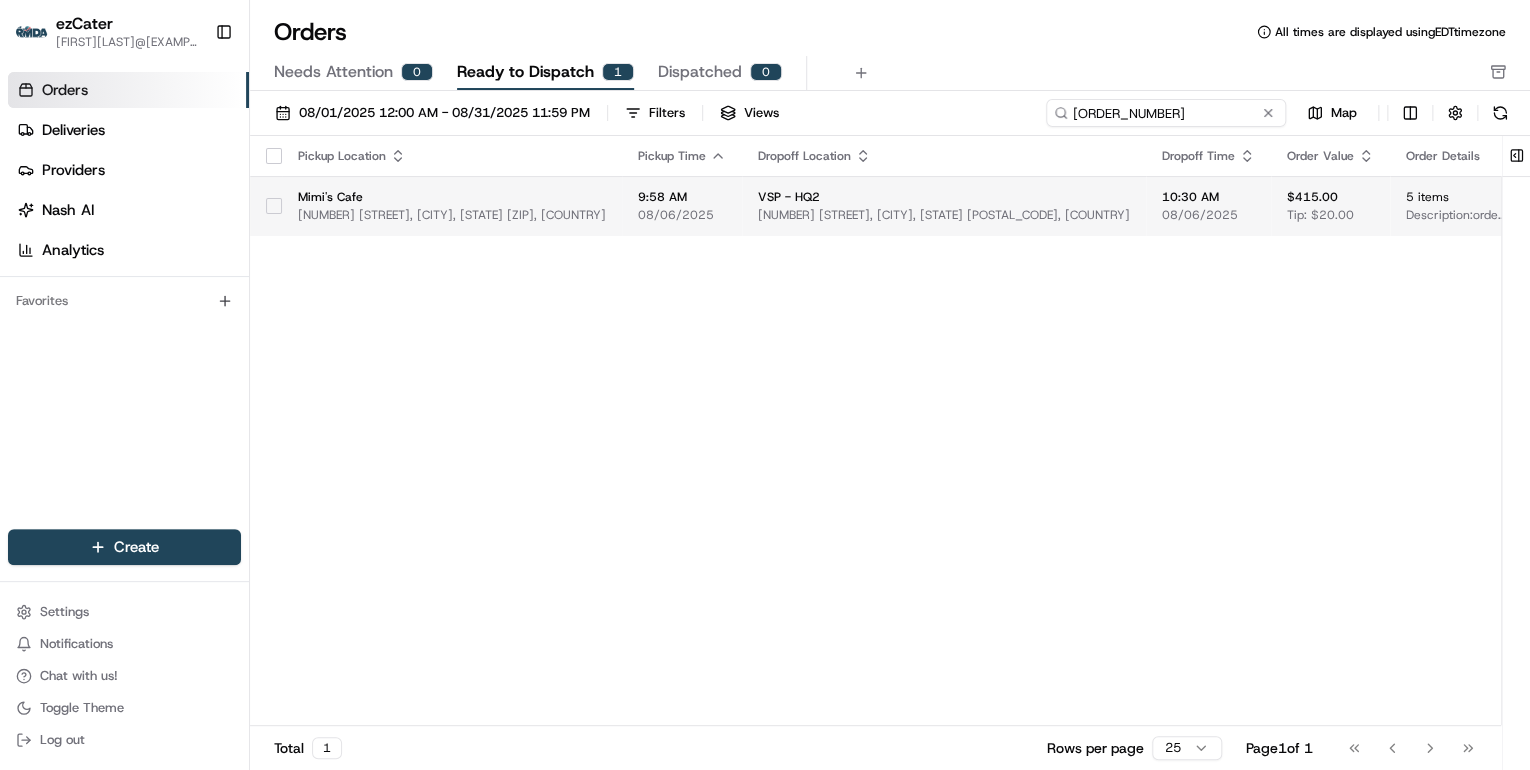 type on "2XT-RT0" 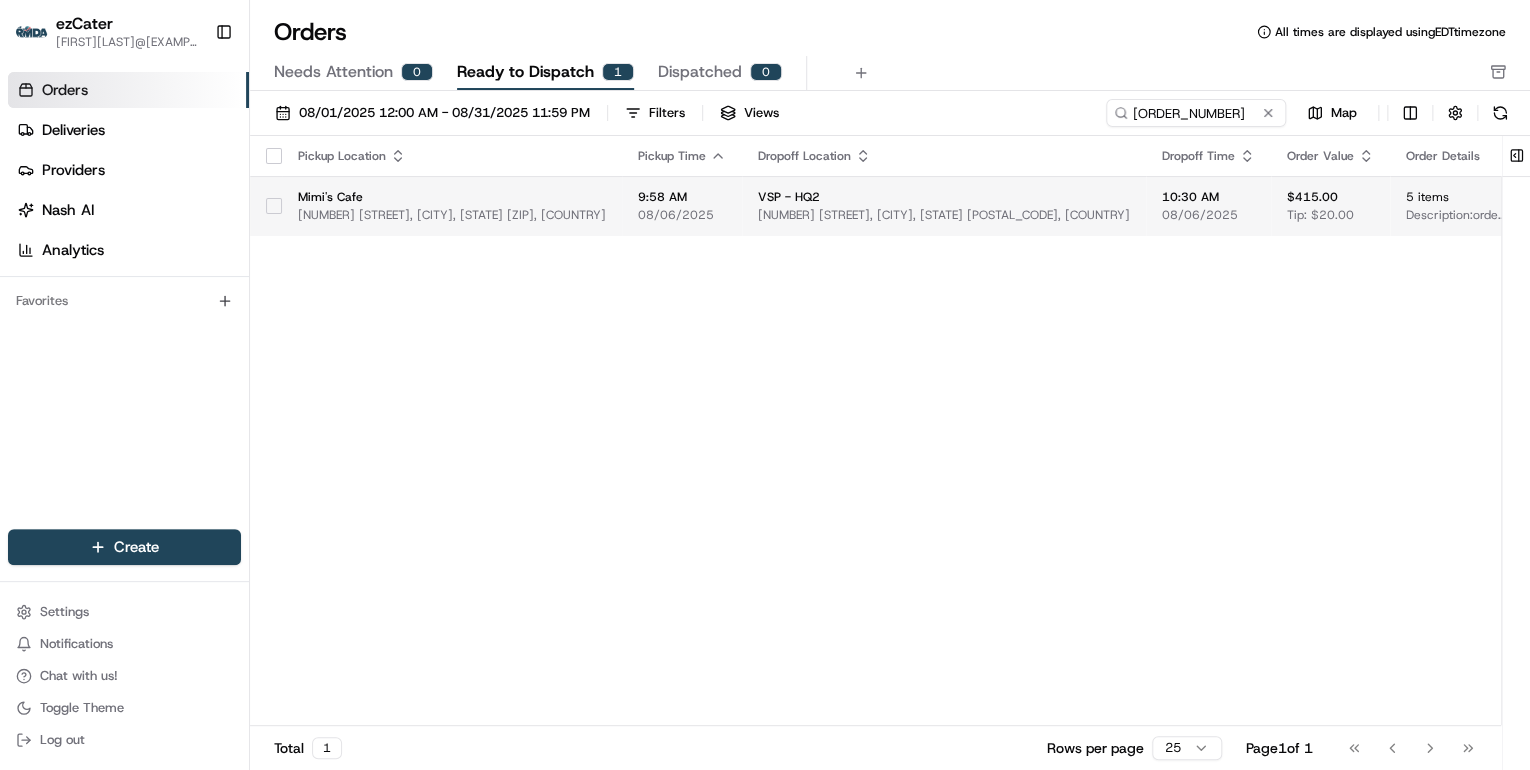 click on "3188 Zinfandel Dr, Rancho Cordova, CA 95670, USA" at bounding box center [944, 215] 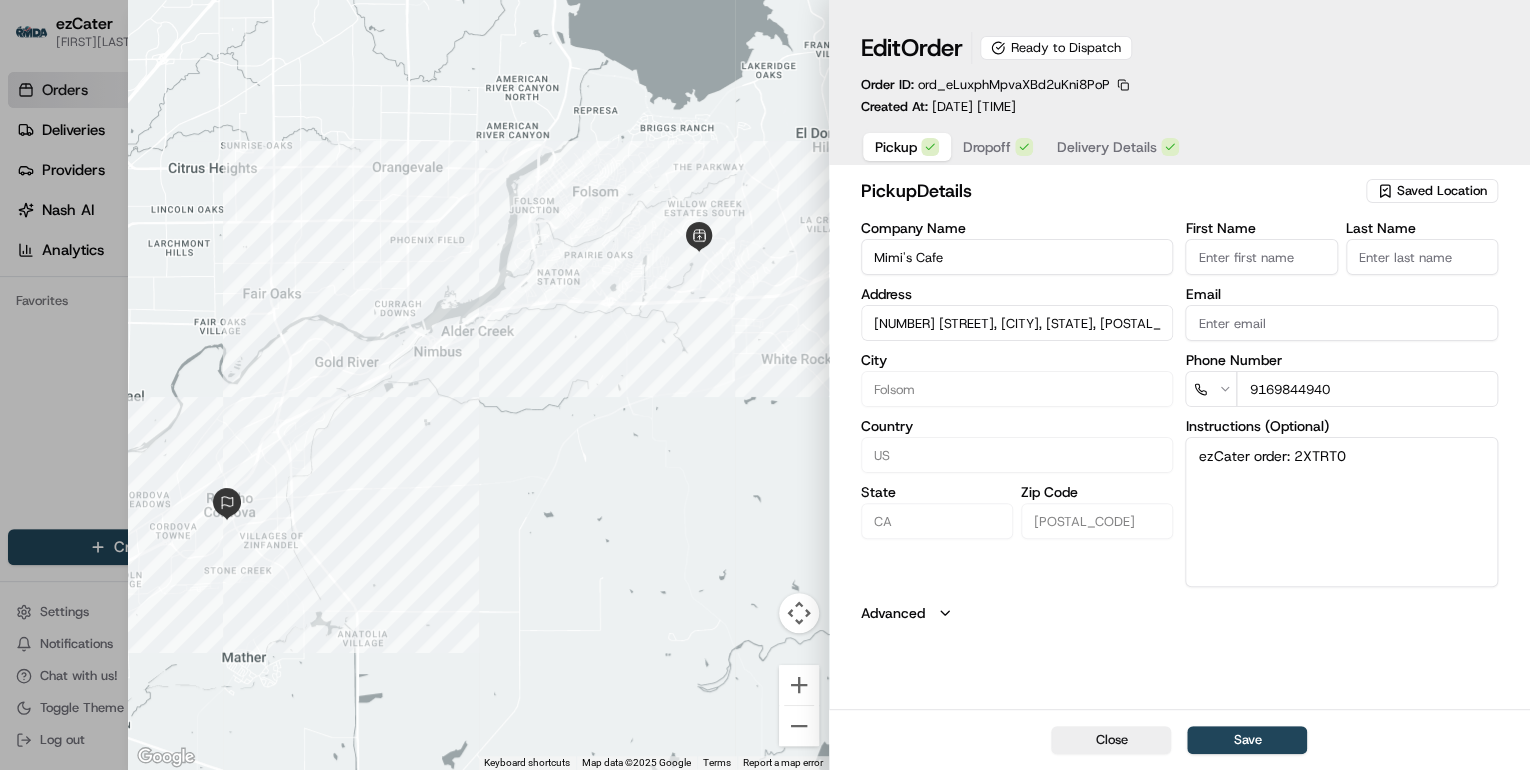 click at bounding box center [765, 385] 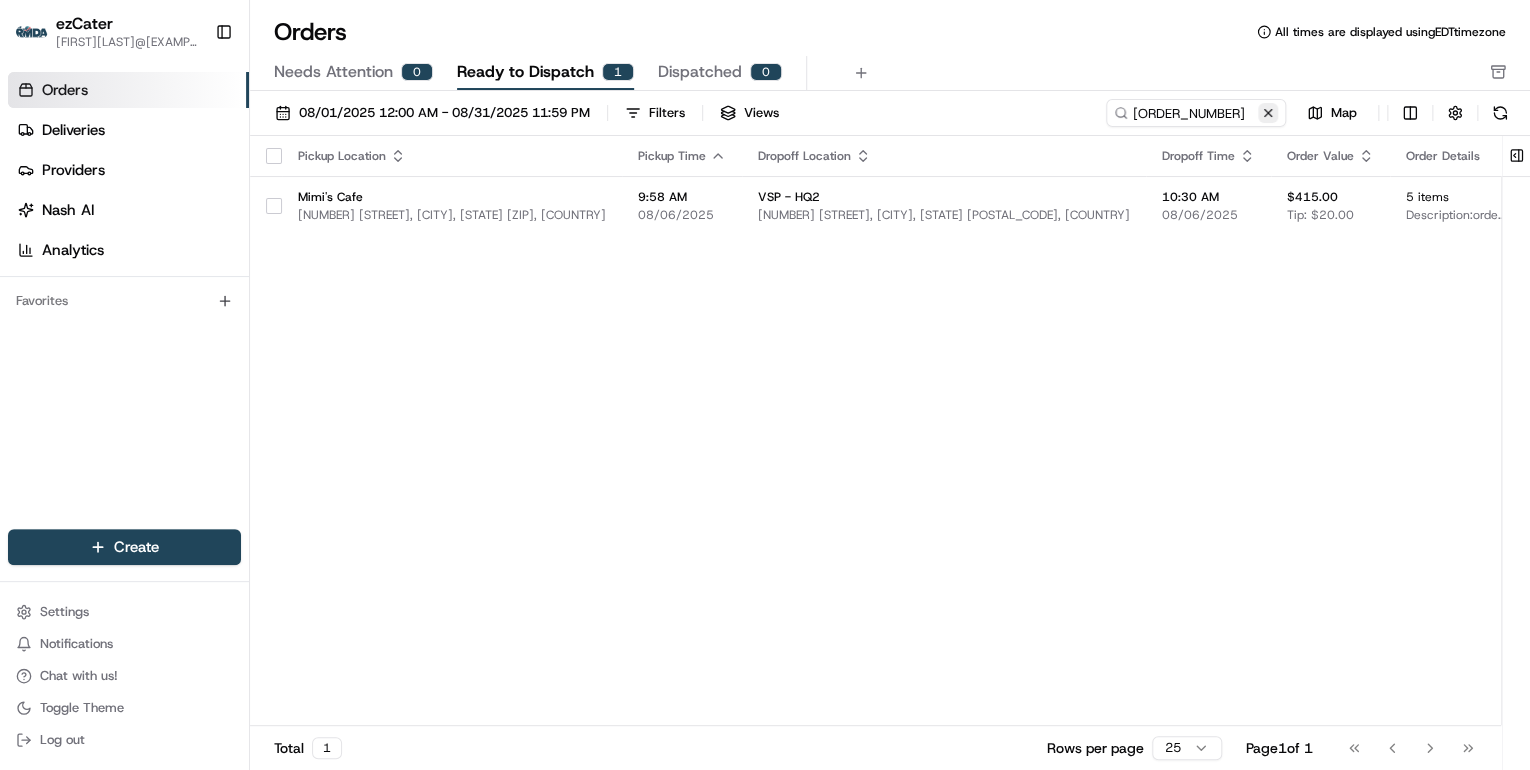 click at bounding box center (1268, 113) 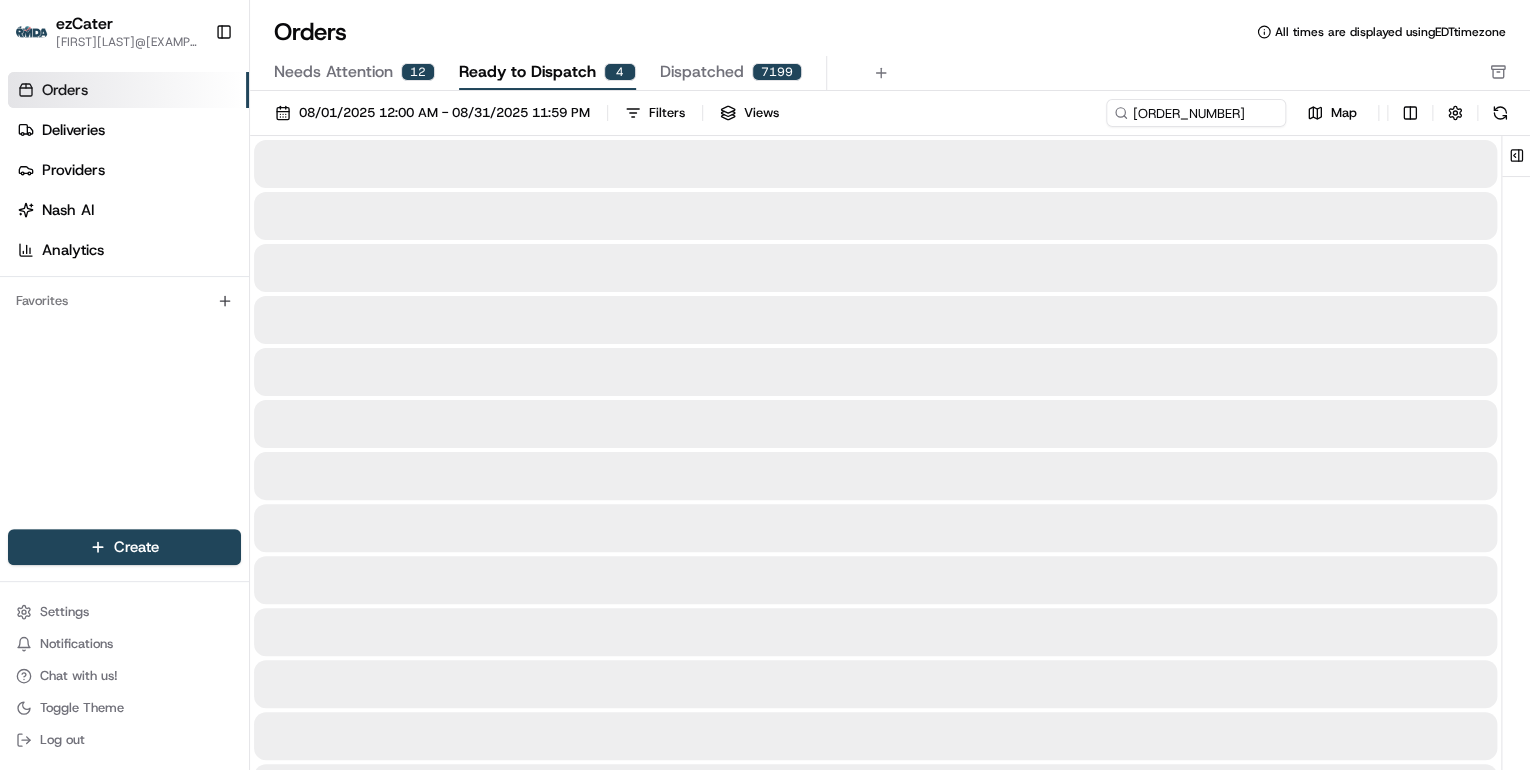 type 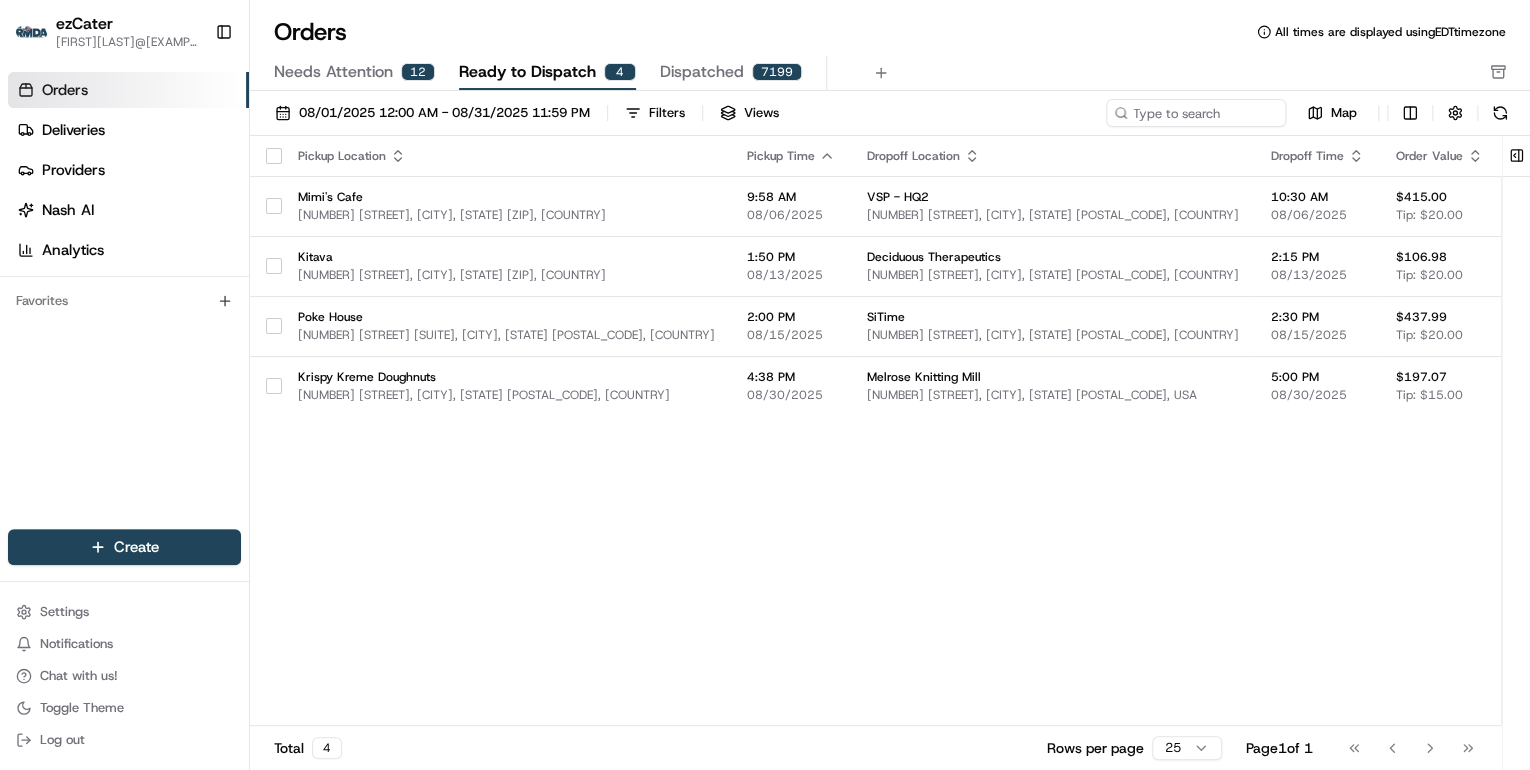 click on "Needs Attention" at bounding box center (333, 72) 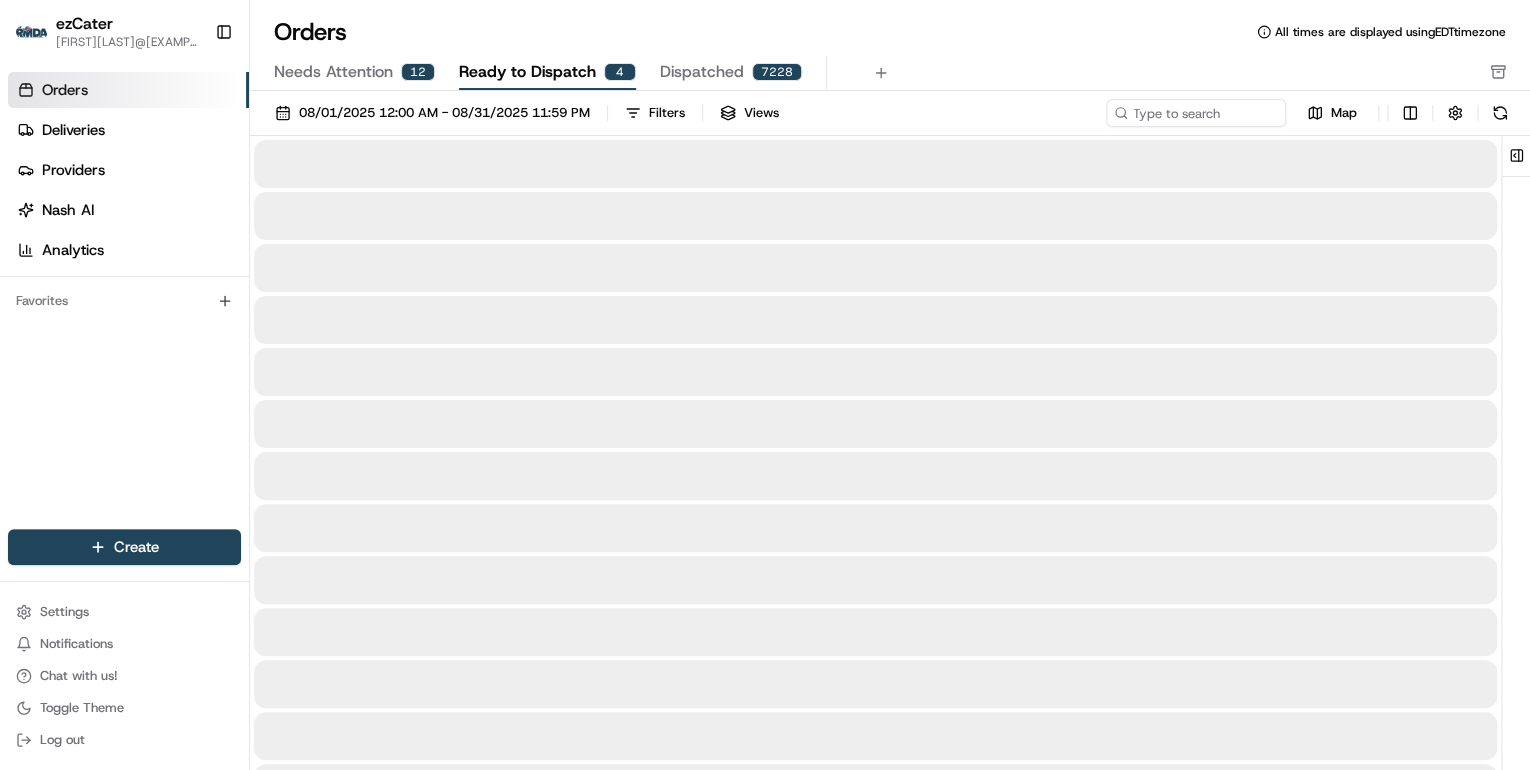 click on "Ready to Dispatch" at bounding box center [527, 72] 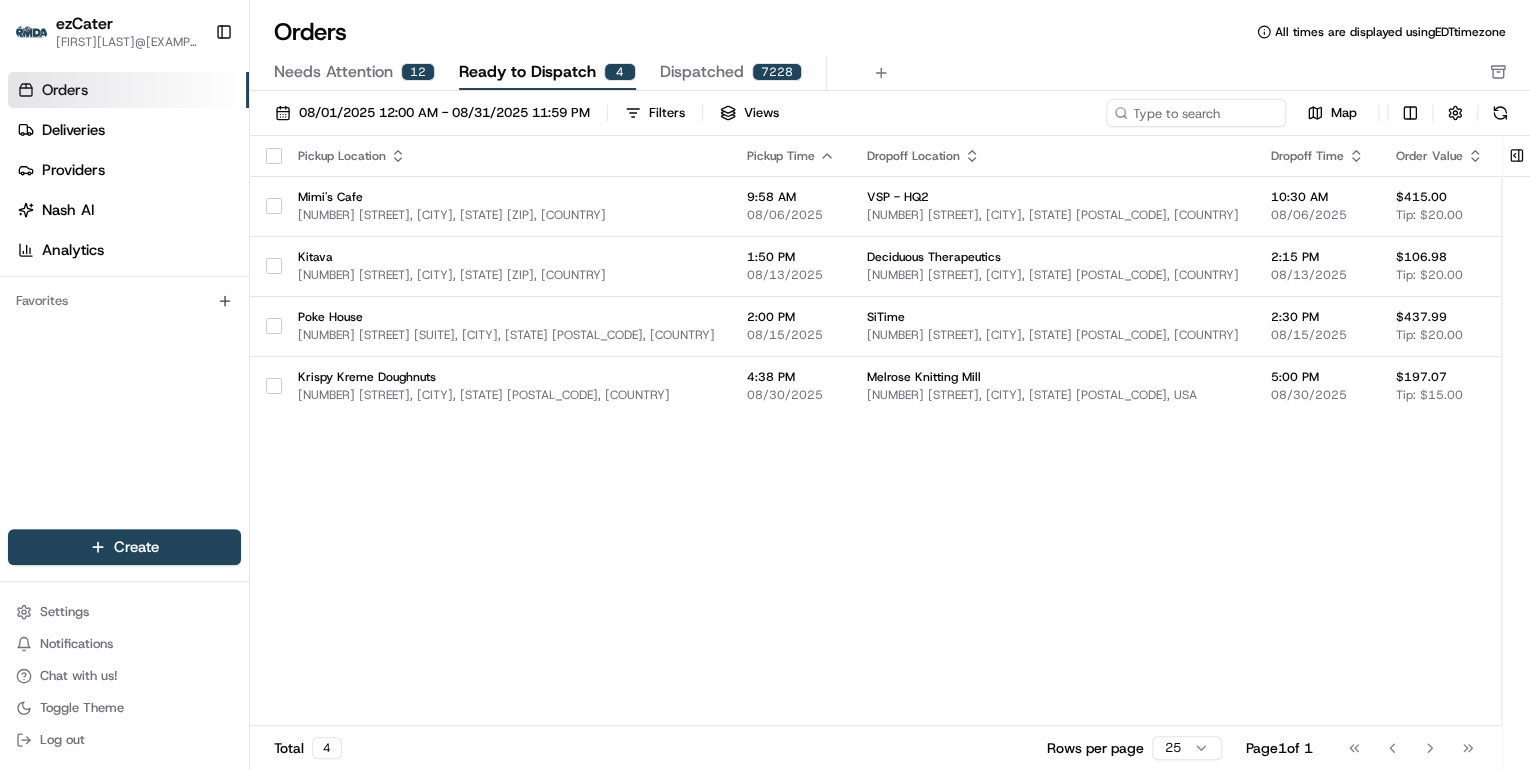 click on "Needs Attention" at bounding box center [333, 72] 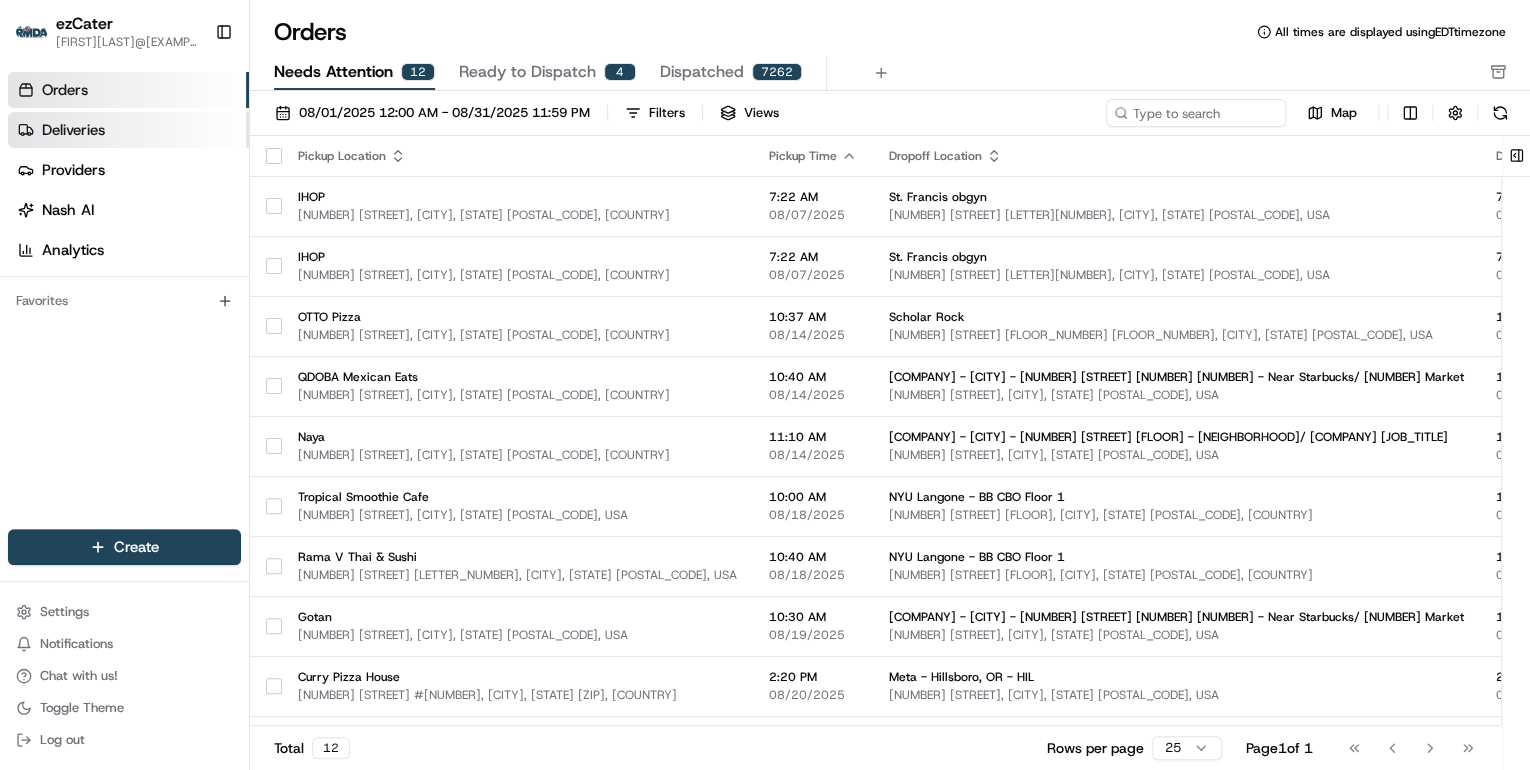 click on "Deliveries" at bounding box center [128, 130] 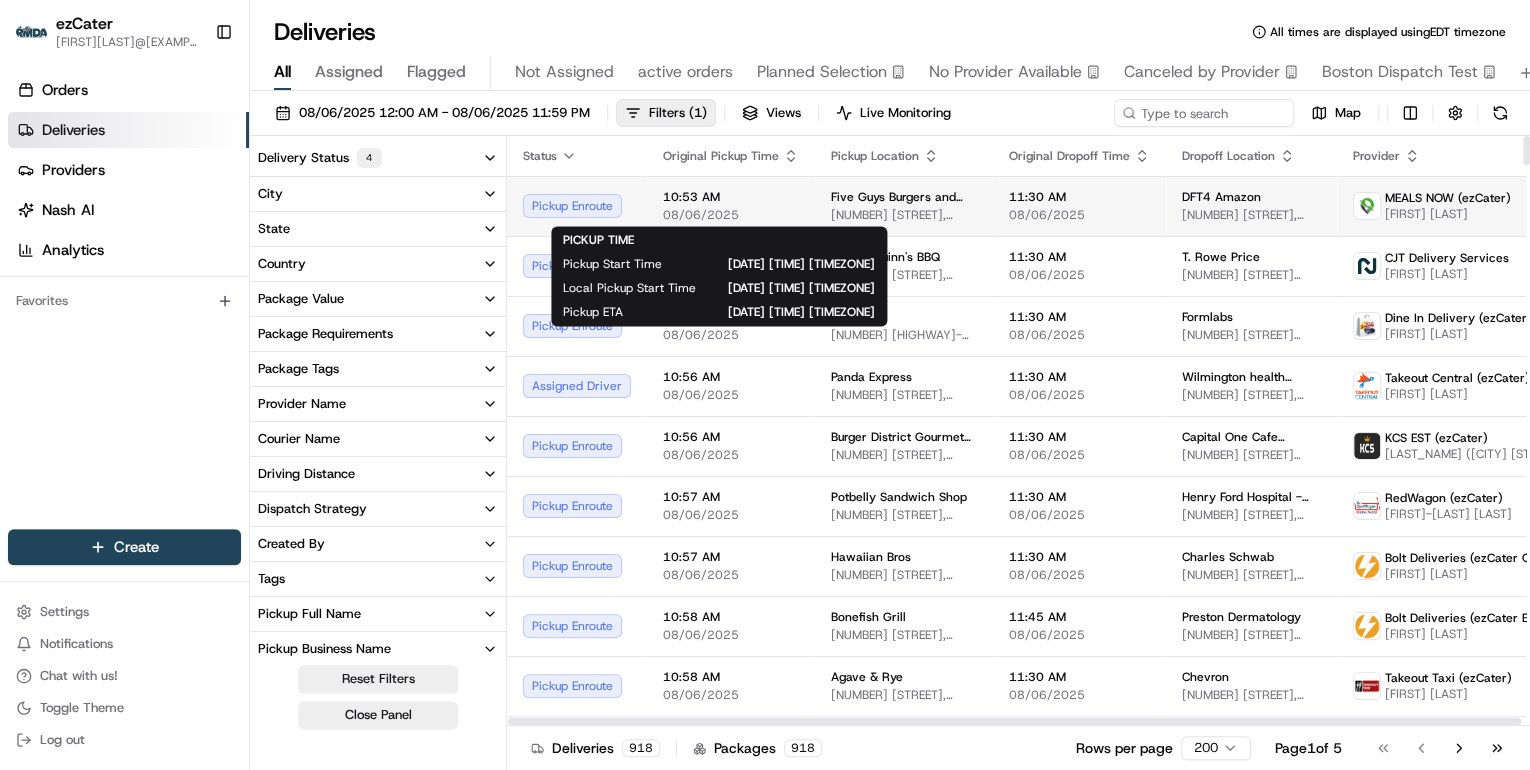 click on "10:53 AM" at bounding box center (731, 197) 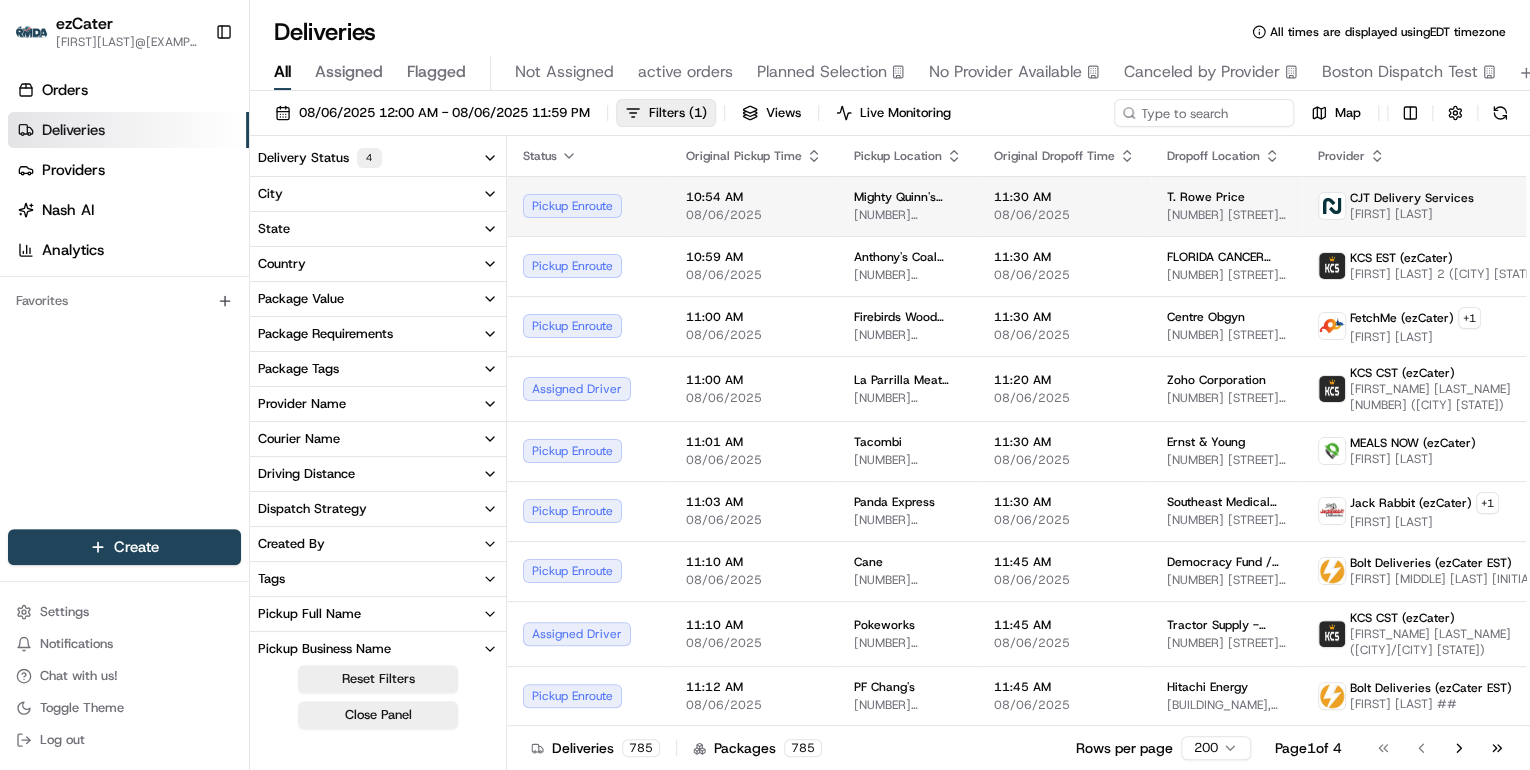 click on "08/06/2025" at bounding box center (754, 215) 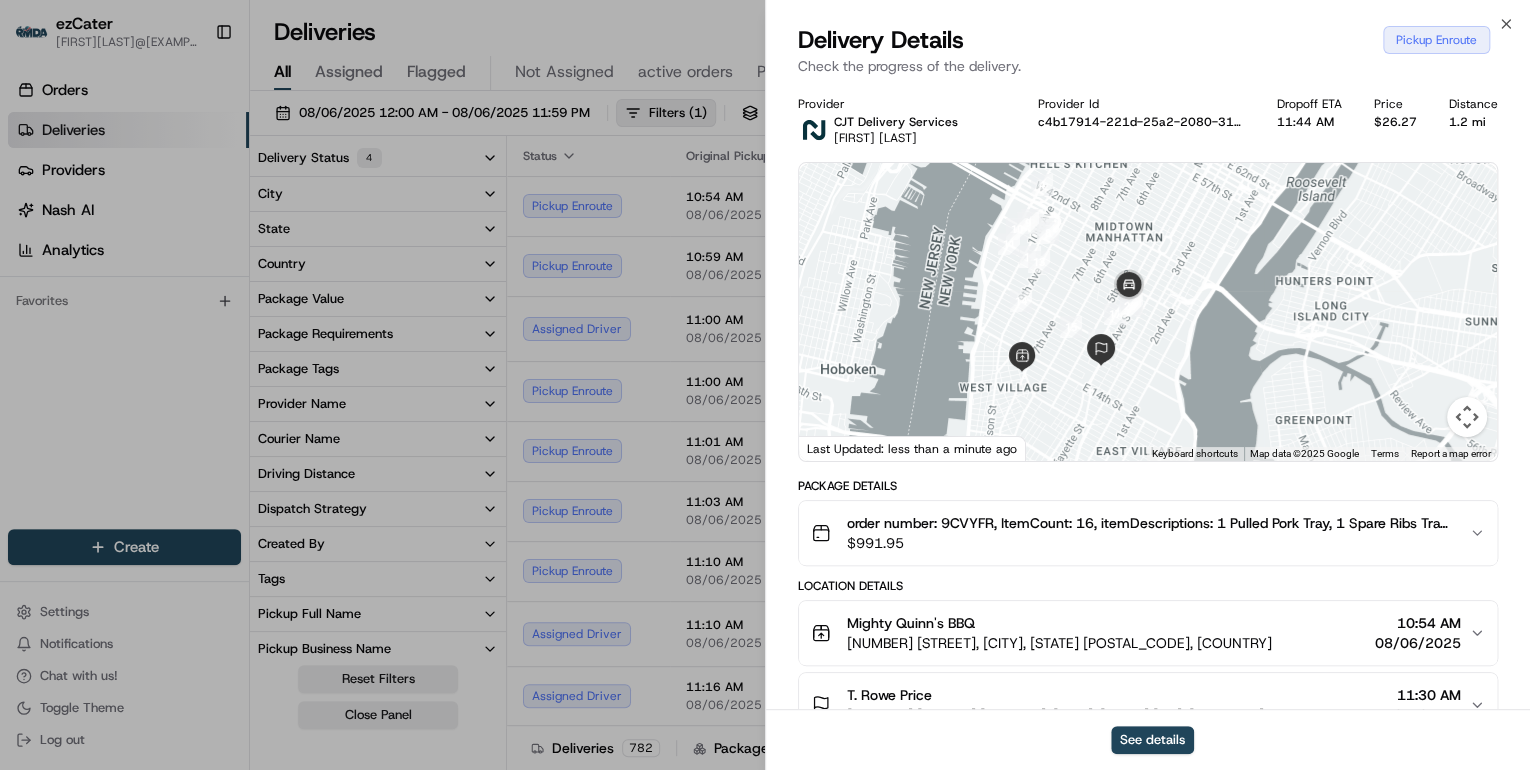 click on "$ 991.95" at bounding box center (1150, 543) 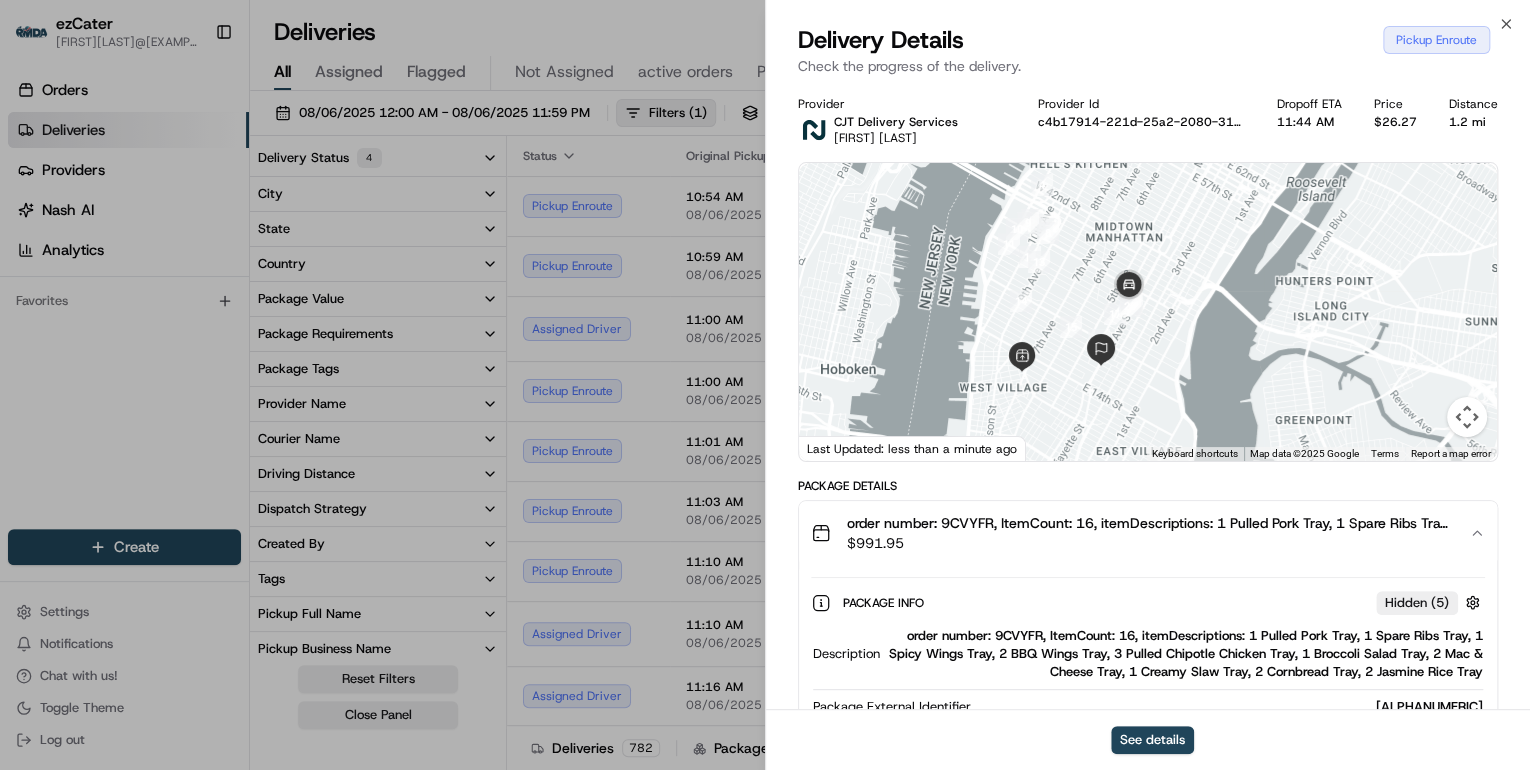 click on "order number: 9CVYFR,
ItemCount: 16,
itemDescriptions:
1 Pulled Pork Tray,
1 Spare Ribs Tray,
1 Spicy Wings Tray,
2 BBQ Wings Tray,
3 Pulled Chipotle Chicken Tray,
1 Broccoli Salad Tray,
2 Mac & Cheese Tray,
1 Creamy Slaw Tray,
2 Cornbread Tray,
2 Jasmine Rice Tray" at bounding box center [1185, 654] 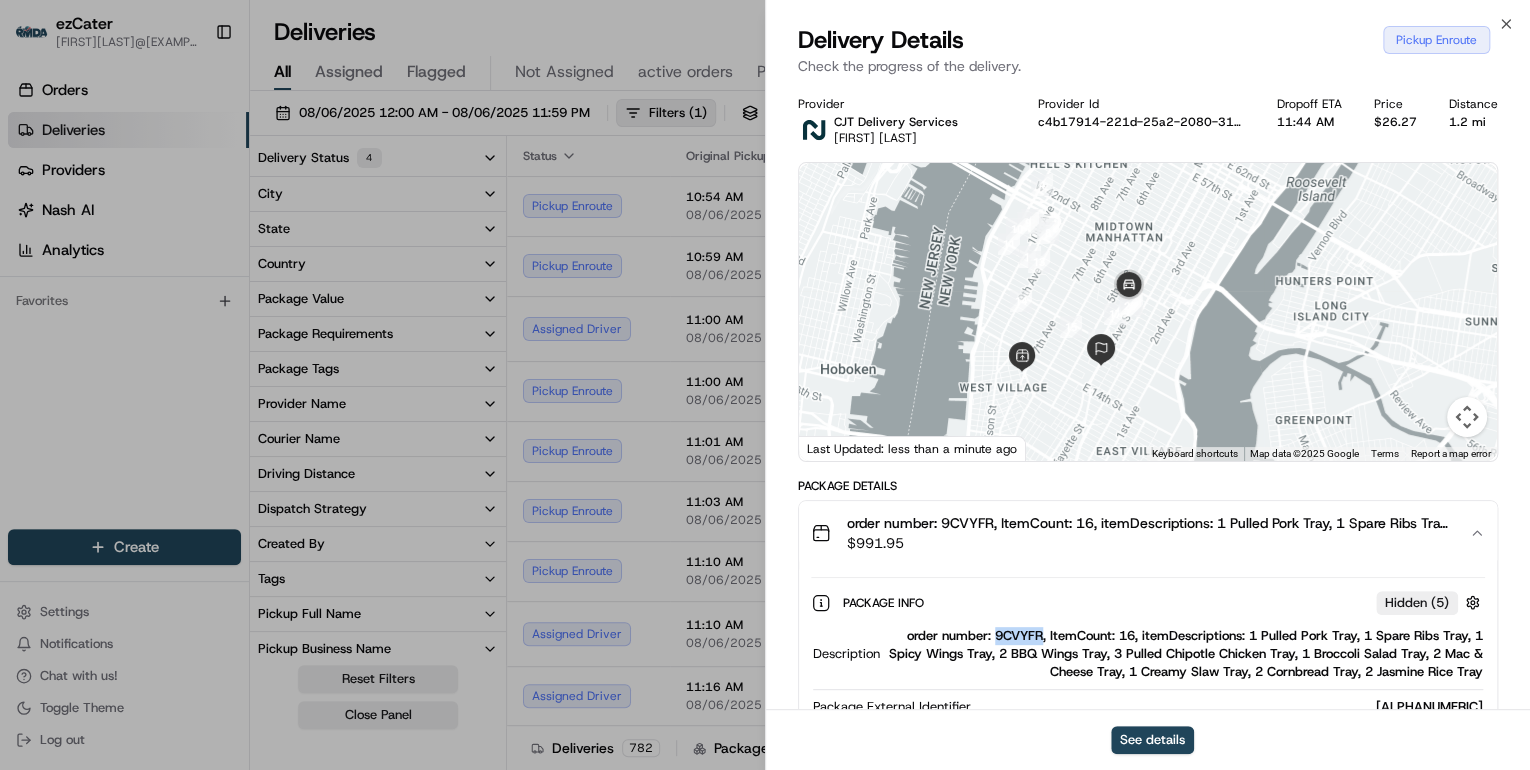 click on "order number: 9CVYFR,
ItemCount: 16,
itemDescriptions:
1 Pulled Pork Tray,
1 Spare Ribs Tray,
1 Spicy Wings Tray,
2 BBQ Wings Tray,
3 Pulled Chipotle Chicken Tray,
1 Broccoli Salad Tray,
2 Mac & Cheese Tray,
1 Creamy Slaw Tray,
2 Cornbread Tray,
2 Jasmine Rice Tray" at bounding box center [1185, 654] 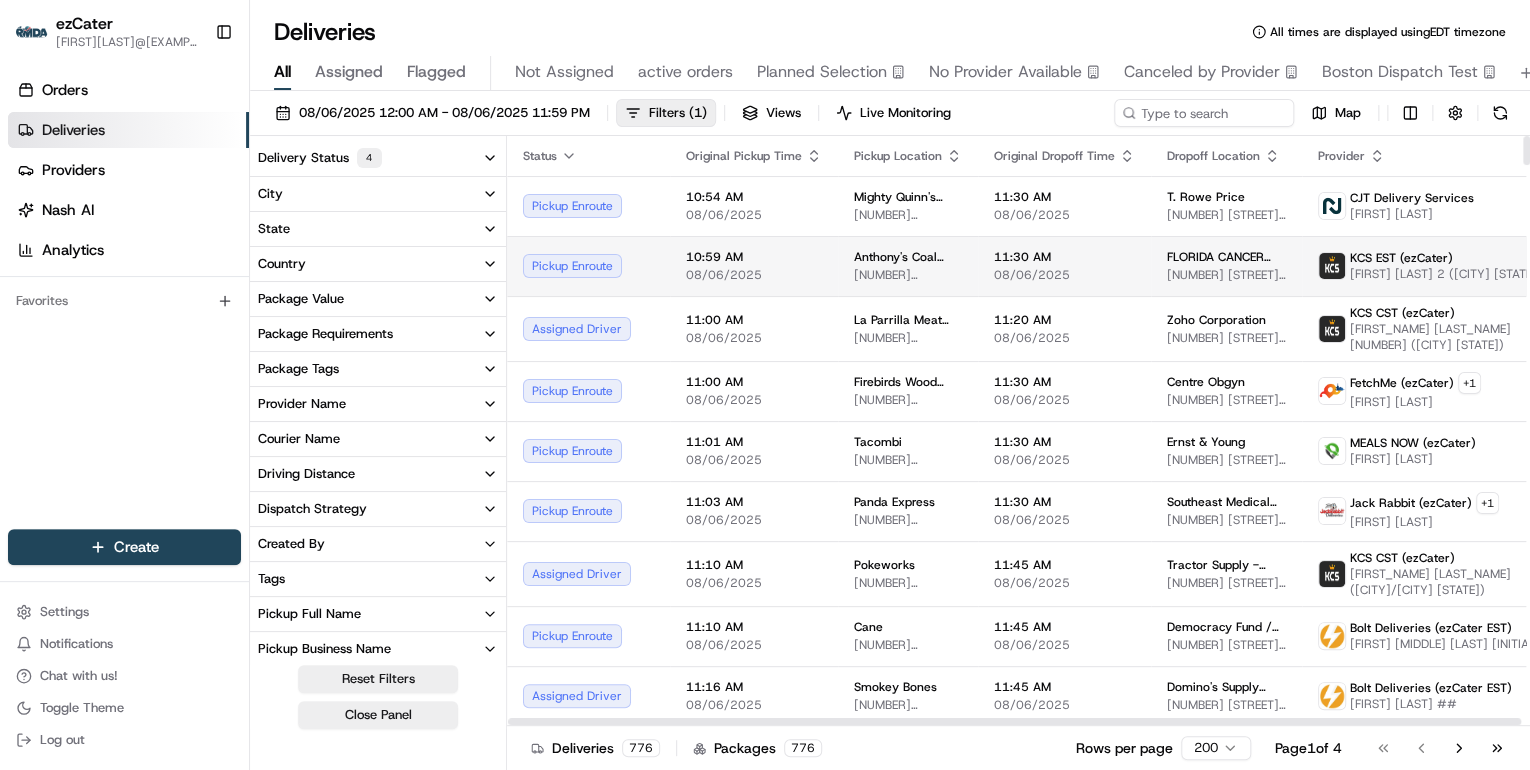 click on "08/06/2025" at bounding box center [754, 275] 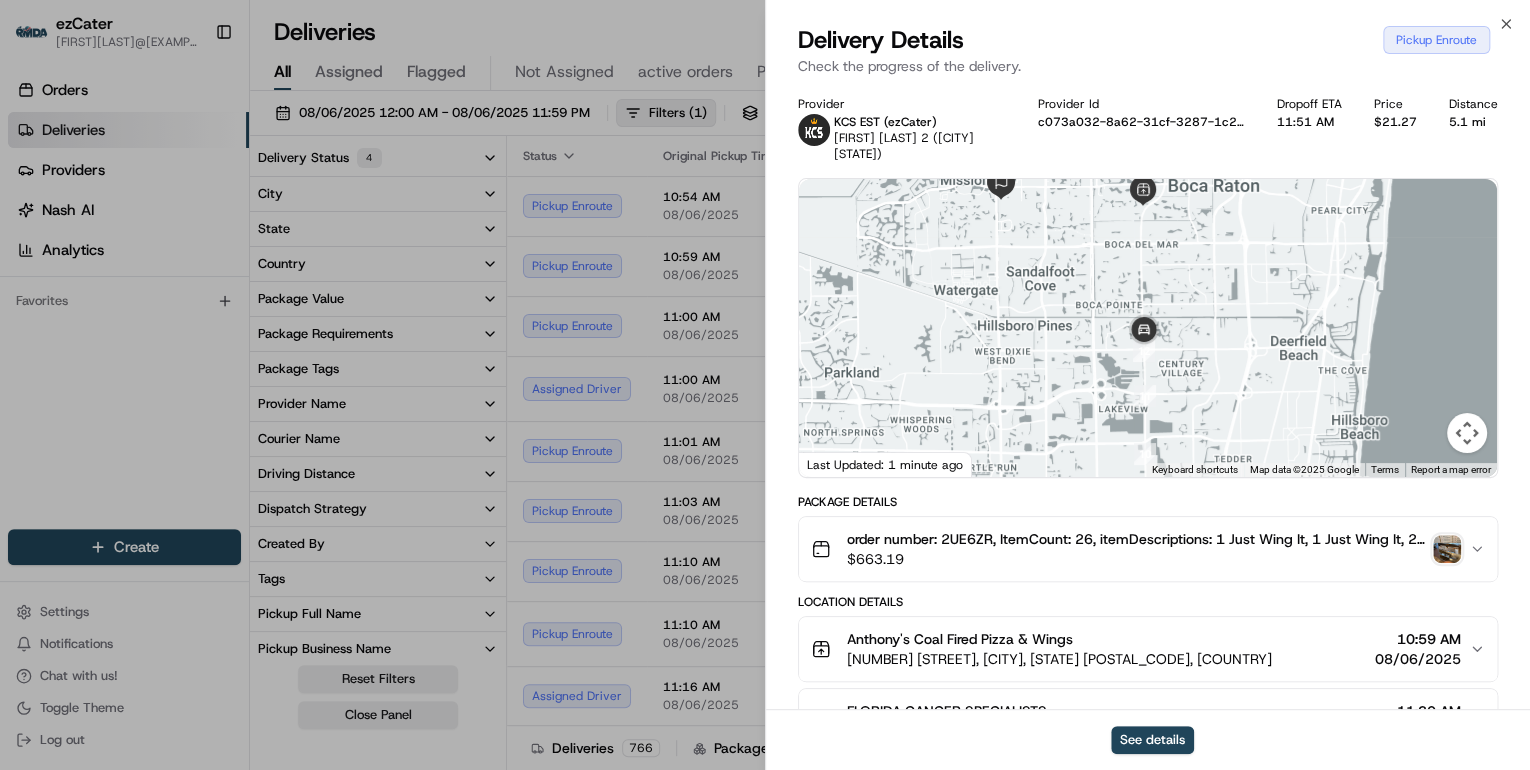 drag, startPoint x: 1114, startPoint y: 391, endPoint x: 1049, endPoint y: 248, distance: 157.0796 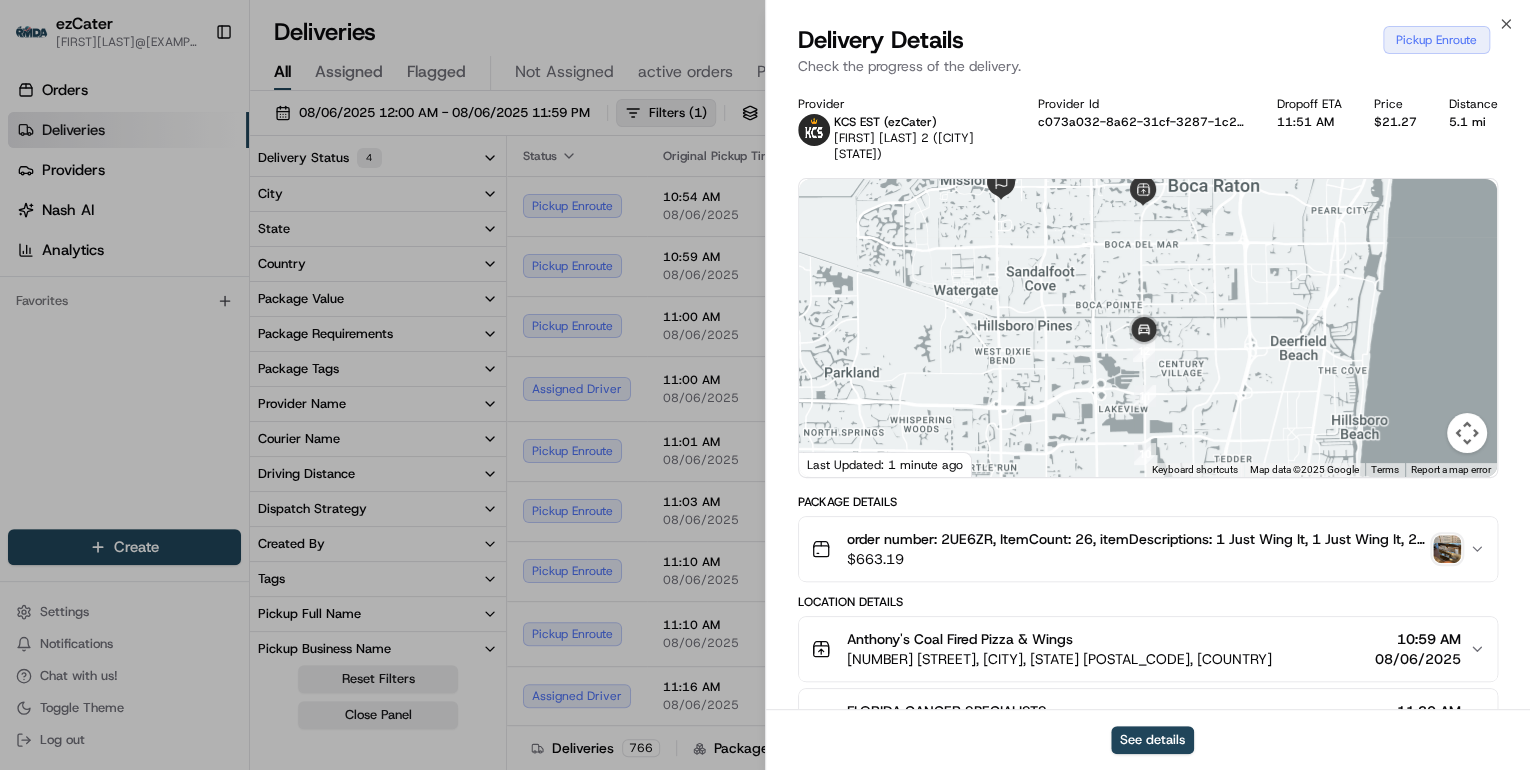 click on "$ 663.19" at bounding box center [1136, 559] 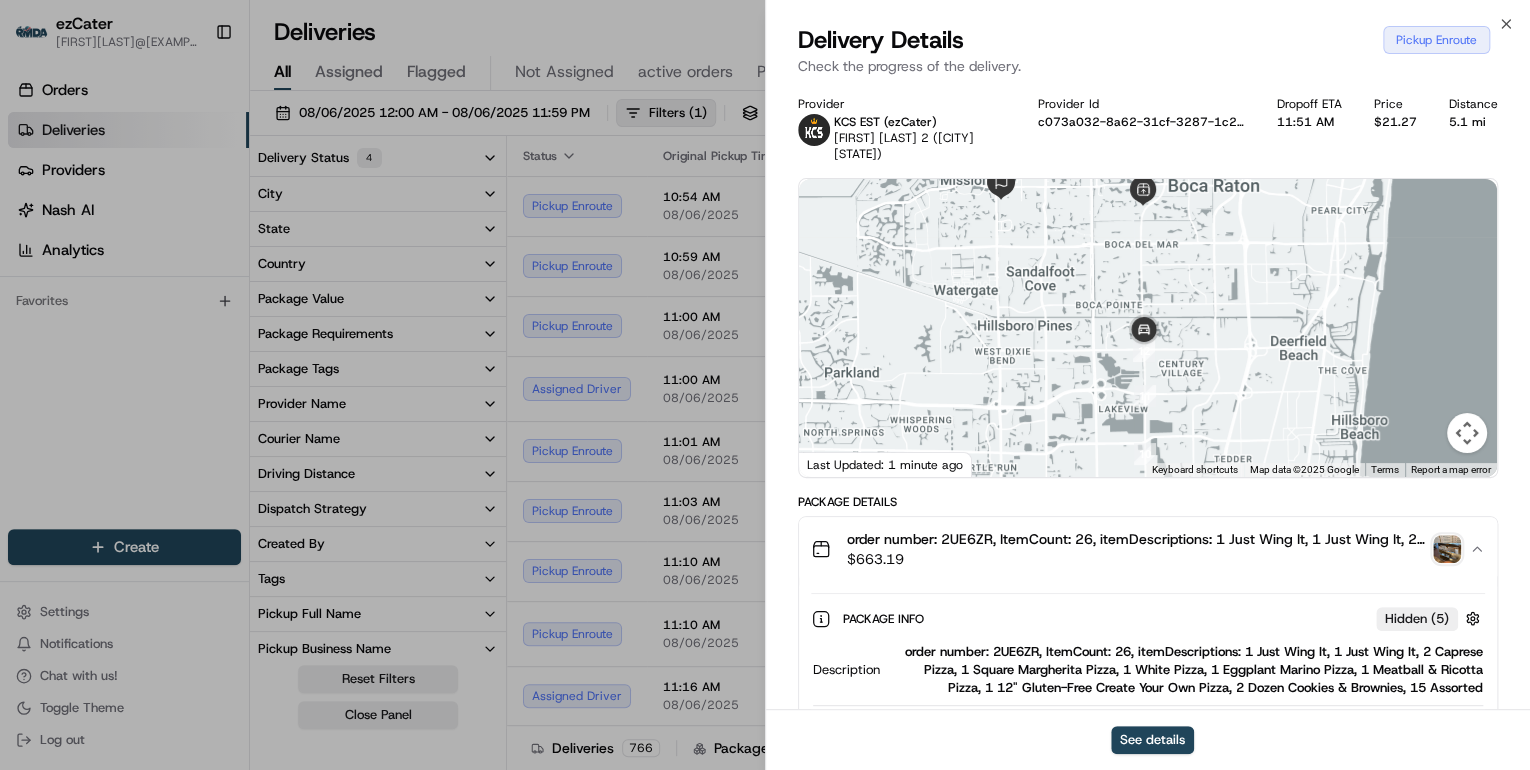 click on "order number: 2UE6ZR,
ItemCount: 26,
itemDescriptions:
1 Just Wing It,
1 Just Wing It,
2 Caprese Pizza,
1 Square Margherita Pizza,
1 White Pizza,
1 Eggplant Marino Pizza,
1 Meatball & Ricotta Pizza,
1 12" Gluten-Free Create Your Own Pizza,
2 Dozen Cookies & Brownies,
15 Assorted" at bounding box center (1185, 670) 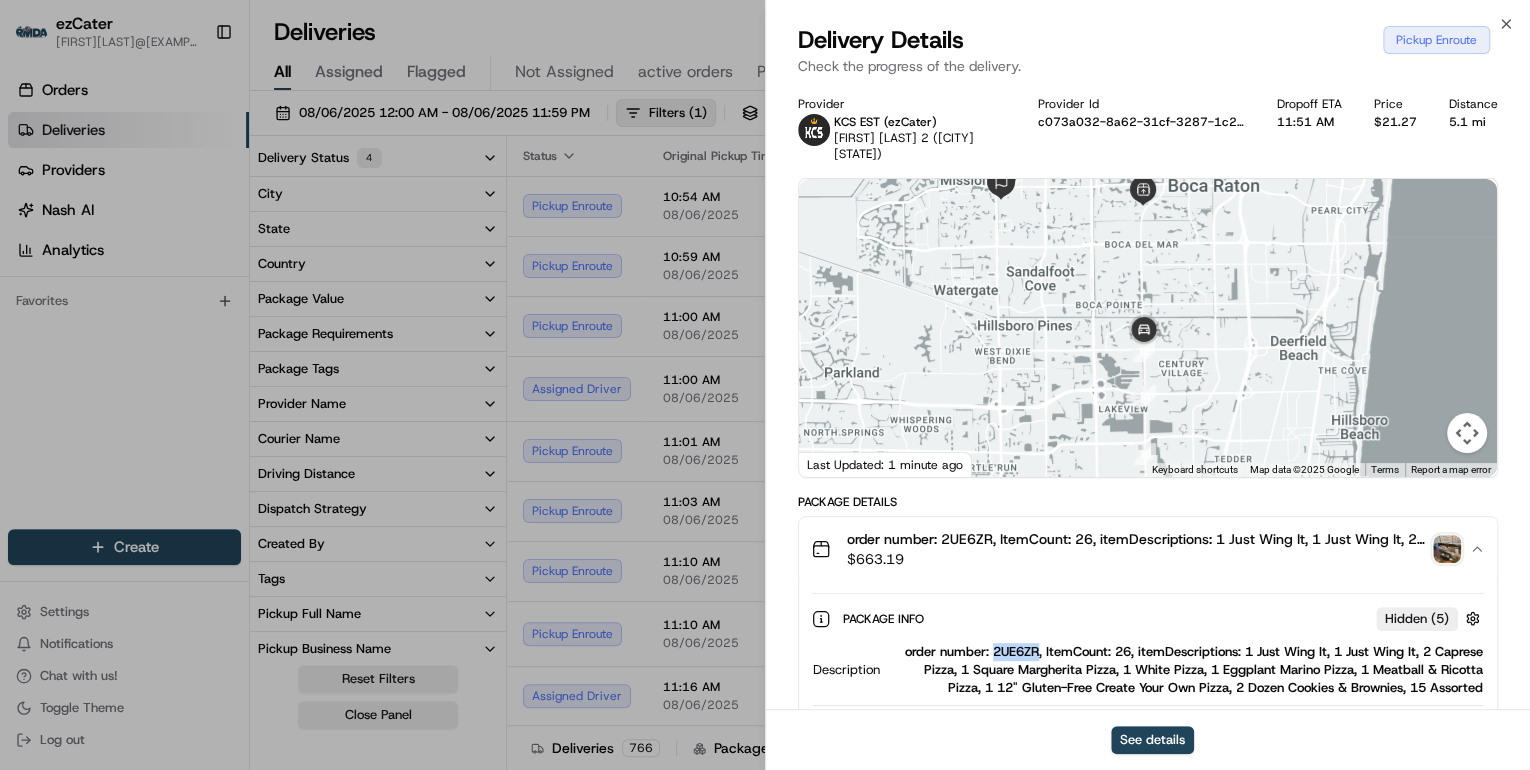 click on "order number: 2UE6ZR,
ItemCount: 26,
itemDescriptions:
1 Just Wing It,
1 Just Wing It,
2 Caprese Pizza,
1 Square Margherita Pizza,
1 White Pizza,
1 Eggplant Marino Pizza,
1 Meatball & Ricotta Pizza,
1 12" Gluten-Free Create Your Own Pizza,
2 Dozen Cookies & Brownies,
15 Assorted" at bounding box center (1185, 670) 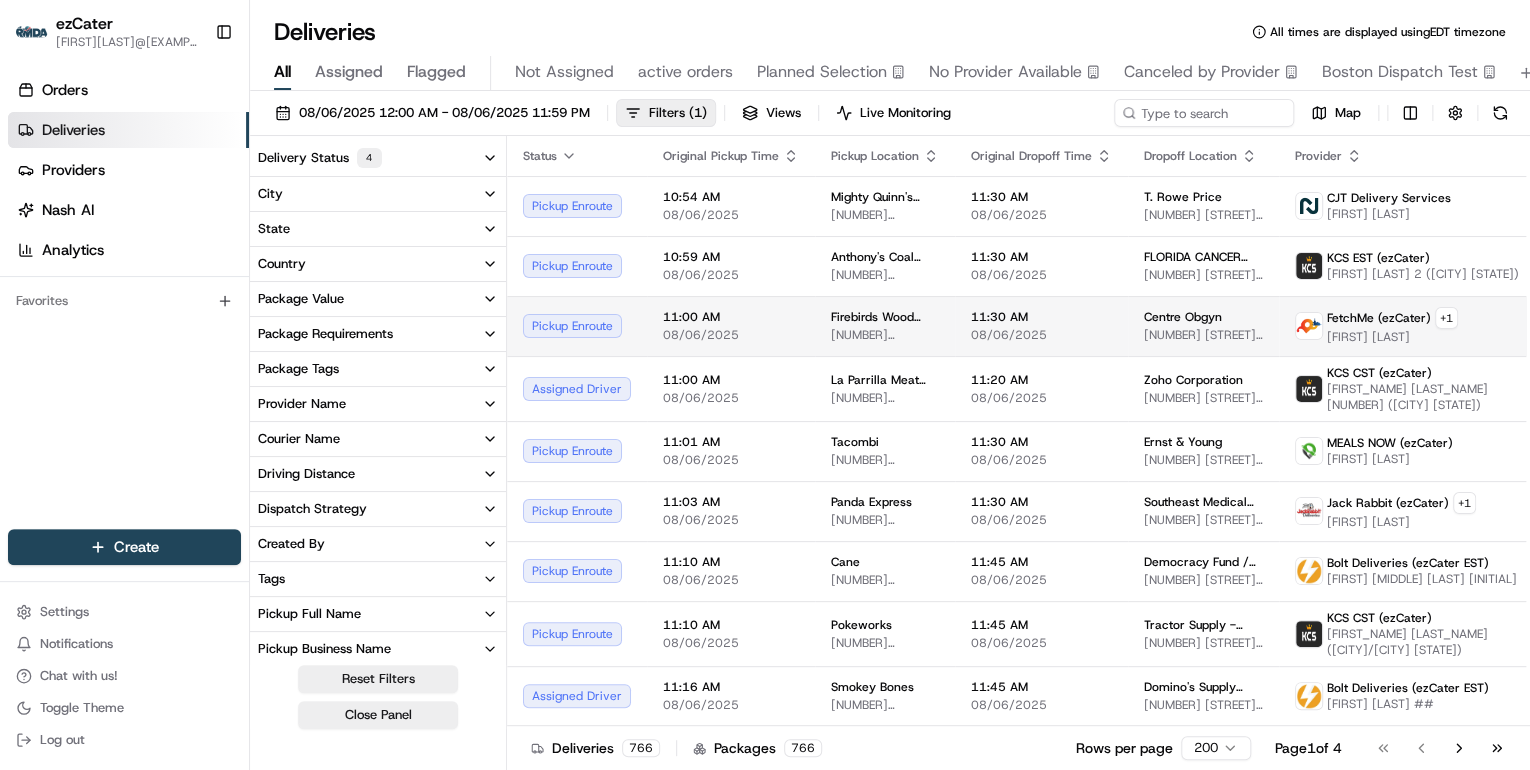 click on "08/06/2025" at bounding box center (731, 335) 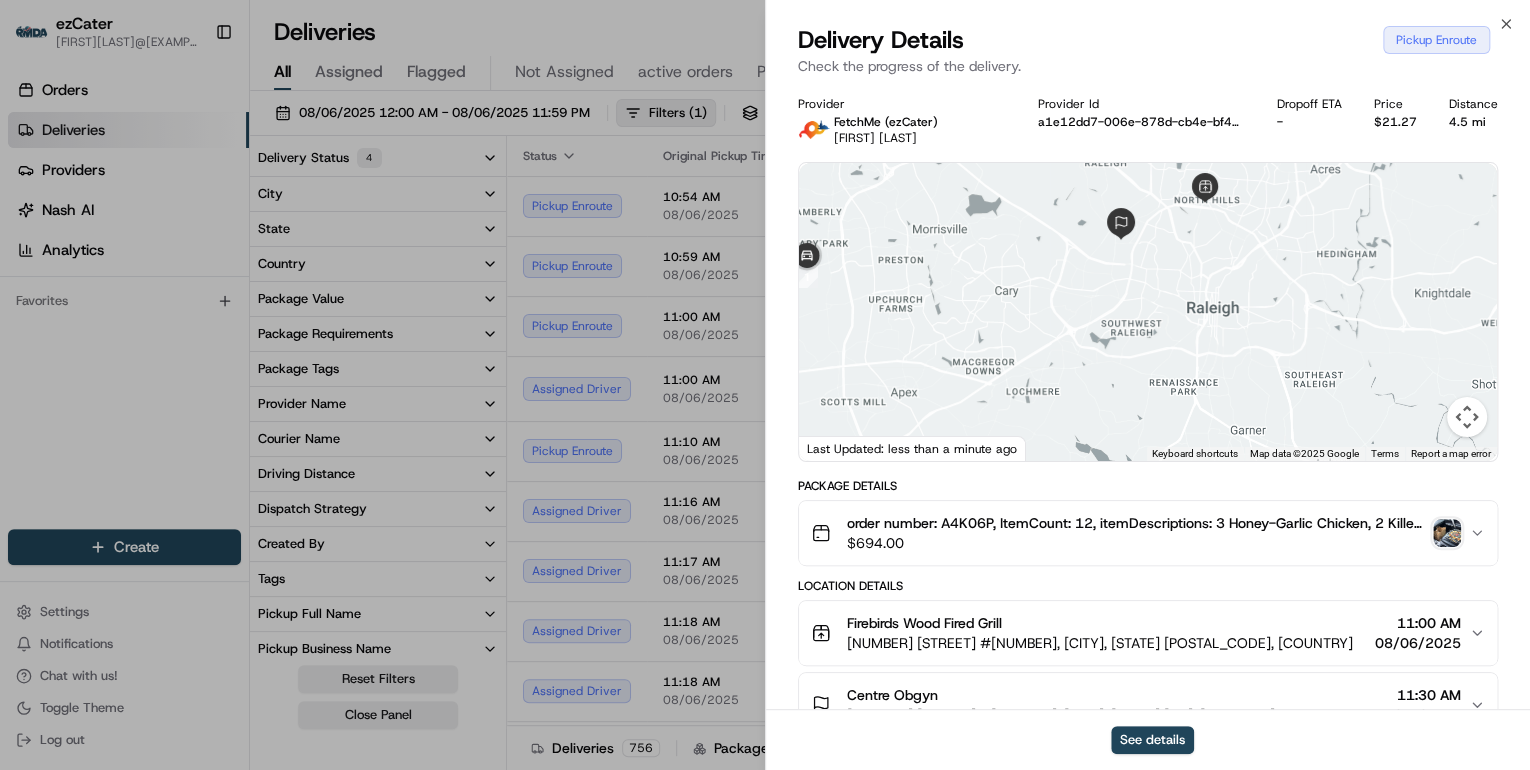 drag, startPoint x: 1008, startPoint y: 400, endPoint x: 1018, endPoint y: 268, distance: 132.37825 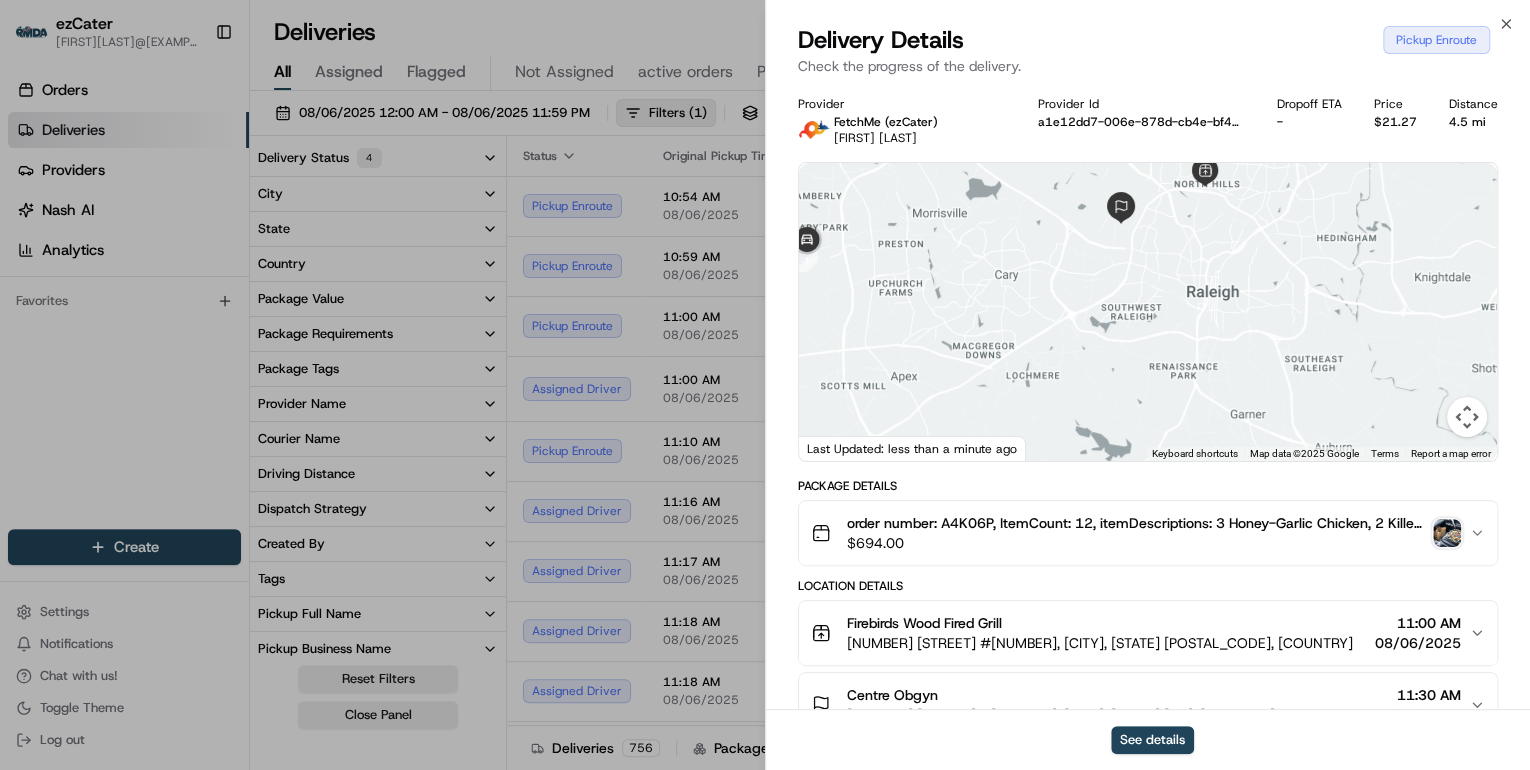 click on "$ 694.00" at bounding box center (1136, 543) 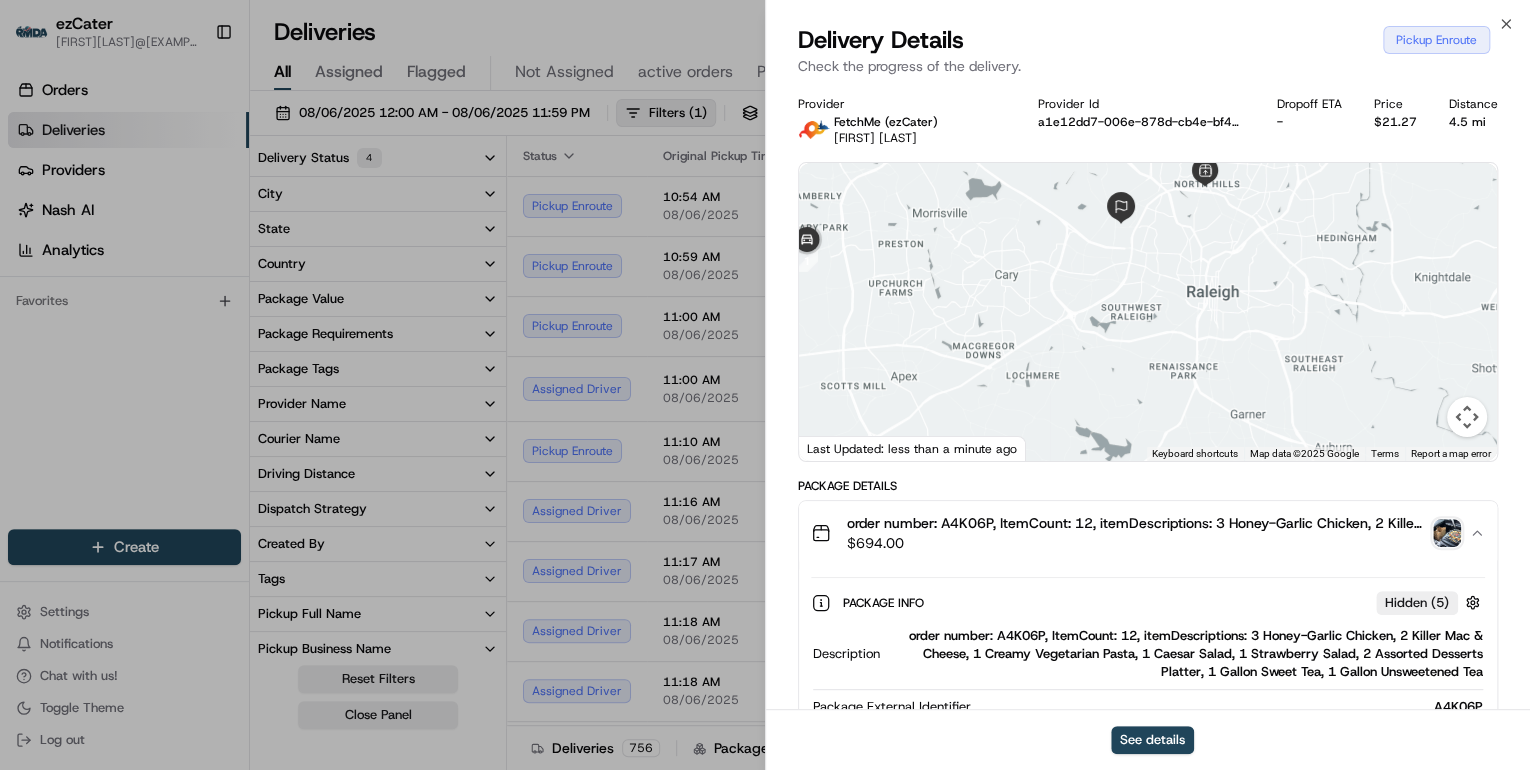 click on "order number: A4K06P,
ItemCount: 12,
itemDescriptions:
3 Honey-Garlic Chicken,
2 Killer Mac & Cheese,
1 Creamy Vegetarian Pasta,
1 Caesar Salad,
1 Strawberry Salad,
2 Assorted Desserts Platter,
1 Gallon Sweet Tea,
1 Gallon Unsweetened Tea" at bounding box center (1185, 654) 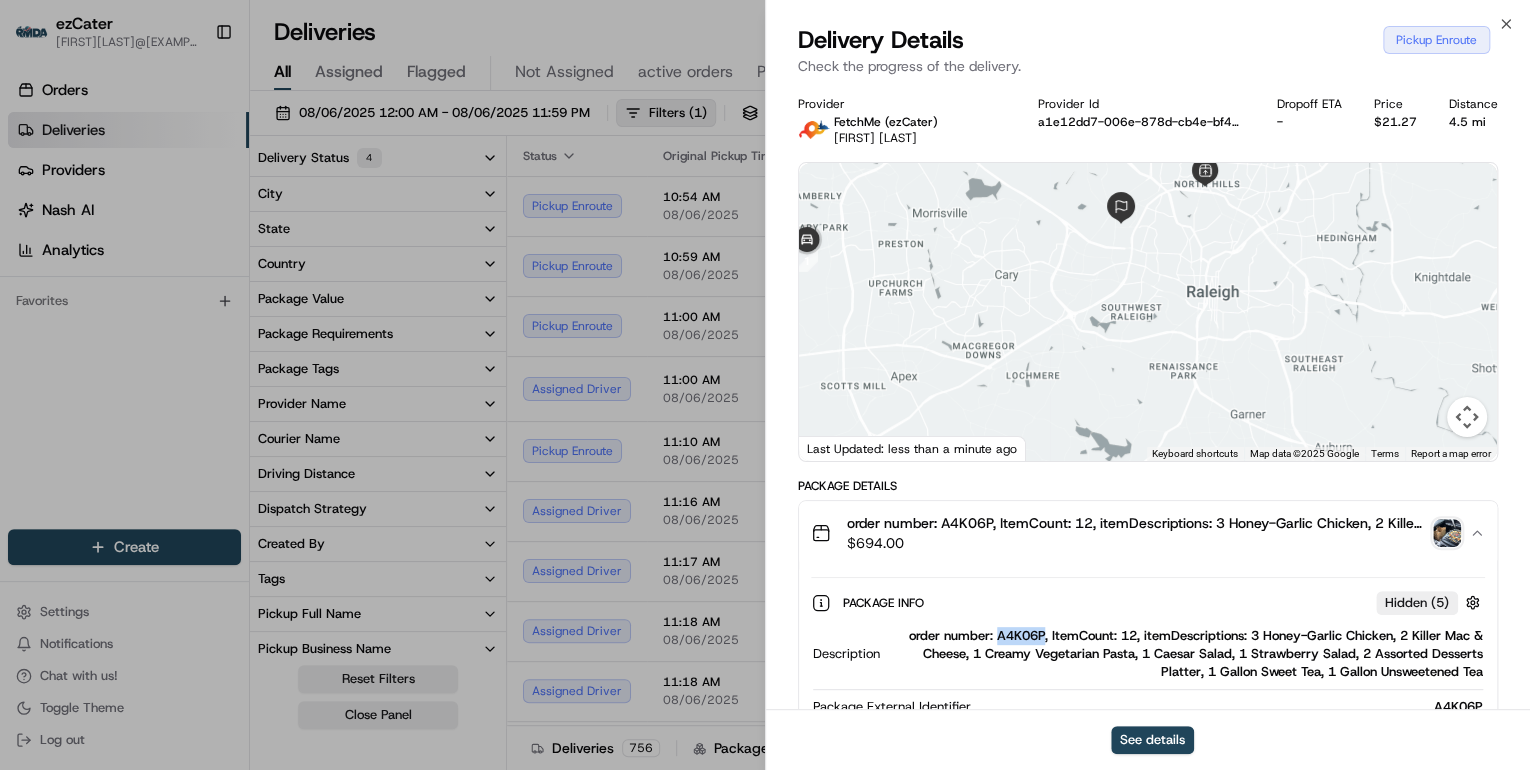 click on "order number: A4K06P,
ItemCount: 12,
itemDescriptions:
3 Honey-Garlic Chicken,
2 Killer Mac & Cheese,
1 Creamy Vegetarian Pasta,
1 Caesar Salad,
1 Strawberry Salad,
2 Assorted Desserts Platter,
1 Gallon Sweet Tea,
1 Gallon Unsweetened Tea" at bounding box center (1185, 654) 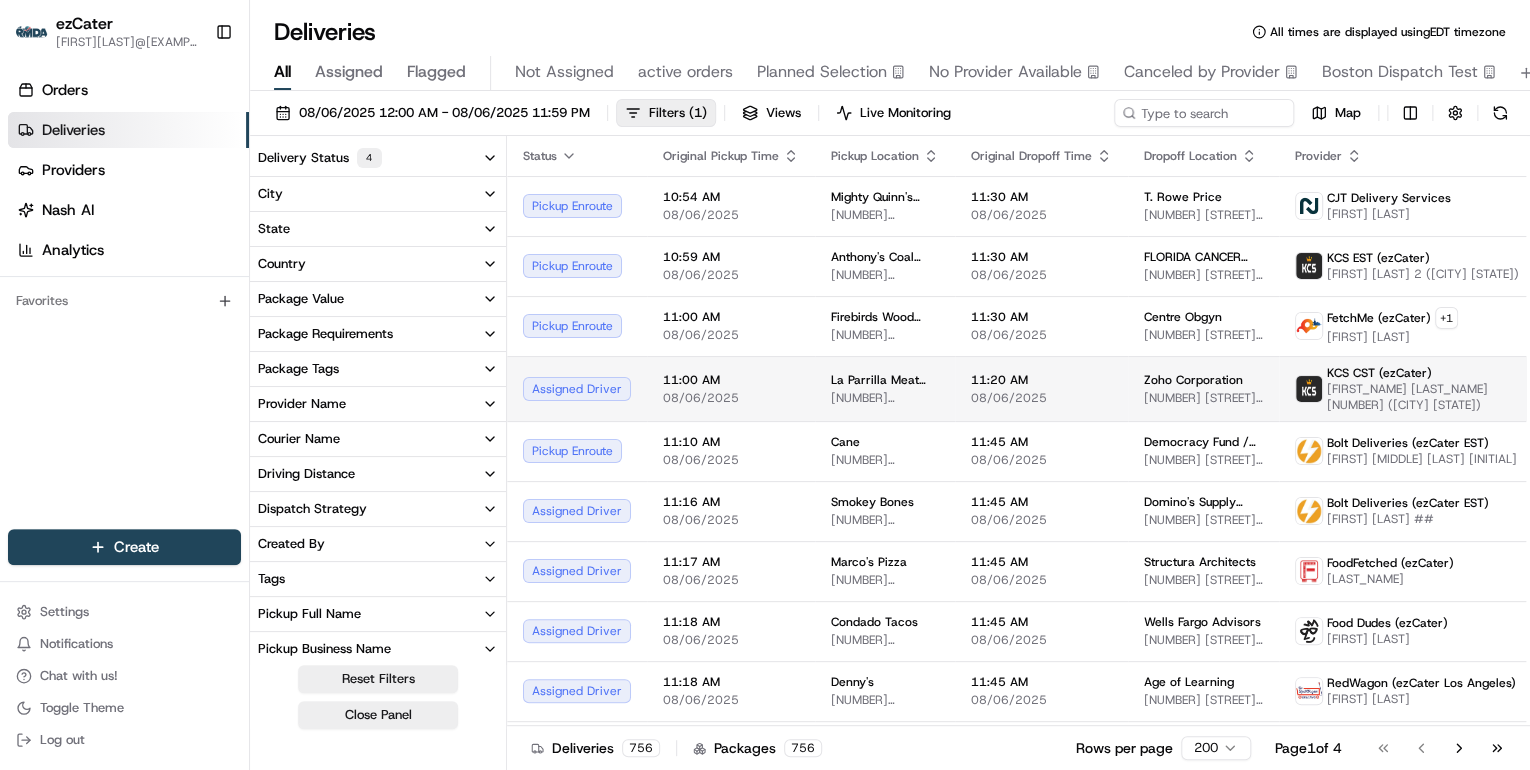 click on "08/06/2025" at bounding box center (731, 398) 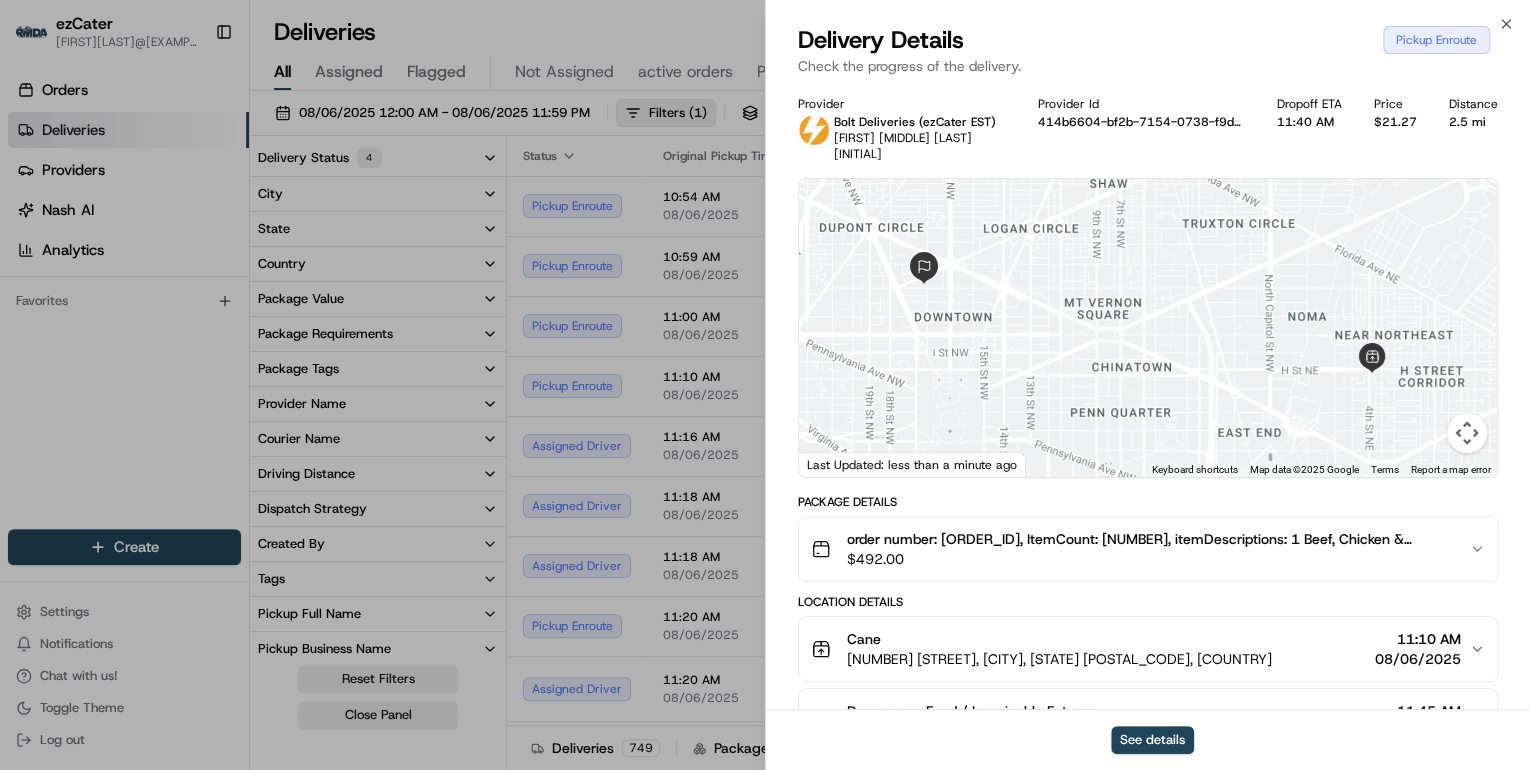 click on "$ 492.00" at bounding box center (1150, 559) 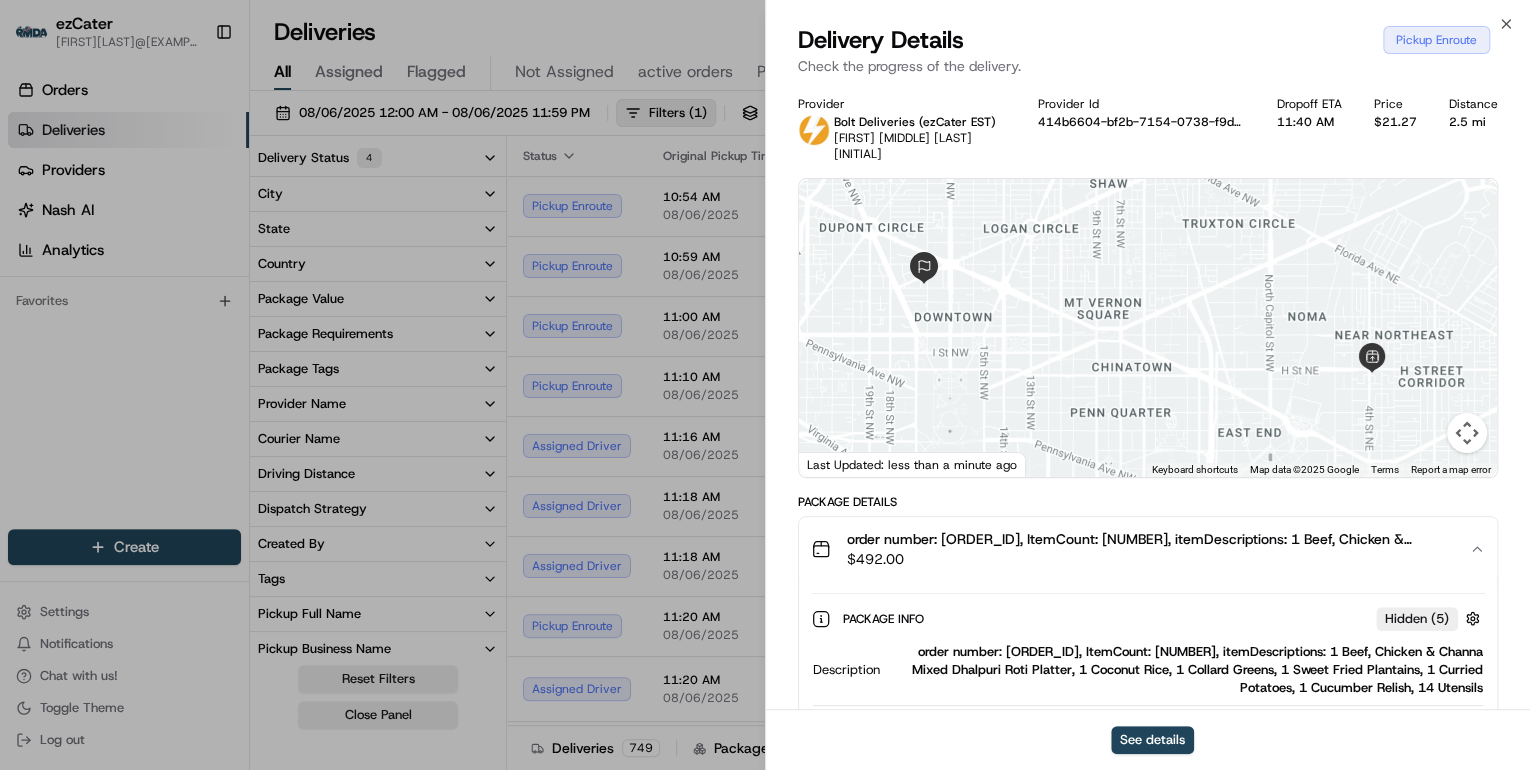 click on "order number: E1YX88,
ItemCount: 20,
itemDescriptions:
1 Beef, Chicken & Channa Mixed Dhalpuri Roti Platter,
1 Coconut Rice,
1 Collard Greens,
1 Sweet Fried Plantains,
1 Curried Potatoes,
1 Cucumber Relish,
14 Utensils" at bounding box center [1185, 670] 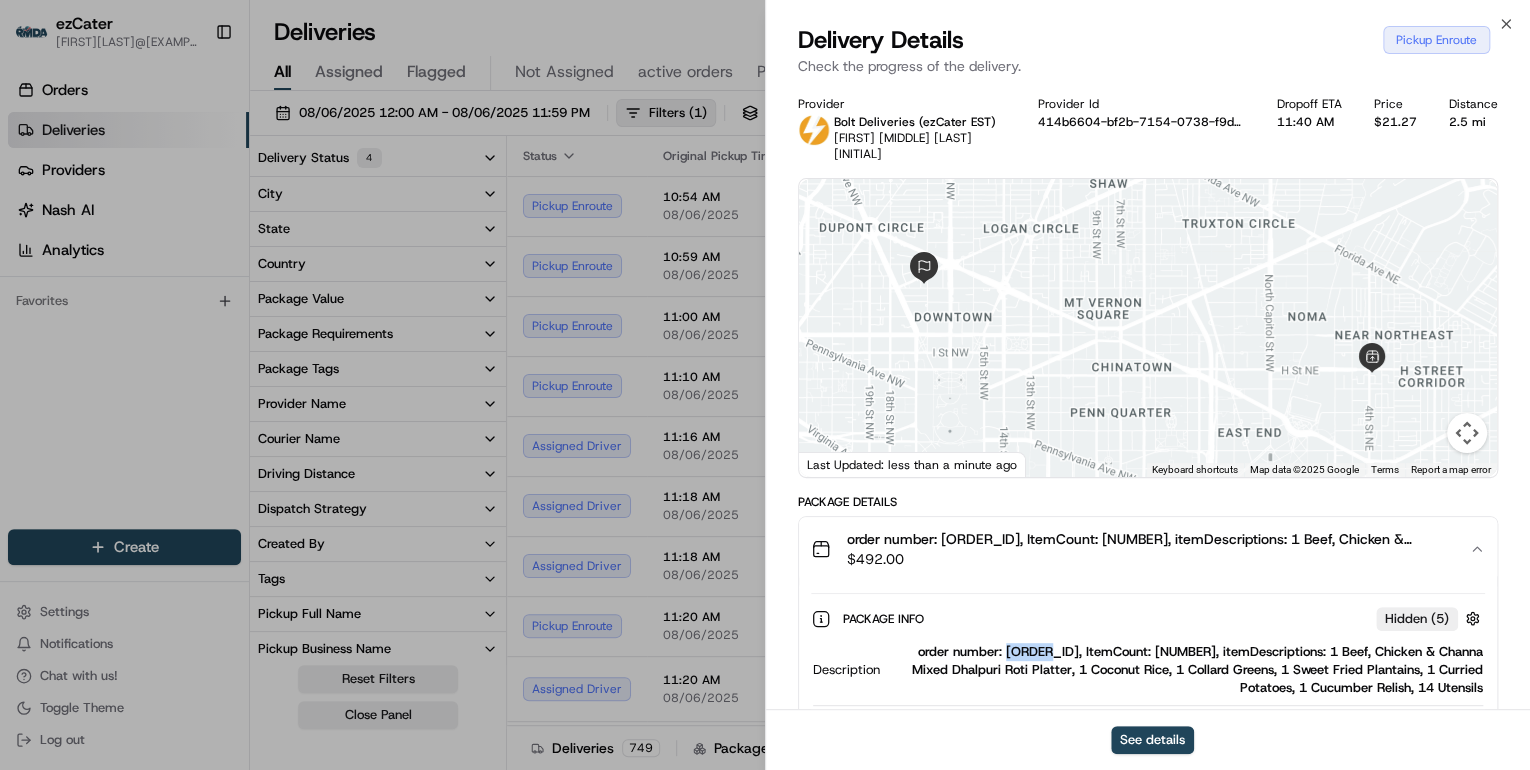 click on "order number: E1YX88,
ItemCount: 20,
itemDescriptions:
1 Beef, Chicken & Channa Mixed Dhalpuri Roti Platter,
1 Coconut Rice,
1 Collard Greens,
1 Sweet Fried Plantains,
1 Curried Potatoes,
1 Cucumber Relish,
14 Utensils" at bounding box center (1185, 670) 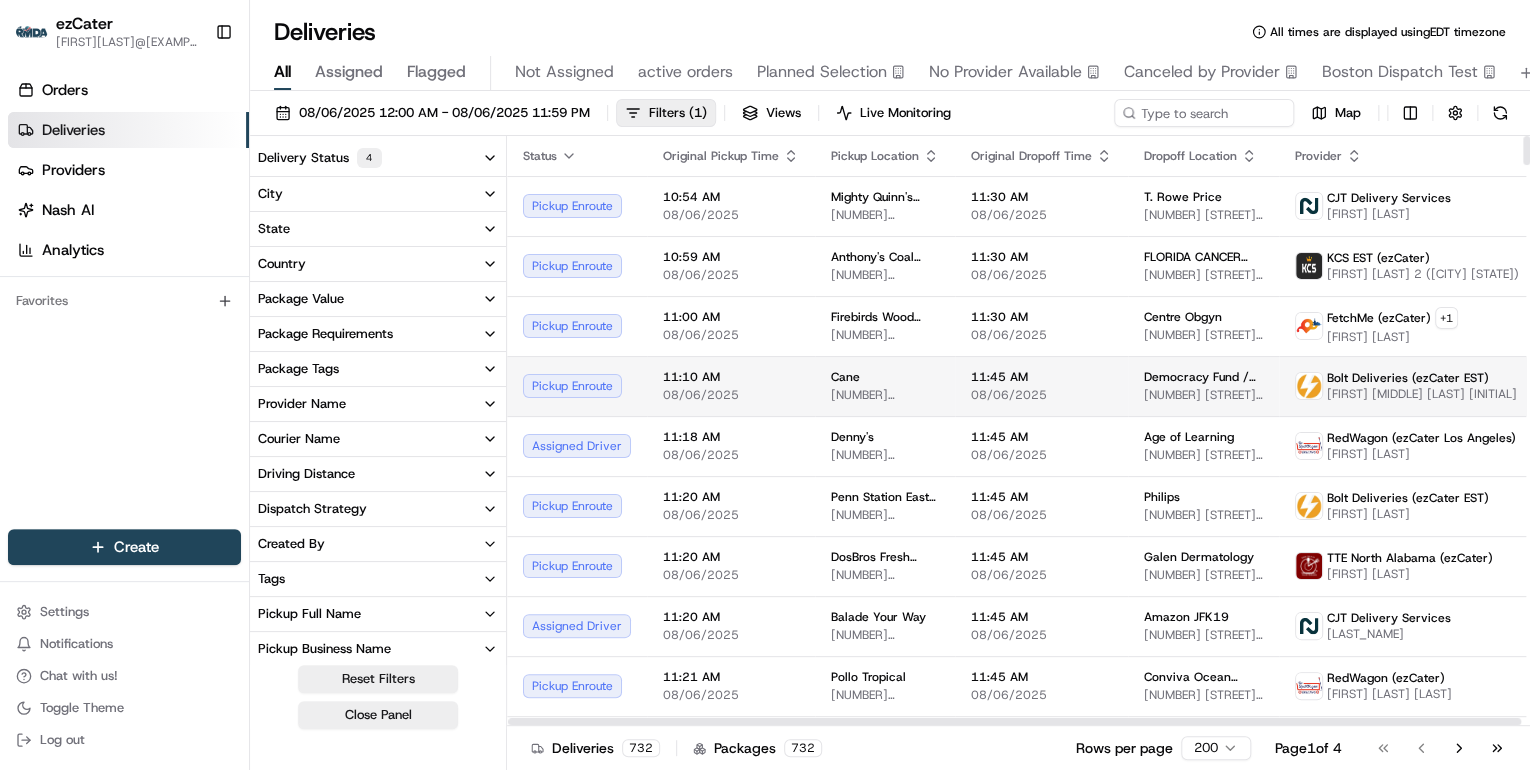 click on "08/06/2025" at bounding box center (731, 395) 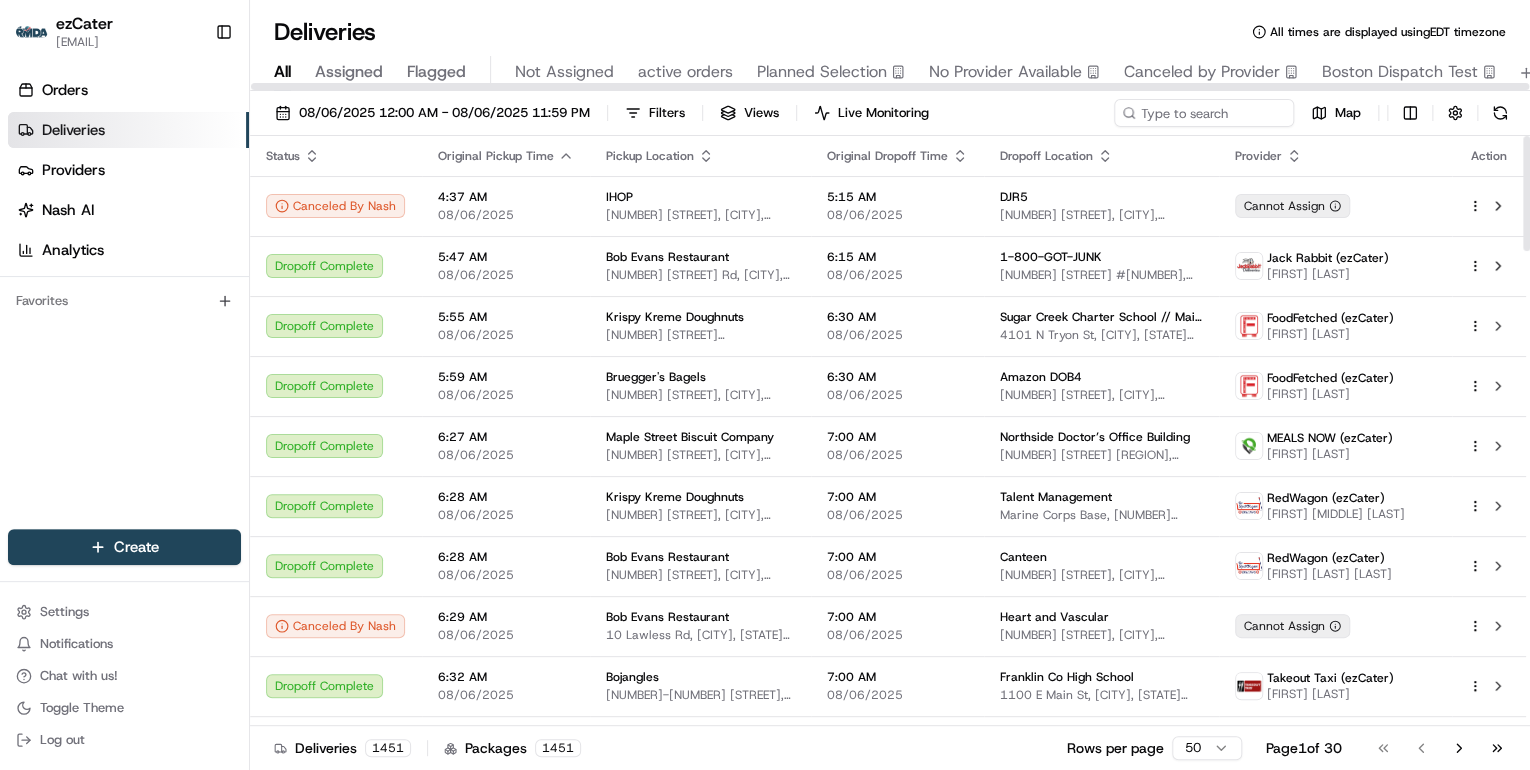 scroll, scrollTop: 0, scrollLeft: 0, axis: both 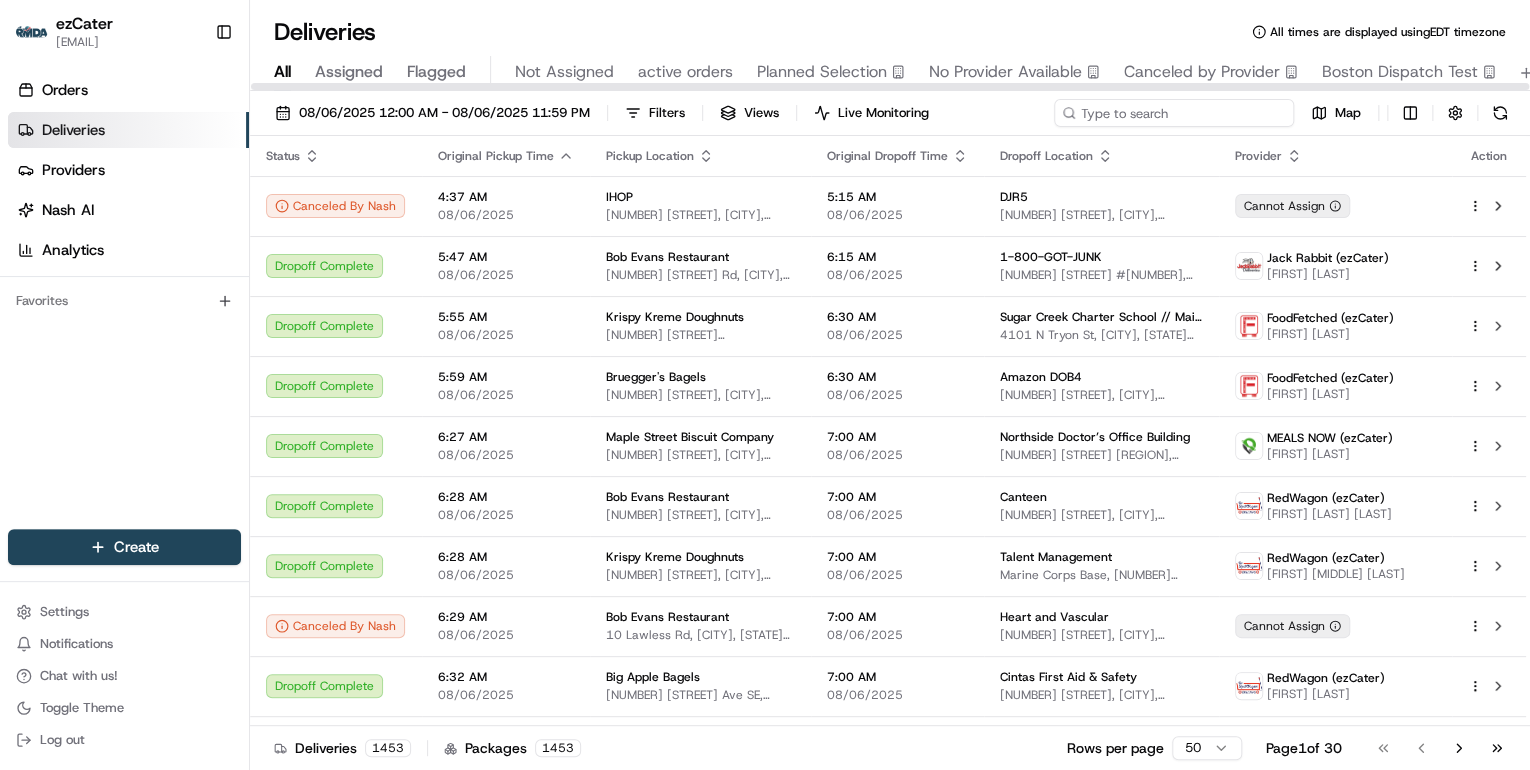 click at bounding box center (1174, 113) 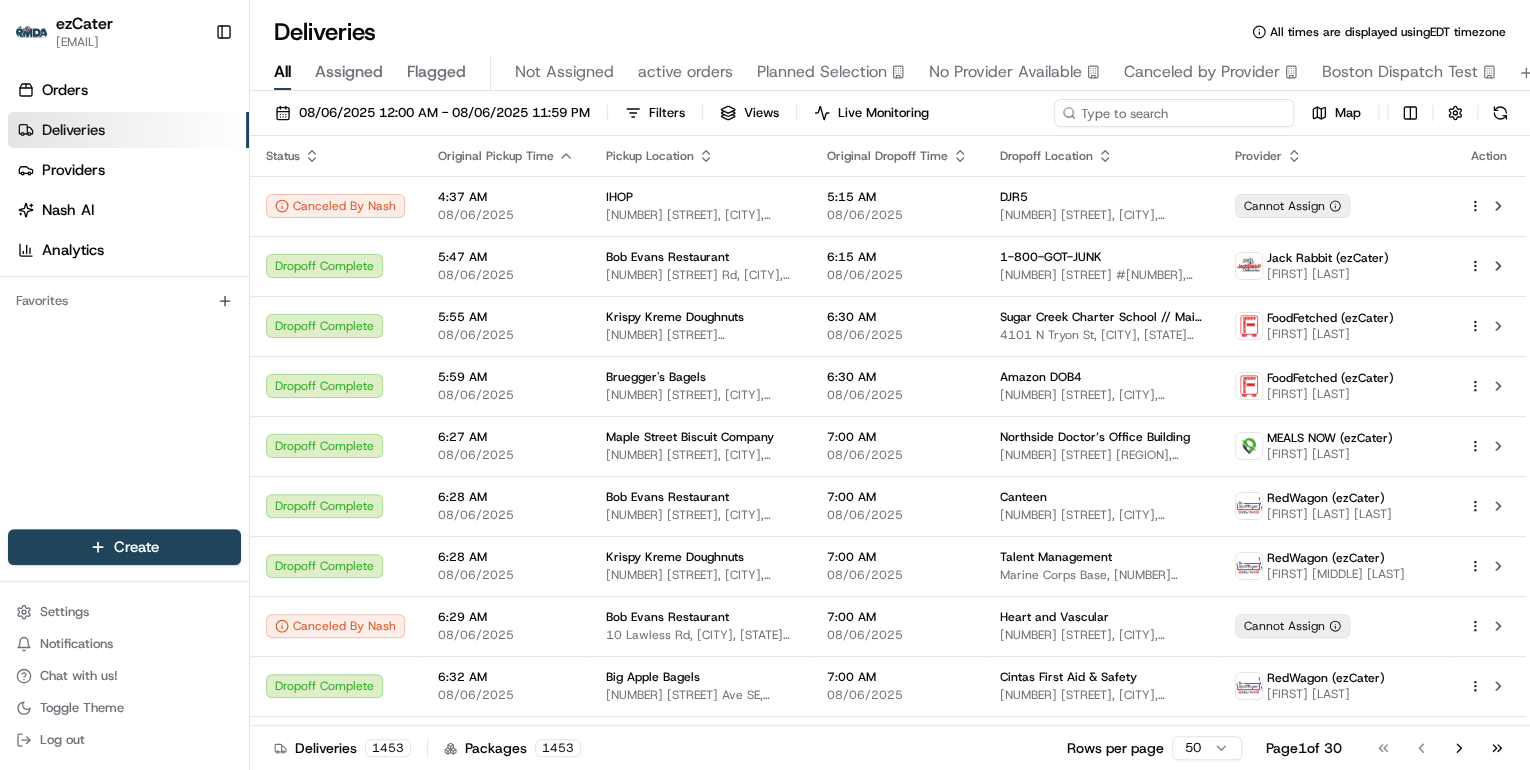 paste on "MA5CQK" 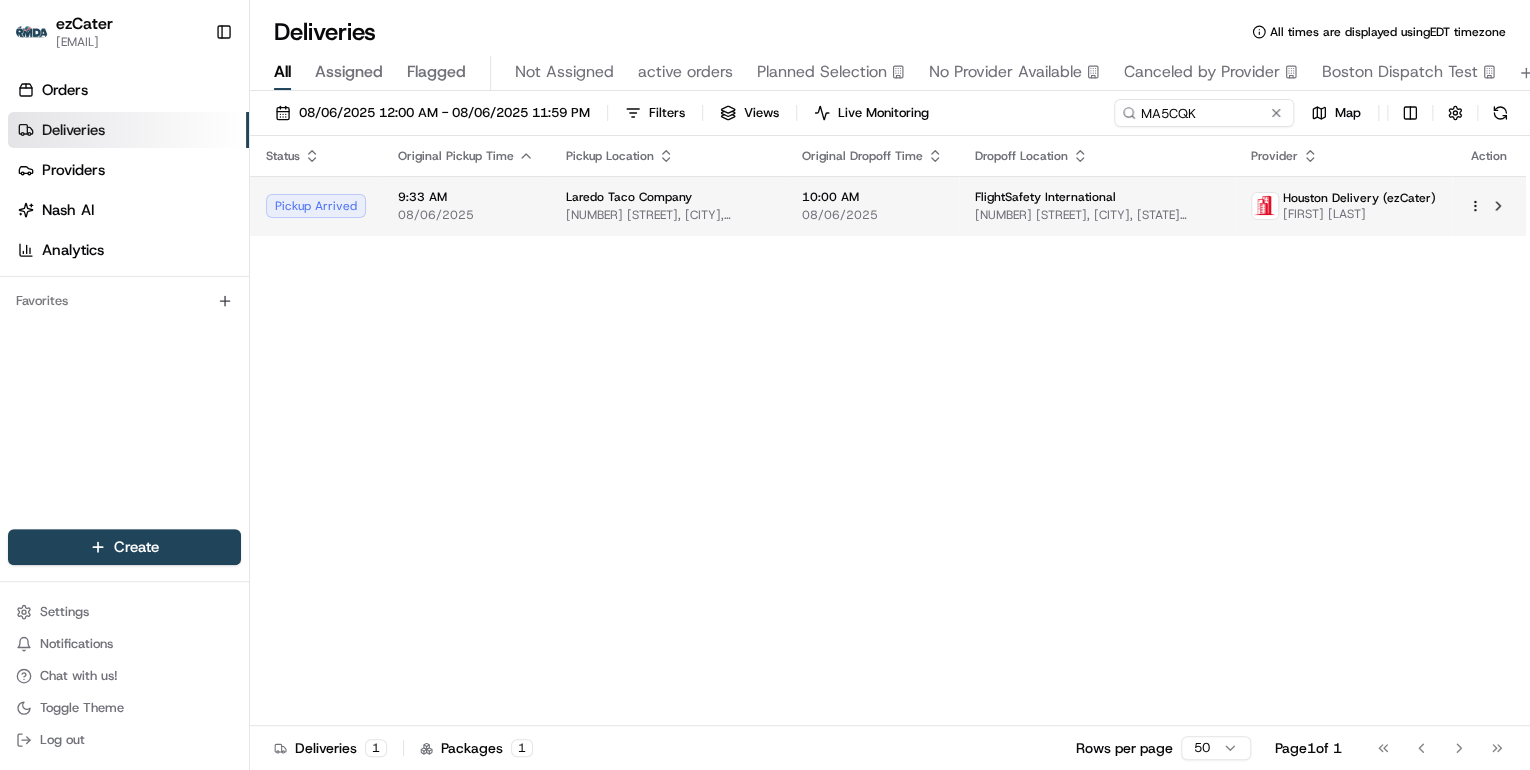 click on "08/06/2025" at bounding box center [466, 215] 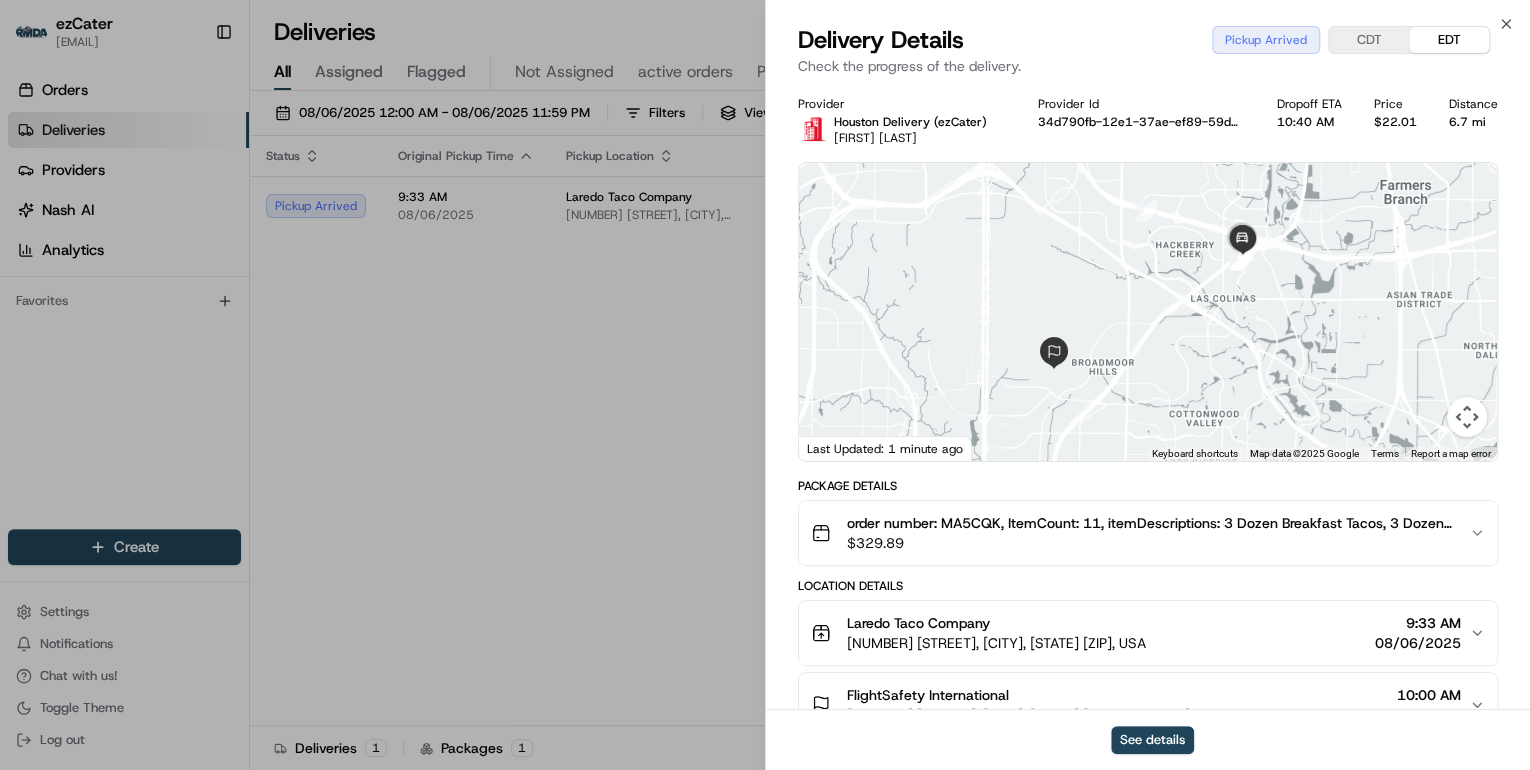scroll, scrollTop: 160, scrollLeft: 0, axis: vertical 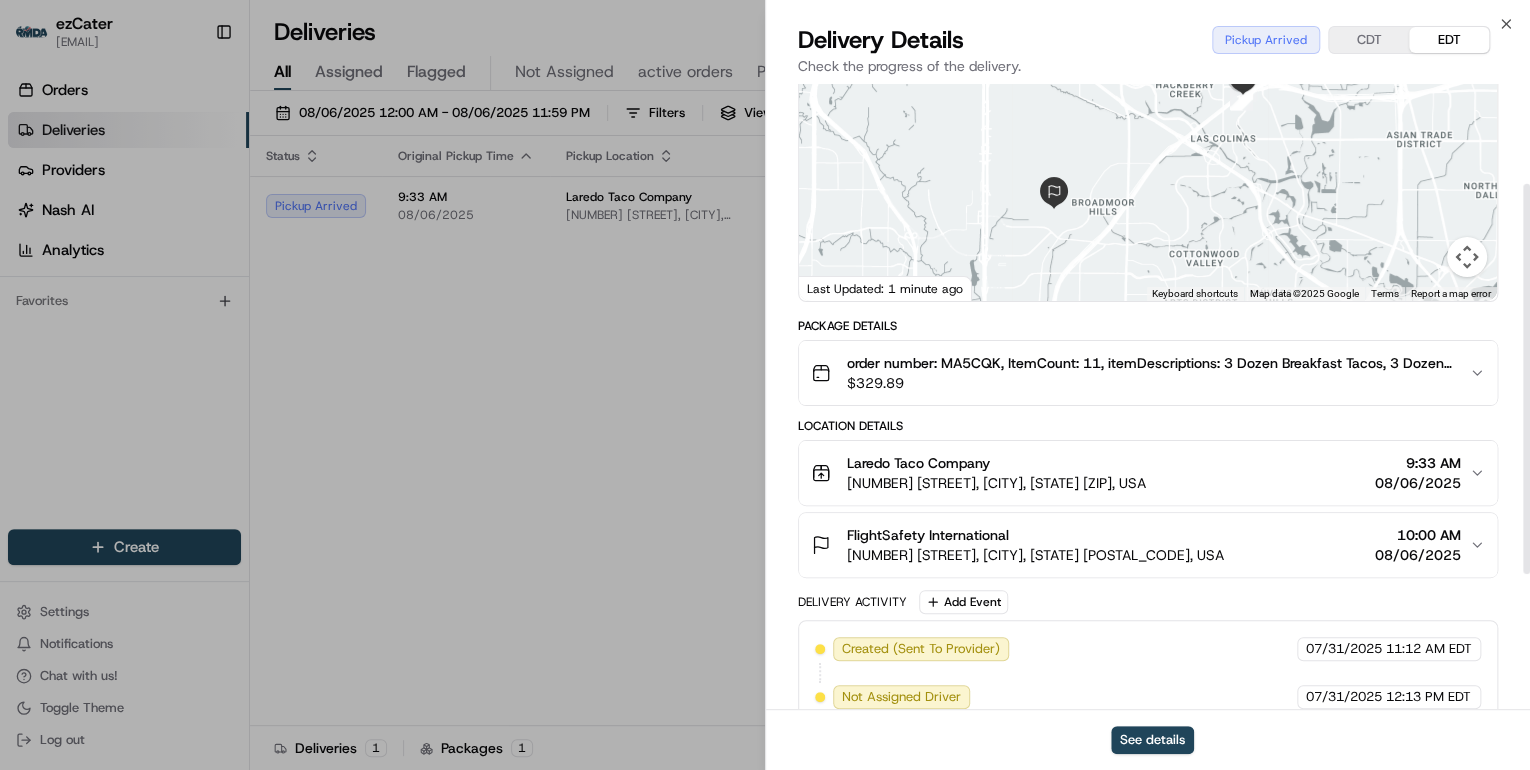 click on "Laredo Taco Company" at bounding box center (996, 463) 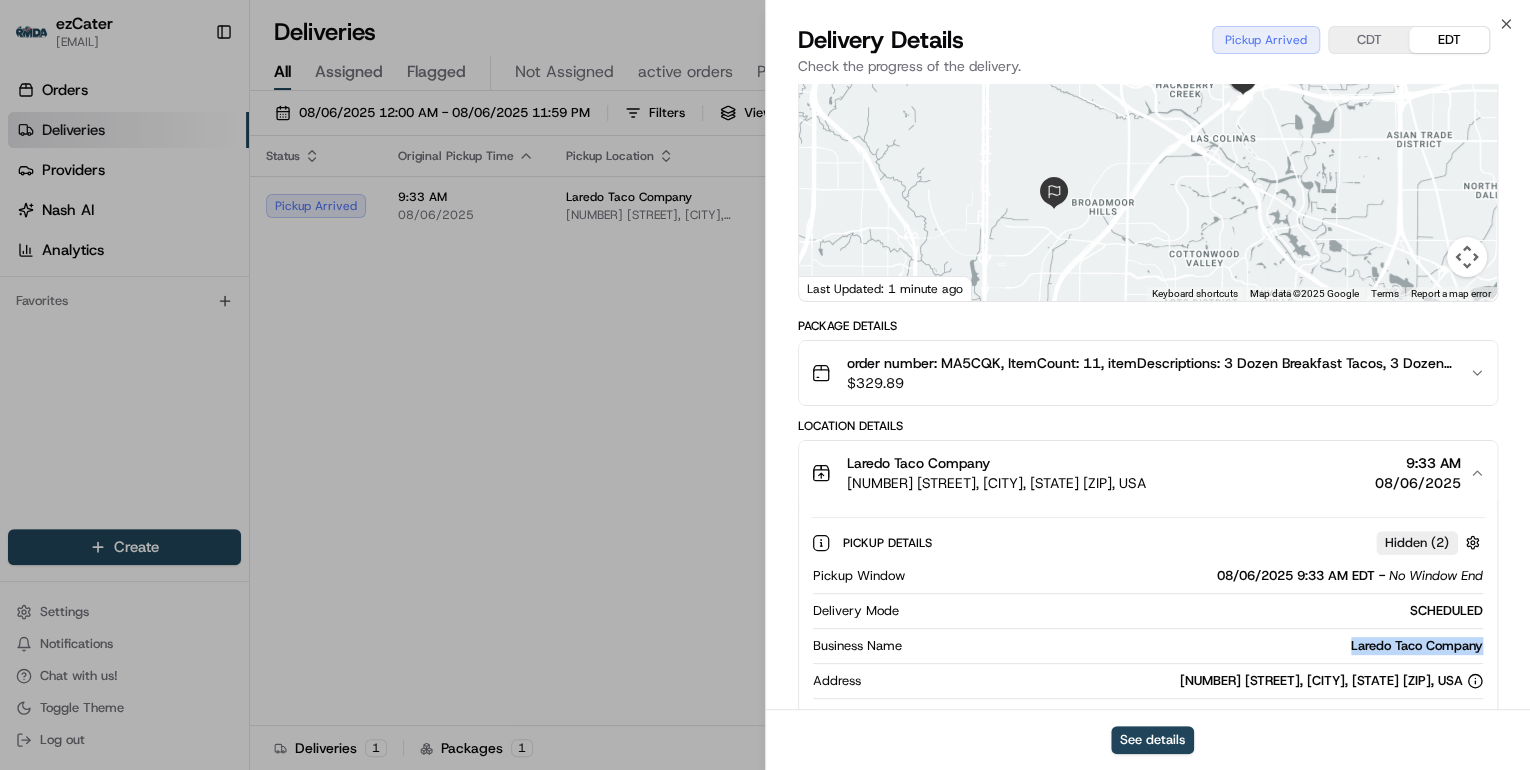 drag, startPoint x: 1492, startPoint y: 645, endPoint x: 1336, endPoint y: 644, distance: 156.0032 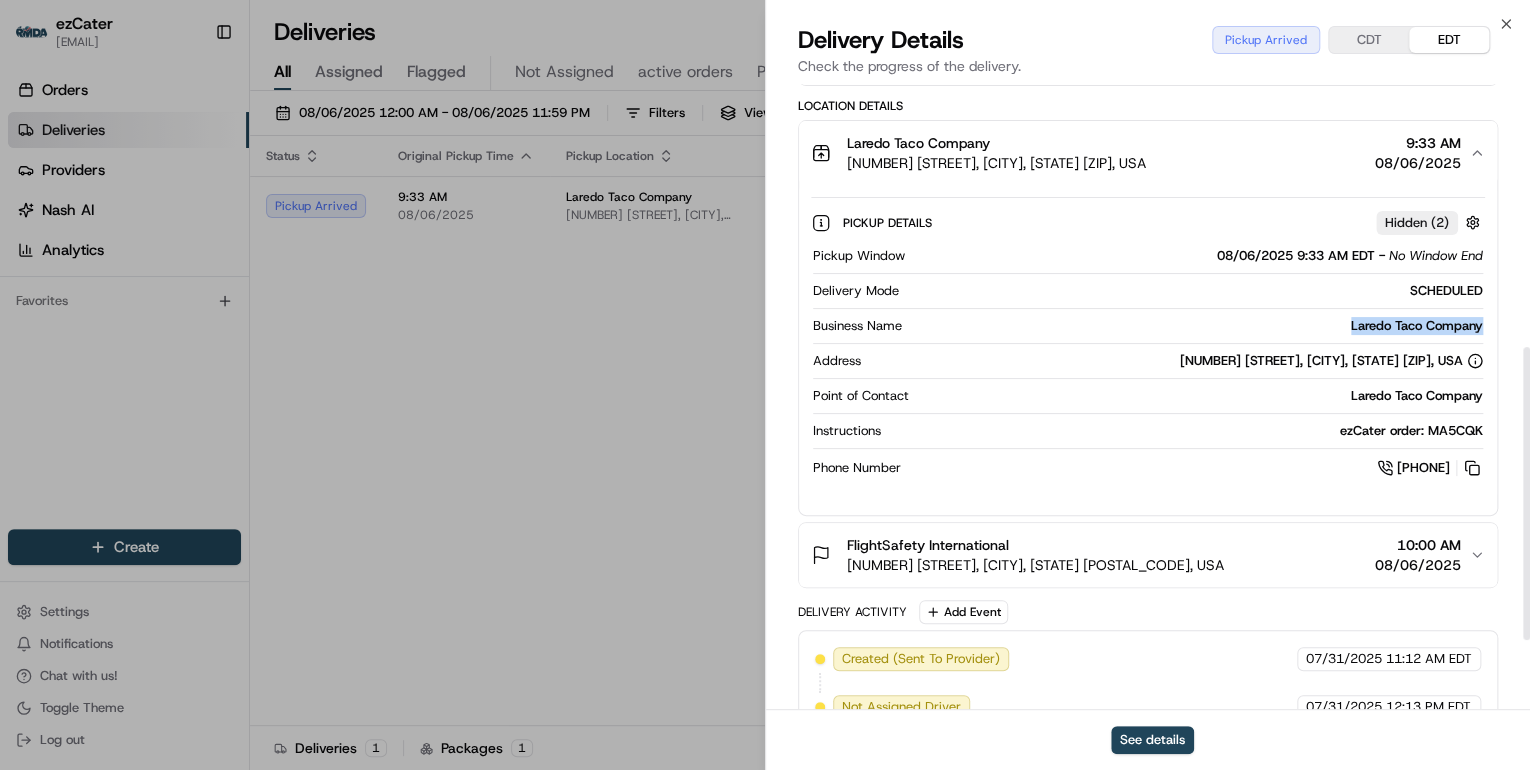 scroll, scrollTop: 706, scrollLeft: 0, axis: vertical 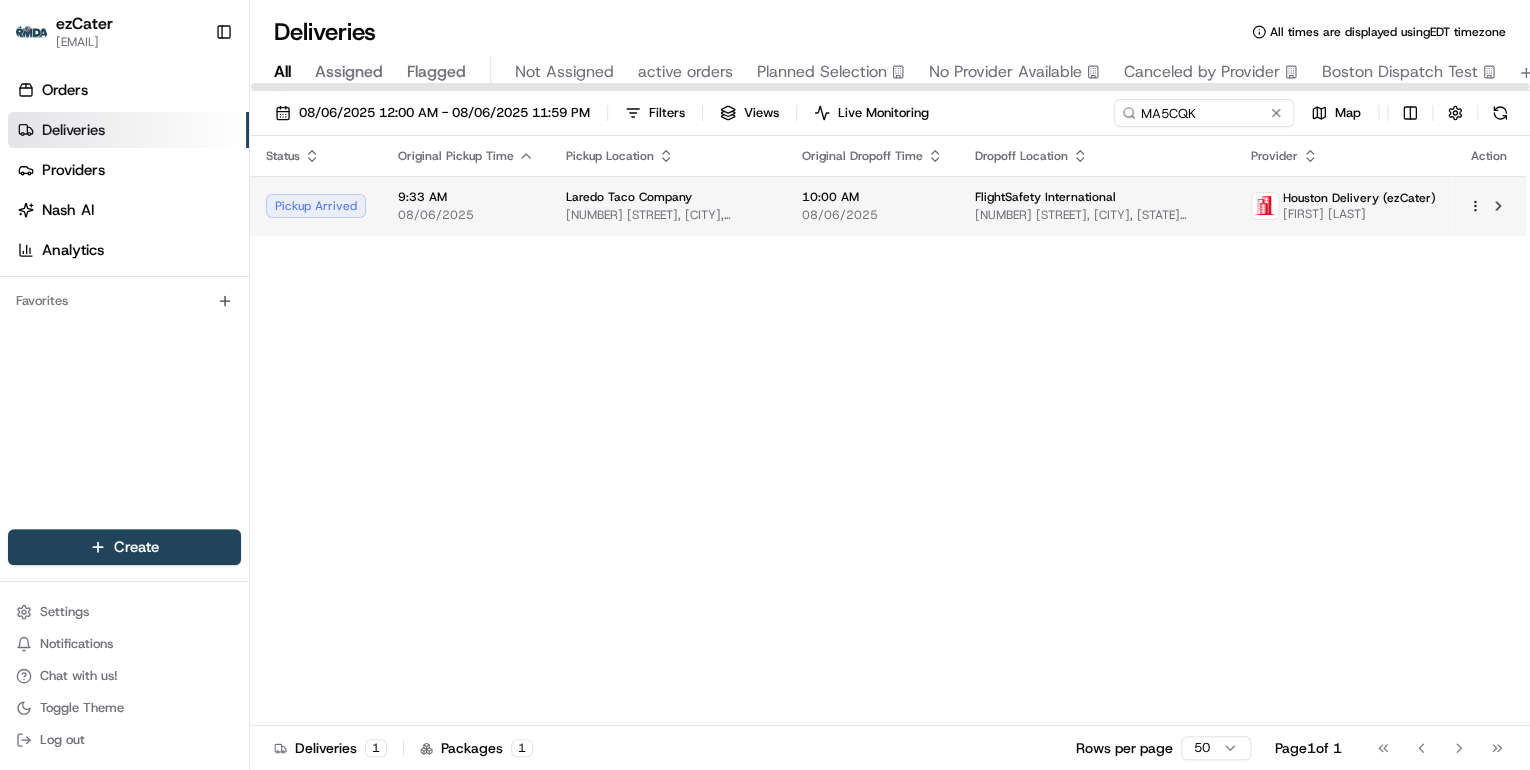 click on "7840 State Hwy 161, Irving, TX 75039, USA" at bounding box center (668, 215) 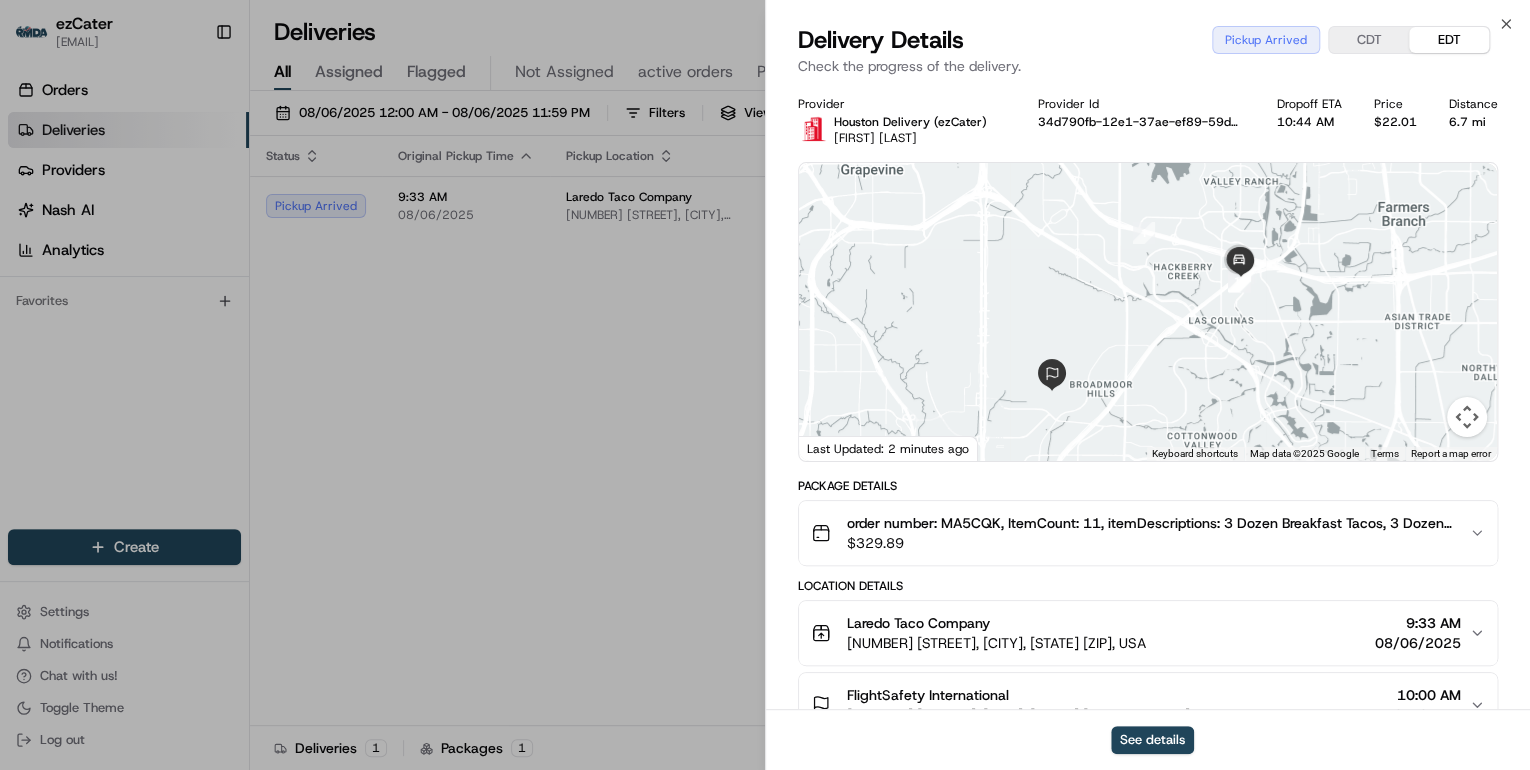 click on "CDT" at bounding box center (1369, 40) 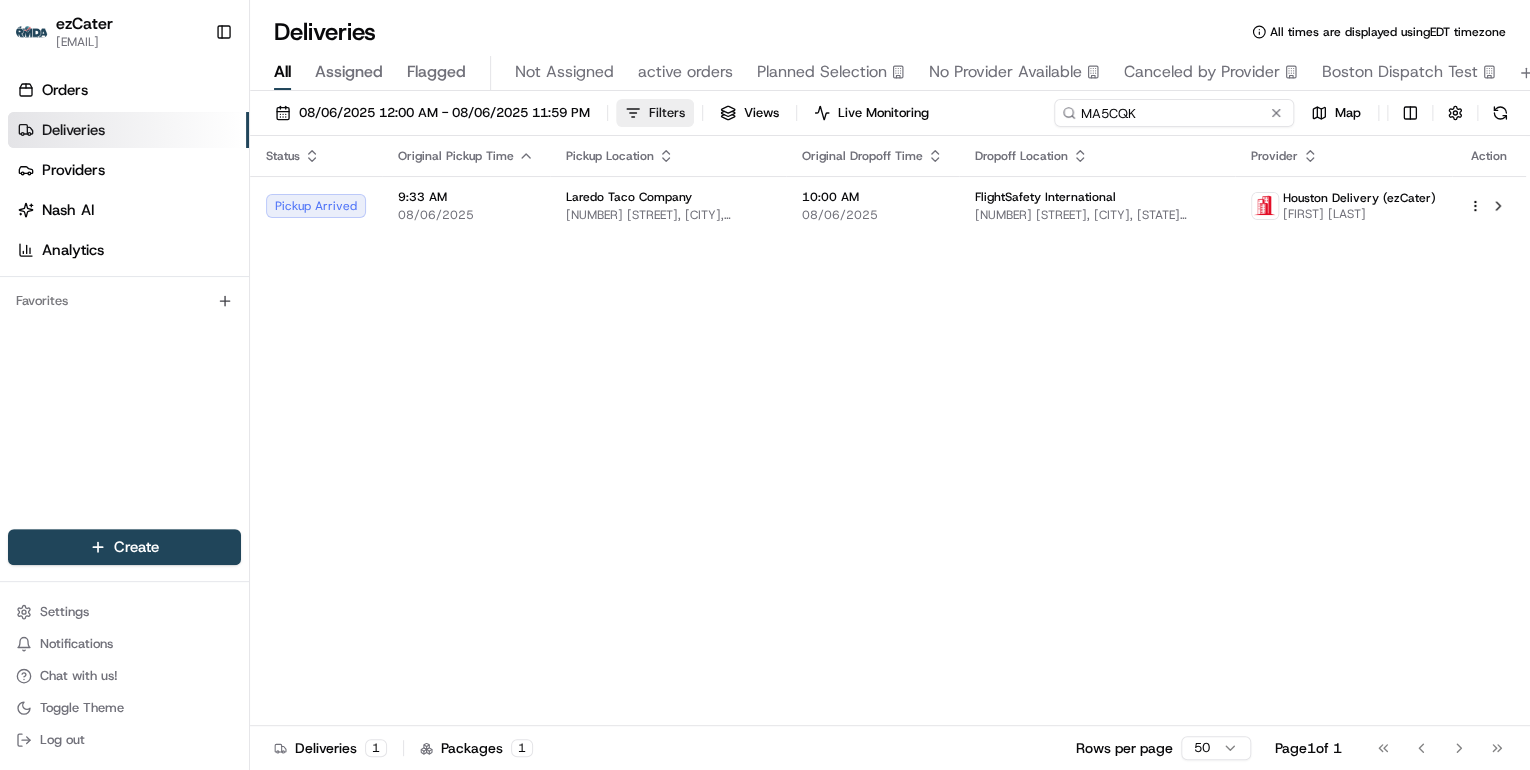 drag, startPoint x: 1211, startPoint y: 113, endPoint x: 619, endPoint y: 119, distance: 592.0304 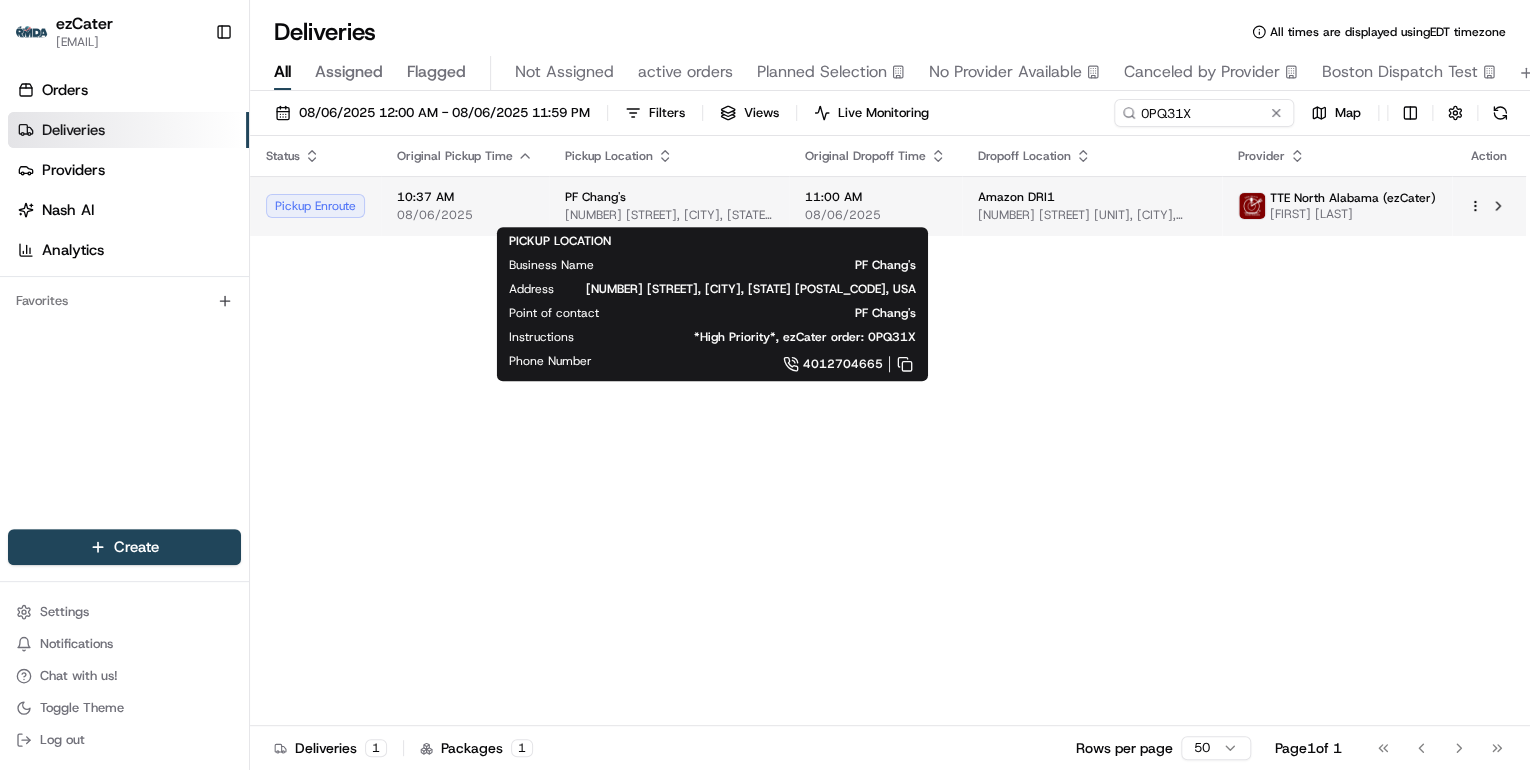 click on "111 Providence Pl, Providence, RI 02903, USA" at bounding box center (669, 215) 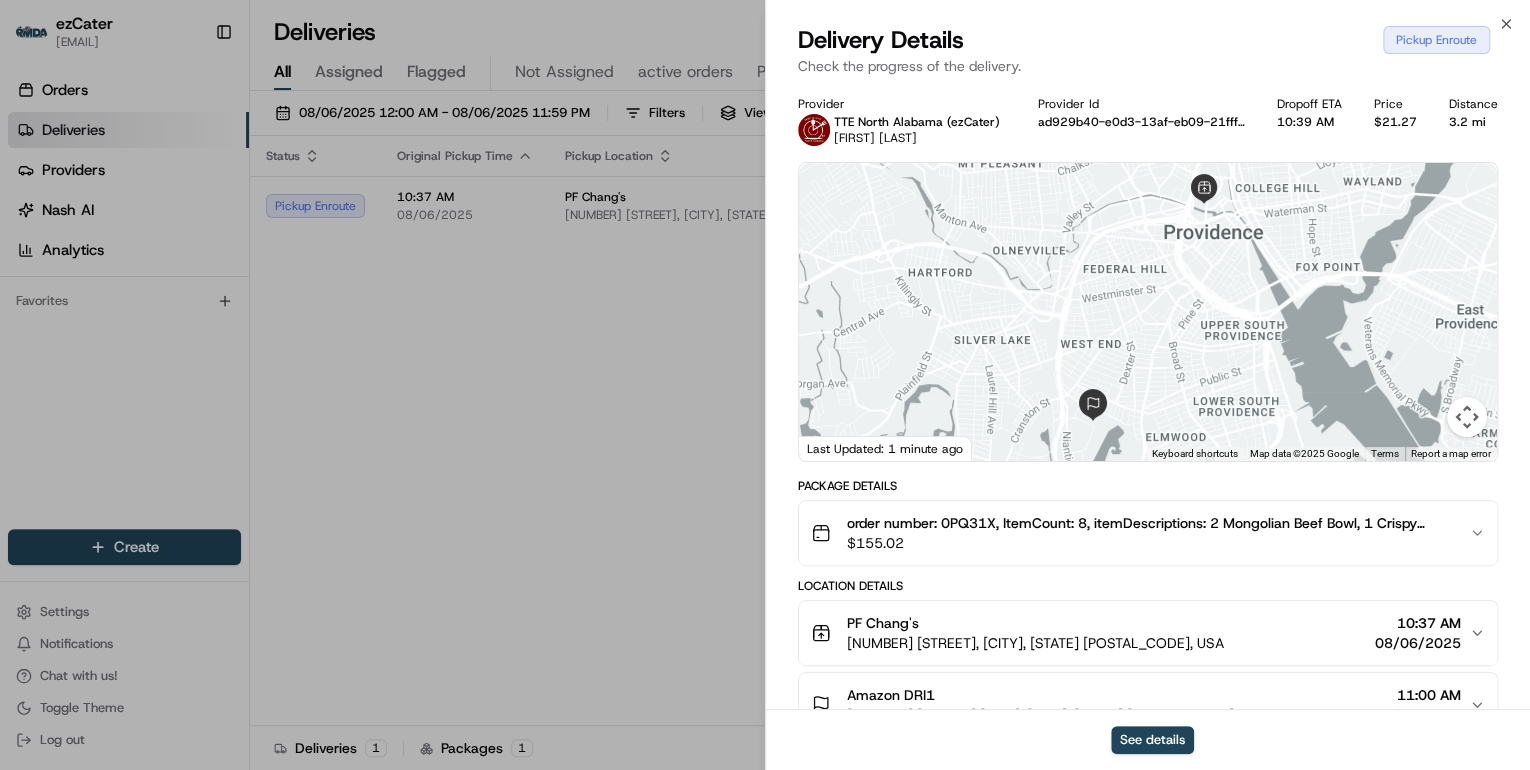 scroll, scrollTop: 160, scrollLeft: 0, axis: vertical 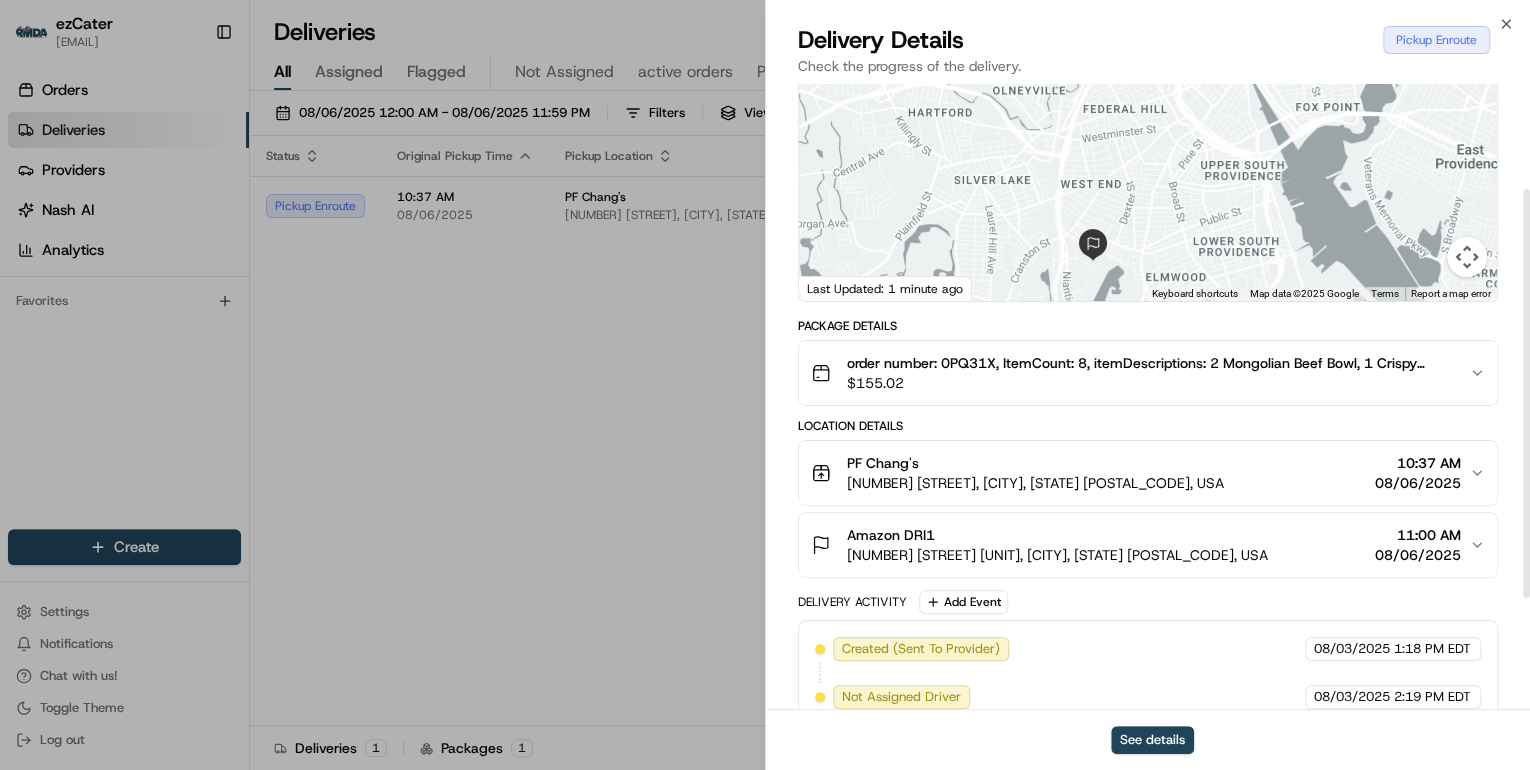 click on "PF Chang's" at bounding box center [1035, 463] 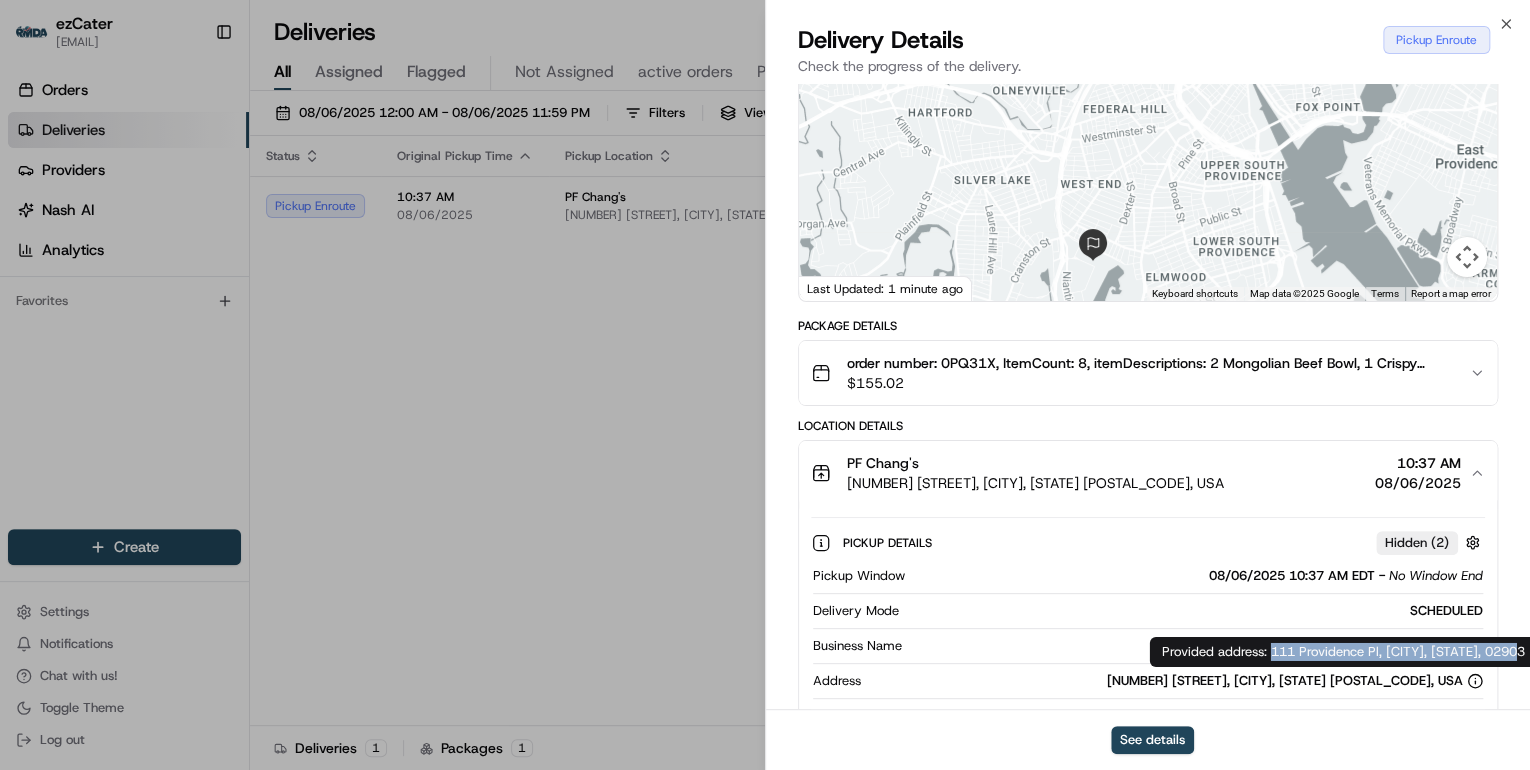 drag, startPoint x: 1519, startPoint y: 652, endPoint x: 1271, endPoint y: 652, distance: 248 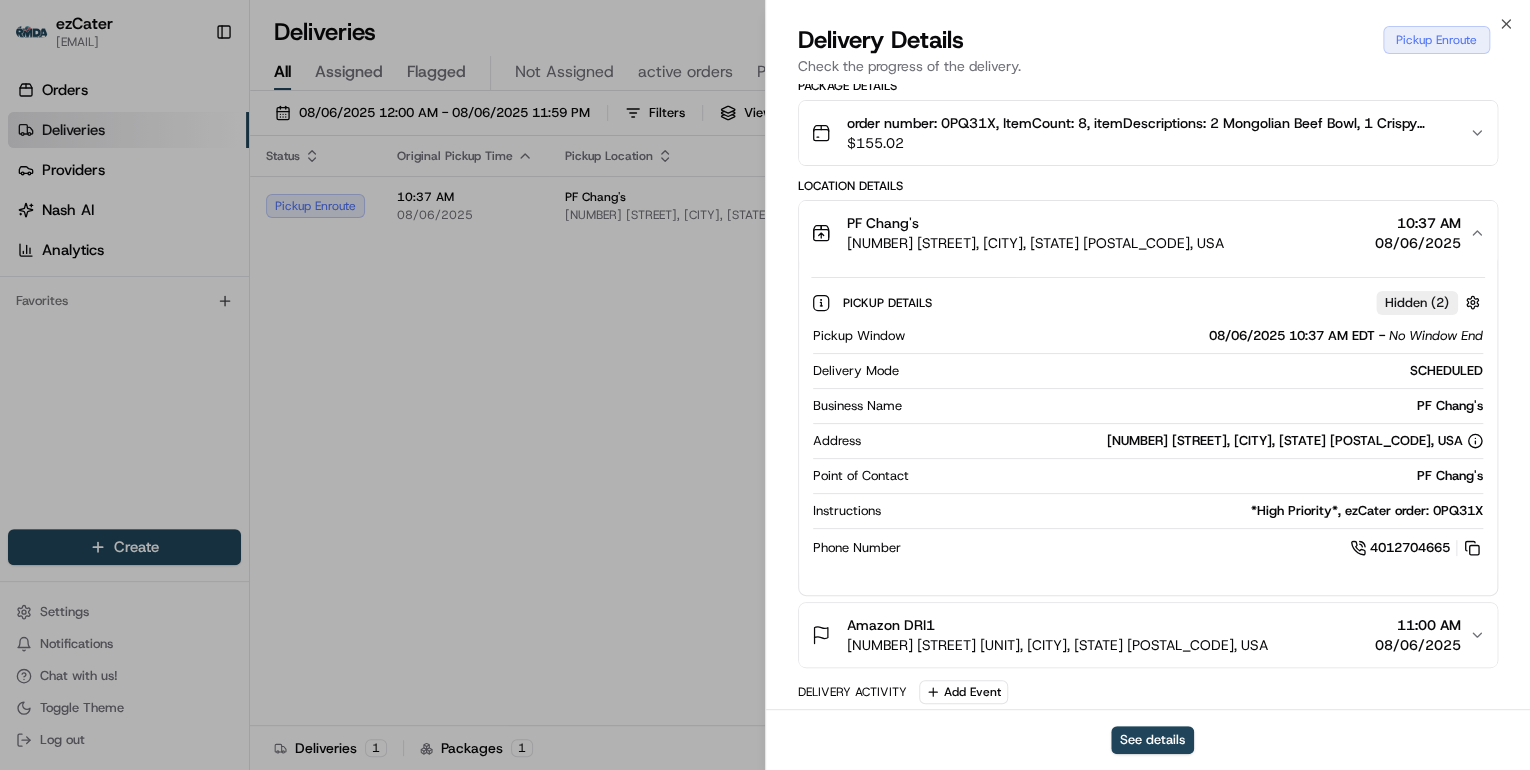 scroll, scrollTop: 320, scrollLeft: 0, axis: vertical 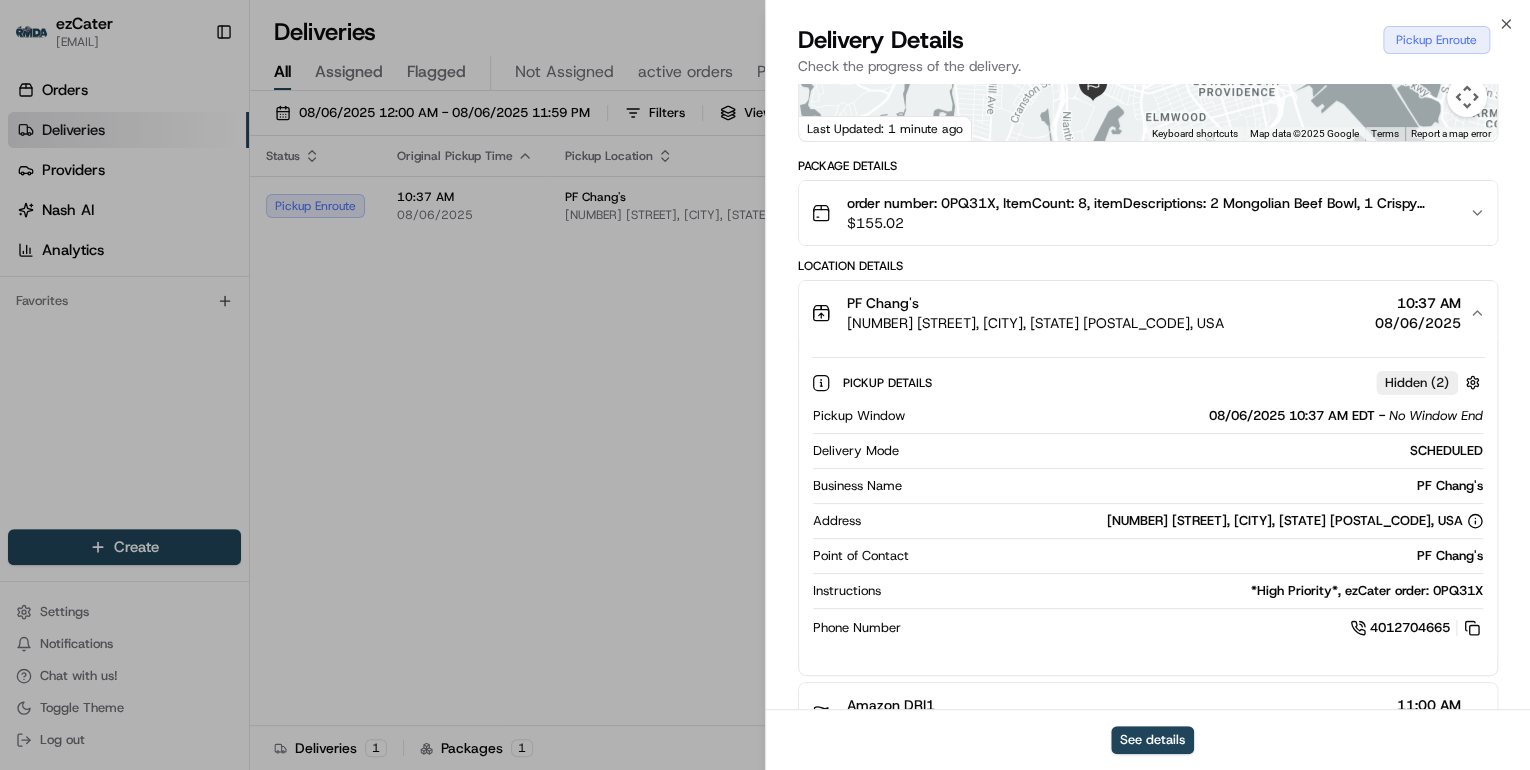 click 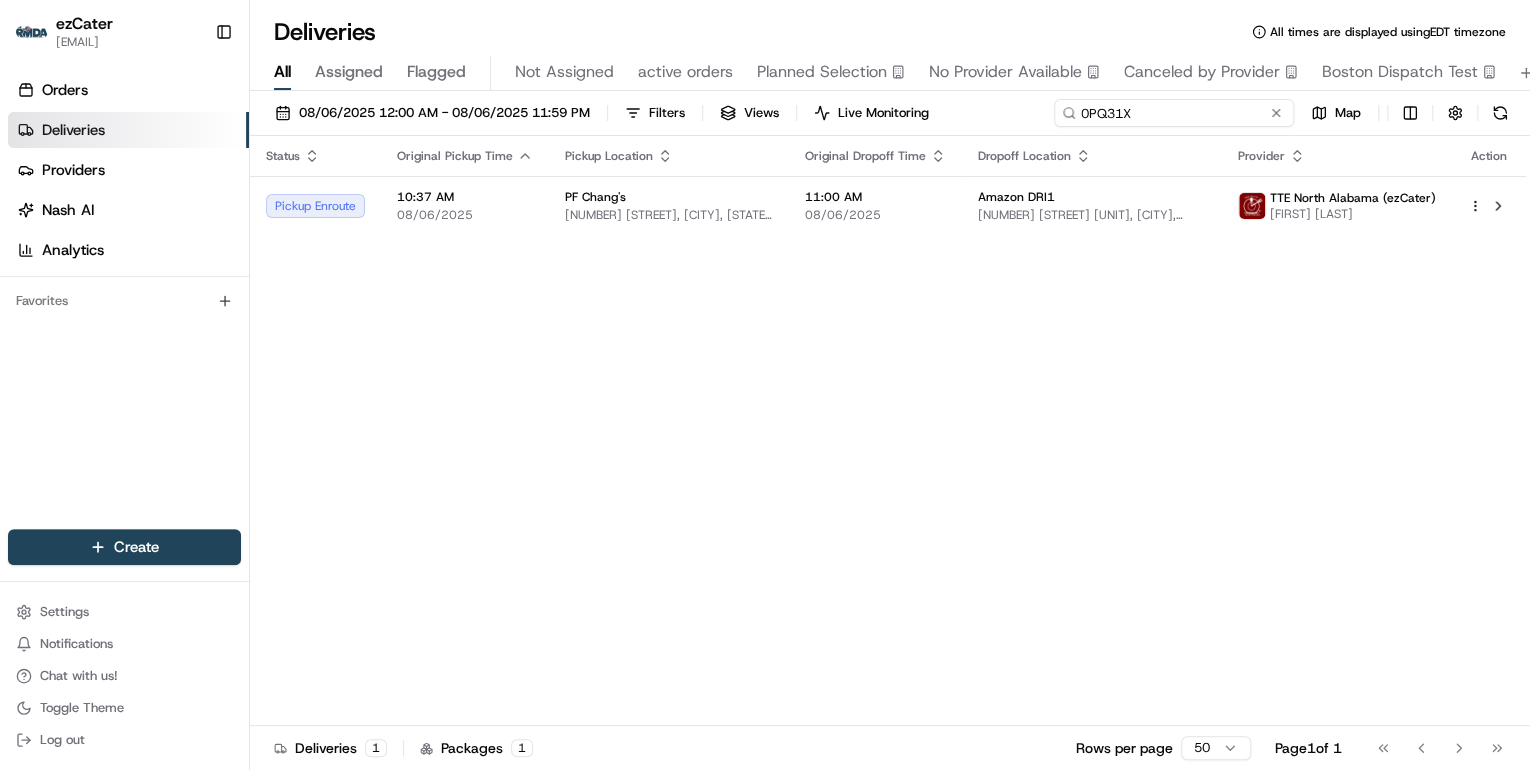 drag, startPoint x: 1203, startPoint y: 114, endPoint x: 575, endPoint y: 154, distance: 629.2726 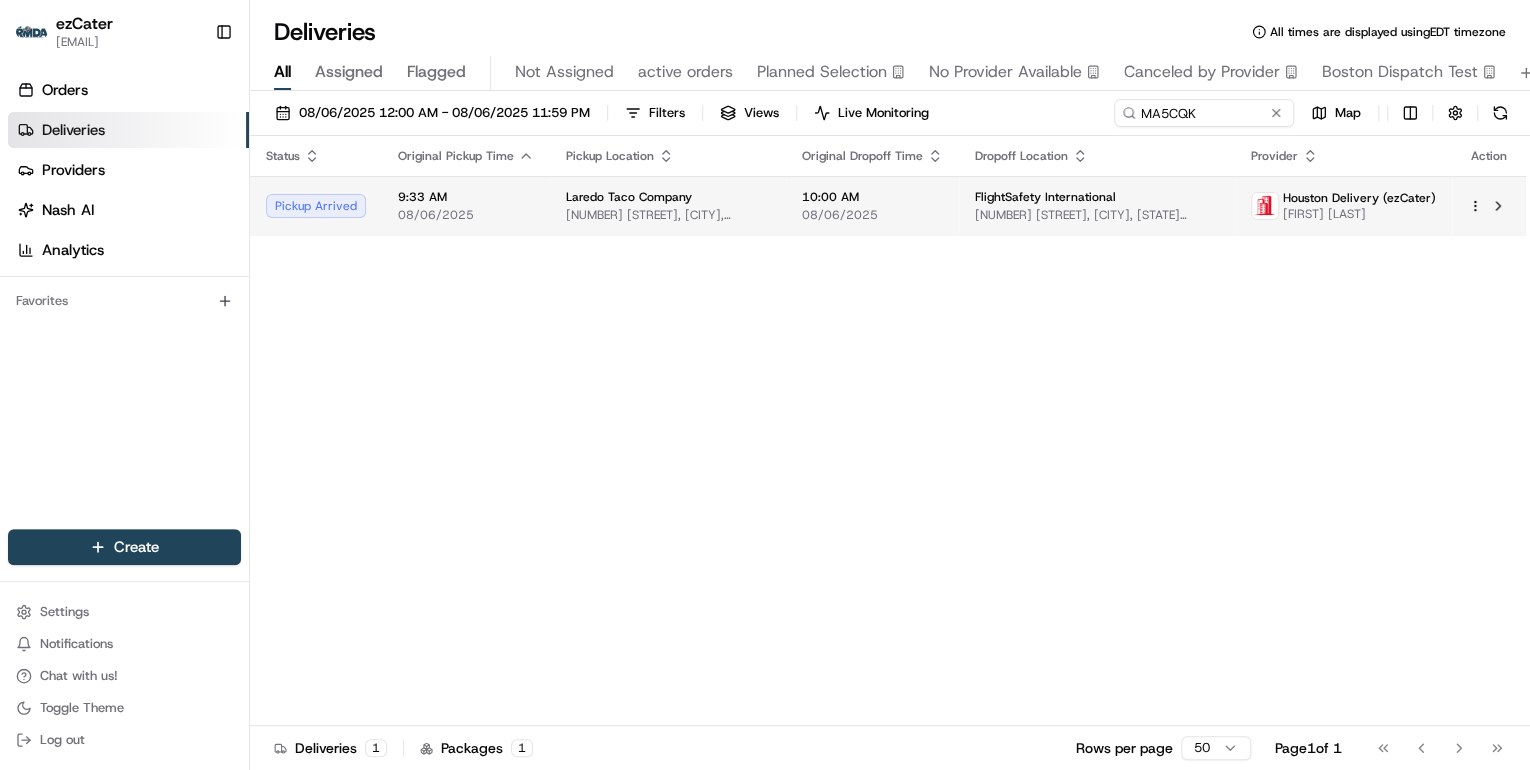 click on "08/06/2025" at bounding box center [466, 215] 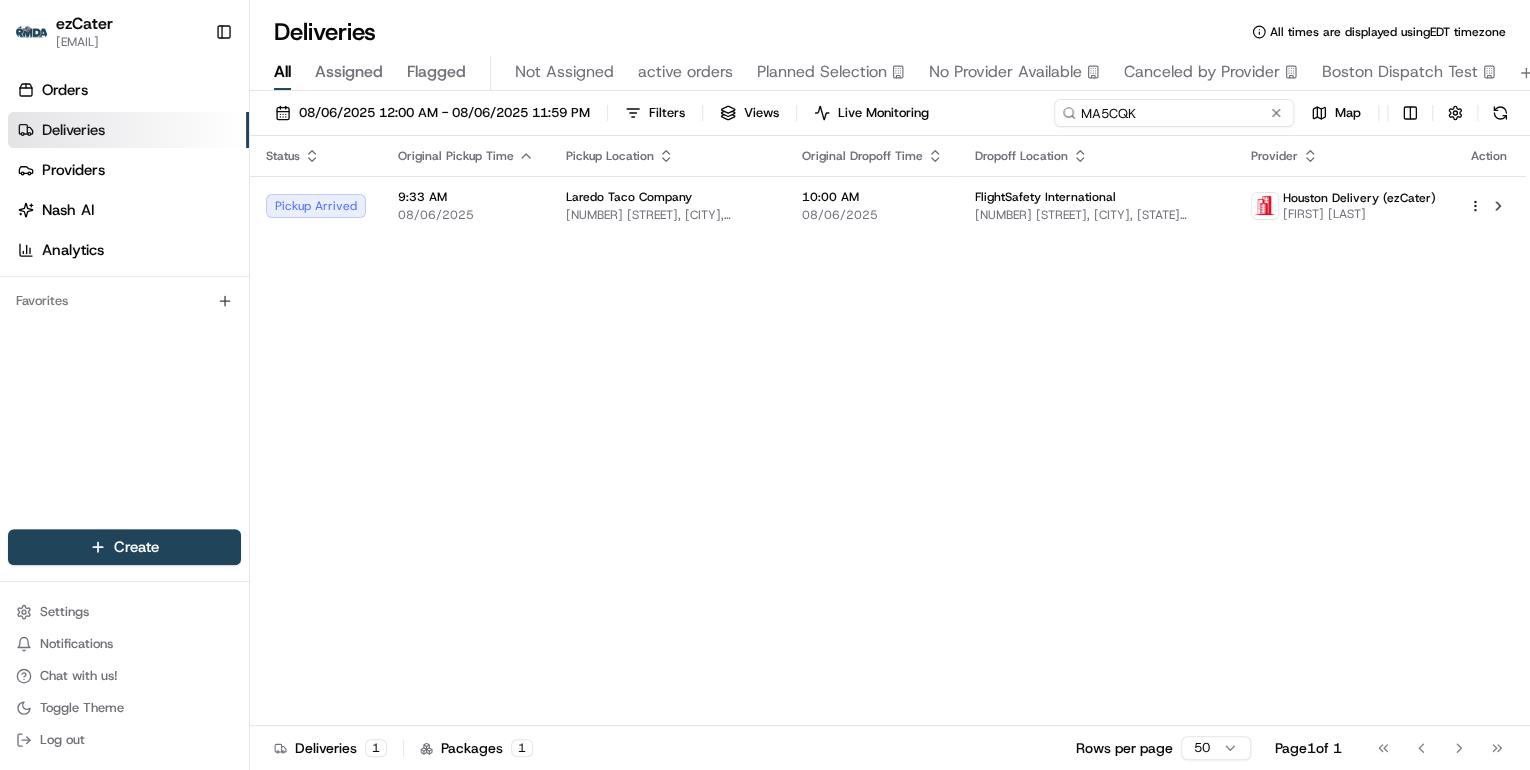 drag, startPoint x: 1204, startPoint y: 108, endPoint x: 748, endPoint y: 131, distance: 456.57968 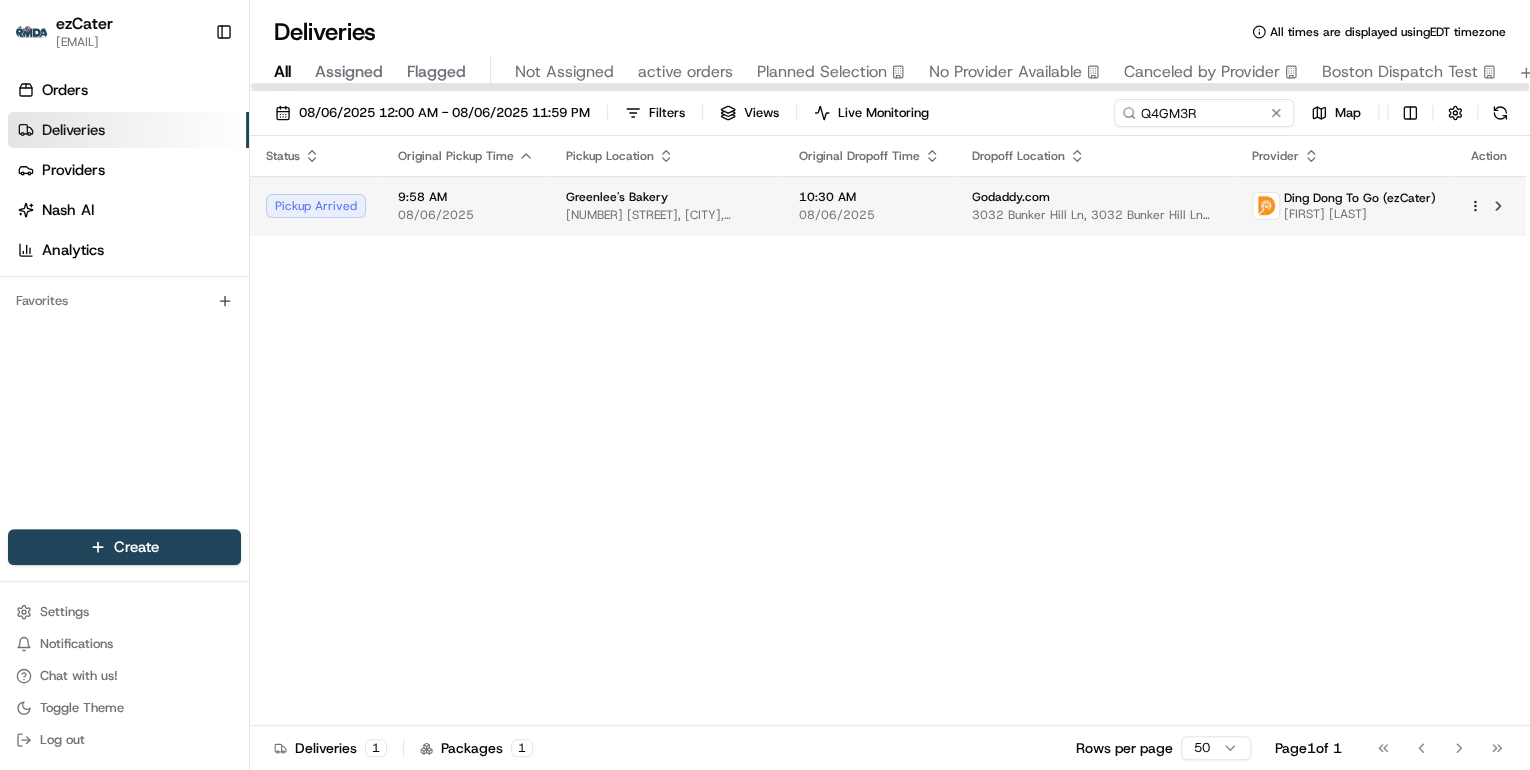 click on "Greenlee's Bakery" at bounding box center (666, 197) 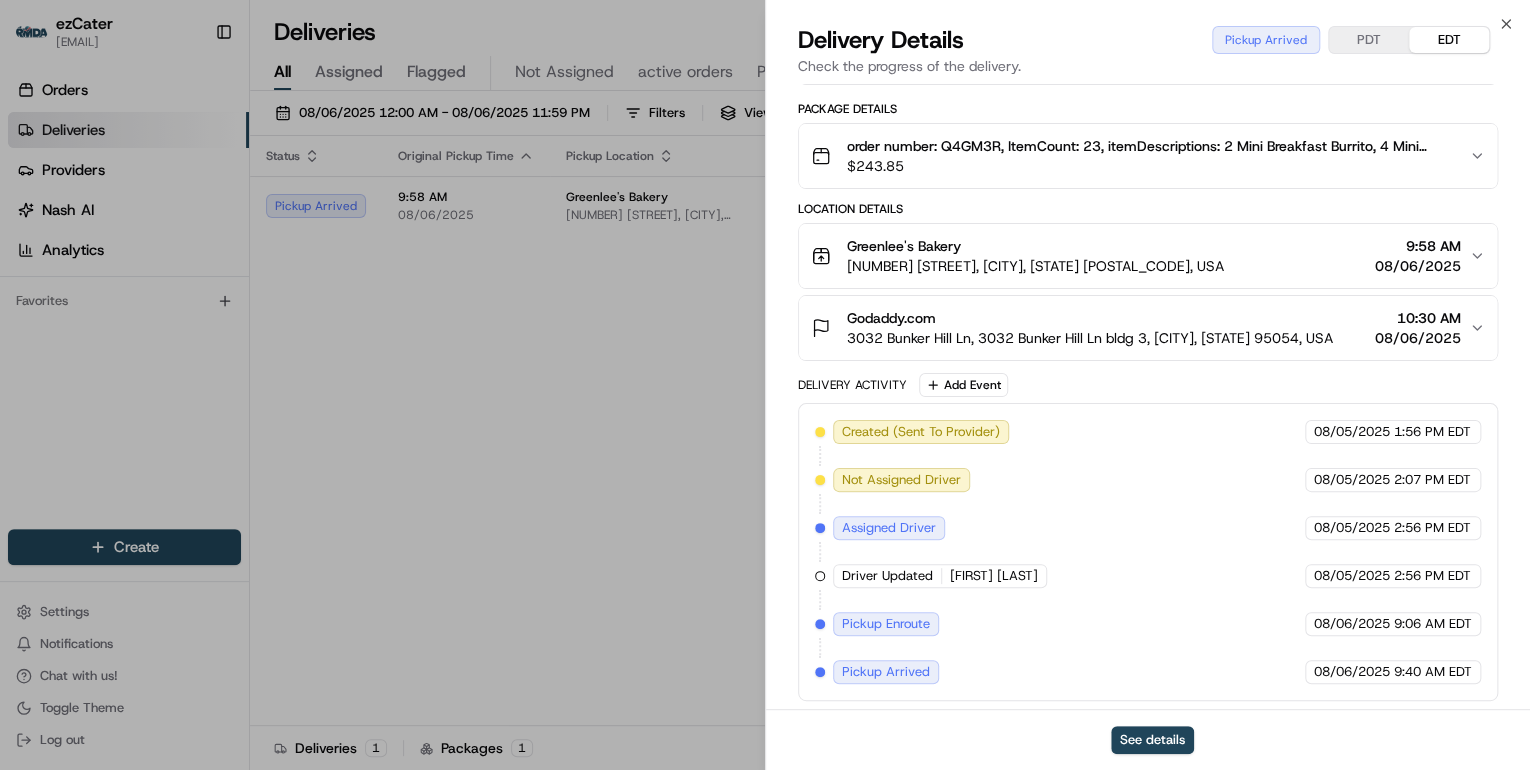 scroll, scrollTop: 137, scrollLeft: 0, axis: vertical 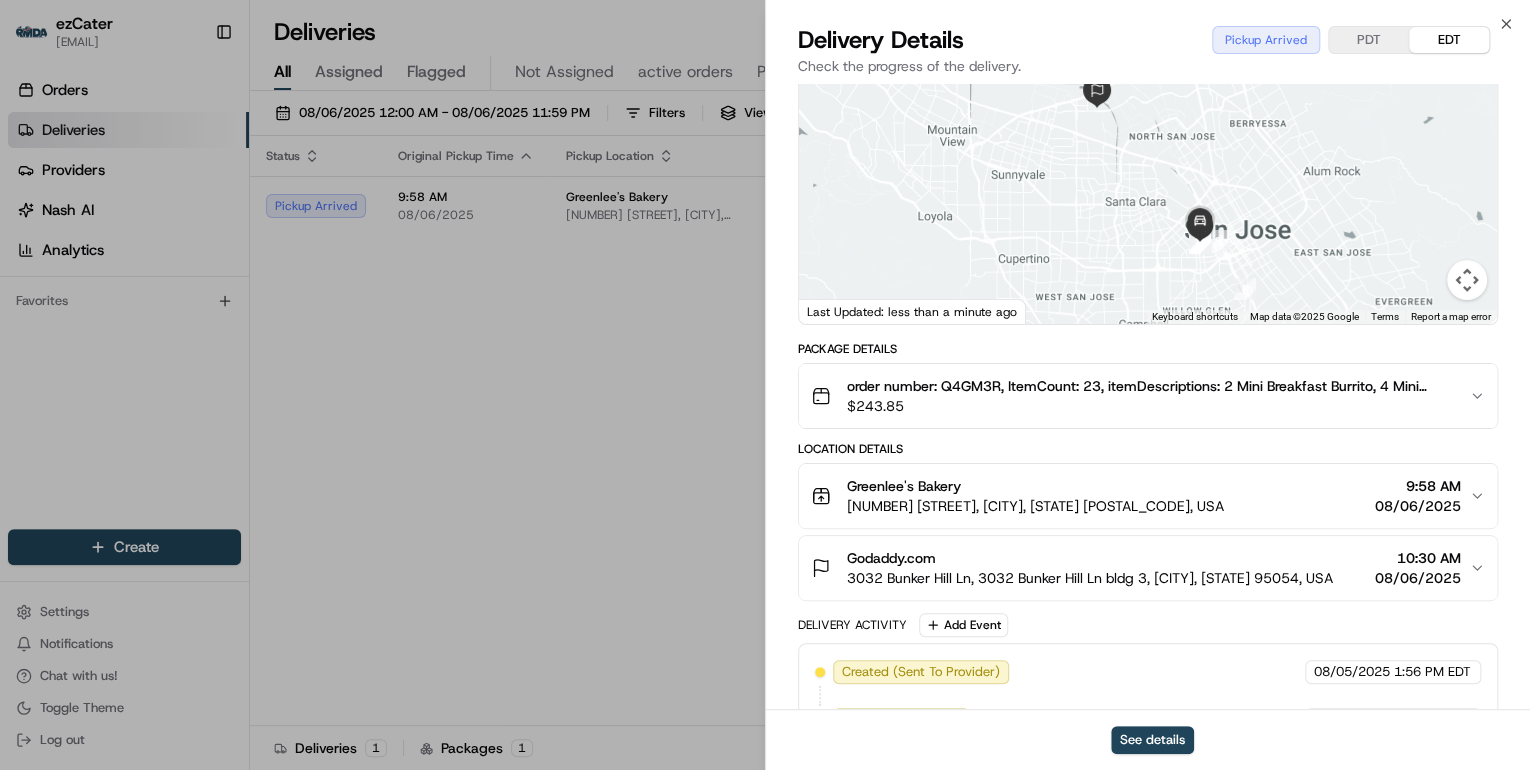 click on "$ 243.85" at bounding box center (1150, 406) 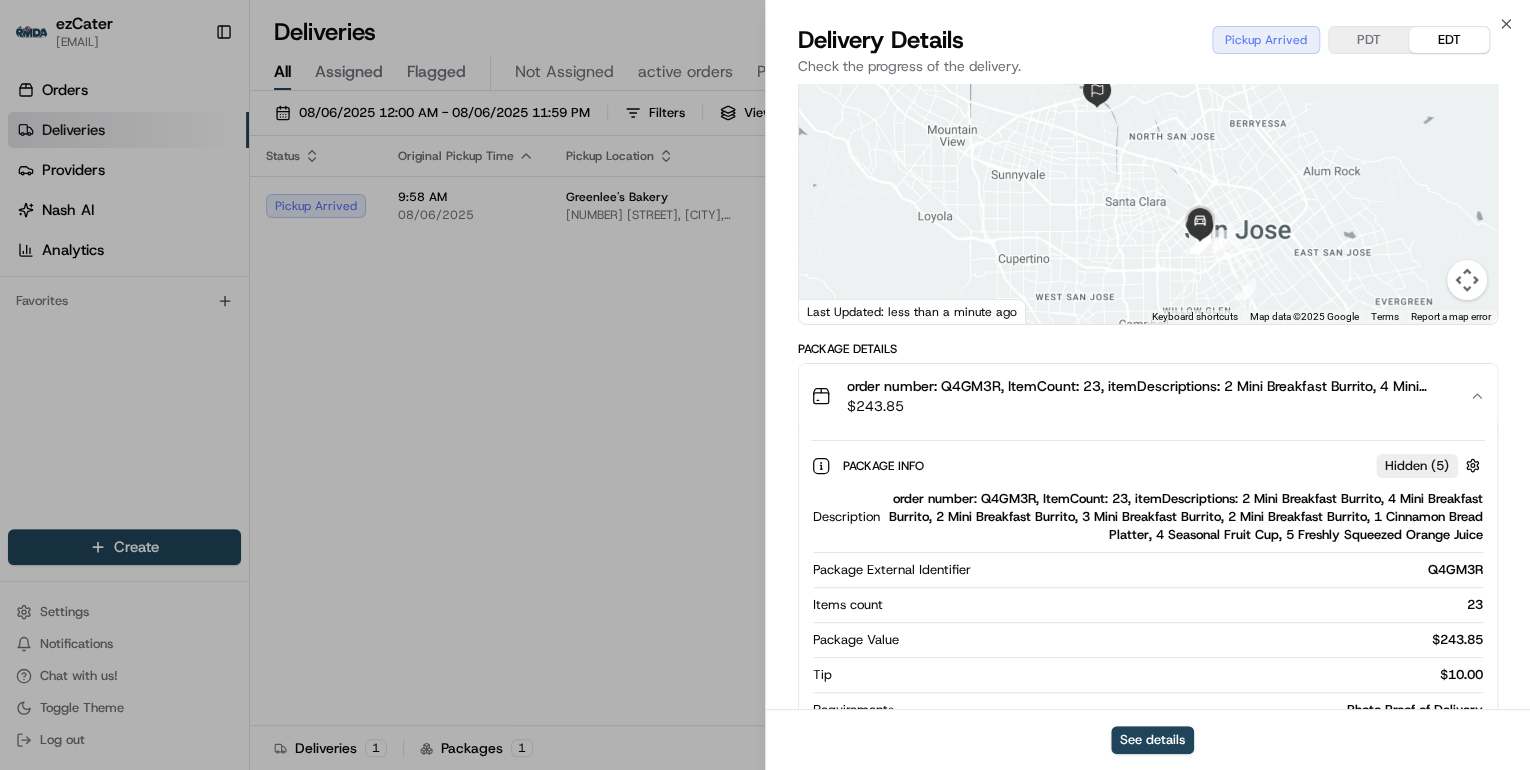 click on "$ 243.85" at bounding box center (1150, 406) 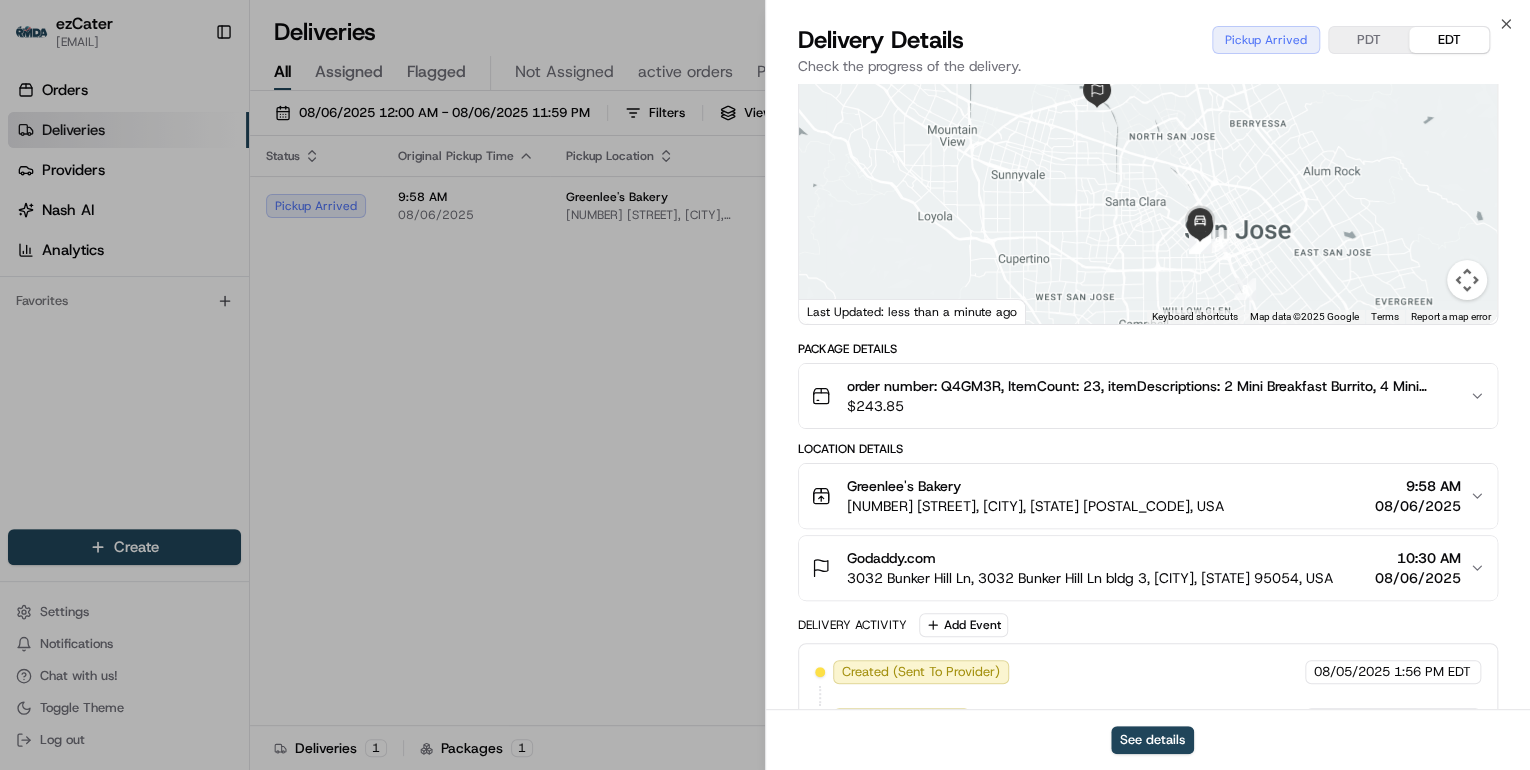 click on "Greenlee's Bakery 1081 The Alameda, San Jose, CA 95126, USA 9:58 AM 08/06/2025" at bounding box center (1140, 496) 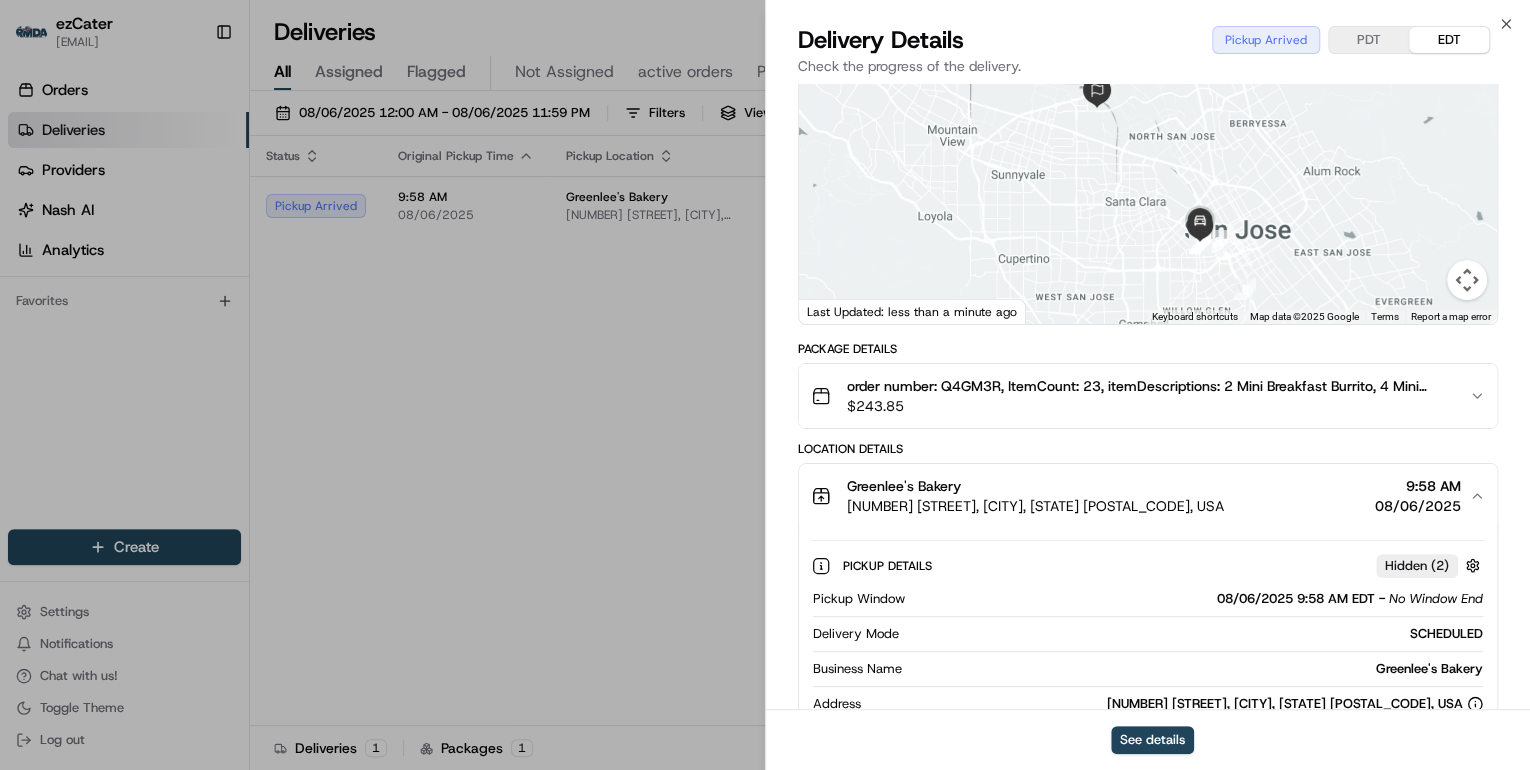scroll, scrollTop: 377, scrollLeft: 0, axis: vertical 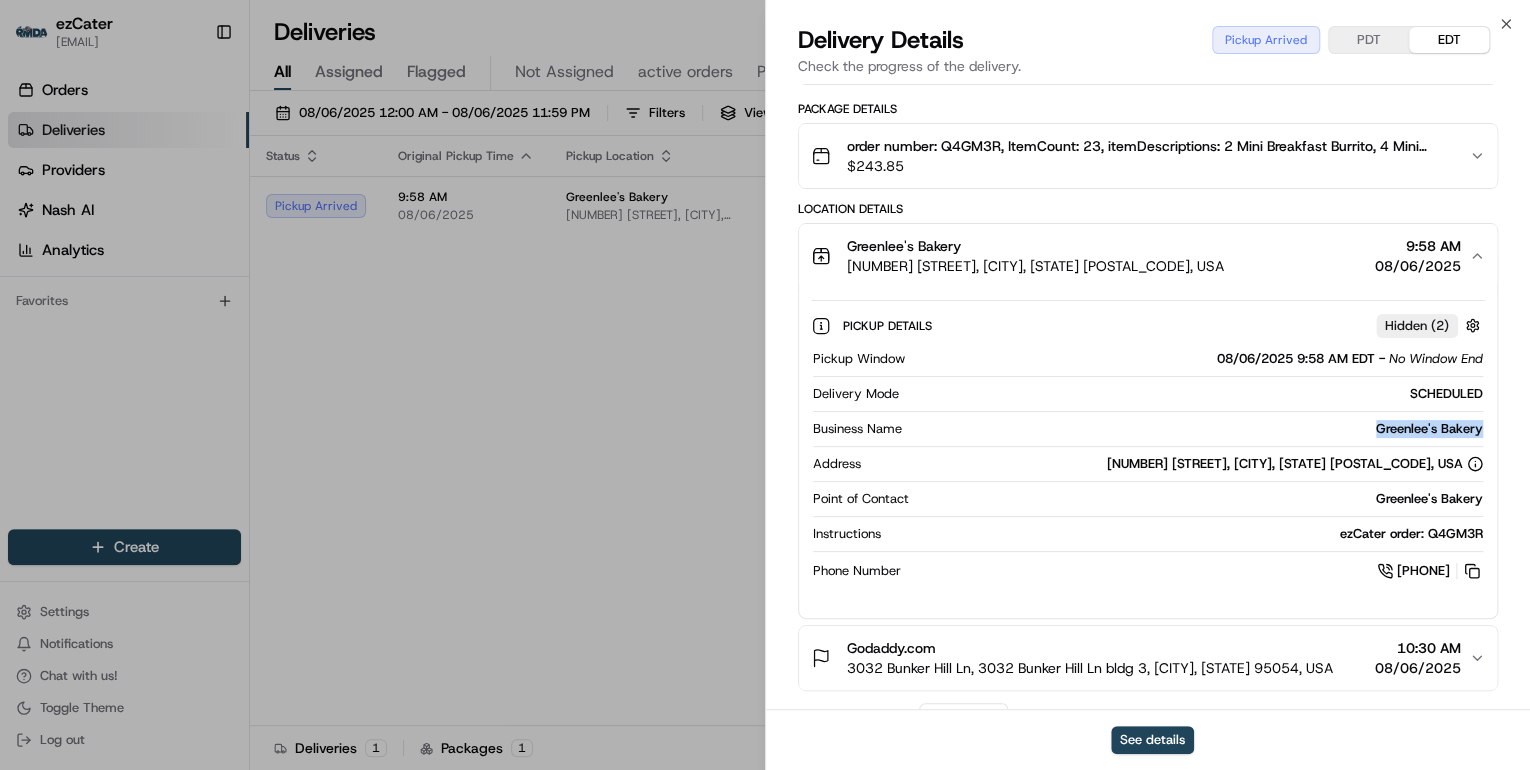 drag, startPoint x: 1485, startPoint y: 430, endPoint x: 1356, endPoint y: 429, distance: 129.00388 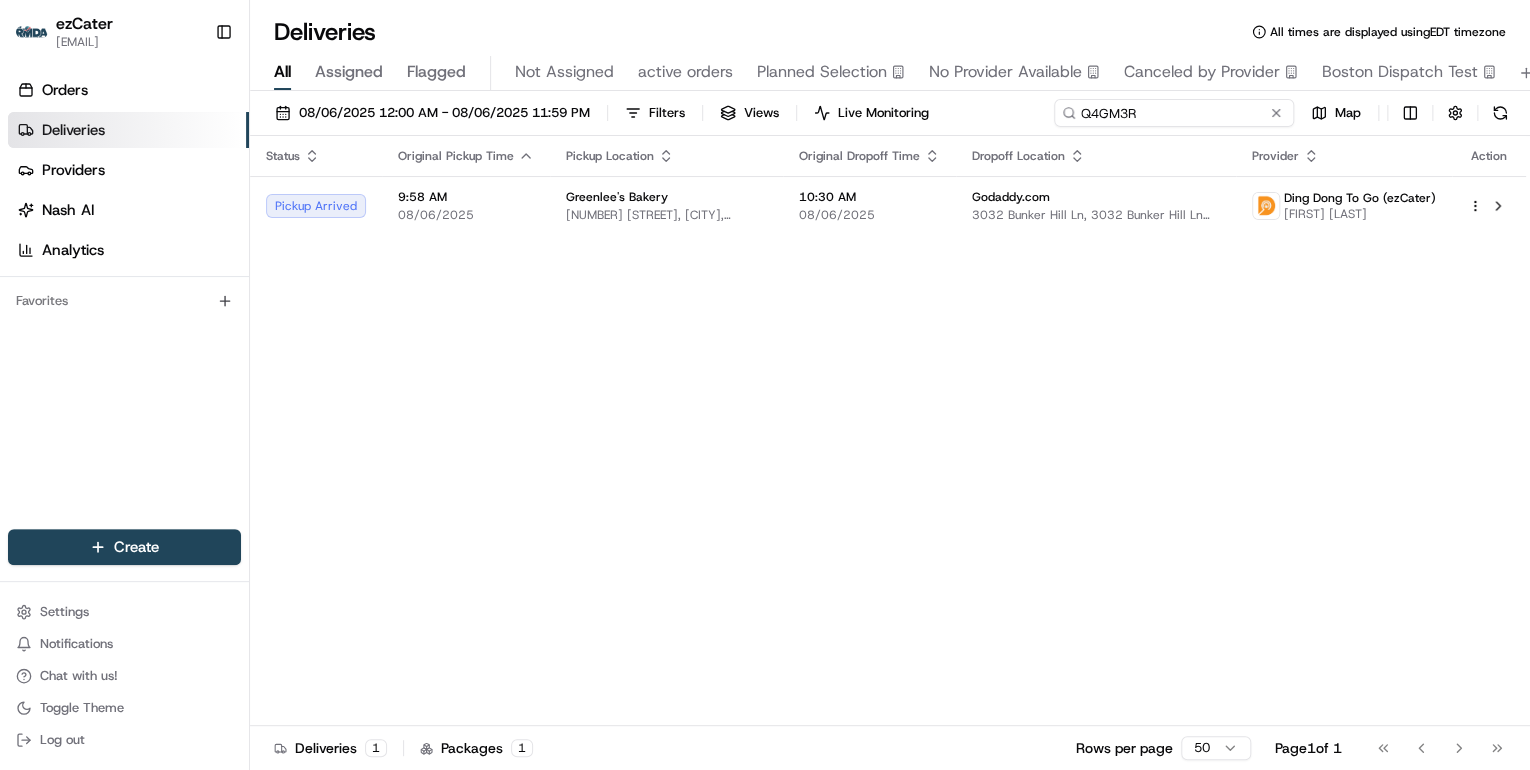 drag, startPoint x: 856, startPoint y: 112, endPoint x: 428, endPoint y: 92, distance: 428.46704 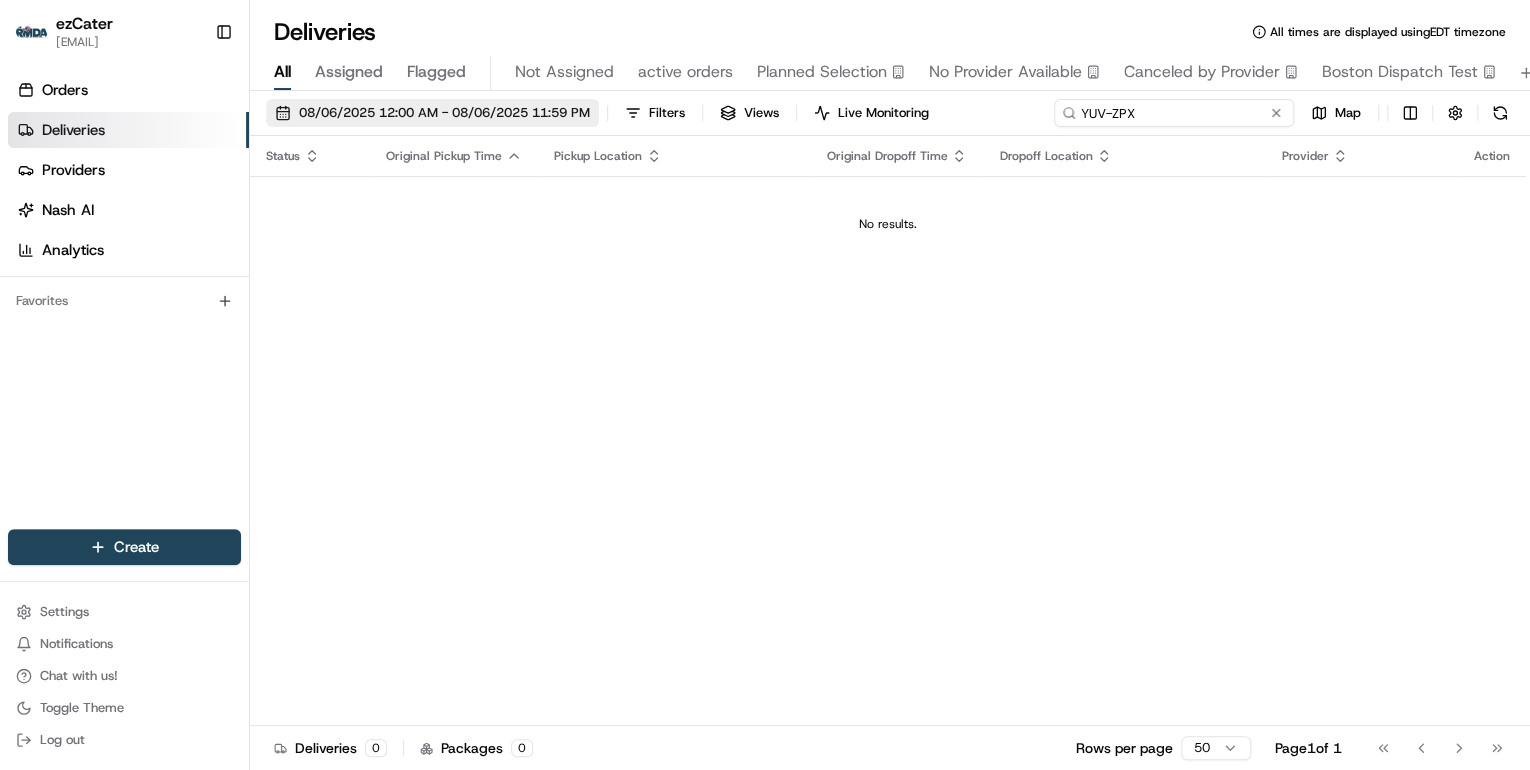 type on "YUV-ZPX" 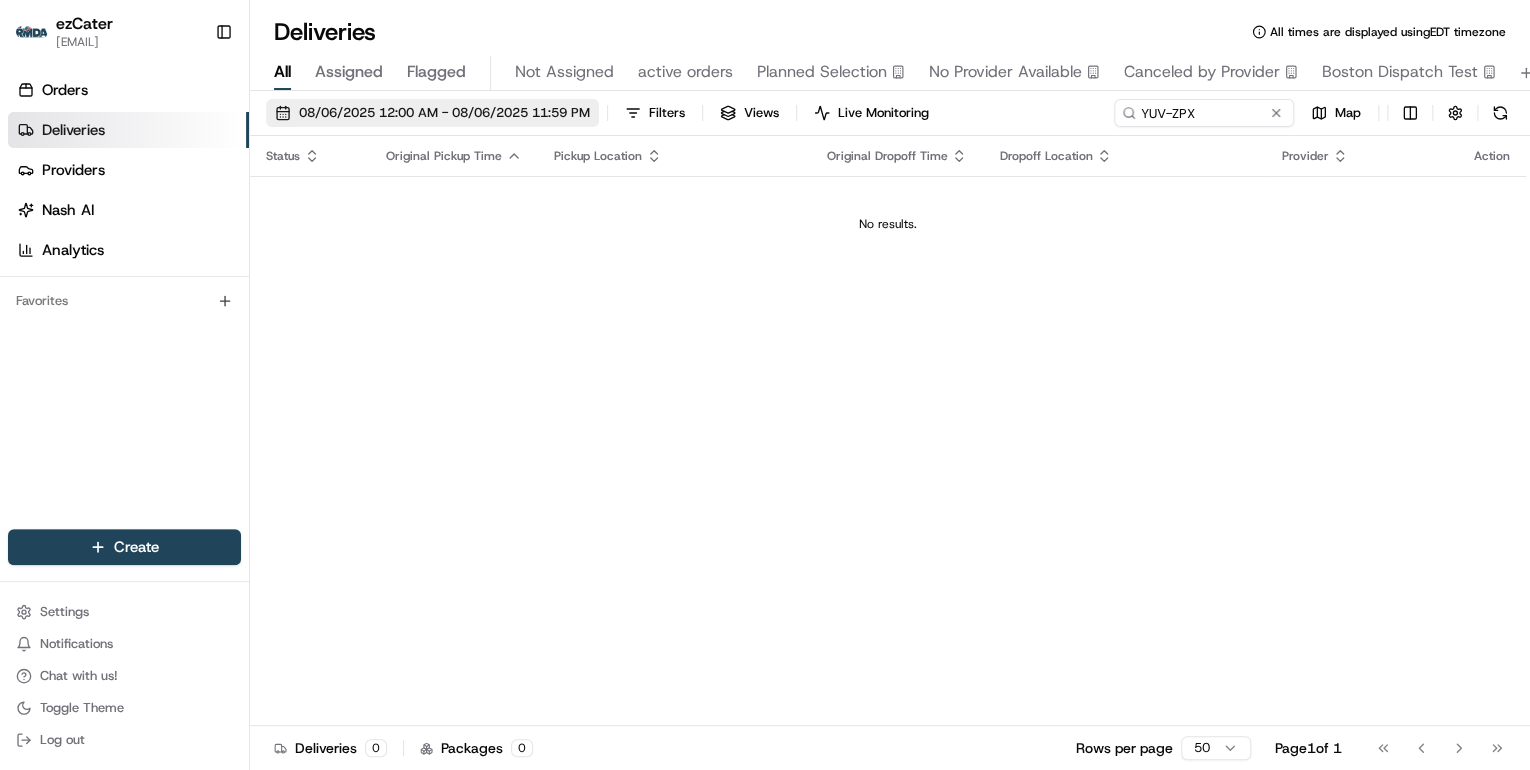 click on "08/06/2025 12:00 AM - 08/06/2025 11:59 PM" at bounding box center (444, 113) 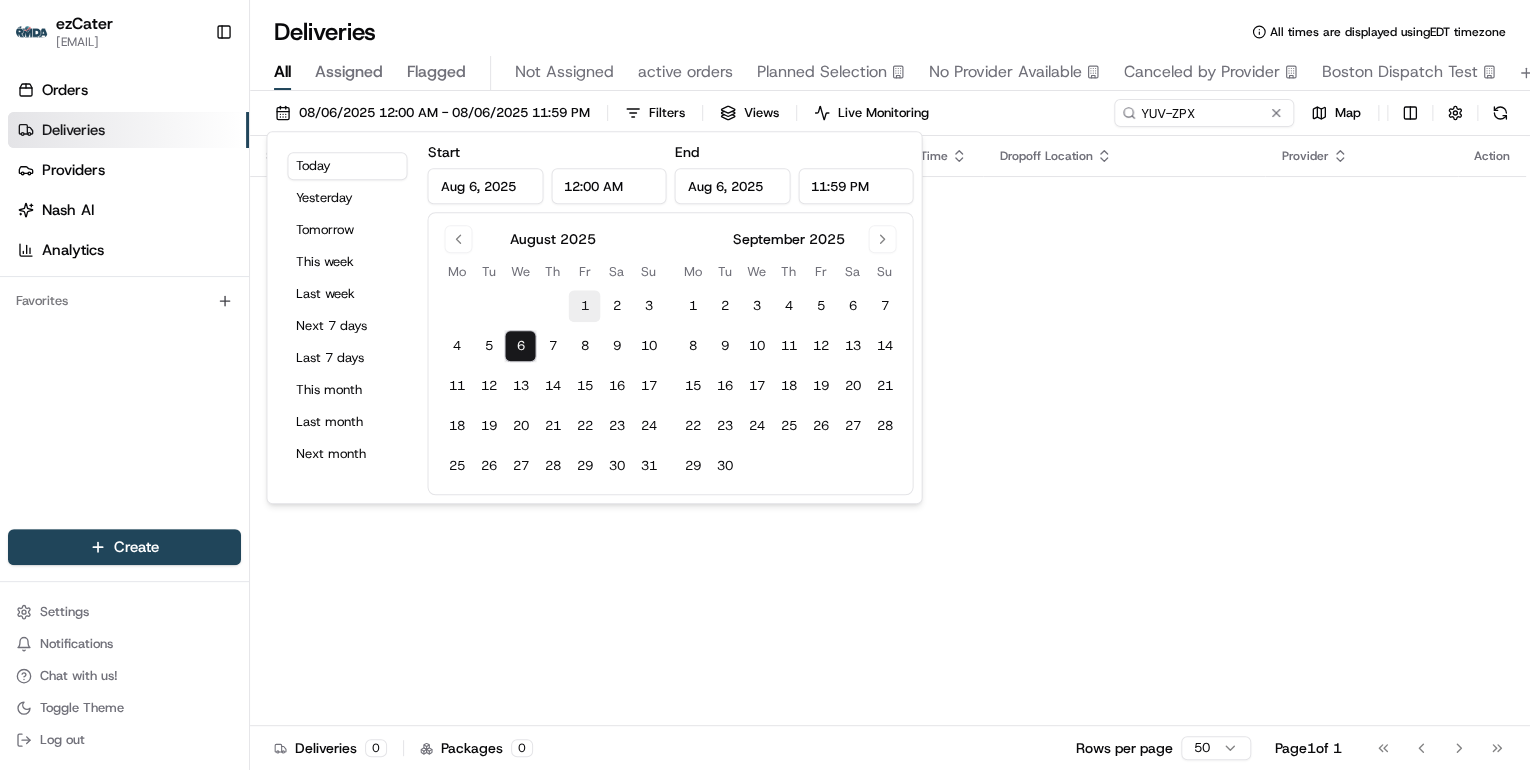 click on "1" at bounding box center [584, 306] 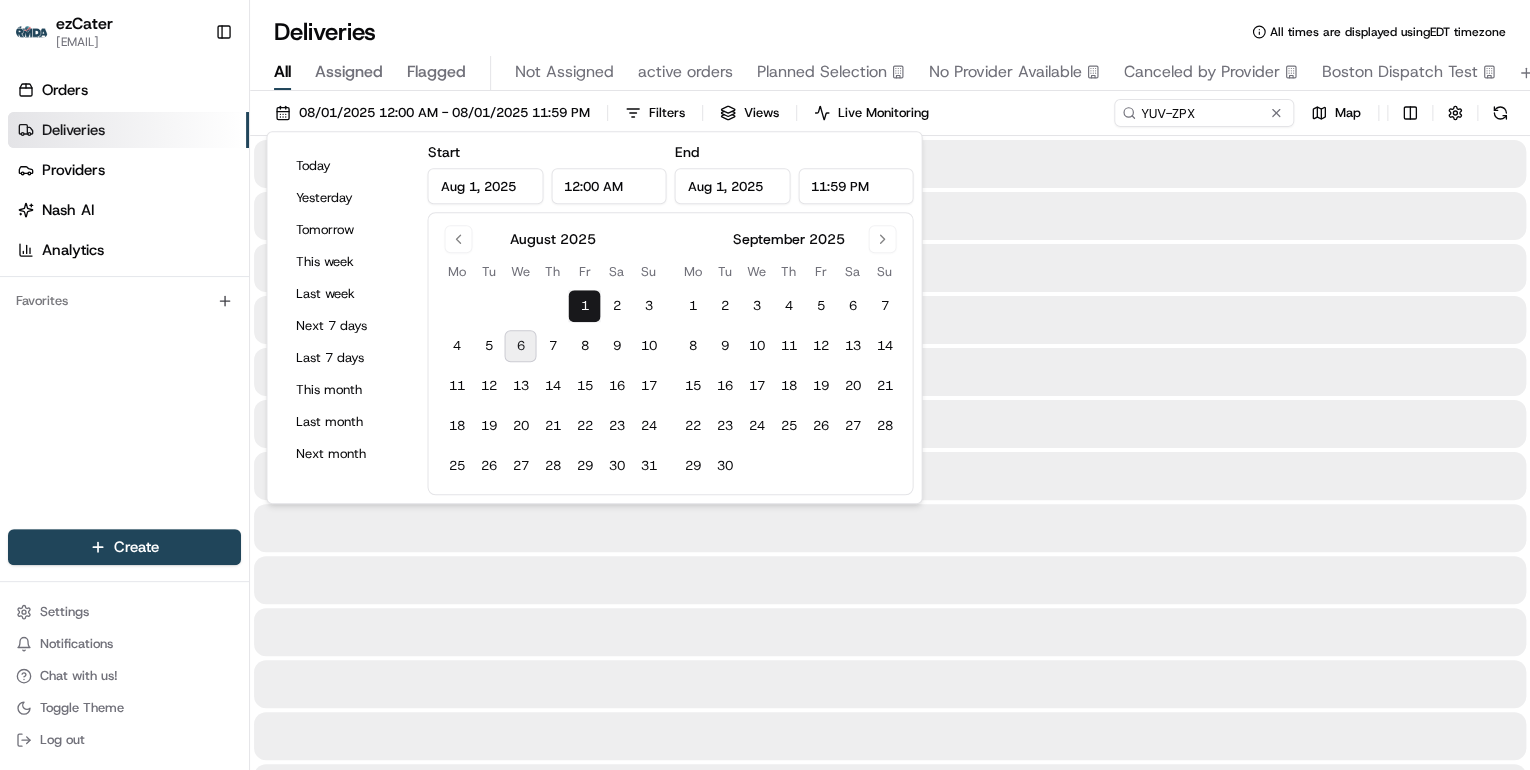 type on "Aug 1, 2025" 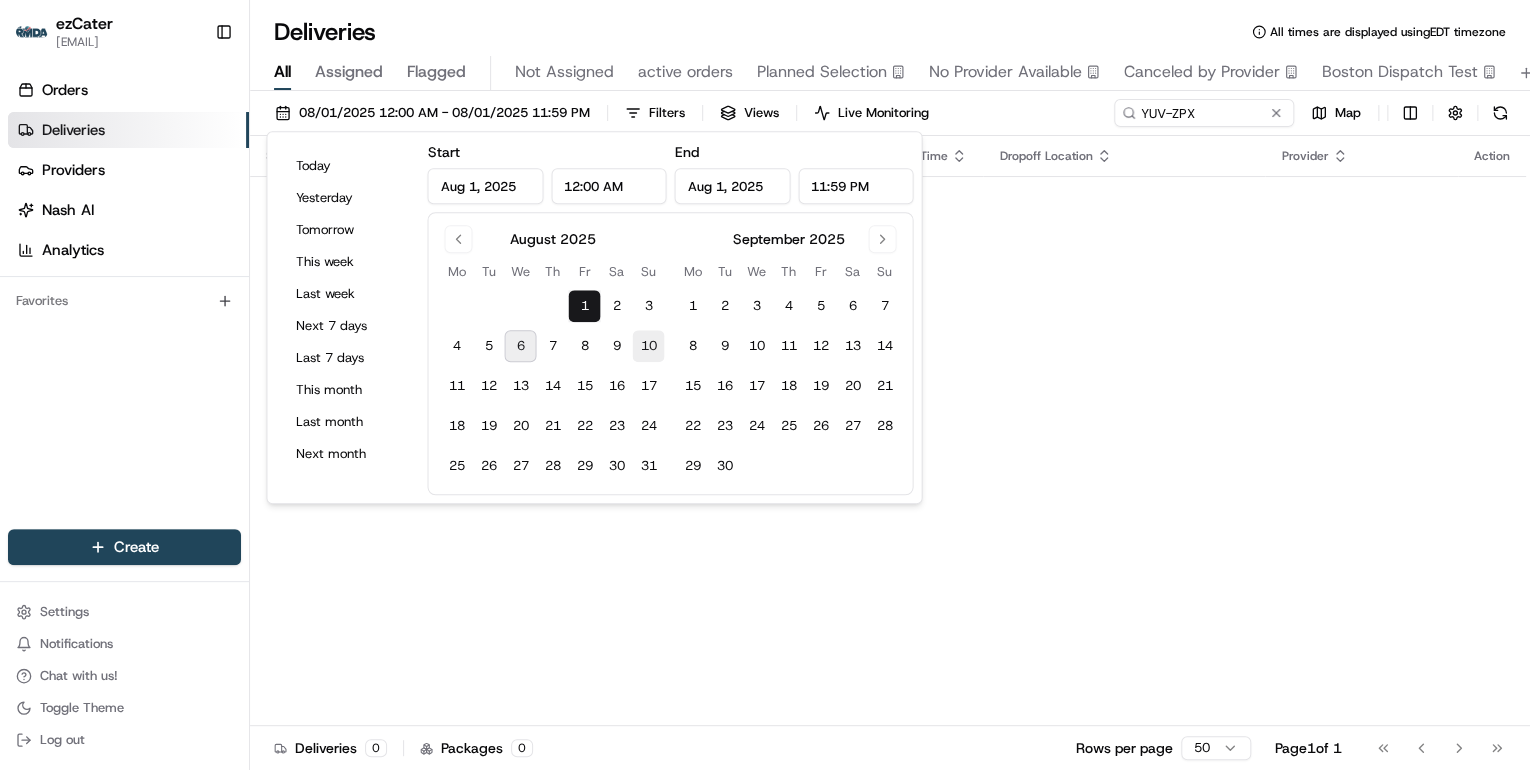click on "10" at bounding box center [648, 346] 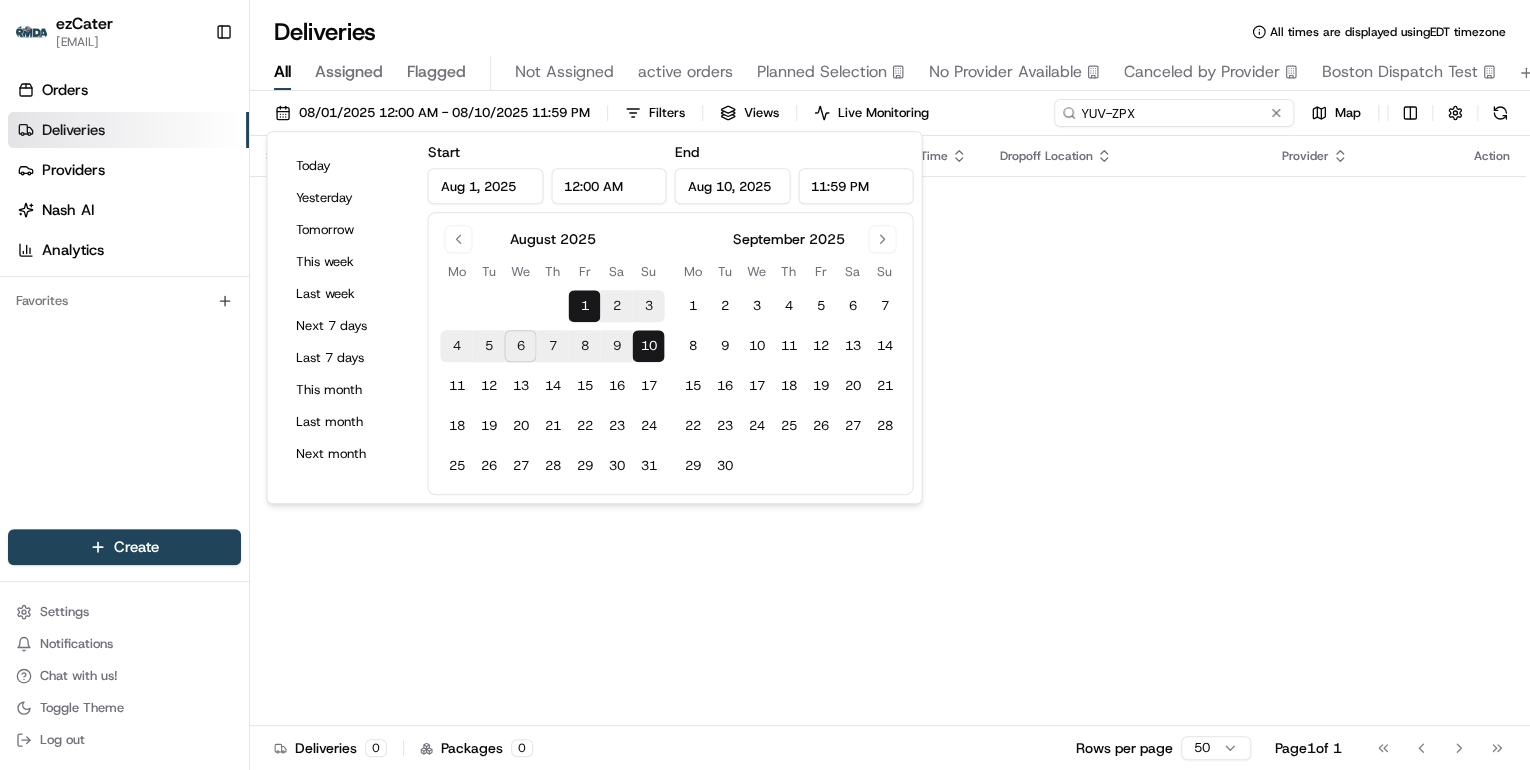click on "YUV-ZPX" at bounding box center [1174, 113] 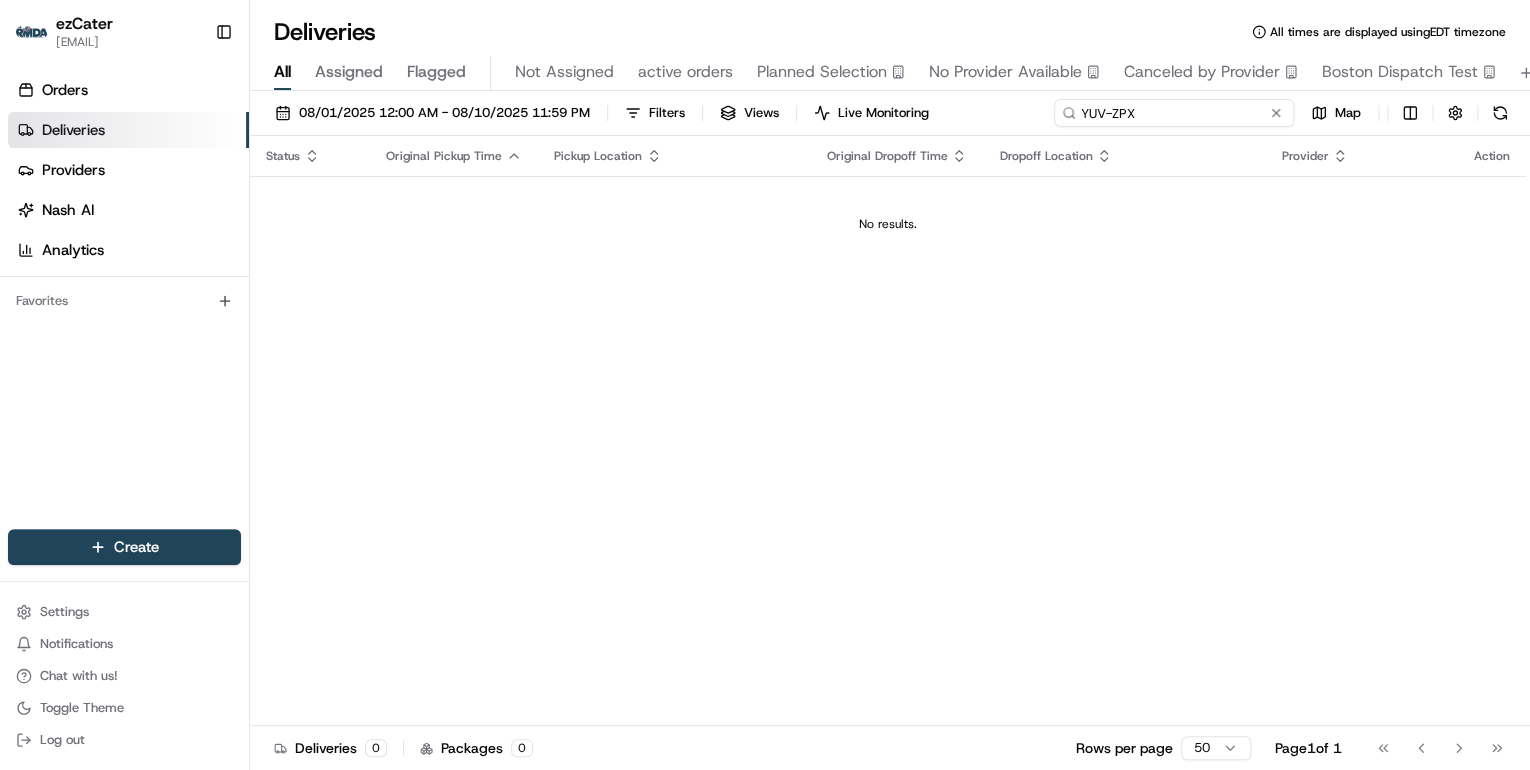 click on "YUV-ZPX" at bounding box center [1174, 113] 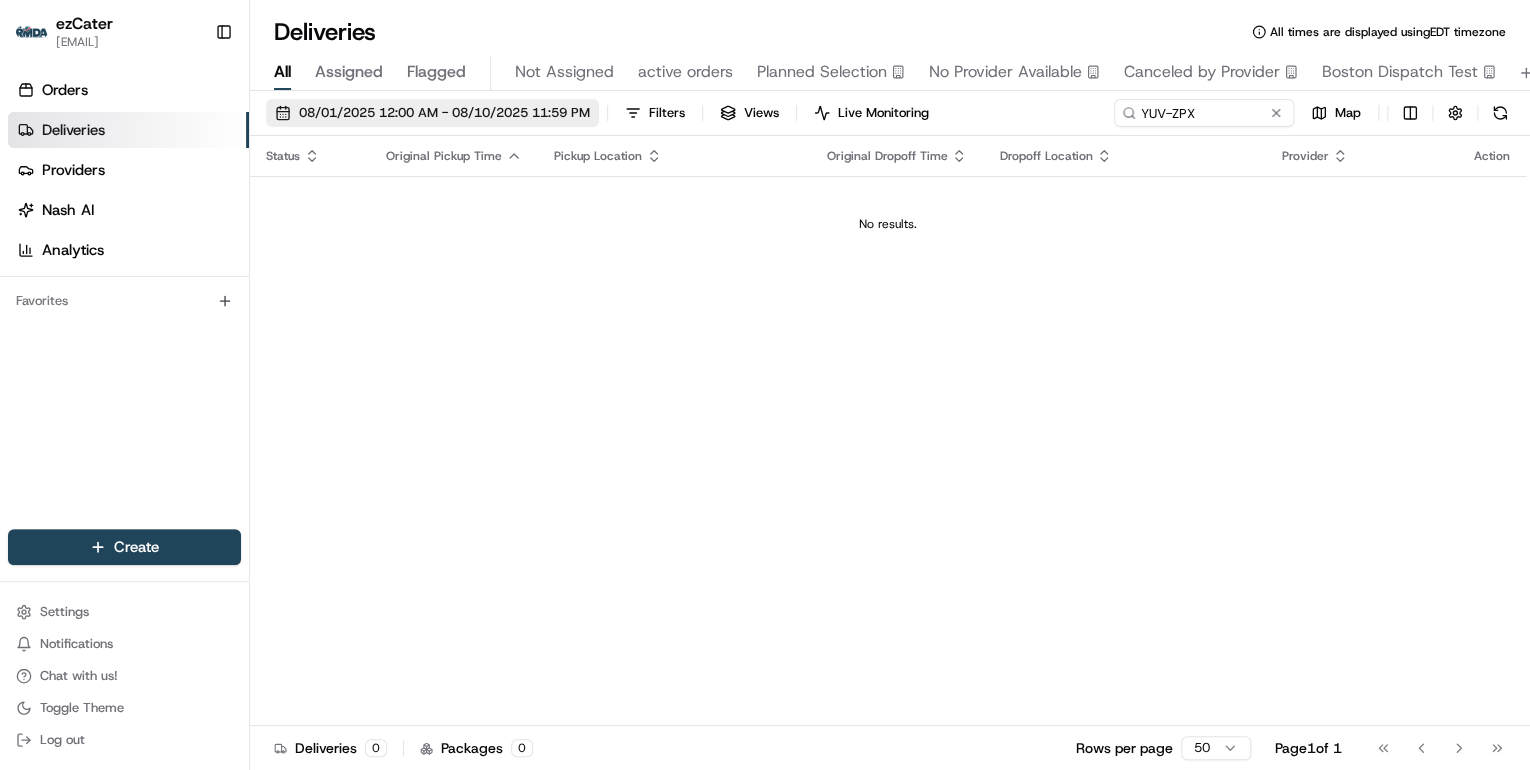 click on "08/01/2025 12:00 AM - 08/10/2025 11:59 PM" at bounding box center (444, 113) 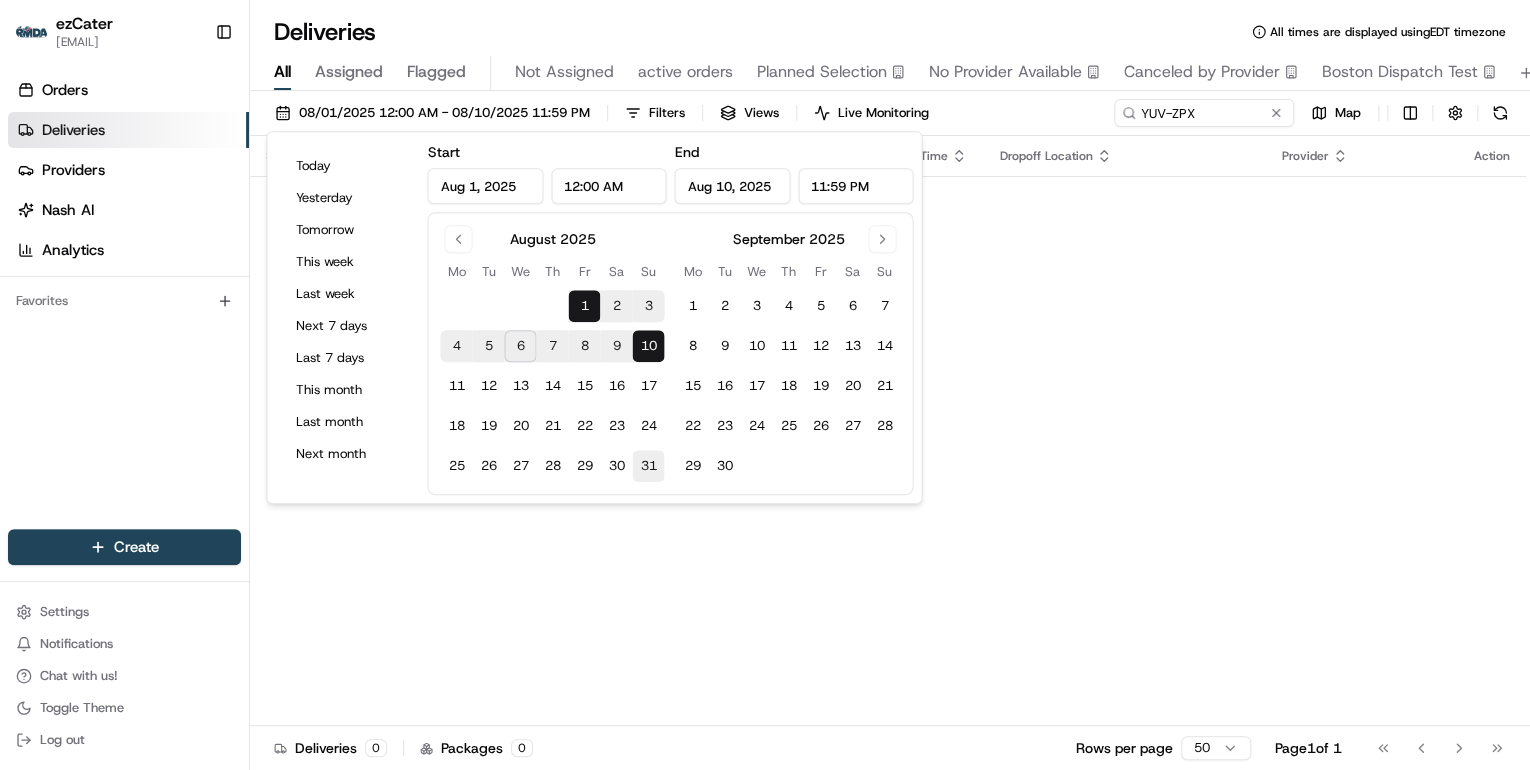 click on "31" at bounding box center [648, 466] 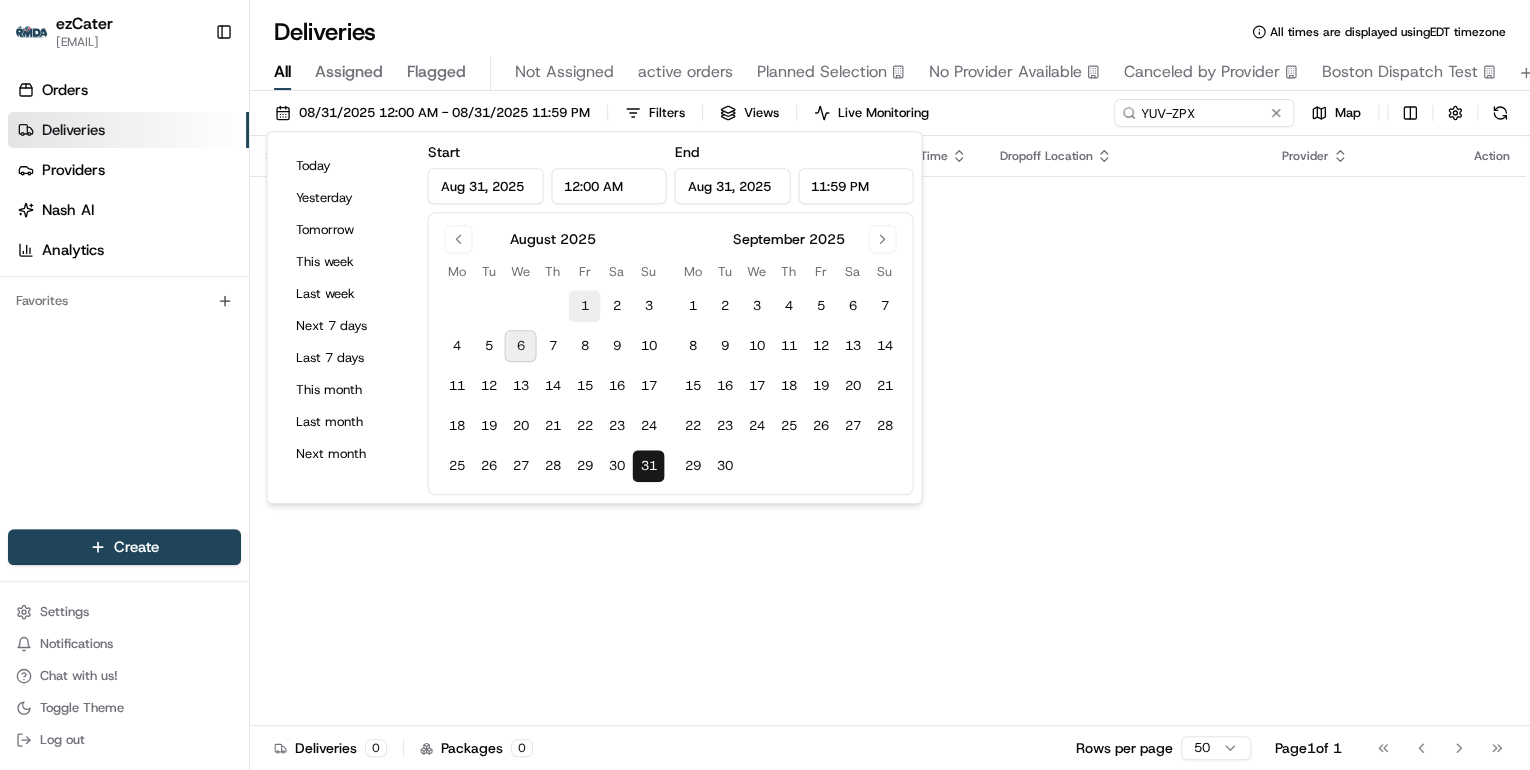 click on "1" at bounding box center (584, 306) 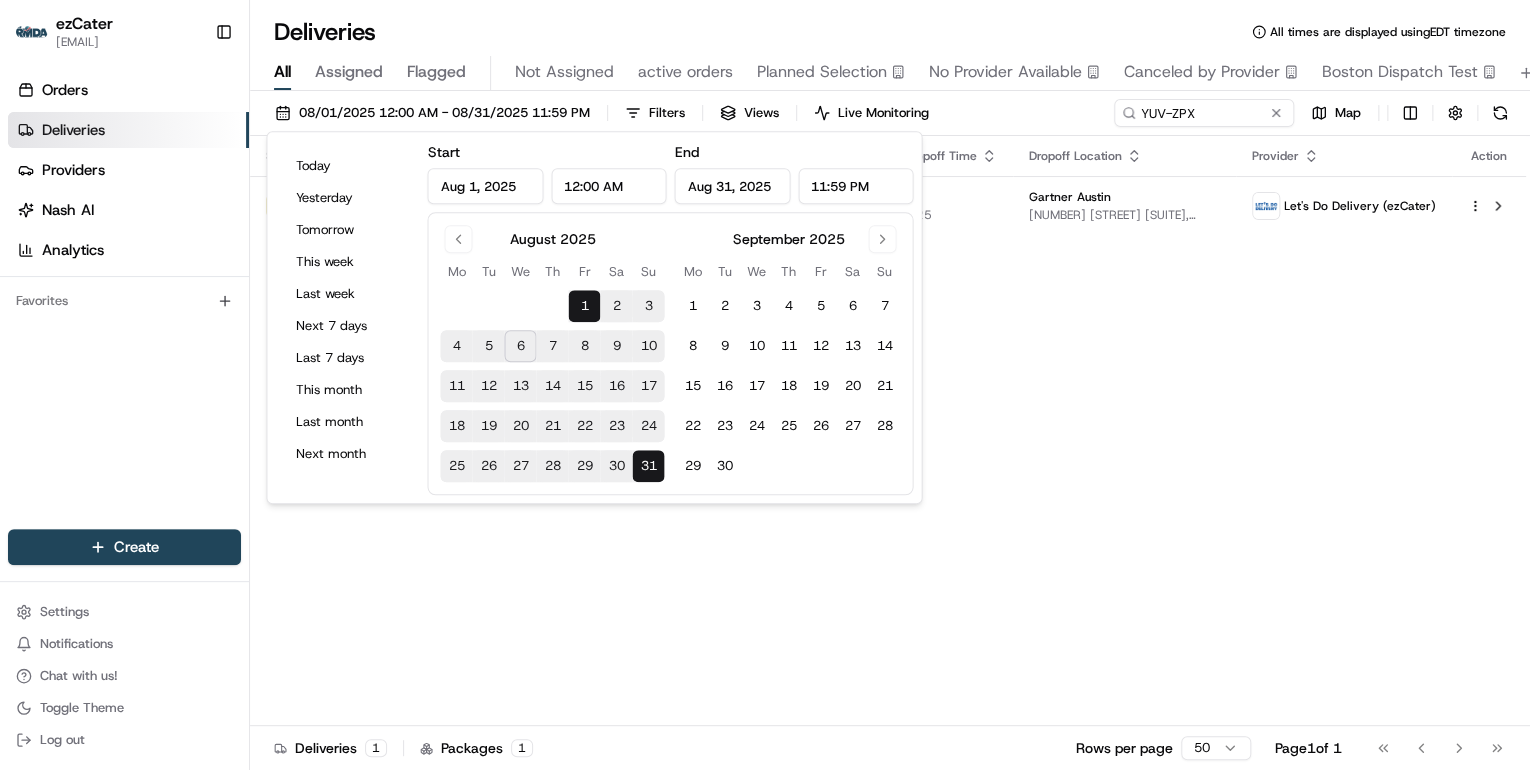 click on "Status Original Pickup Time Pickup Location Original Dropoff Time Dropoff Location Provider Action Not Assigned Driver 12:20 PM 08/12/2025 Tso Chinese Takeout & Delivery 1824 W Slaughter Ln #100, Austin, TX 78748, USA 12:50 PM 08/12/2025 Gartner Austin 2500 Bee Caves Rd #300, Austin, TX 78746, USA Let's Do Delivery (ezCater)" at bounding box center (888, 431) 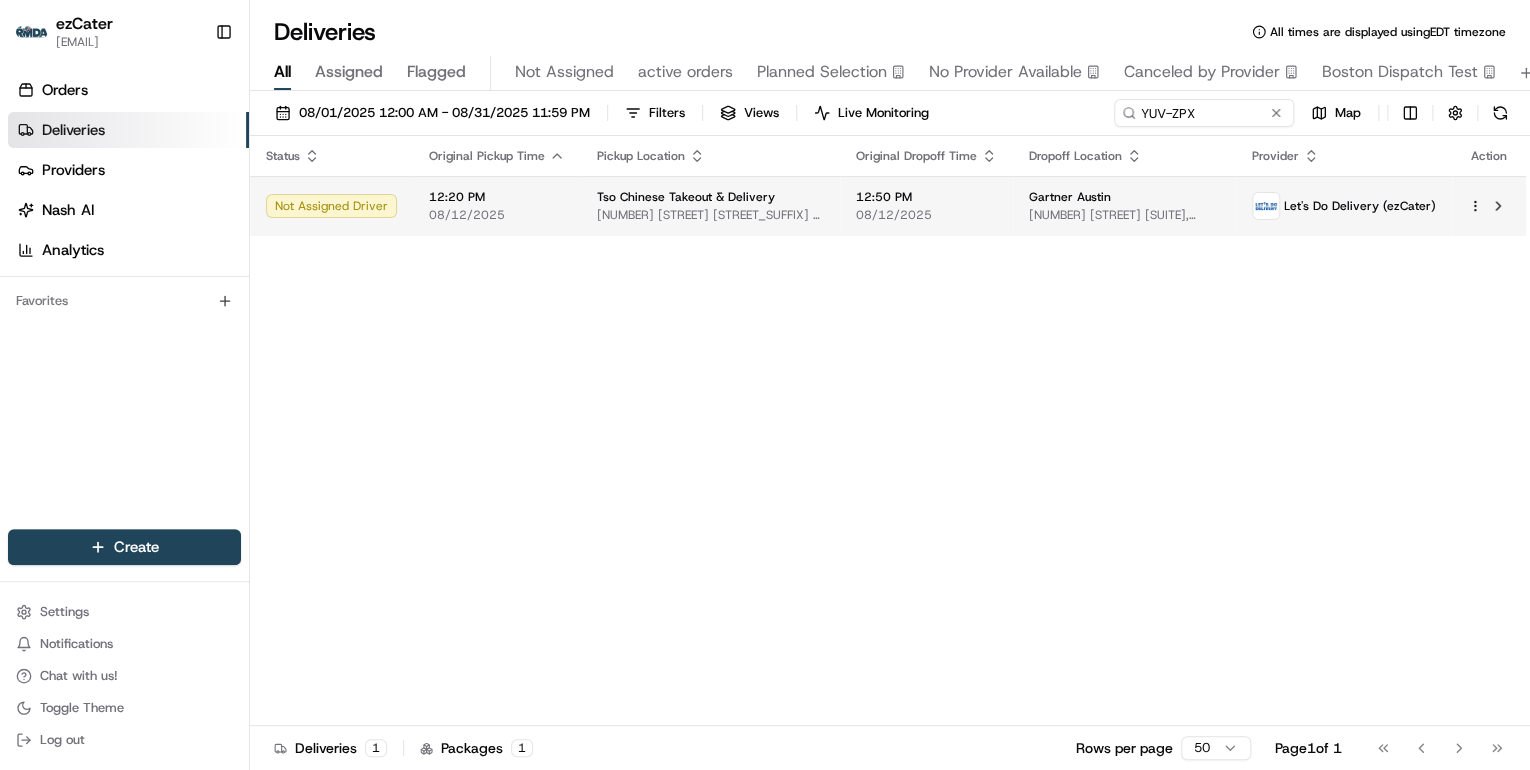 click on "1824 W Slaughter Ln #100, Austin, TX 78748, USA" at bounding box center (710, 215) 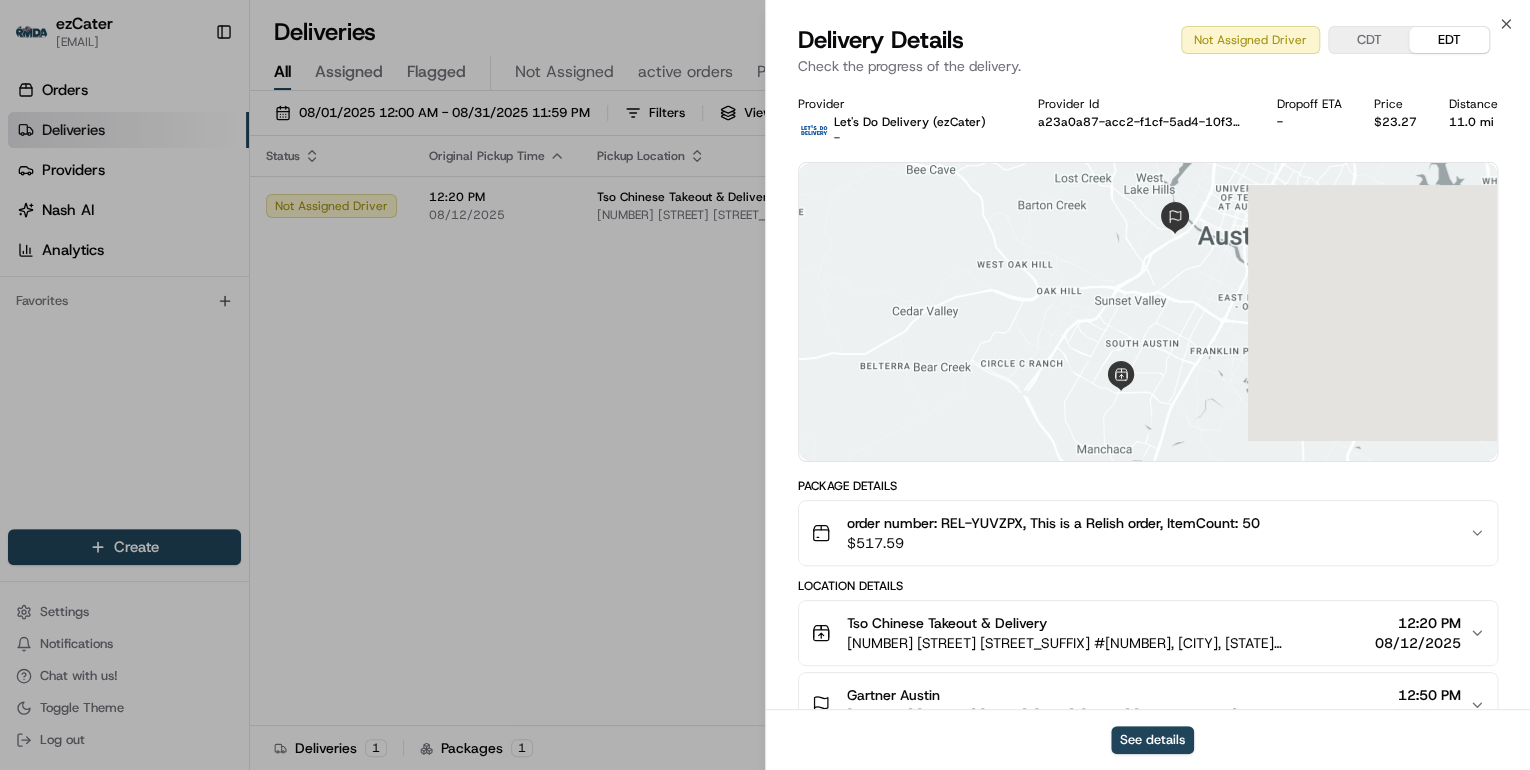 scroll, scrollTop: 187, scrollLeft: 0, axis: vertical 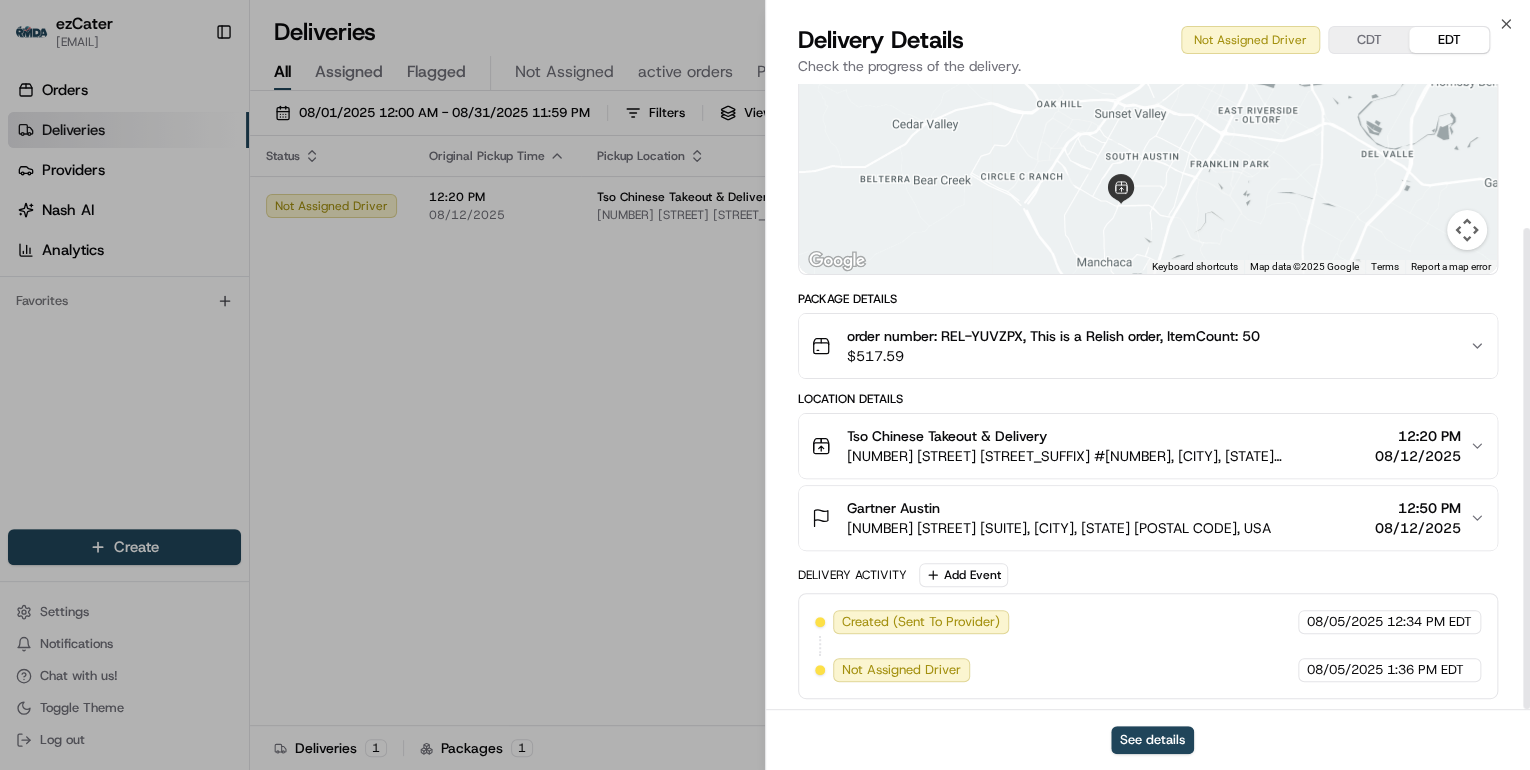 click on "1824 W Slaughter Ln #100, Austin, TX 78748, USA" at bounding box center (1107, 456) 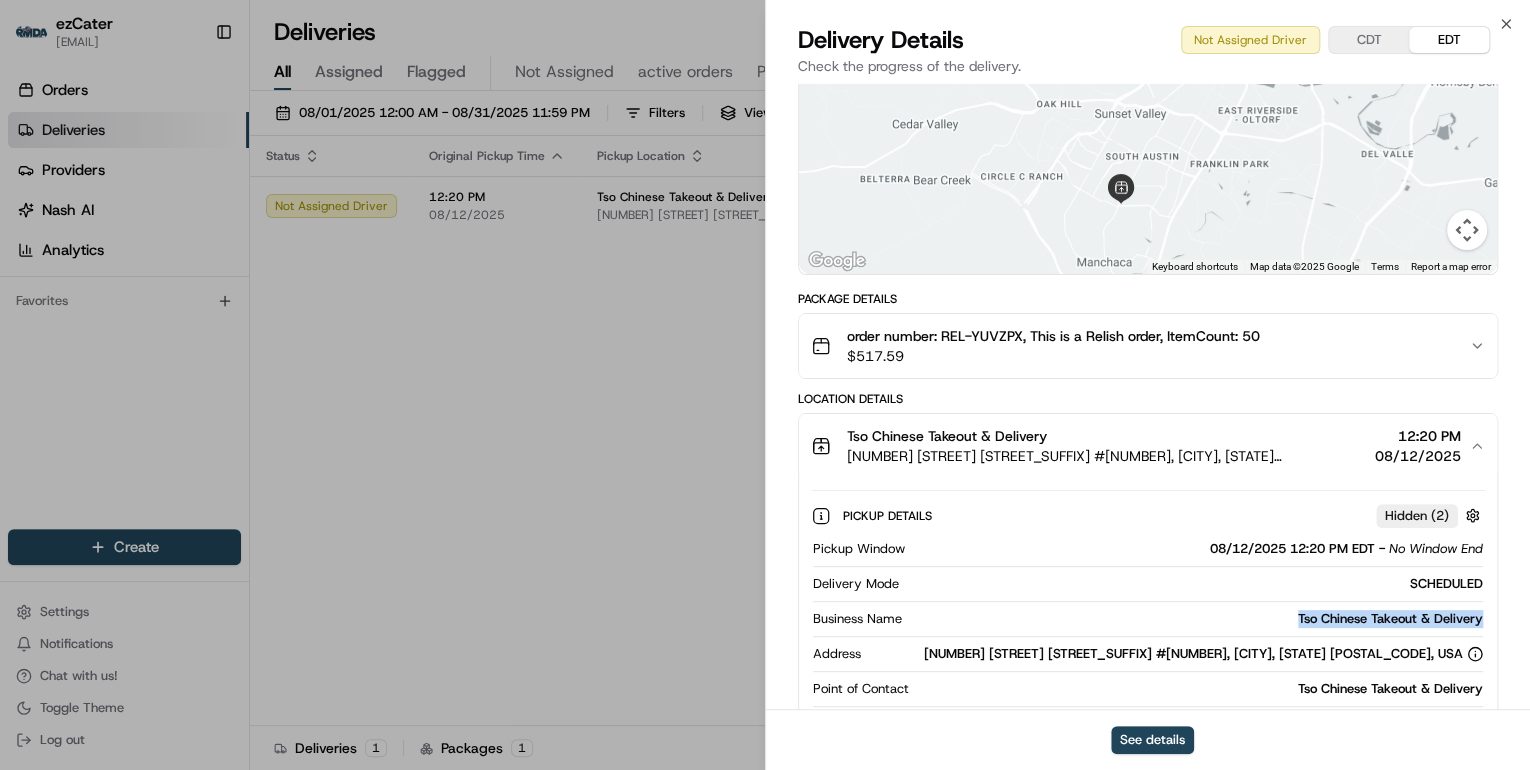 drag, startPoint x: 1490, startPoint y: 616, endPoint x: 1289, endPoint y: 624, distance: 201.15913 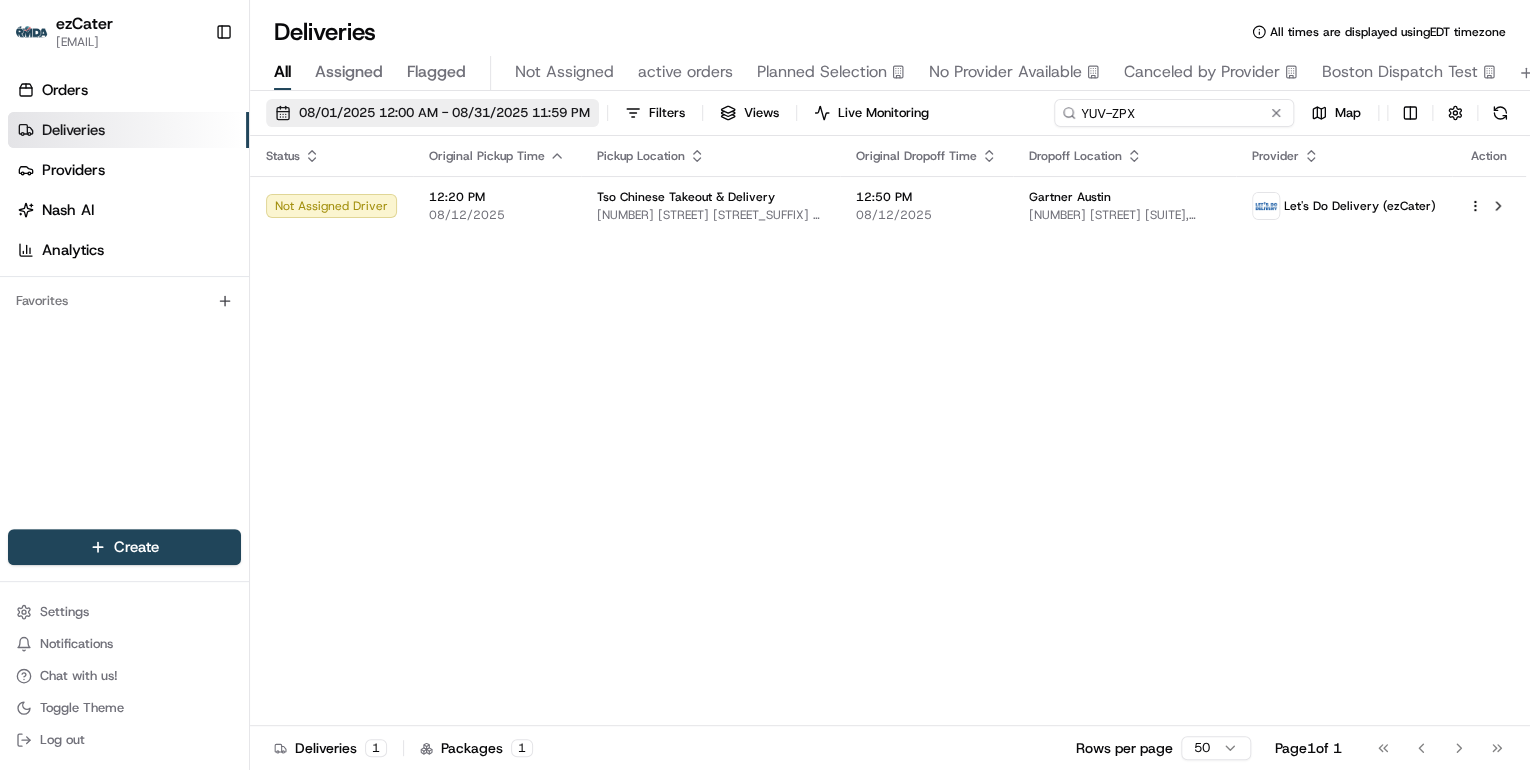 drag, startPoint x: 1208, startPoint y: 112, endPoint x: 489, endPoint y: 124, distance: 719.10016 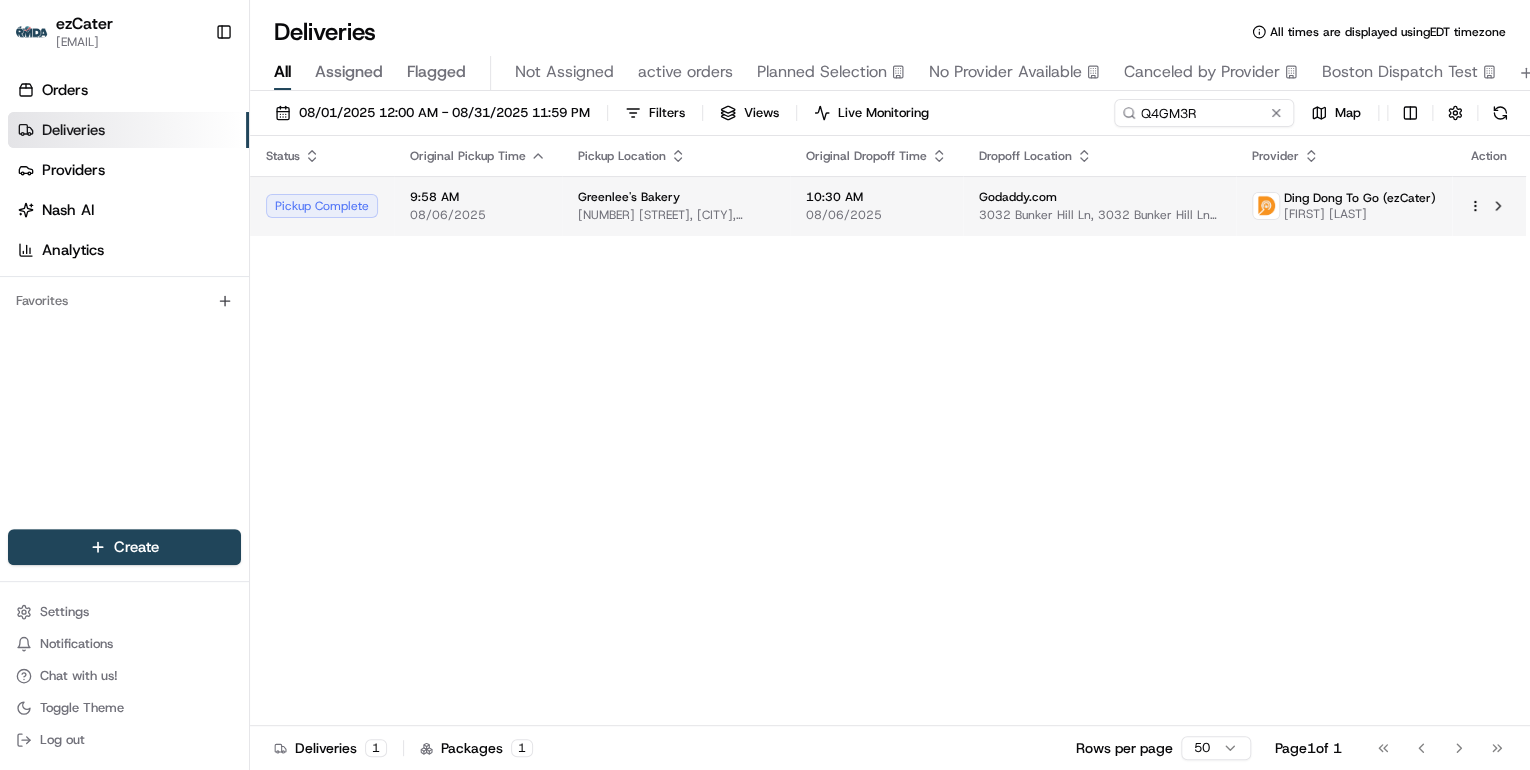 click on "08/06/2025" at bounding box center (478, 215) 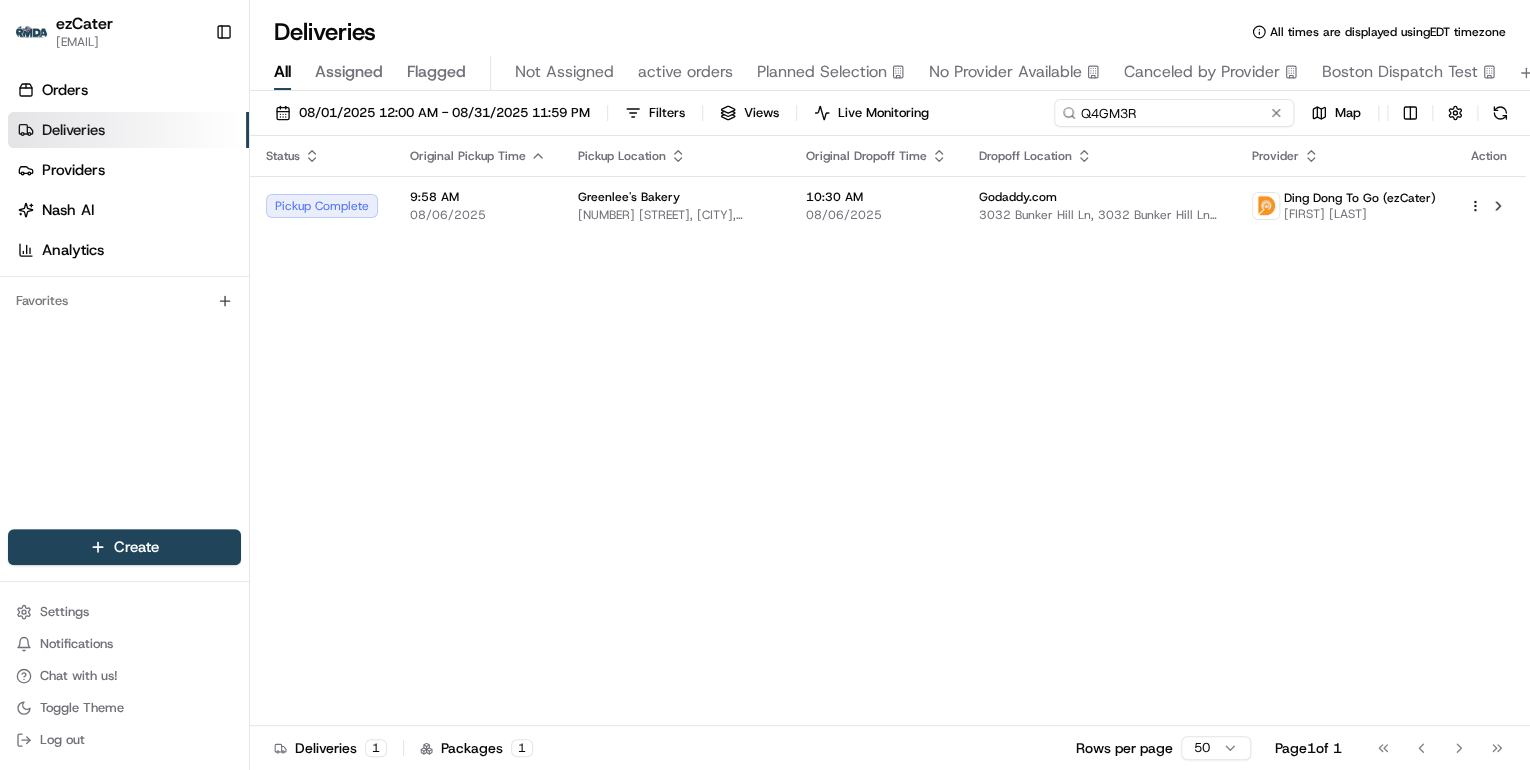 drag, startPoint x: 1198, startPoint y: 114, endPoint x: 707, endPoint y: 123, distance: 491.0825 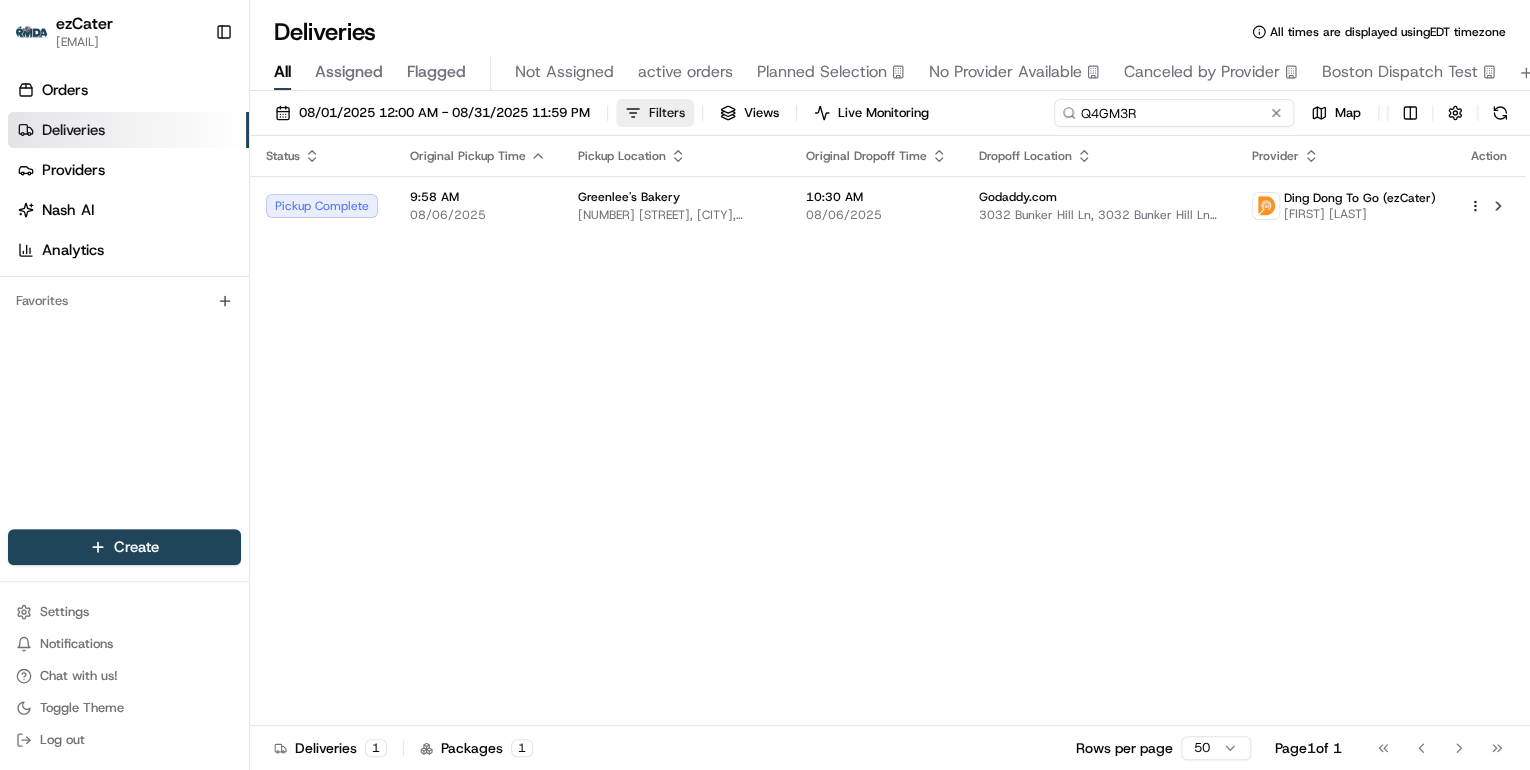 paste on "46W-YGU" 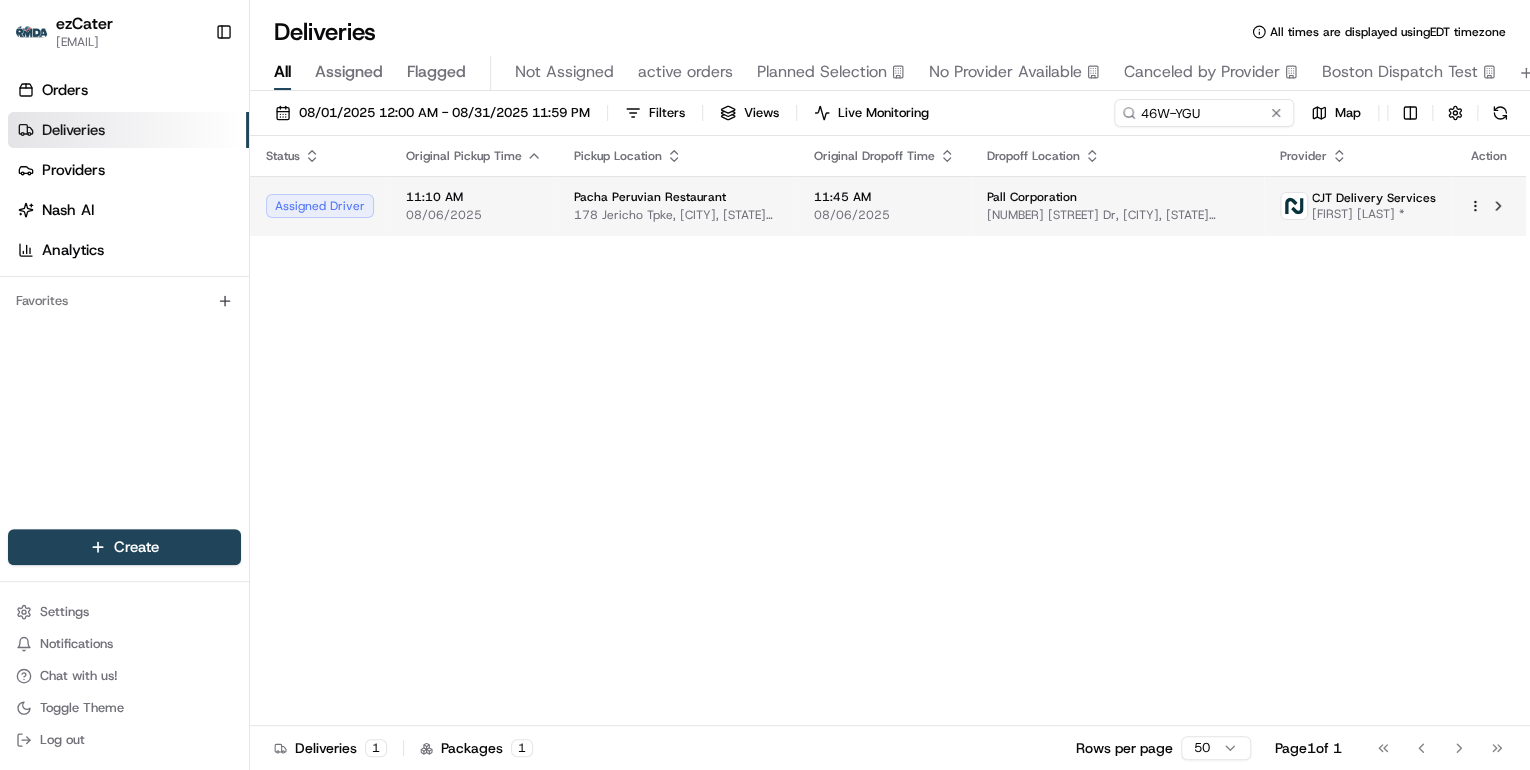 click on "11:10 AM 08/06/2025" at bounding box center (474, 206) 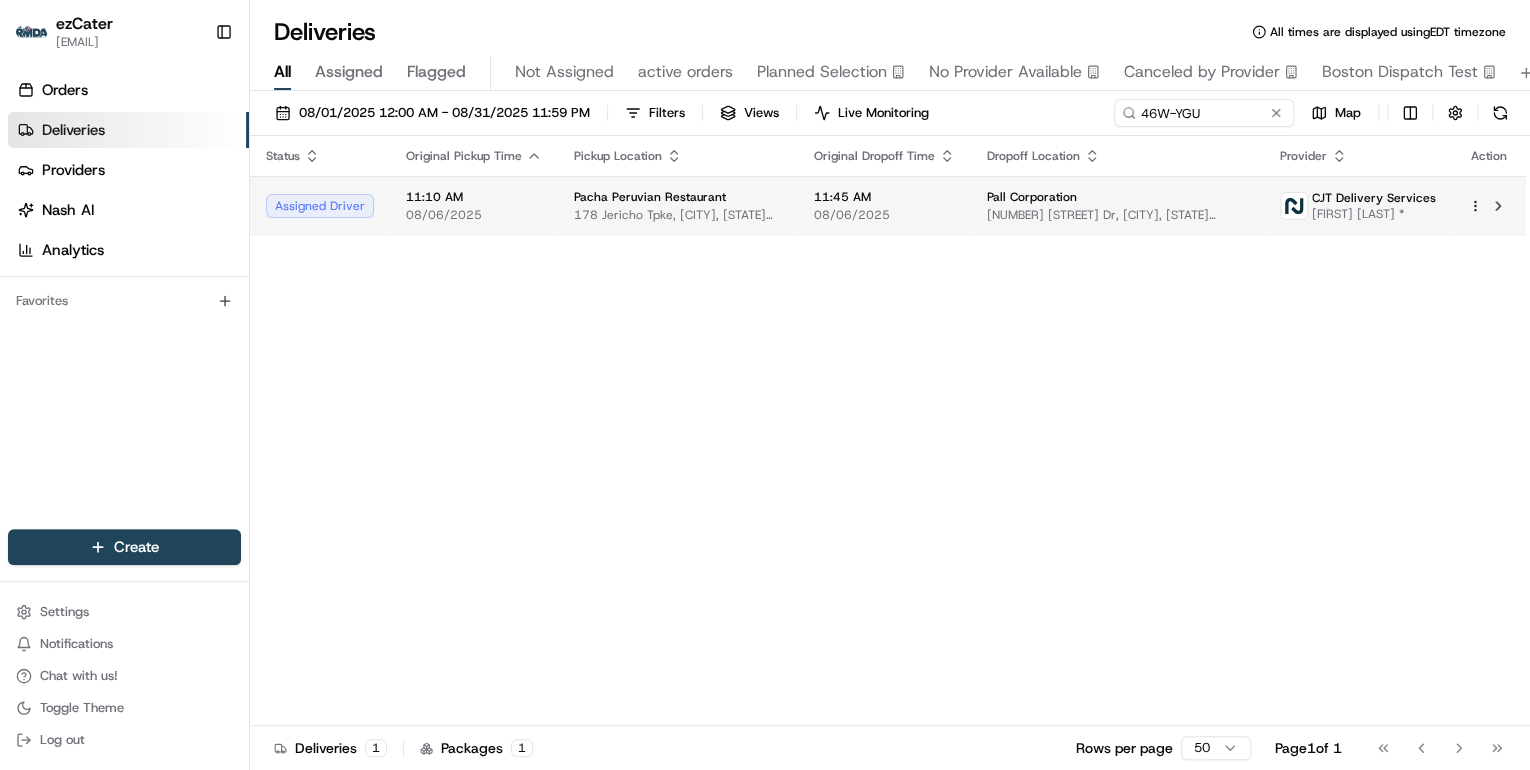 click on "Pacha Peruvian Restaurant 178 Jericho Tpke, Mineola, NY 11501, USA" at bounding box center (678, 206) 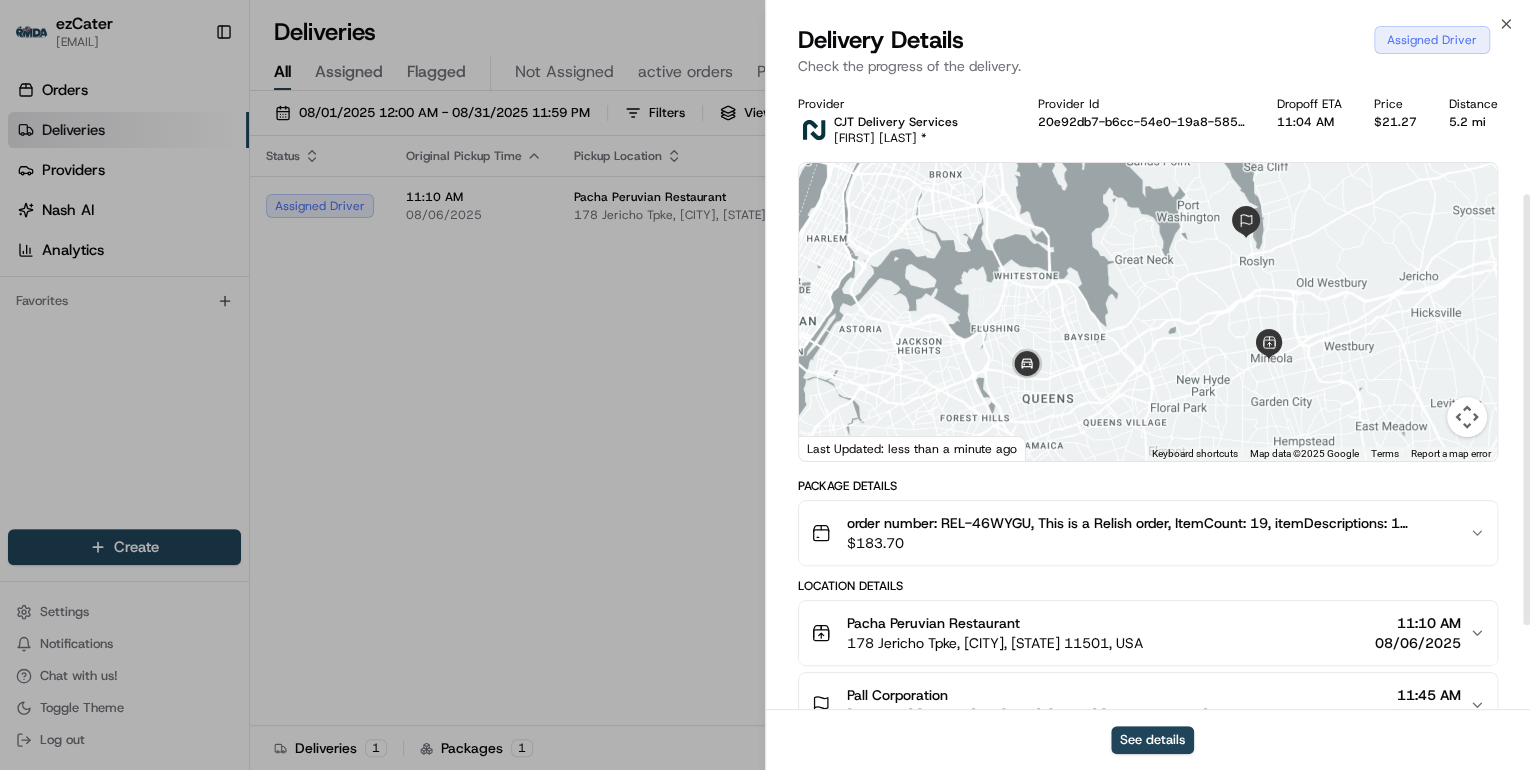 scroll, scrollTop: 160, scrollLeft: 0, axis: vertical 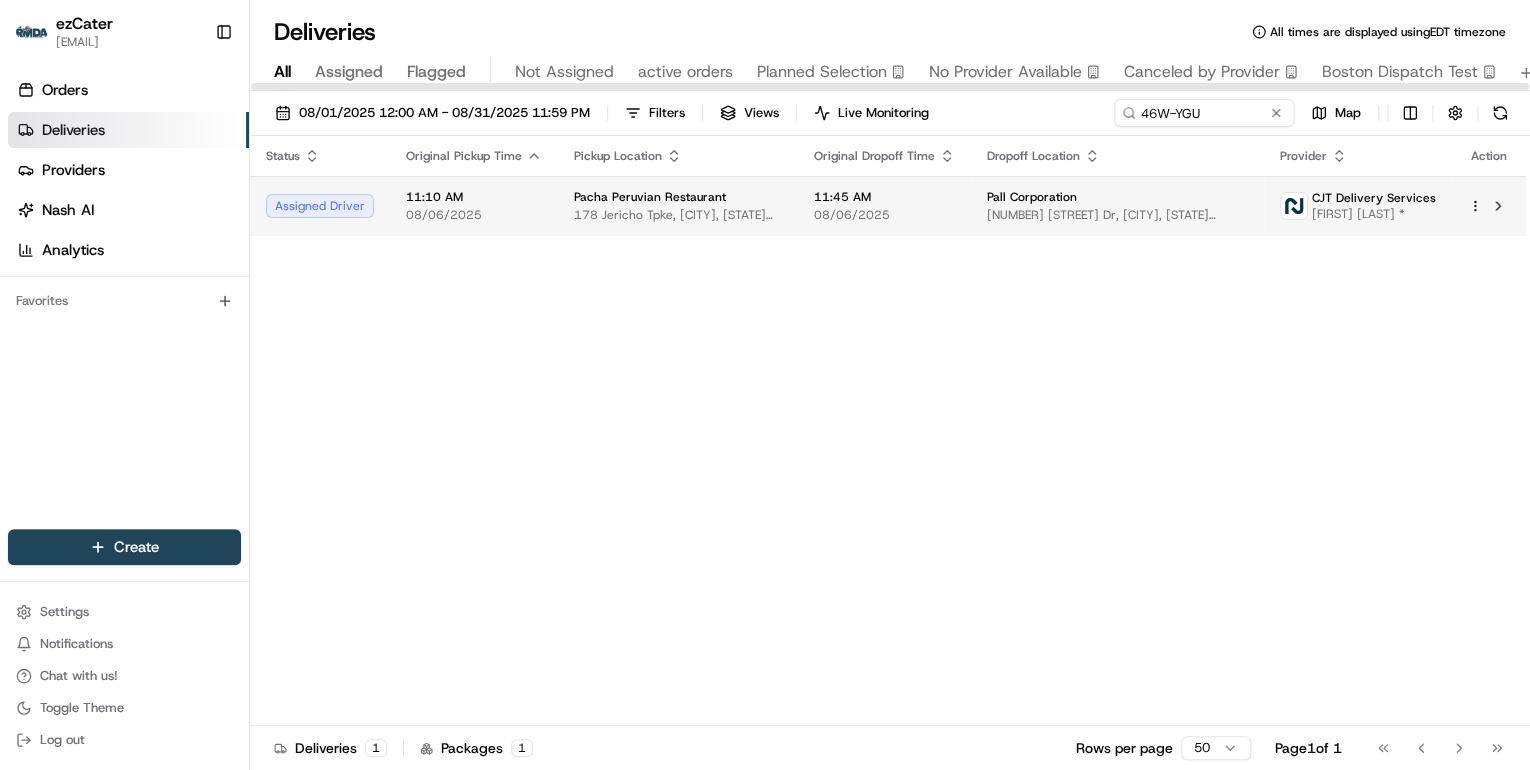 click on "178 Jericho Tpke, Mineola, NY 11501, USA" at bounding box center [678, 215] 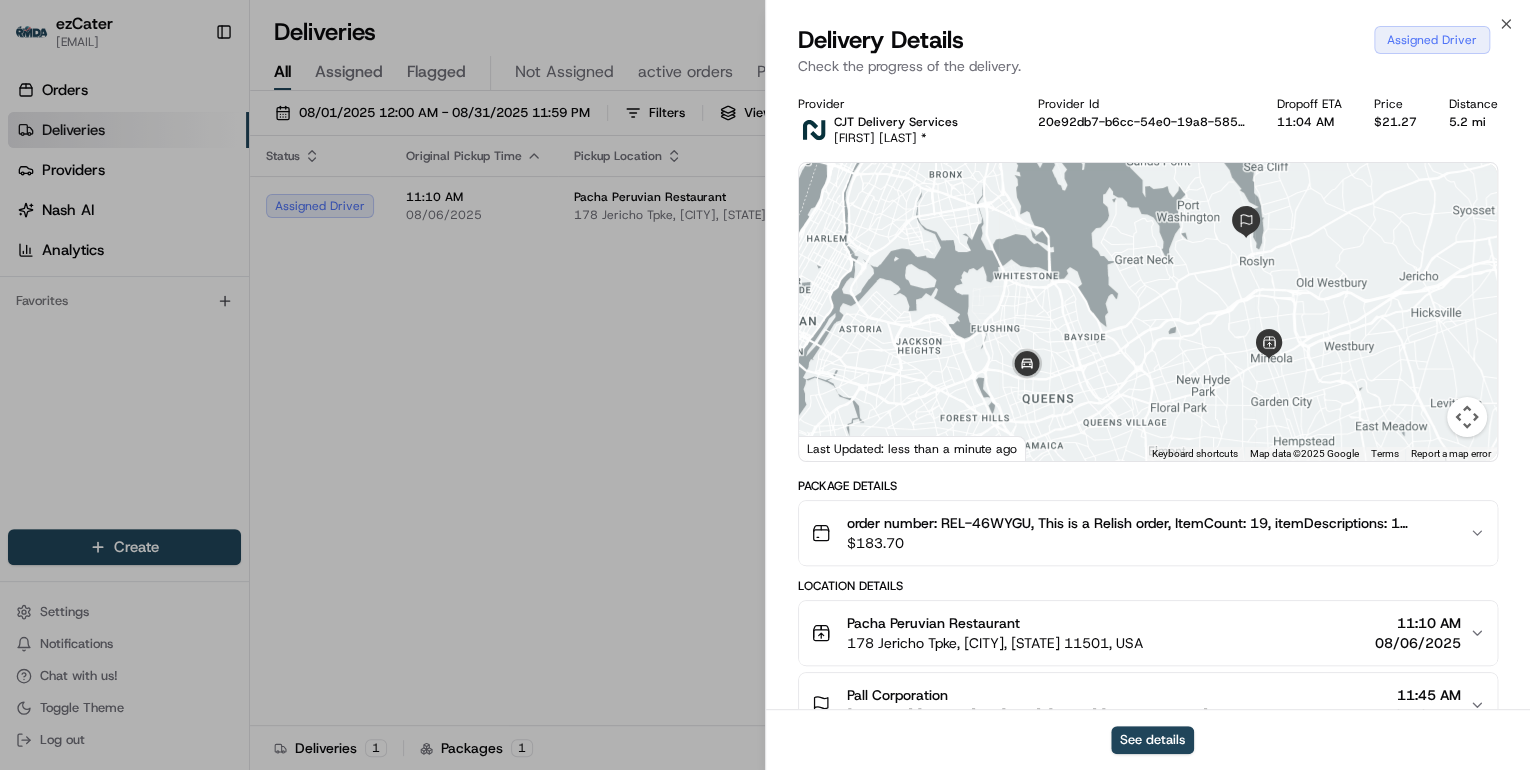 scroll, scrollTop: 240, scrollLeft: 0, axis: vertical 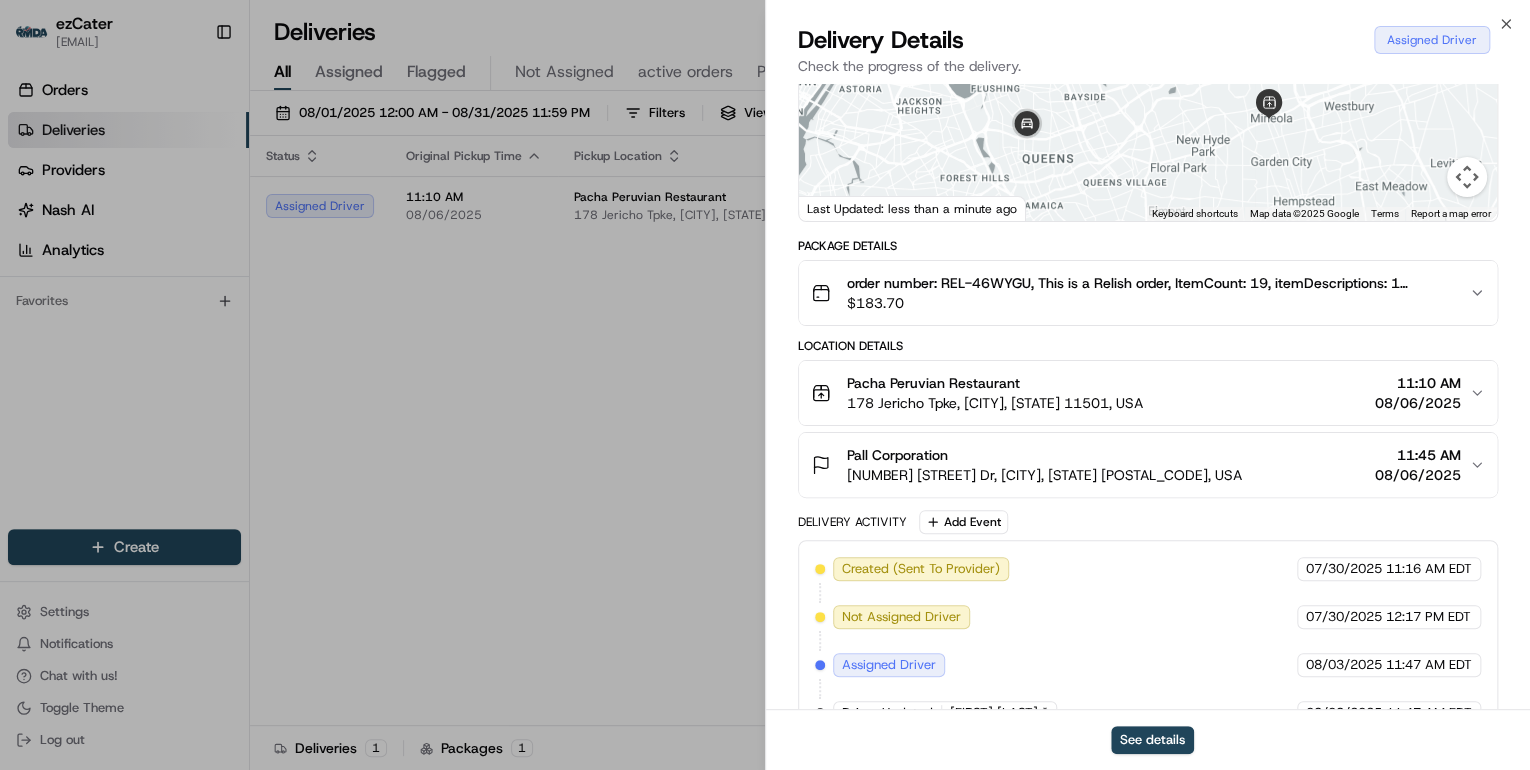 click on "178 Jericho Tpke, Mineola, NY 11501, USA" at bounding box center (995, 403) 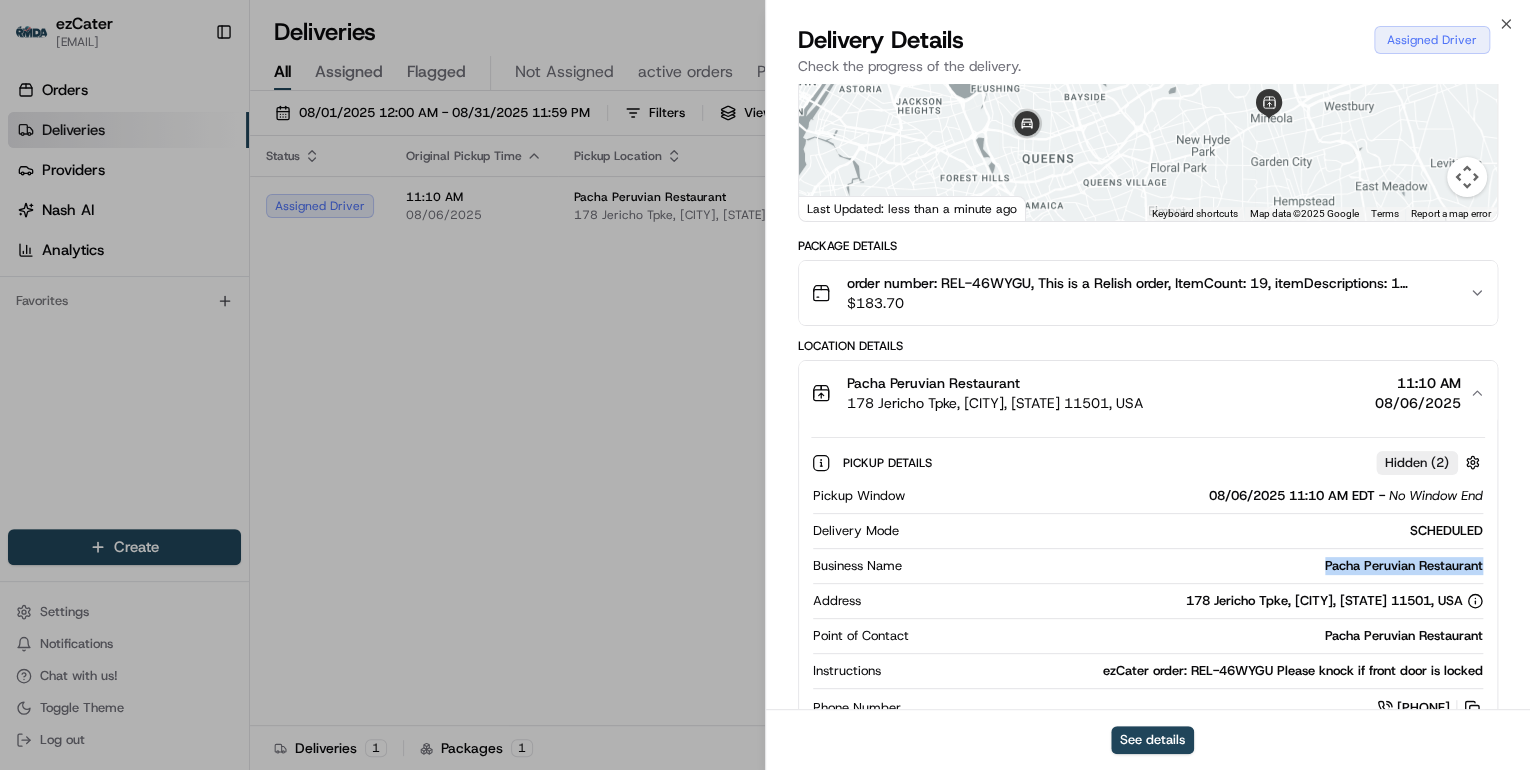 drag, startPoint x: 1483, startPoint y: 563, endPoint x: 1318, endPoint y: 562, distance: 165.00304 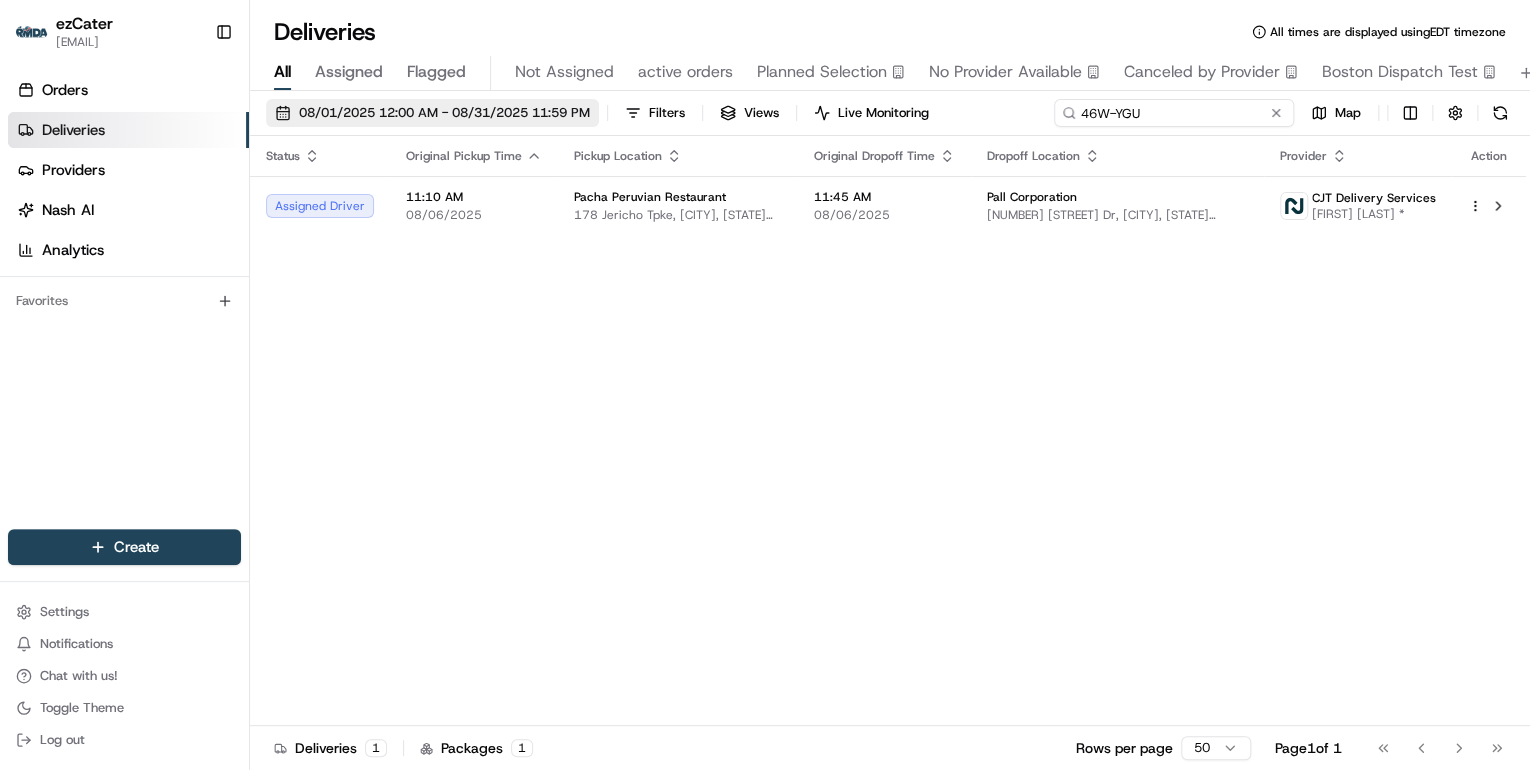 drag, startPoint x: 1213, startPoint y: 113, endPoint x: 381, endPoint y: 113, distance: 832 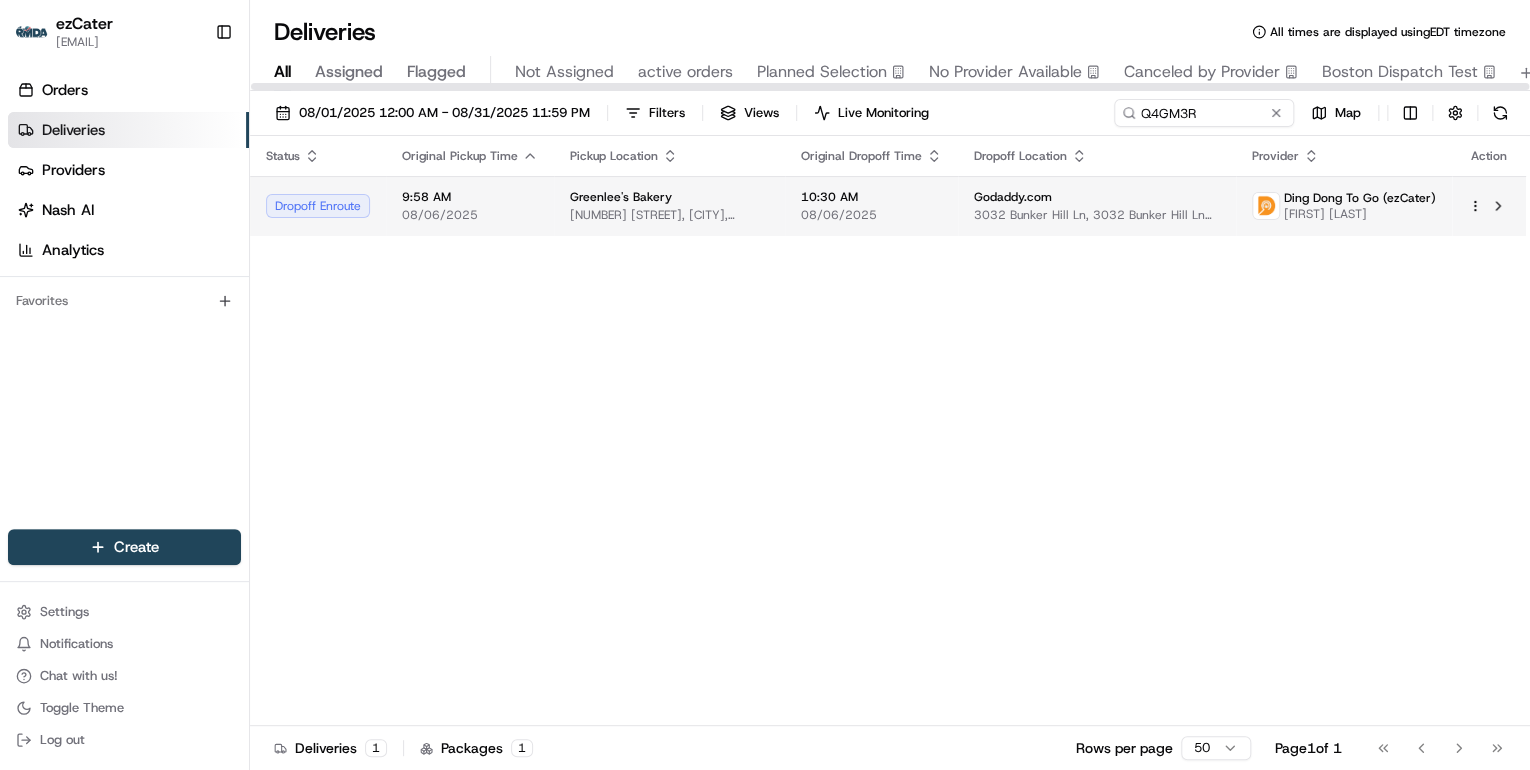 click on "Greenlee's Bakery" at bounding box center [669, 197] 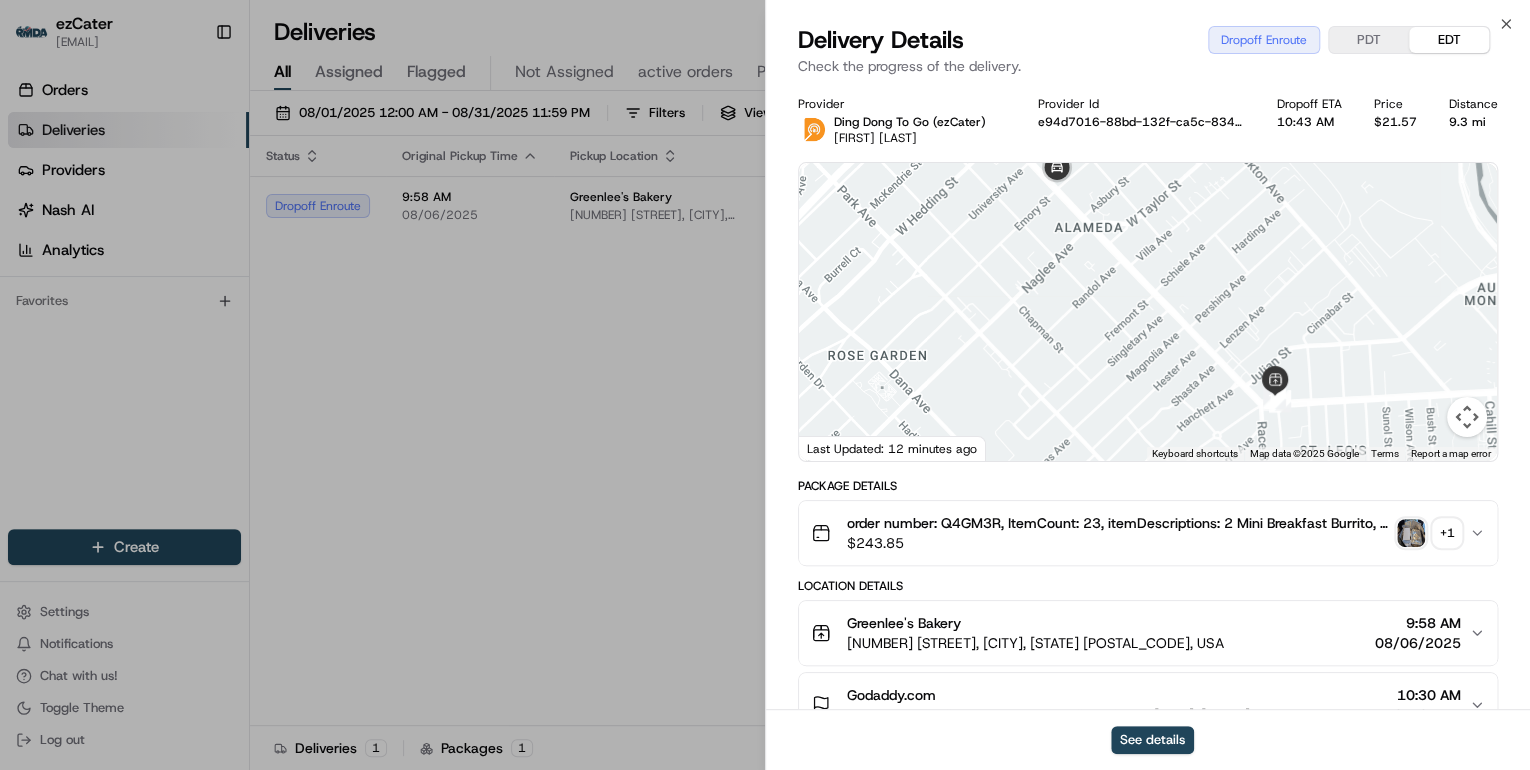 drag, startPoint x: 1095, startPoint y: 340, endPoint x: 1256, endPoint y: 476, distance: 210.75342 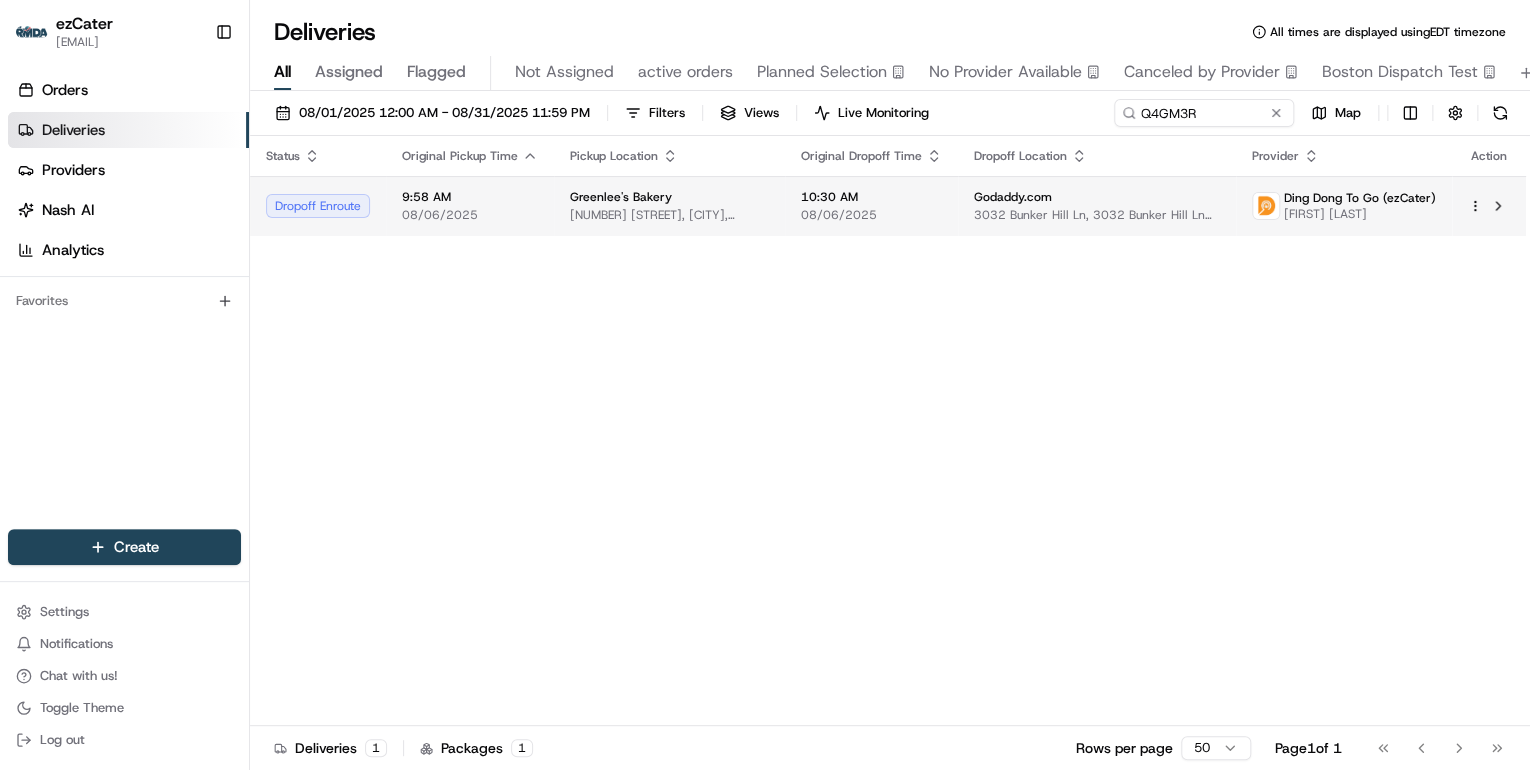 click on "08/06/2025" at bounding box center (871, 215) 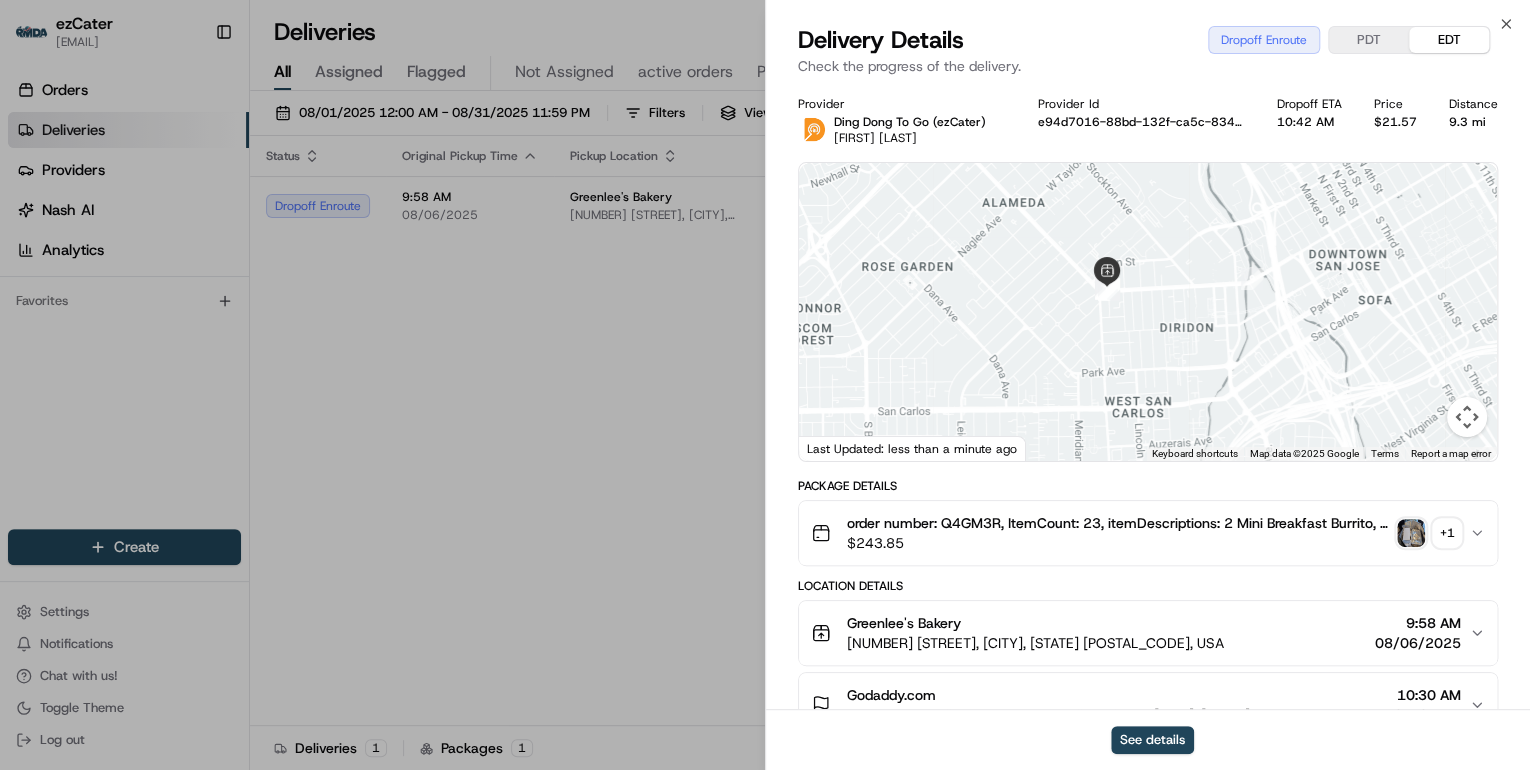 drag, startPoint x: 1103, startPoint y: 327, endPoint x: 1080, endPoint y: 371, distance: 49.648766 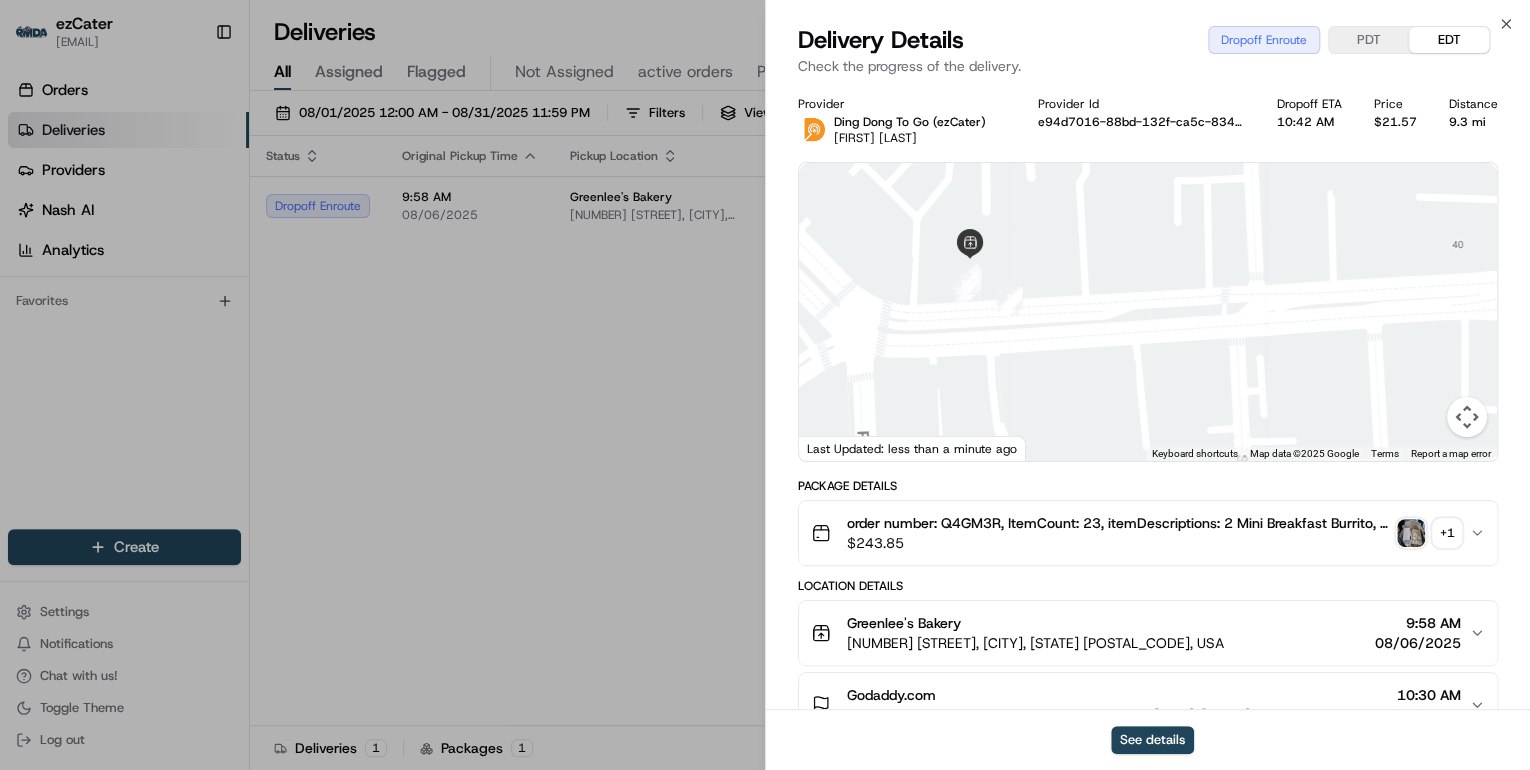 drag, startPoint x: 985, startPoint y: 347, endPoint x: 989, endPoint y: 378, distance: 31.257 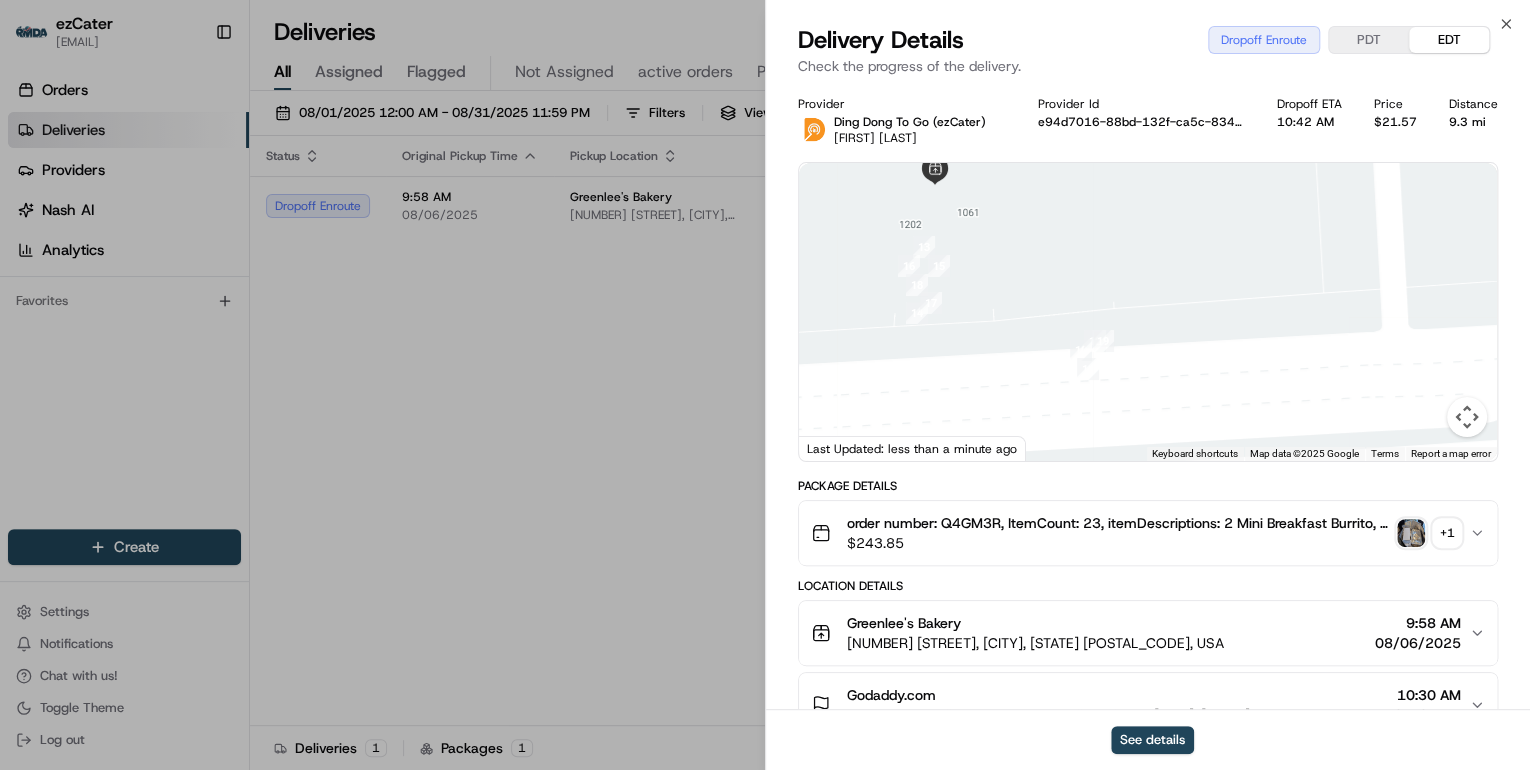 click on "PDT" at bounding box center [1369, 40] 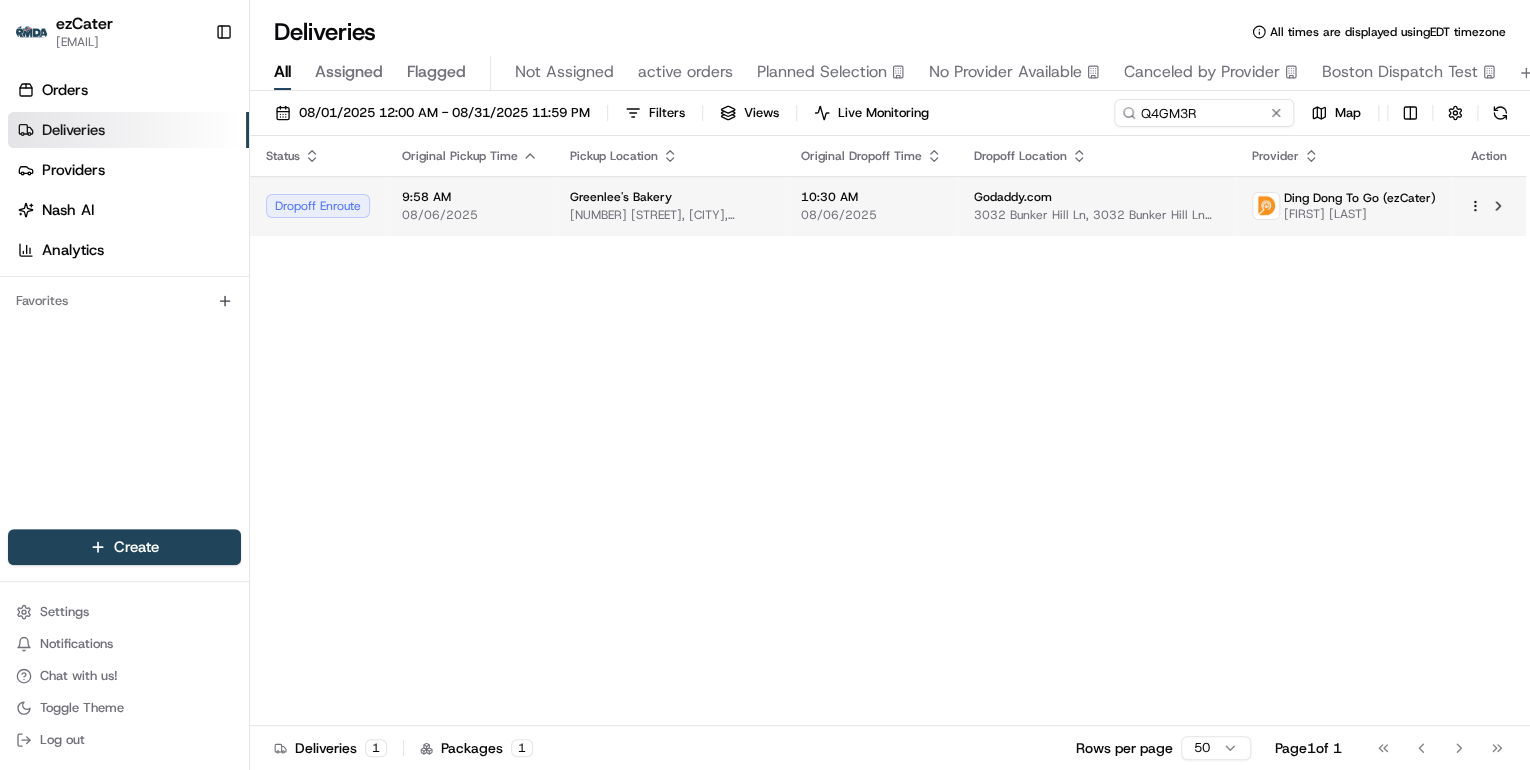 click on "08/06/2025" at bounding box center [470, 215] 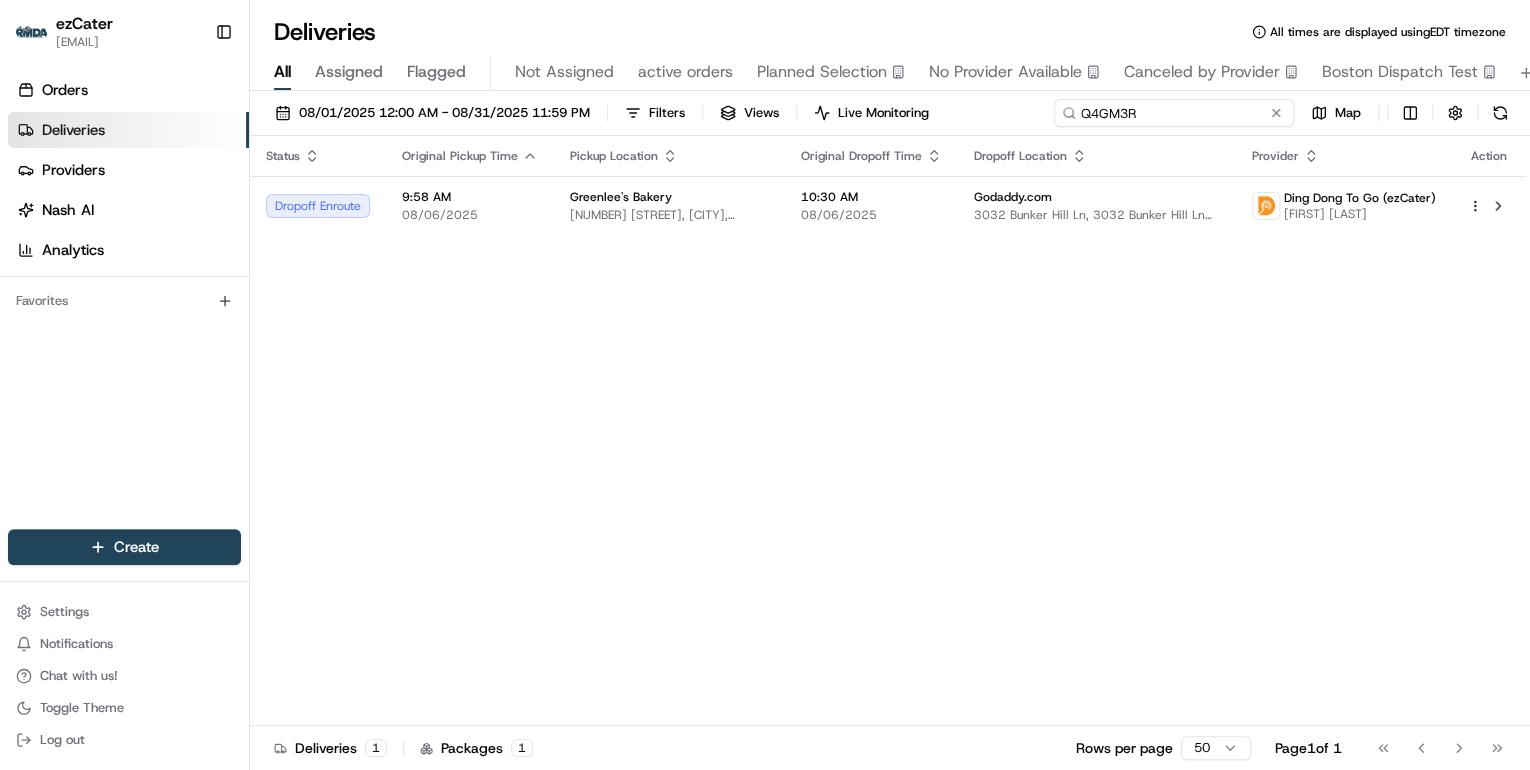 drag, startPoint x: 1220, startPoint y: 116, endPoint x: 726, endPoint y: 164, distance: 496.3265 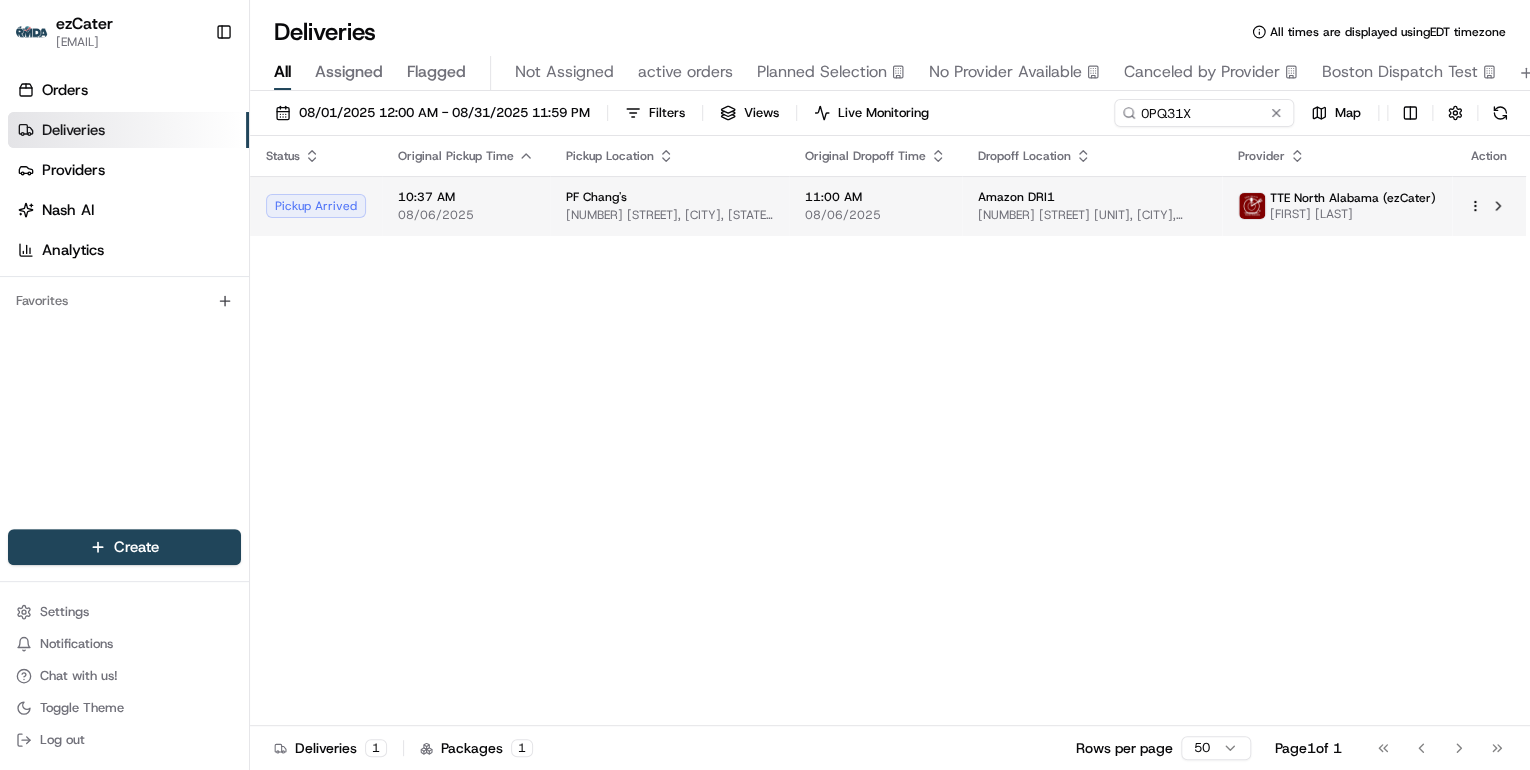 click on "10:37 AM 08/06/2025" at bounding box center (466, 206) 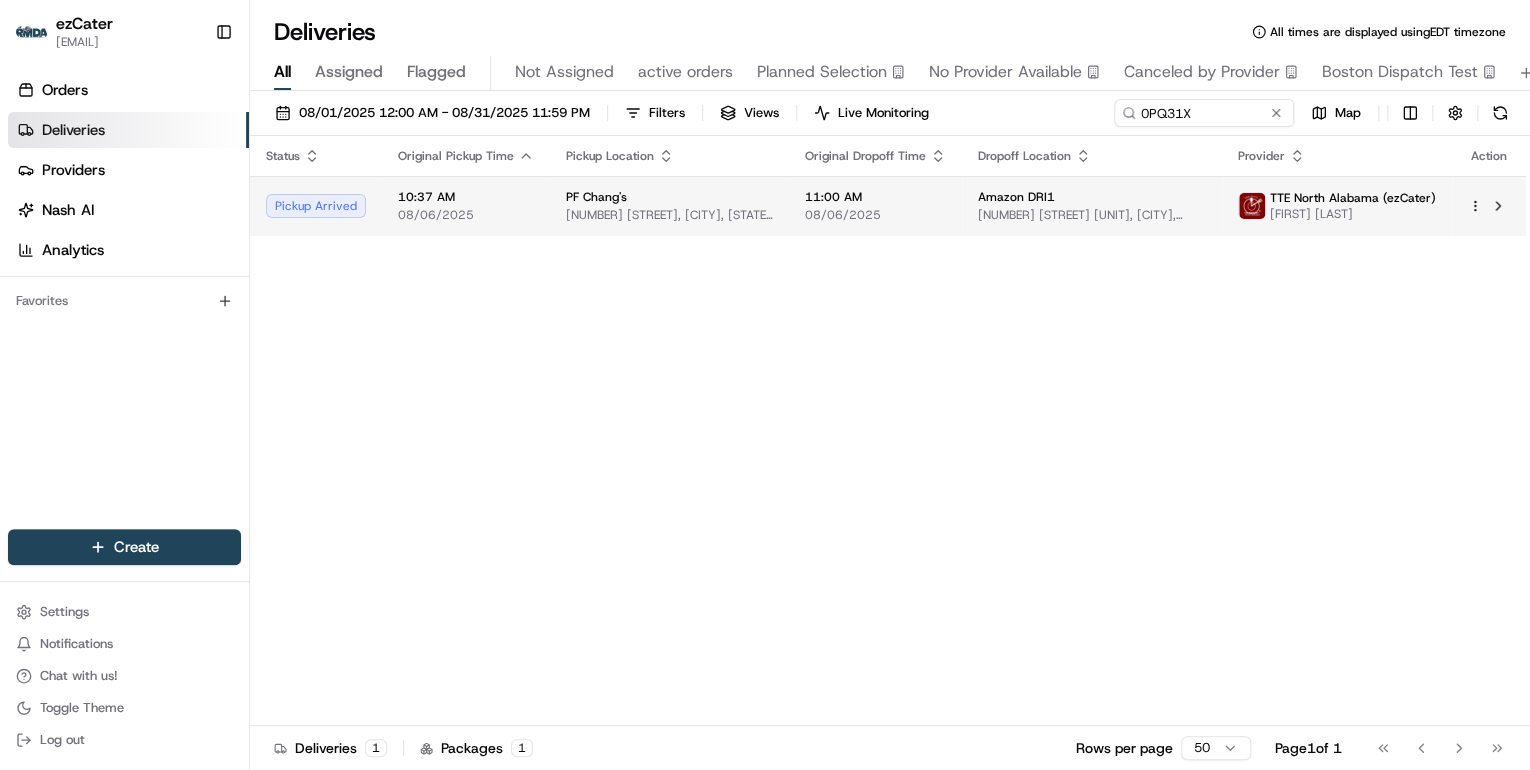 click on "111 Providence Pl, Providence, RI 02903, USA" at bounding box center (669, 215) 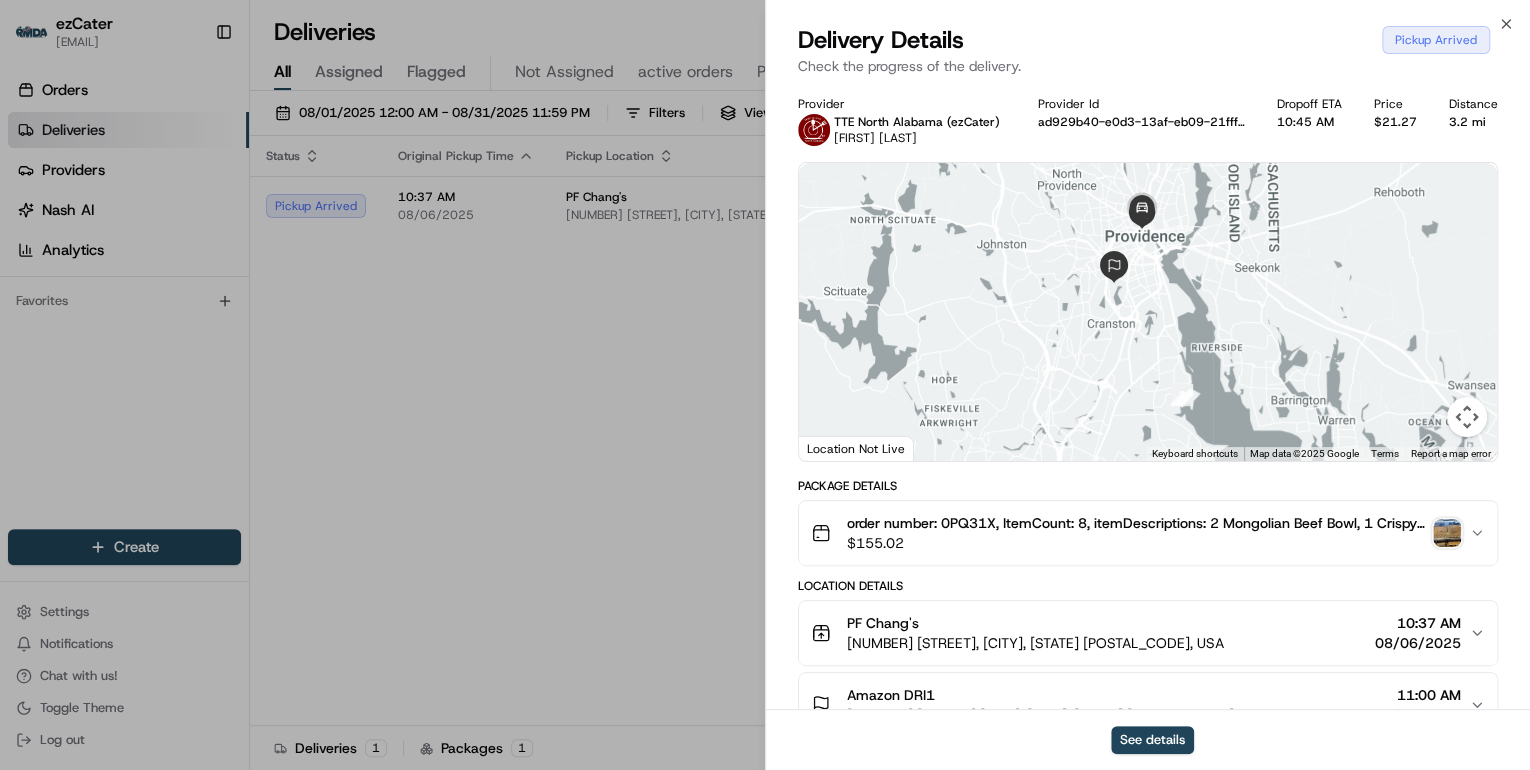 click at bounding box center [1447, 533] 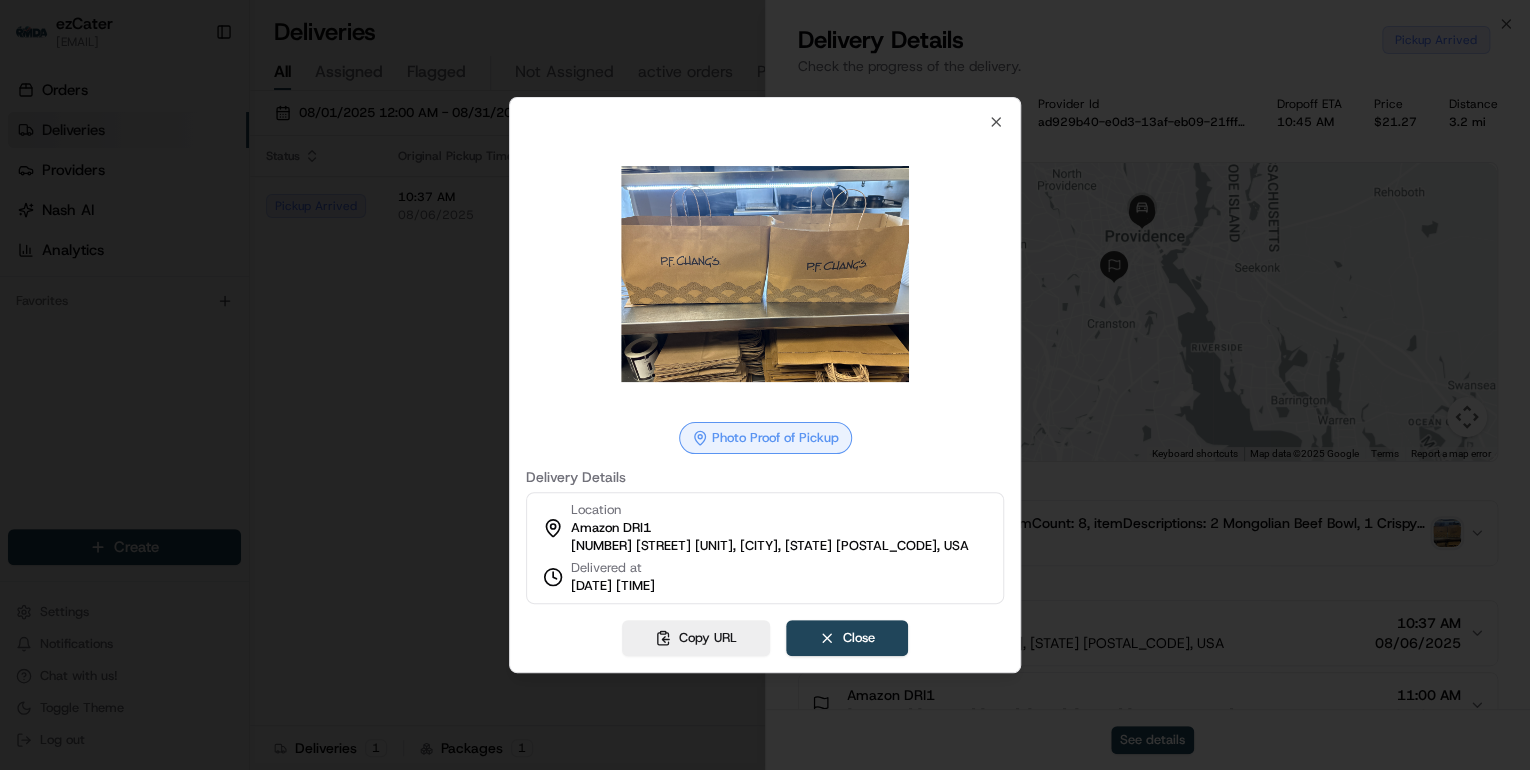 click at bounding box center (765, 385) 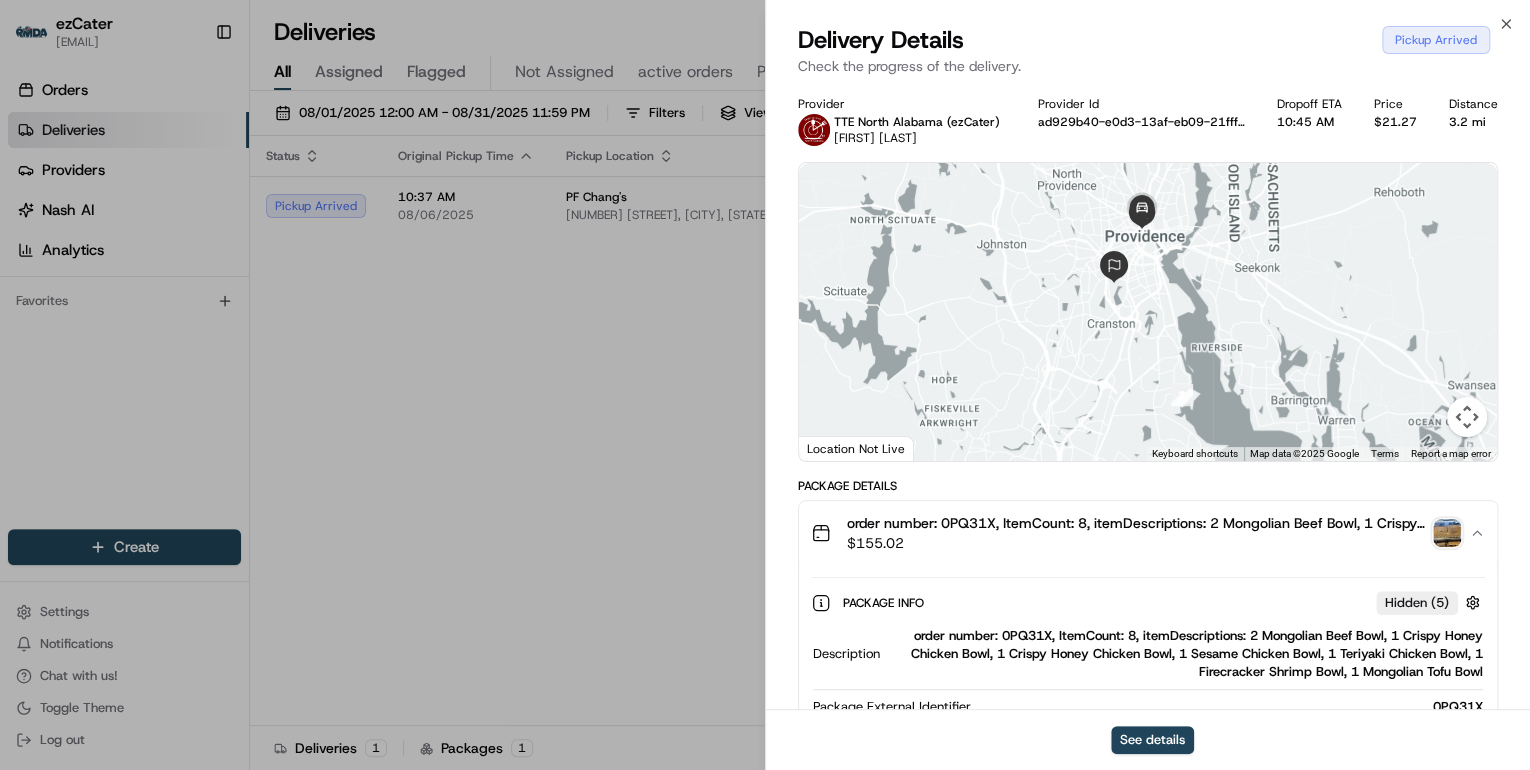 click at bounding box center [1447, 533] 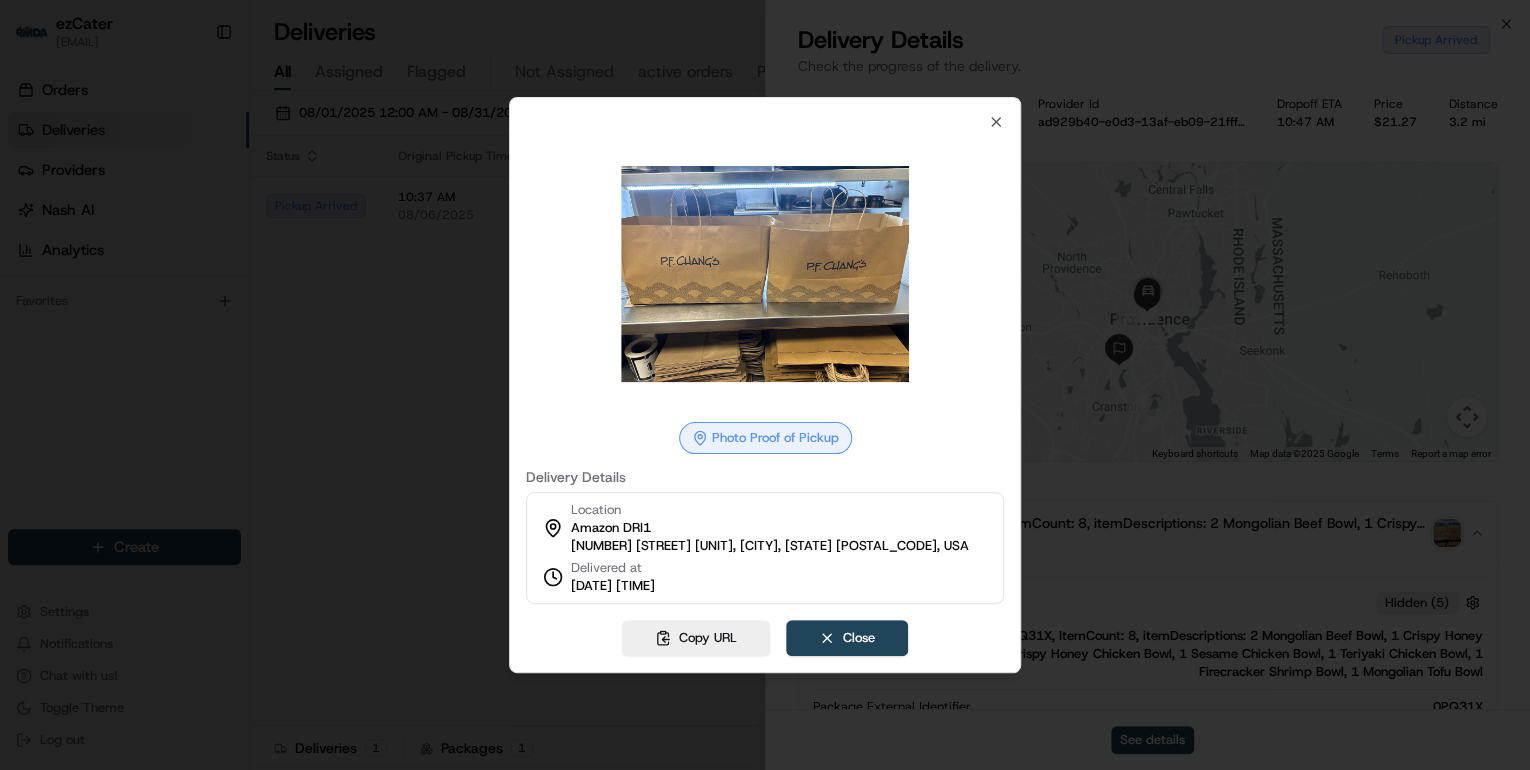 click at bounding box center (765, 385) 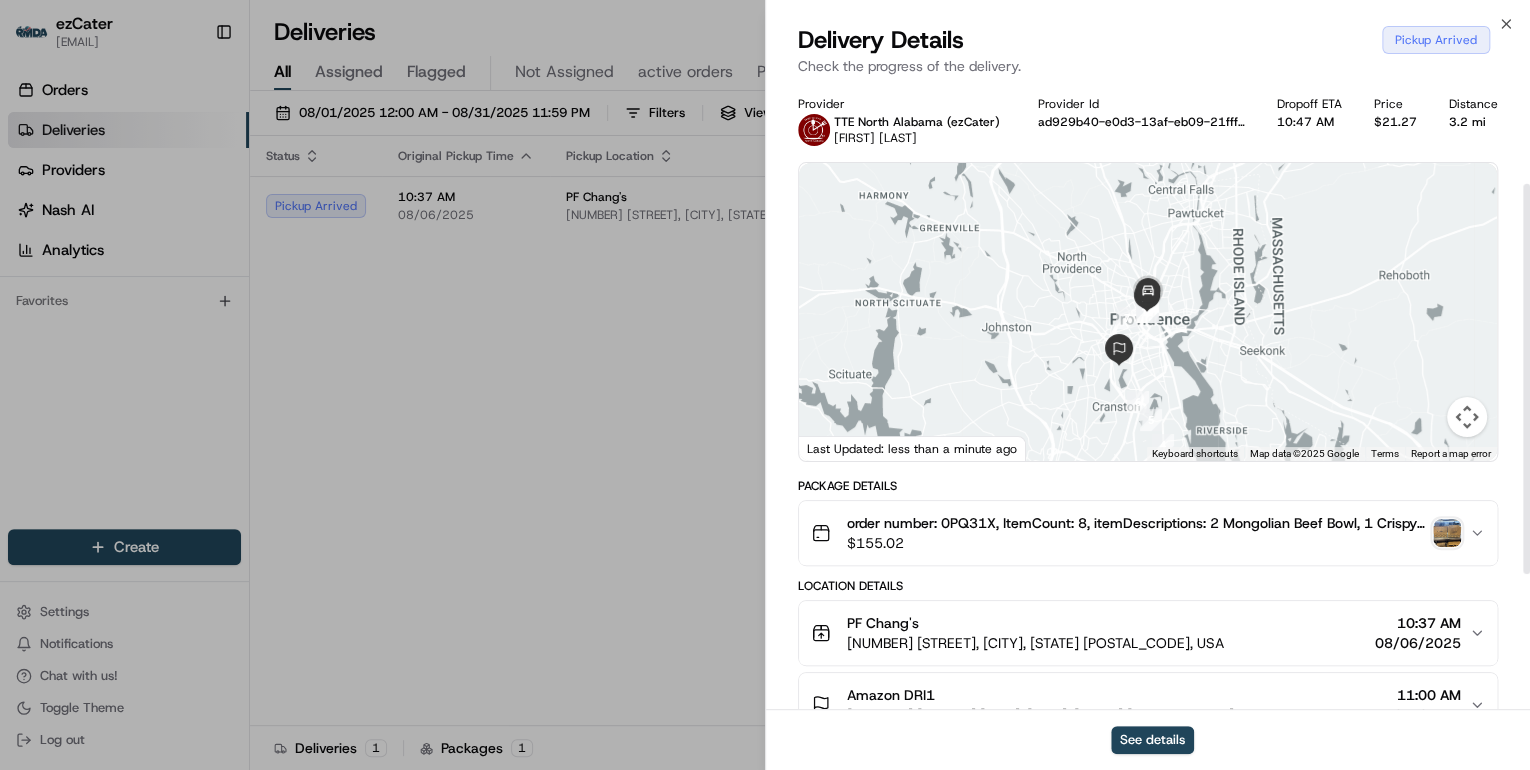 scroll, scrollTop: 160, scrollLeft: 0, axis: vertical 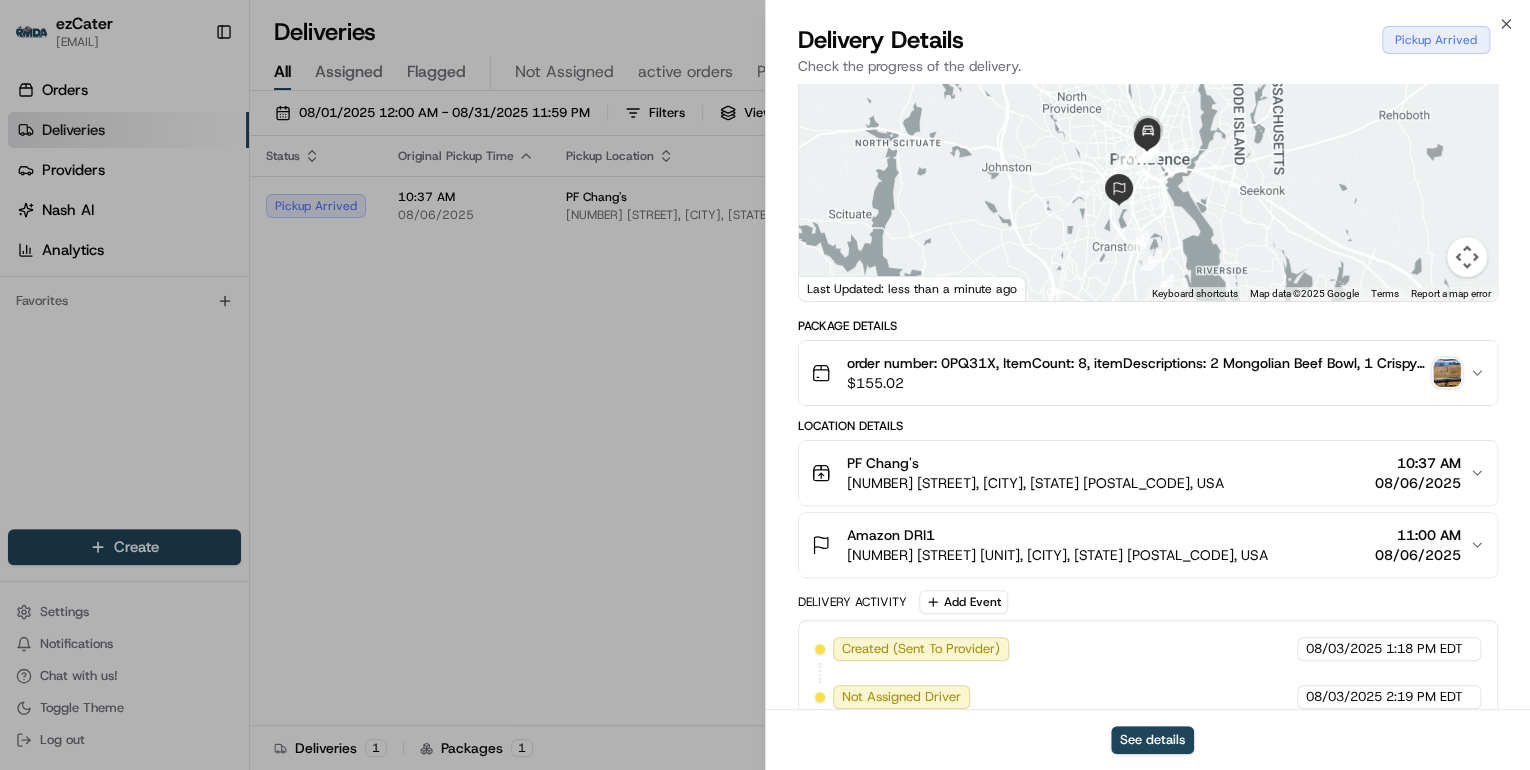 click on "111 Providence Pl, Providence, RI 02903, USA" at bounding box center (1035, 483) 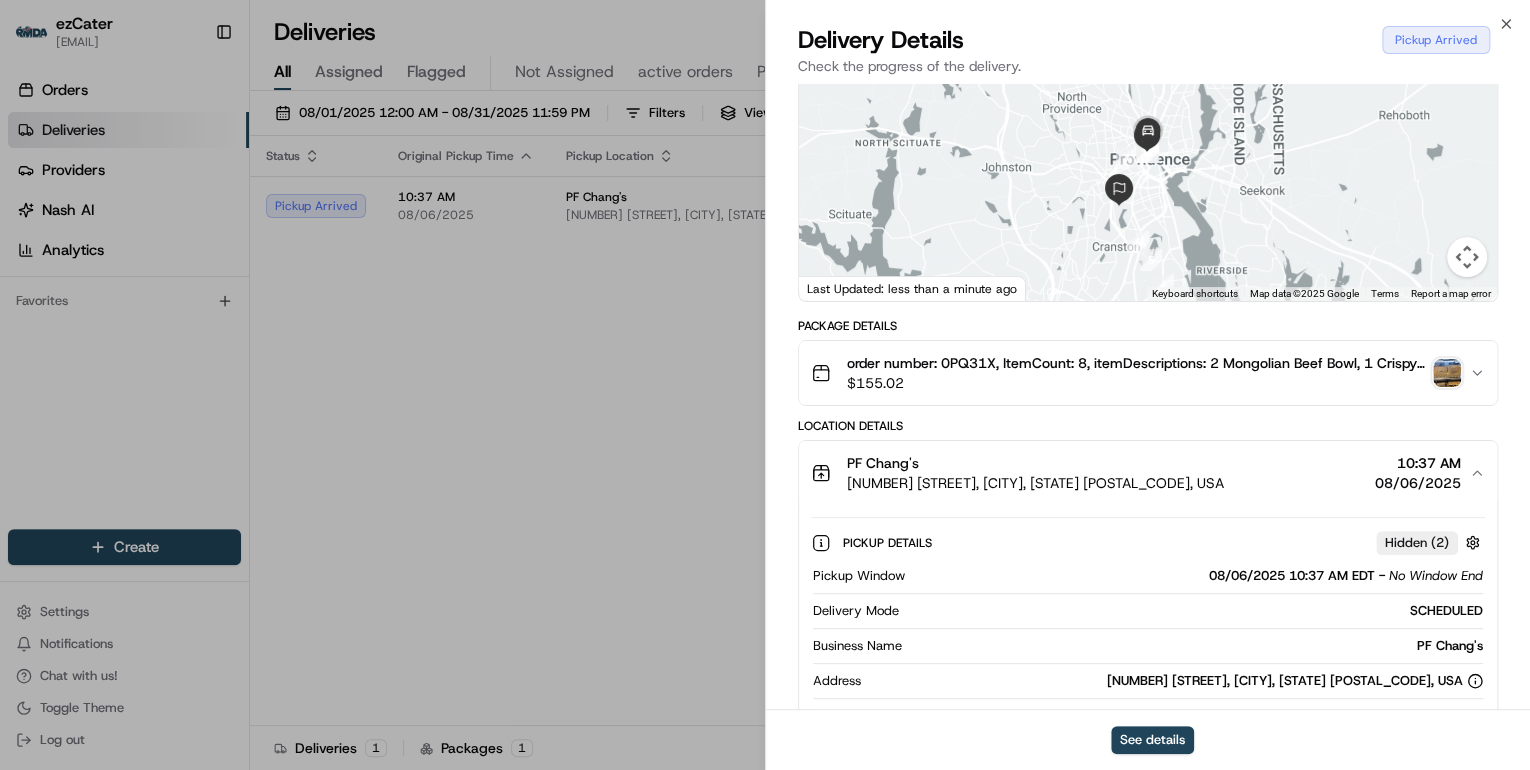scroll, scrollTop: 320, scrollLeft: 0, axis: vertical 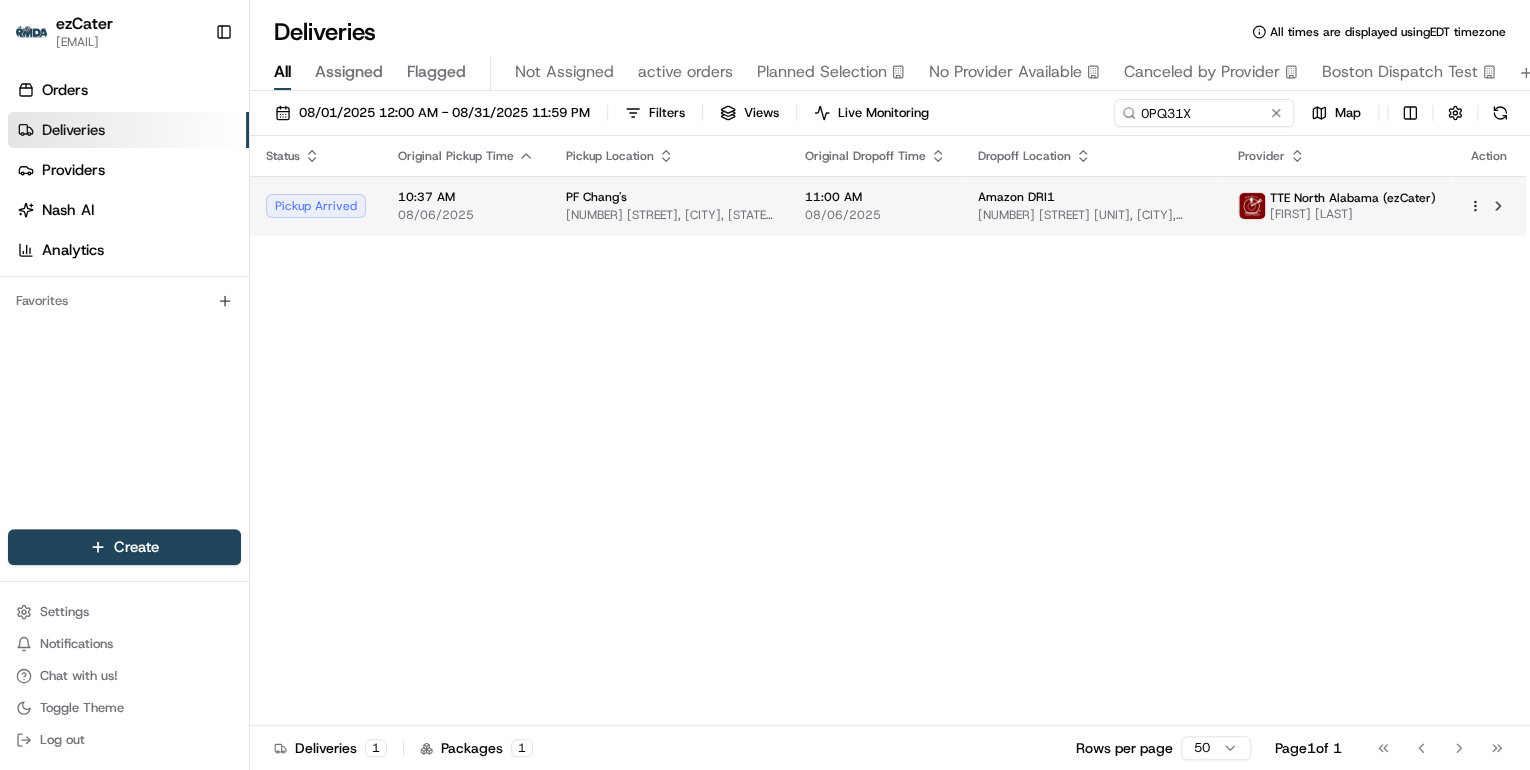 click on "11:00 AM" at bounding box center [875, 197] 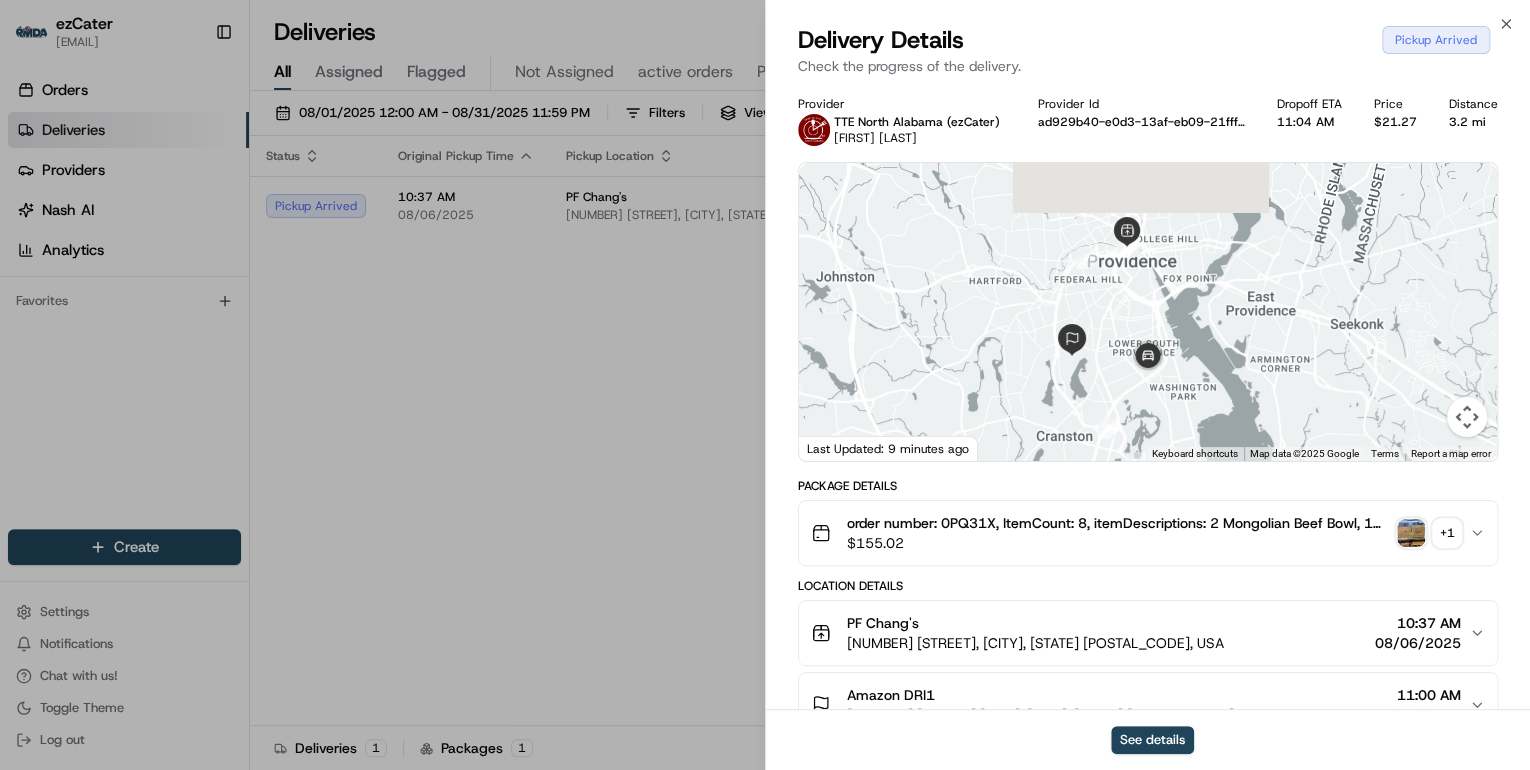 drag, startPoint x: 1184, startPoint y: 308, endPoint x: 1240, endPoint y: 381, distance: 92.00543 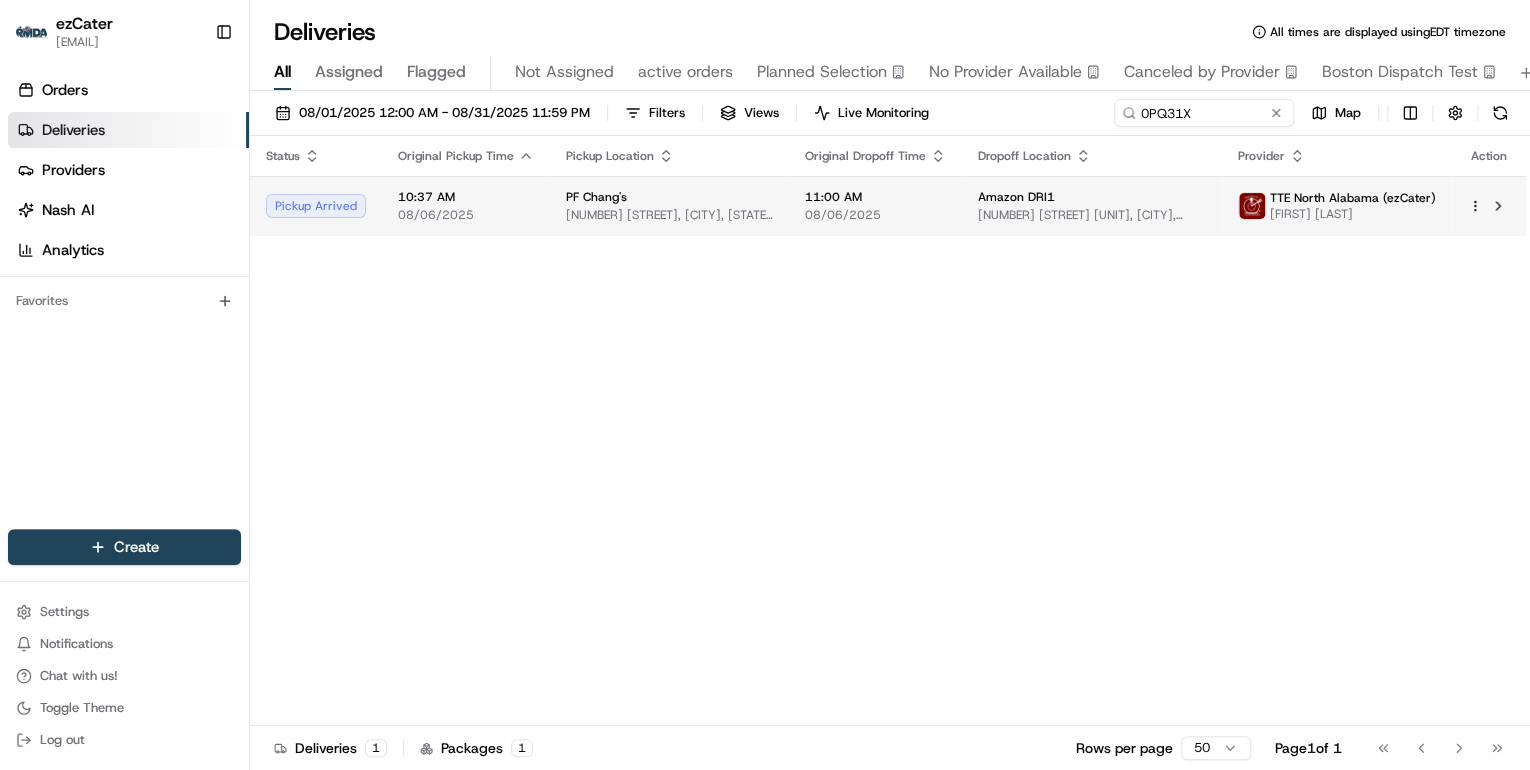 click on "PF Chang's 111 Providence Pl, Providence, RI 02903, USA" at bounding box center (669, 206) 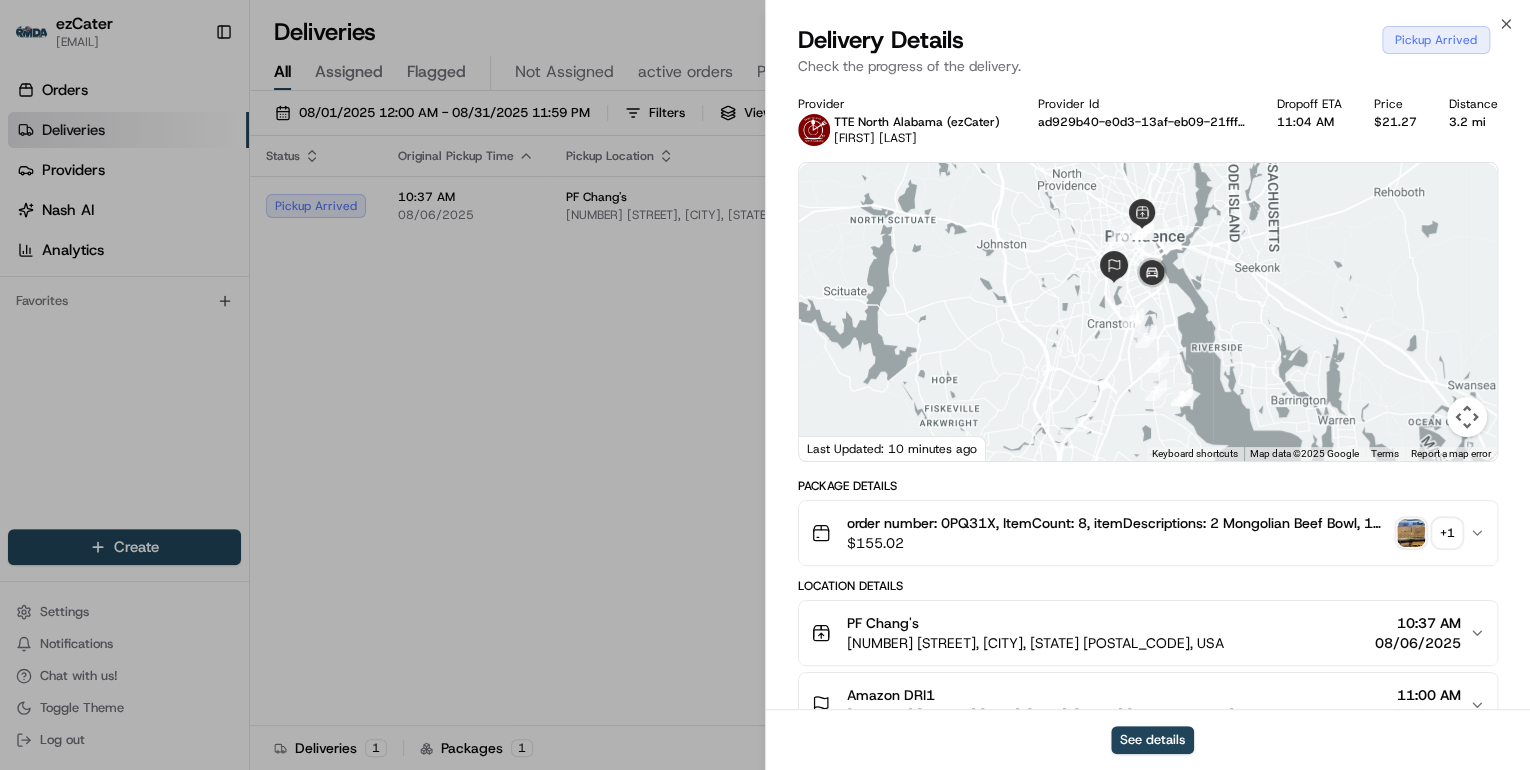 click on "+ 1" at bounding box center [1447, 533] 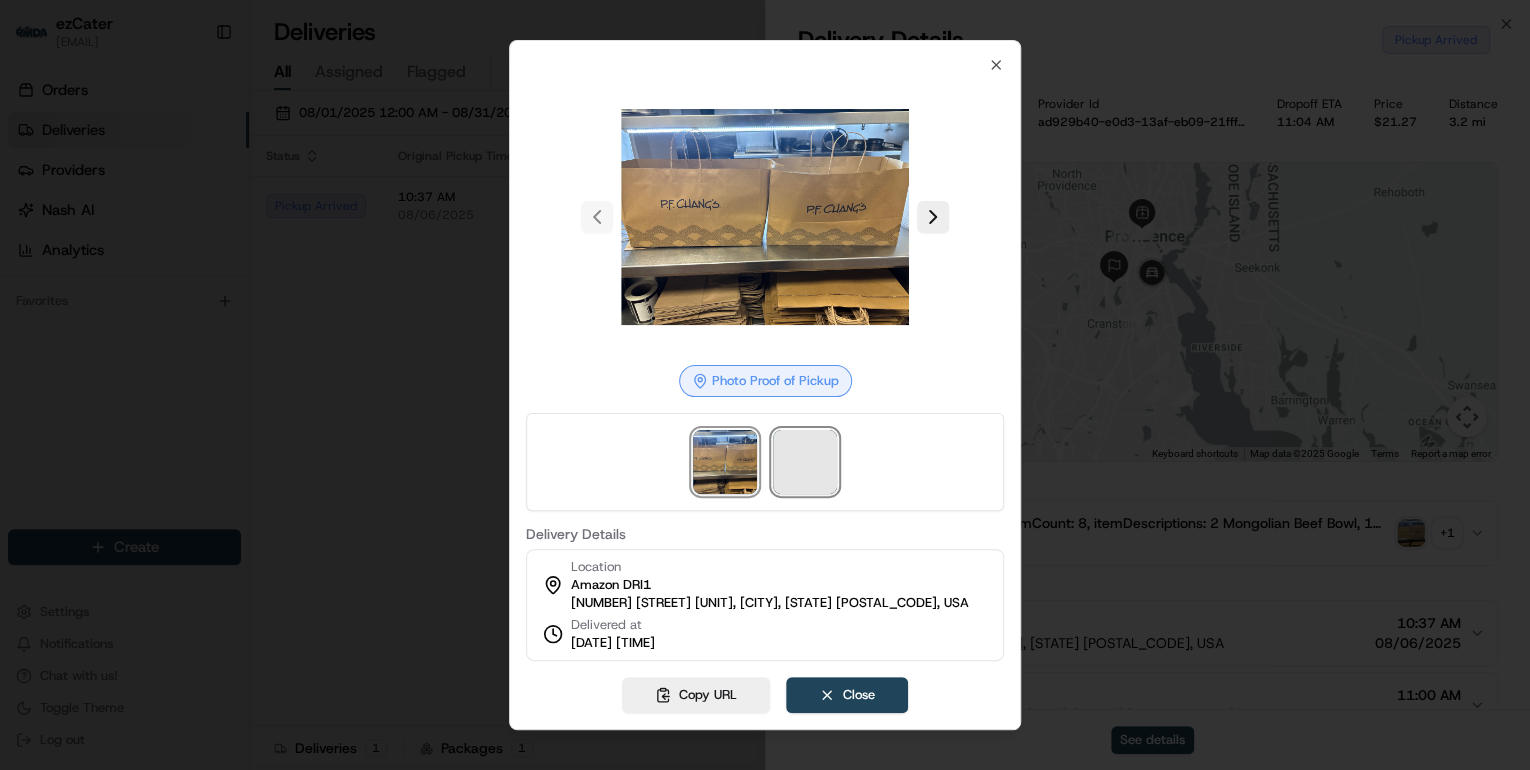 click at bounding box center [805, 462] 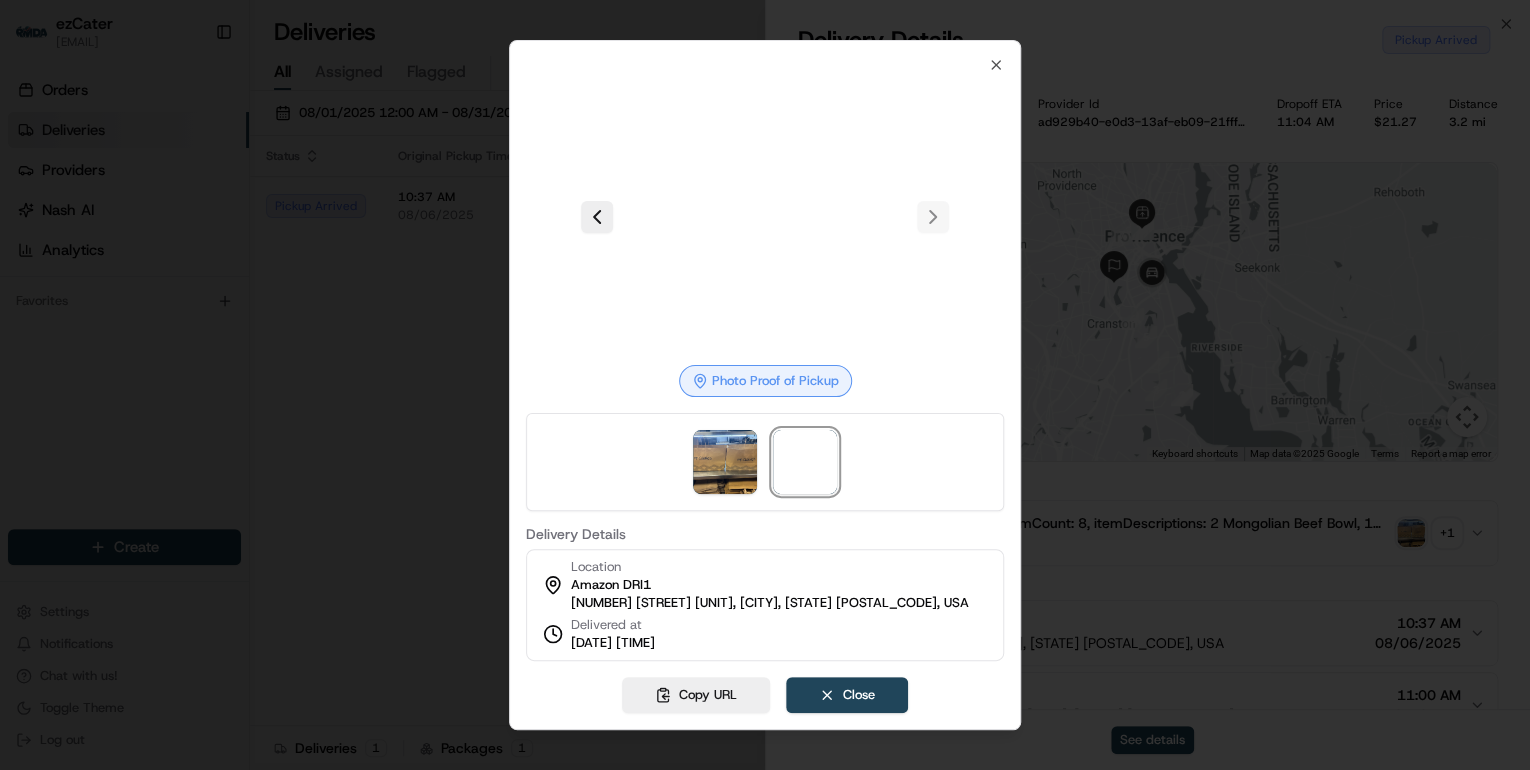 click at bounding box center [765, 385] 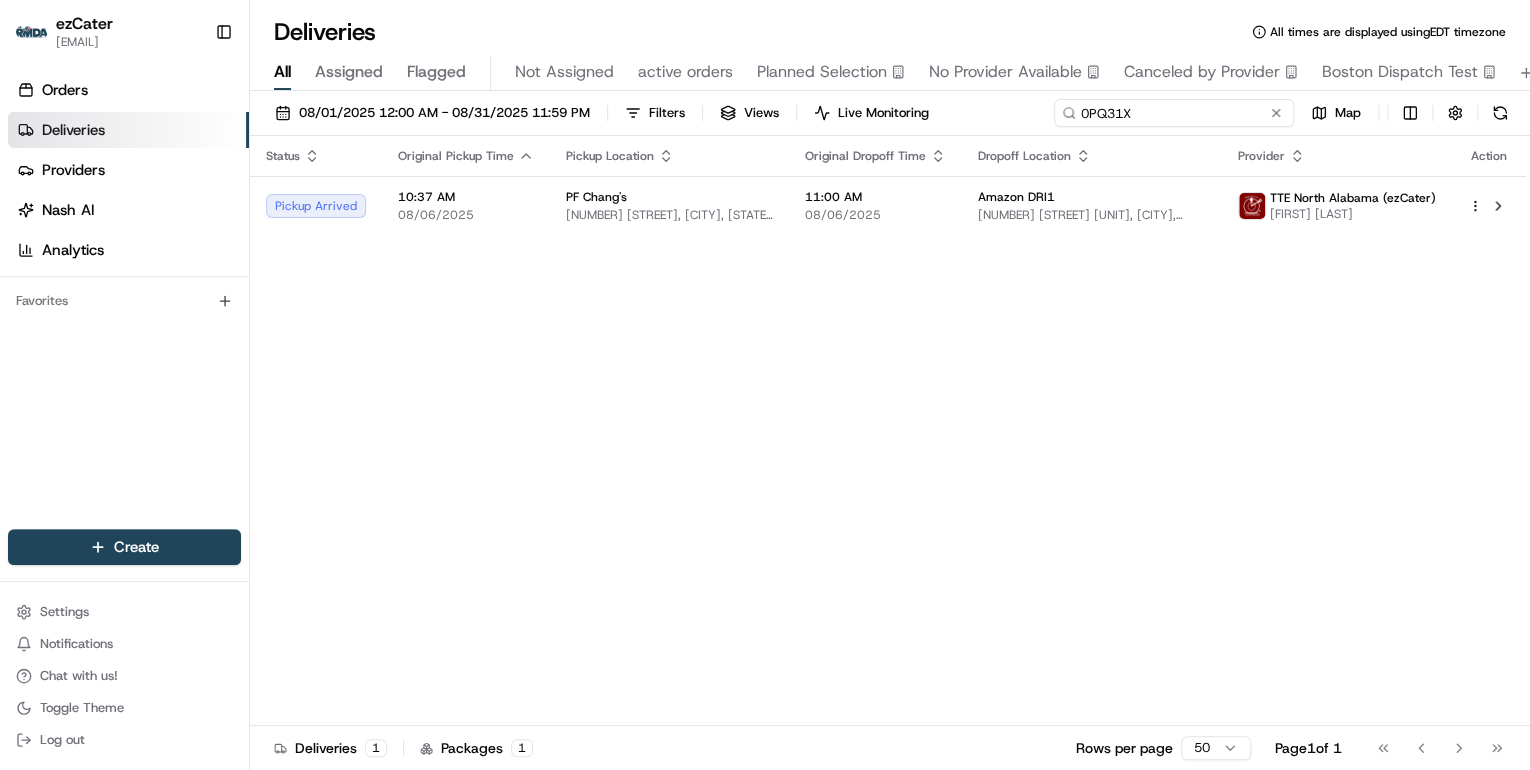 drag, startPoint x: 1204, startPoint y: 106, endPoint x: 814, endPoint y: 128, distance: 390.62003 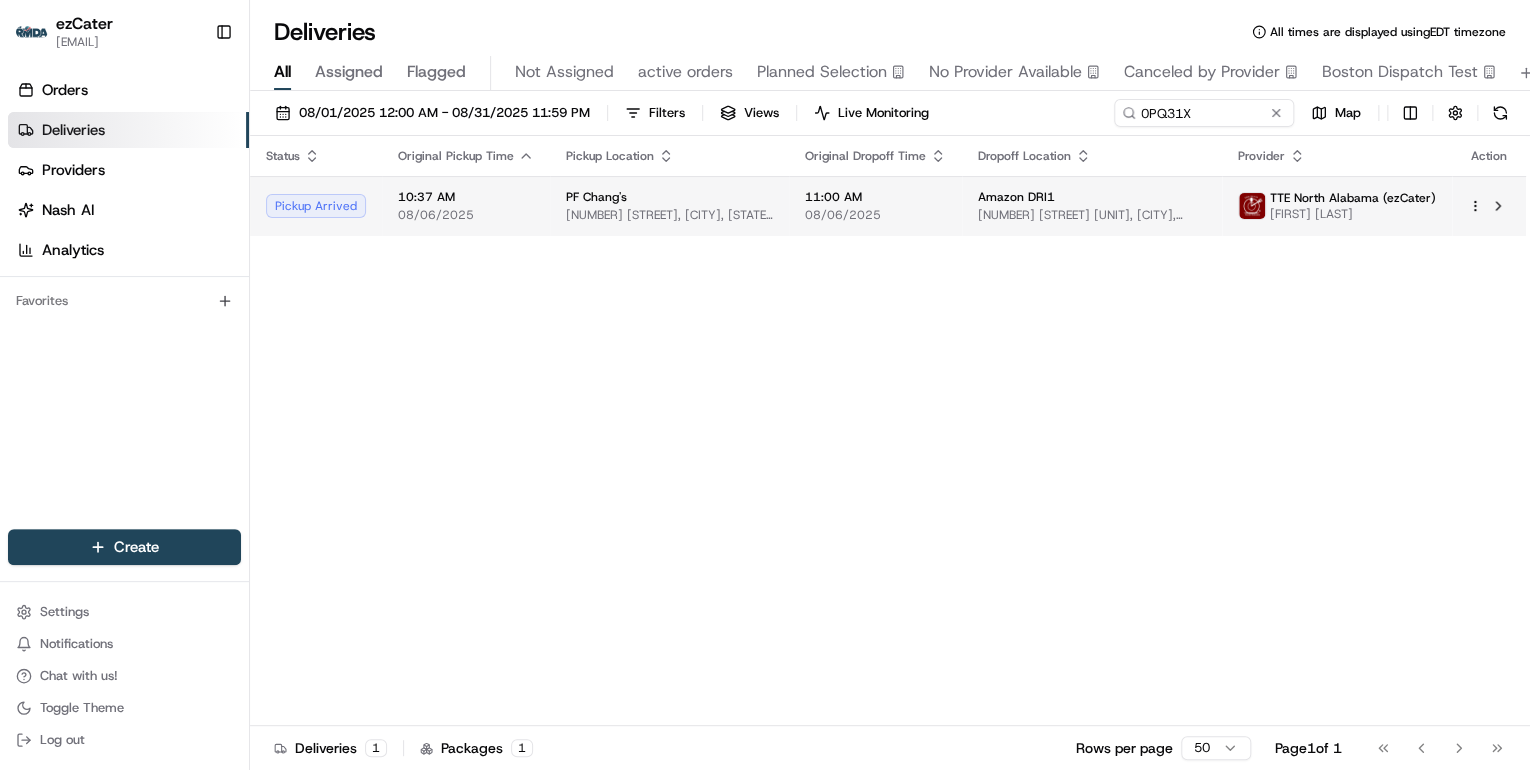 click on "PF Chang's" at bounding box center [669, 197] 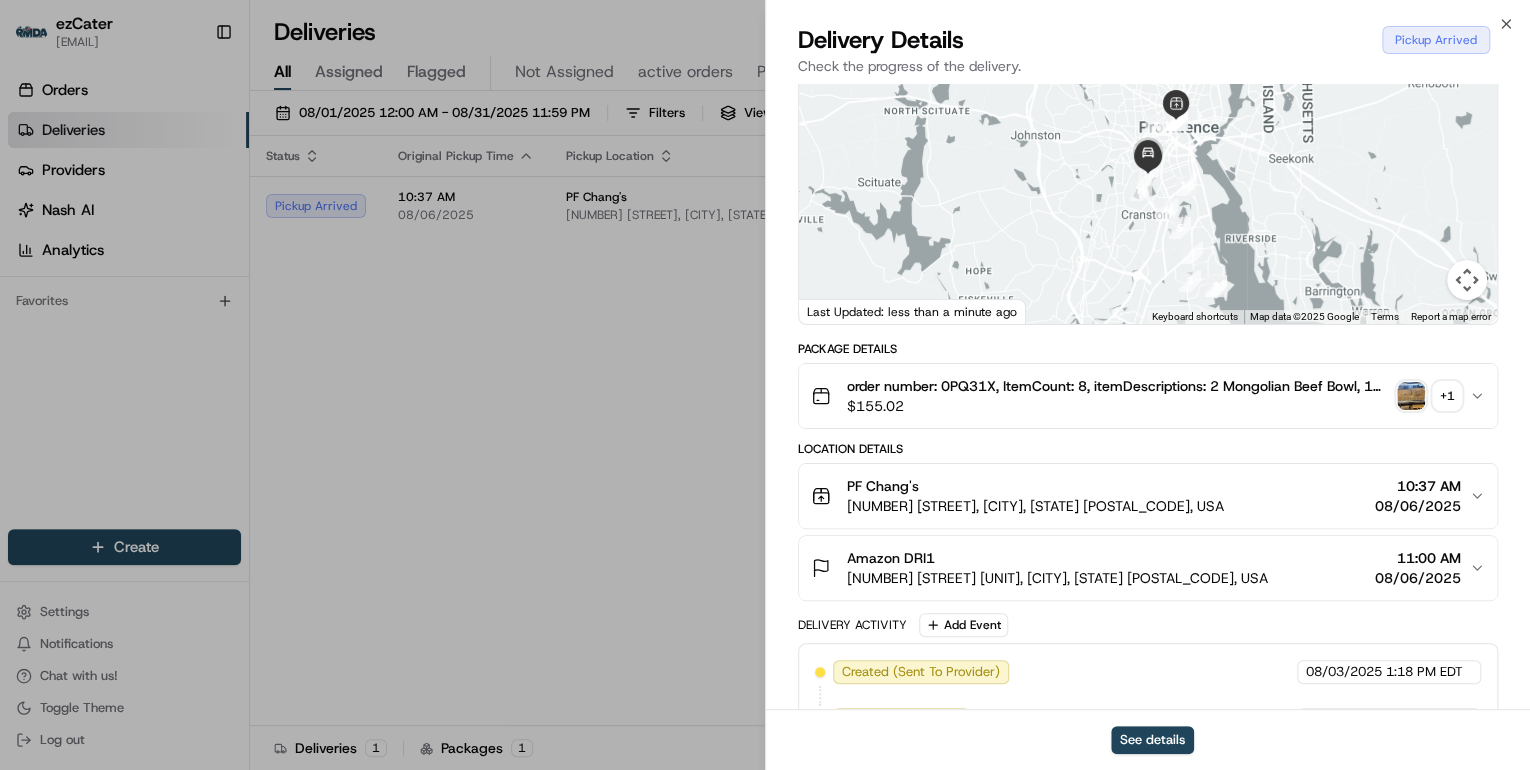 scroll, scrollTop: 57, scrollLeft: 0, axis: vertical 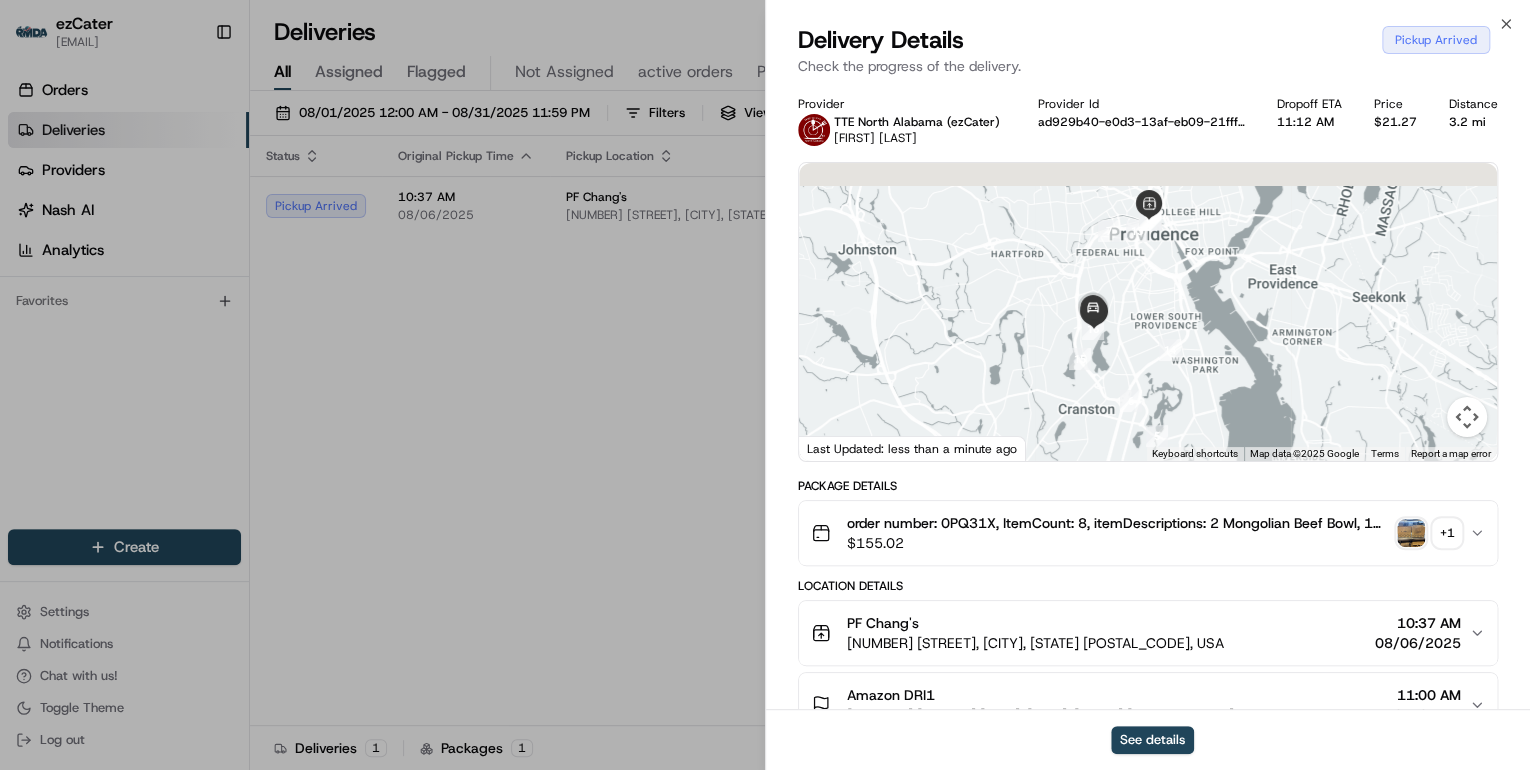 drag, startPoint x: 1206, startPoint y: 215, endPoint x: 1103, endPoint y: 342, distance: 163.51758 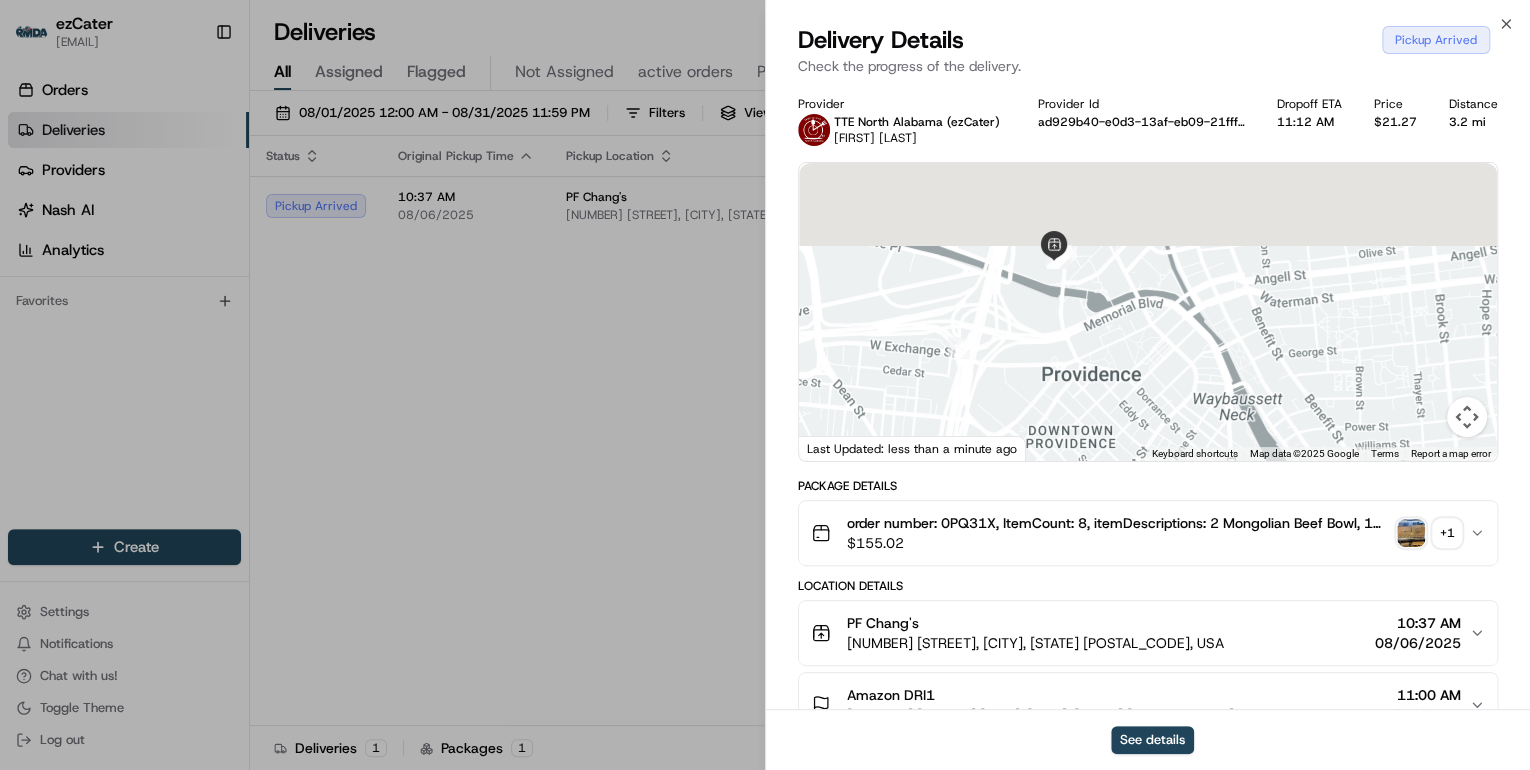 drag, startPoint x: 1123, startPoint y: 257, endPoint x: 1112, endPoint y: 377, distance: 120.50311 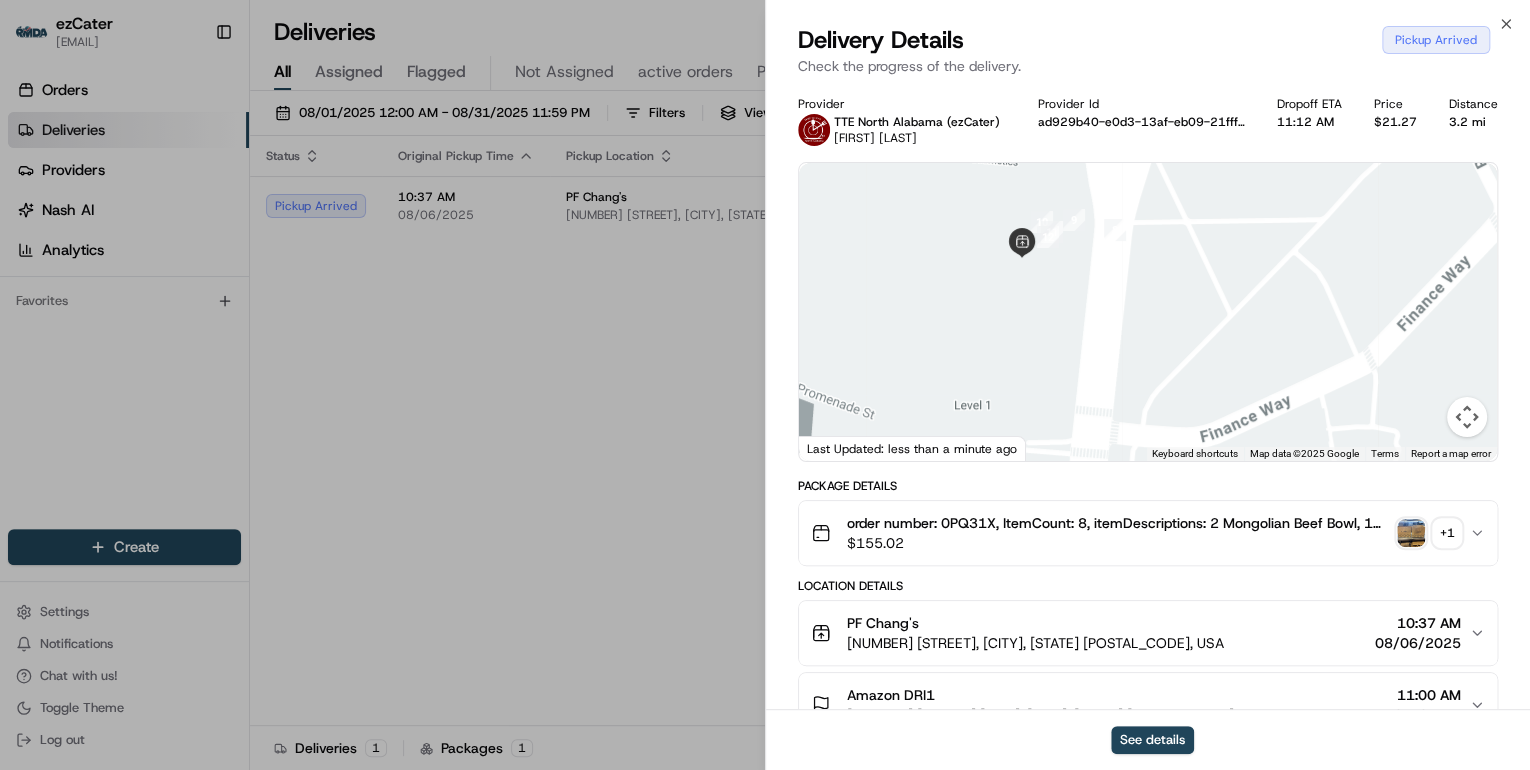 drag, startPoint x: 1051, startPoint y: 265, endPoint x: 1052, endPoint y: 319, distance: 54.00926 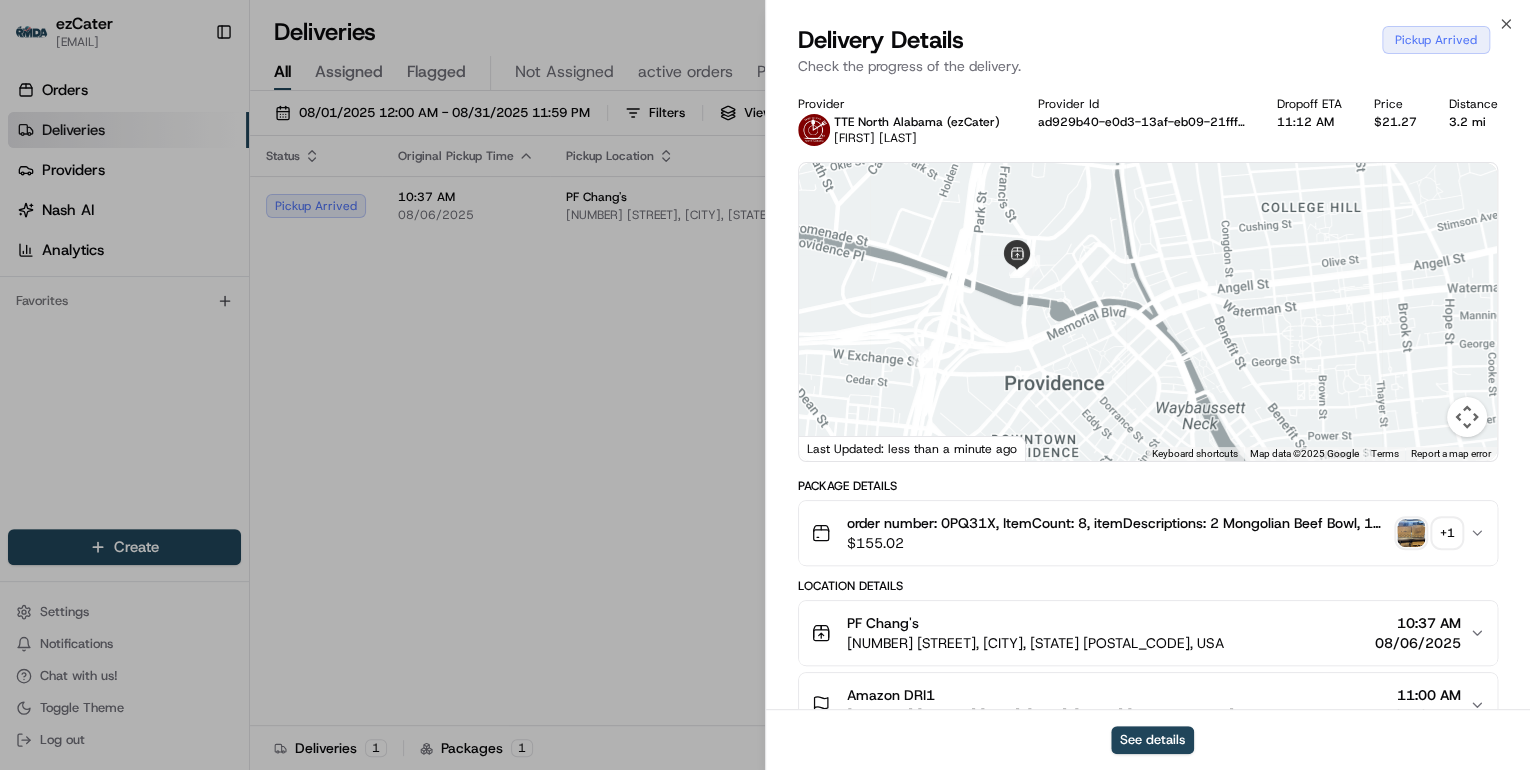 drag, startPoint x: 1008, startPoint y: 424, endPoint x: 1015, endPoint y: 343, distance: 81.3019 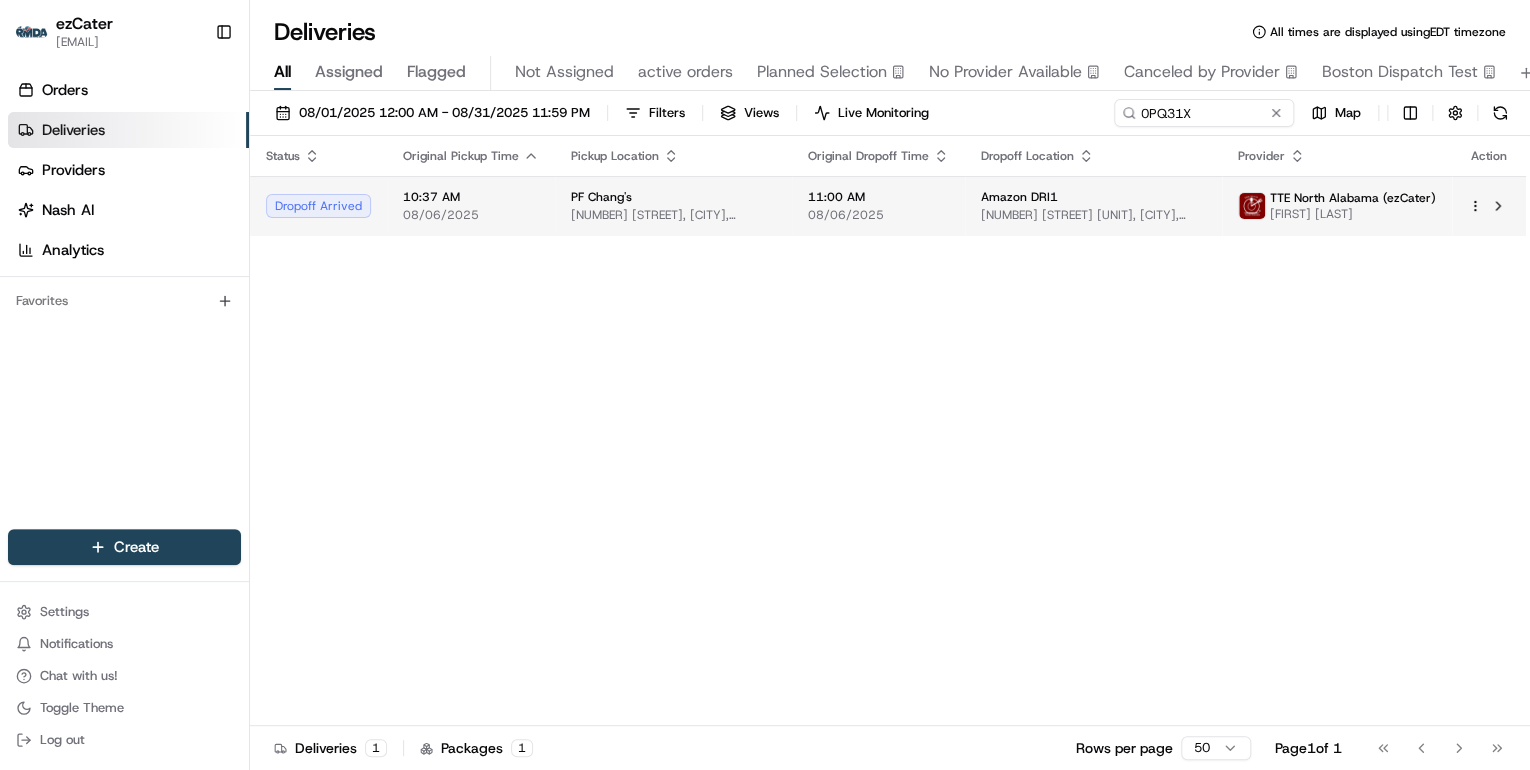 click on "111 Providence Pl, Providence, RI 02903, USA" at bounding box center (673, 215) 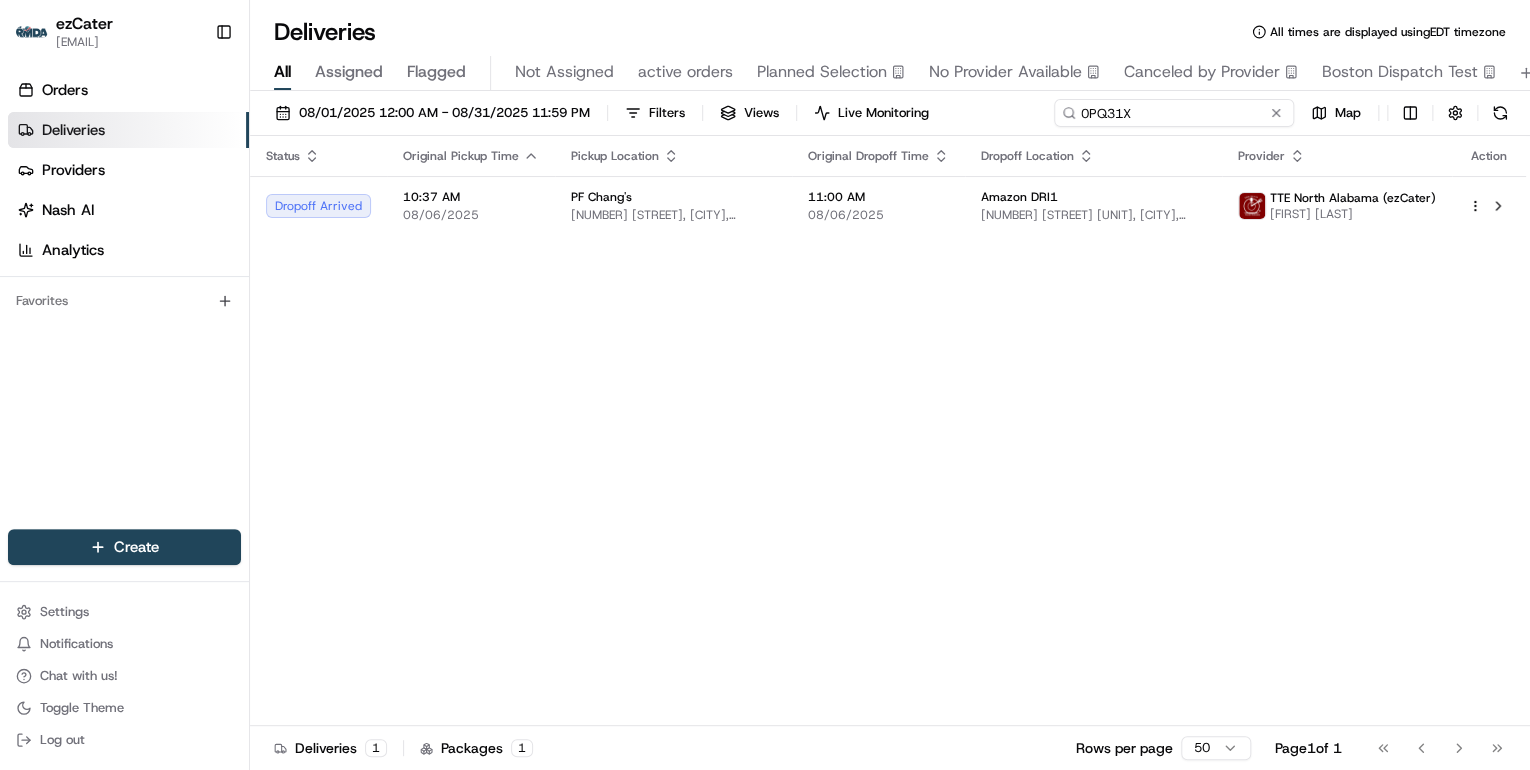drag, startPoint x: 1197, startPoint y: 109, endPoint x: 703, endPoint y: 132, distance: 494.53513 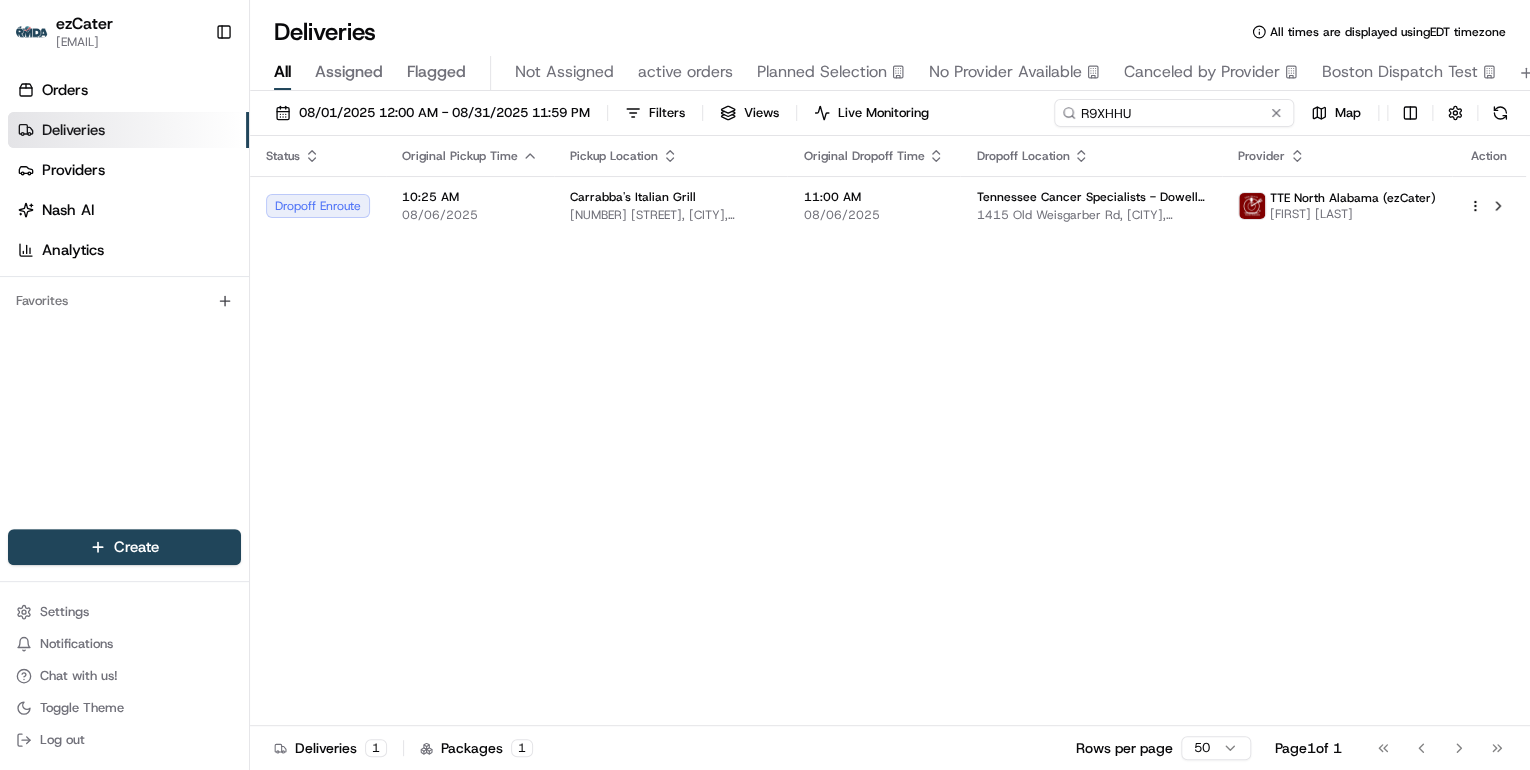 click on "Deliveries All times are displayed using  EDT   timezone All Assigned Flagged Not Assigned active orders Planned Selection No Provider Available Canceled by Provider Boston Dispatch Test 08/01/2025 12:00 AM - 08/31/2025 11:59 PM Filters Views Live Monitoring R9XHHU Map Status Original Pickup Time Pickup Location Original Dropoff Time Dropoff Location Provider Action Dropoff Enroute 10:25 AM 08/06/2025 Carrabba's Italian Grill 324 N Peters Rd, Knoxville, TN 37922, USA 11:00 AM 08/06/2025 Tennessee Cancer Specialists - Dowell Springs 1415 Old Weisgarber Rd, Knoxville, TN 37909, USA TTE North Alabama (ezCater) Katie Morgan Deliveries 1 Packages 1 Rows per page 50 Page  1  of   1 Go to first page Go to previous page Go to next page Go to last page" at bounding box center [890, 385] 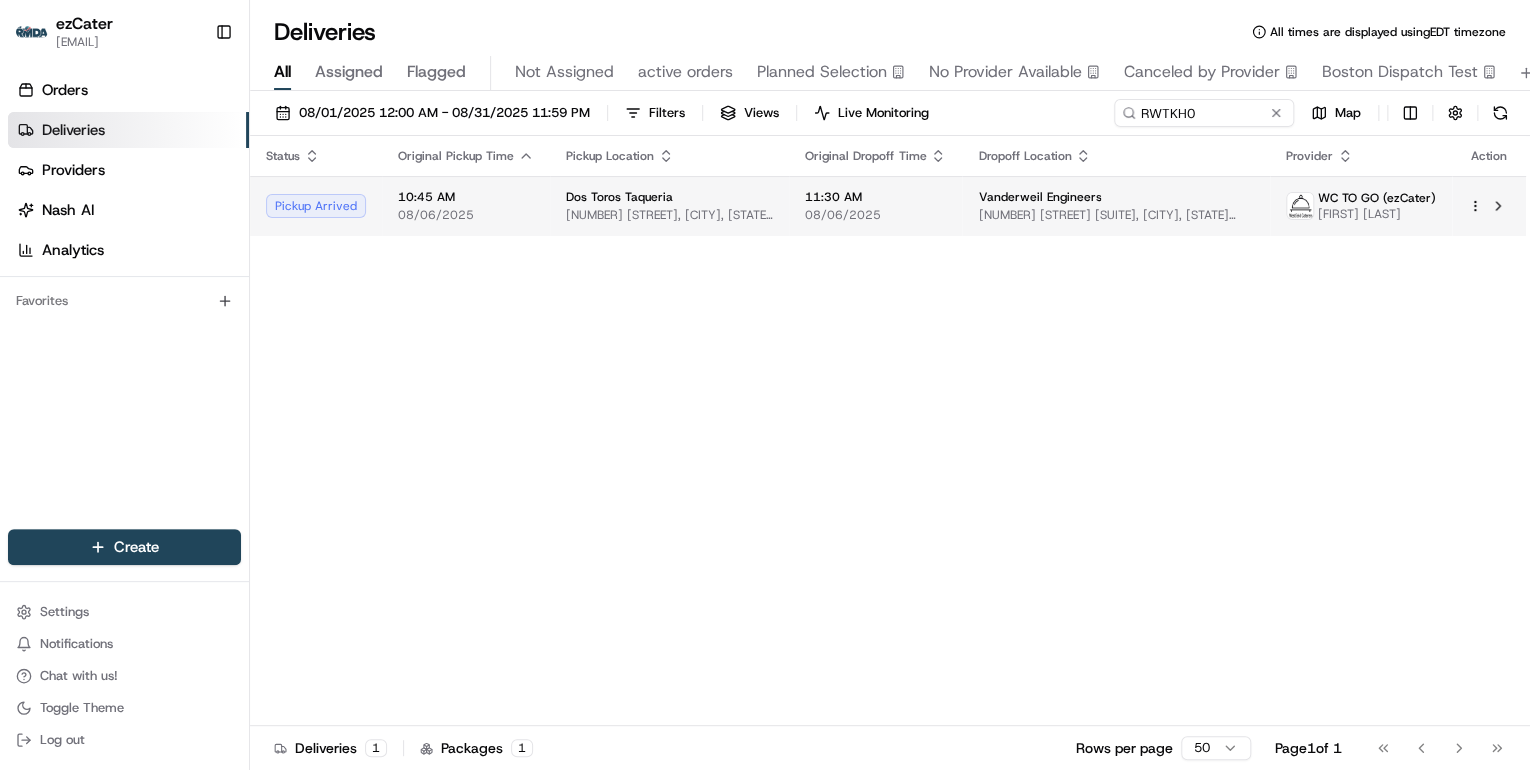 click on "2911 Broadway, New York, NY 10025, USA" at bounding box center [669, 215] 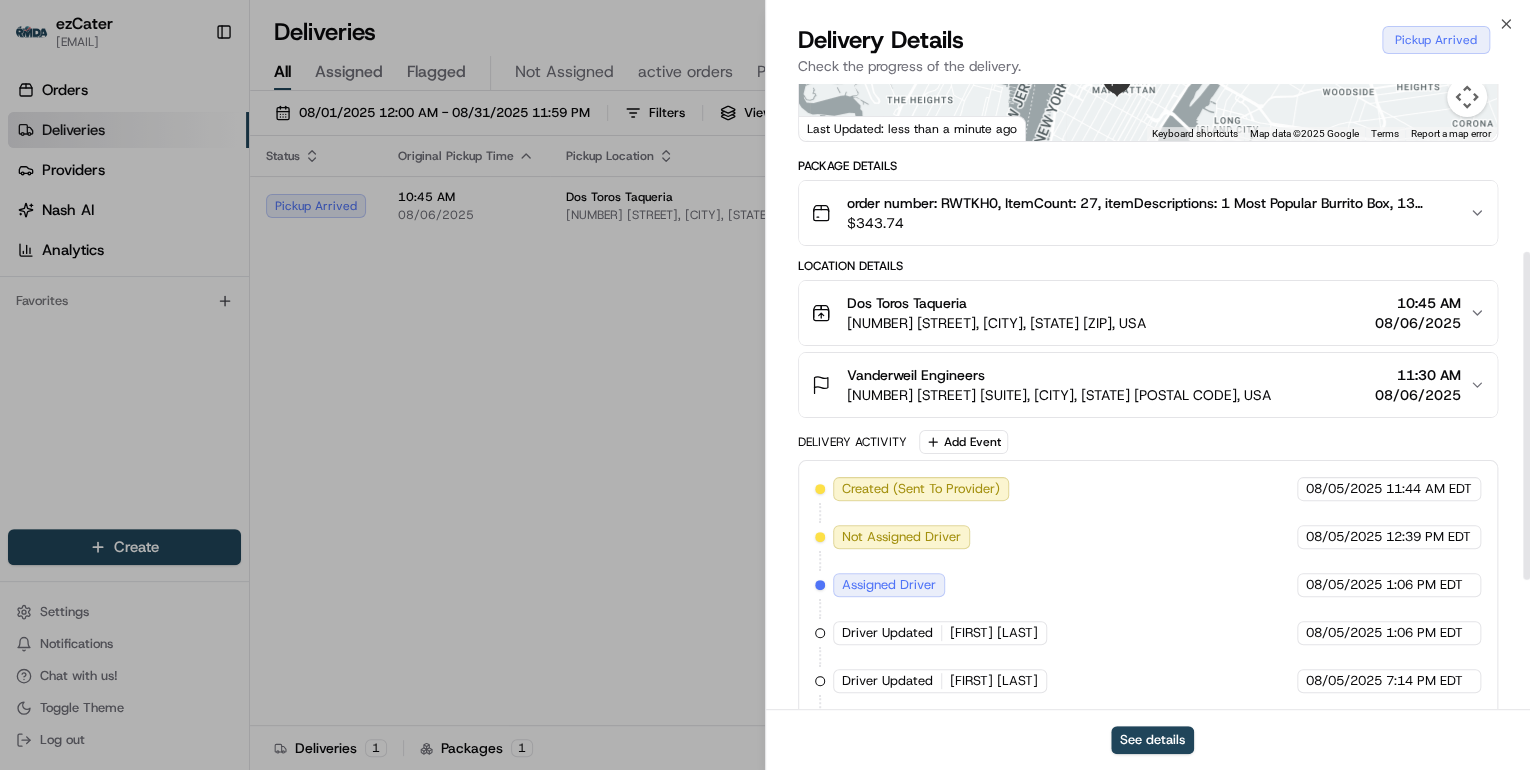 scroll, scrollTop: 560, scrollLeft: 0, axis: vertical 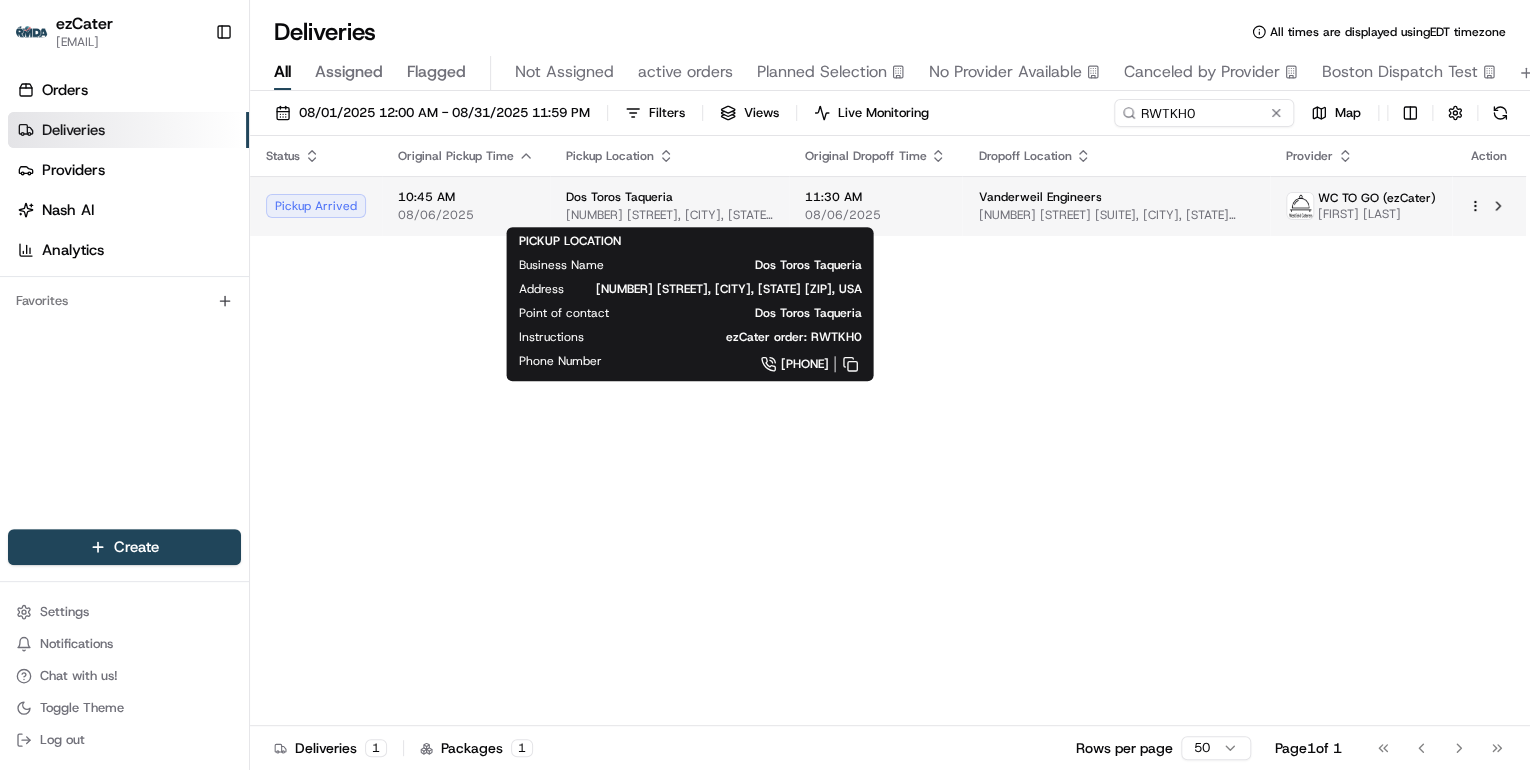 click on "2911 Broadway, New York, NY 10025, USA" at bounding box center [669, 215] 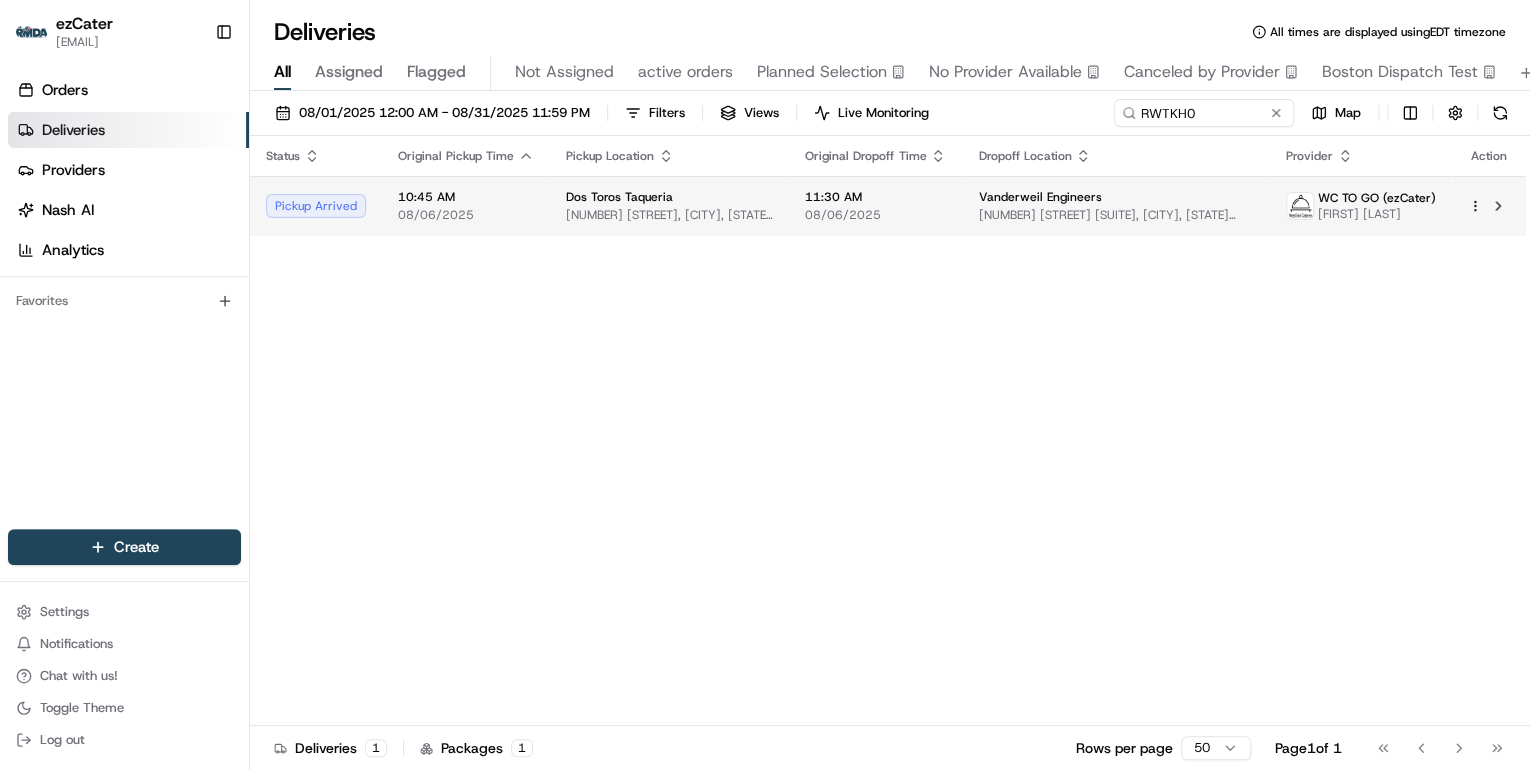 click on "Dos Toros Taqueria" at bounding box center (619, 197) 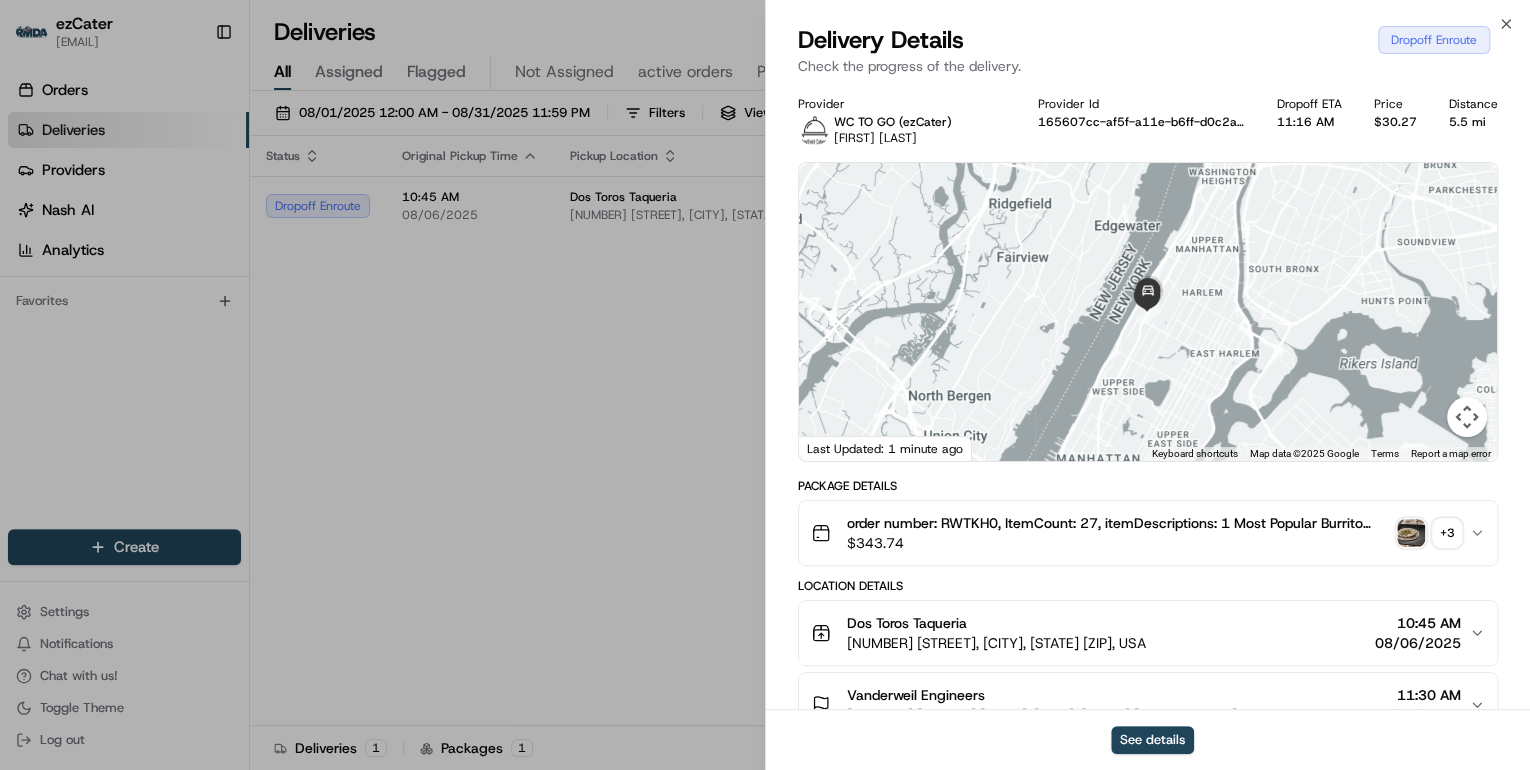 click on "Deliveries All times are displayed using  EDT   timezone" at bounding box center [890, 32] 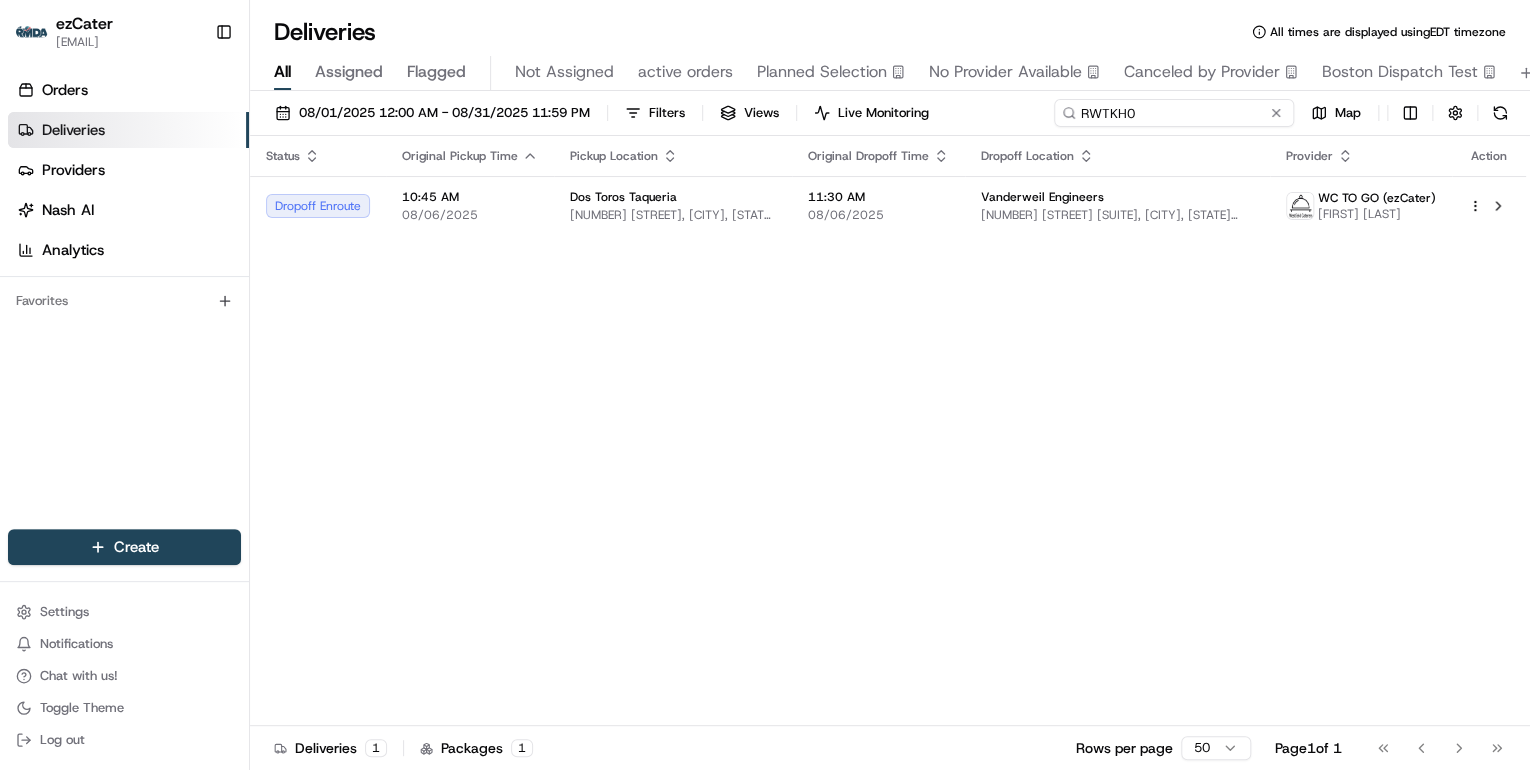 drag, startPoint x: 1201, startPoint y: 110, endPoint x: 683, endPoint y: 95, distance: 518.21716 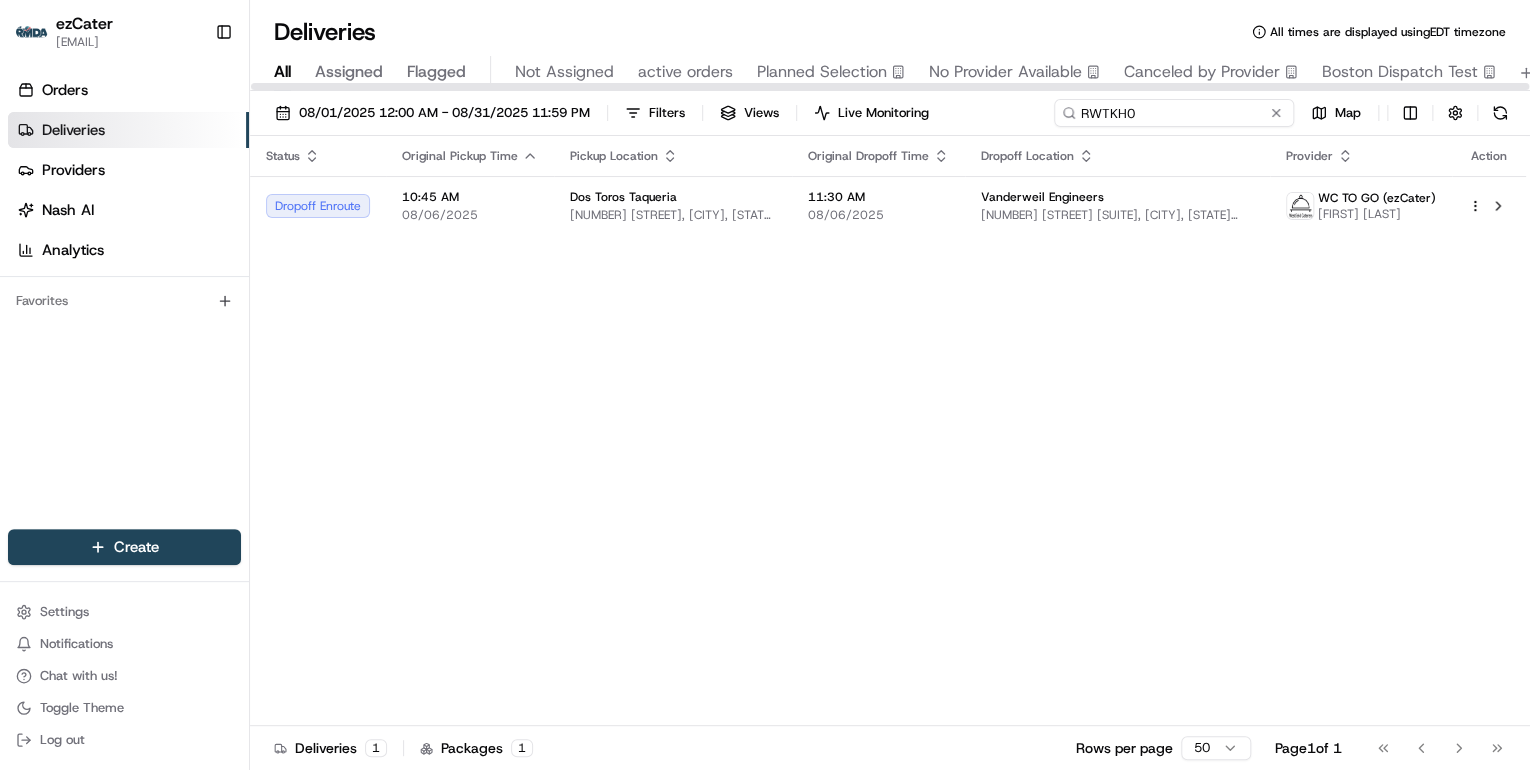 paste on "CX77WX" 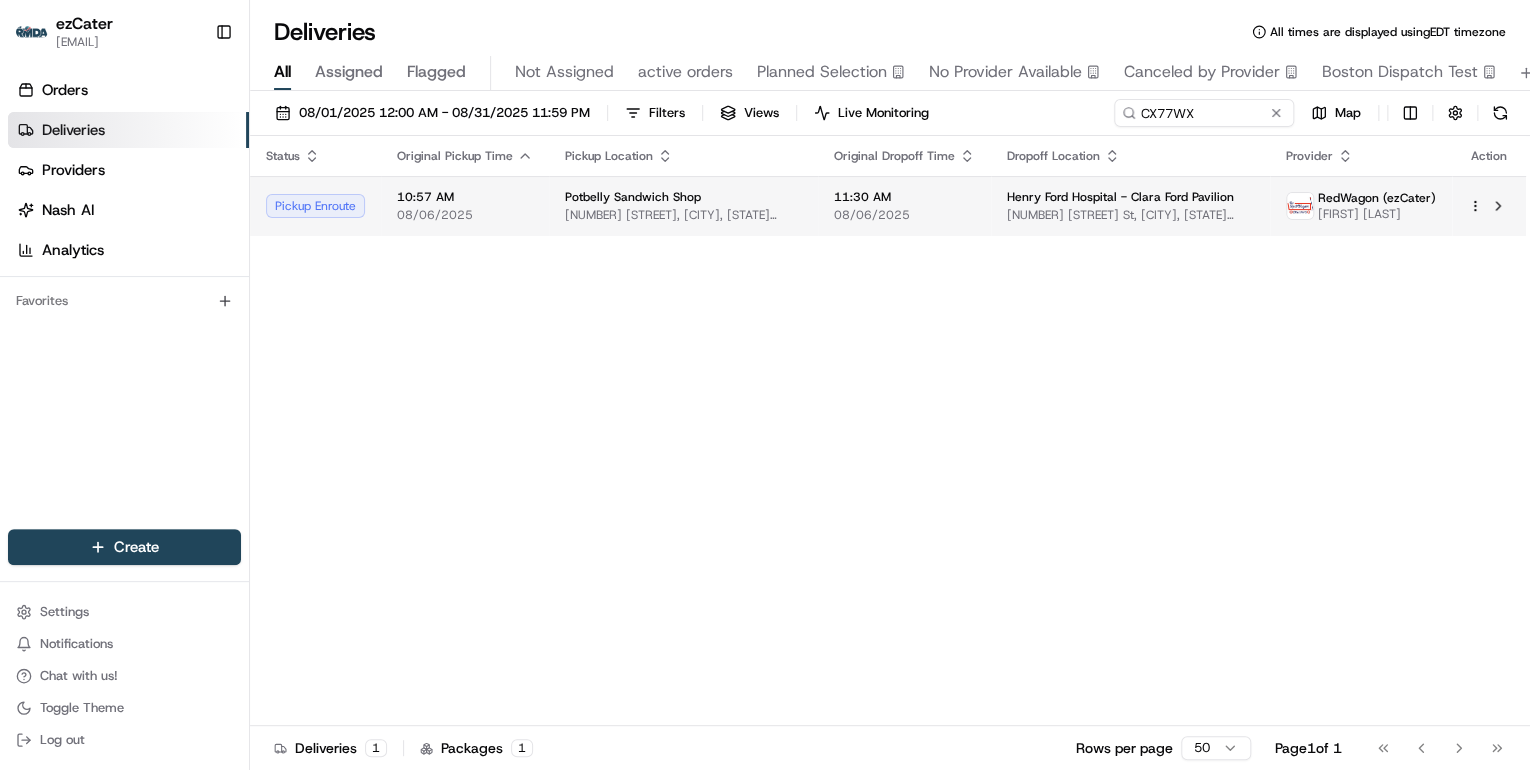 click on "10:57 AM 08/06/2025" at bounding box center (465, 206) 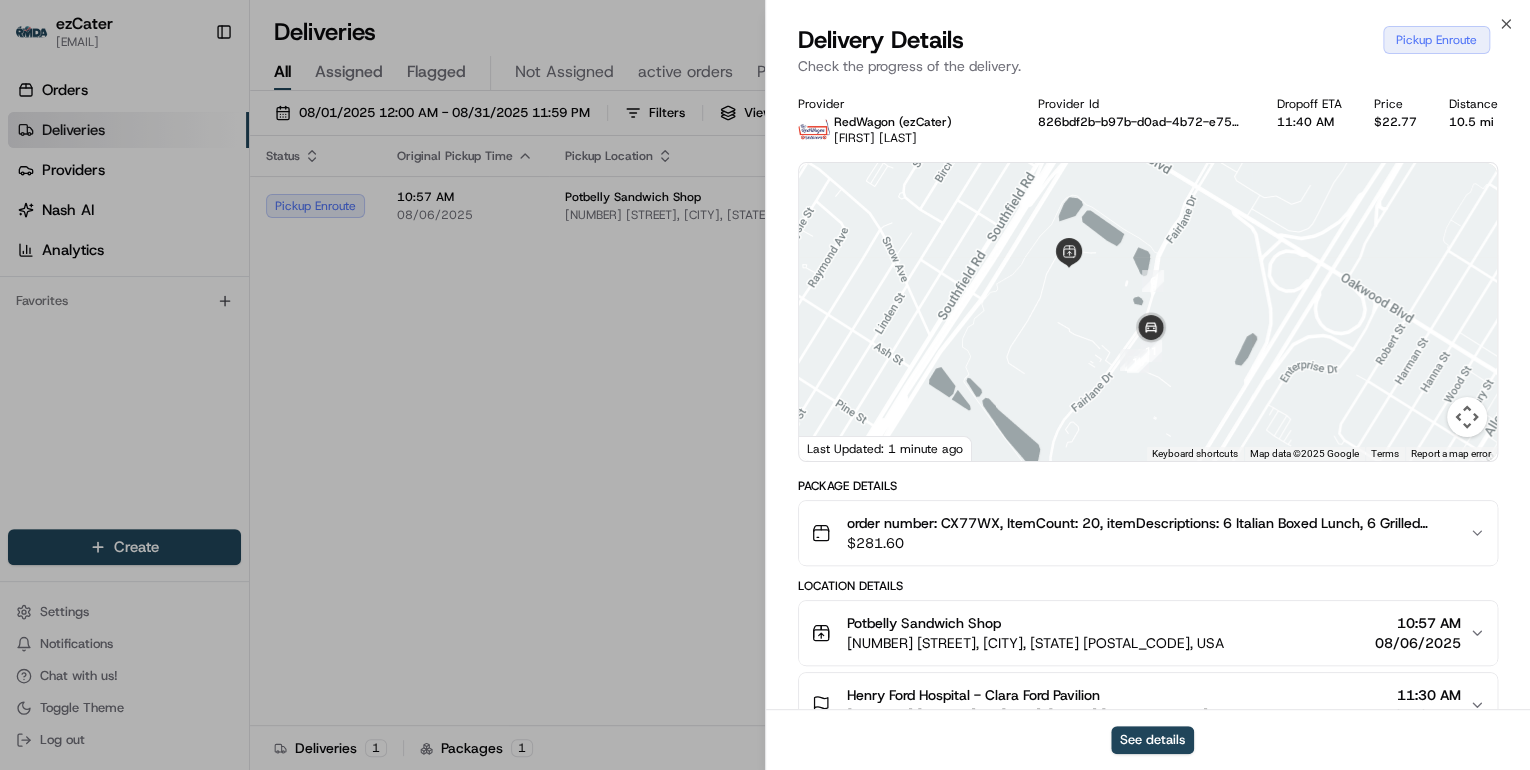 drag, startPoint x: 1112, startPoint y: 363, endPoint x: 1110, endPoint y: 467, distance: 104.019226 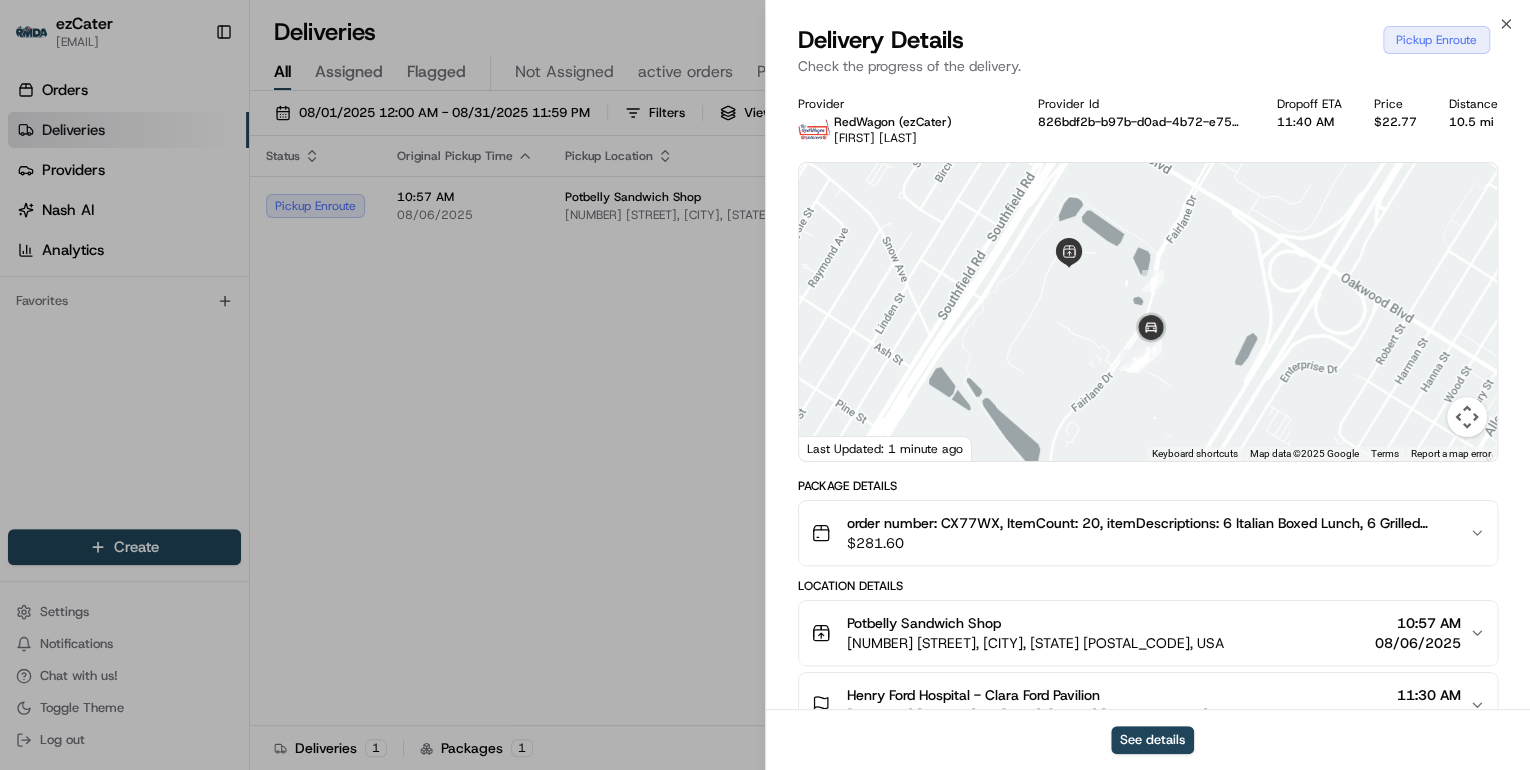 click on "Potbelly Sandwich Shop" at bounding box center (1035, 623) 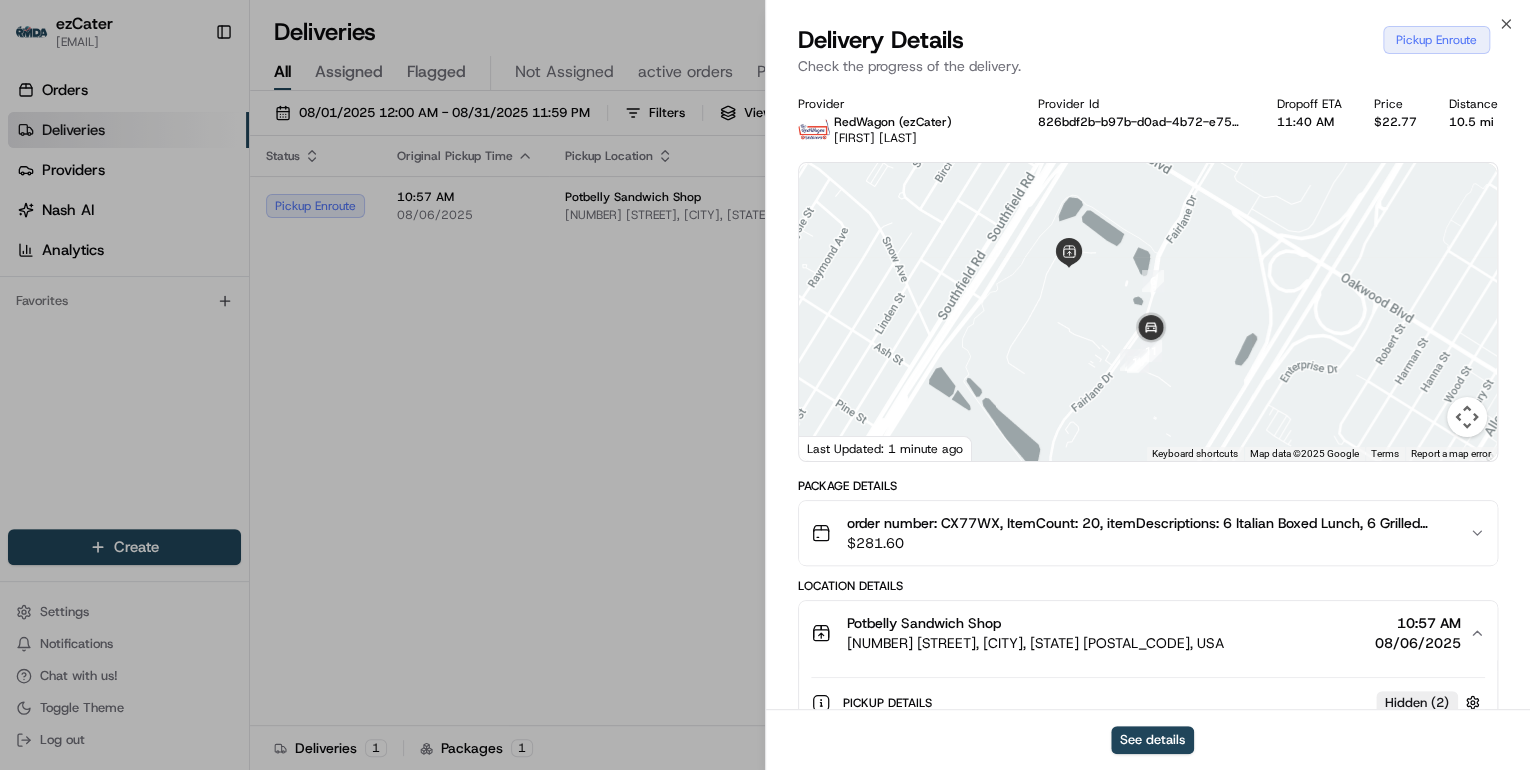 scroll, scrollTop: 240, scrollLeft: 0, axis: vertical 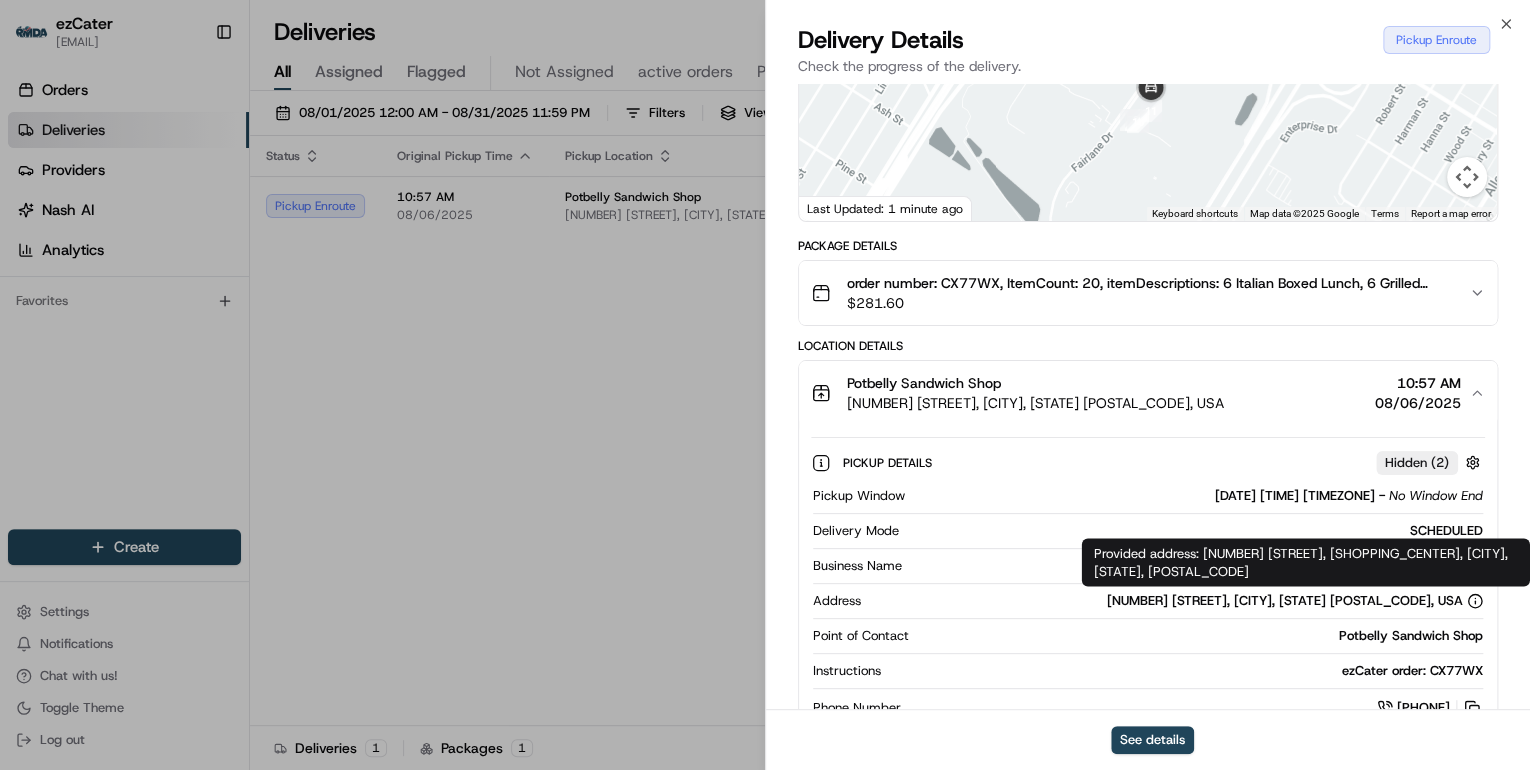 drag, startPoint x: 1199, startPoint y: 548, endPoint x: 1261, endPoint y: 564, distance: 64.03124 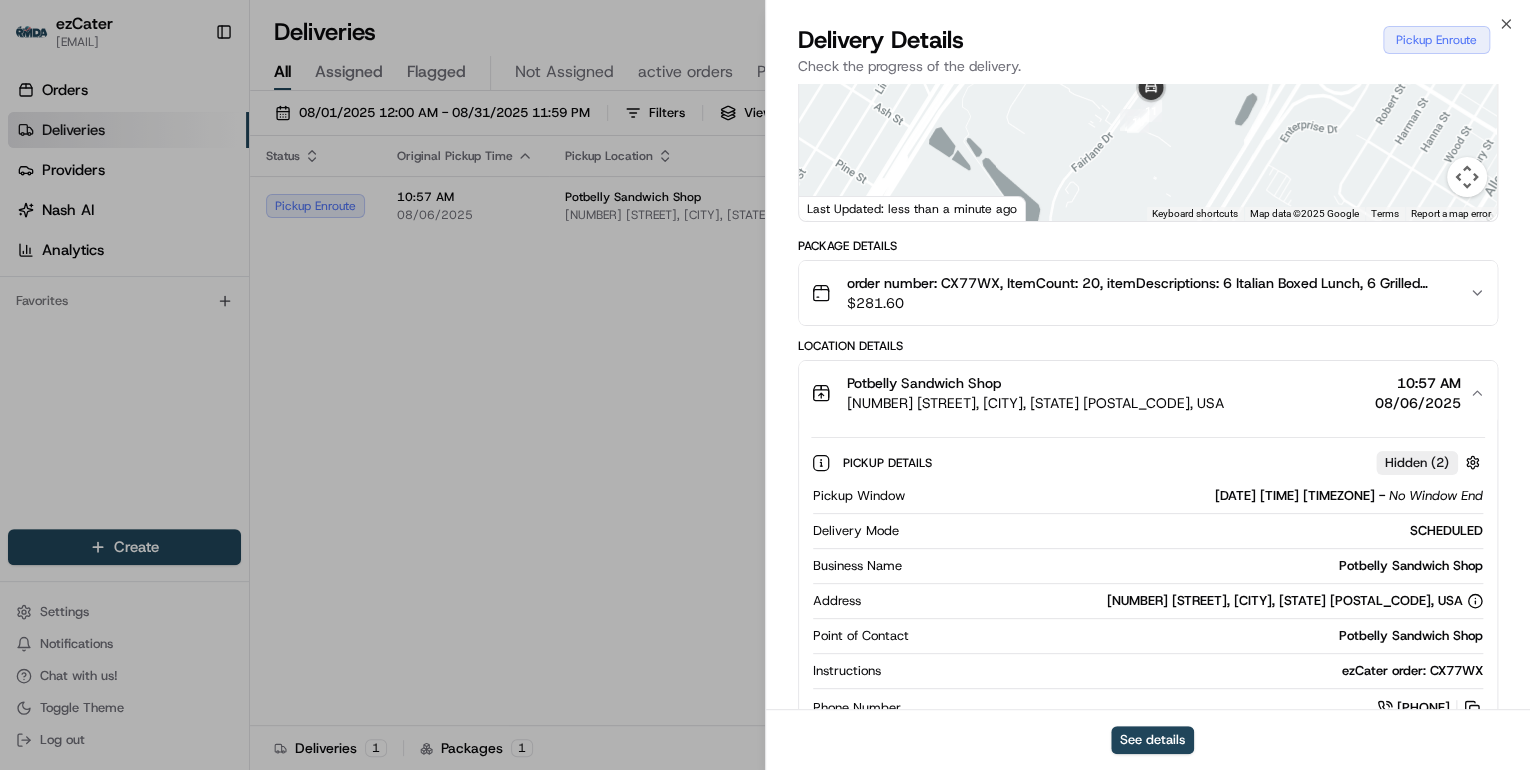 scroll, scrollTop: 0, scrollLeft: 0, axis: both 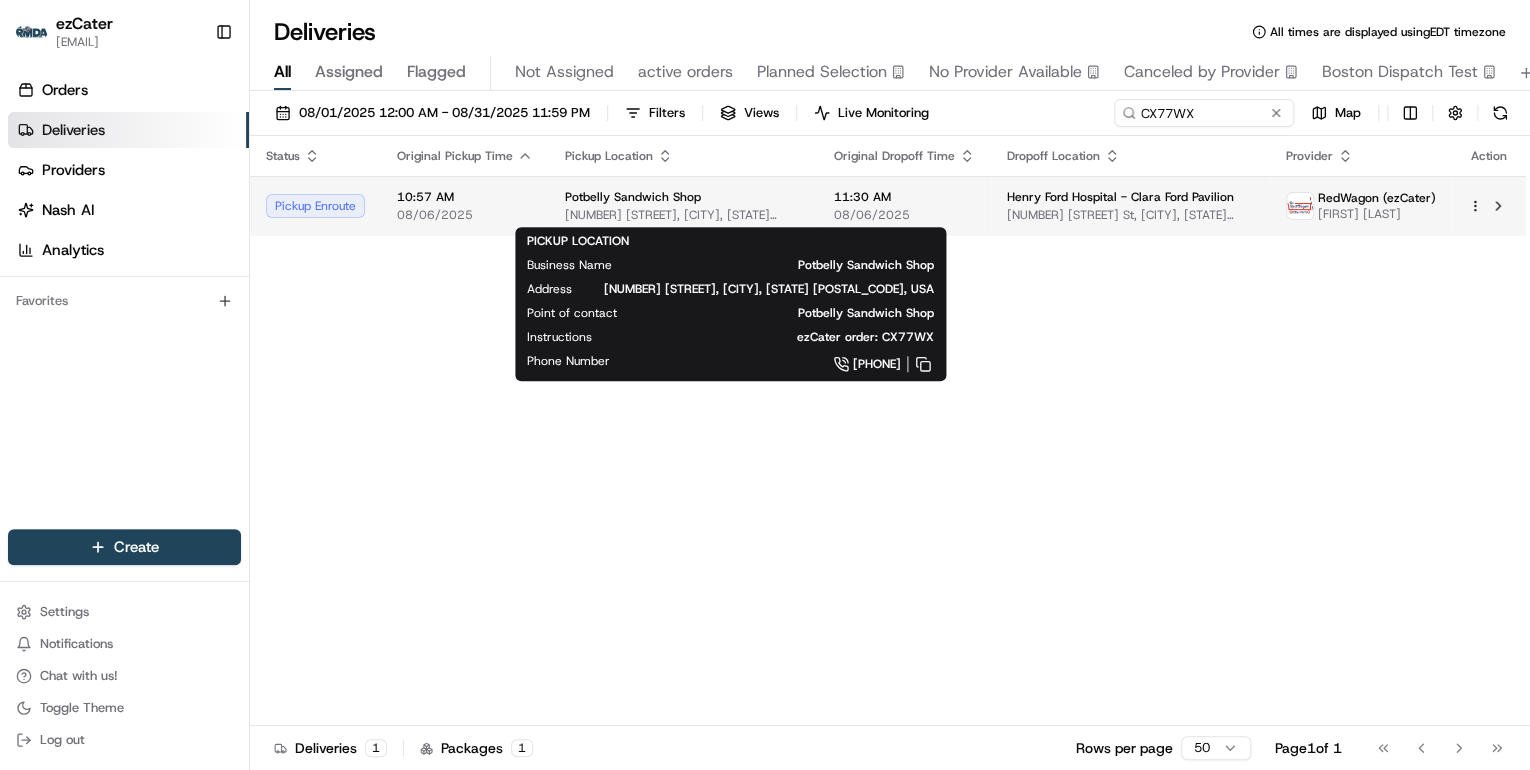 click on "Potbelly Sandwich Shop" at bounding box center [633, 197] 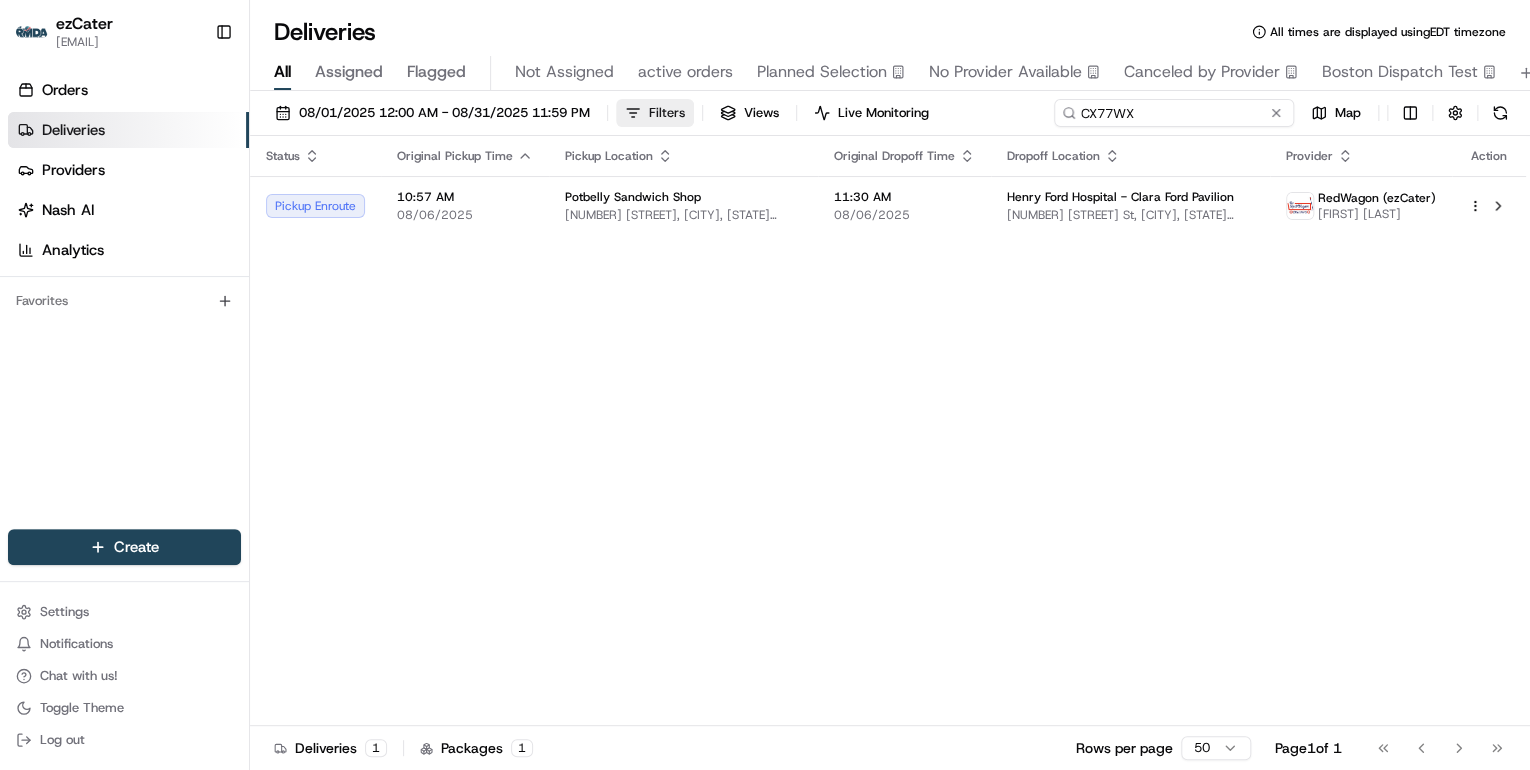 drag, startPoint x: 1198, startPoint y: 116, endPoint x: 677, endPoint y: 112, distance: 521.0154 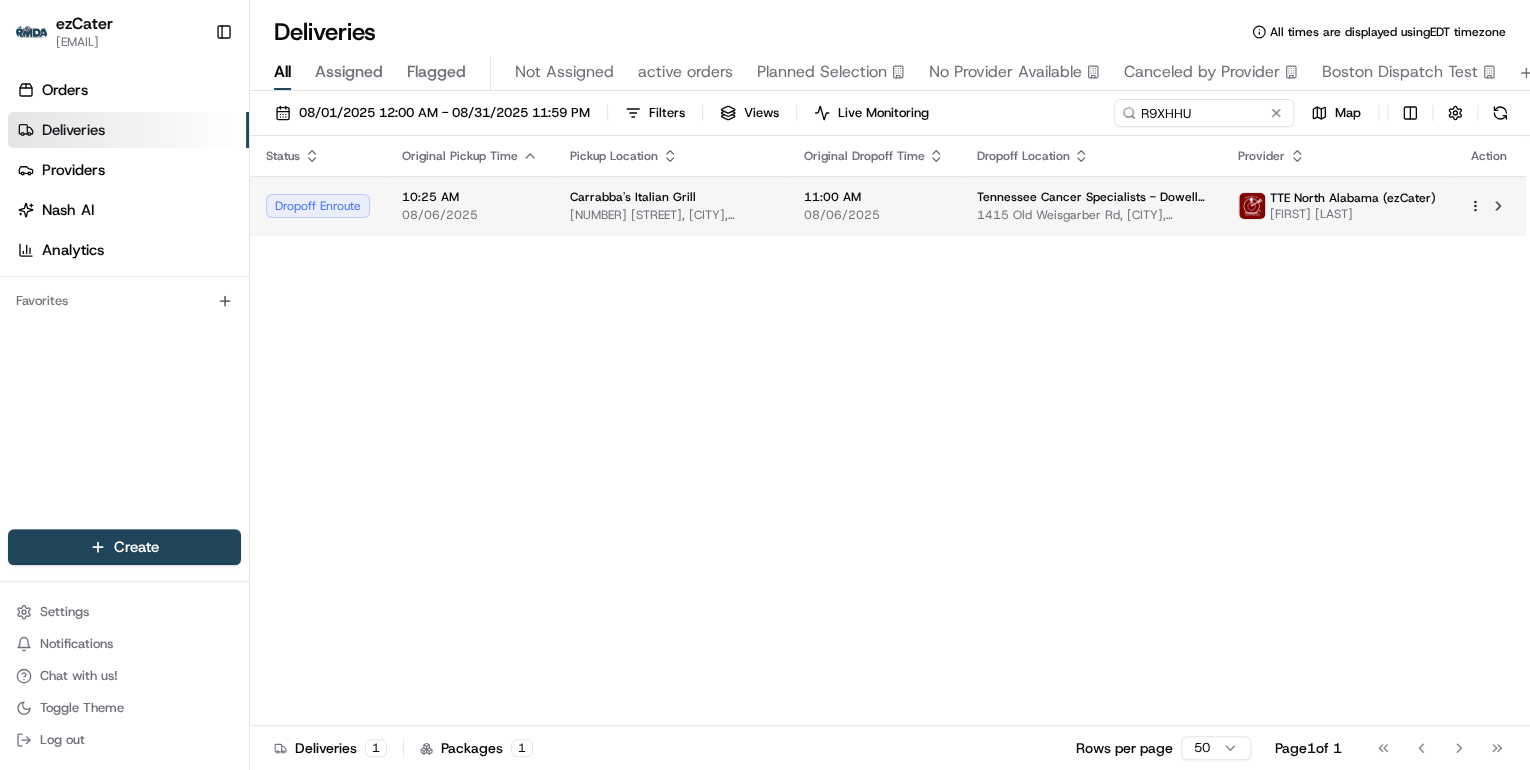 click on "08/06/2025" at bounding box center [470, 215] 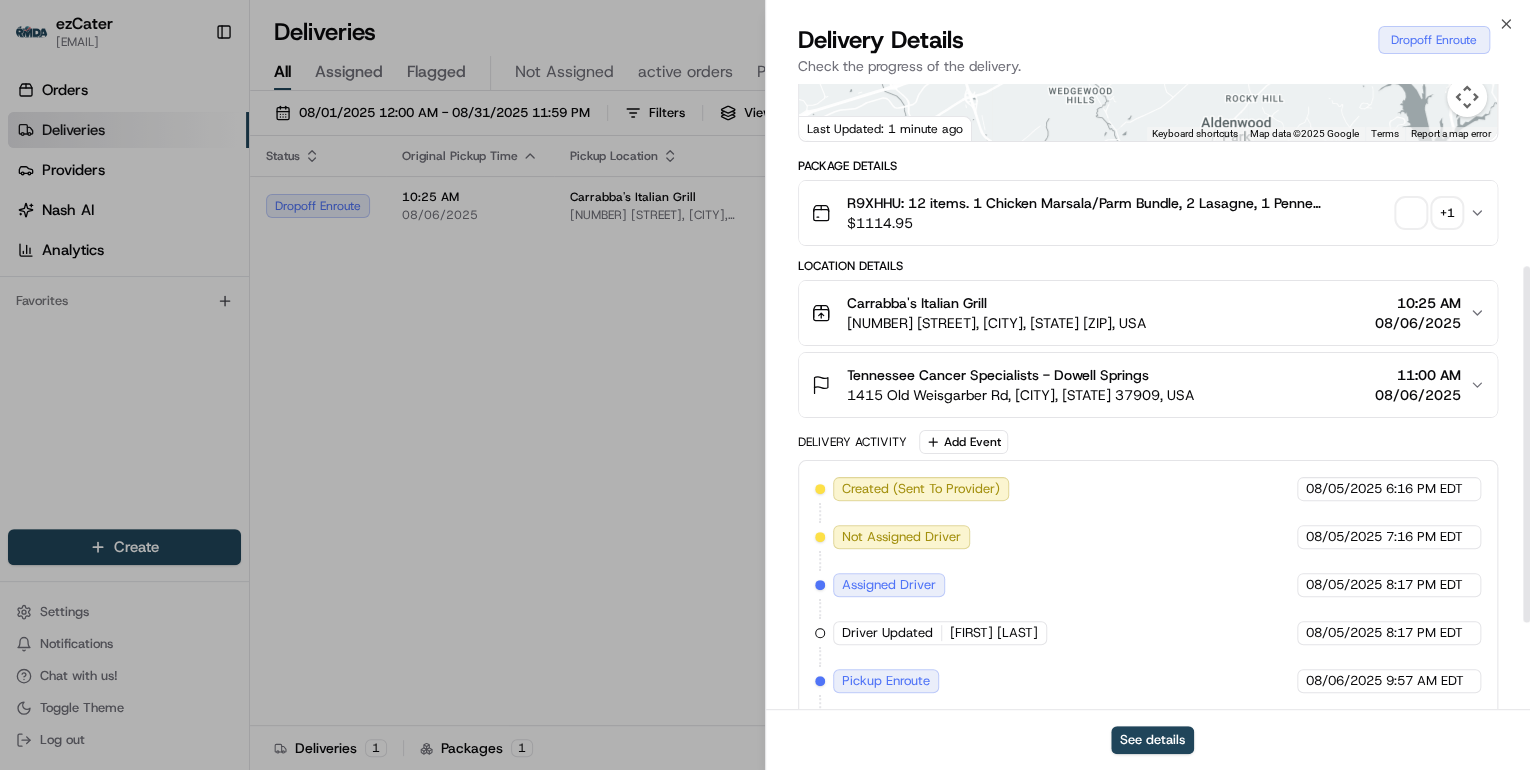 scroll, scrollTop: 472, scrollLeft: 0, axis: vertical 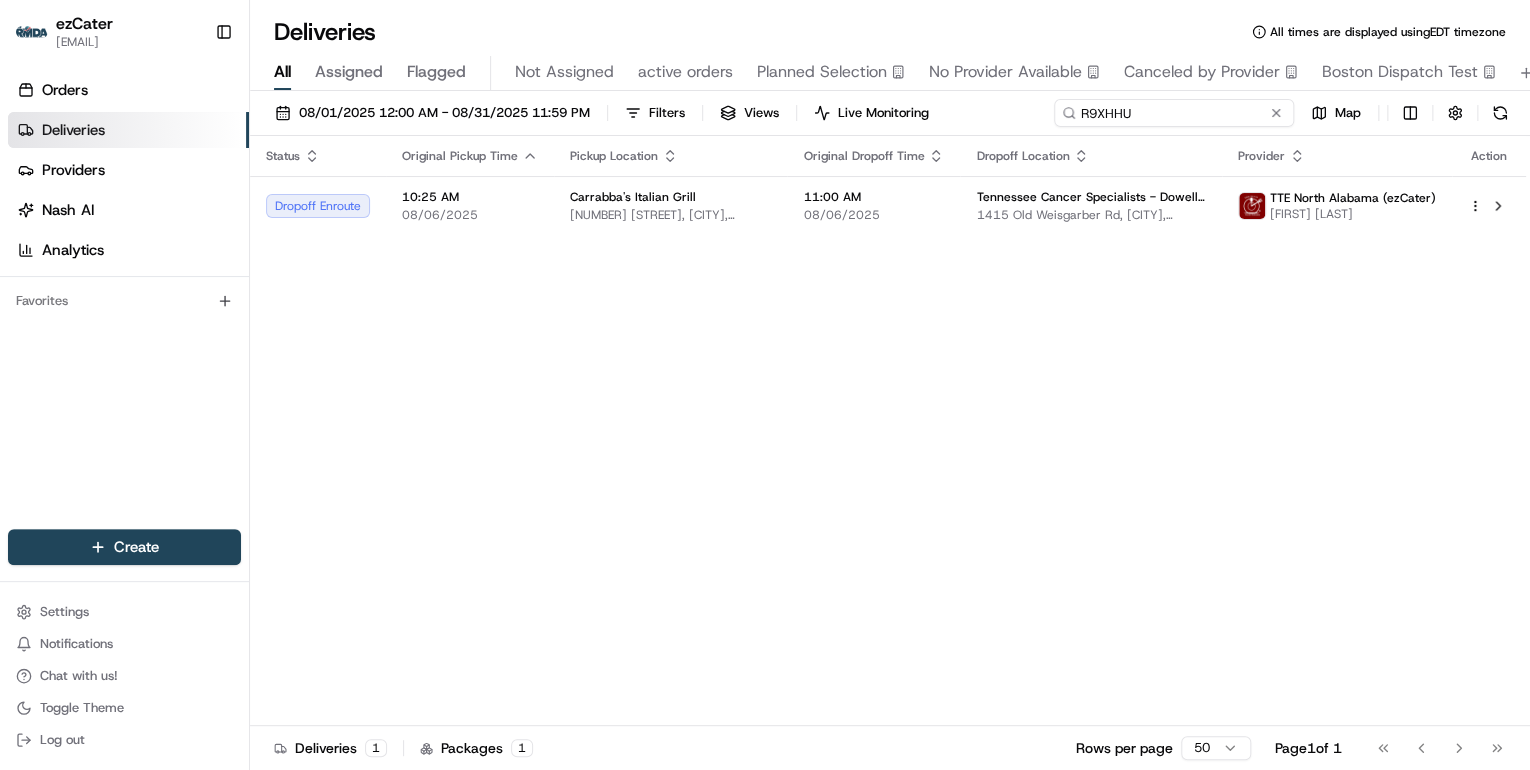 drag, startPoint x: 1200, startPoint y: 116, endPoint x: 545, endPoint y: 78, distance: 656.1014 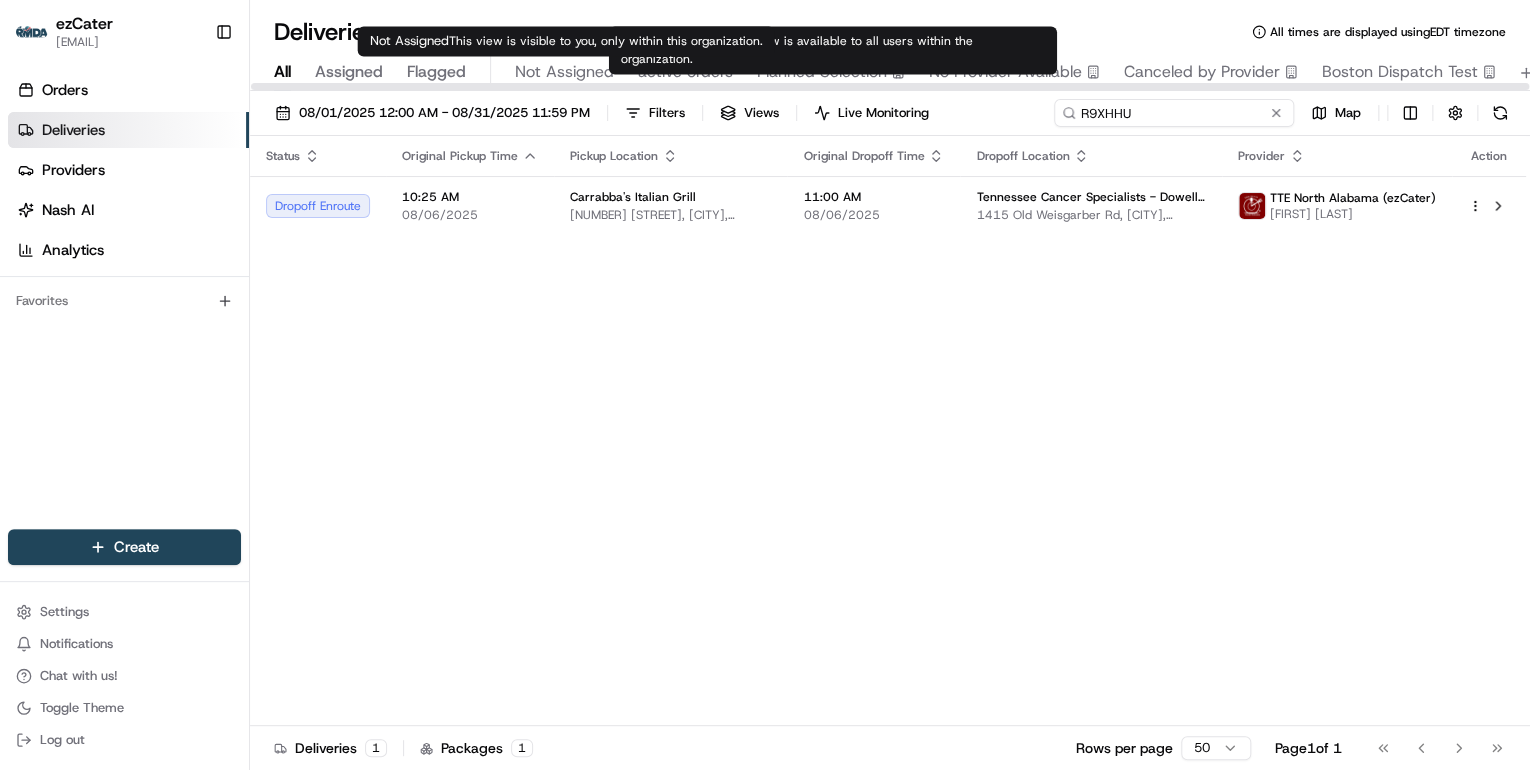 paste on "MA5CQK" 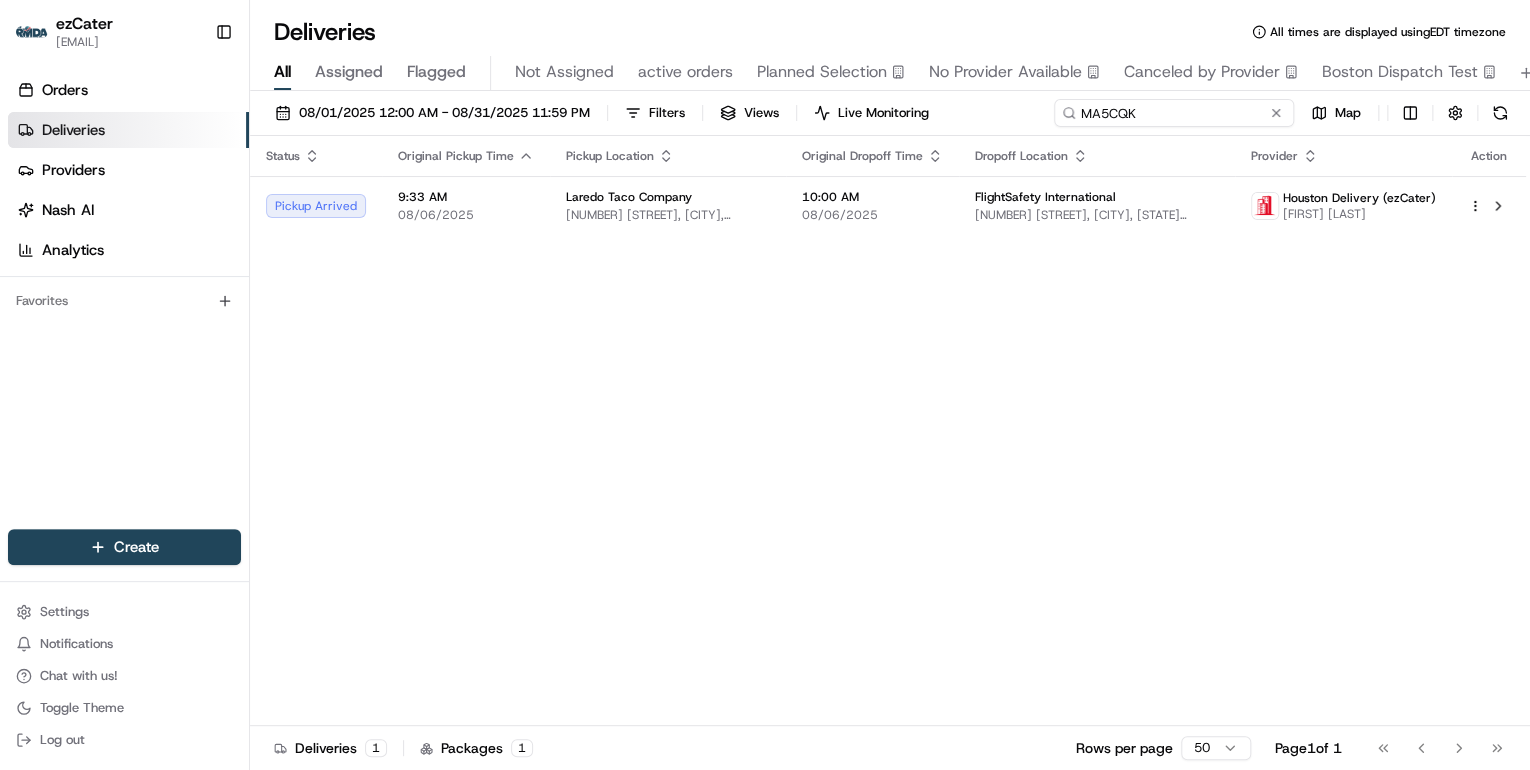 drag, startPoint x: 1164, startPoint y: 118, endPoint x: 610, endPoint y: 74, distance: 555.74457 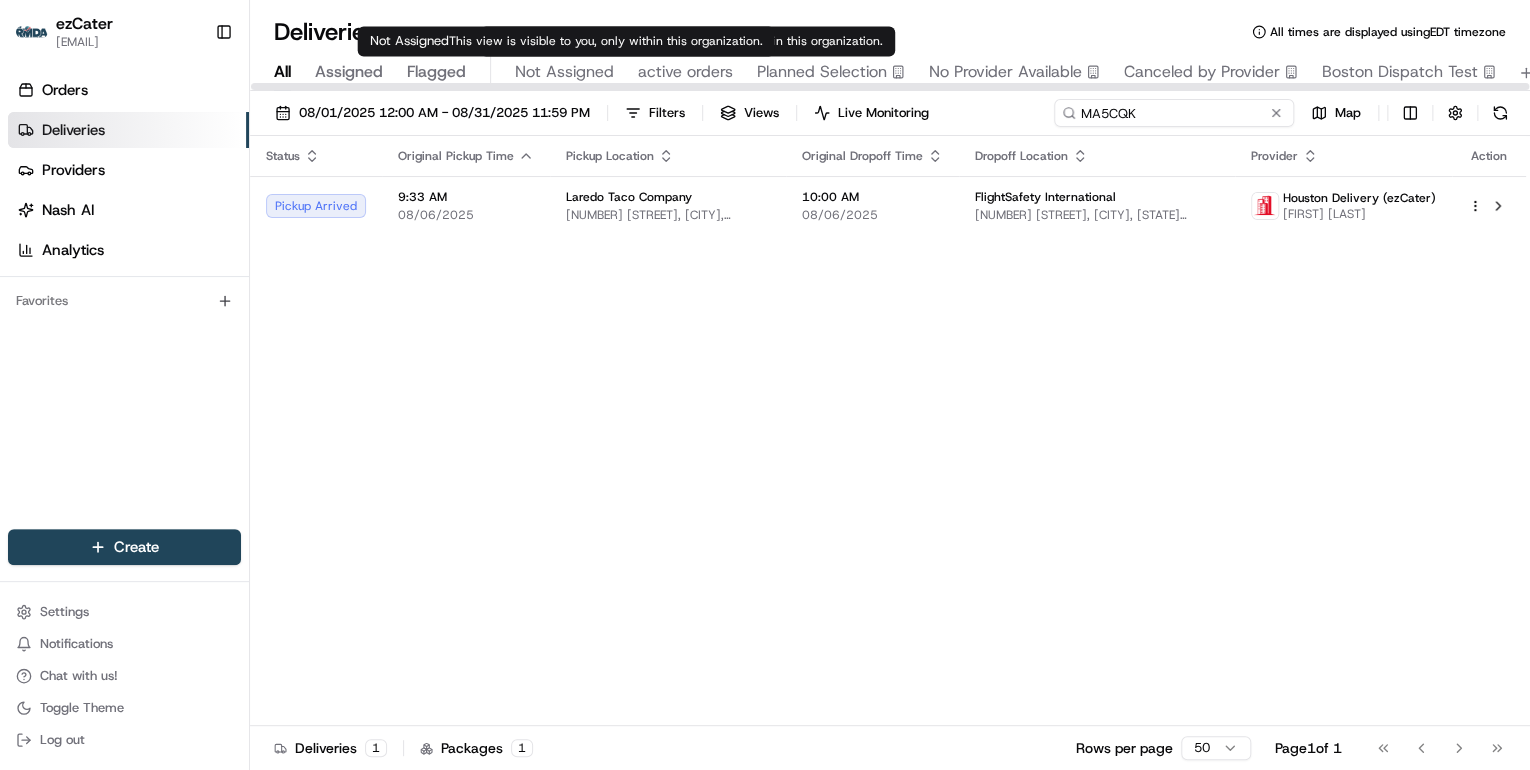 paste on "CX77WX" 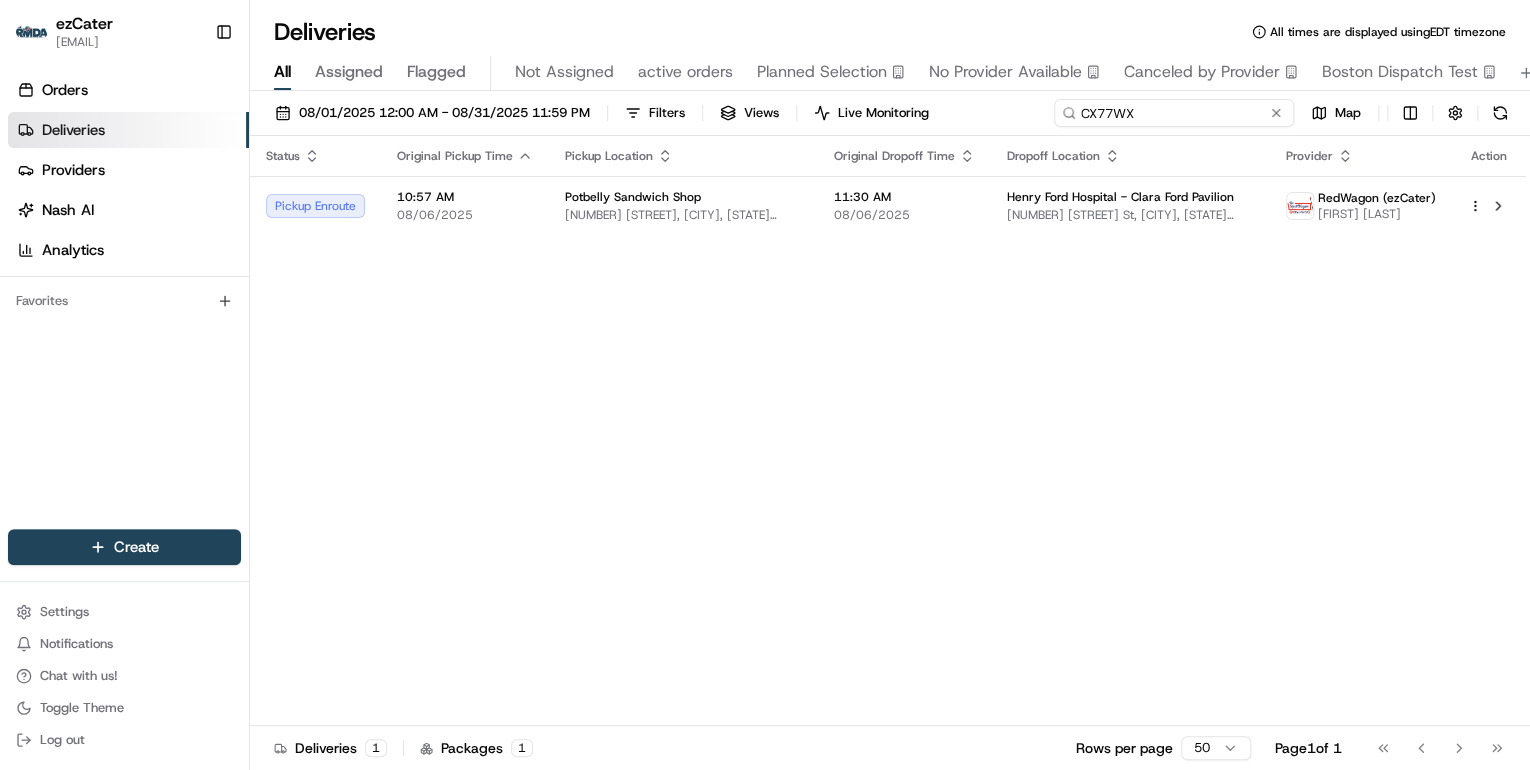 click on "Deliveries All times are displayed using  EDT   timezone All Assigned Flagged Not Assigned active orders Planned Selection No Provider Available Canceled by Provider Boston Dispatch Test 08/01/2025 12:00 AM - 08/31/2025 11:59 PM Filters Views Live Monitoring CX77WX Map Status Original Pickup Time Pickup Location Original Dropoff Time Dropoff Location Provider Action Pickup Enroute 10:57 AM 08/06/2025 Potbelly Sandwich Shop 3100 Fairlane Dr, Allen Park, MI 48101, USA 11:30 AM 08/06/2025 Henry Ford Hospital - Clara Ford Pavilion 7300 Byron St, Detroit, MI 48208, USA RedWagon (ezCater) Bea-Casey Kaled Deliveries 1 Packages 1 Rows per page 50 Page  1  of   1 Go to first page Go to previous page Go to next page Go to last page" at bounding box center (890, 385) 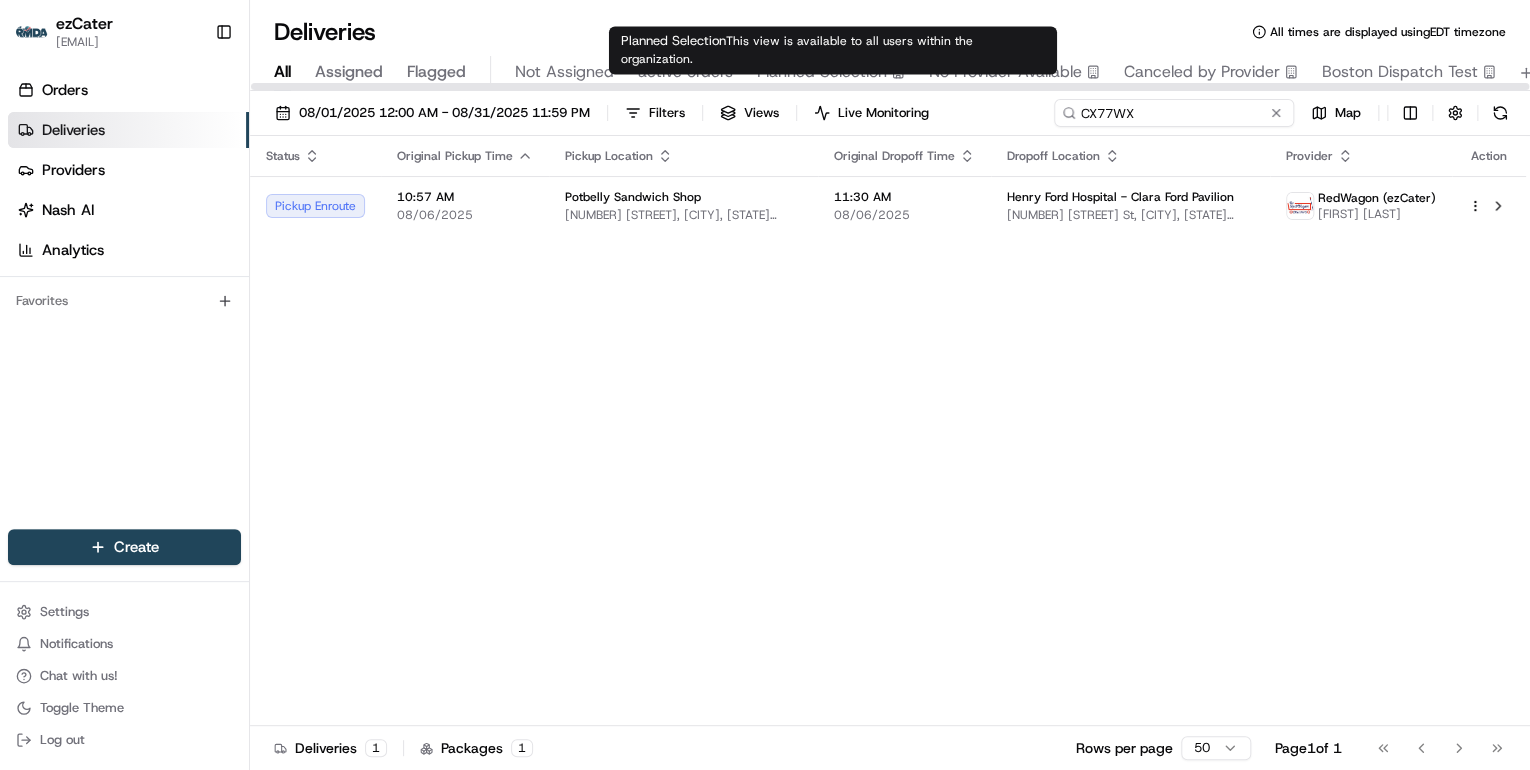 paste on "MA5CQK" 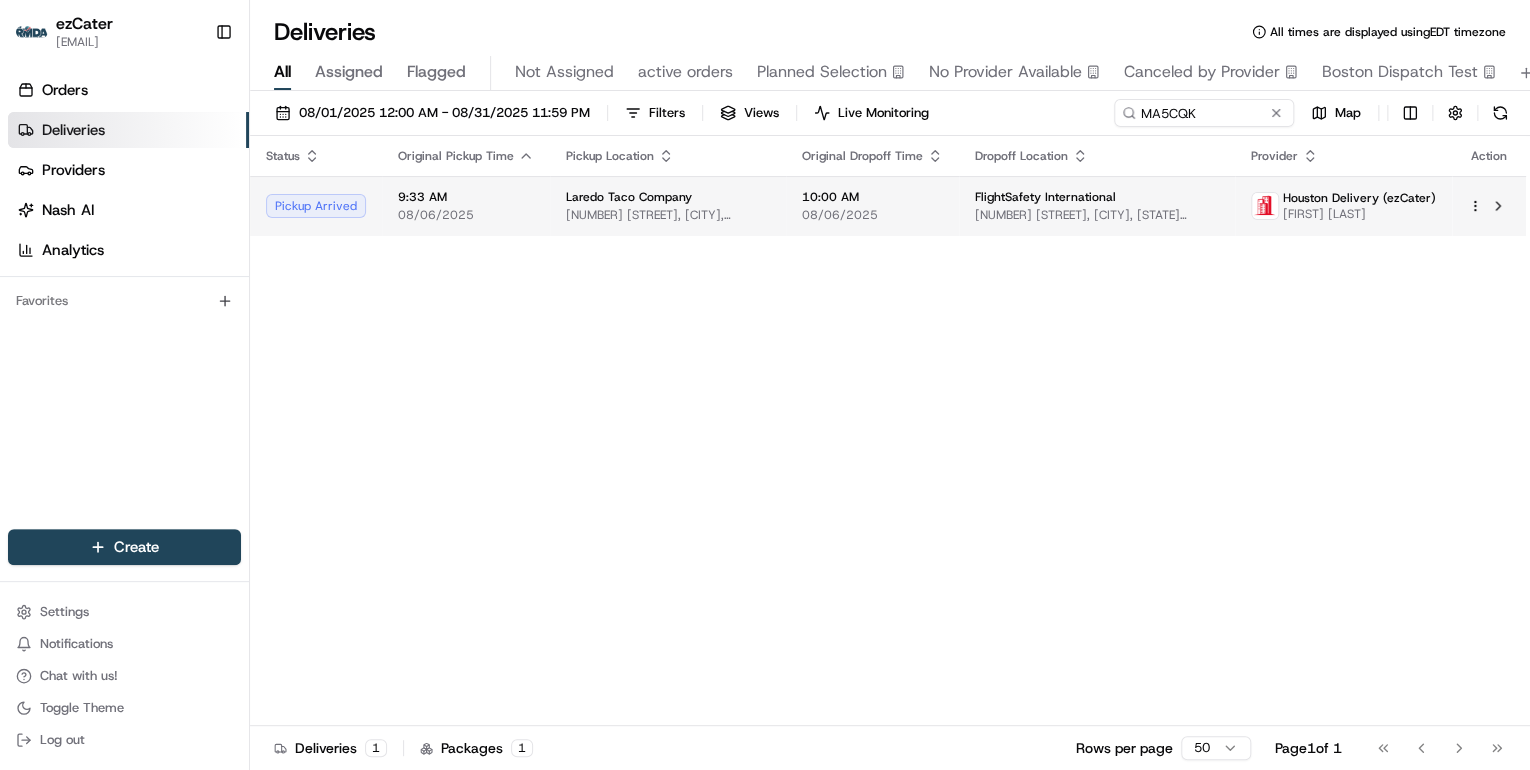 click on "7840 State Hwy 161, Irving, TX 75039, USA" at bounding box center [668, 215] 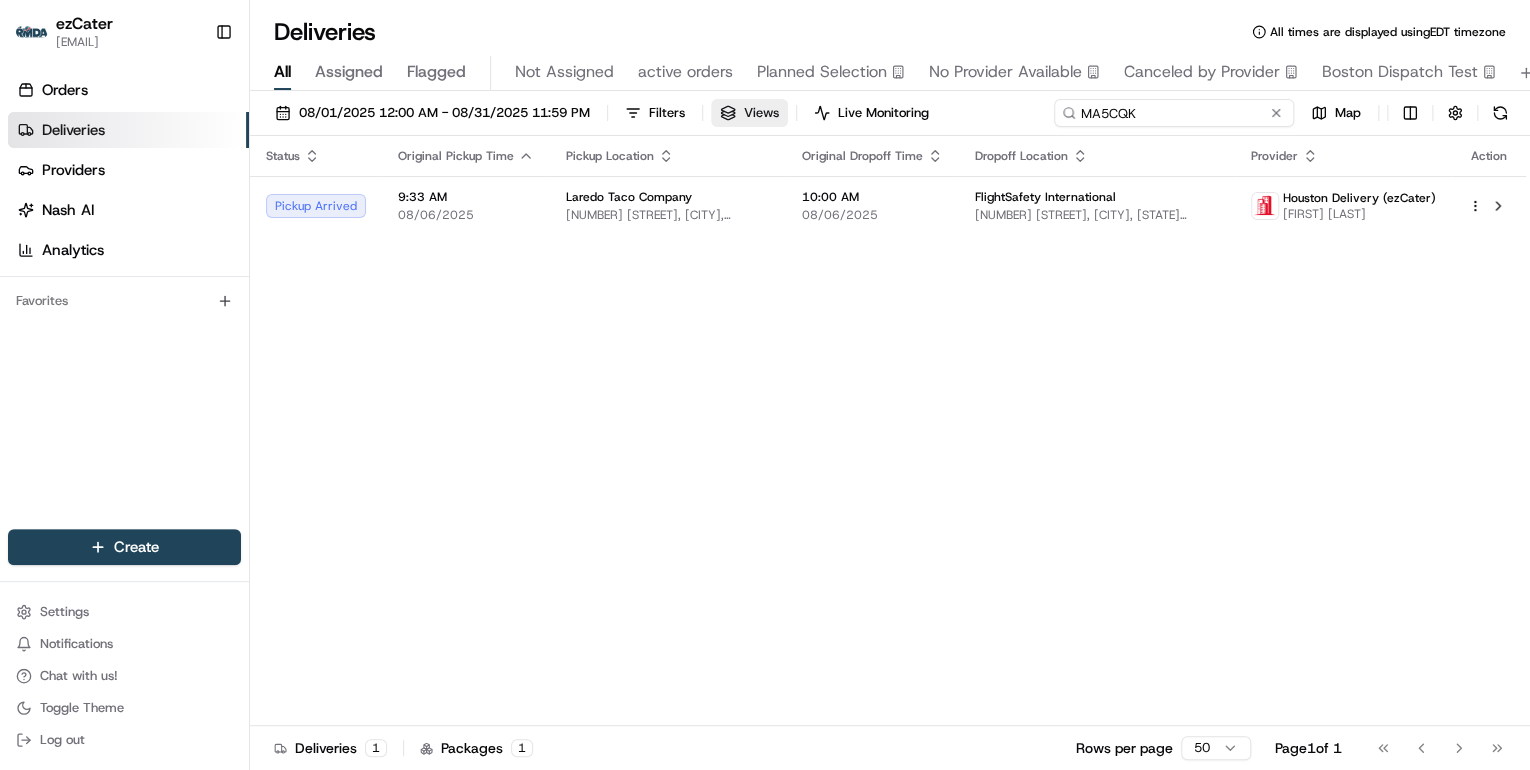 drag, startPoint x: 1206, startPoint y: 117, endPoint x: 728, endPoint y: 119, distance: 478.00418 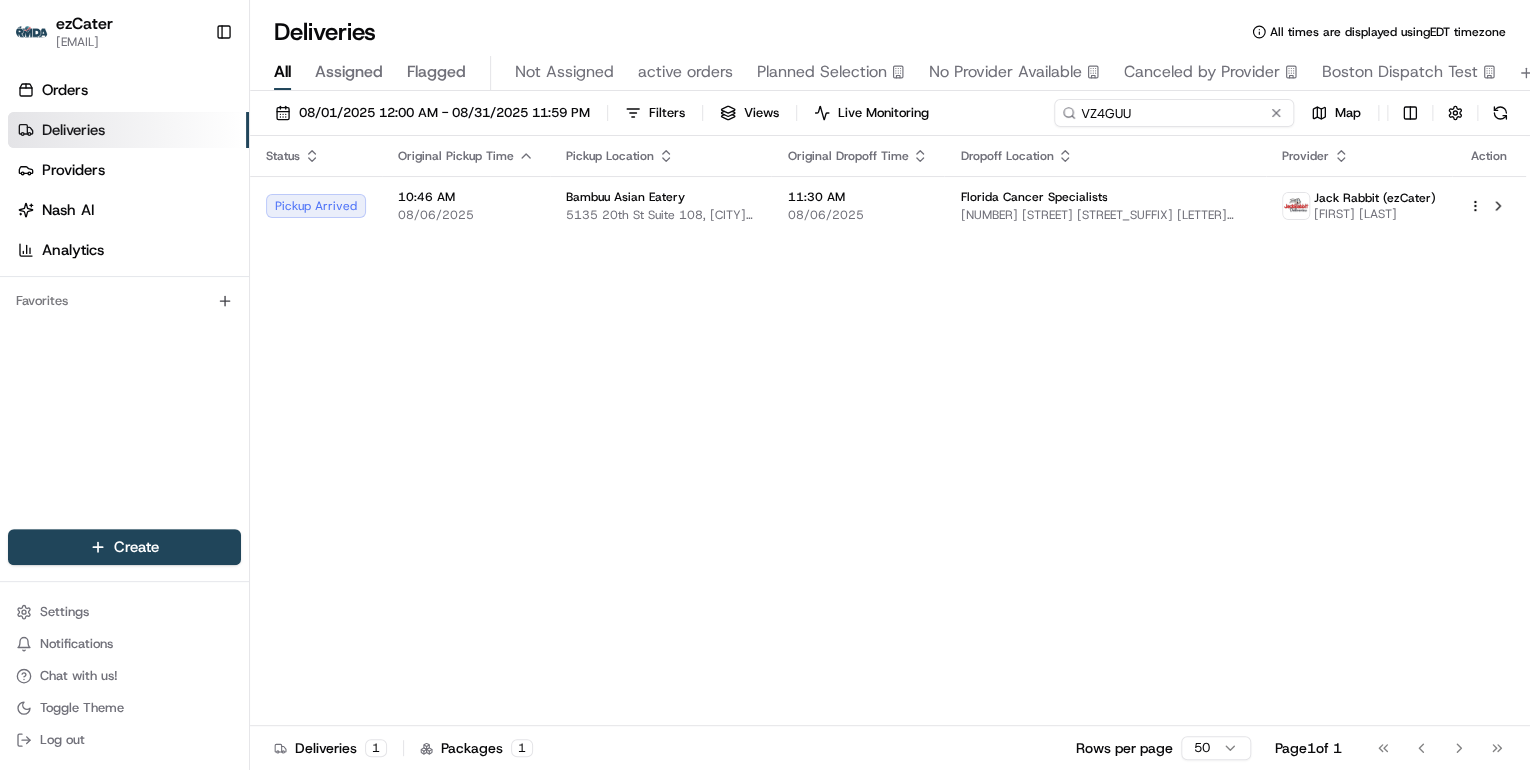 drag, startPoint x: 1143, startPoint y: 117, endPoint x: 701, endPoint y: 120, distance: 442.0102 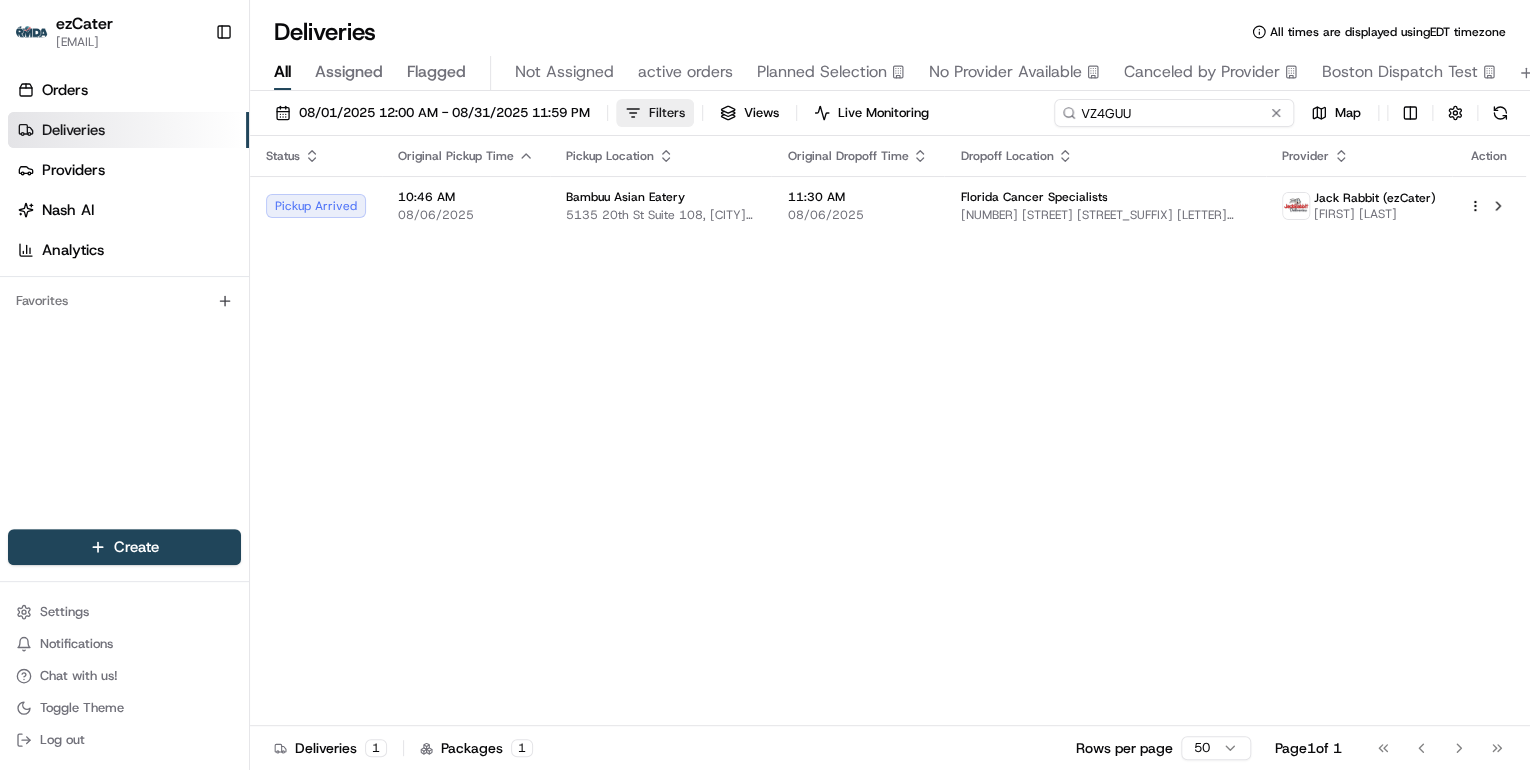 paste on "CX77WX" 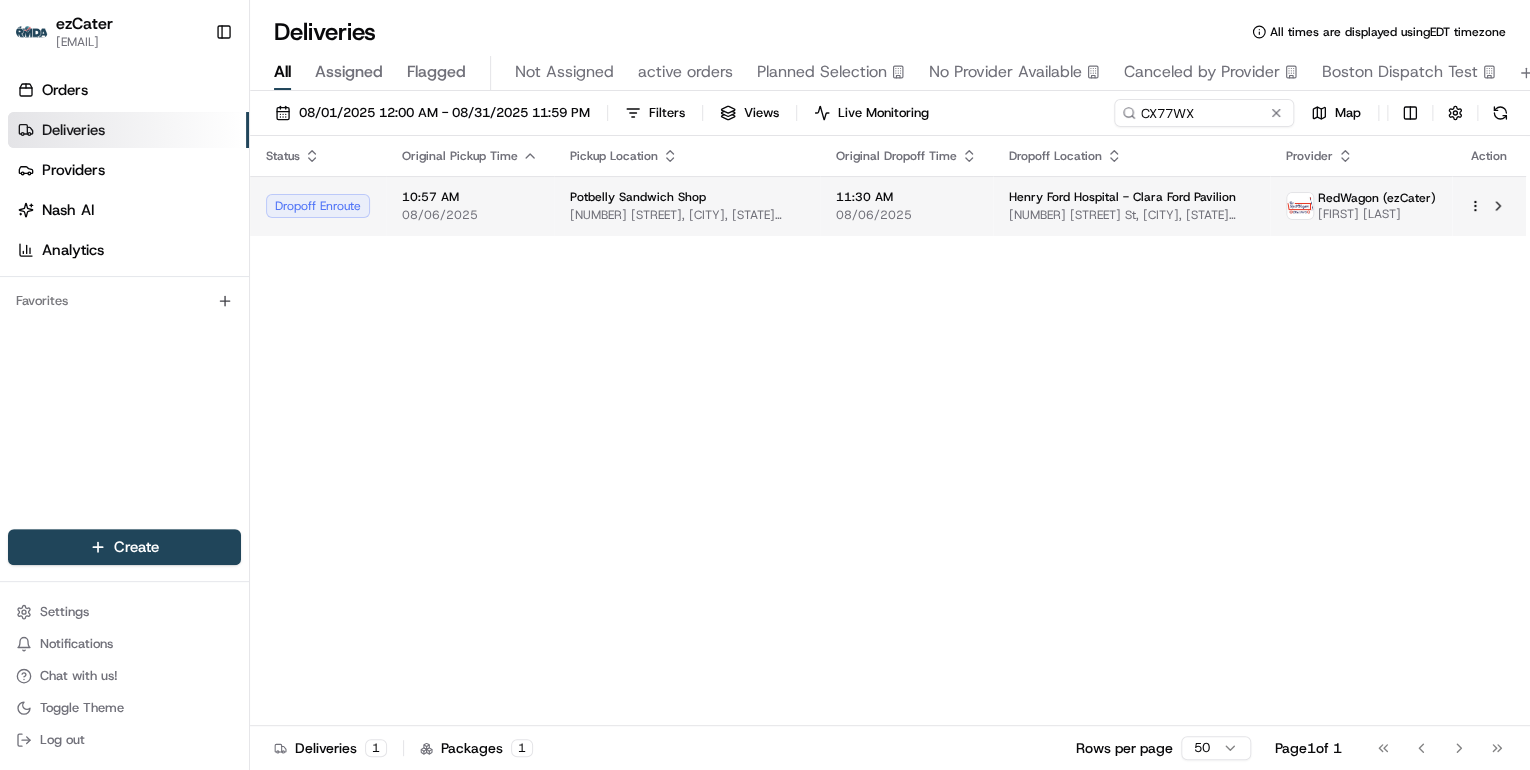click on "10:57 AM 08/06/2025" at bounding box center (470, 206) 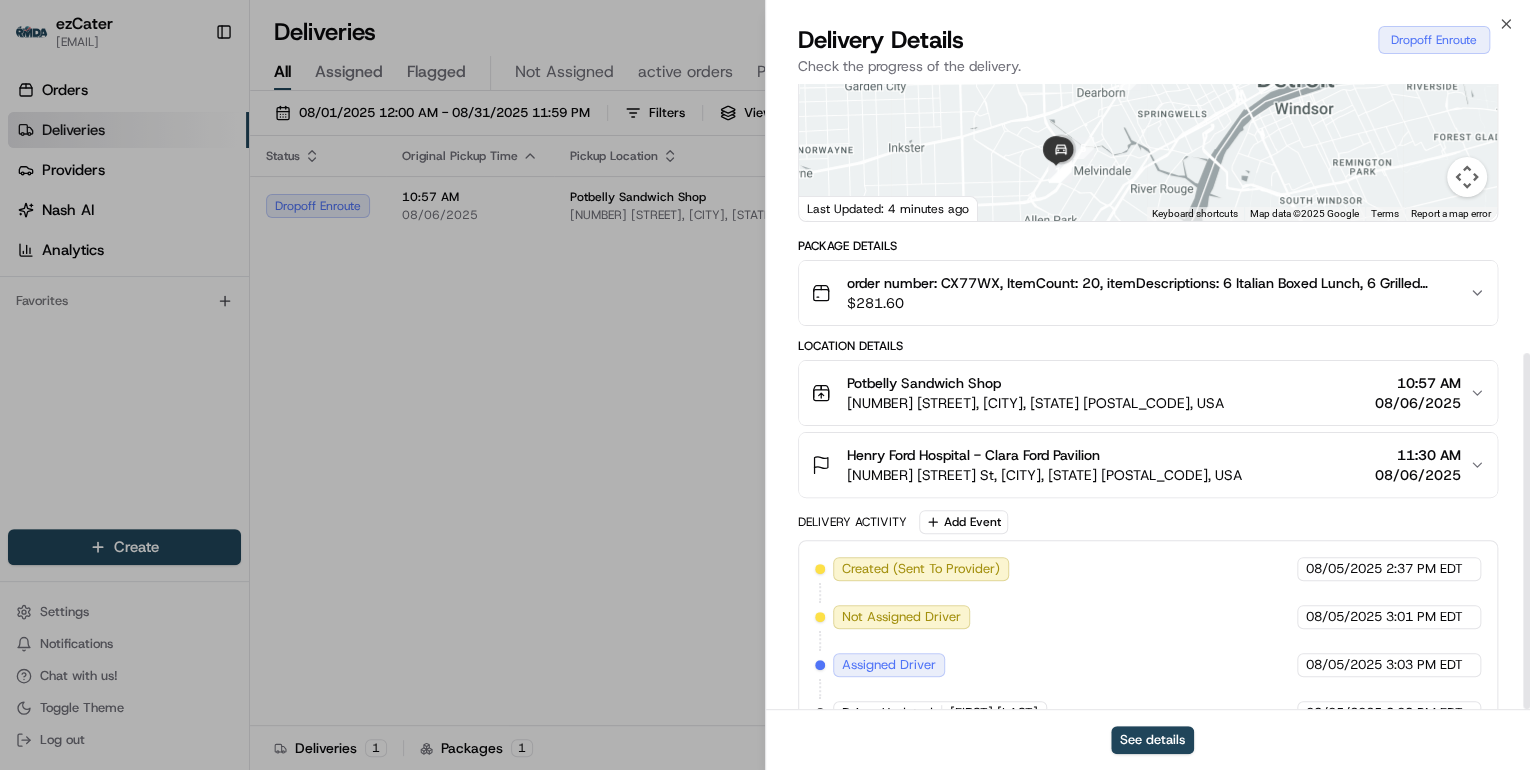 scroll, scrollTop: 472, scrollLeft: 0, axis: vertical 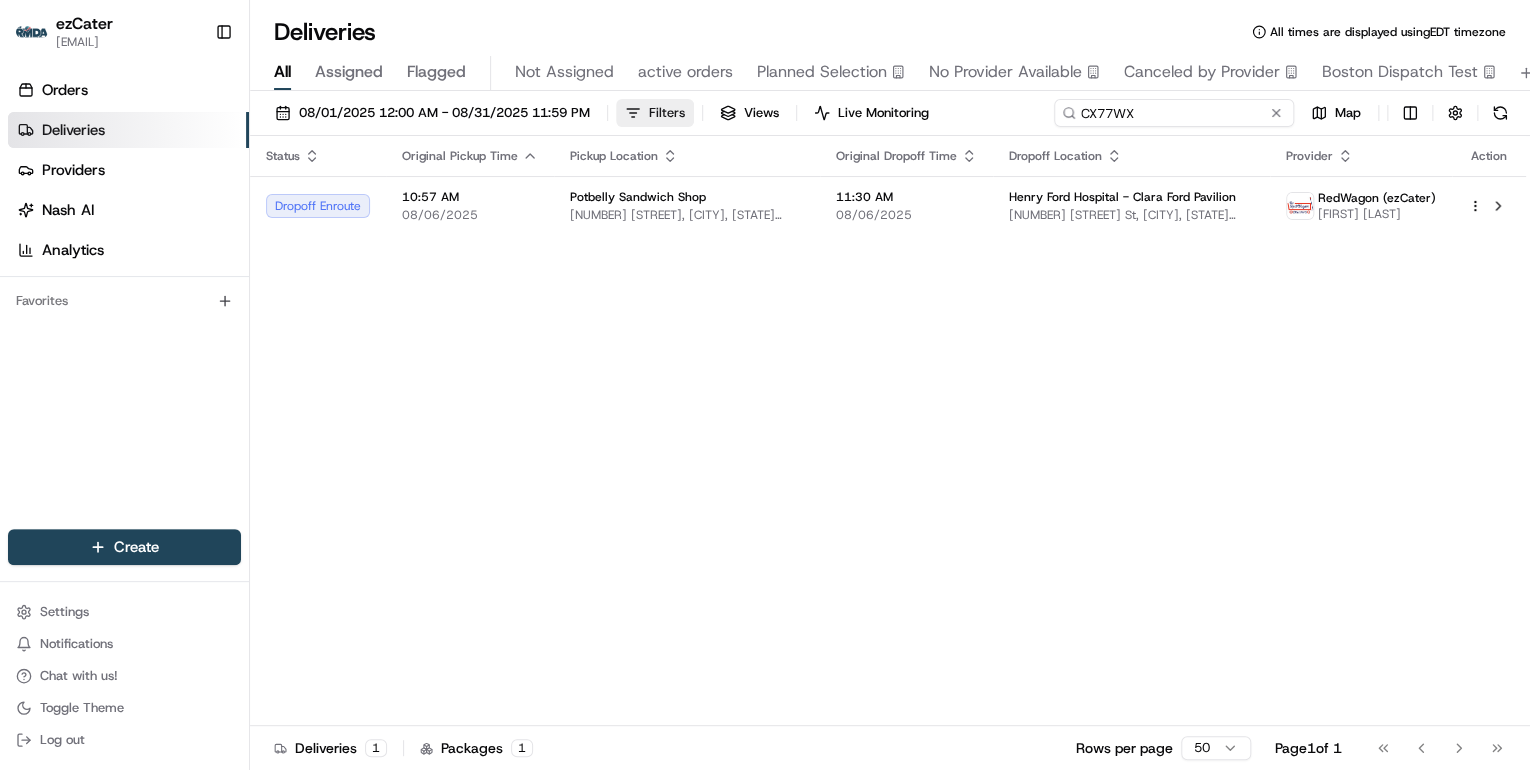 drag, startPoint x: 1214, startPoint y: 116, endPoint x: 635, endPoint y: 113, distance: 579.00775 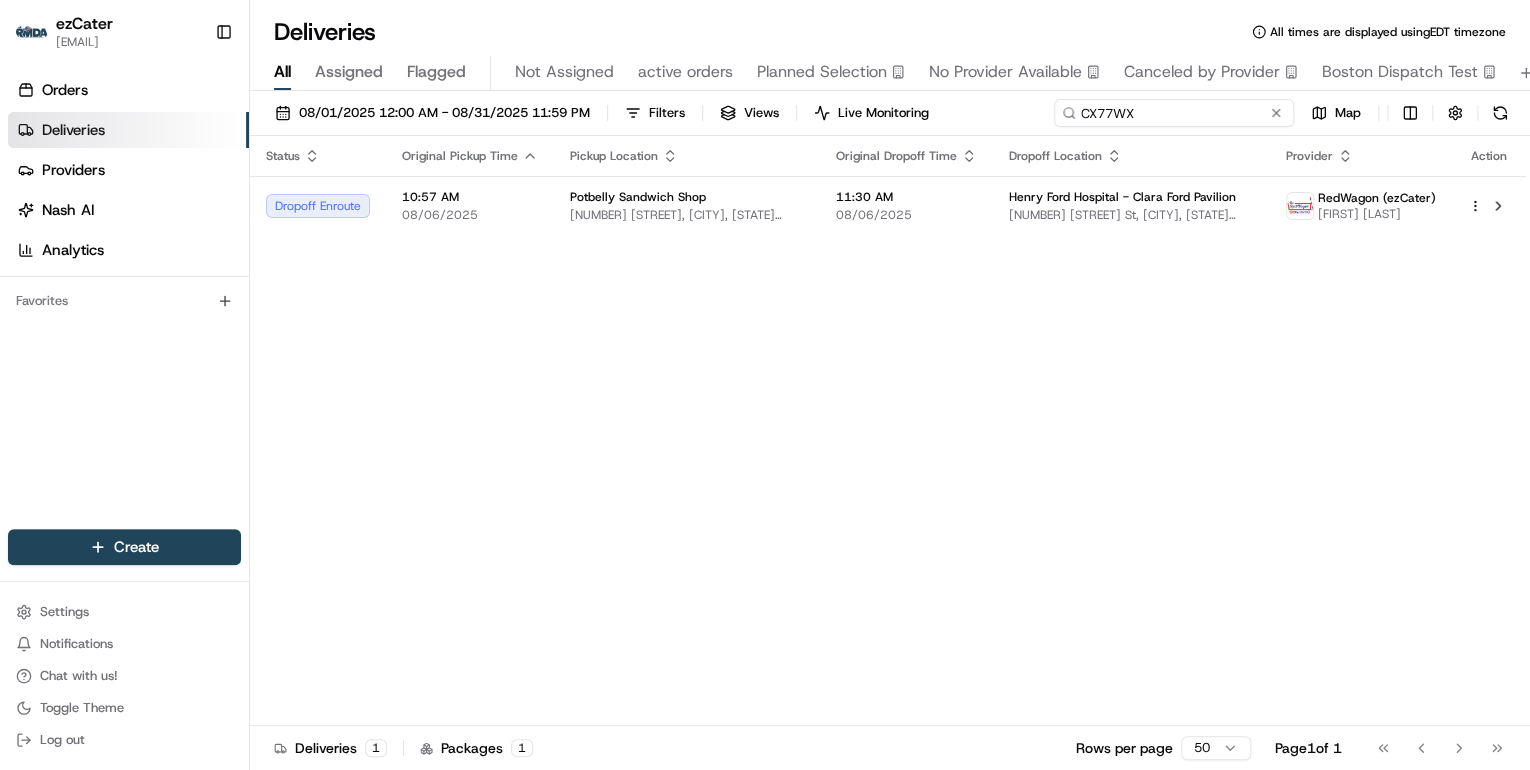paste on "35Y-ZPM" 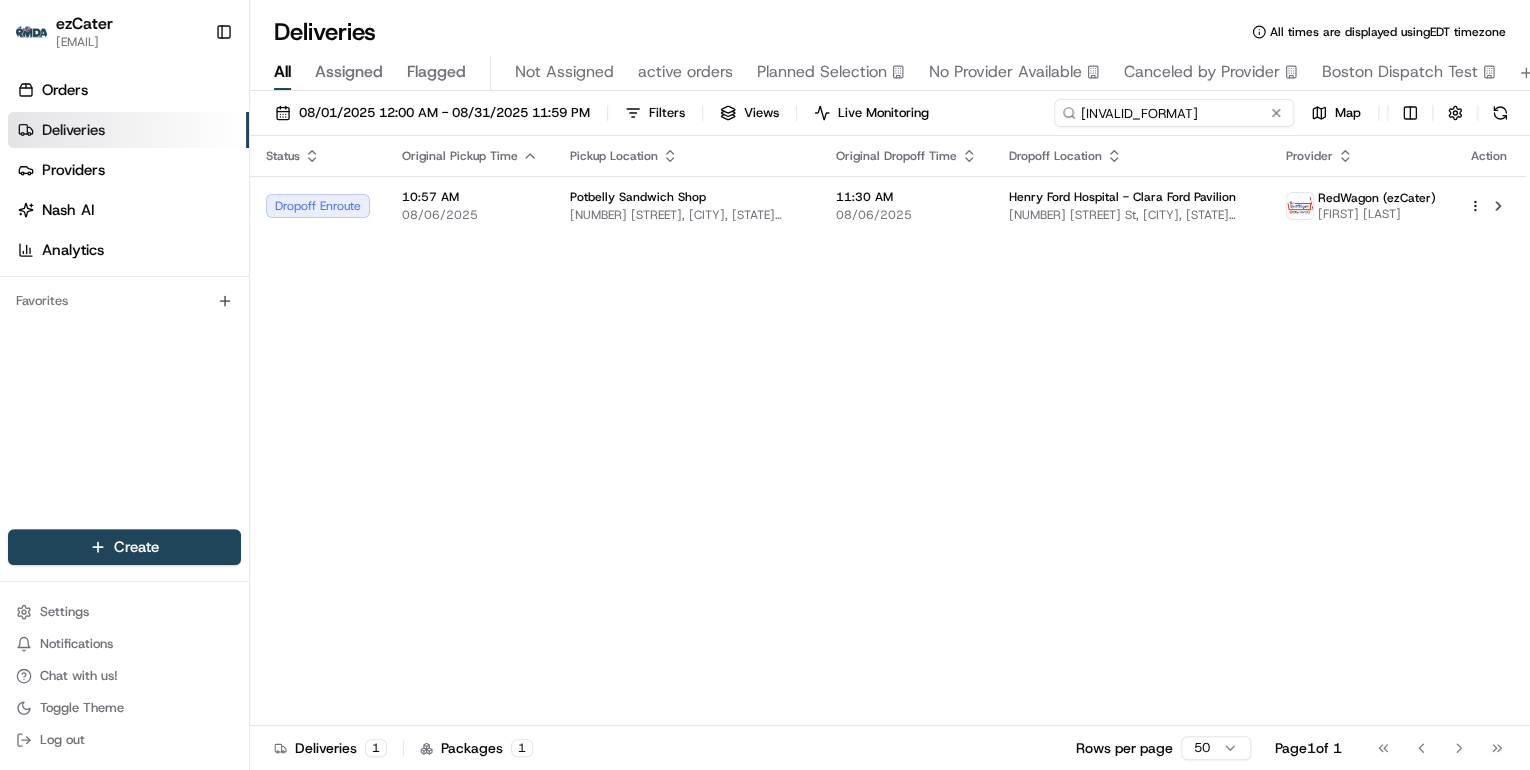 click on "35Y-ZPM" at bounding box center [1174, 113] 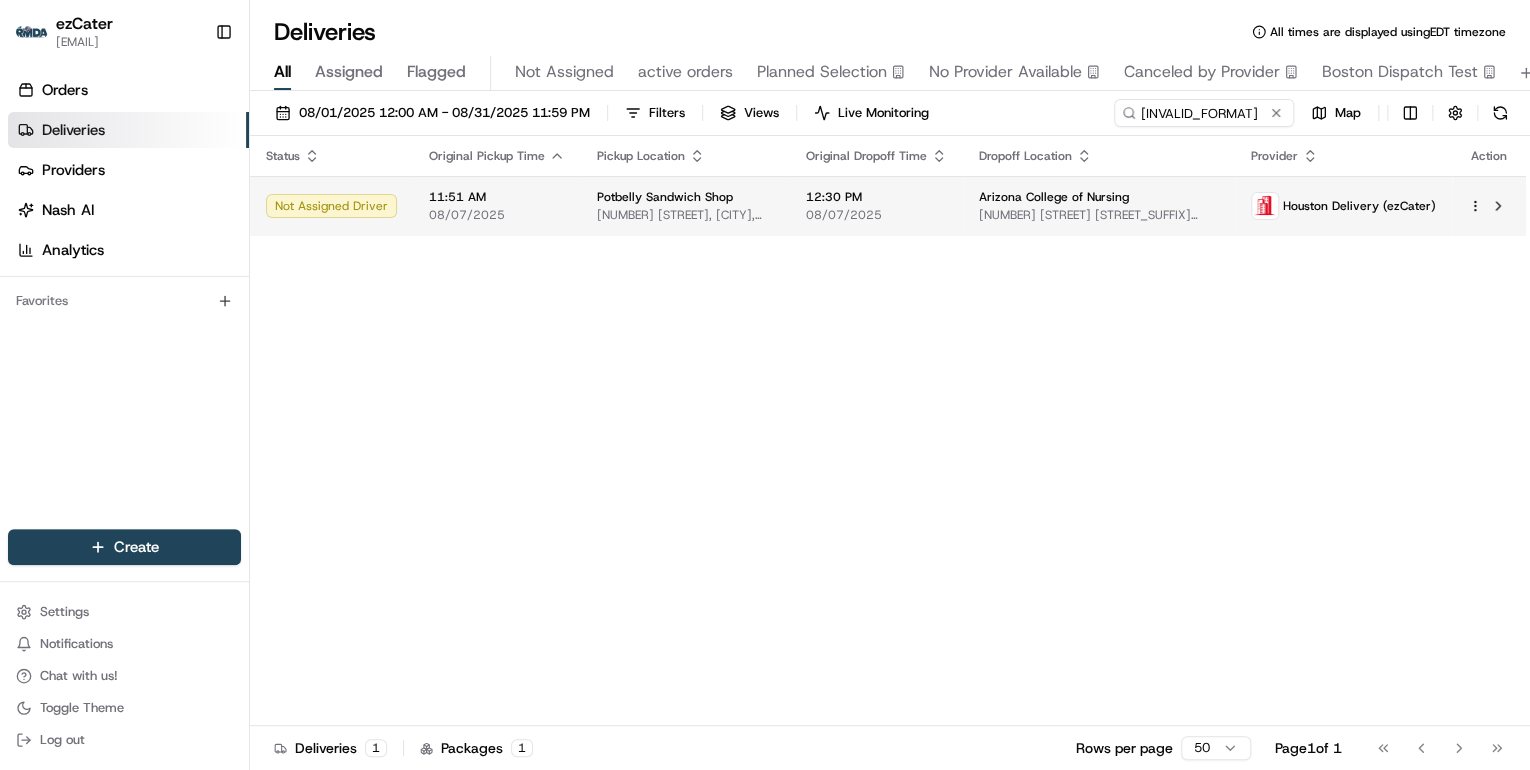click on "11:51 AM 08/07/2025" at bounding box center [497, 206] 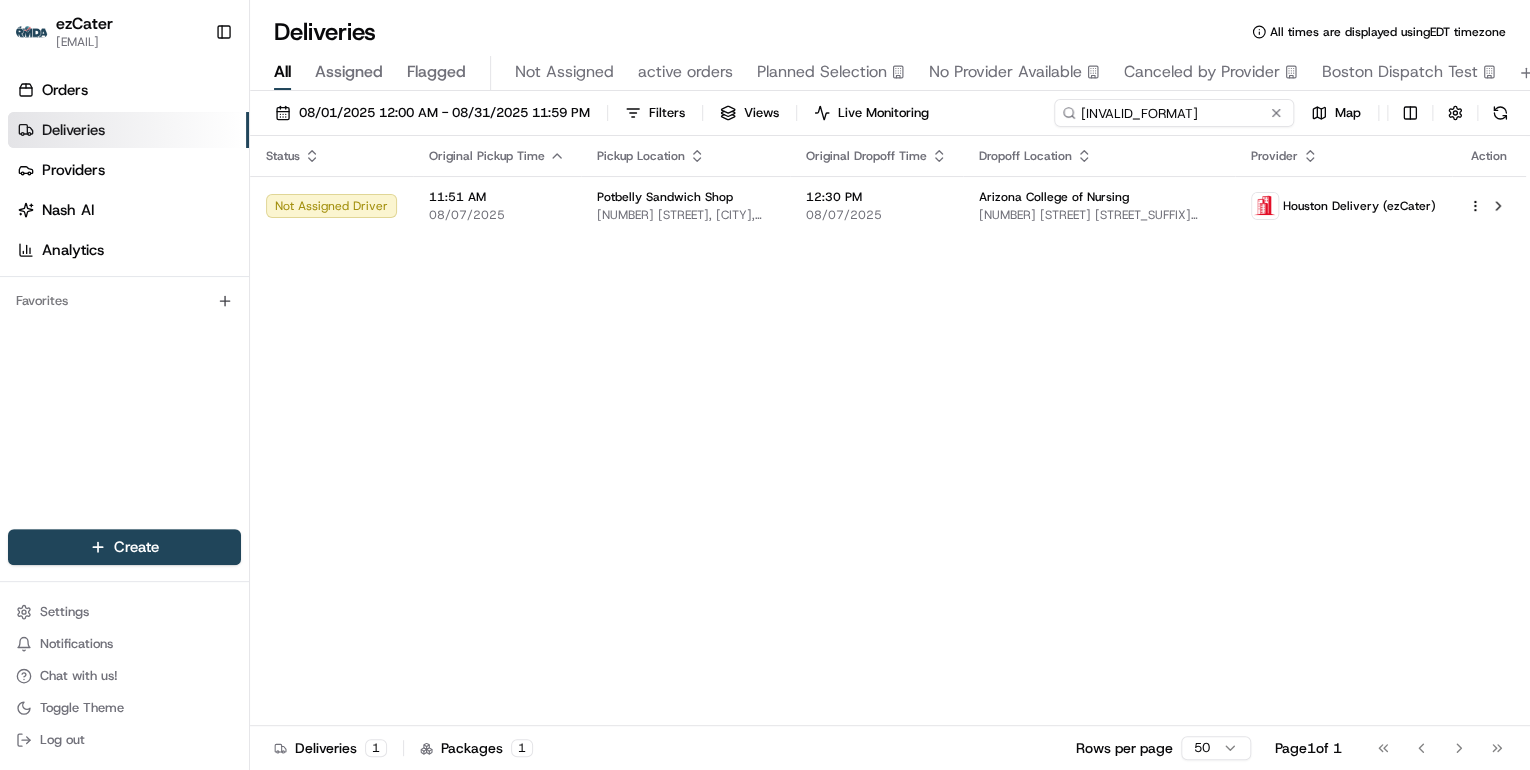 drag, startPoint x: 1207, startPoint y: 119, endPoint x: 703, endPoint y: 116, distance: 504.00894 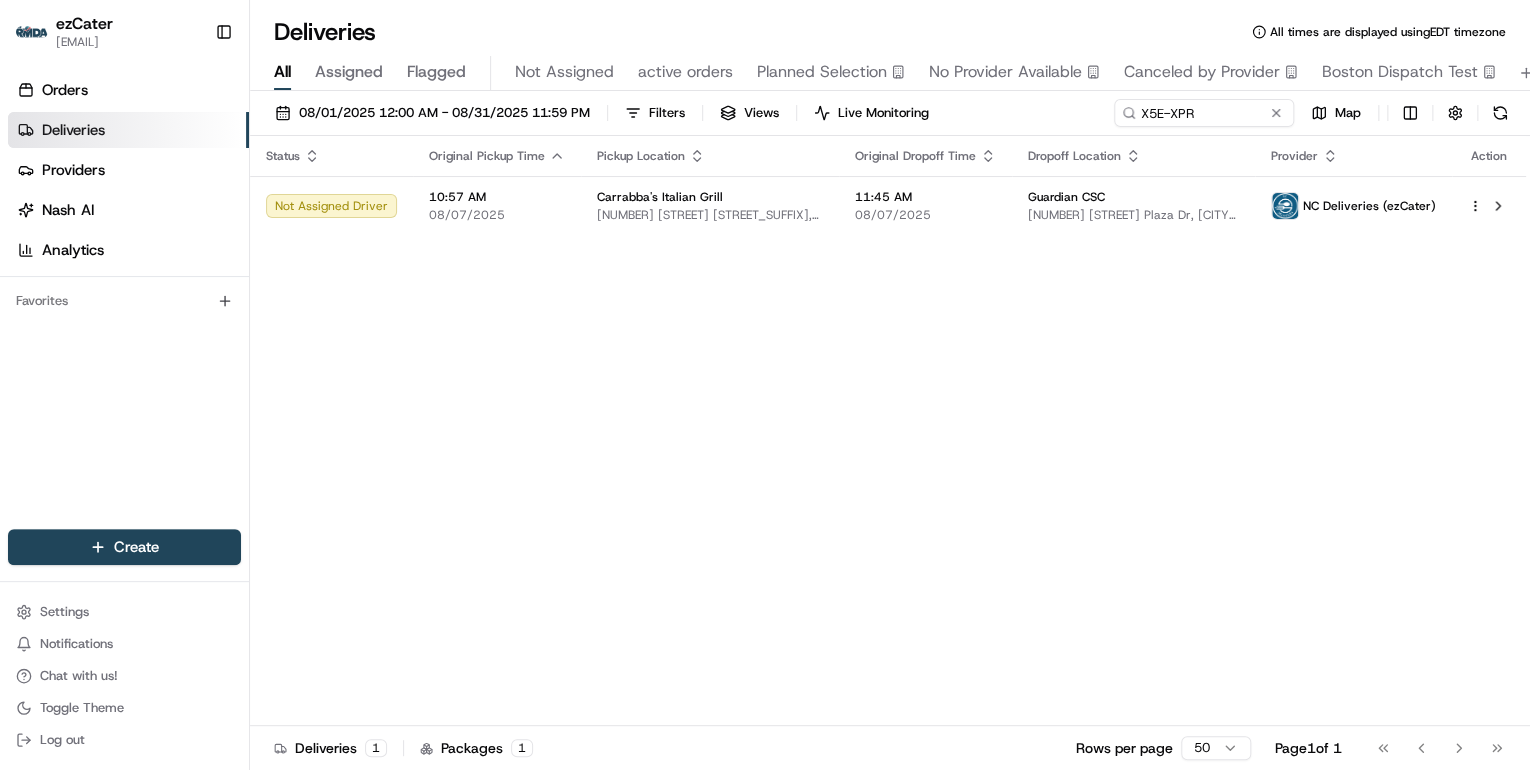click on "100 N Pointe Blvd, Lancaster, PA 17601, USA" at bounding box center [710, 215] 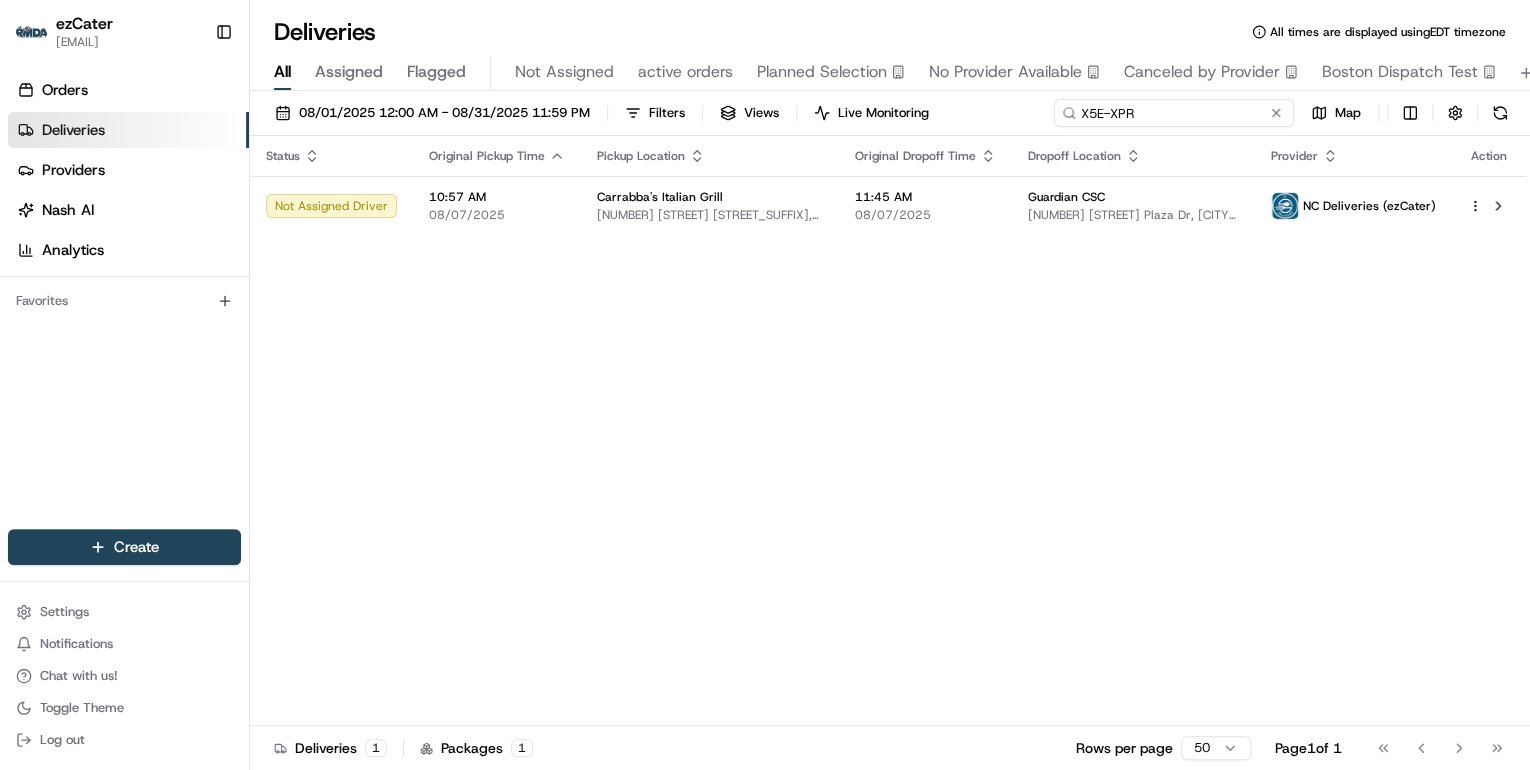 drag, startPoint x: 1206, startPoint y: 112, endPoint x: 608, endPoint y: 101, distance: 598.10114 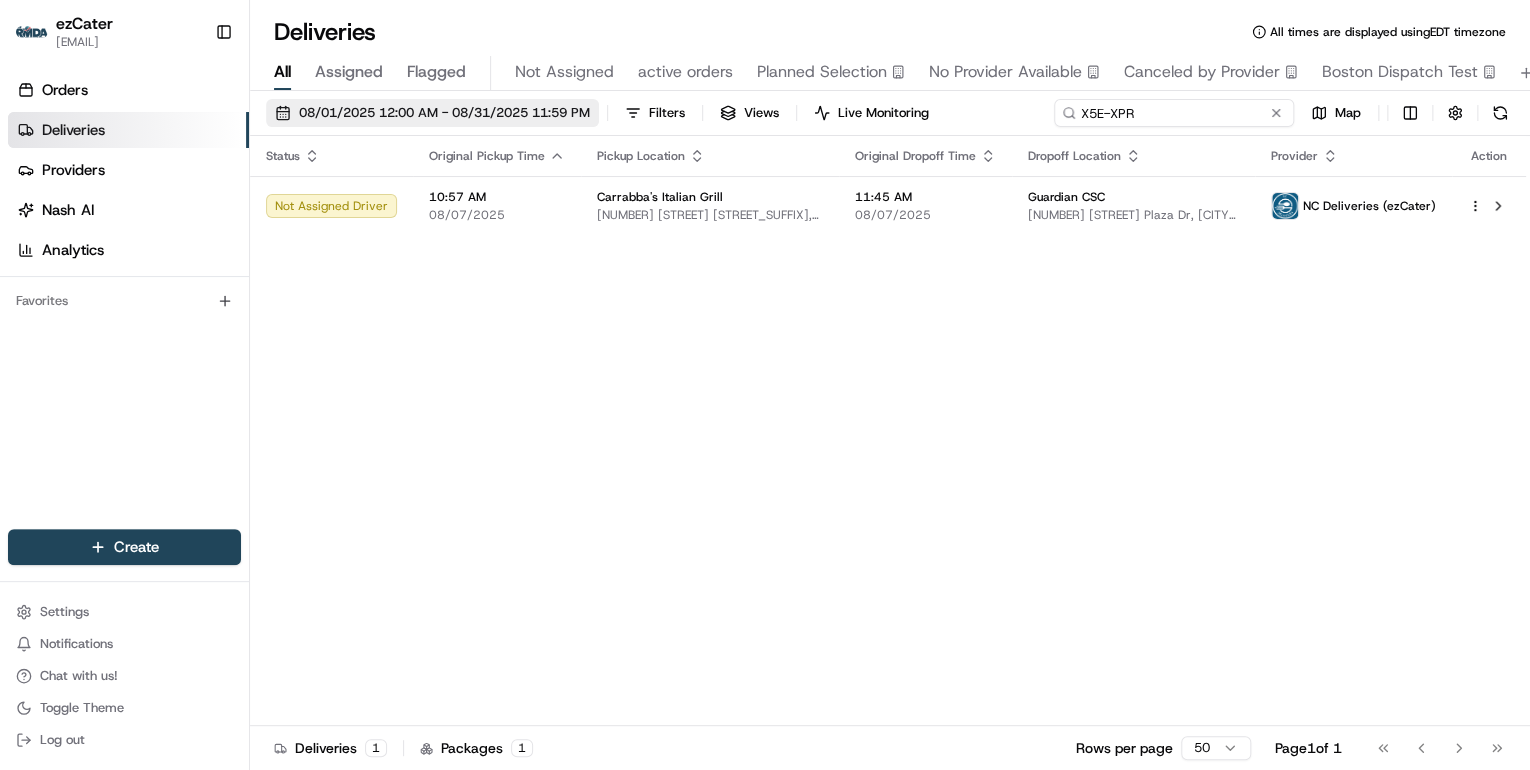 paste on "AJ8Y11" 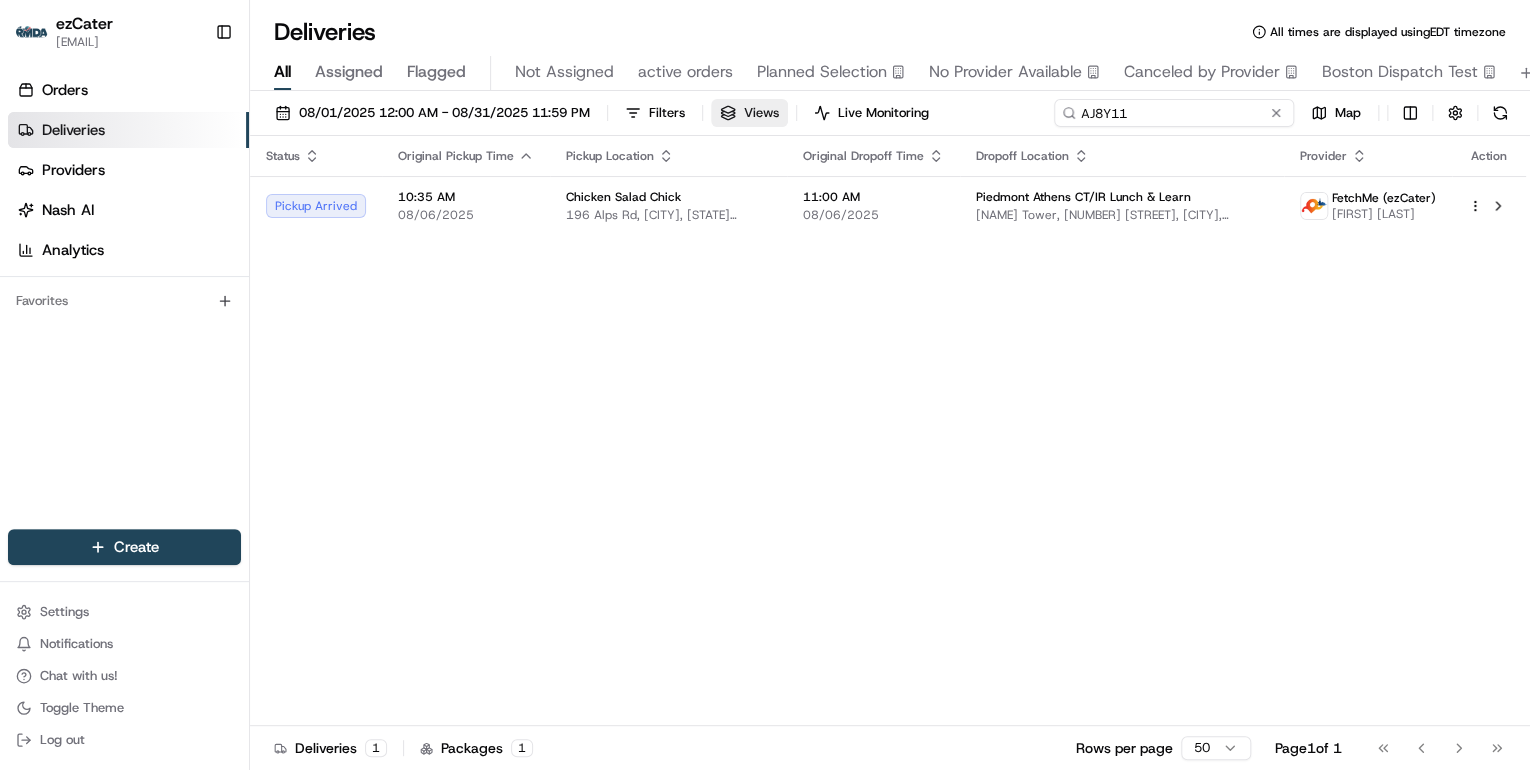 drag, startPoint x: 1132, startPoint y: 111, endPoint x: 716, endPoint y: 108, distance: 416.0108 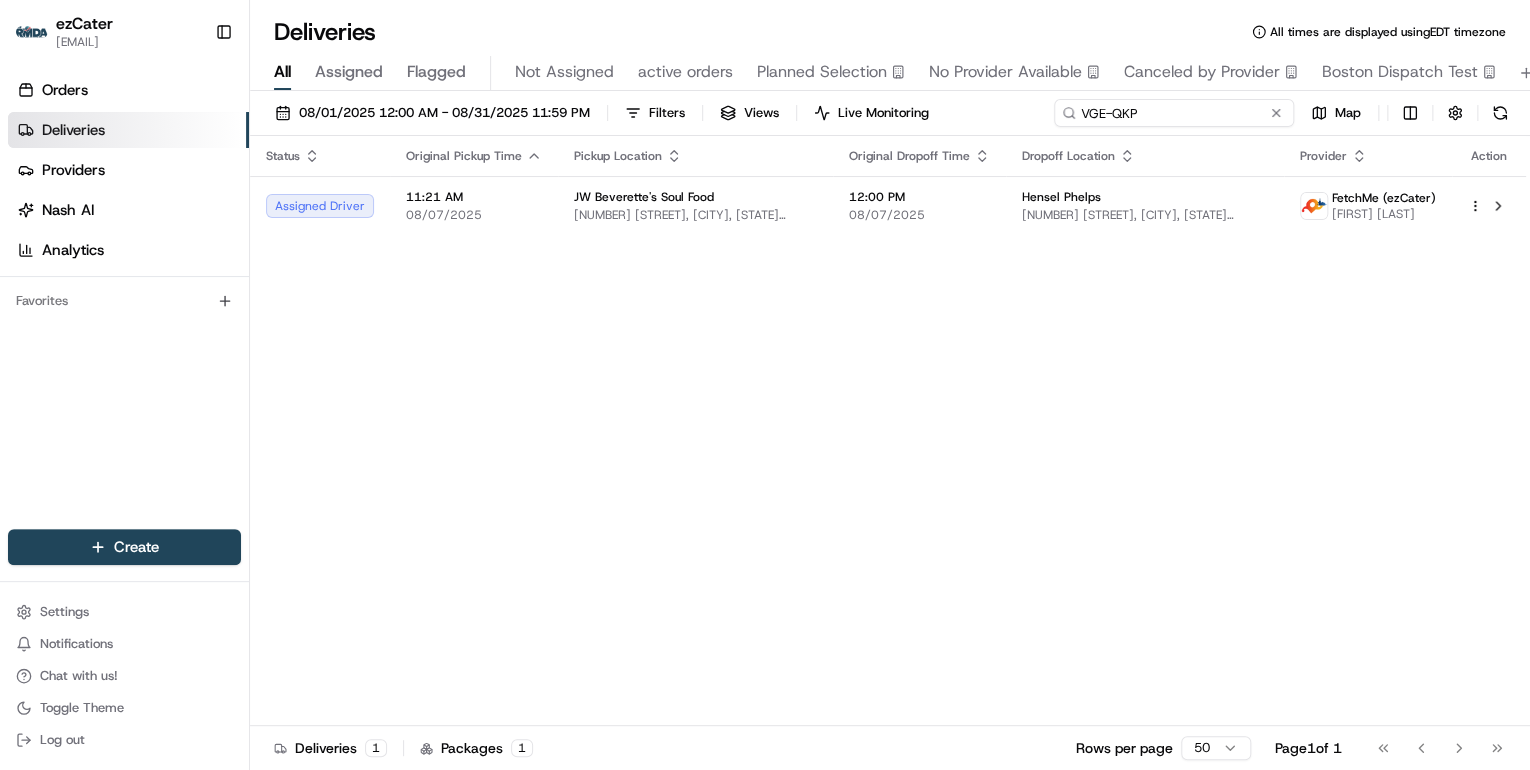 drag, startPoint x: 1150, startPoint y: 114, endPoint x: 678, endPoint y: 93, distance: 472.46692 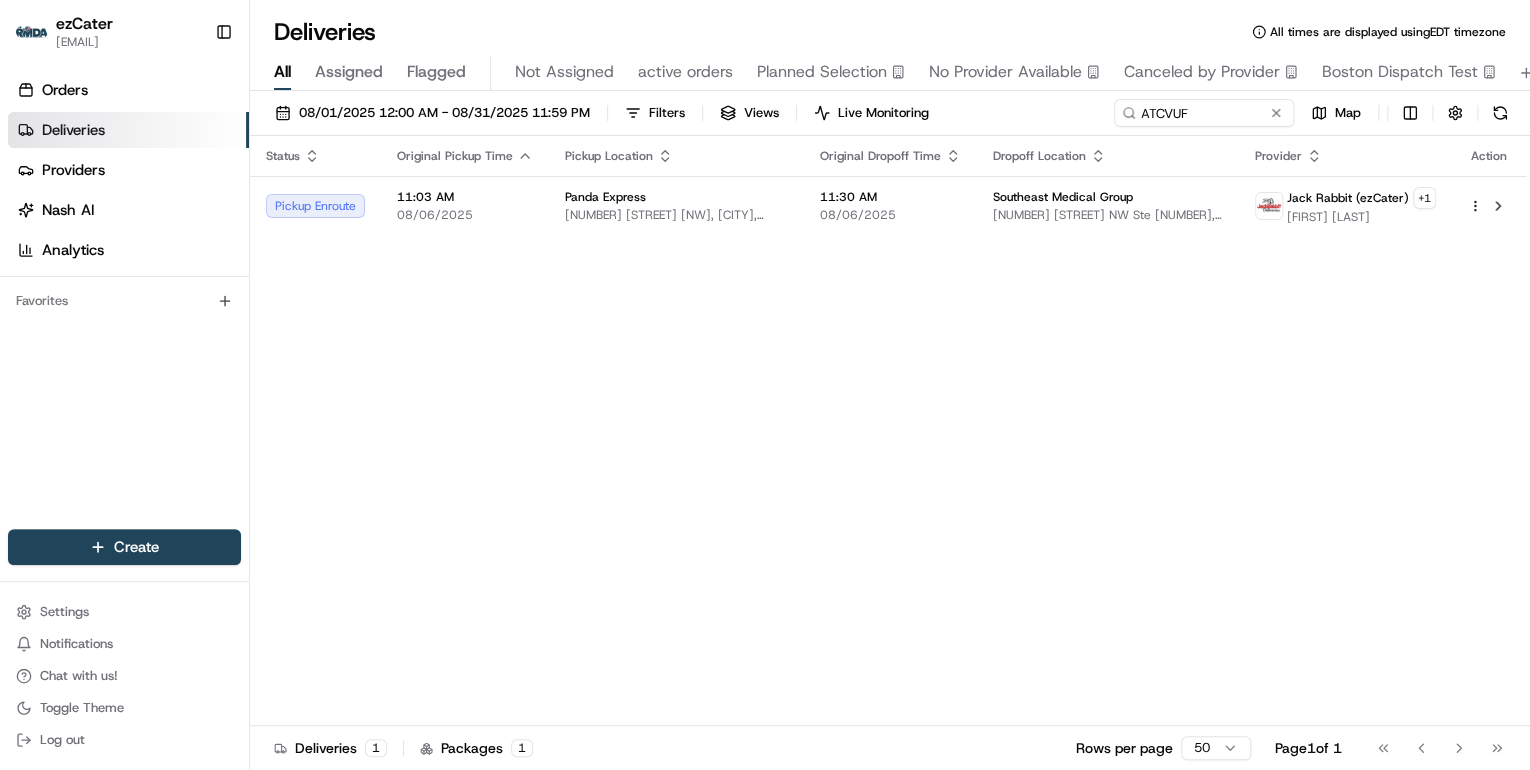 click on "Panda Express" at bounding box center [605, 197] 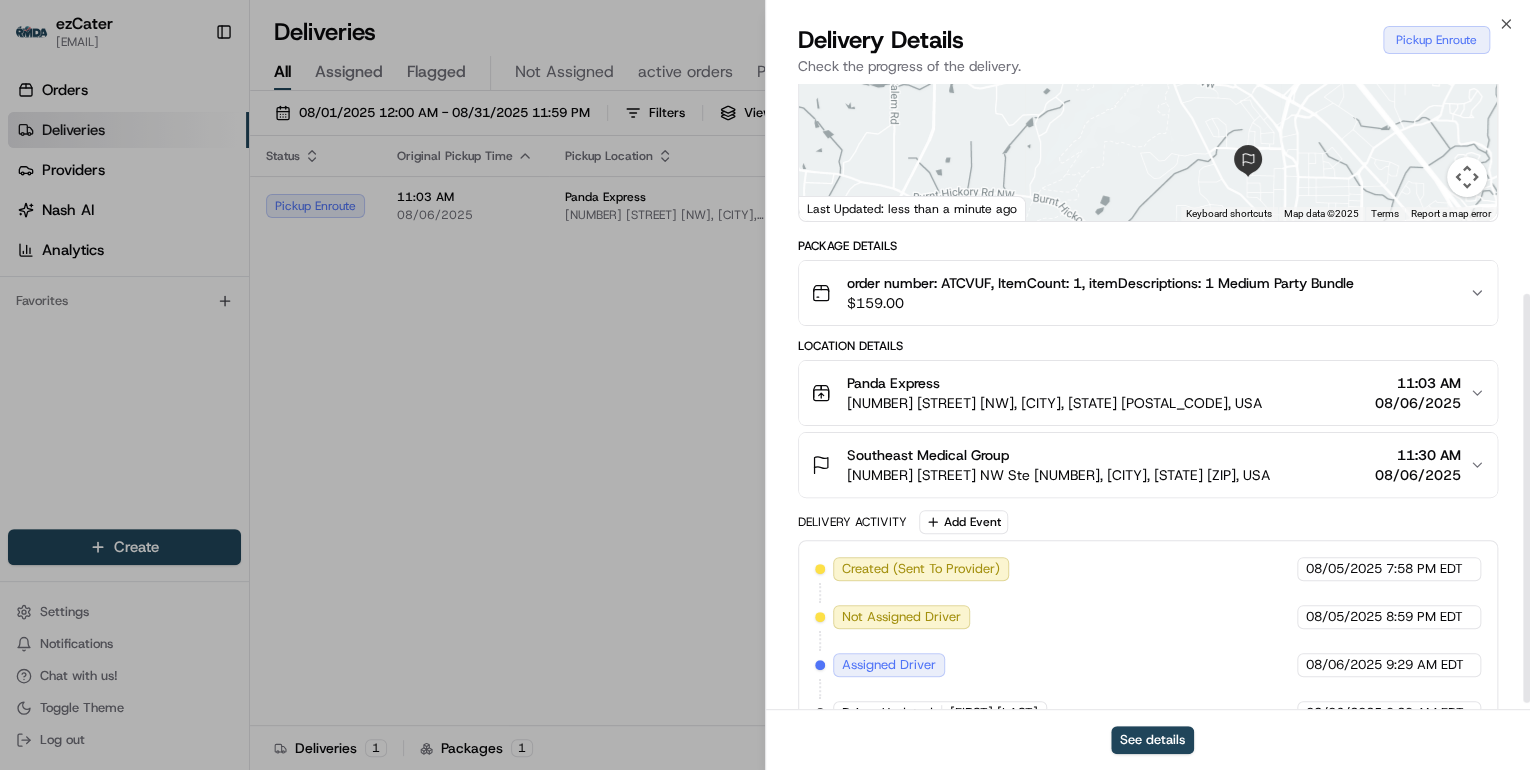 scroll, scrollTop: 329, scrollLeft: 0, axis: vertical 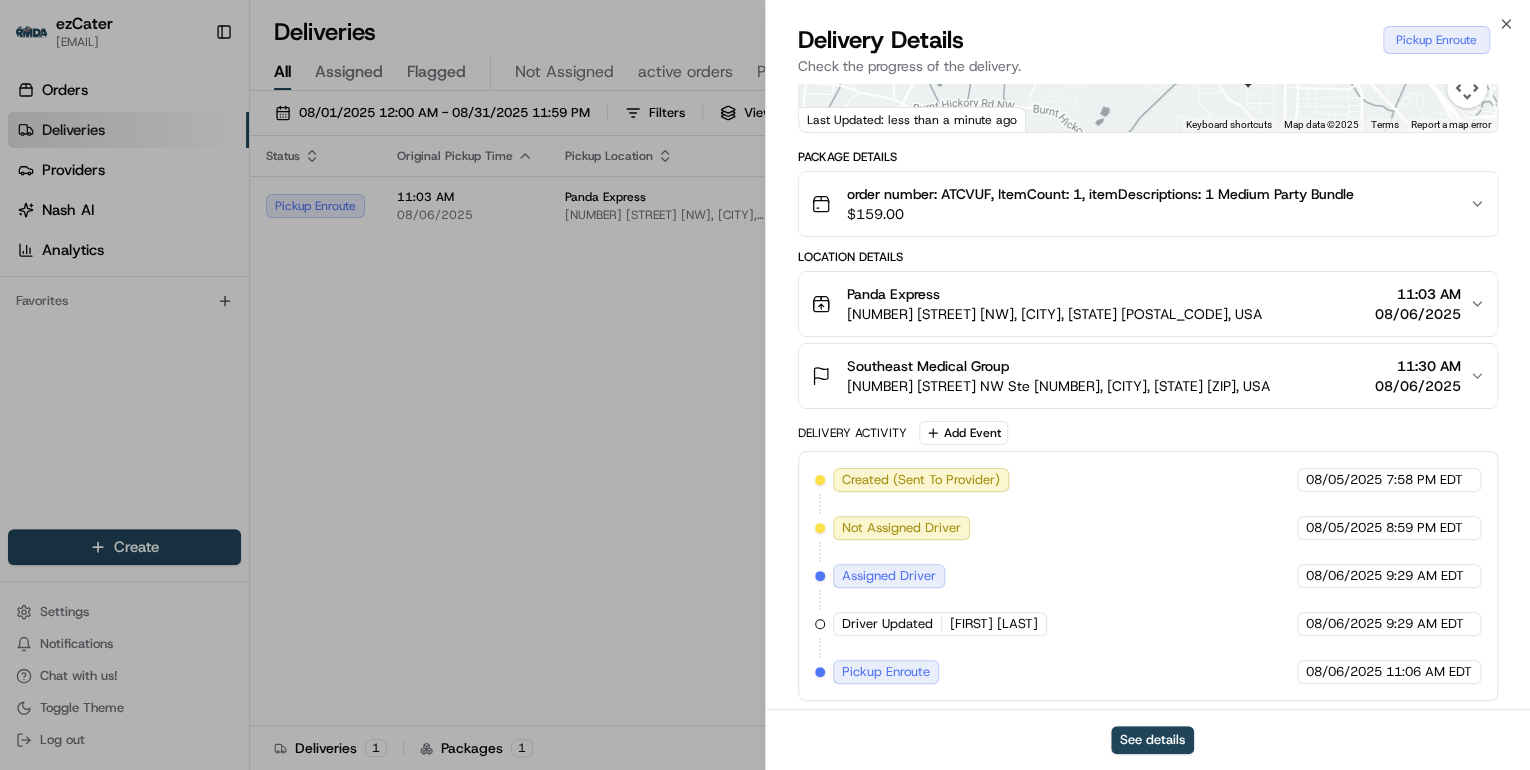 click on "[NUMBER] [STREET] [SUITE], [CITY], [STATE] [POSTAL_CODE], [COUNTRY]" at bounding box center (1054, 314) 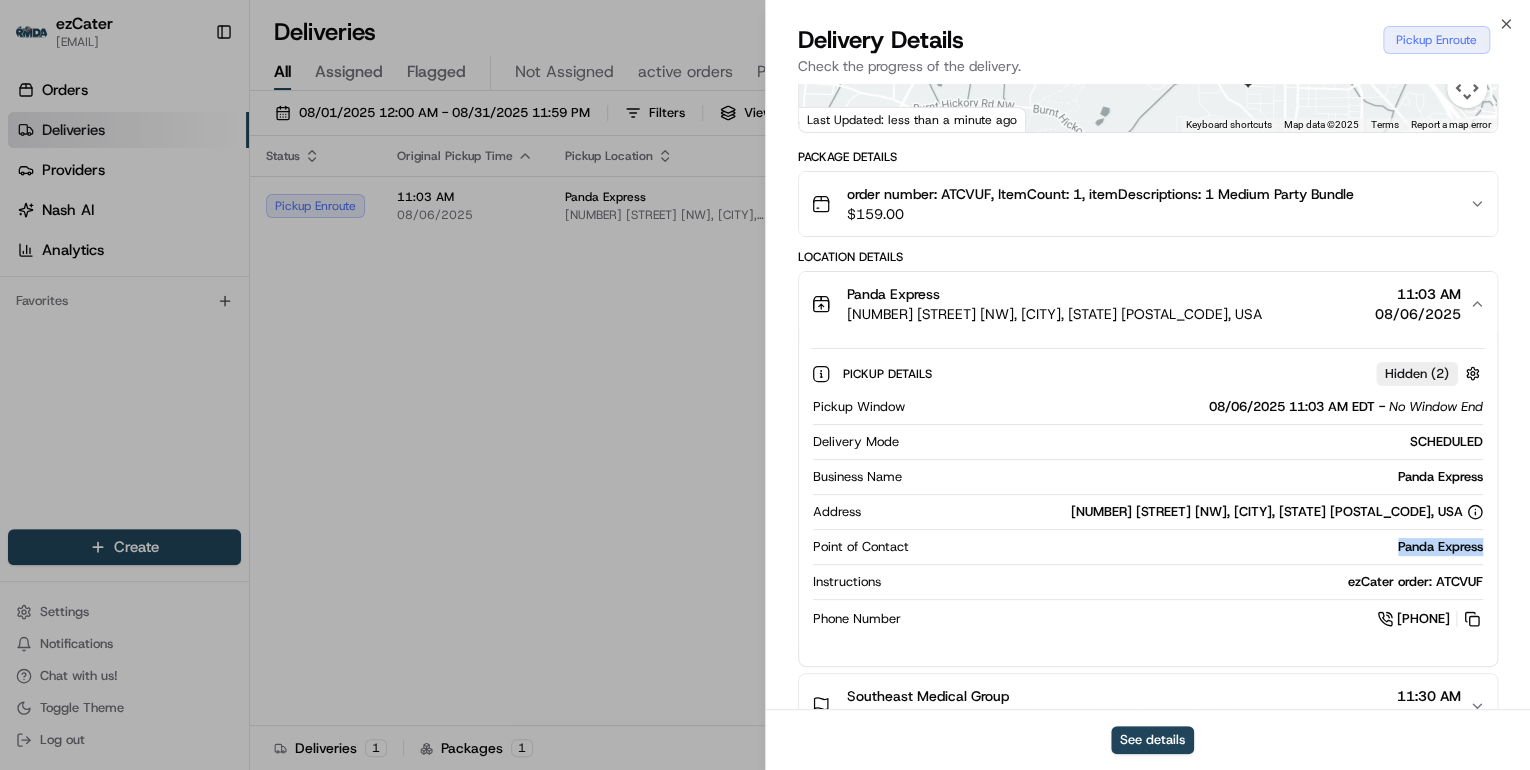 drag, startPoint x: 1489, startPoint y: 548, endPoint x: 1344, endPoint y: 537, distance: 145.41664 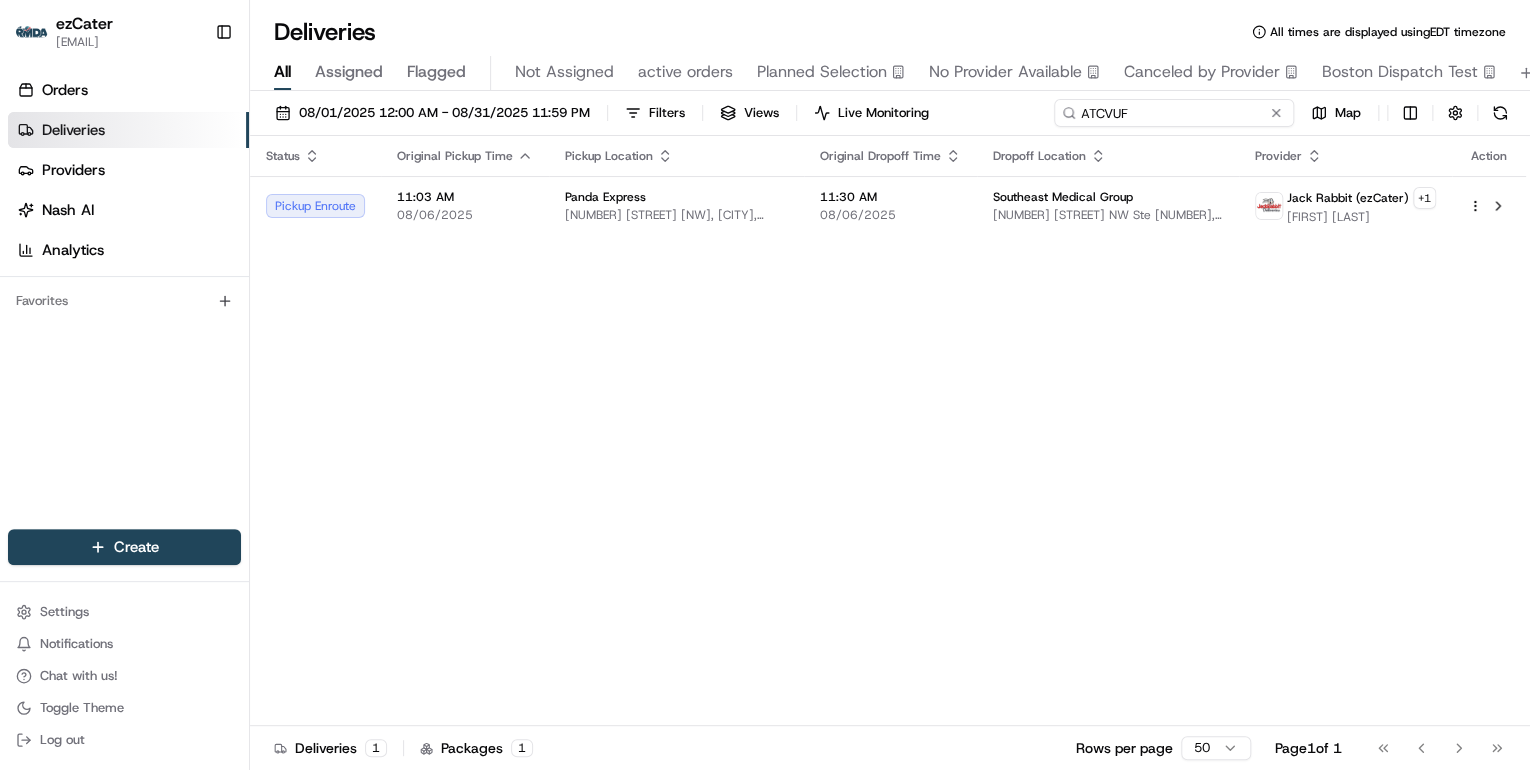 drag, startPoint x: 1199, startPoint y: 114, endPoint x: 600, endPoint y: 73, distance: 600.40155 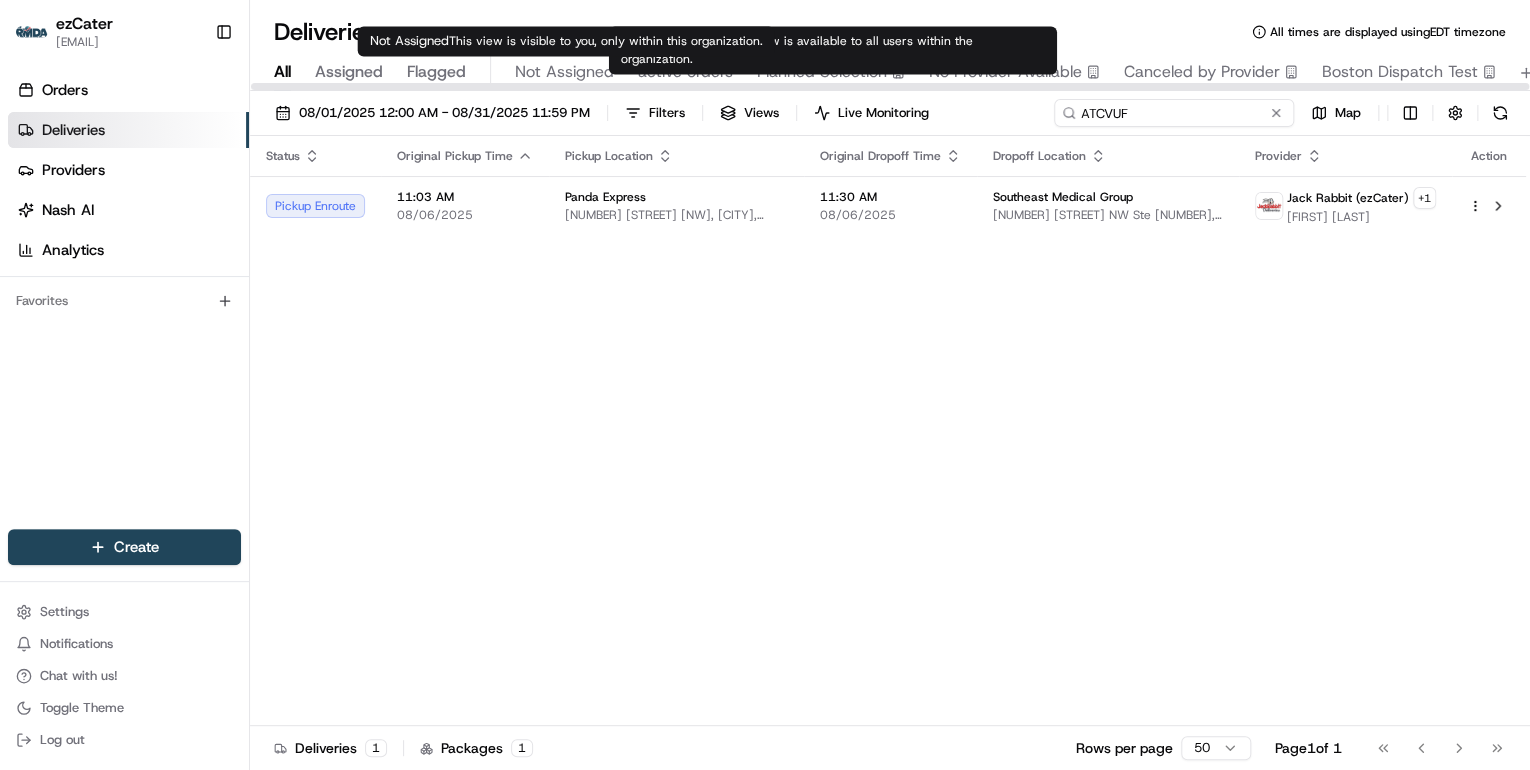 paste on "9PZ-HKR" 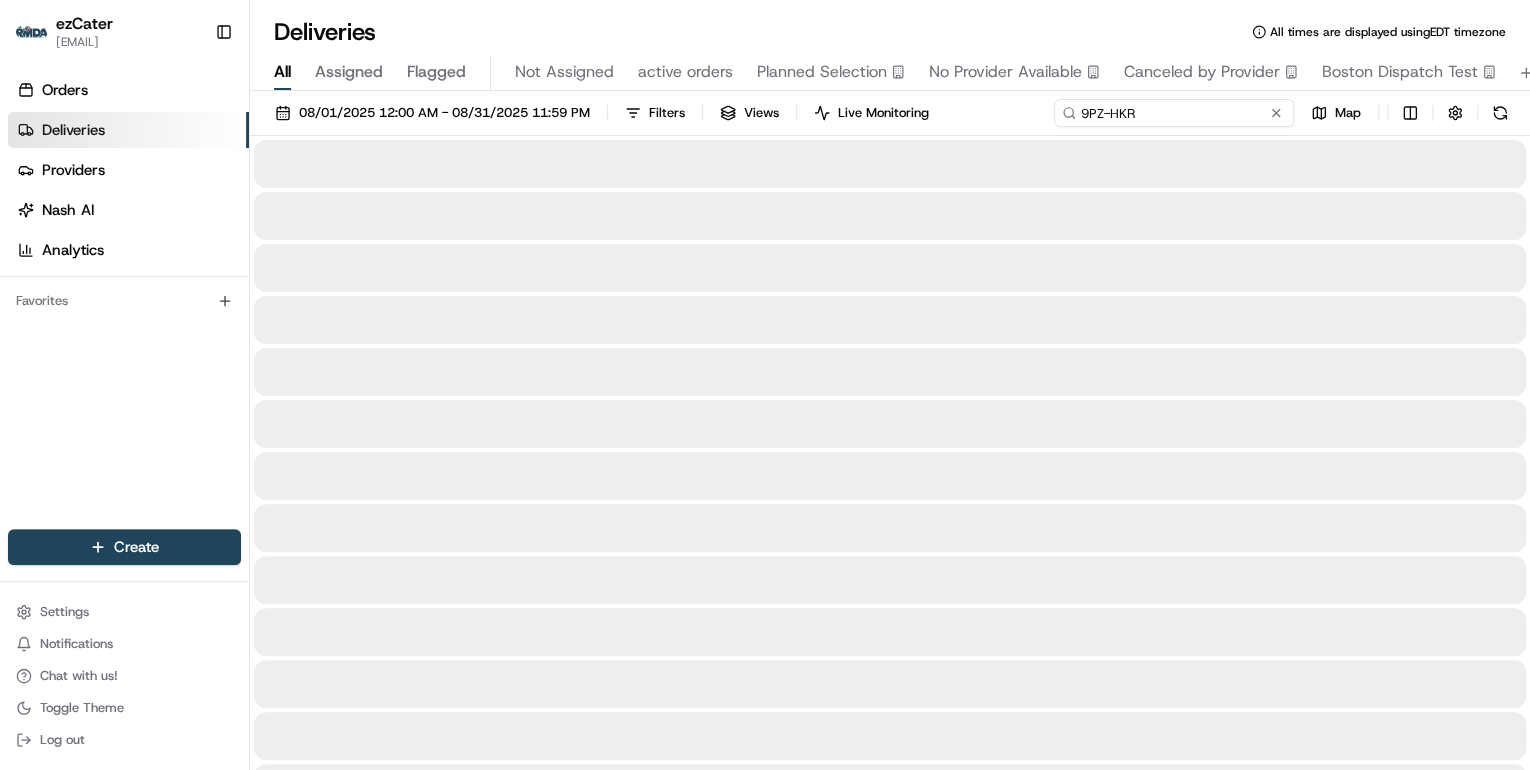 click on "9PZ-HKR" at bounding box center (1174, 113) 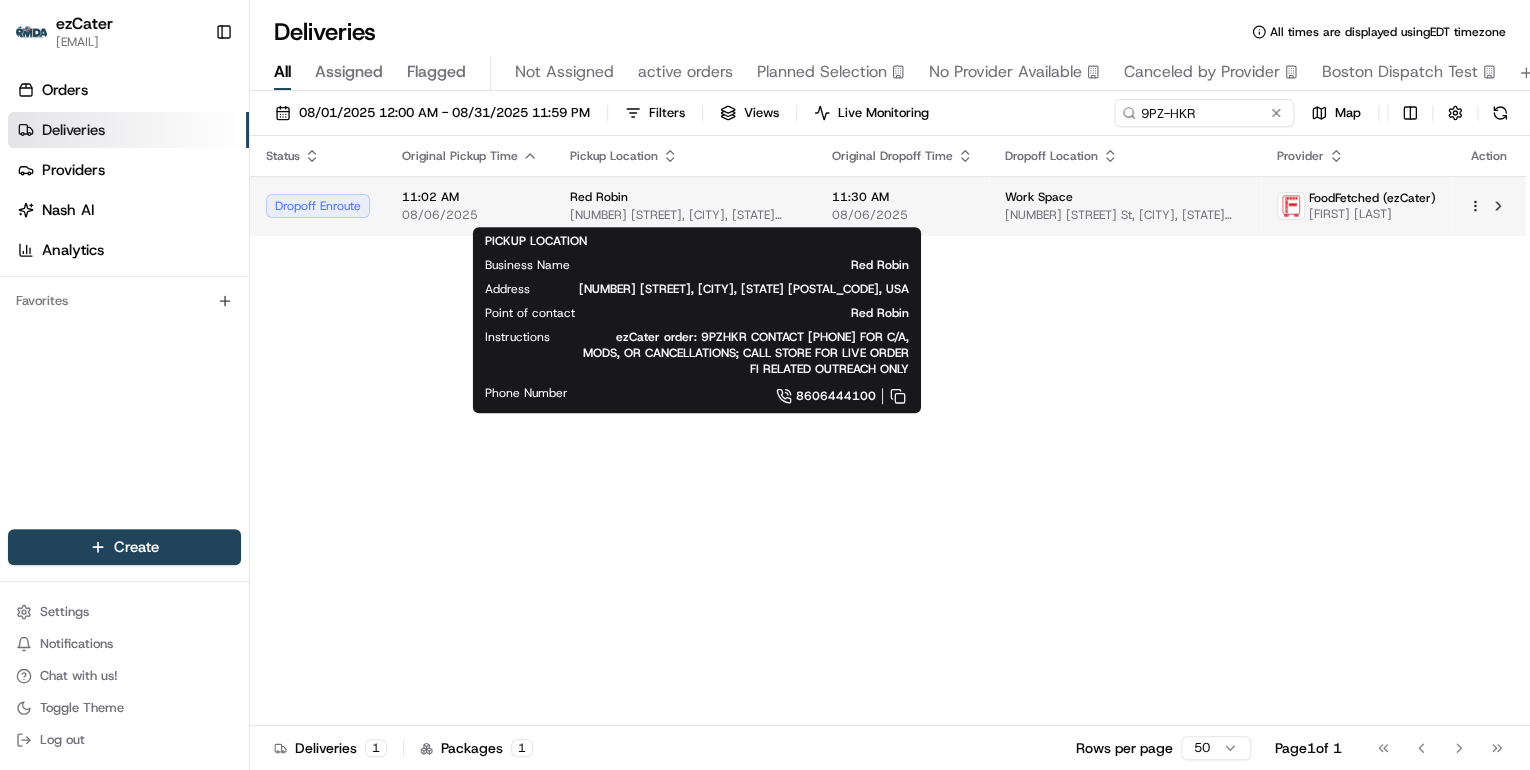 click on "360 Buckland Hills Dr, Manchester, CT 06042, USA" at bounding box center (685, 215) 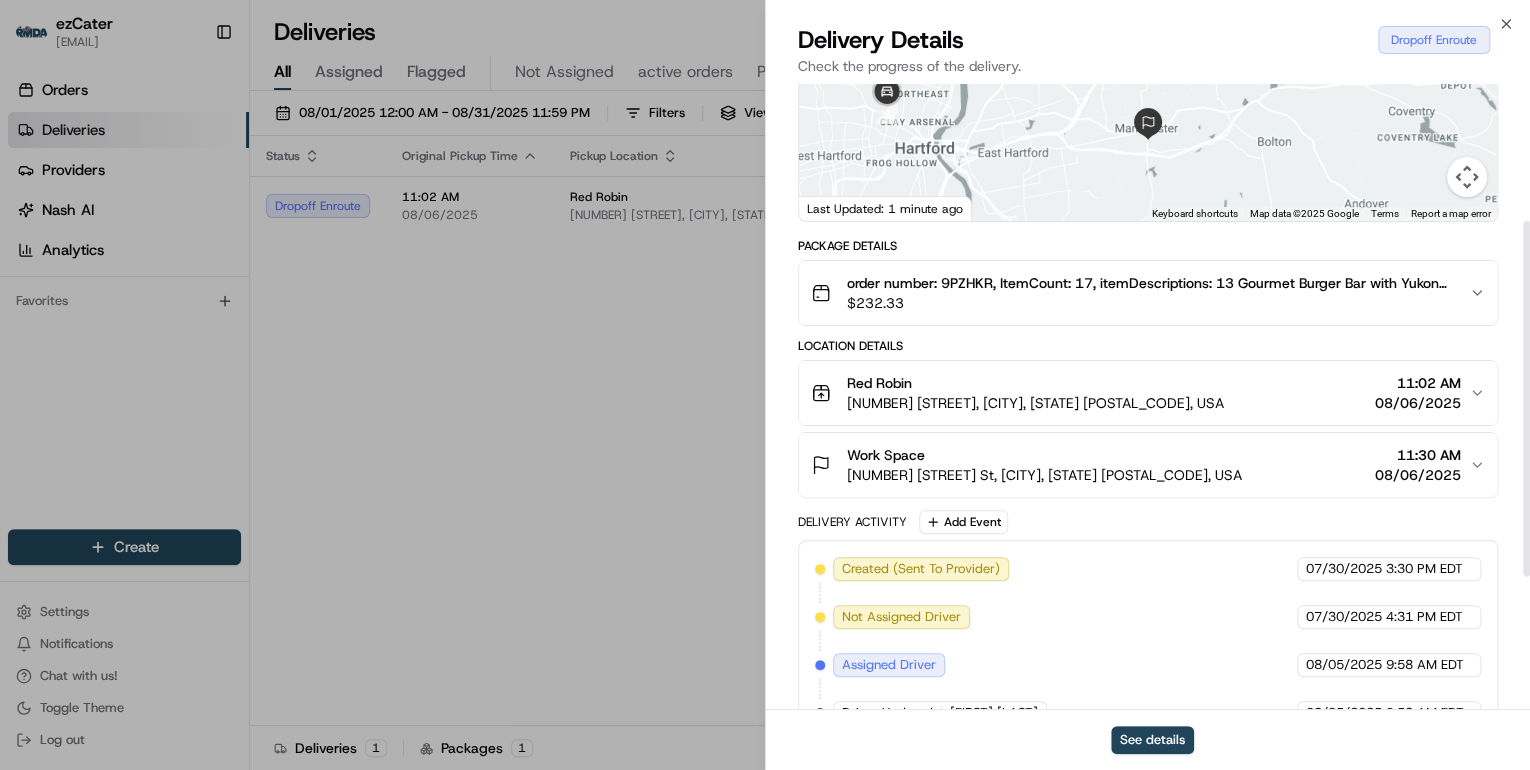 scroll, scrollTop: 472, scrollLeft: 0, axis: vertical 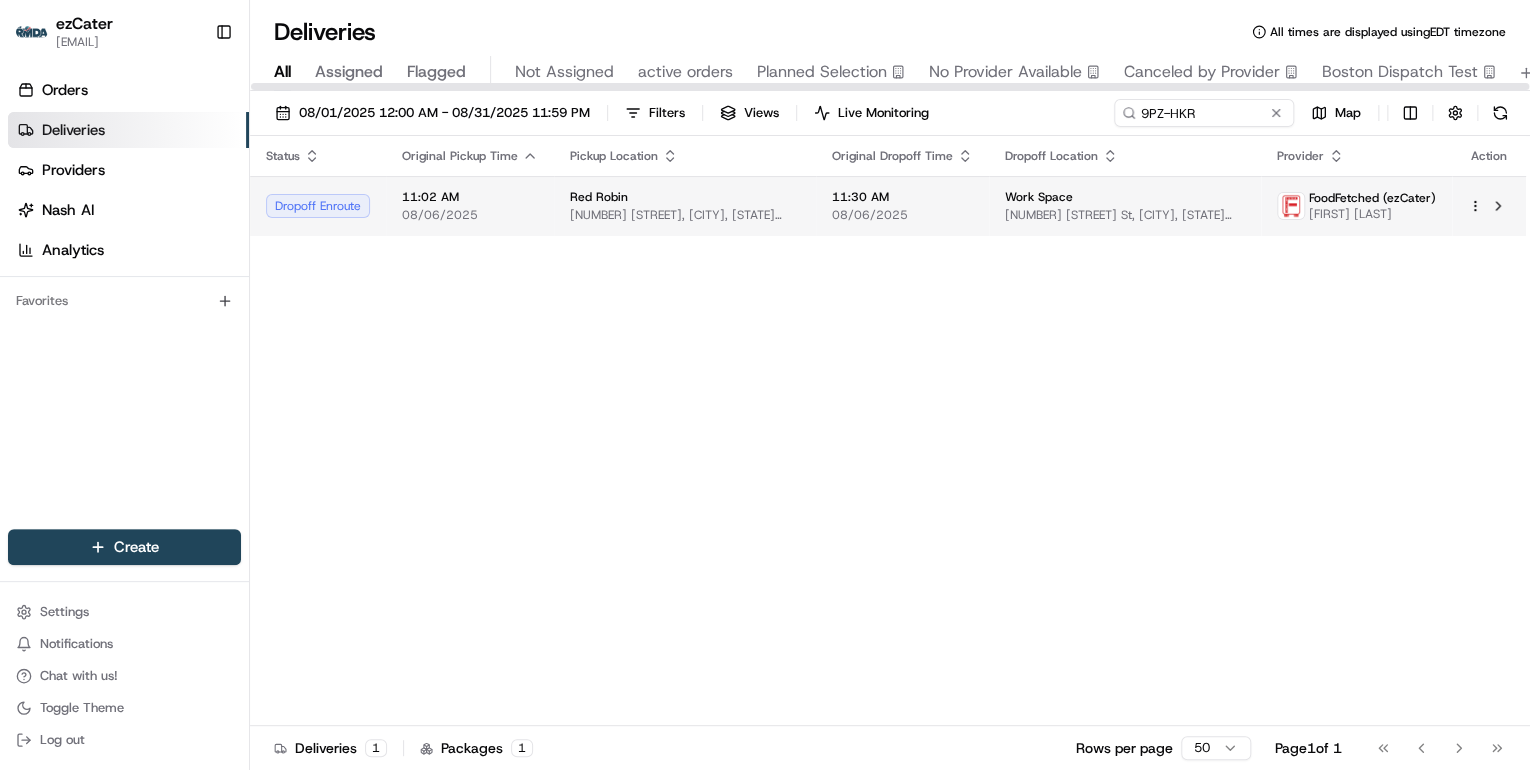 click on "Red Robin 360 Buckland Hills Dr, Manchester, CT 06042, USA" at bounding box center (685, 206) 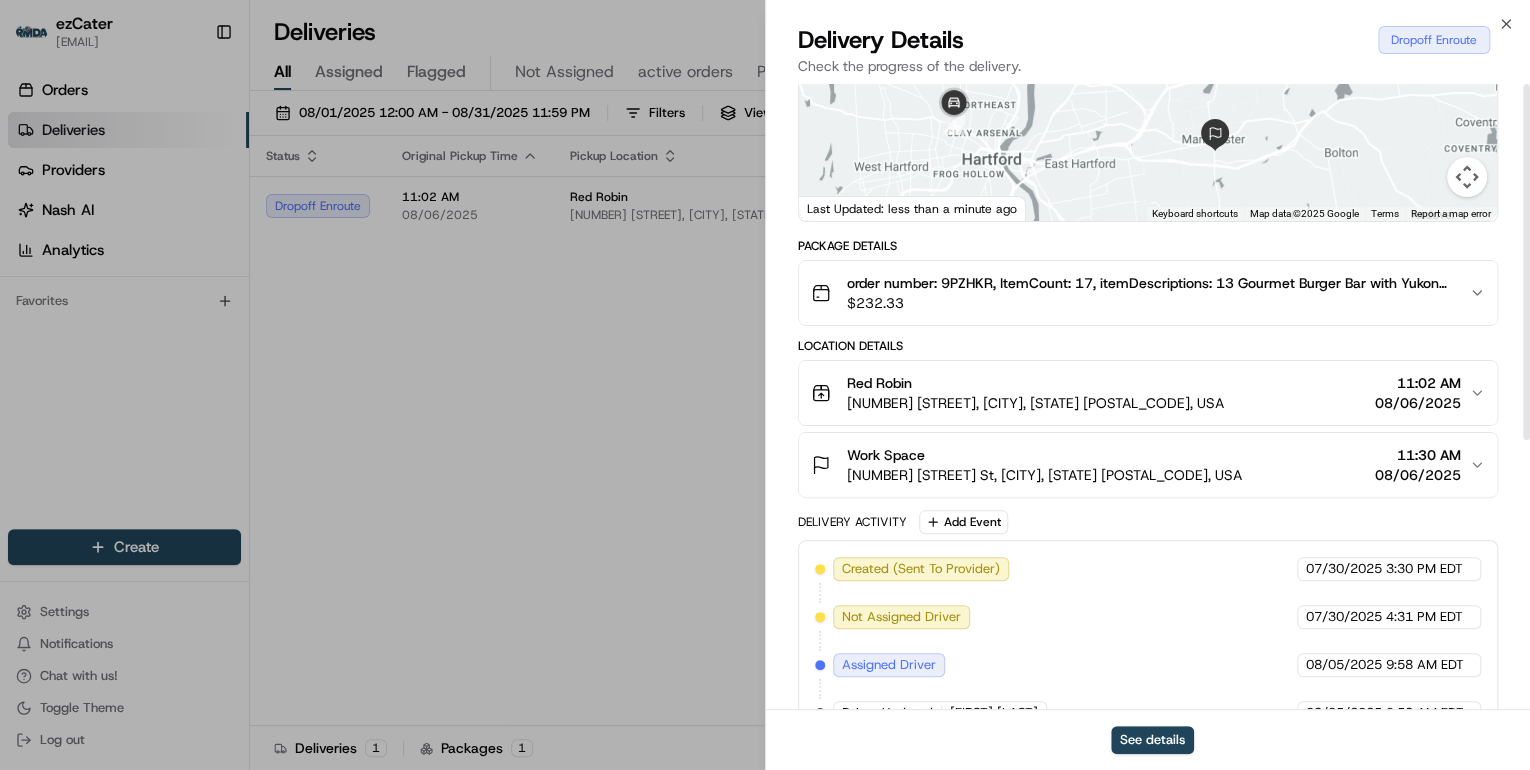 scroll, scrollTop: 0, scrollLeft: 0, axis: both 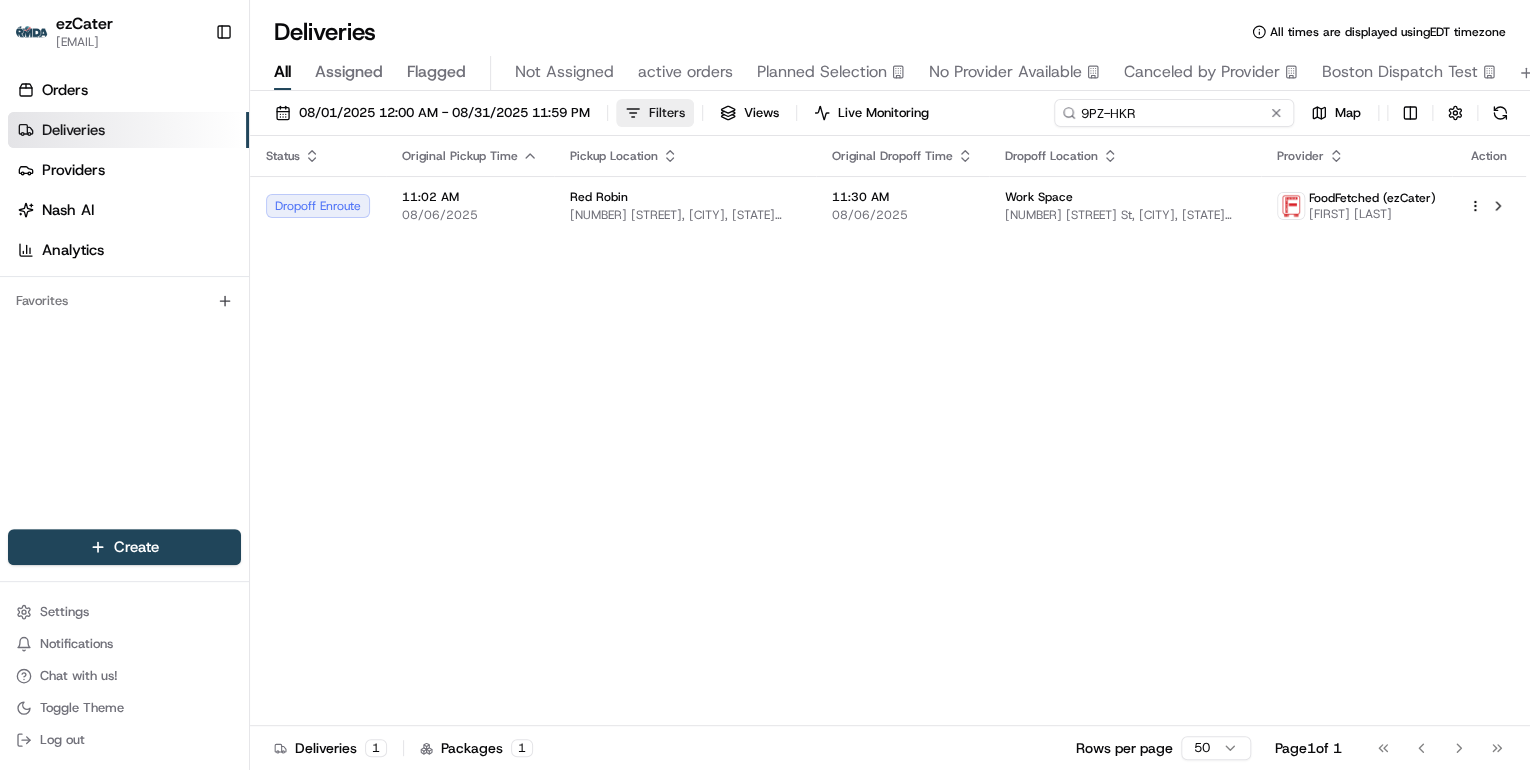 drag, startPoint x: 1206, startPoint y: 115, endPoint x: 684, endPoint y: 108, distance: 522.04694 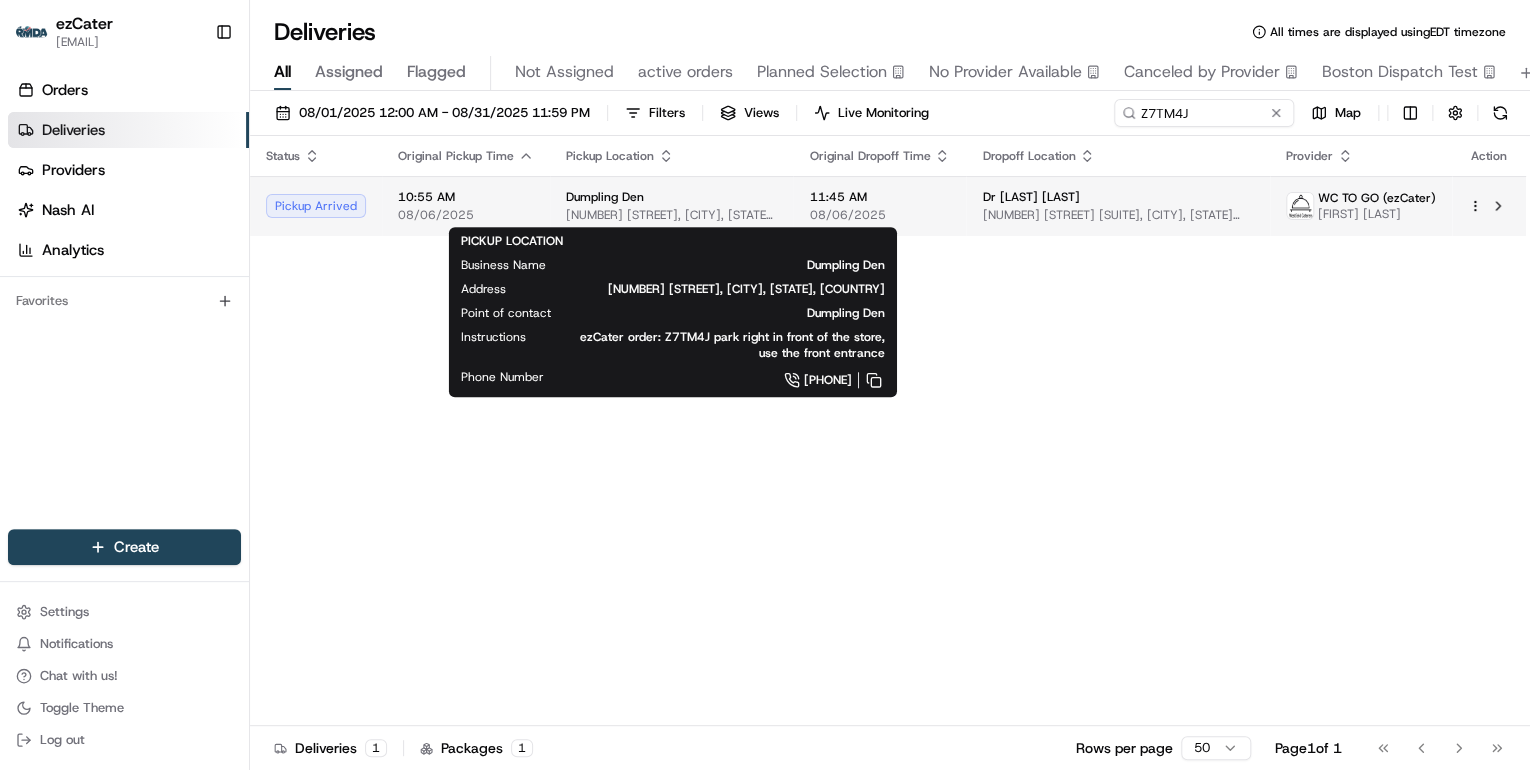 click on "249 Main St, Fort Lee, NJ 07024, United States" at bounding box center [671, 215] 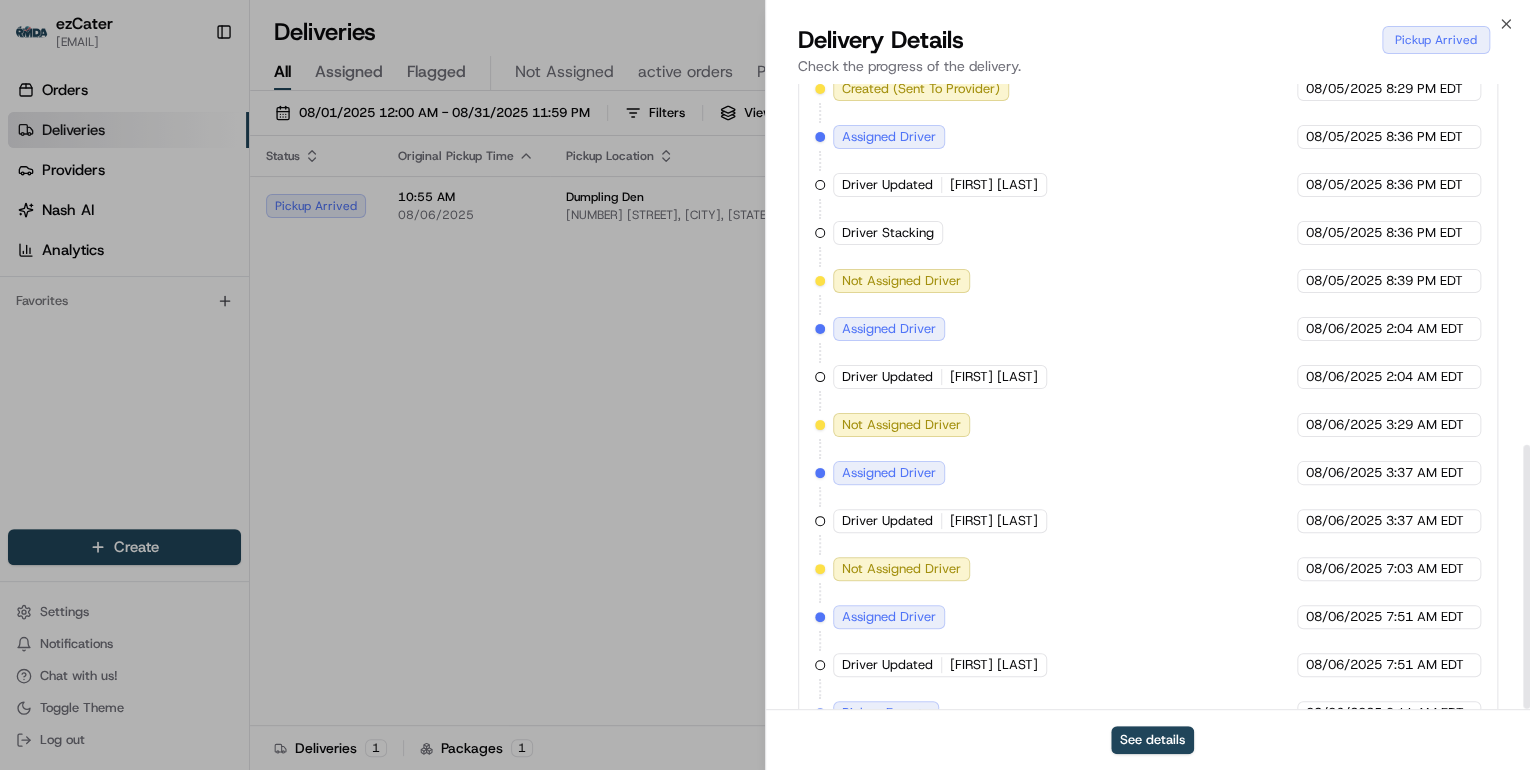 scroll, scrollTop: 853, scrollLeft: 0, axis: vertical 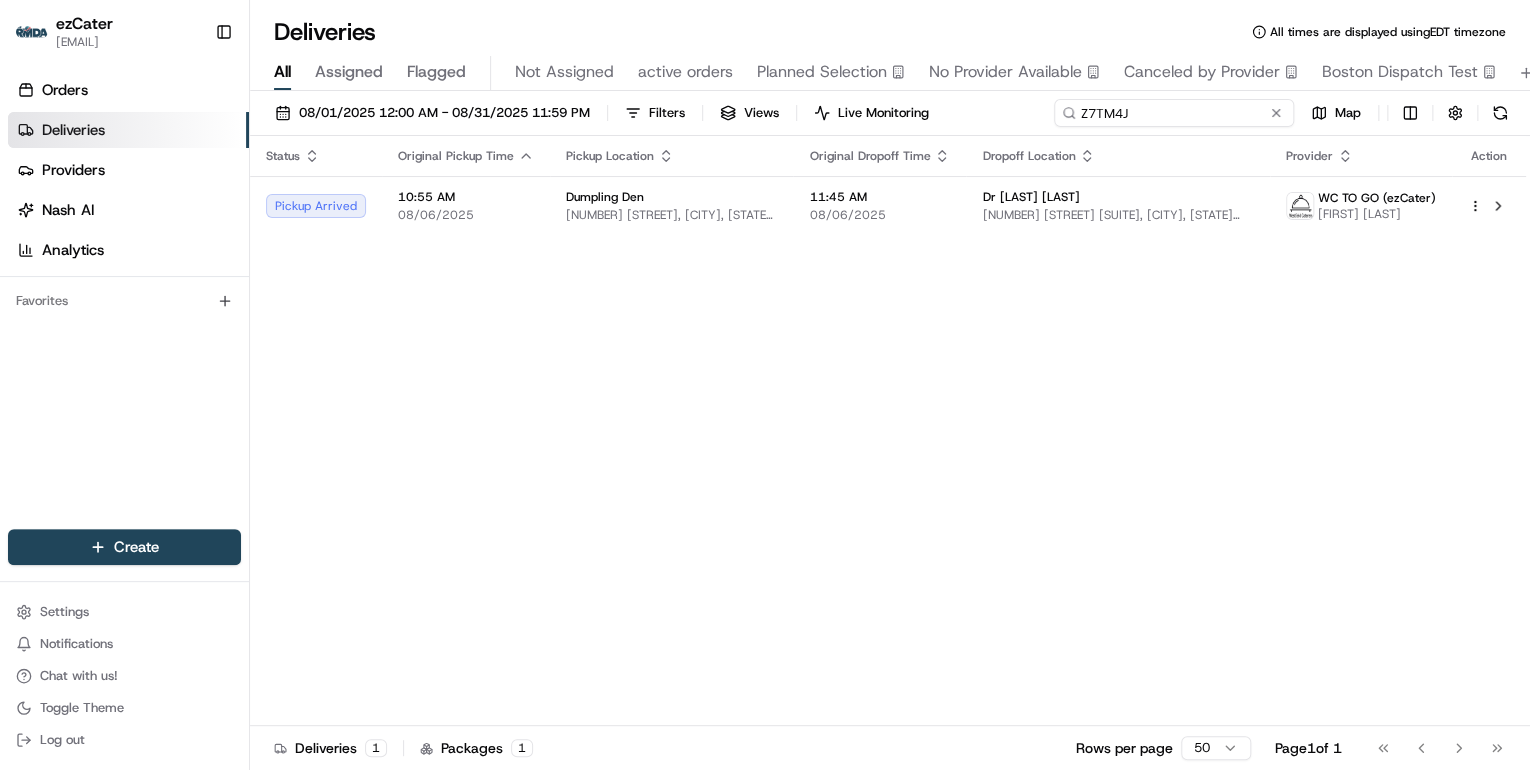 drag, startPoint x: 1197, startPoint y: 112, endPoint x: 615, endPoint y: 112, distance: 582 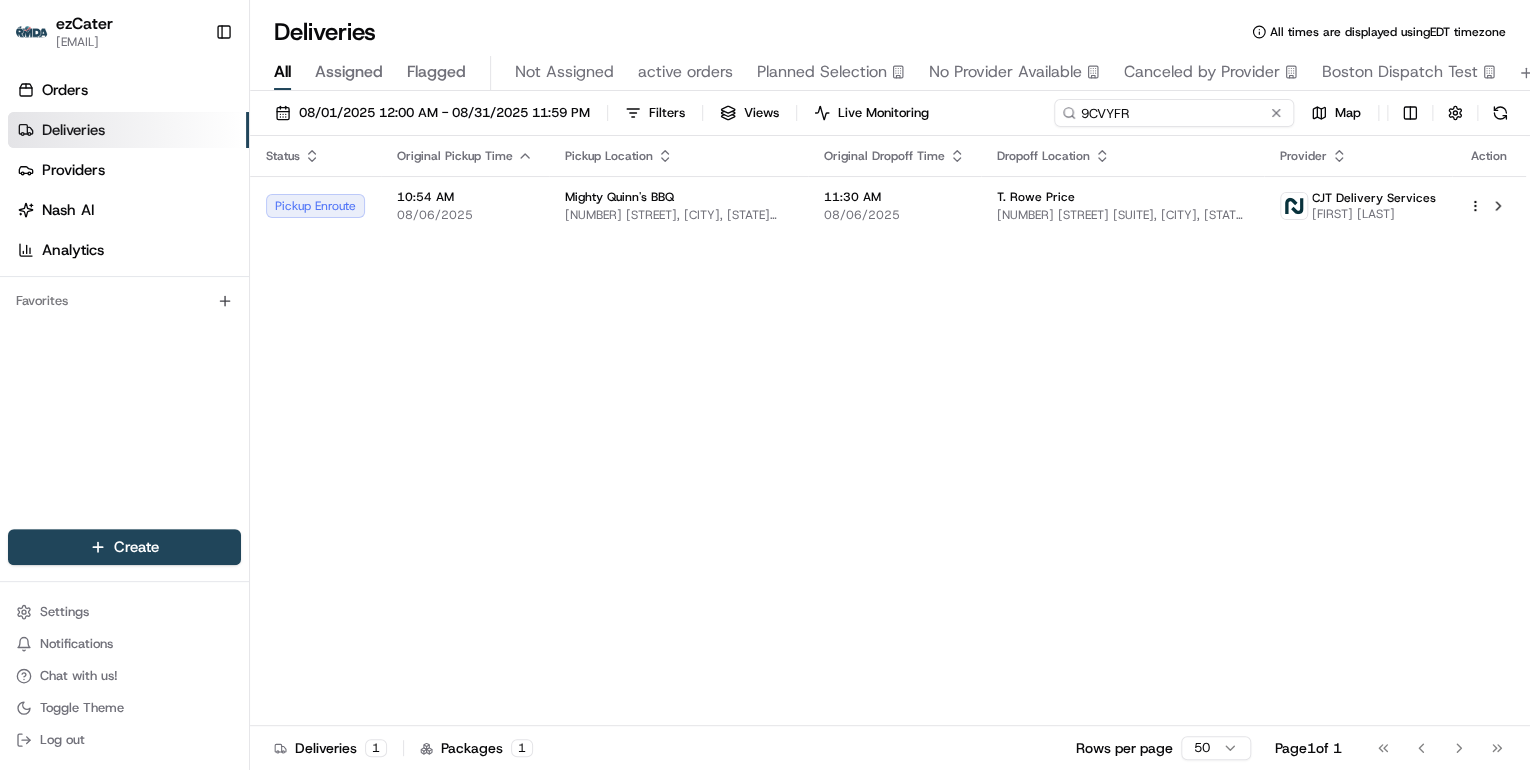 drag, startPoint x: 1132, startPoint y: 118, endPoint x: 605, endPoint y: 82, distance: 528.22815 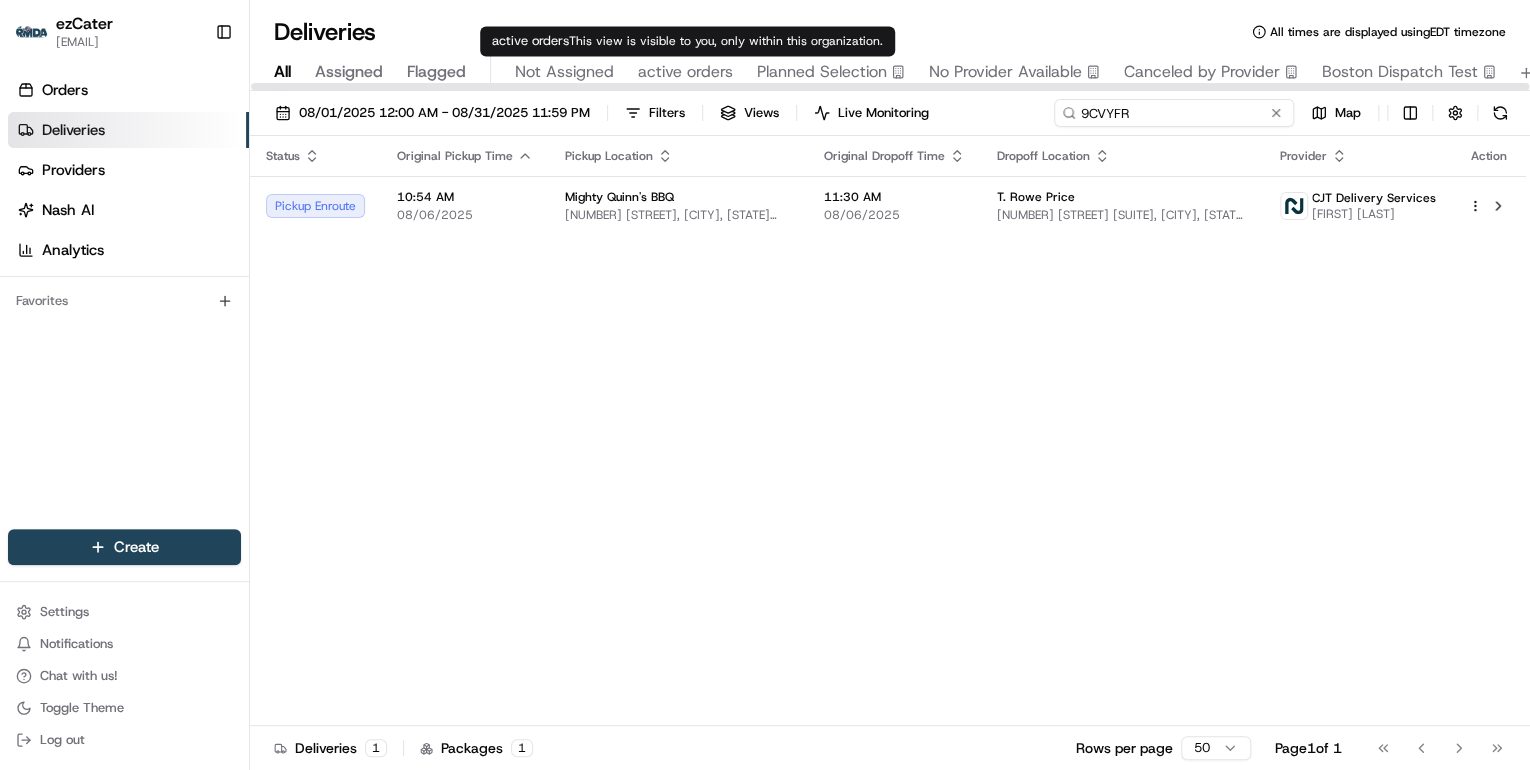 paste on "2UE6Z" 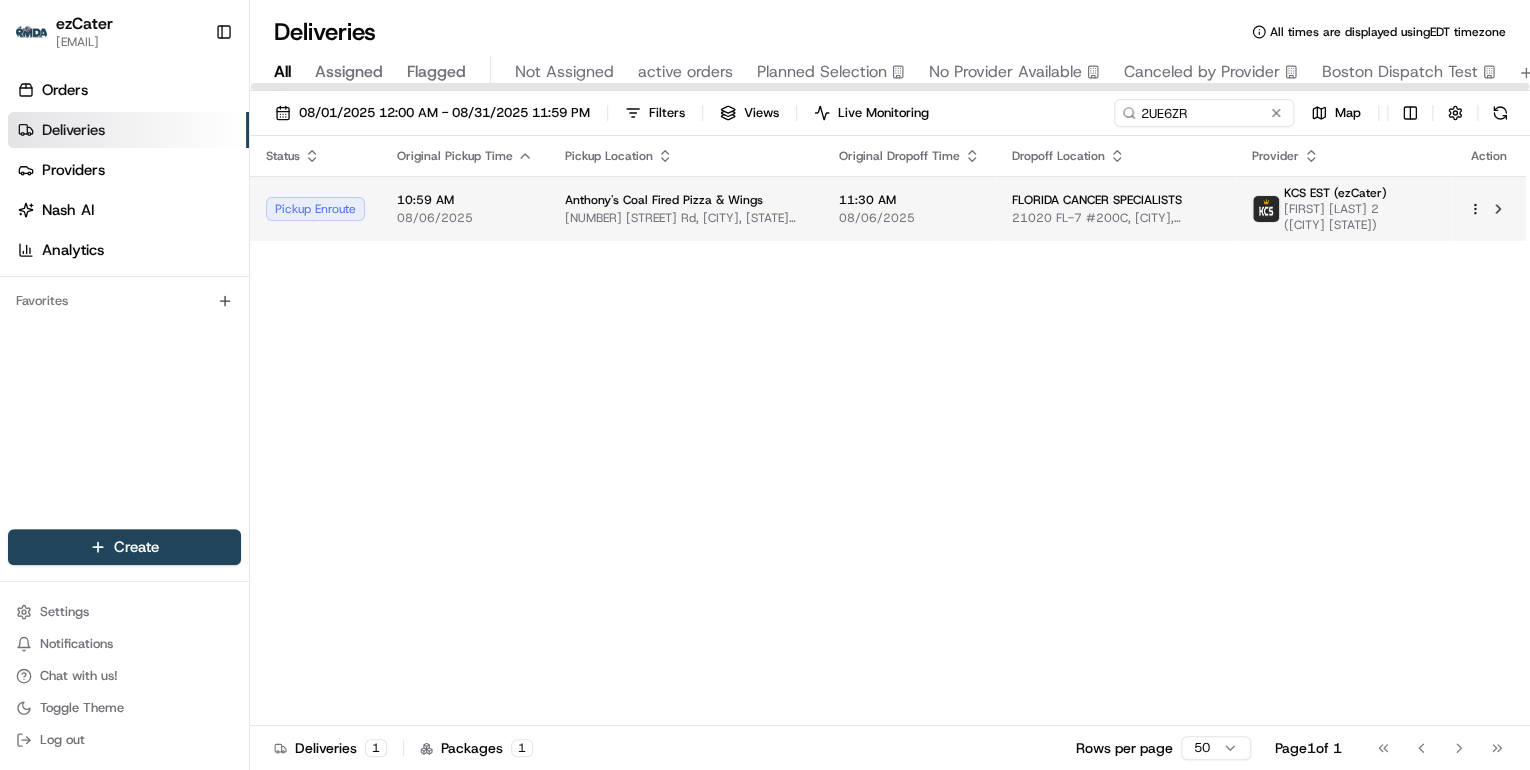 click on "Anthony's Coal Fired Pizza & Wings" at bounding box center [664, 200] 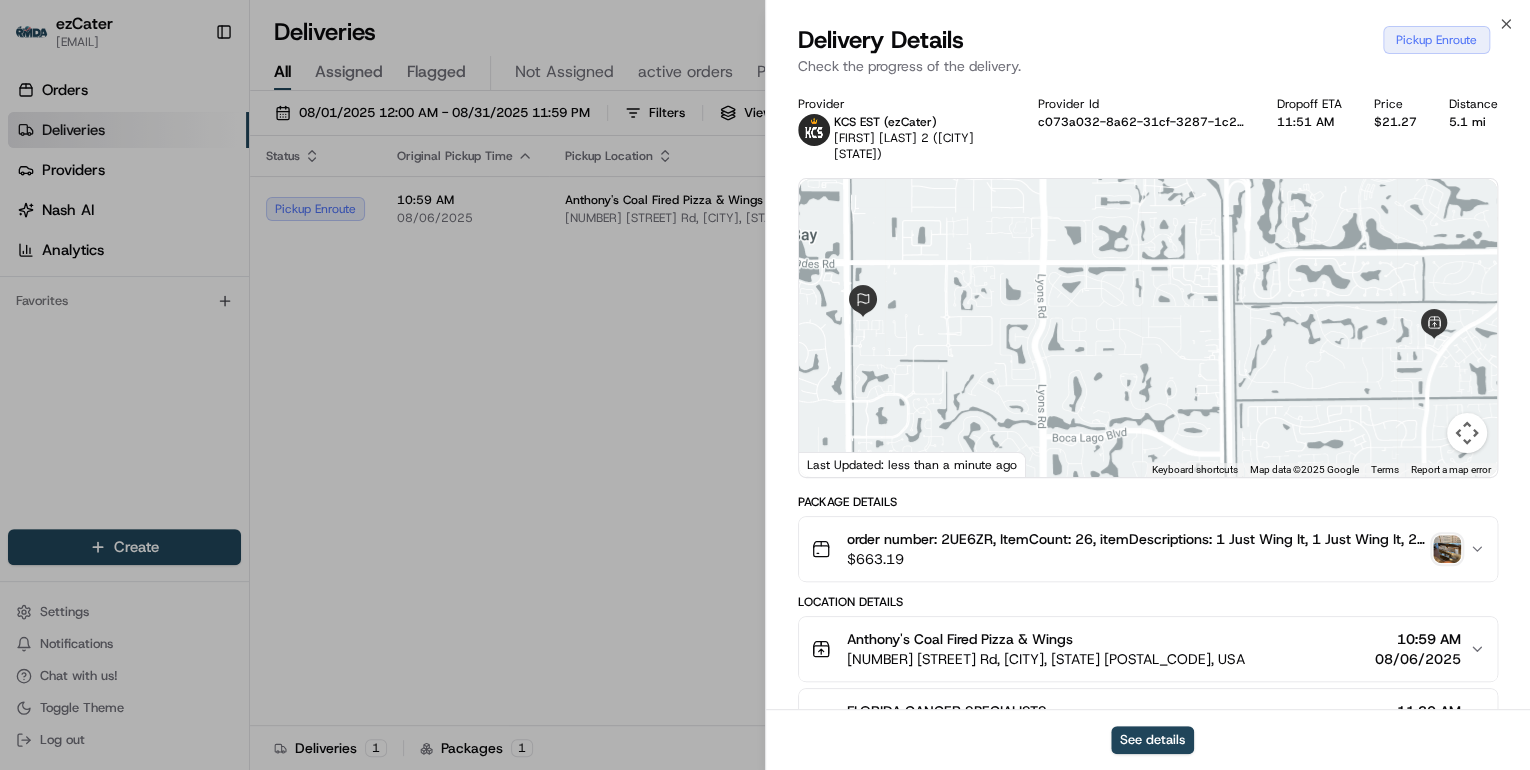 scroll, scrollTop: 240, scrollLeft: 0, axis: vertical 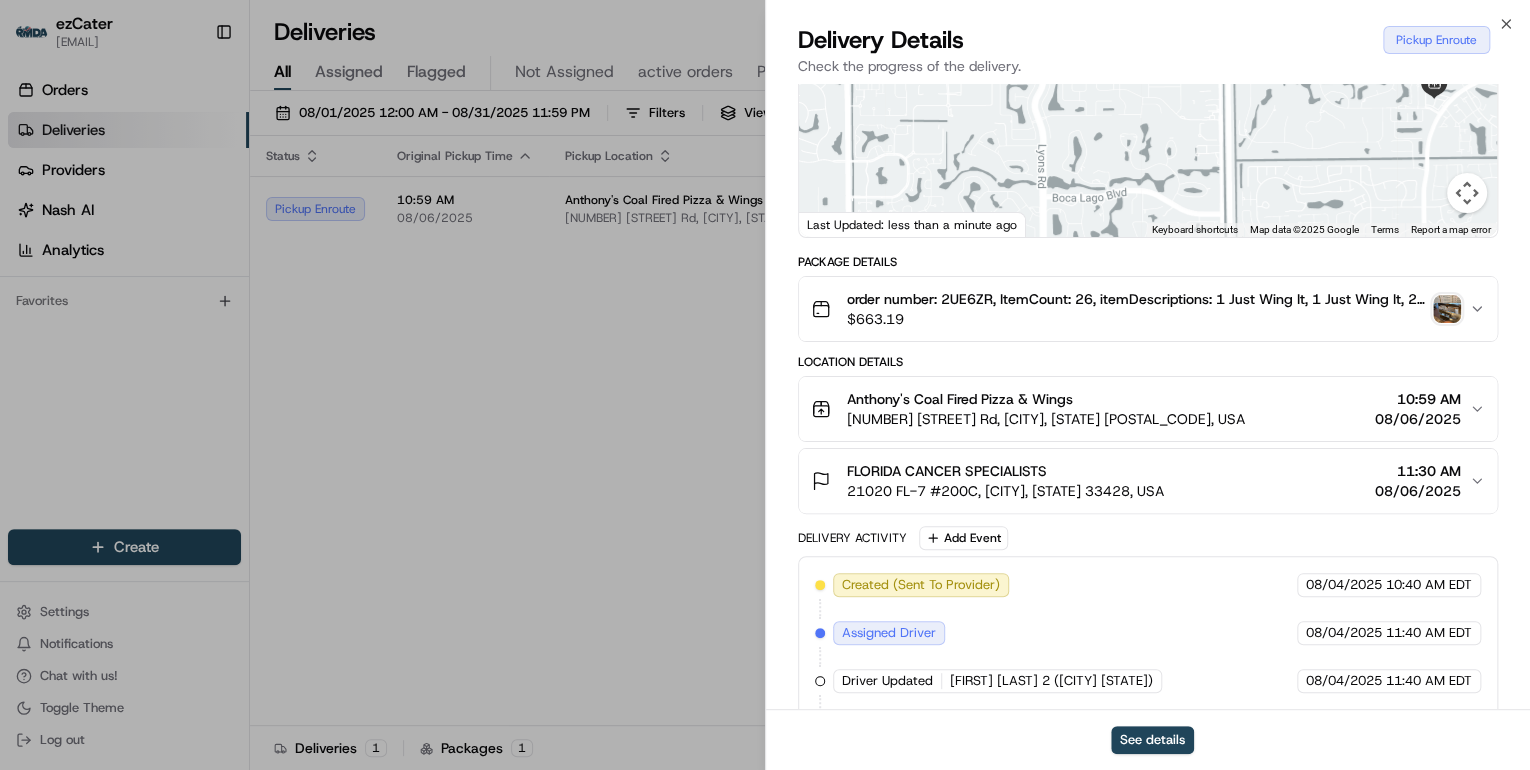 click on "21065 Powerline Rd, Boca Raton, FL 33433, USA" at bounding box center [1046, 419] 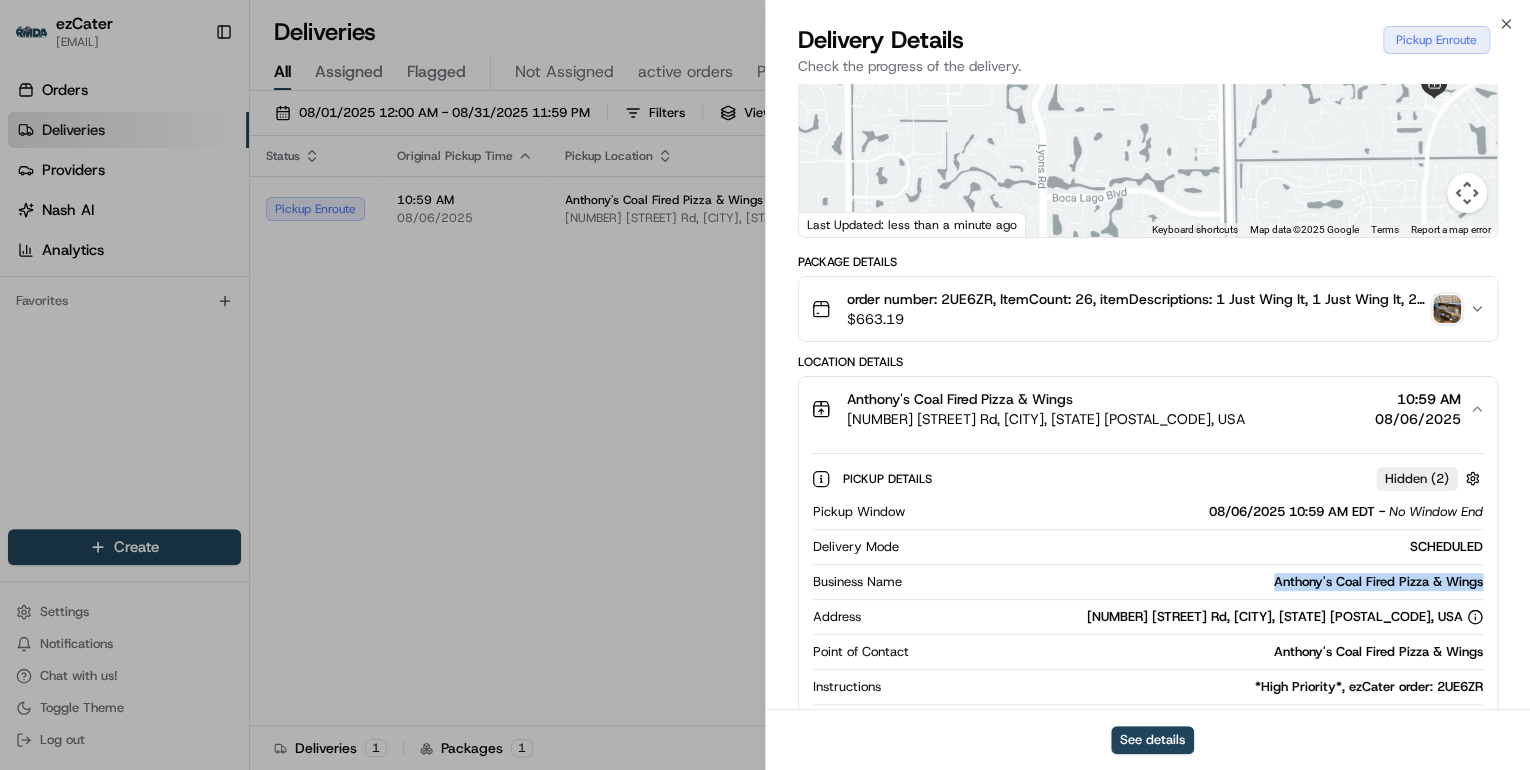 drag, startPoint x: 1482, startPoint y: 580, endPoint x: 1258, endPoint y: 584, distance: 224.0357 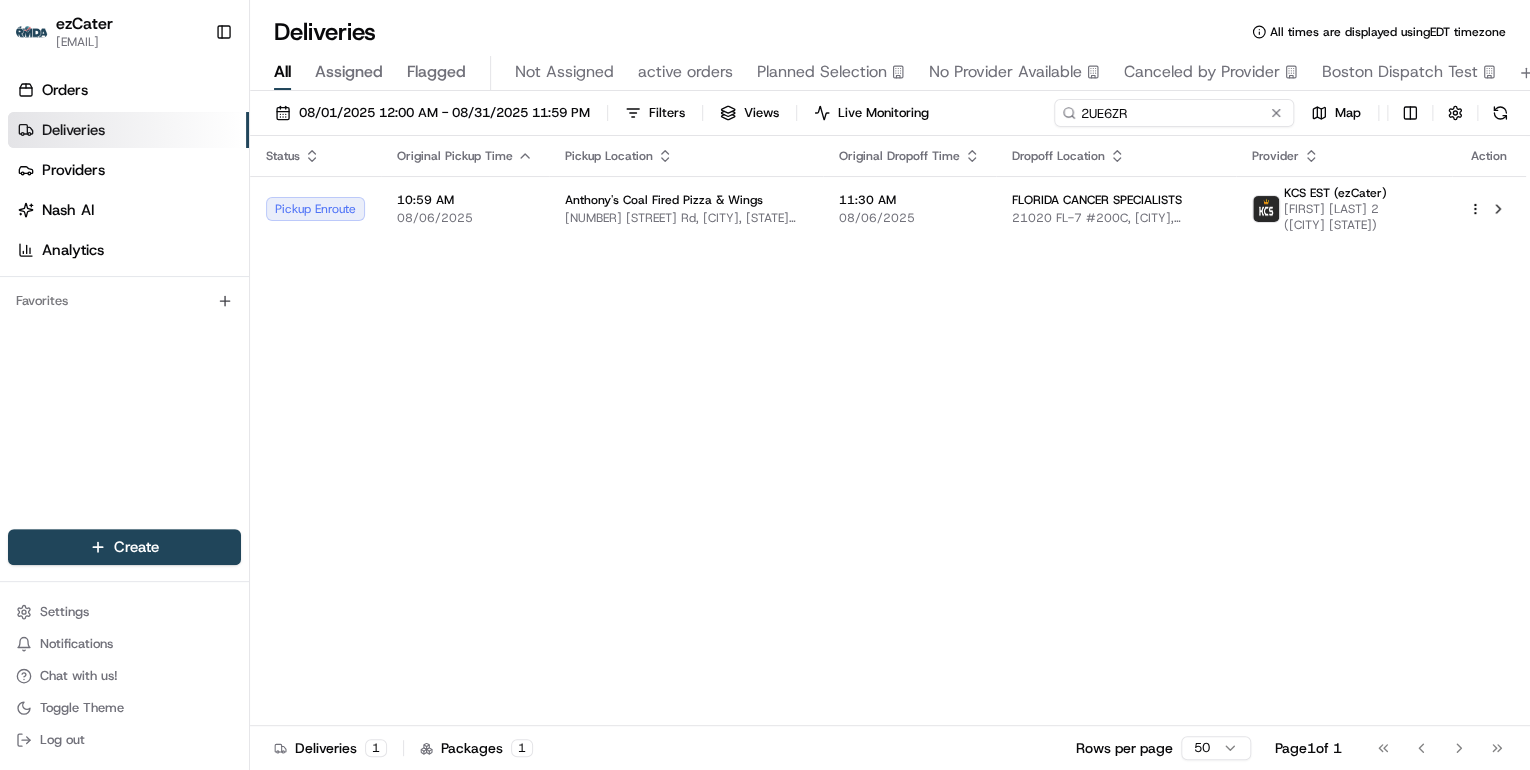 drag, startPoint x: 1190, startPoint y: 114, endPoint x: 740, endPoint y: 128, distance: 450.2177 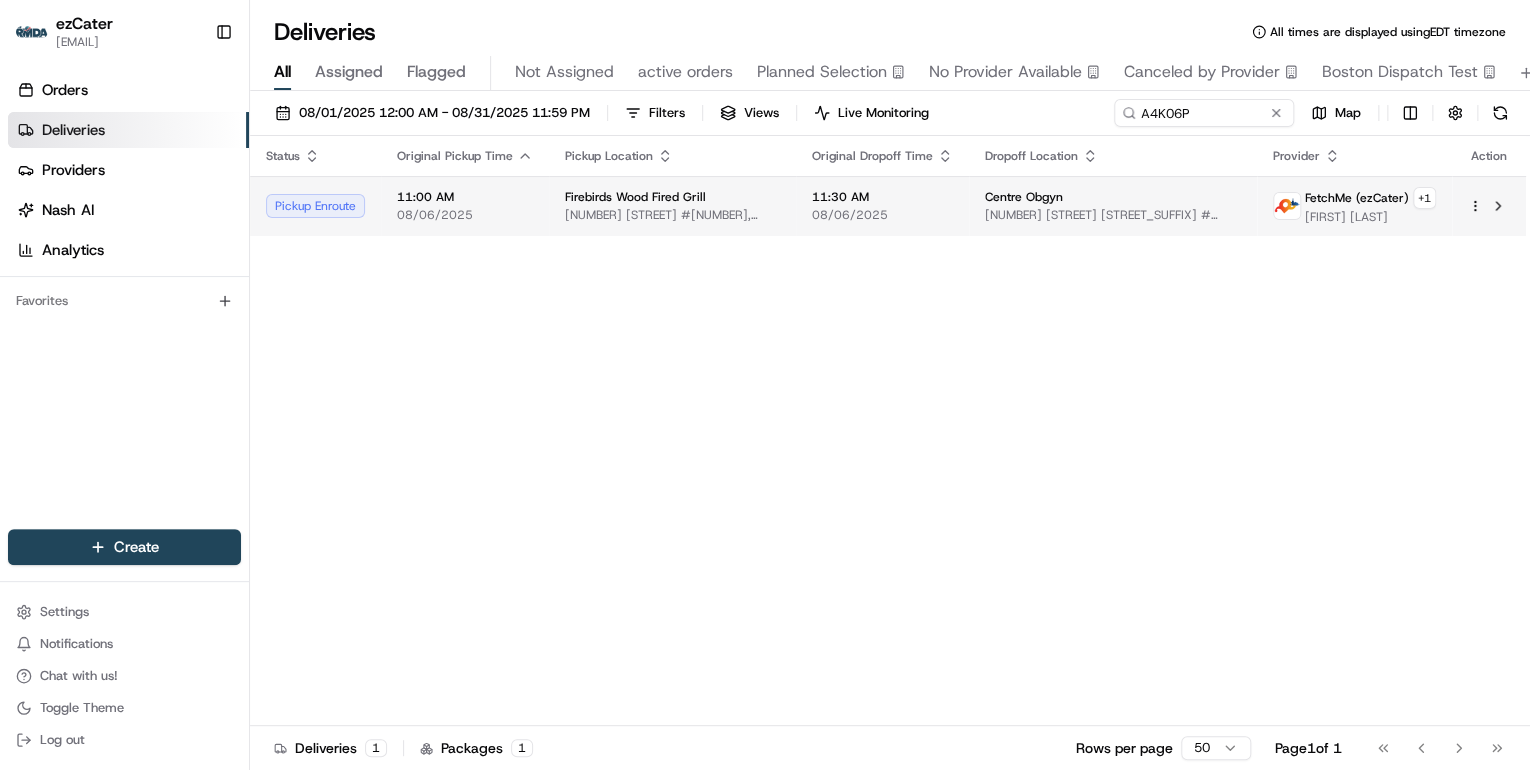 click on "08/06/2025" at bounding box center [465, 215] 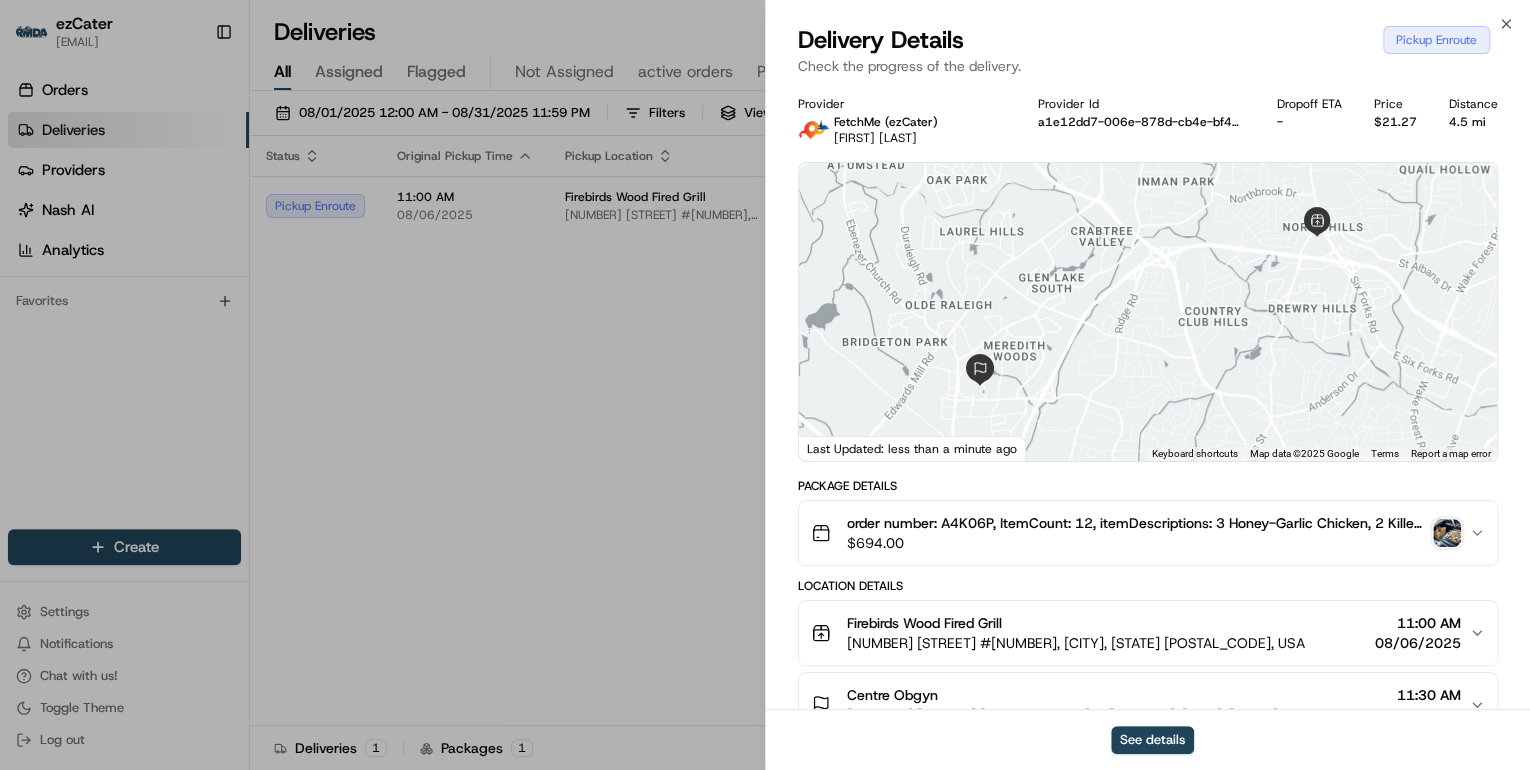 scroll, scrollTop: 160, scrollLeft: 0, axis: vertical 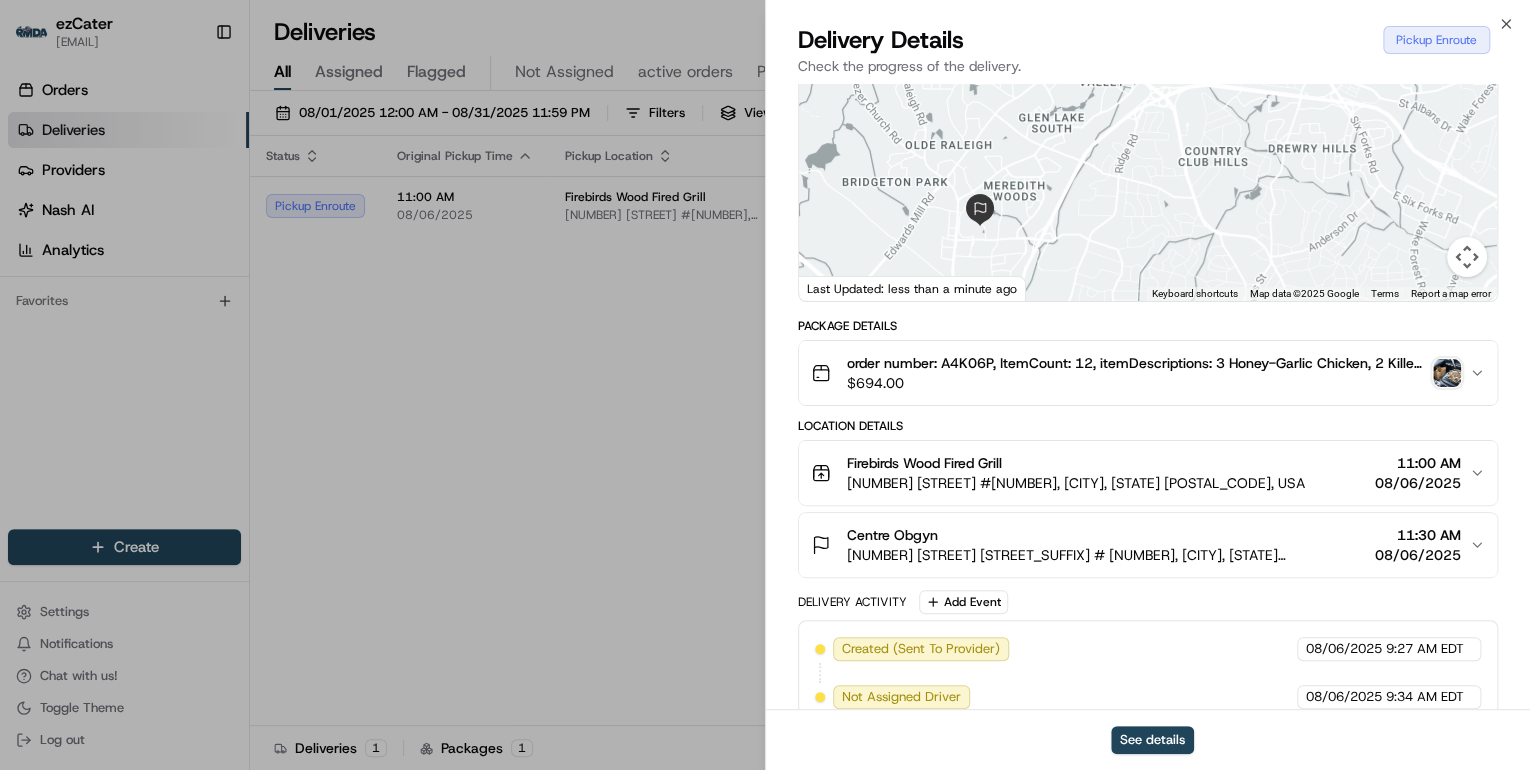 click on "4350 Lassiter at North Hills Ave #118, Raleigh, NC 27609, USA" at bounding box center (1076, 483) 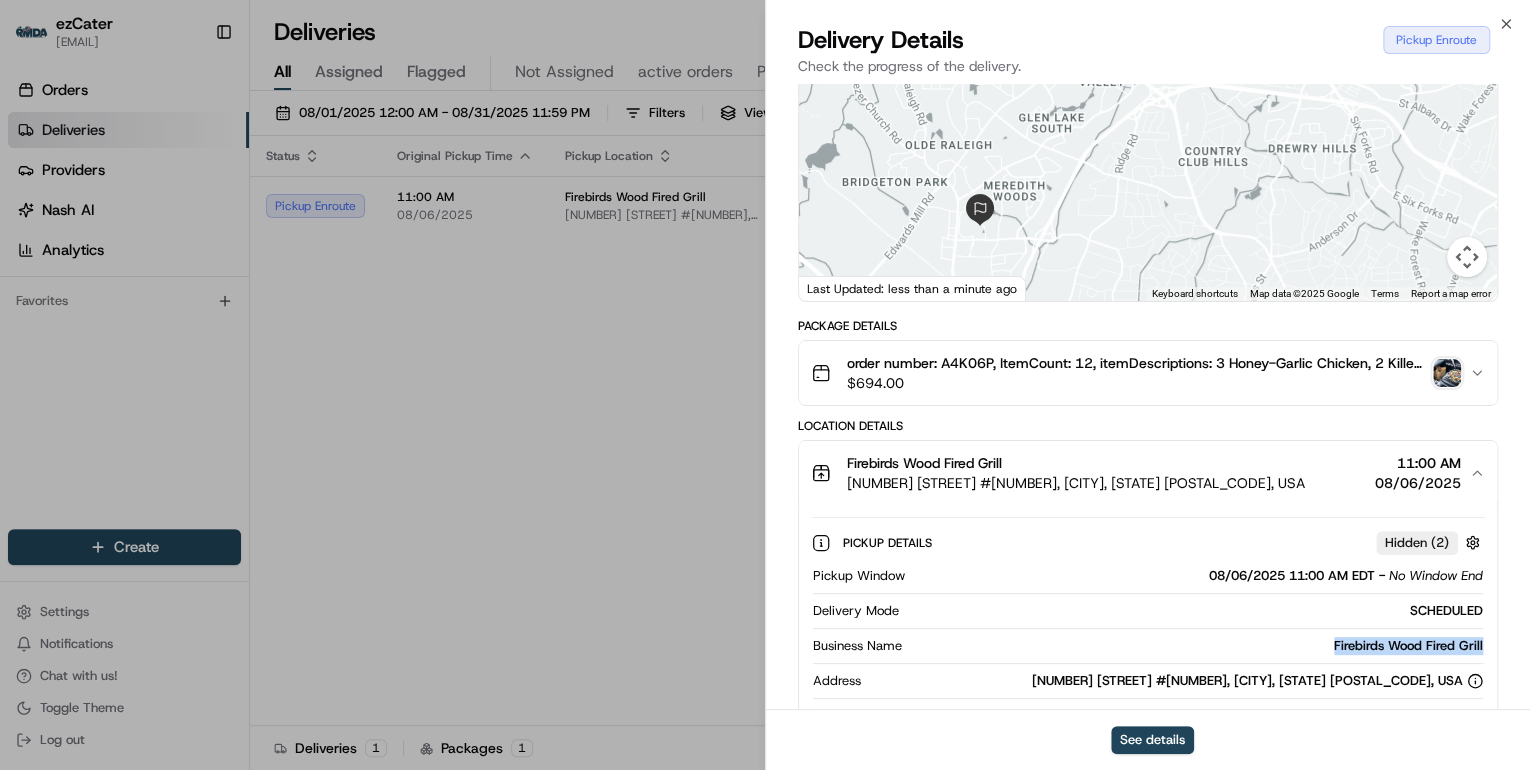 drag, startPoint x: 1489, startPoint y: 645, endPoint x: 1337, endPoint y: 653, distance: 152.21039 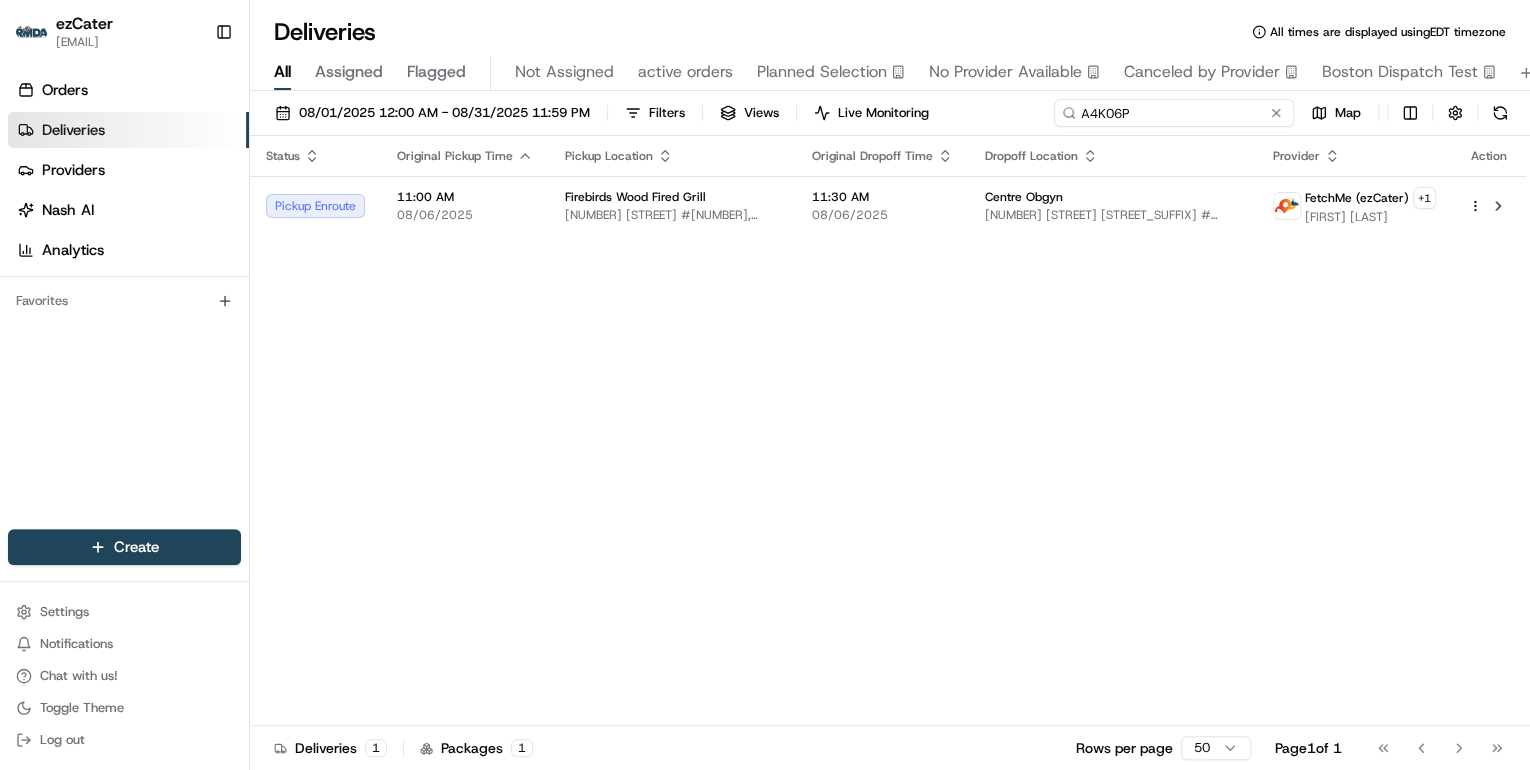 drag, startPoint x: 1198, startPoint y: 115, endPoint x: 506, endPoint y: 135, distance: 692.28894 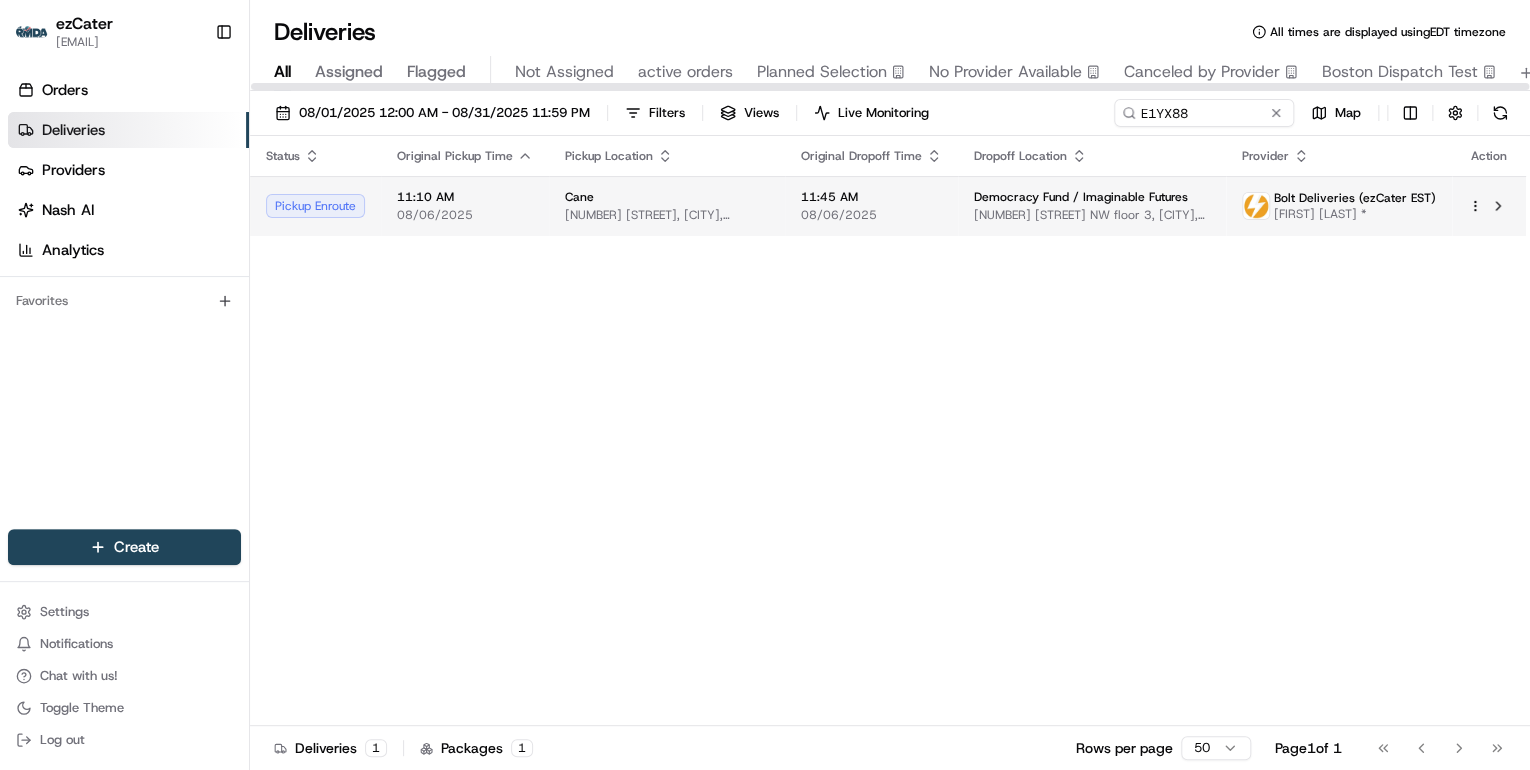 click on "Cane" at bounding box center (667, 197) 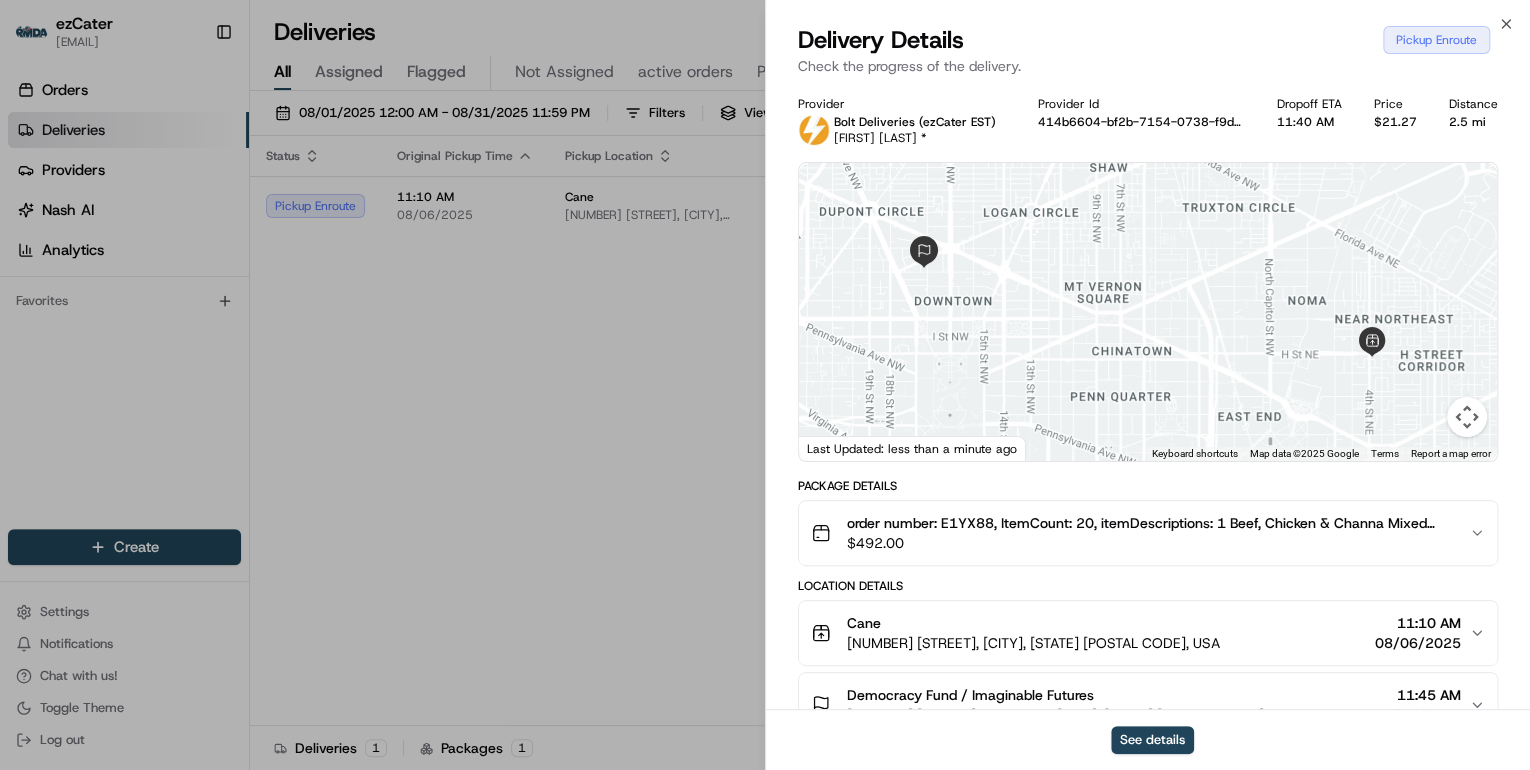 scroll, scrollTop: 240, scrollLeft: 0, axis: vertical 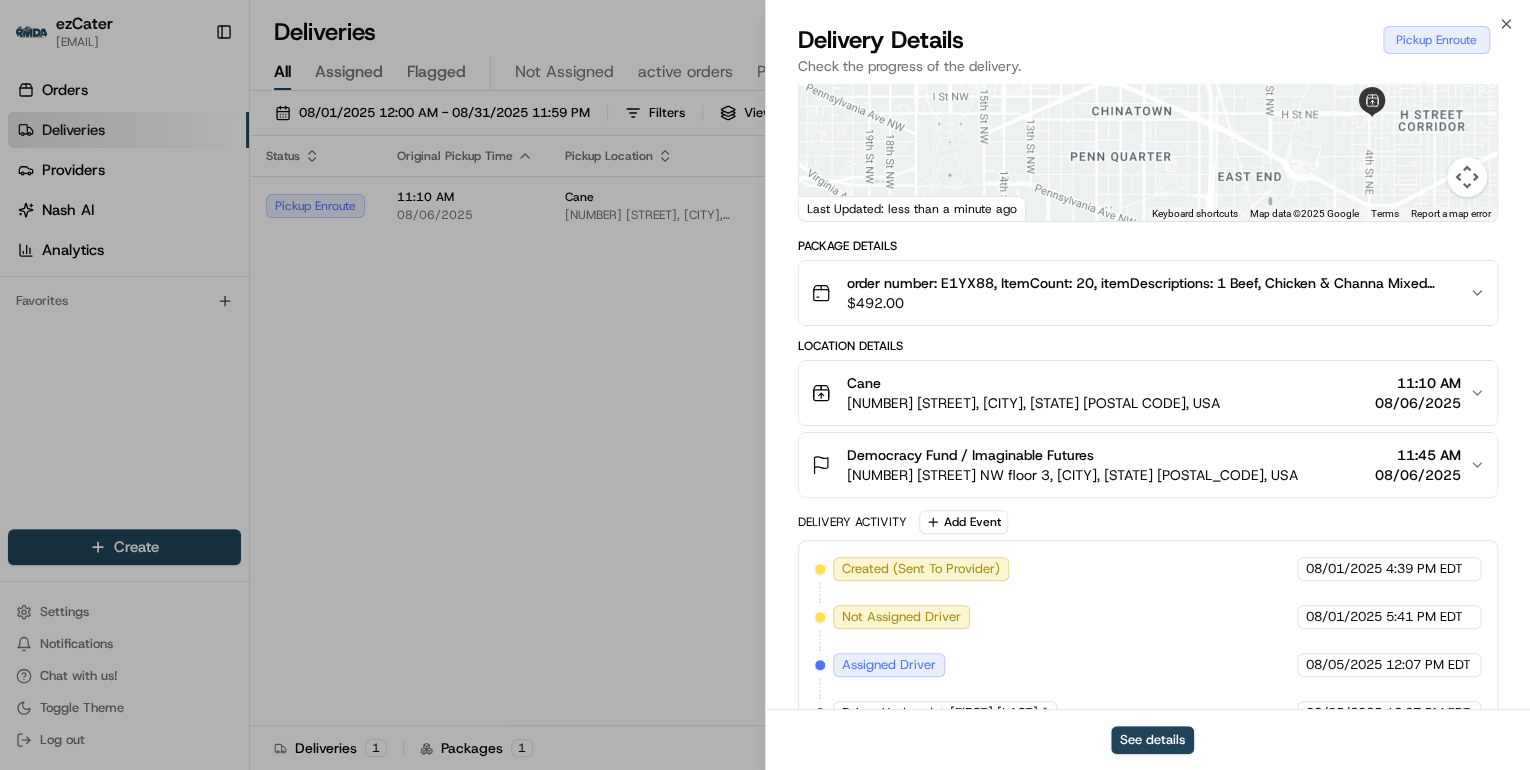 click on "Cane" at bounding box center [1033, 383] 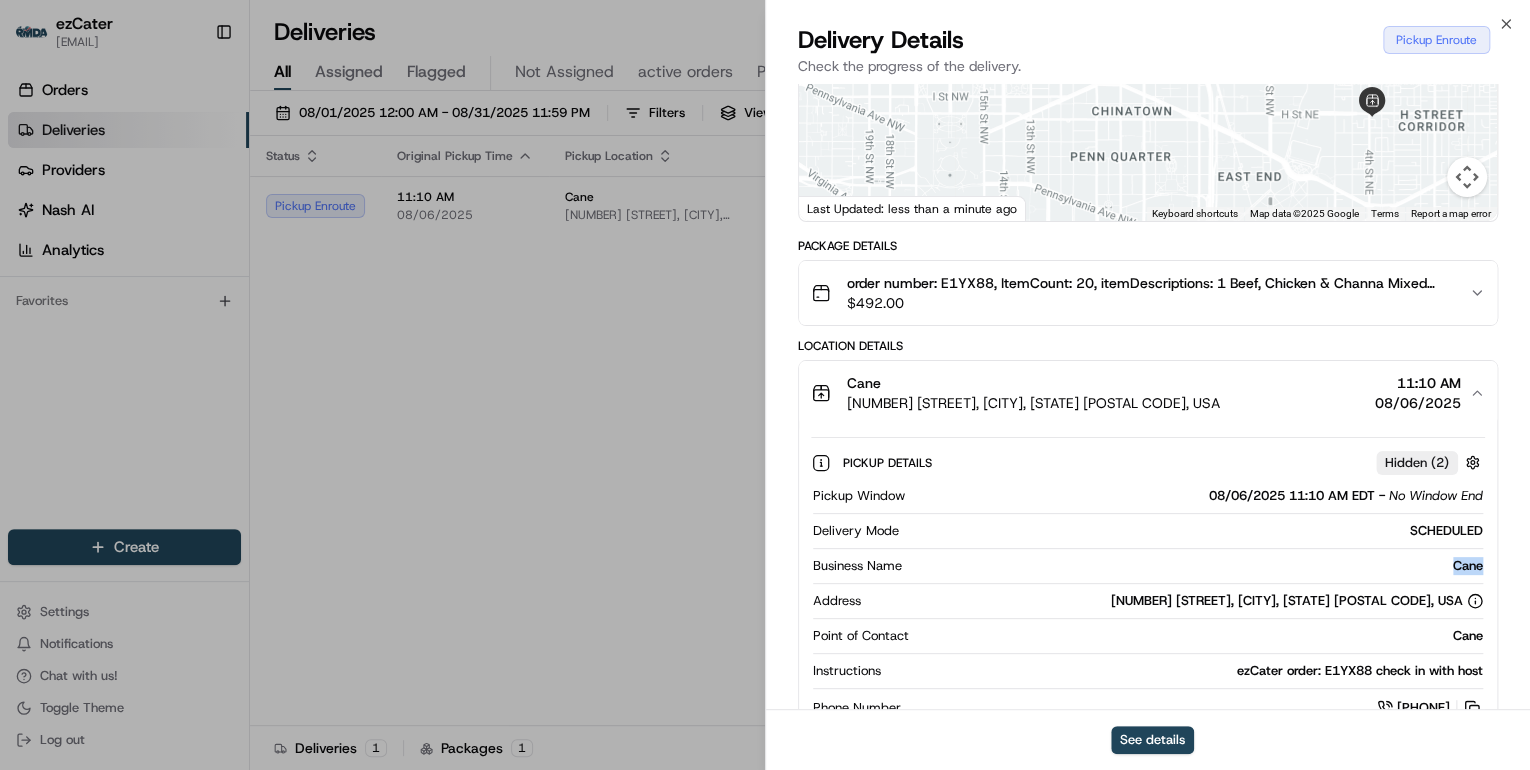 drag, startPoint x: 1489, startPoint y: 565, endPoint x: 1445, endPoint y: 562, distance: 44.102154 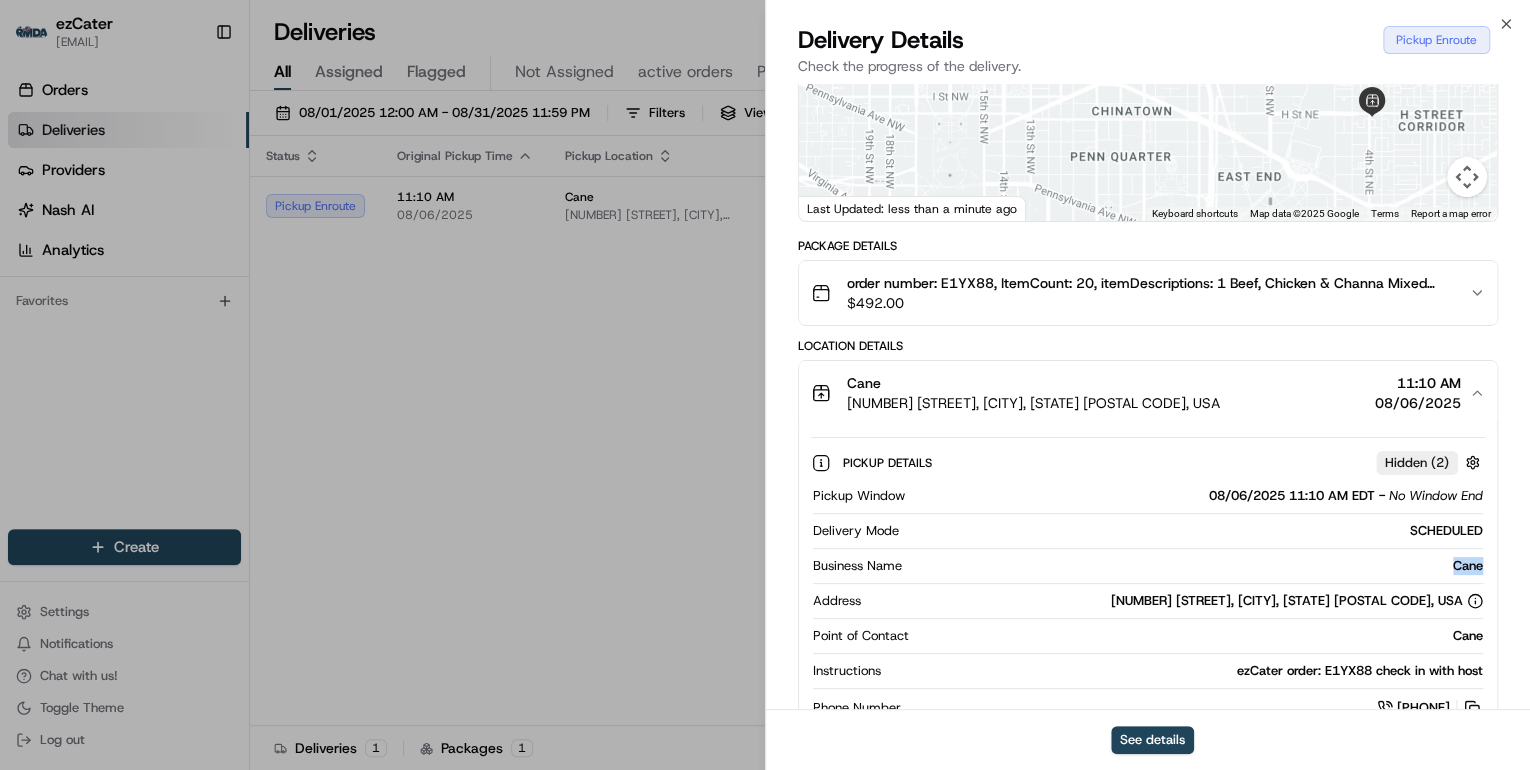 copy on "Cane" 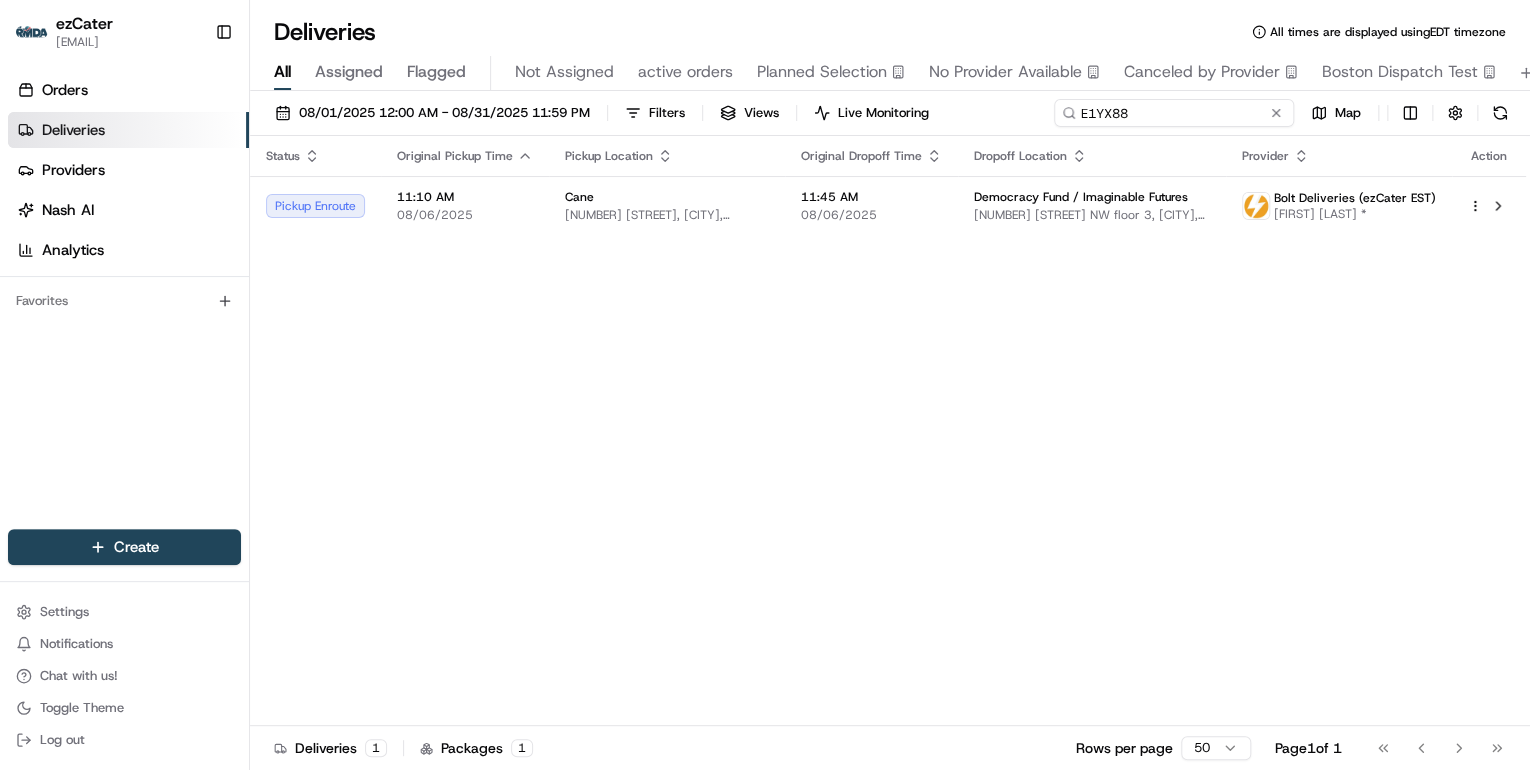 drag, startPoint x: 1207, startPoint y: 115, endPoint x: 620, endPoint y: 141, distance: 587.5755 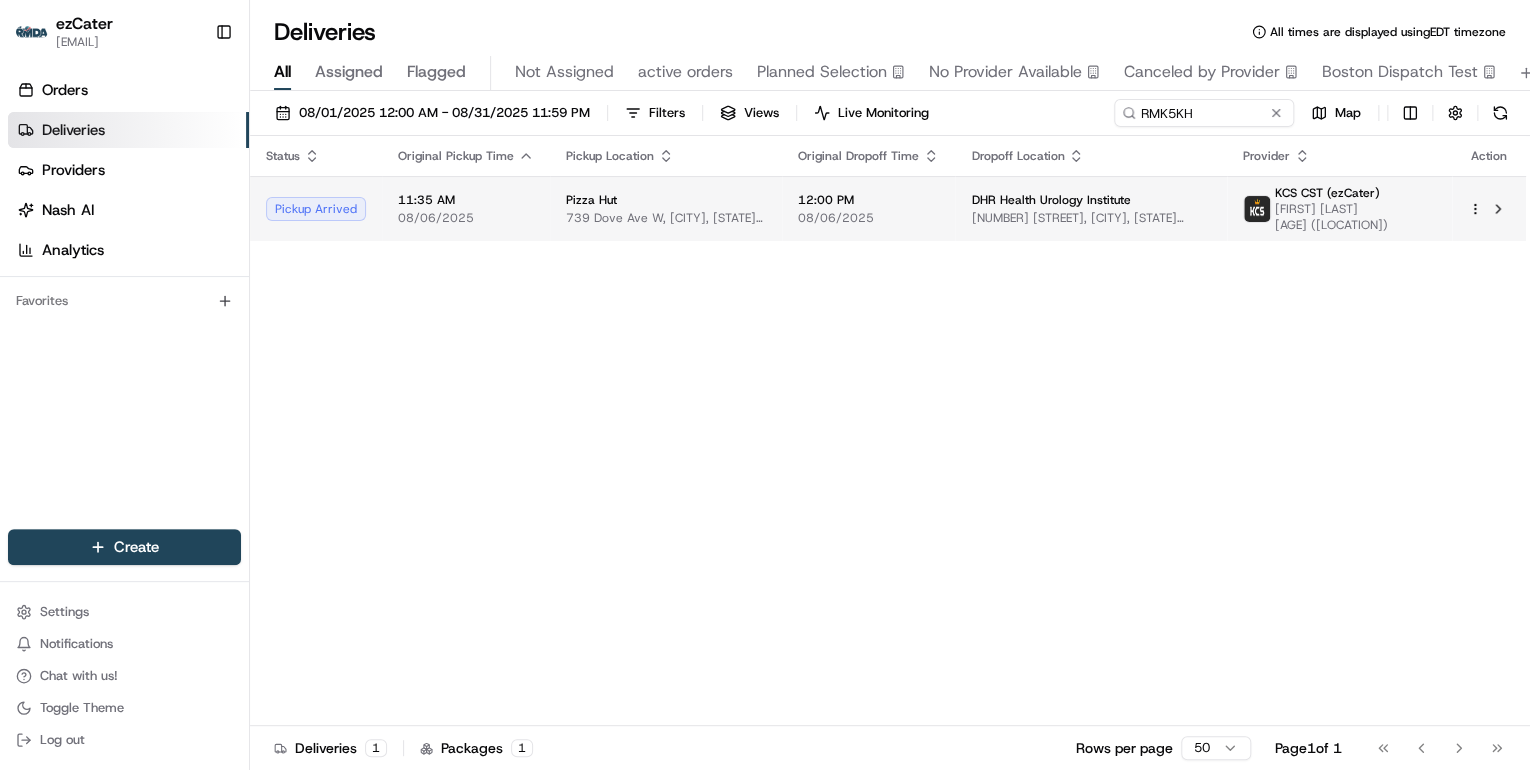 click on "Pizza Hut" at bounding box center (666, 200) 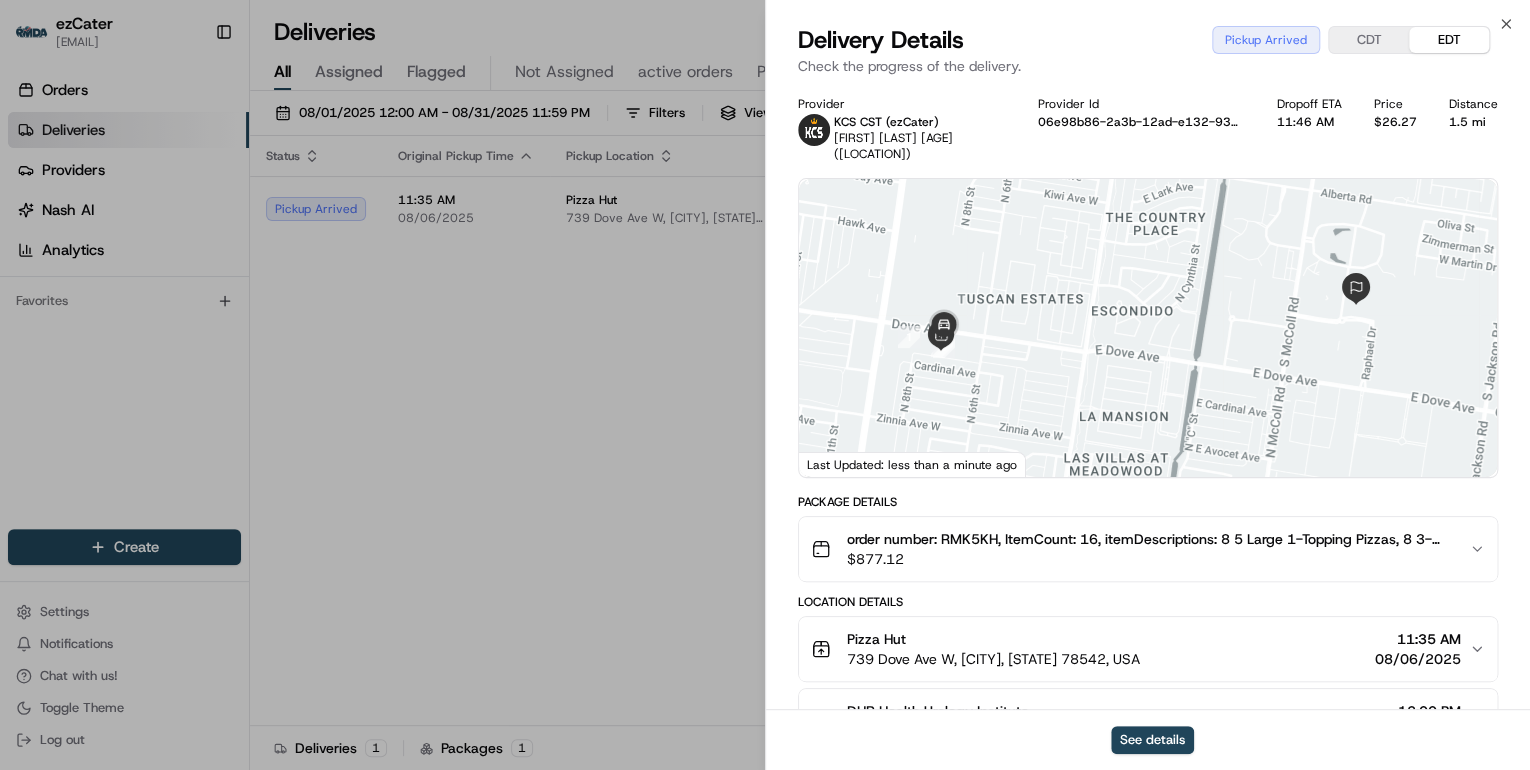 scroll, scrollTop: 160, scrollLeft: 0, axis: vertical 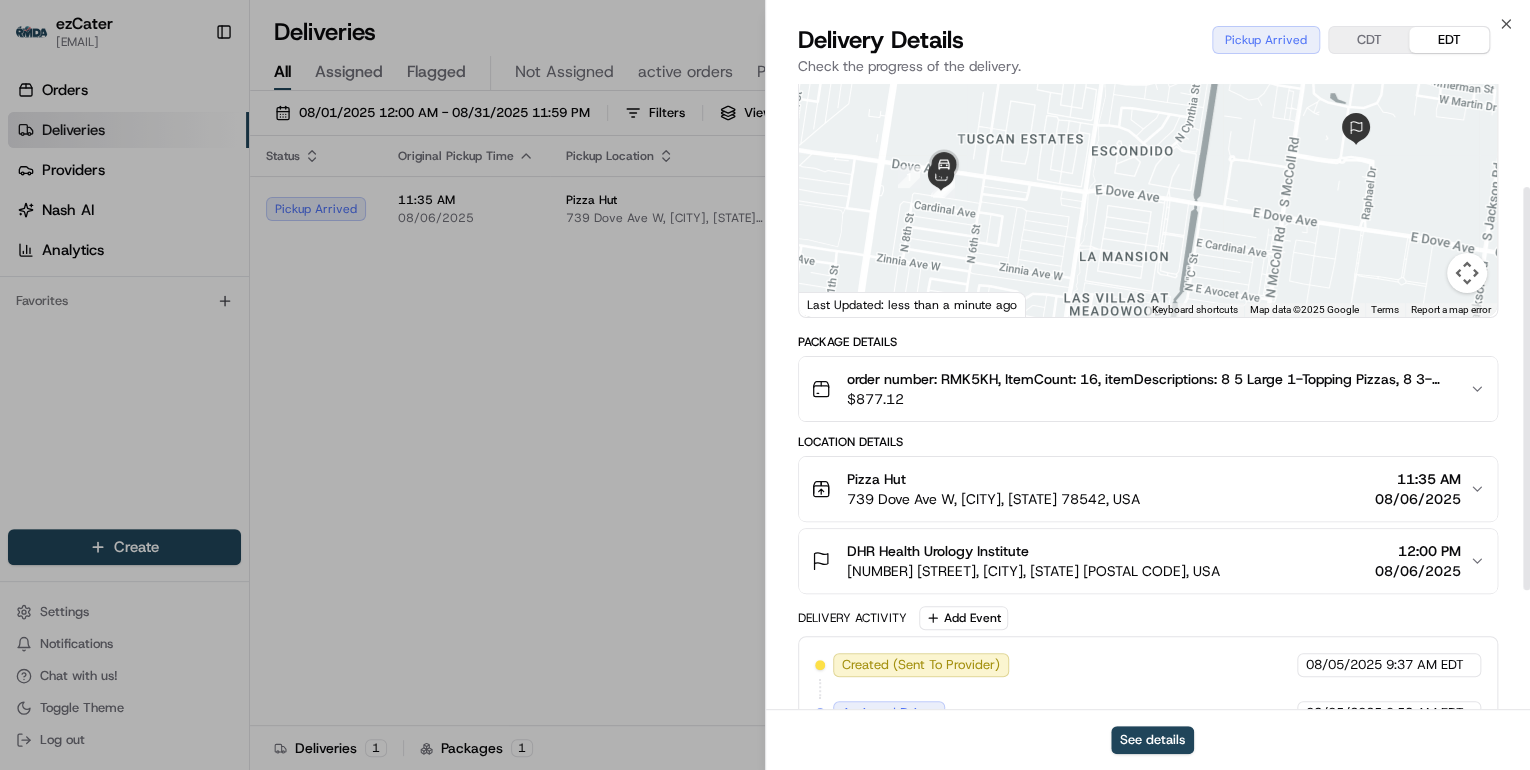 click on "Pizza Hut" at bounding box center (993, 479) 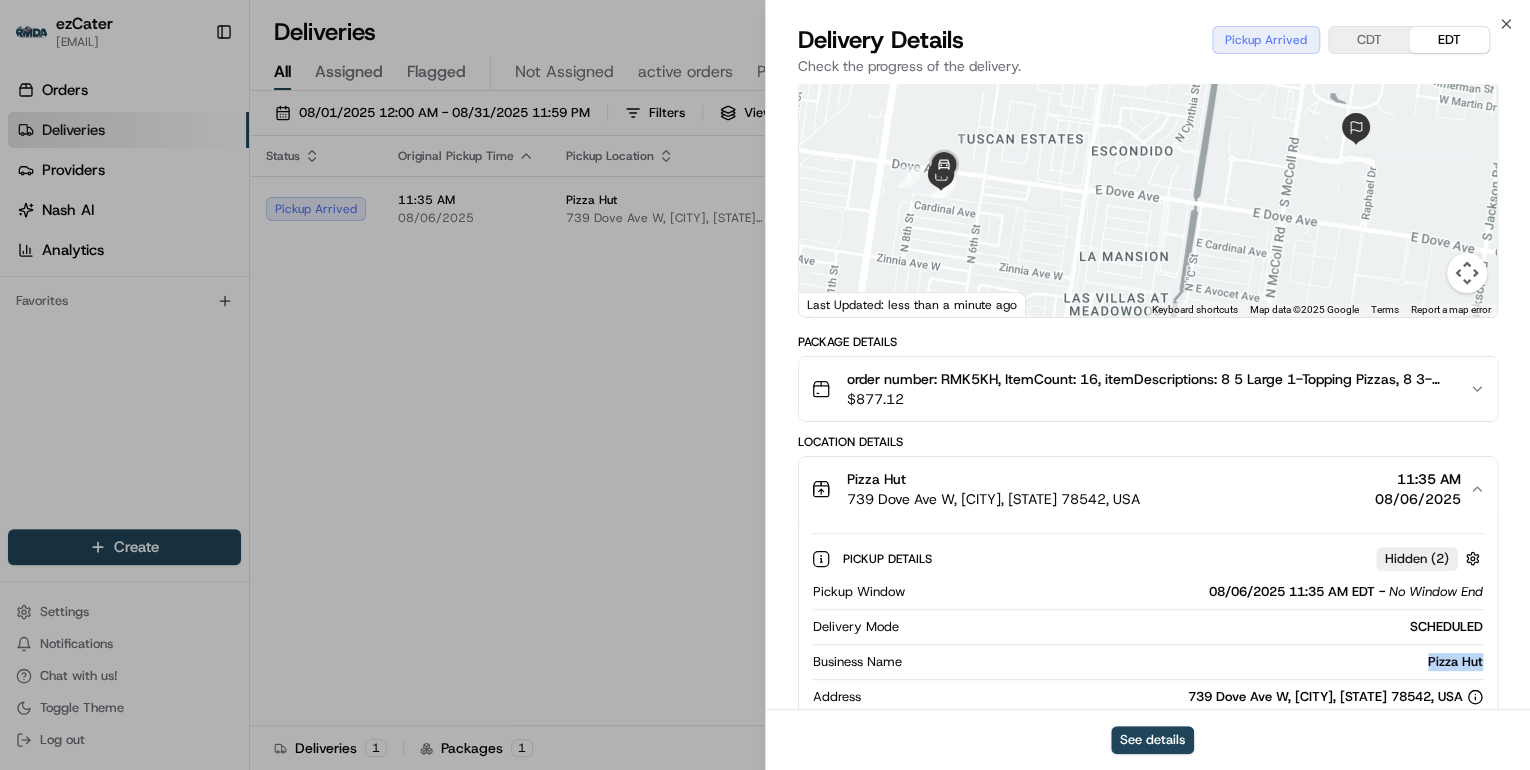 drag, startPoint x: 1492, startPoint y: 660, endPoint x: 1402, endPoint y: 665, distance: 90.13878 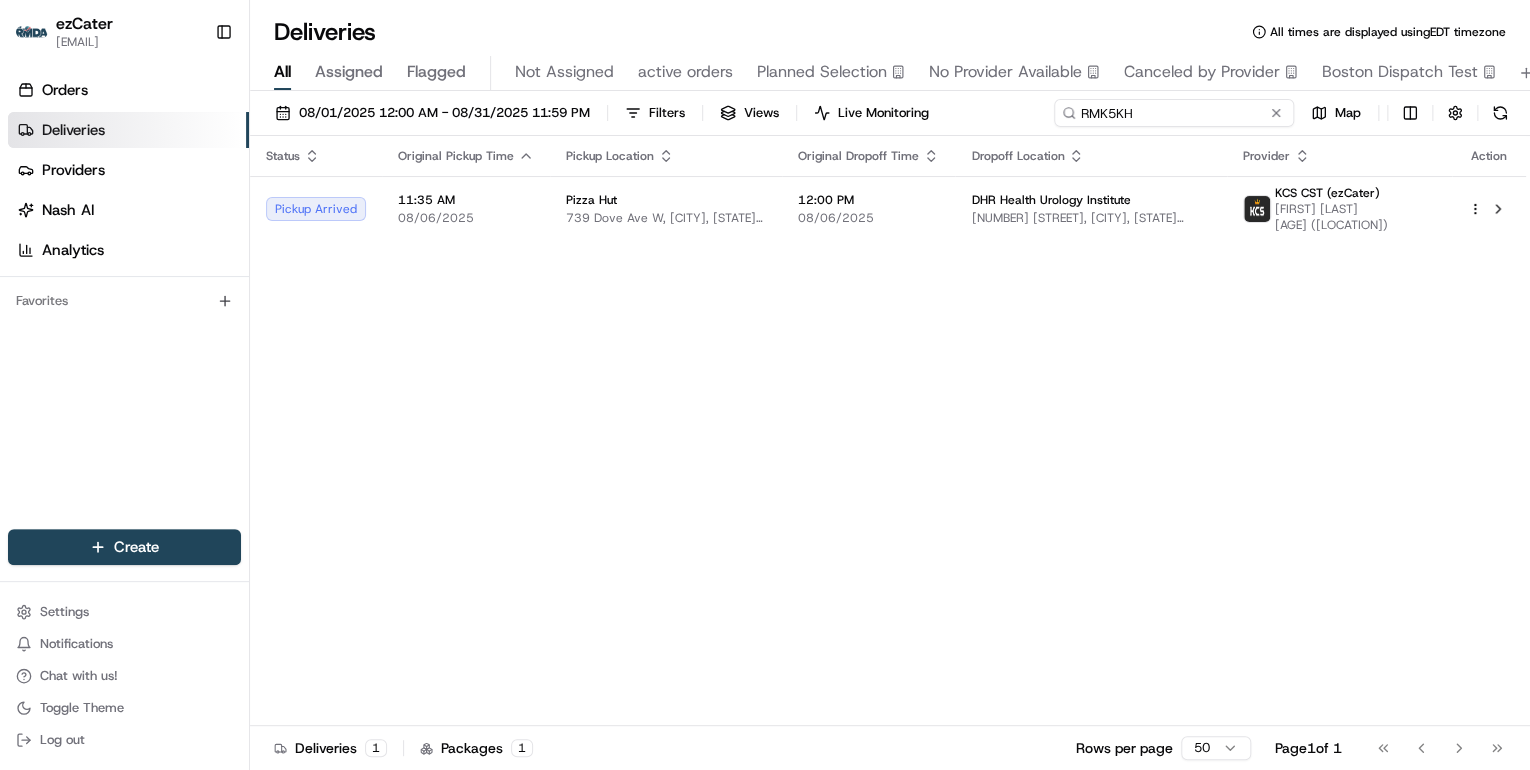 click on "Deliveries All times are displayed using  EDT   timezone All Assigned Flagged Not Assigned active orders Planned Selection No Provider Available Canceled by Provider Boston Dispatch Test 08/01/2025 12:00 AM - 08/31/2025 11:59 PM Filters Views Live Monitoring RMK5KH Map Status Original Pickup Time Pickup Location Original Dropoff Time Dropoff Location Provider Action Pickup Arrived 11:35 AM 08/06/2025 Pizza Hut 739 Dove Ave W, Edinburg, TX 78542, USA 12:00 PM 08/06/2025 DHR Health Urology Institute 2603 Michael Angelo Dr, Edinburg, TX 78539, USA KCS CST (ezCater) Erick  Lugo  79 (Edinburg/McAllen TX) Deliveries 1 Packages 1 Rows per page 50 Page  1  of   1 Go to first page Go to previous page Go to next page Go to last page" at bounding box center [890, 385] 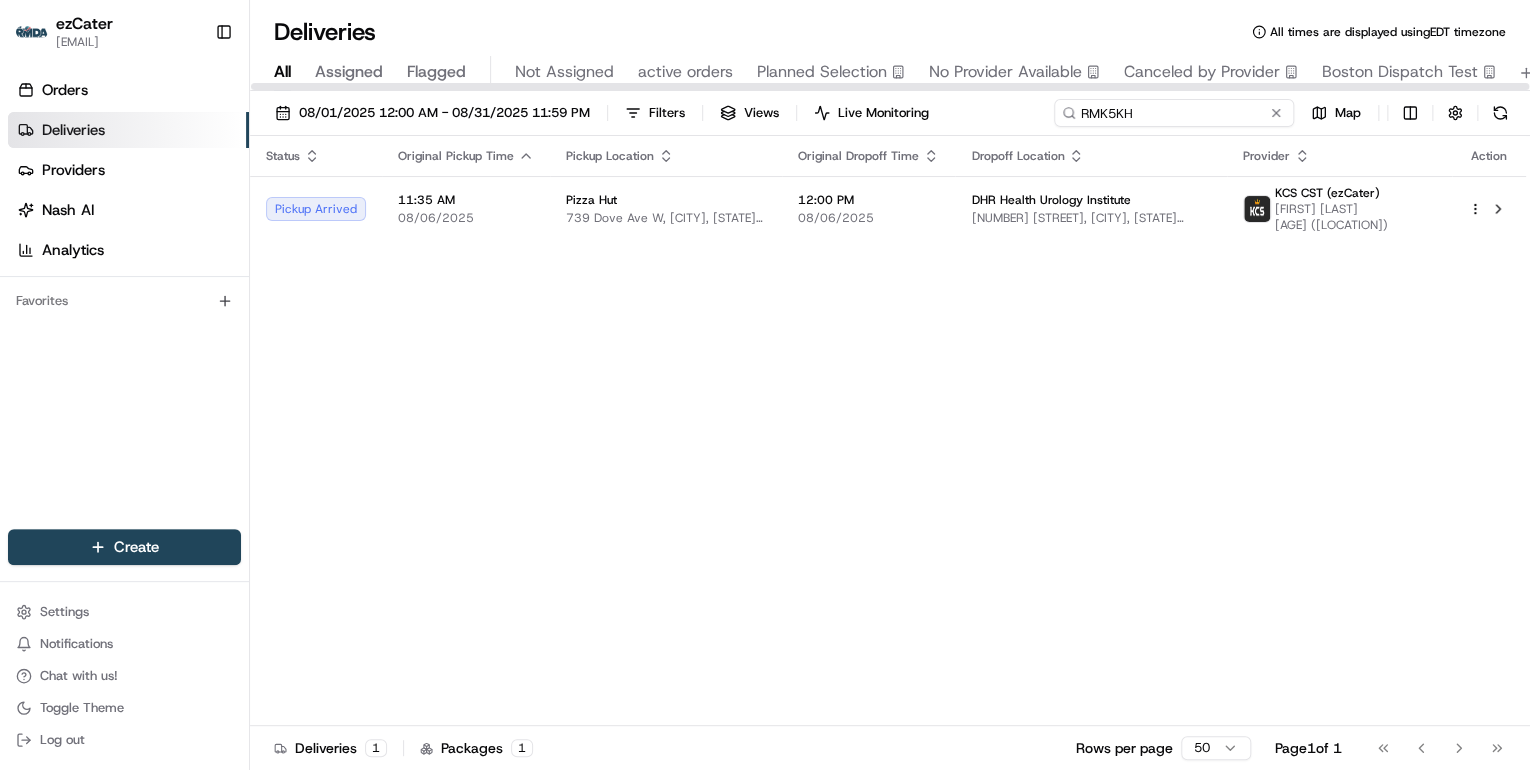 paste on "YZ69YC" 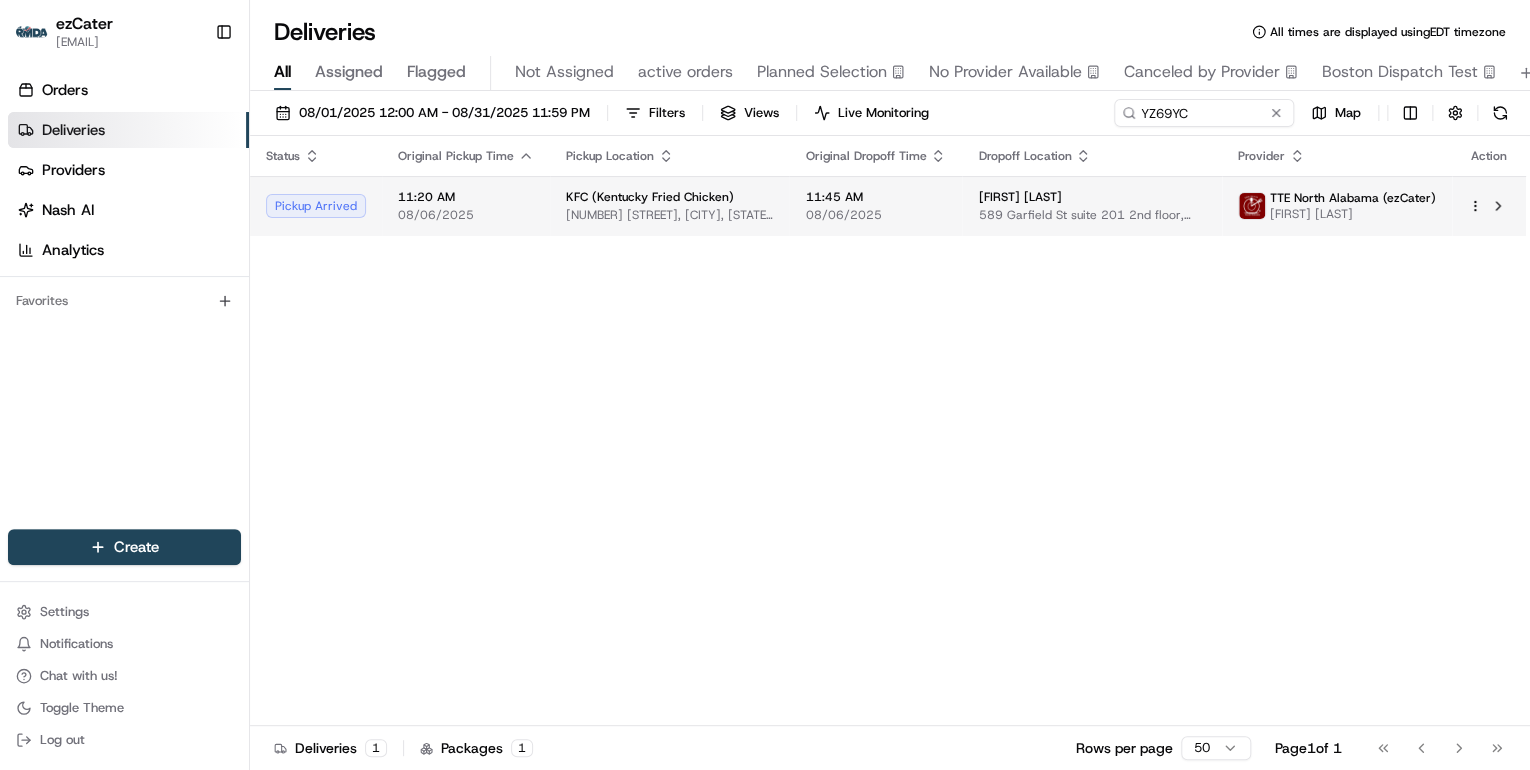 click on "508 N Gloster St, Tupelo, MS 38804, USA" at bounding box center (669, 215) 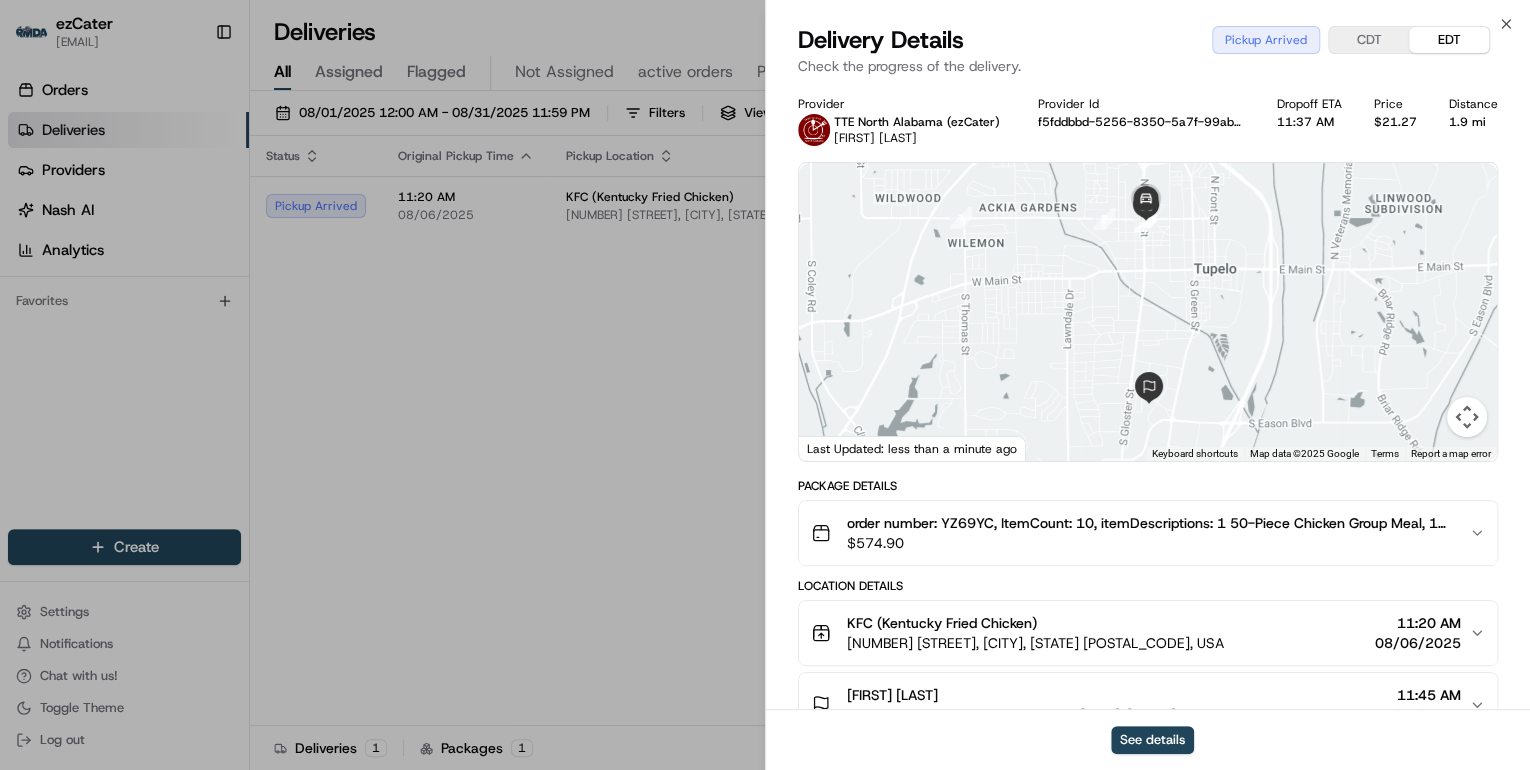 click on "$ 574.90" at bounding box center [1150, 543] 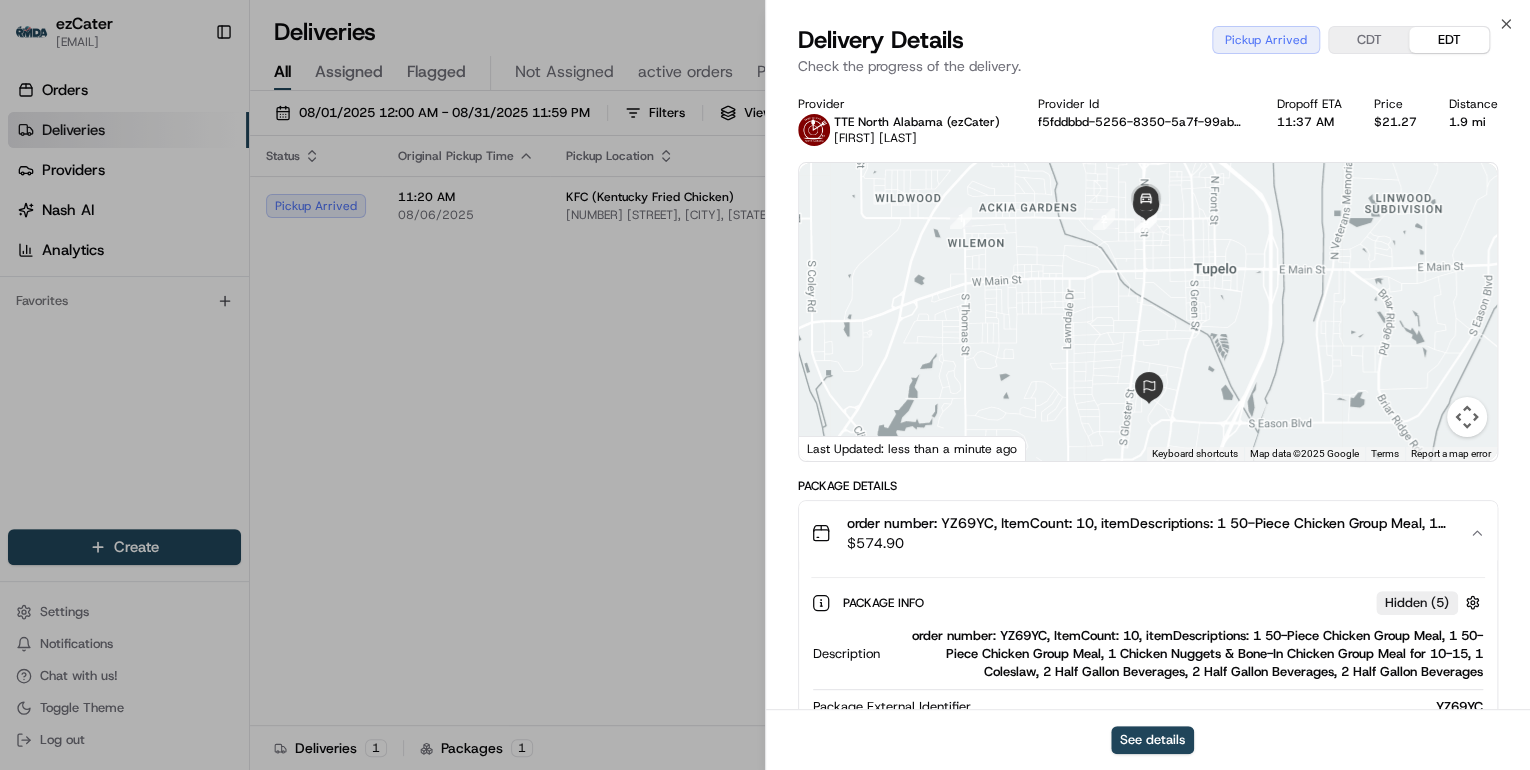 scroll, scrollTop: 240, scrollLeft: 0, axis: vertical 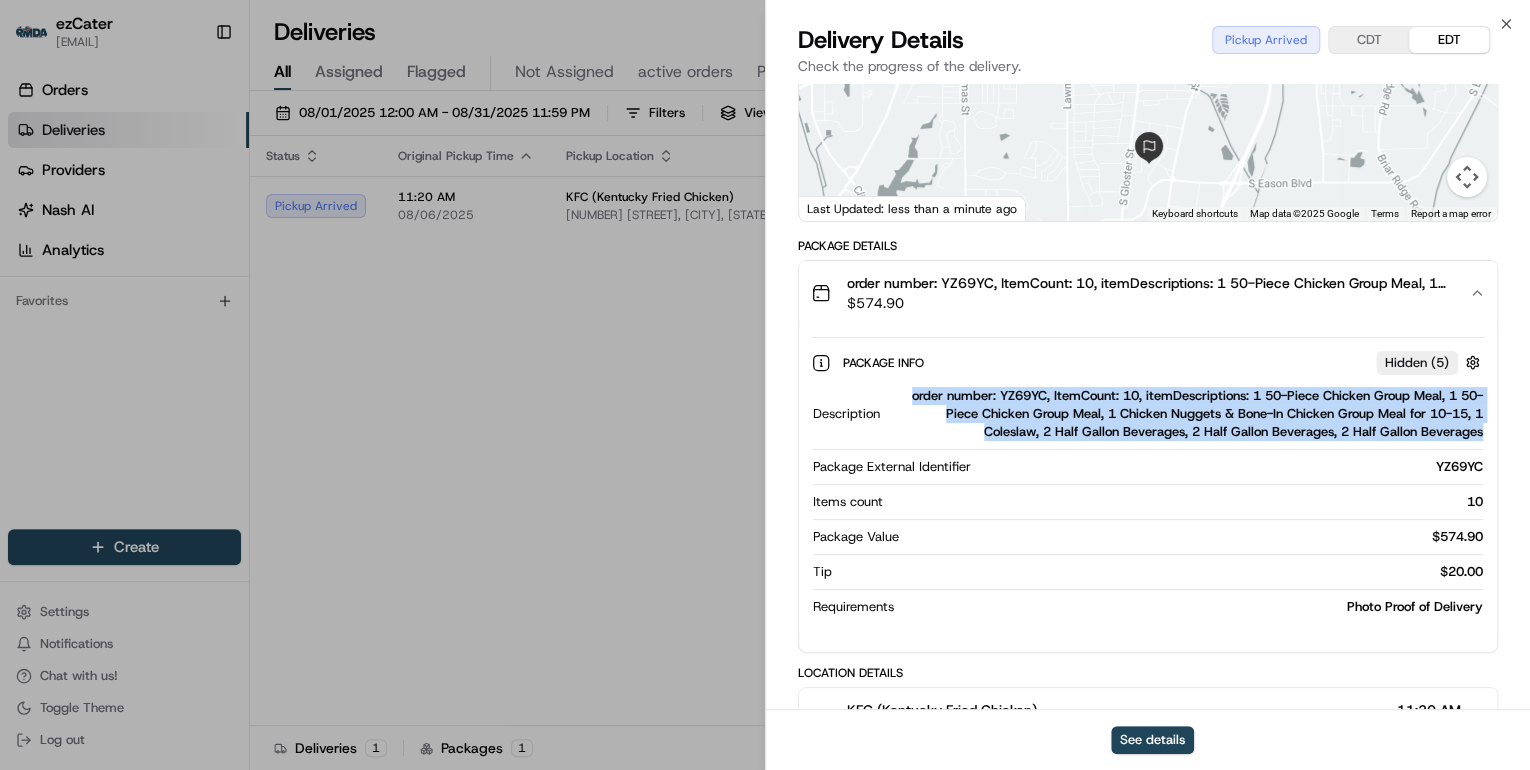 drag, startPoint x: 907, startPoint y: 389, endPoint x: 1502, endPoint y: 432, distance: 596.55176 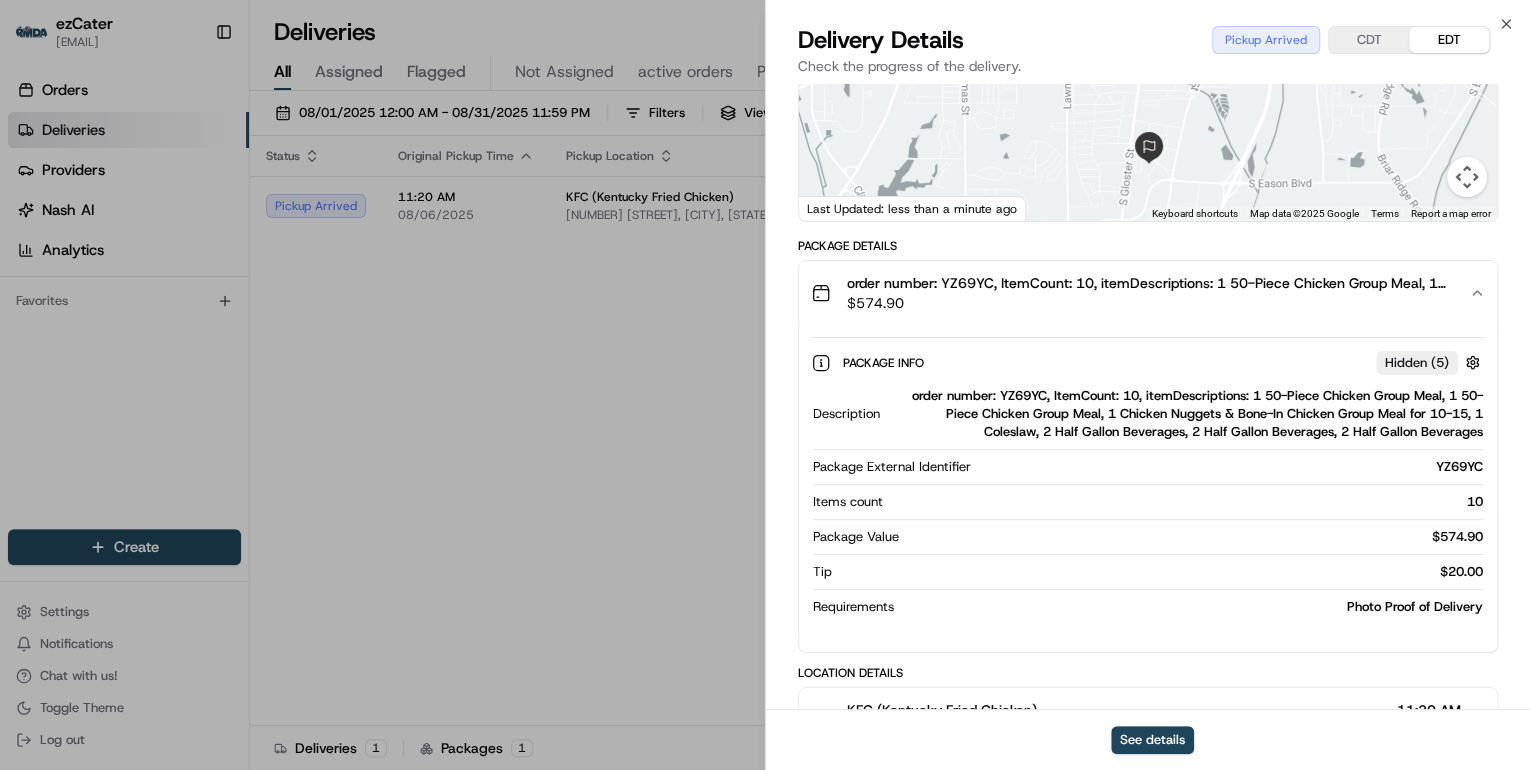 drag, startPoint x: 580, startPoint y: 320, endPoint x: 701, endPoint y: 260, distance: 135.05925 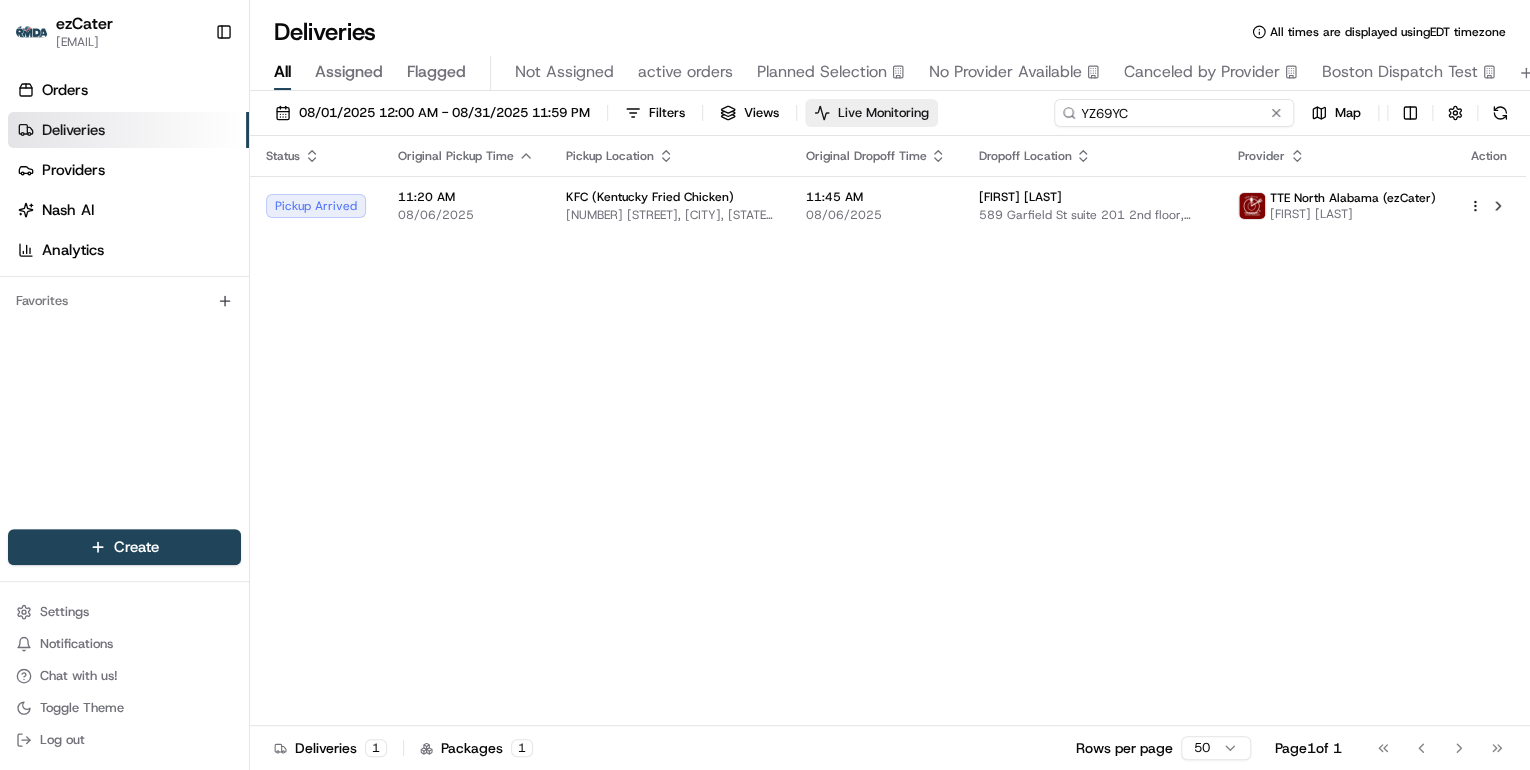 drag, startPoint x: 1210, startPoint y: 122, endPoint x: 794, endPoint y: 113, distance: 416.09735 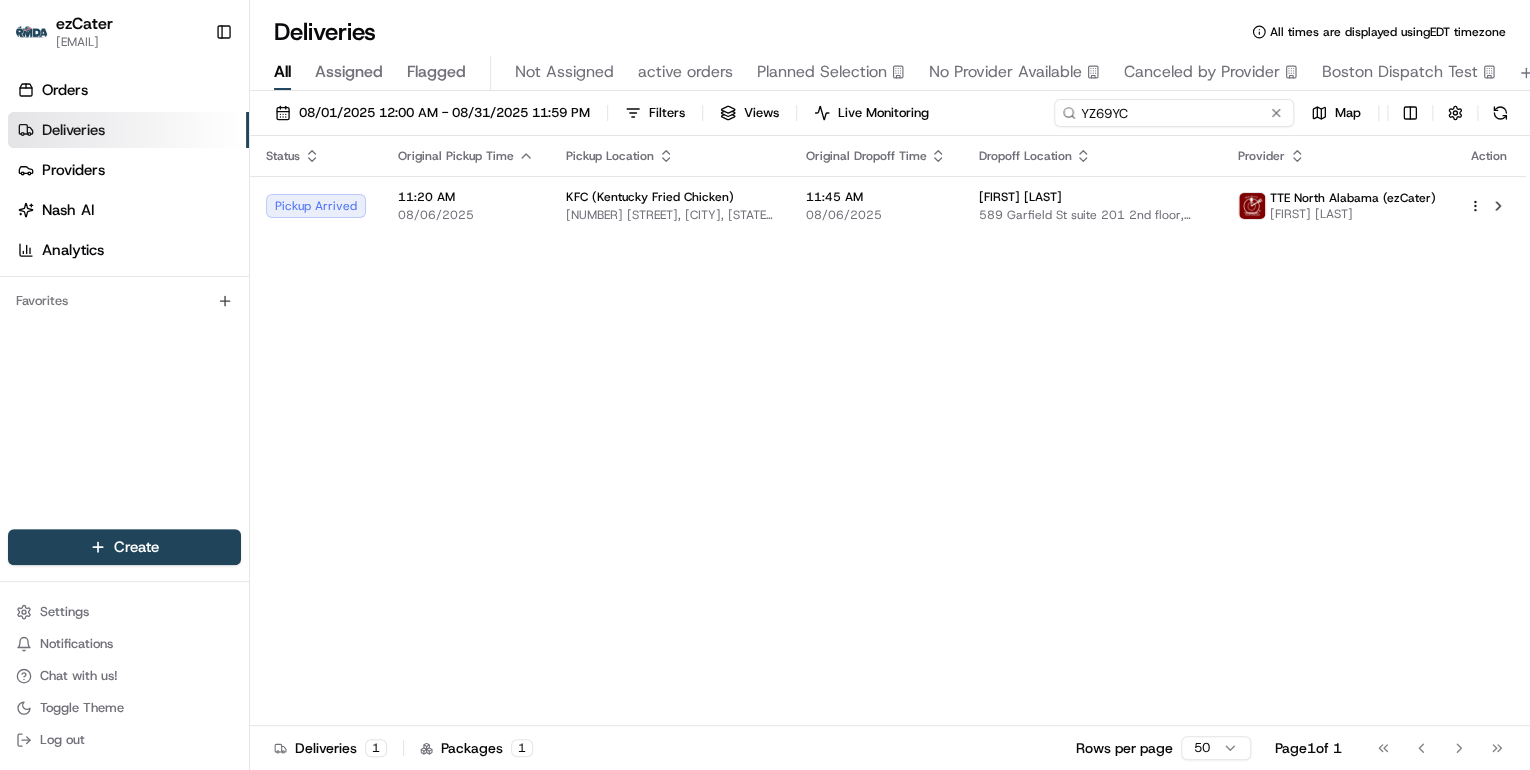 click on "08/01/2025 12:00 AM - 08/31/2025 11:59 PM Filters Views Live Monitoring YZ69YC Map" at bounding box center [890, 117] 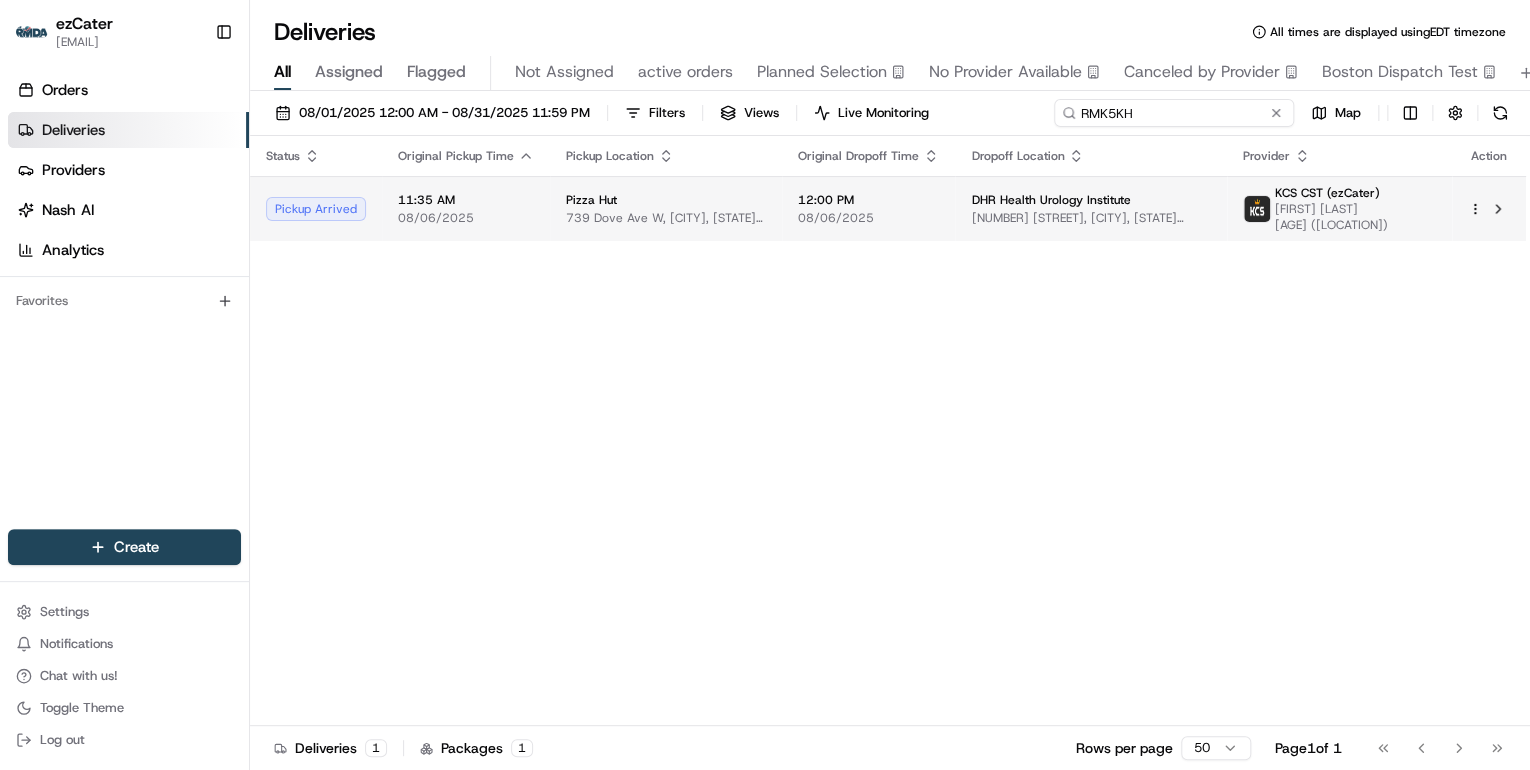 type on "RMK5KH" 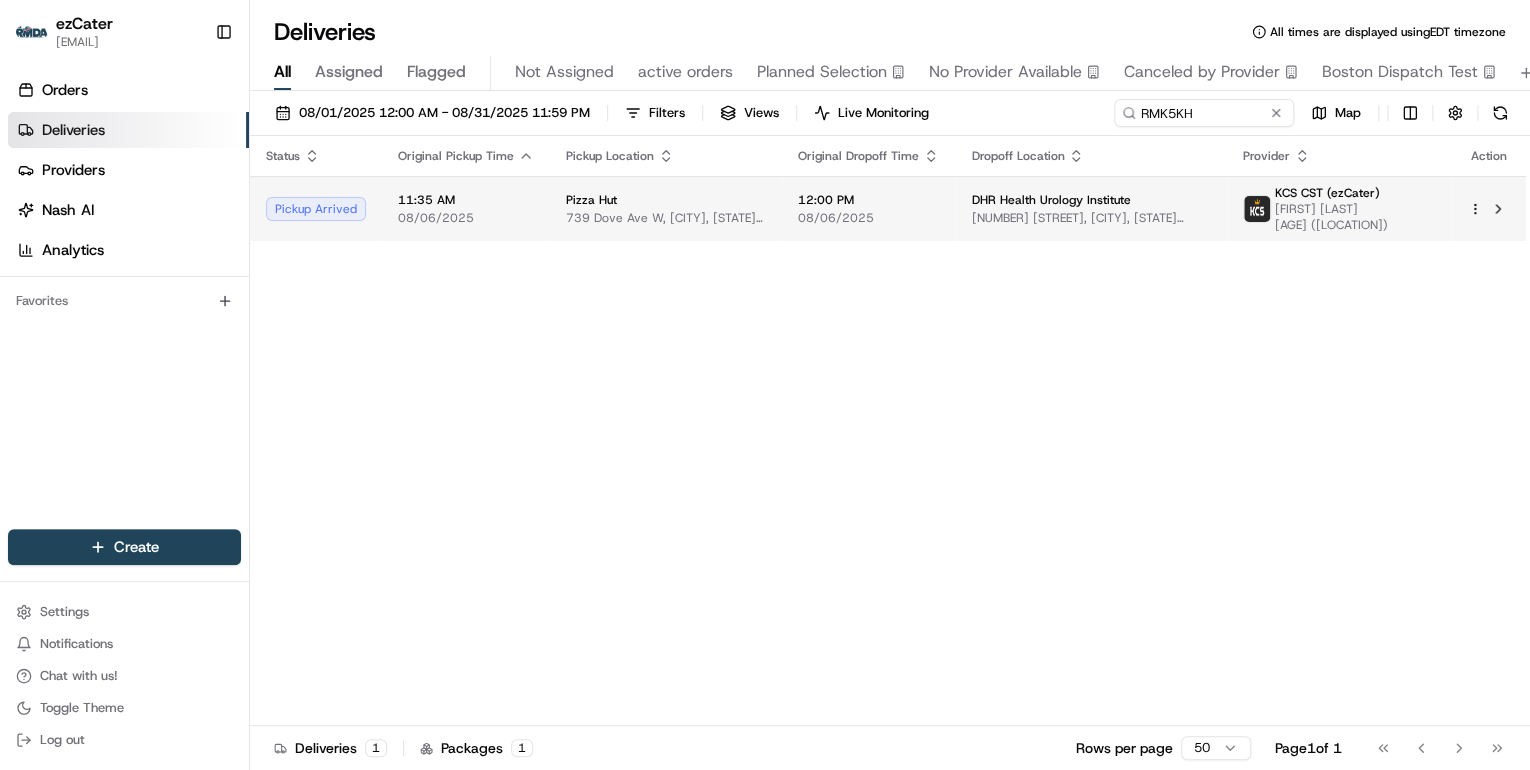 click on "Pizza Hut 739 Dove Ave W, Edinburg, TX 78542, USA" at bounding box center (666, 209) 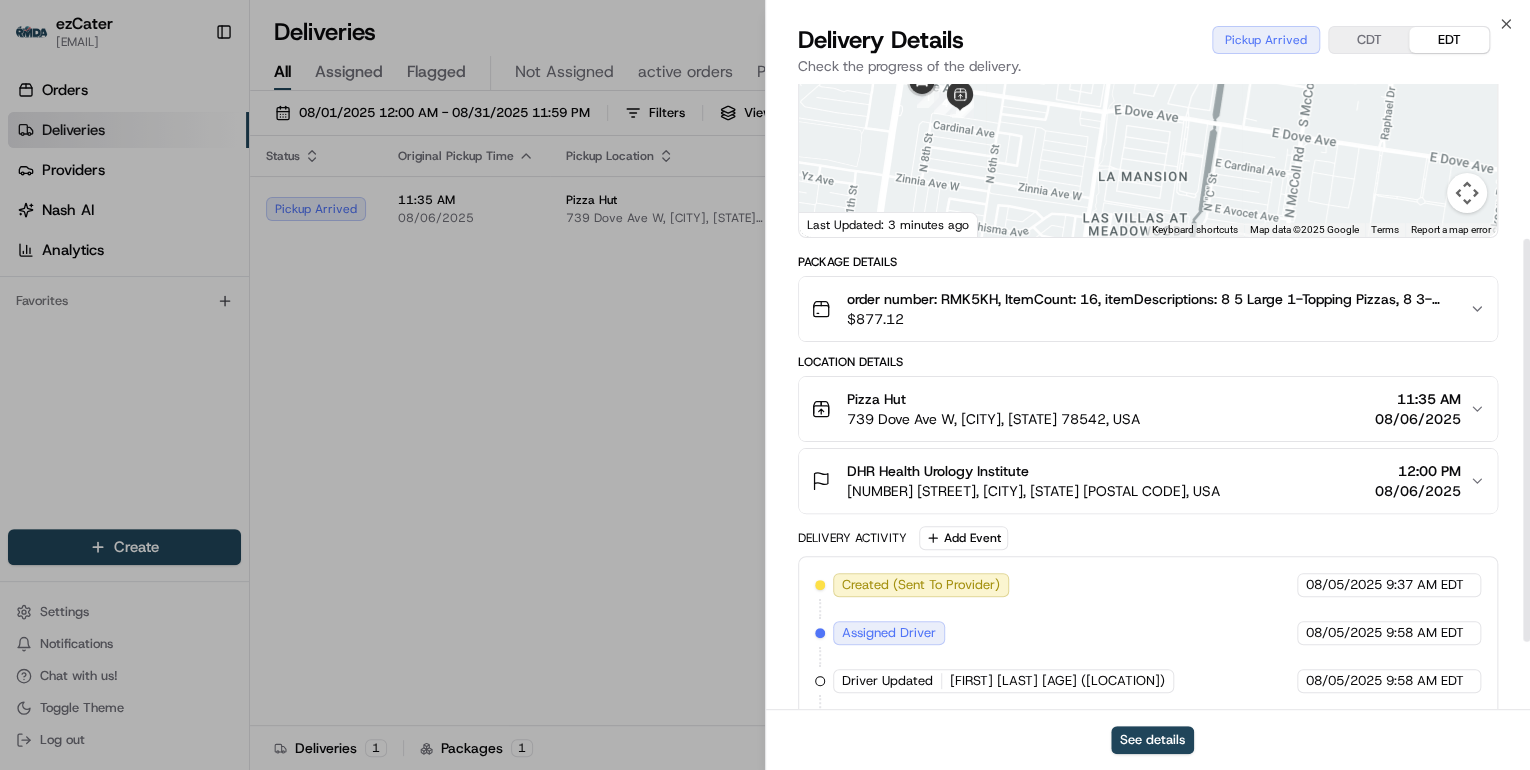 scroll, scrollTop: 345, scrollLeft: 0, axis: vertical 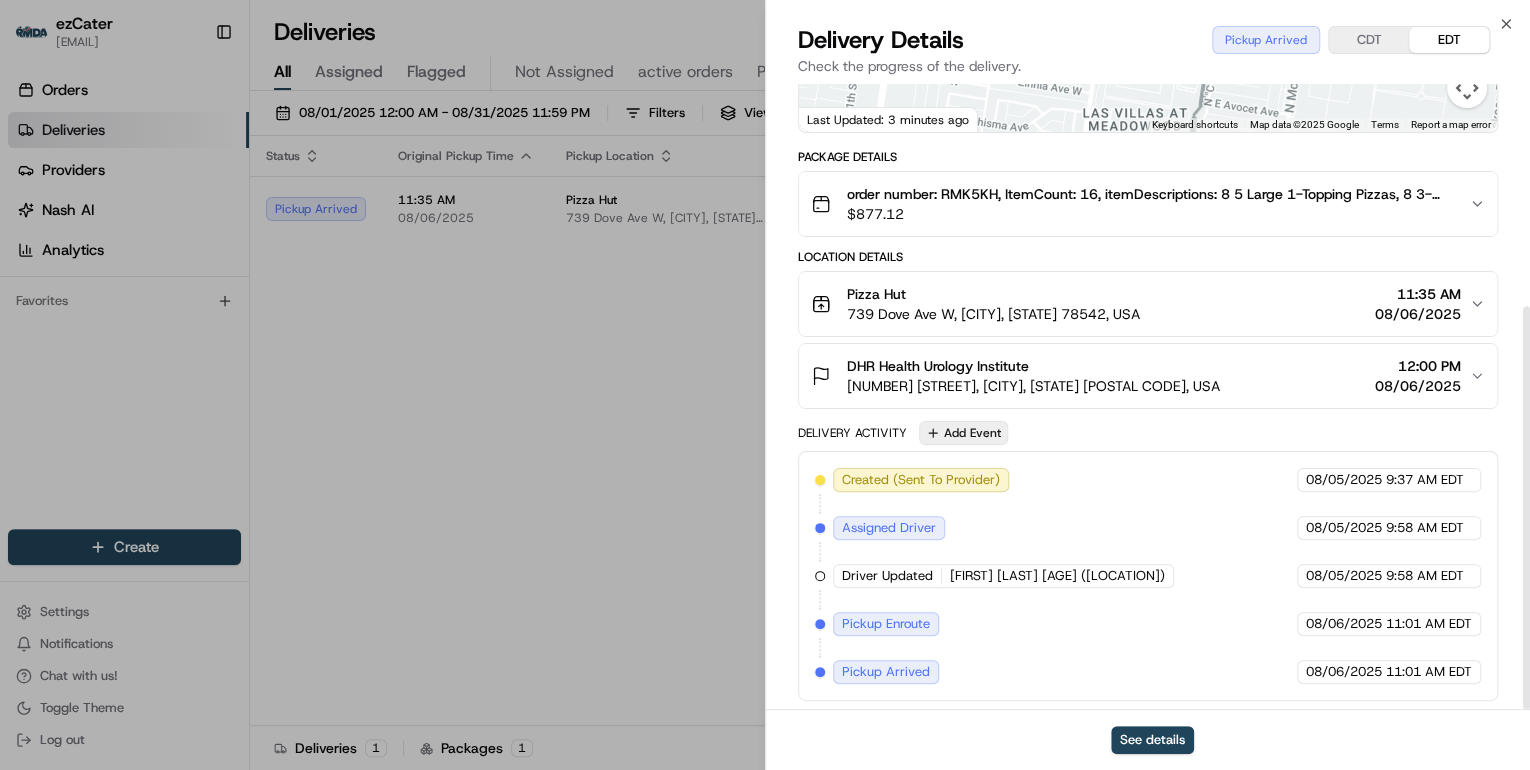 click on "Add Event" at bounding box center (963, 433) 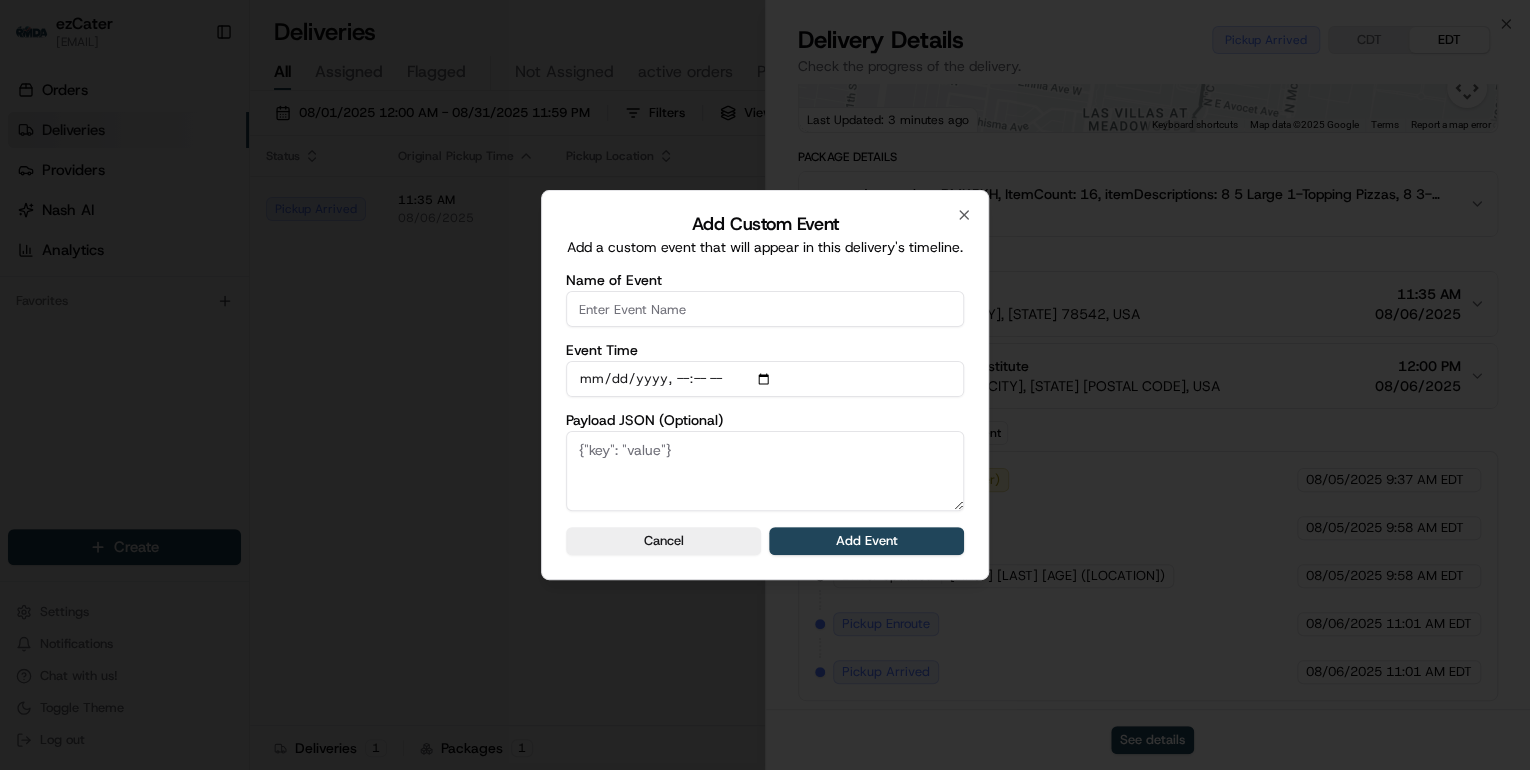 click on "Name of Event" at bounding box center [765, 309] 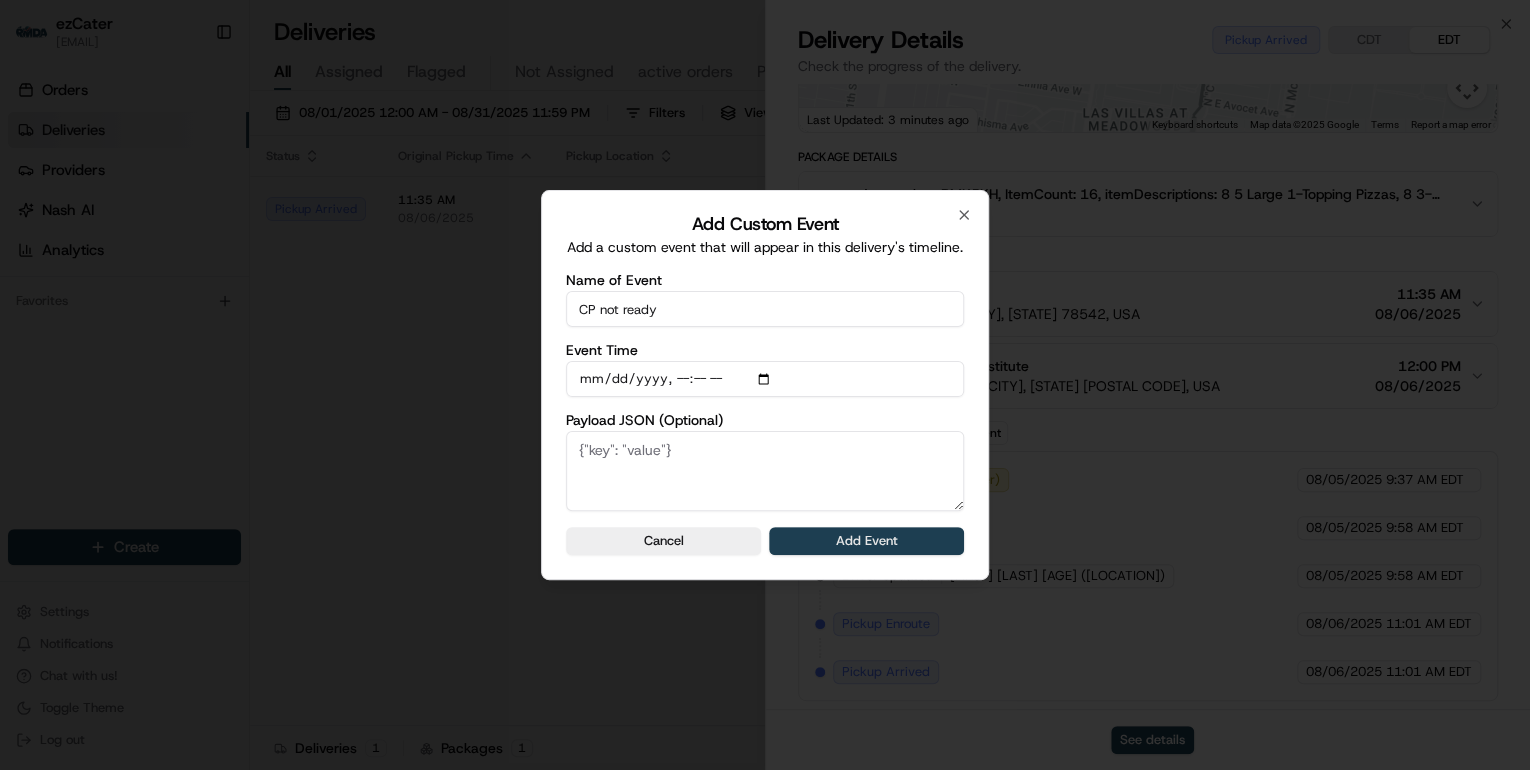 click on "Add Event" at bounding box center (866, 541) 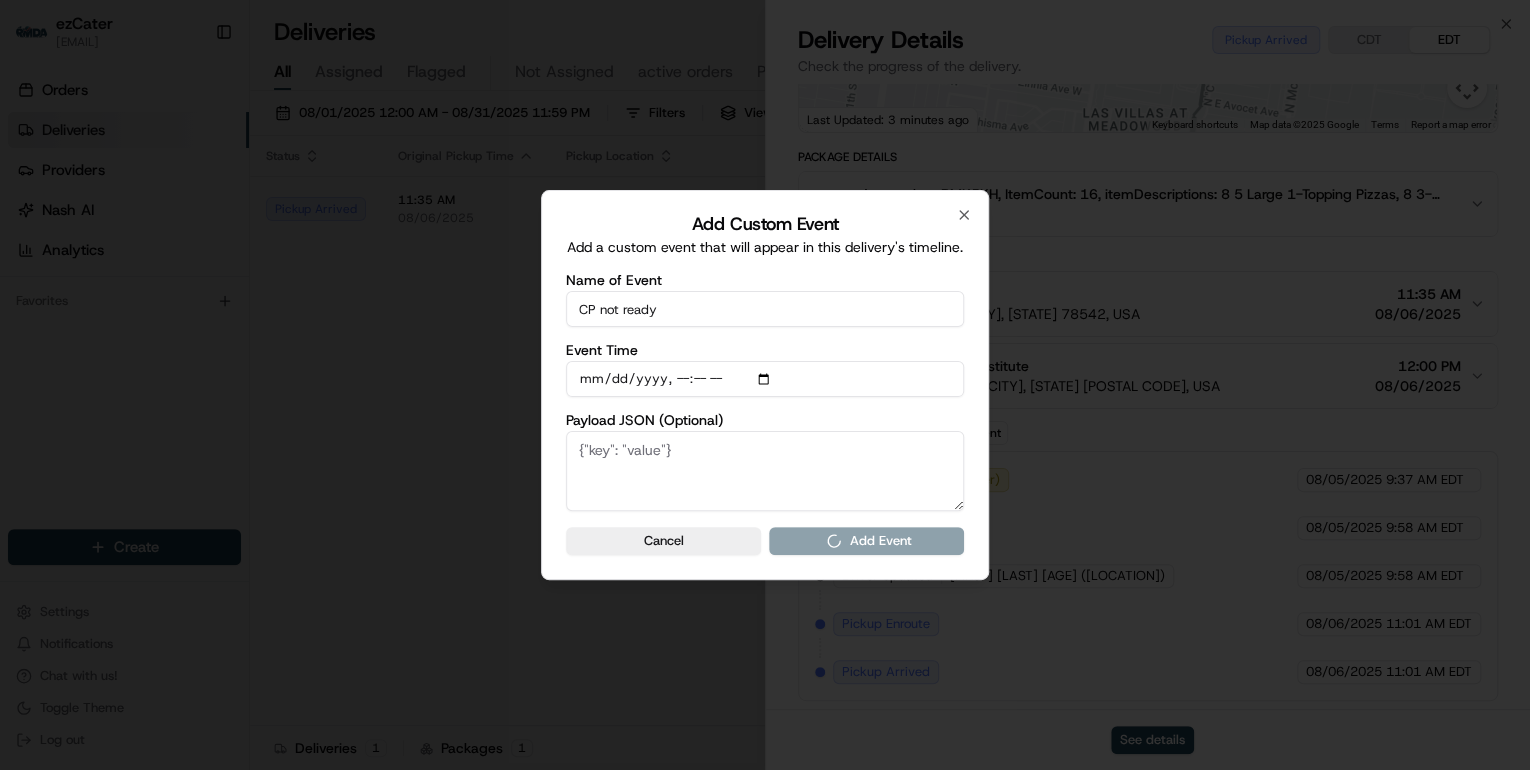 type 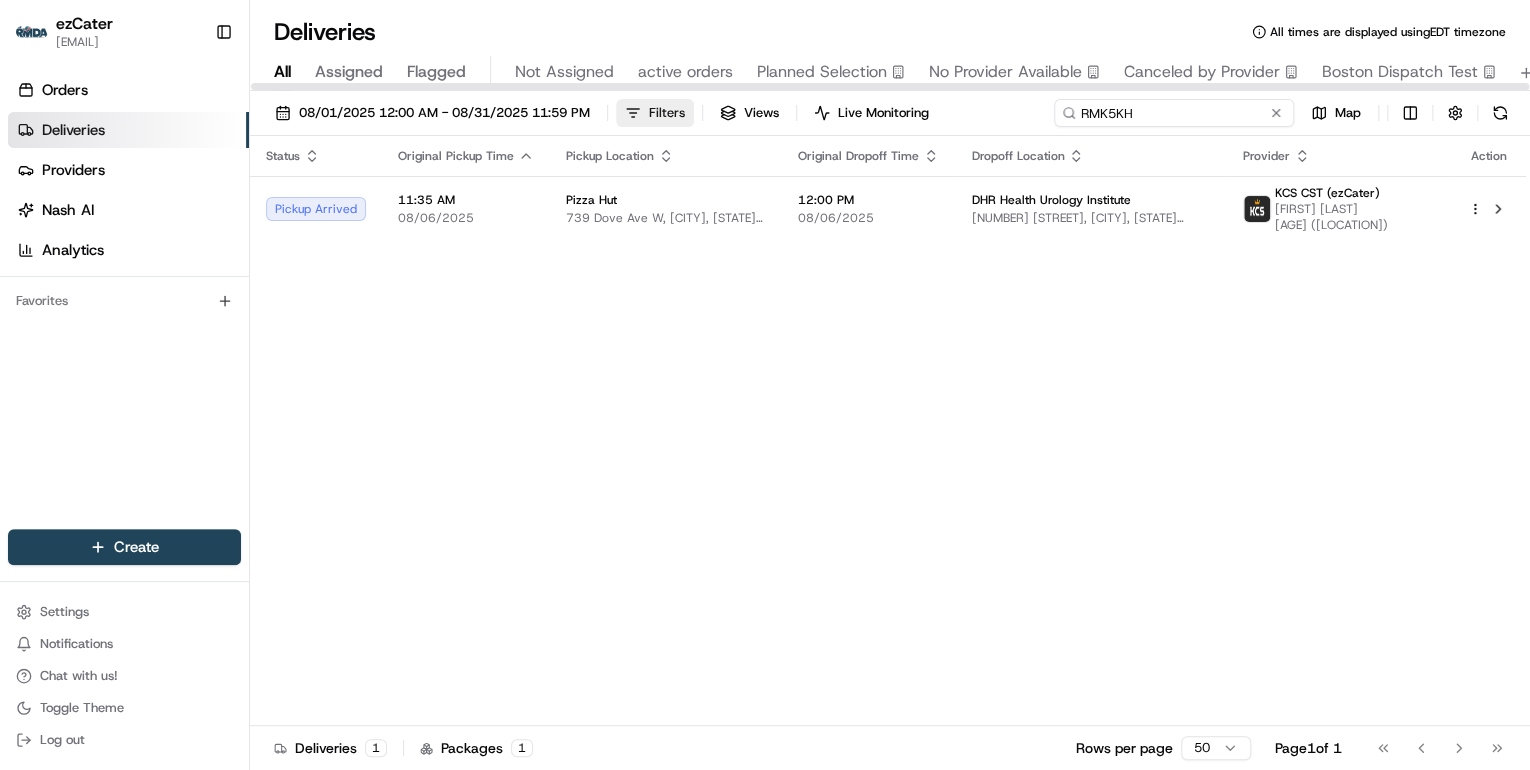 drag, startPoint x: 1211, startPoint y: 115, endPoint x: 689, endPoint y: 123, distance: 522.0613 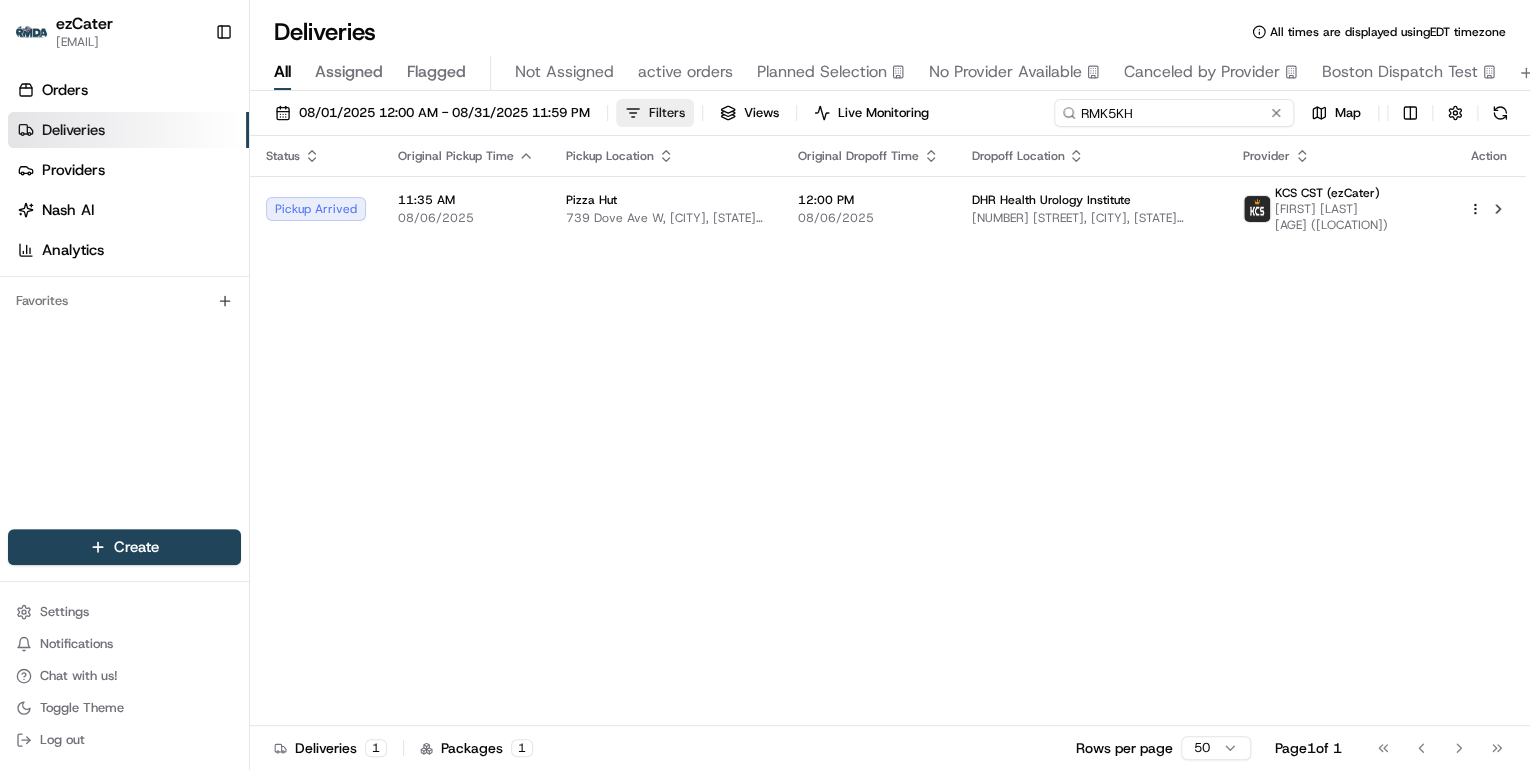 paste on "YZ69YC" 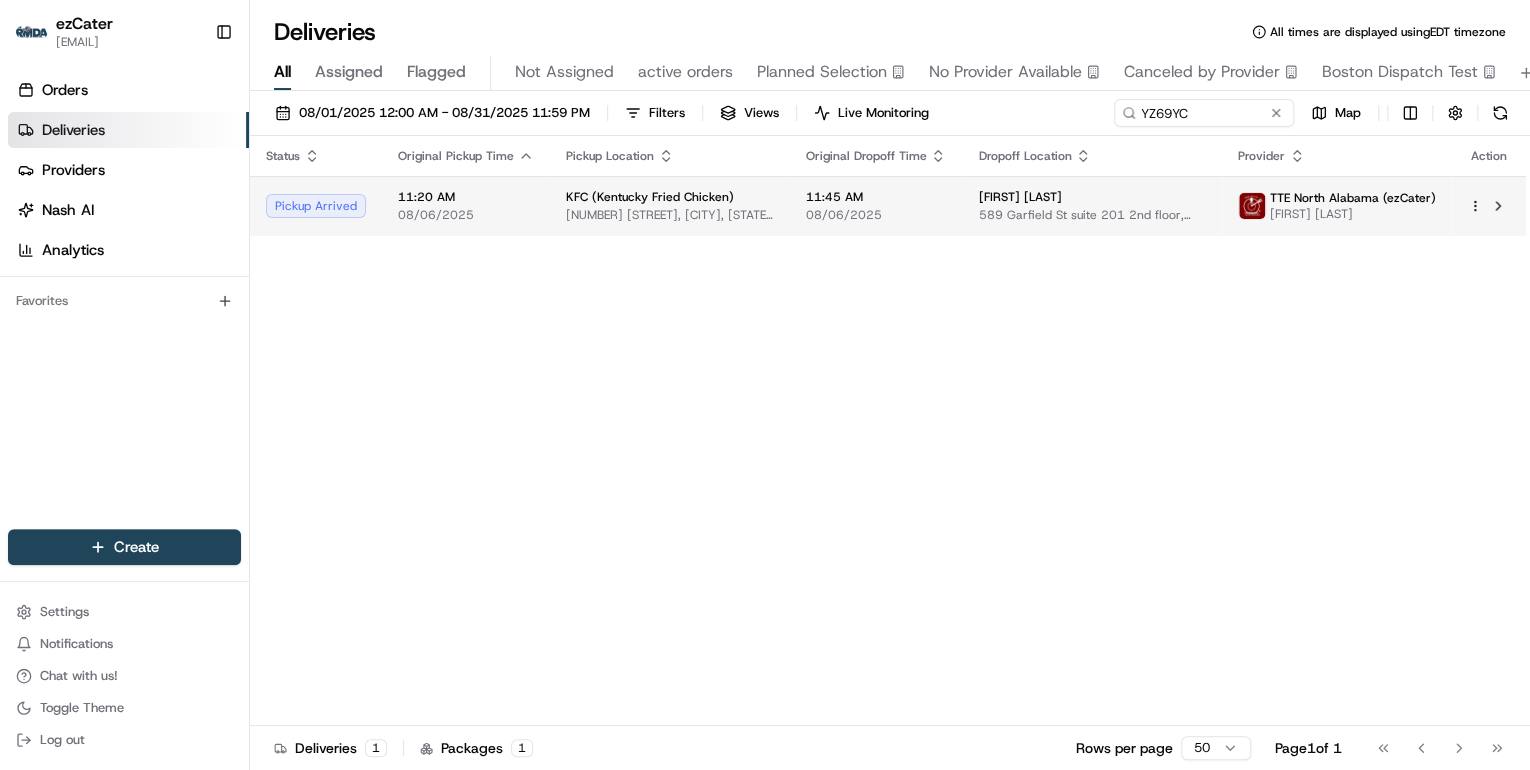 click on "KFC (Kentucky Fried Chicken)" at bounding box center [650, 197] 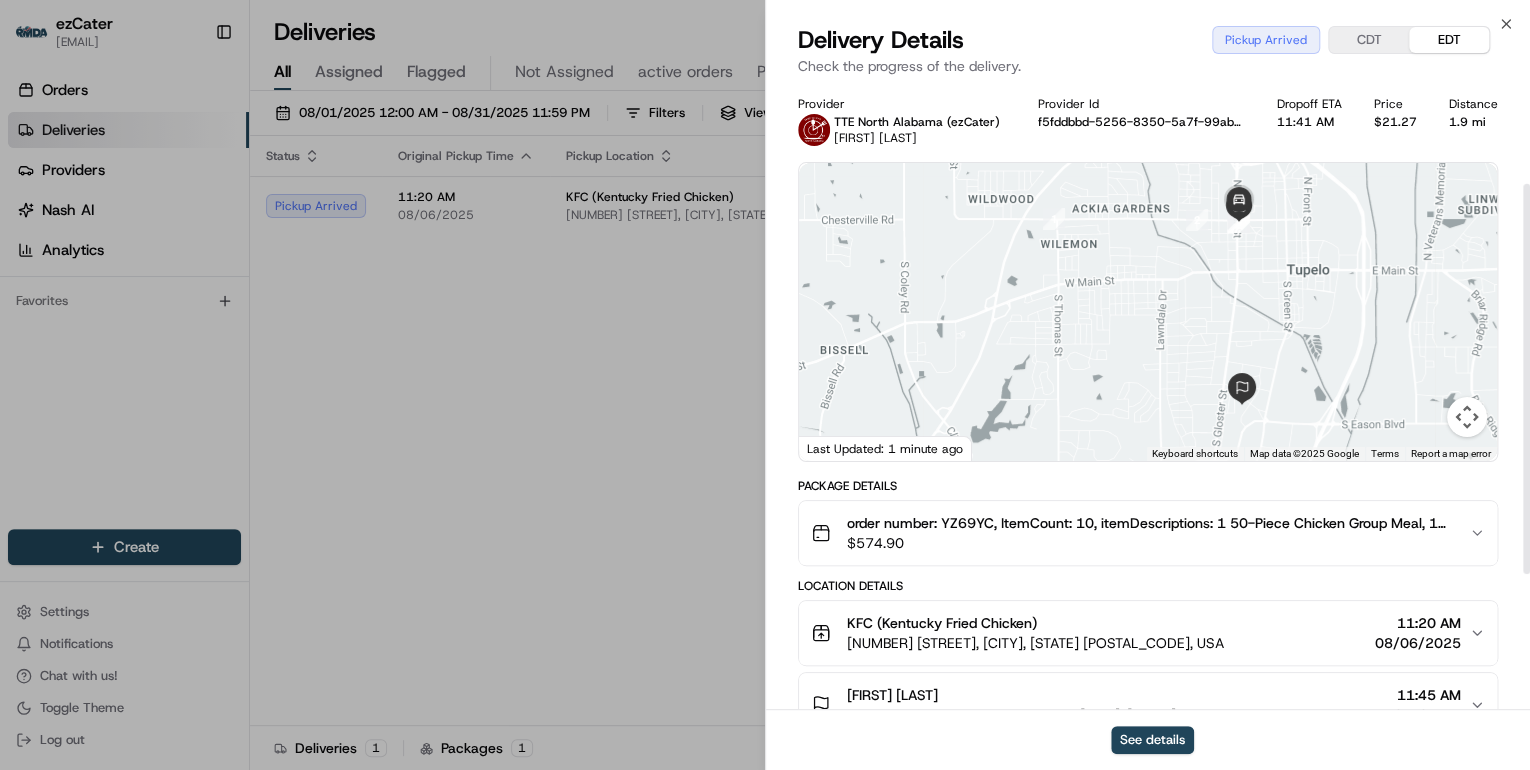 scroll, scrollTop: 160, scrollLeft: 0, axis: vertical 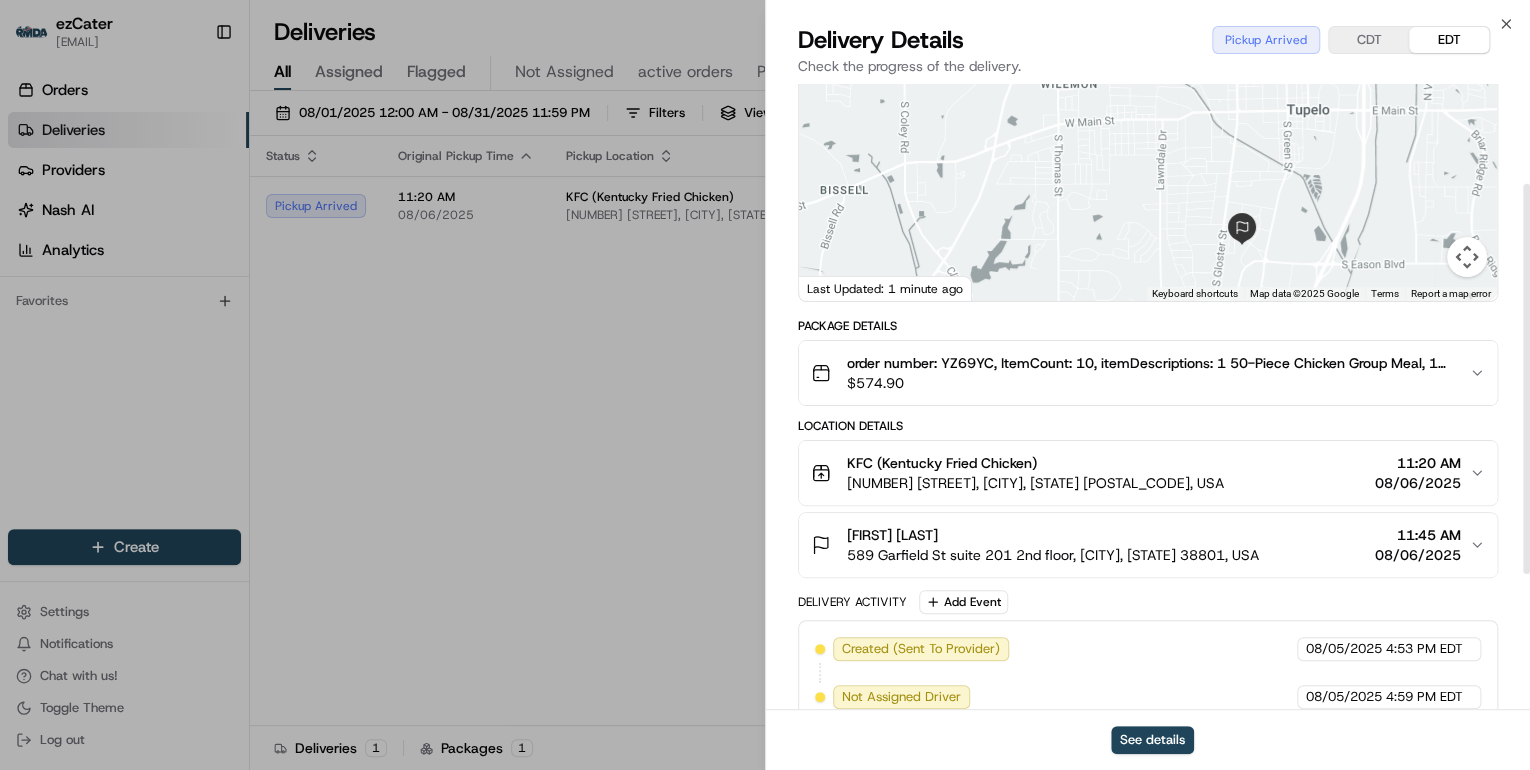 click on "KFC (Kentucky Fried Chicken)" at bounding box center [1035, 463] 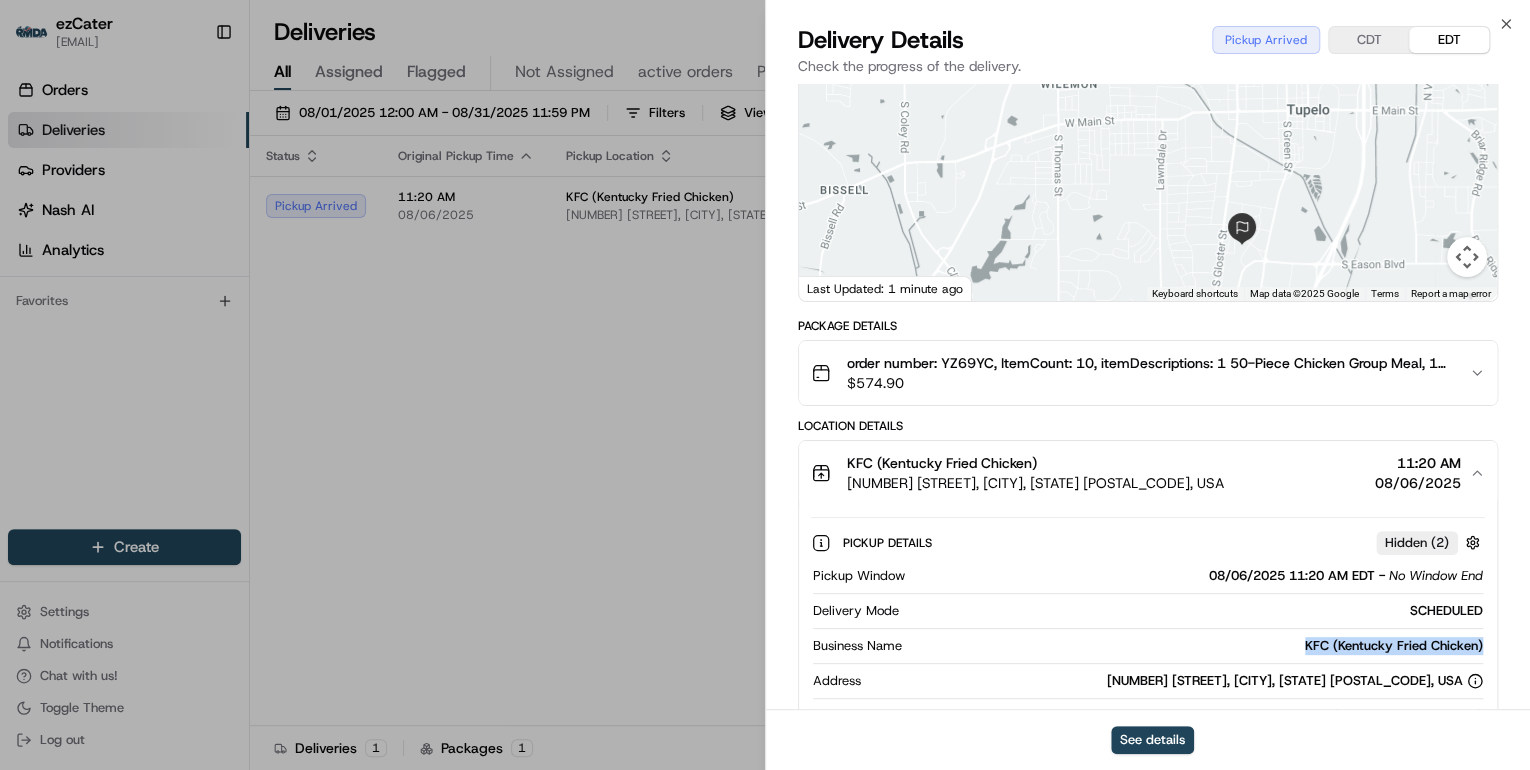drag, startPoint x: 1485, startPoint y: 647, endPoint x: 1312, endPoint y: 652, distance: 173.07224 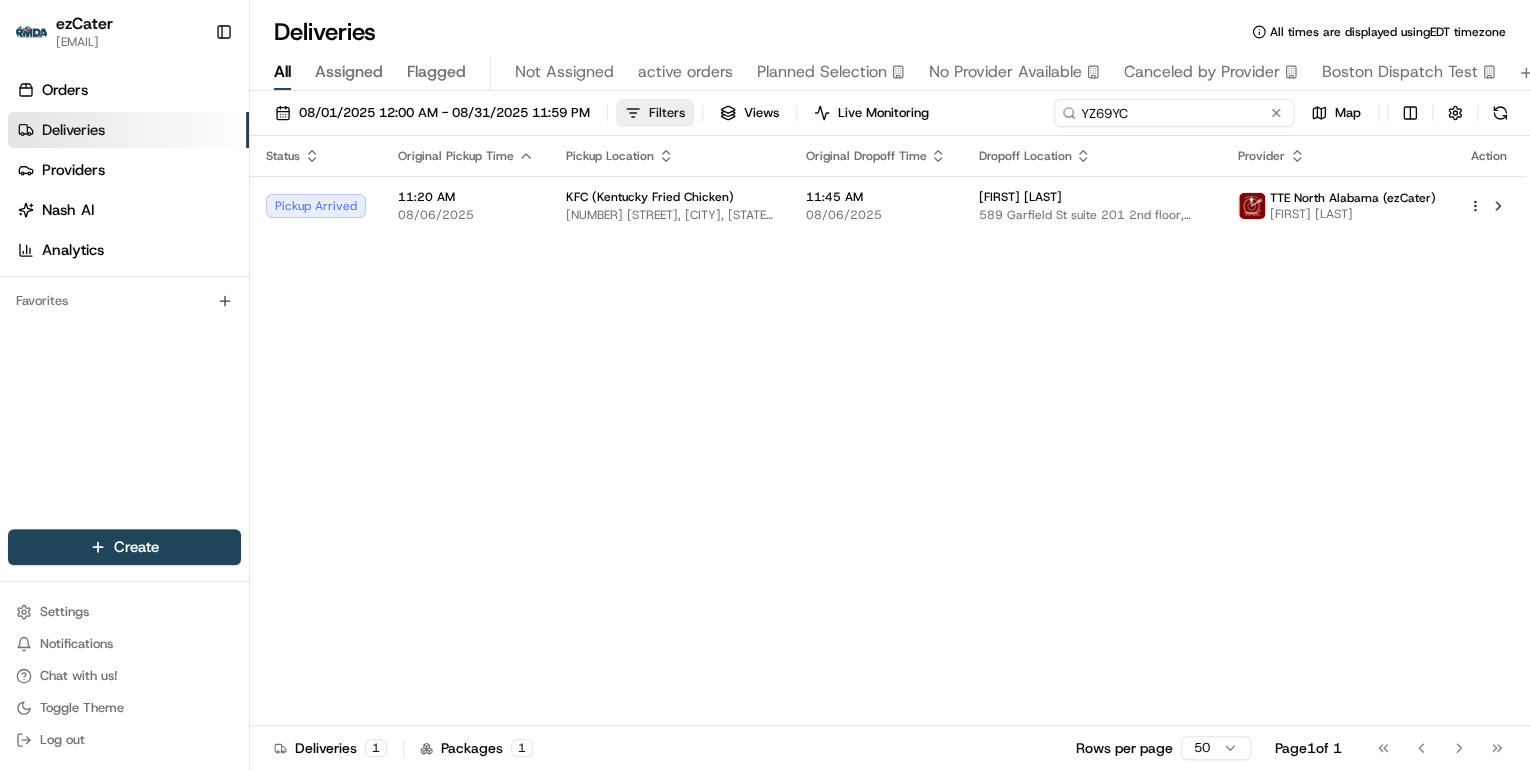 drag, startPoint x: 1205, startPoint y: 117, endPoint x: 622, endPoint y: 116, distance: 583.00085 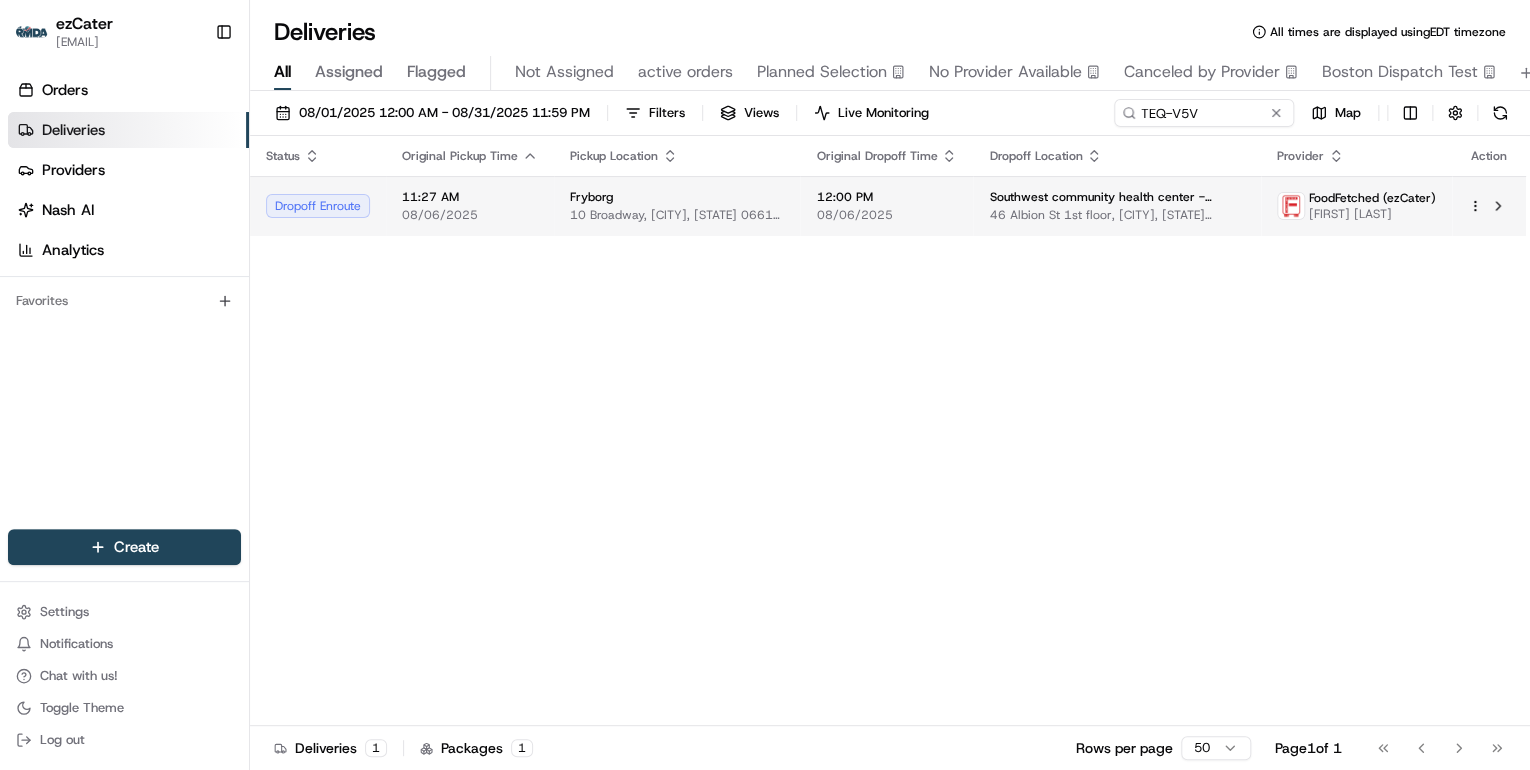 click on "Fryborg 10 Broadway, Trumbull, CT 06611, USA" at bounding box center [677, 206] 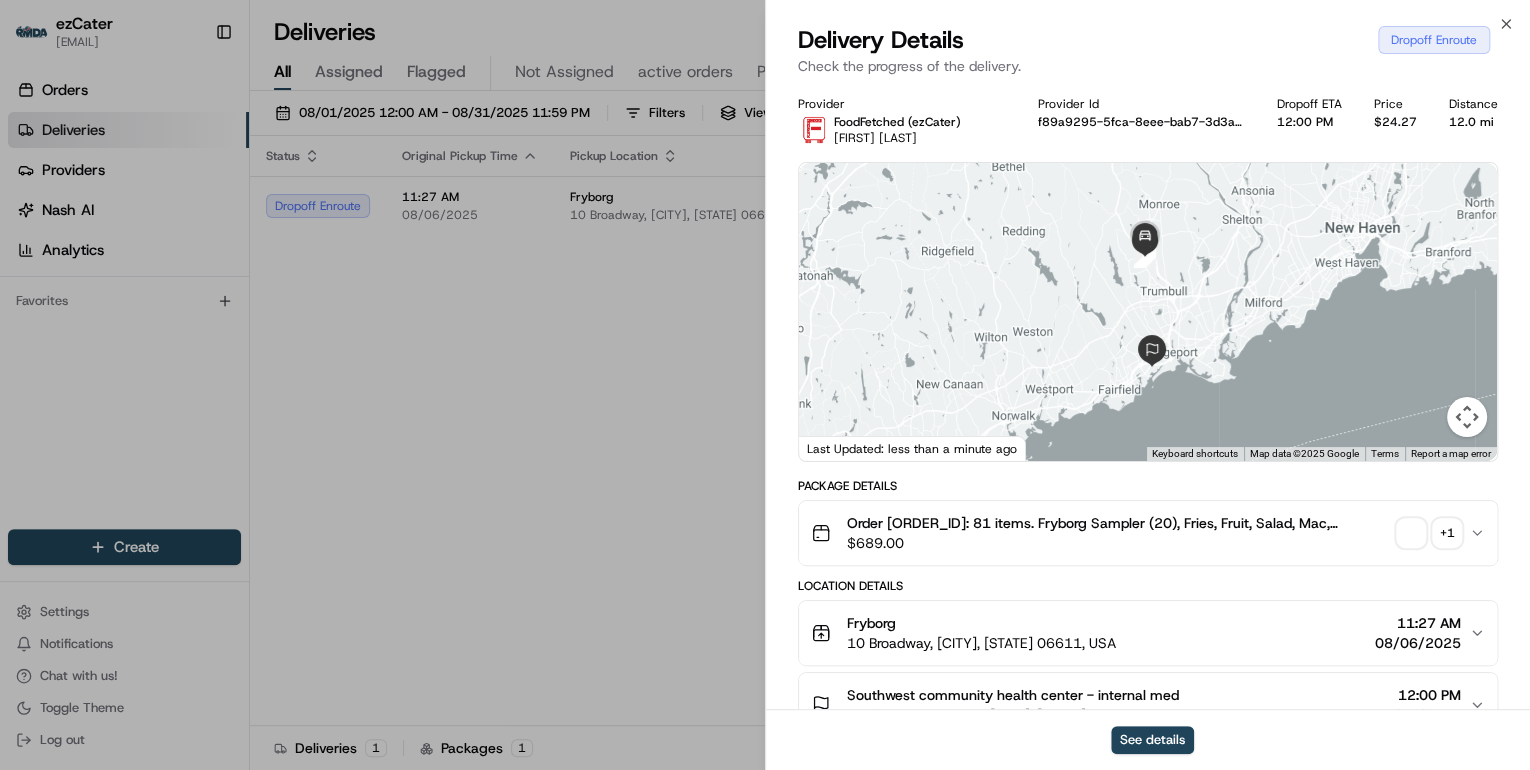 scroll, scrollTop: 472, scrollLeft: 0, axis: vertical 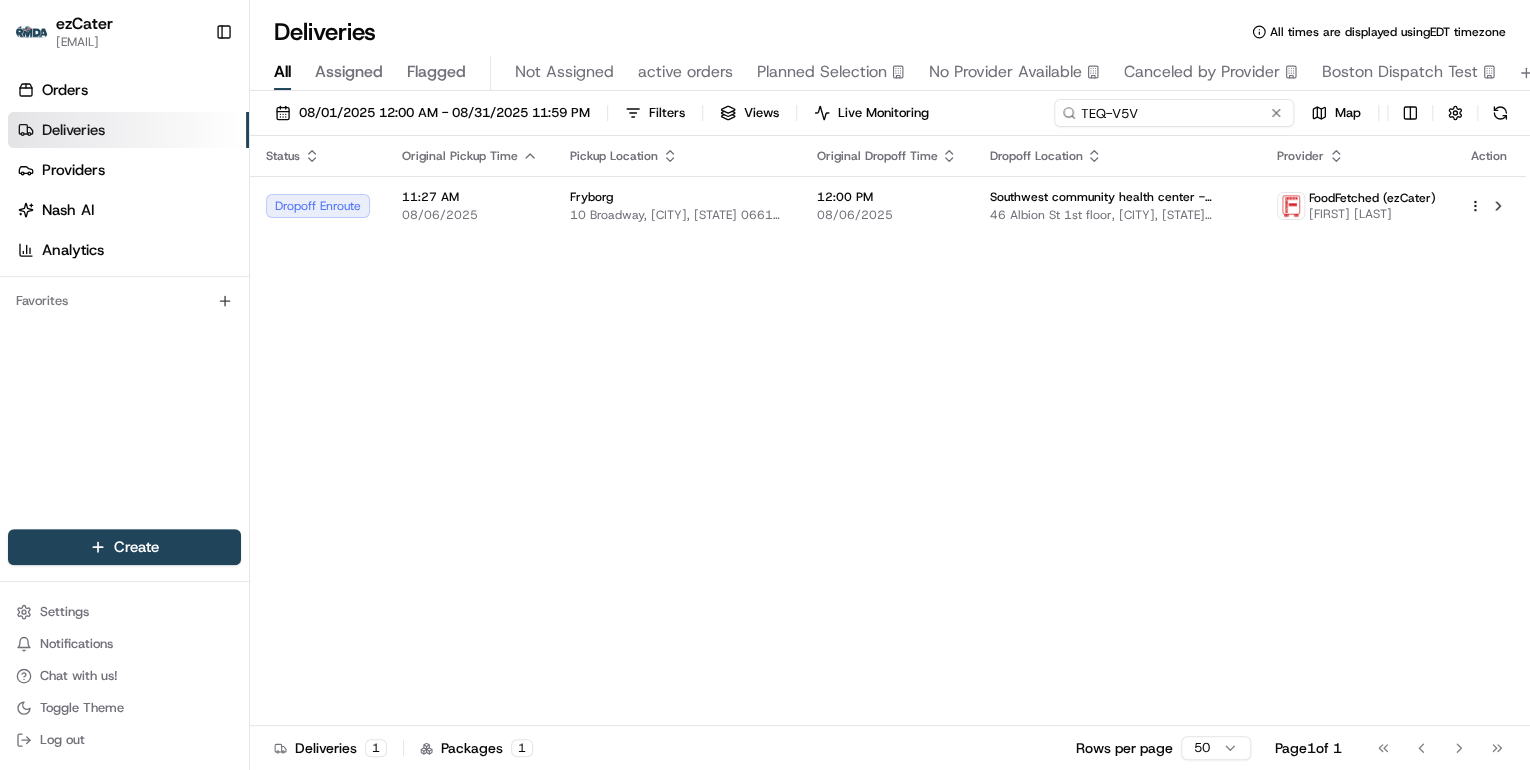 drag, startPoint x: 1225, startPoint y: 118, endPoint x: 439, endPoint y: 164, distance: 787.3449 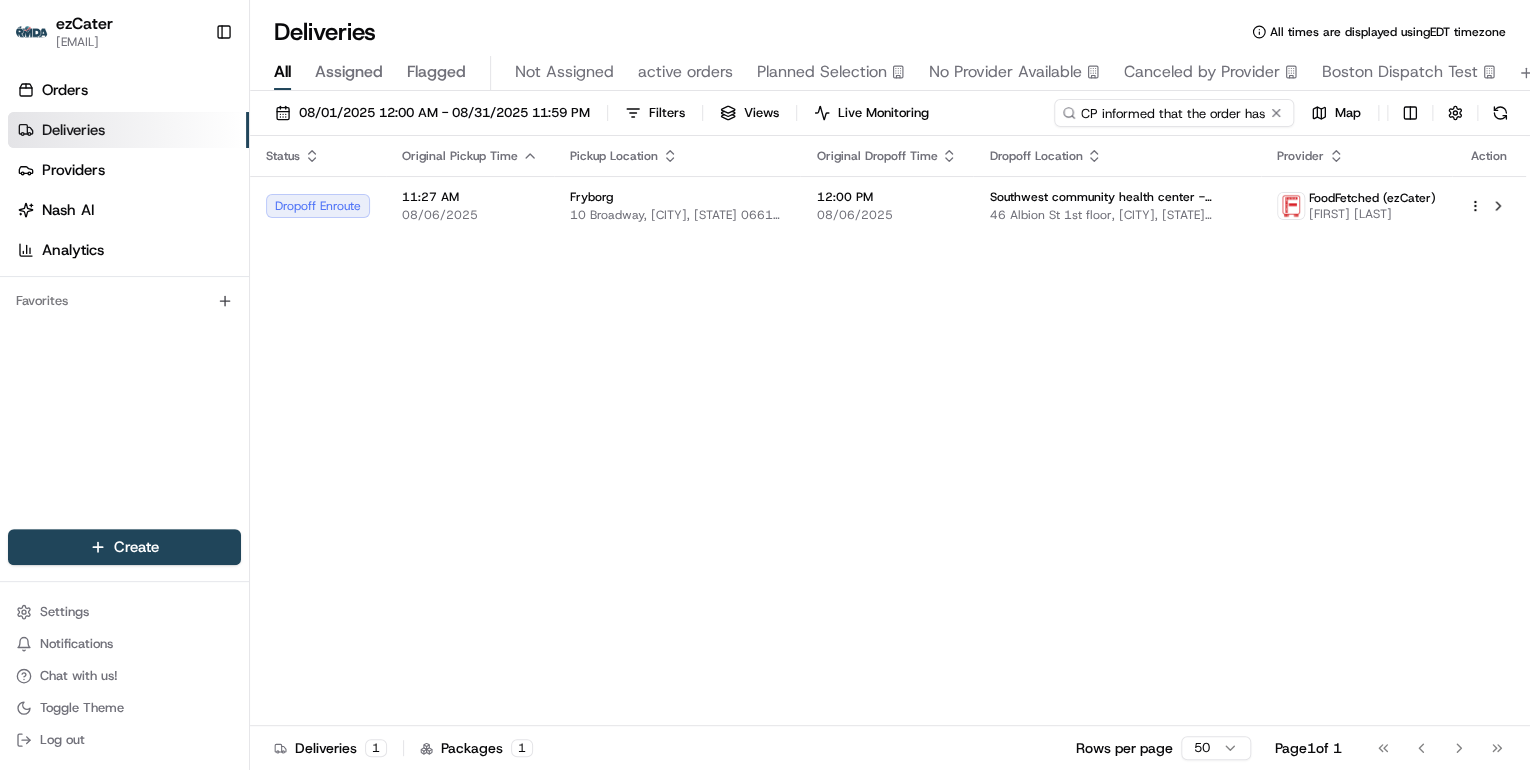 scroll, scrollTop: 0, scrollLeft: 555, axis: horizontal 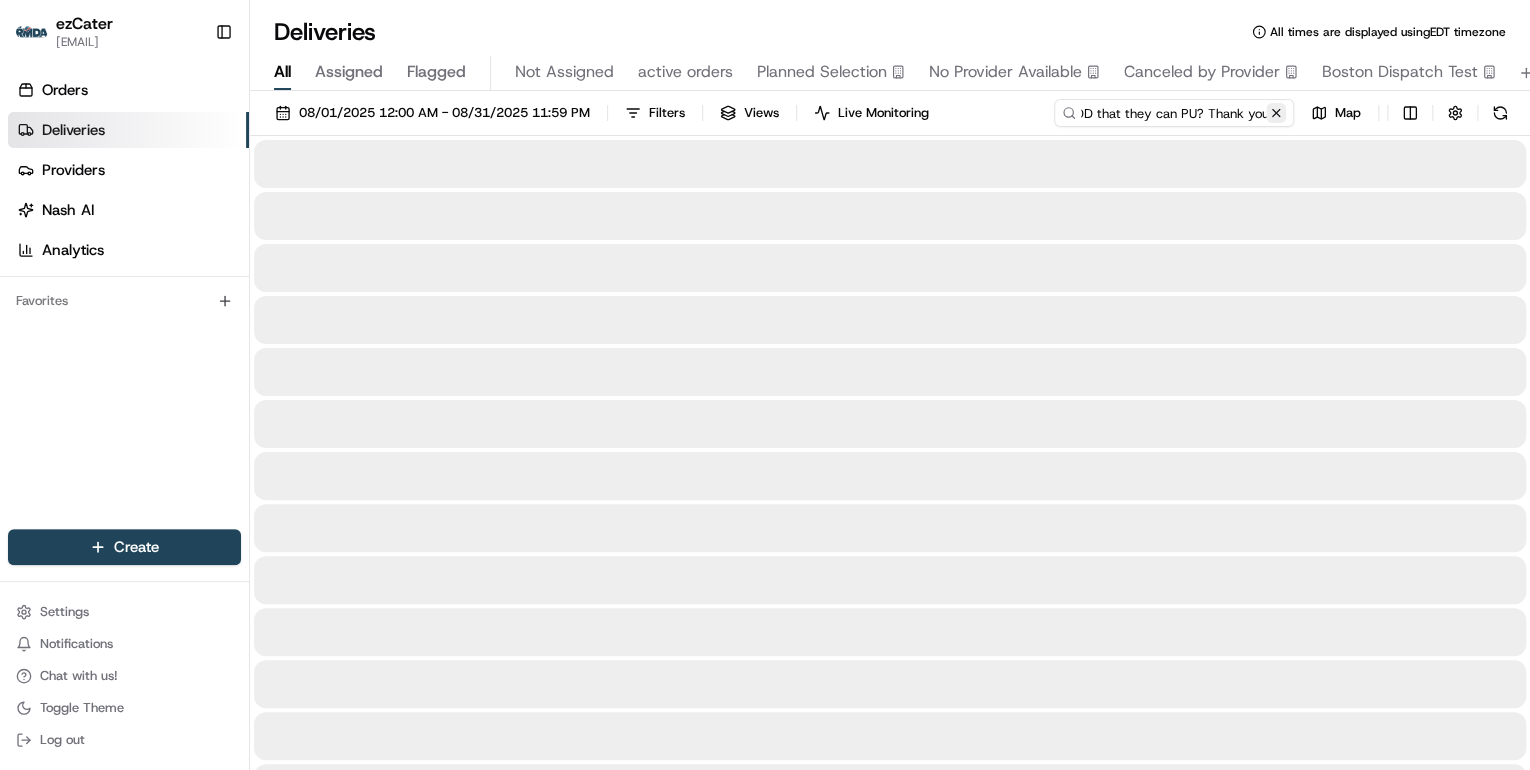type on "CP informed that the order has been ready for PU for around 20 minutes. Can we inform the DD that they can PU? Thank you!" 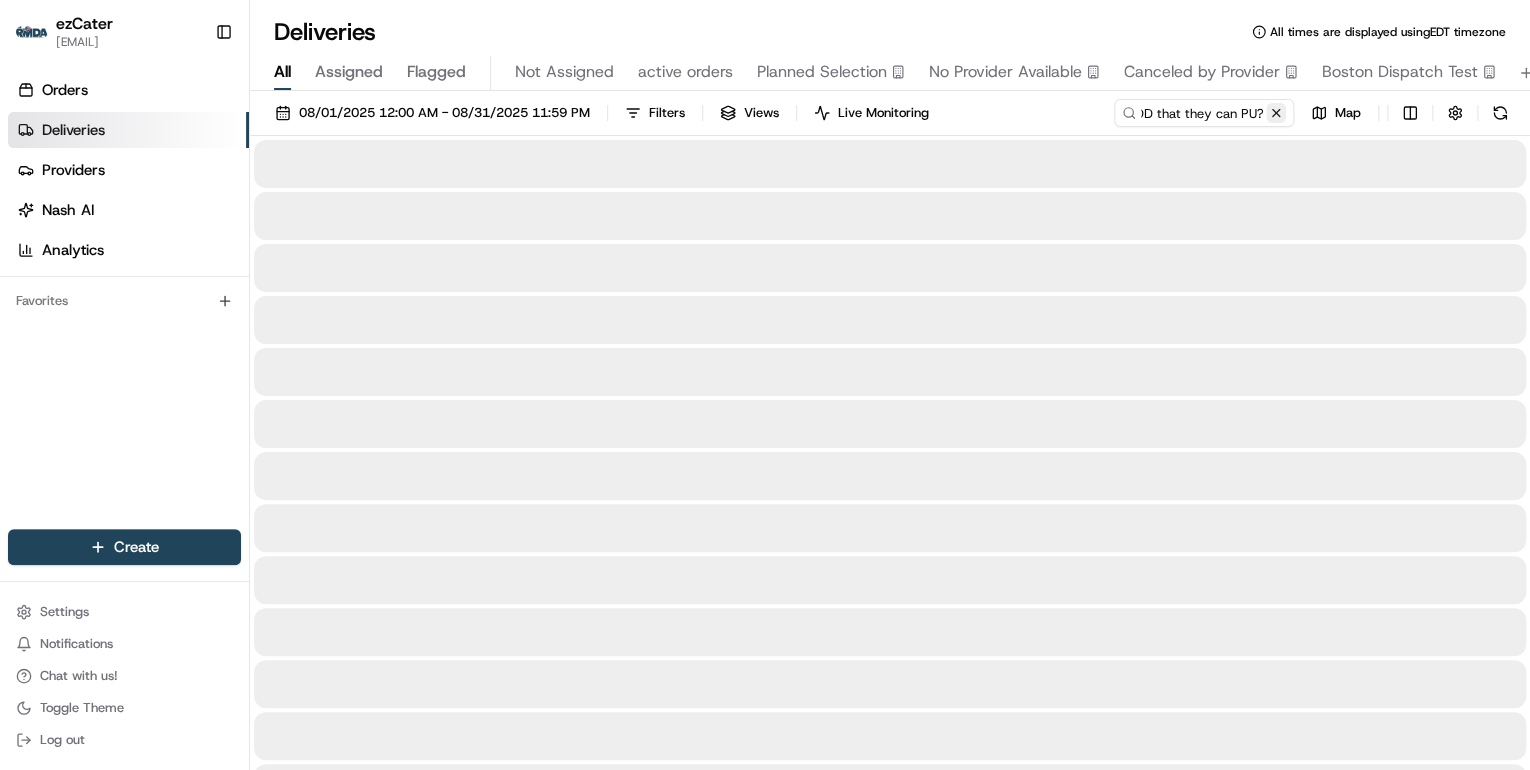 click at bounding box center [1276, 113] 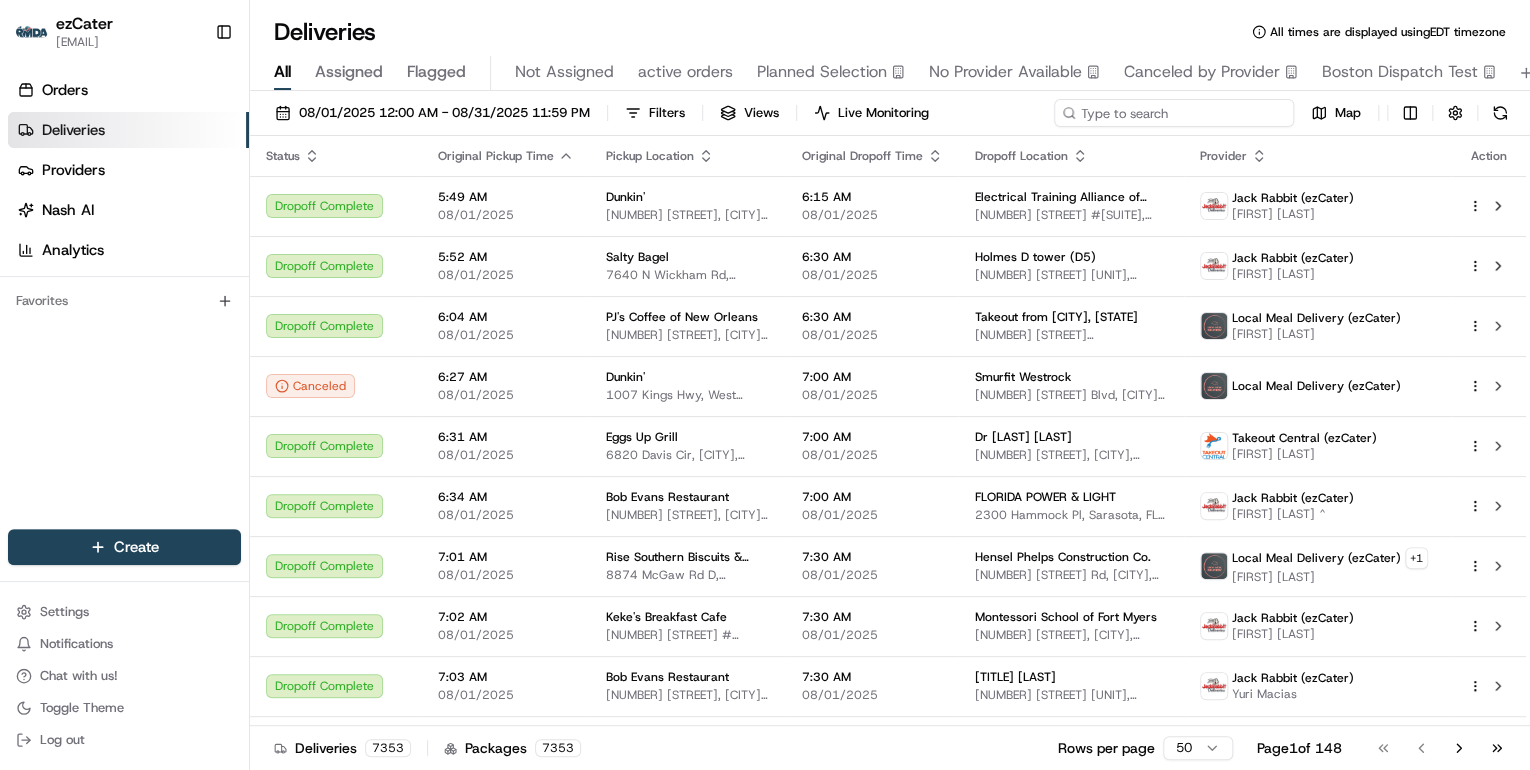 click at bounding box center (1174, 113) 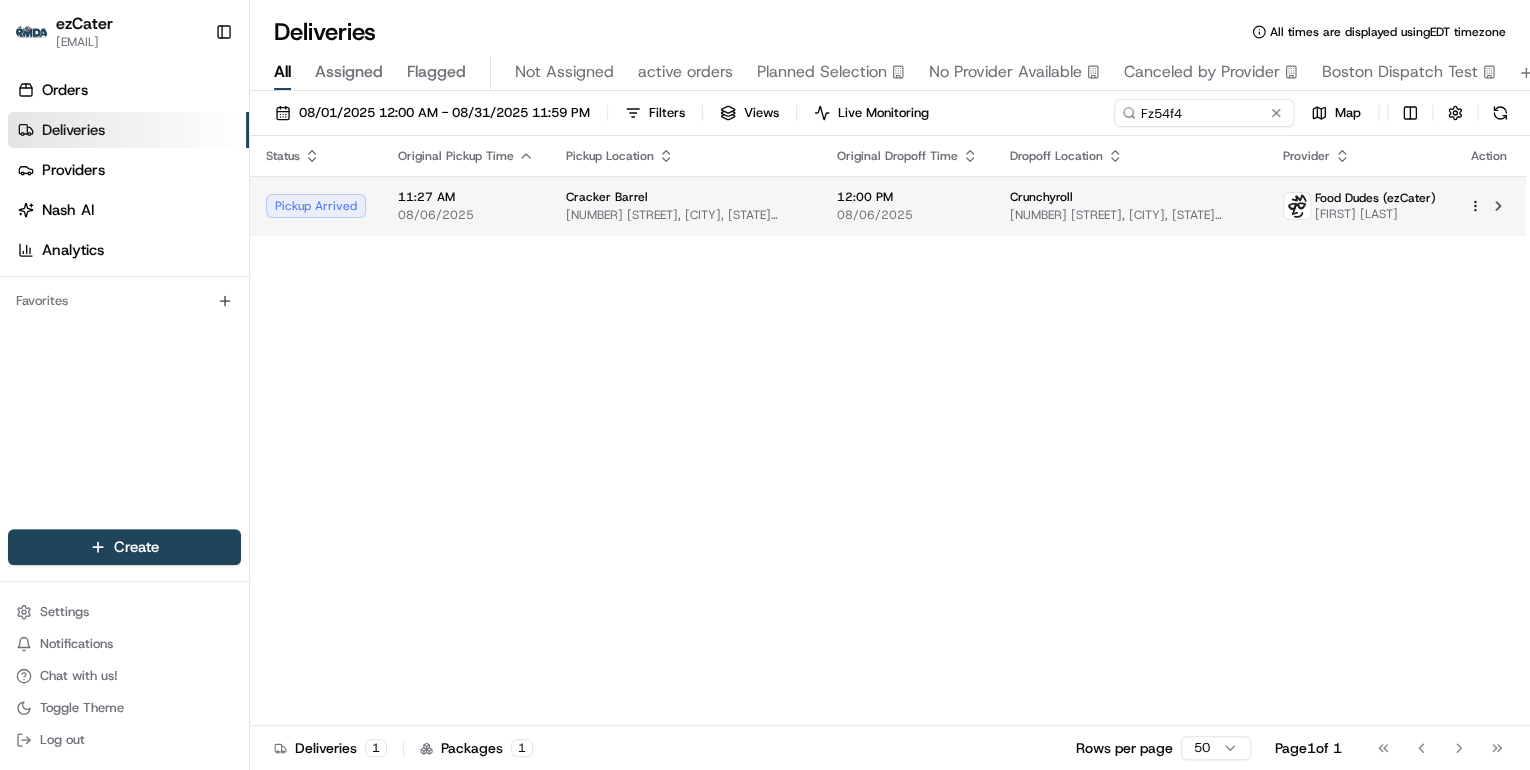 click on "Cracker Barrel 11701 University Ave, Clive, IA 50325, USA" at bounding box center [685, 206] 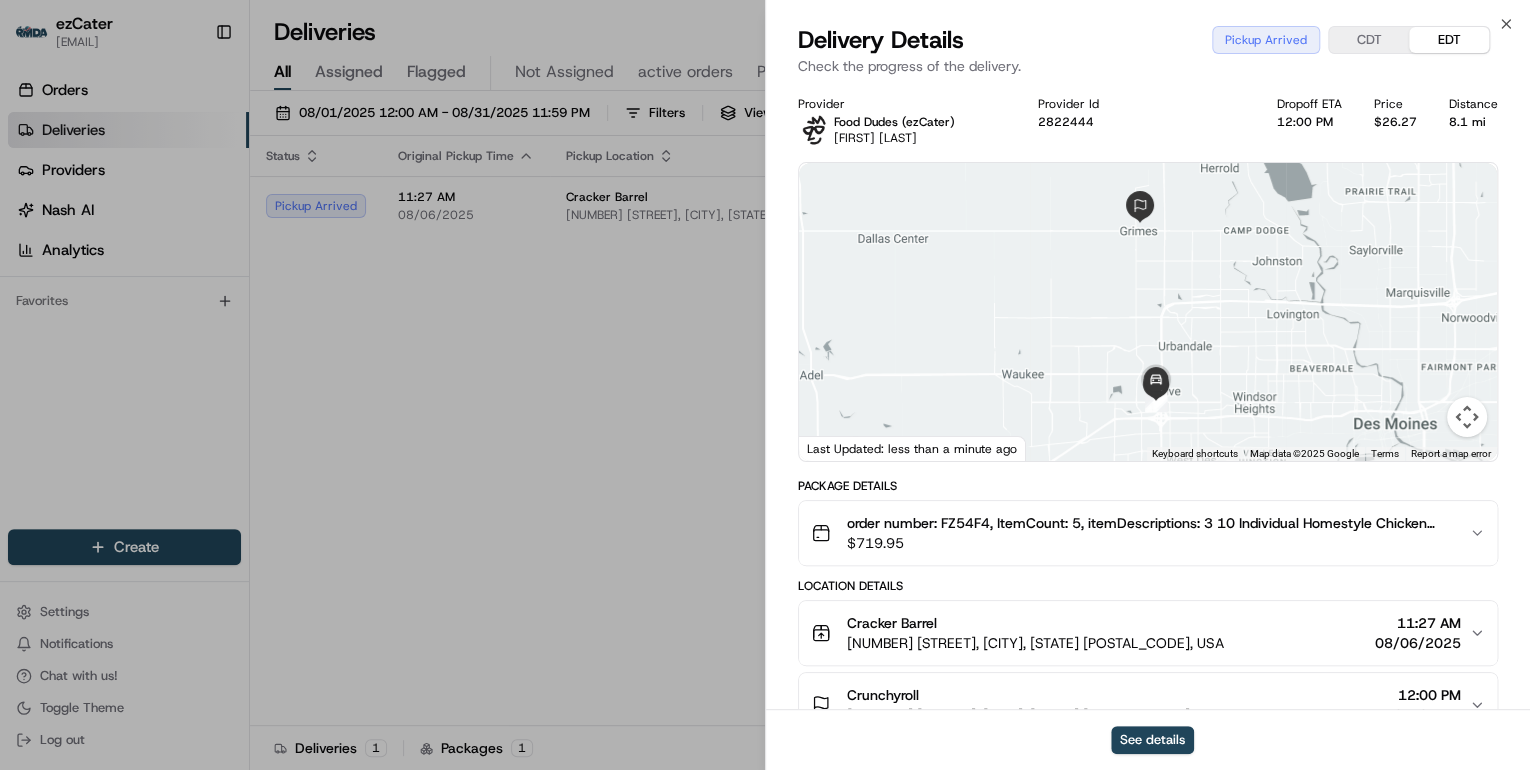 click on "order number: FZ54F4,
ItemCount: 5,
itemDescriptions:
3 10 Individual Homestyle Chicken Meals,
2 10 Individual Sirloin Steak Tip Meals $ 719.95" at bounding box center (1148, 533) 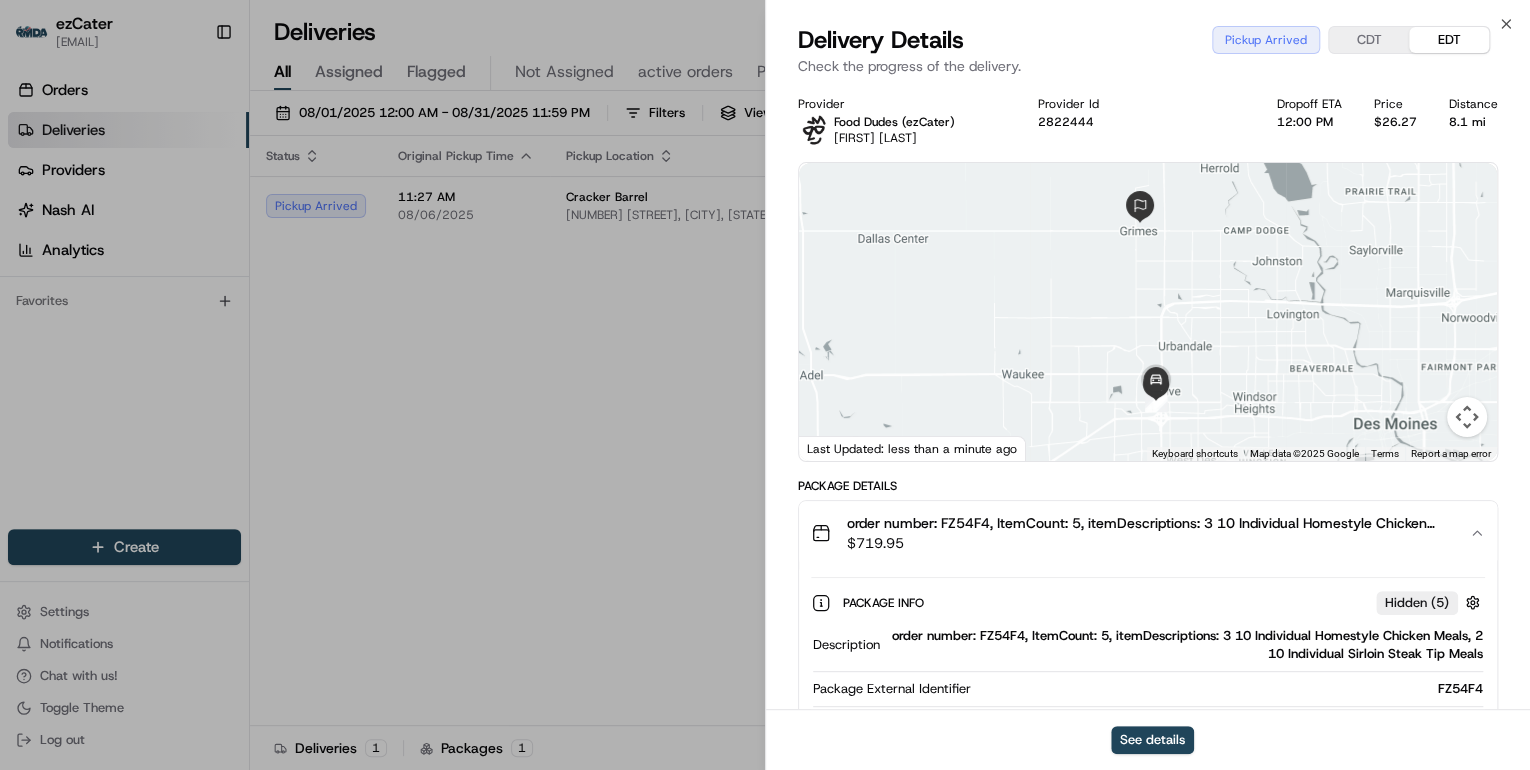 click on "order number: FZ54F4,
ItemCount: 5,
itemDescriptions:
3 10 Individual Homestyle Chicken Meals,
2 10 Individual Sirloin Steak Tip Meals" at bounding box center (1185, 645) 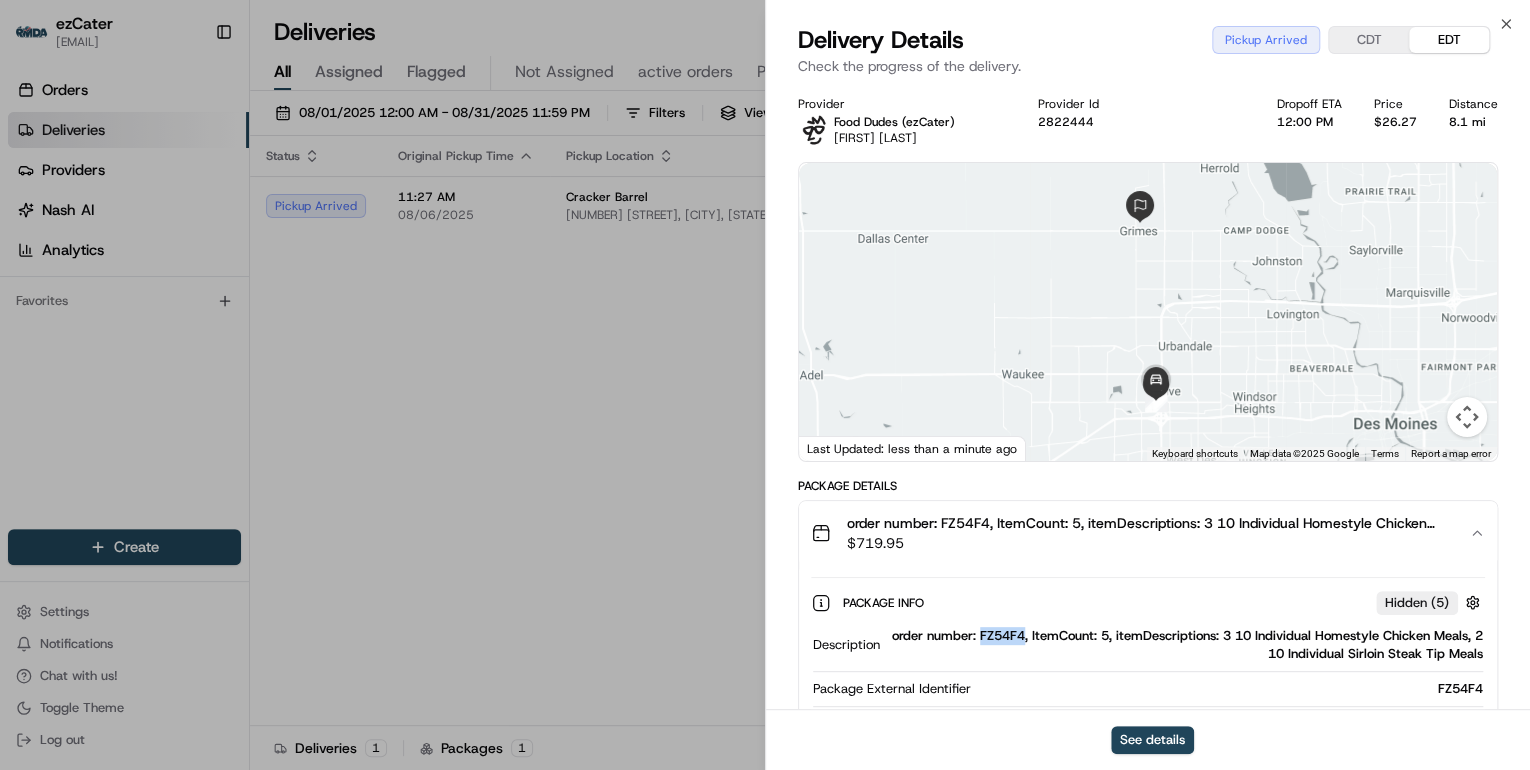 click on "order number: FZ54F4,
ItemCount: 5,
itemDescriptions:
3 10 Individual Homestyle Chicken Meals,
2 10 Individual Sirloin Steak Tip Meals" at bounding box center (1185, 645) 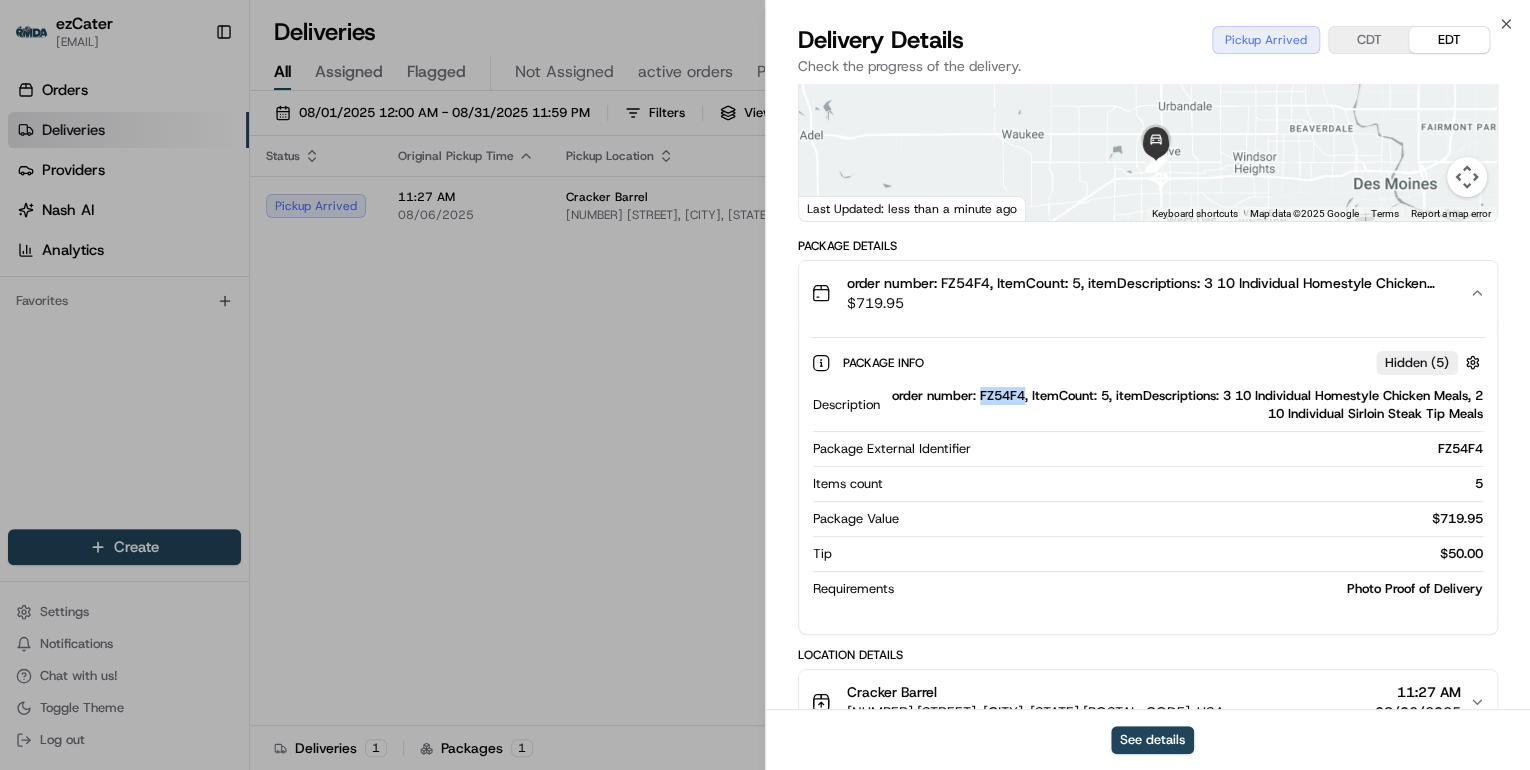 scroll, scrollTop: 400, scrollLeft: 0, axis: vertical 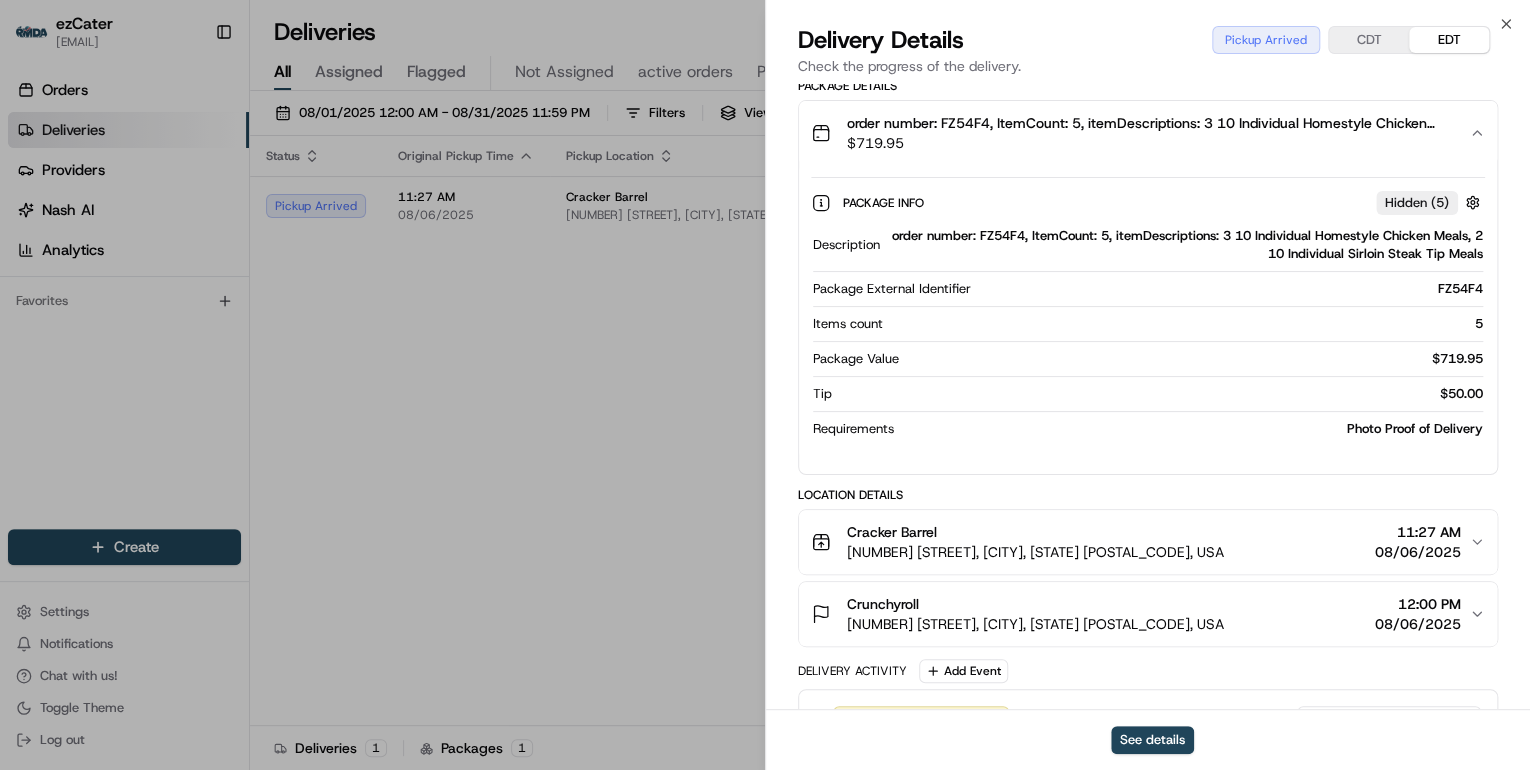 click on "Cracker Barrel 11701 University Ave, Clive, IA 50325, USA 11:27 AM 08/06/2025" at bounding box center [1140, 542] 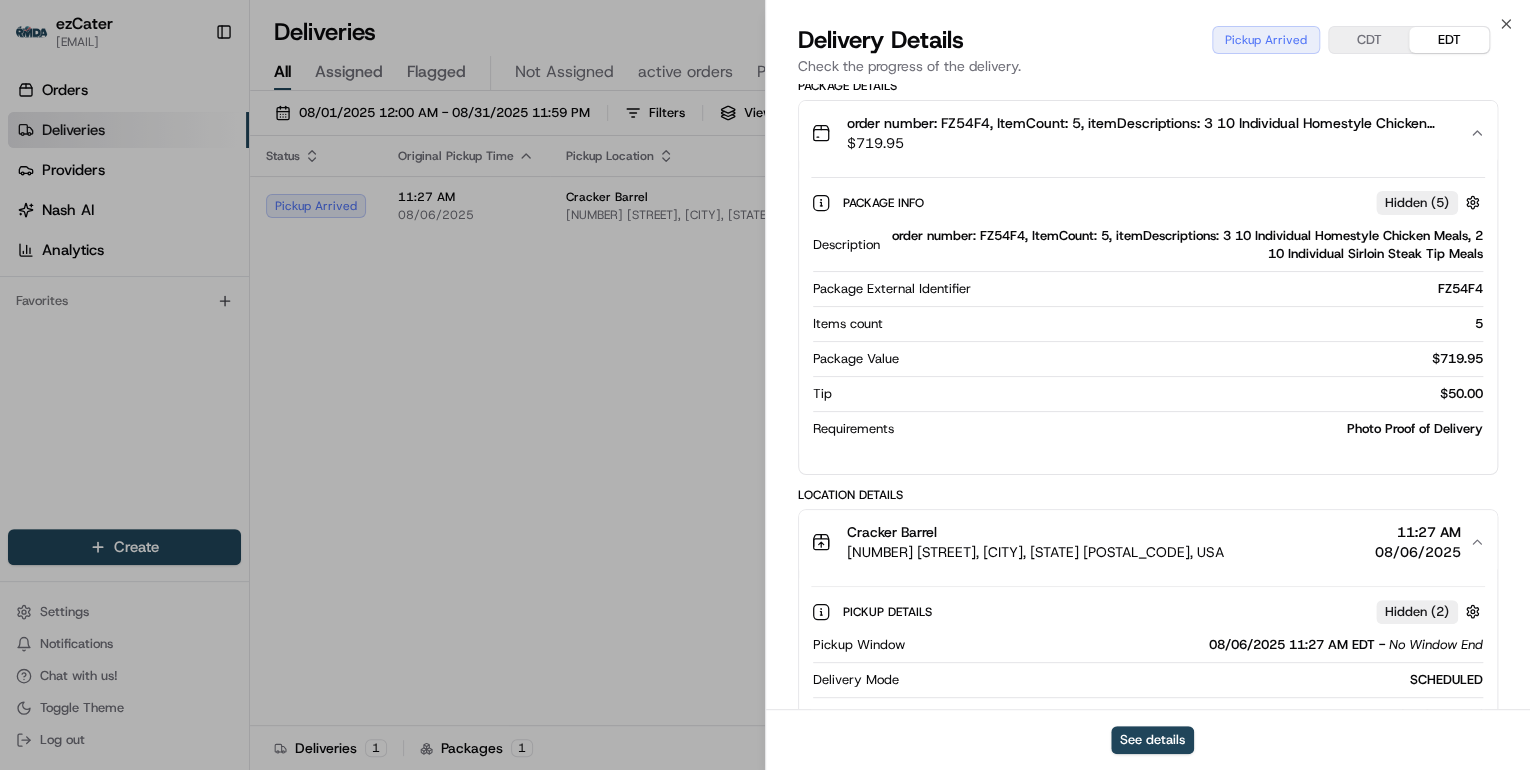 scroll, scrollTop: 560, scrollLeft: 0, axis: vertical 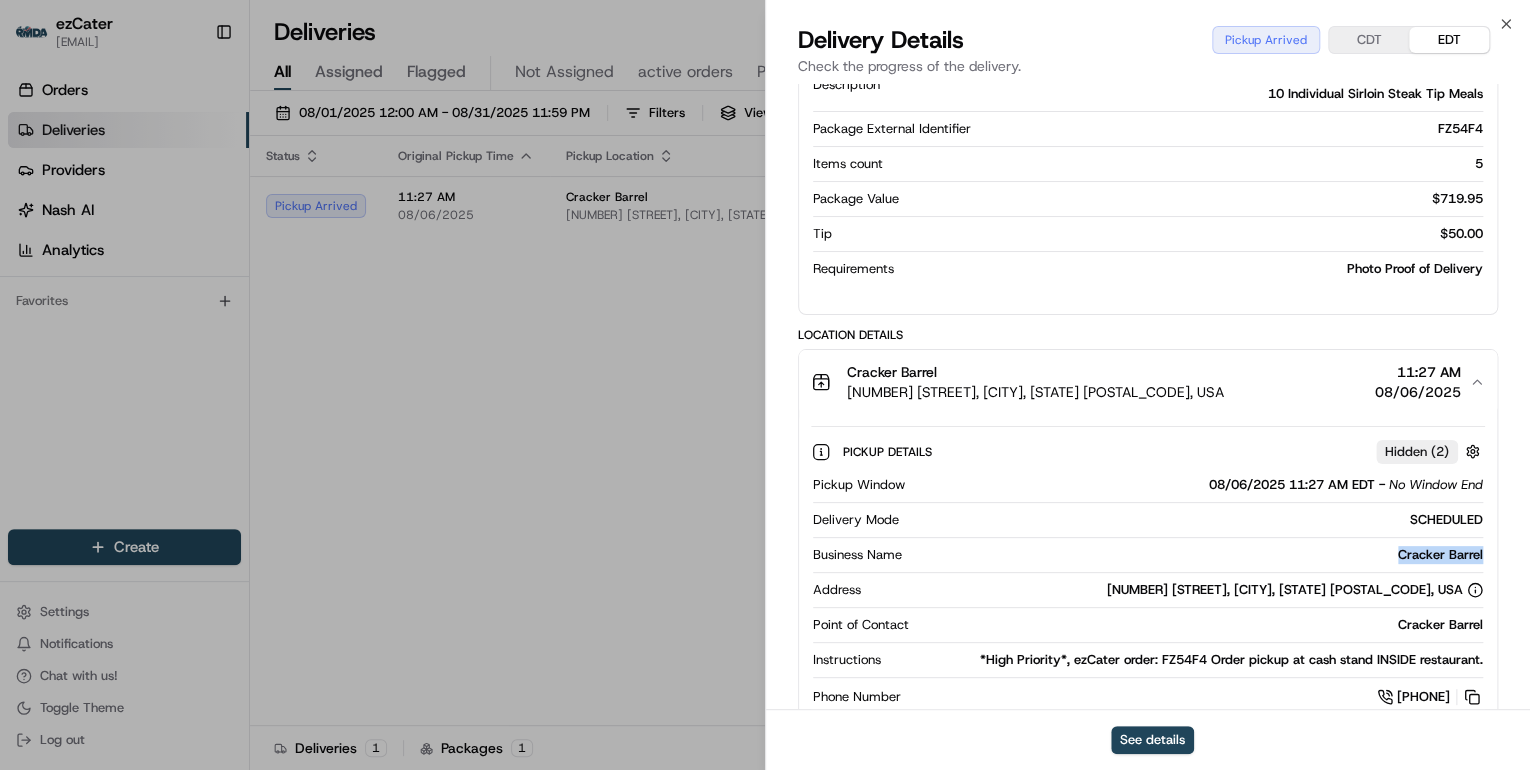 drag, startPoint x: 1491, startPoint y: 552, endPoint x: 1381, endPoint y: 556, distance: 110.0727 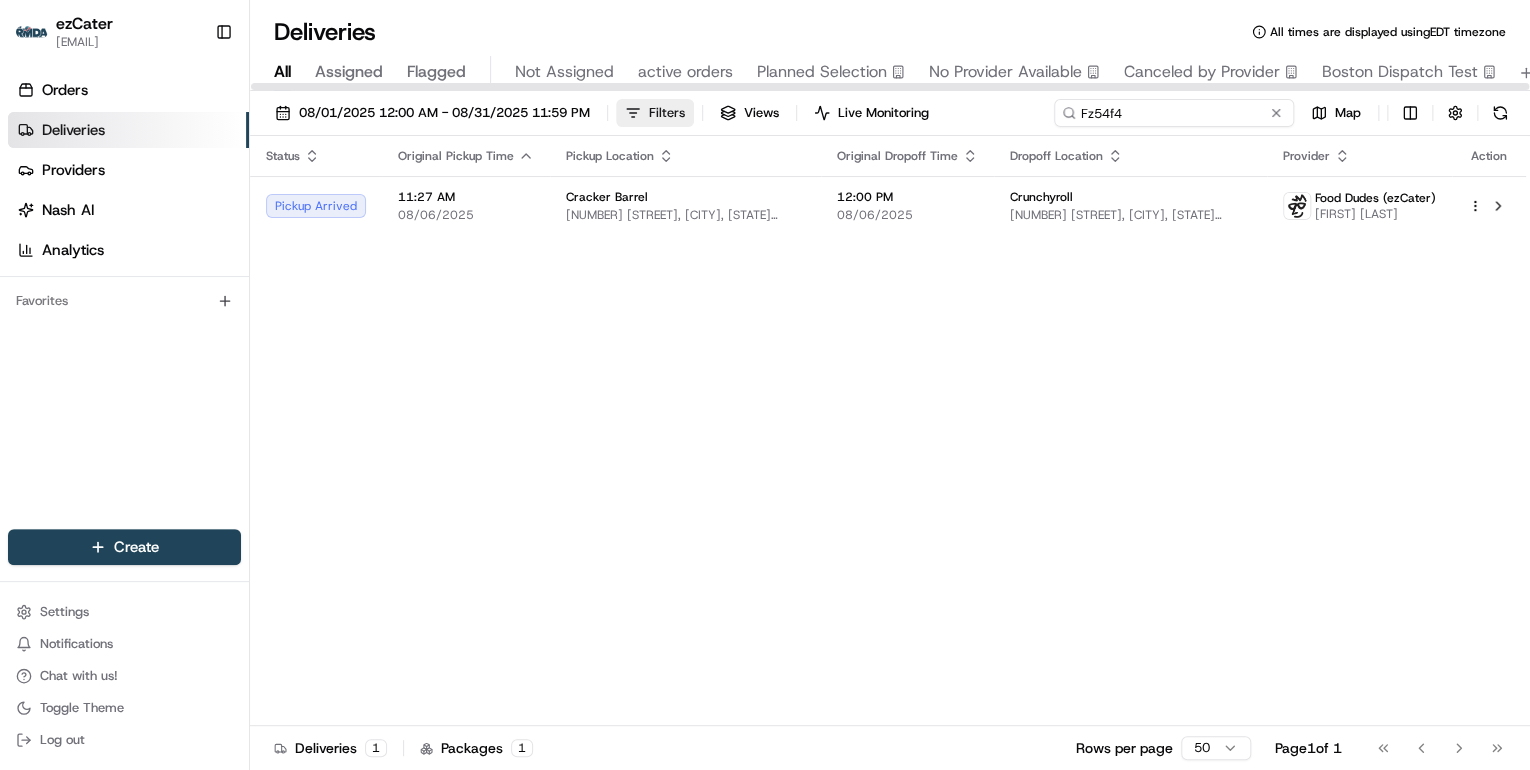 drag, startPoint x: 1198, startPoint y: 109, endPoint x: 618, endPoint y: 120, distance: 580.1043 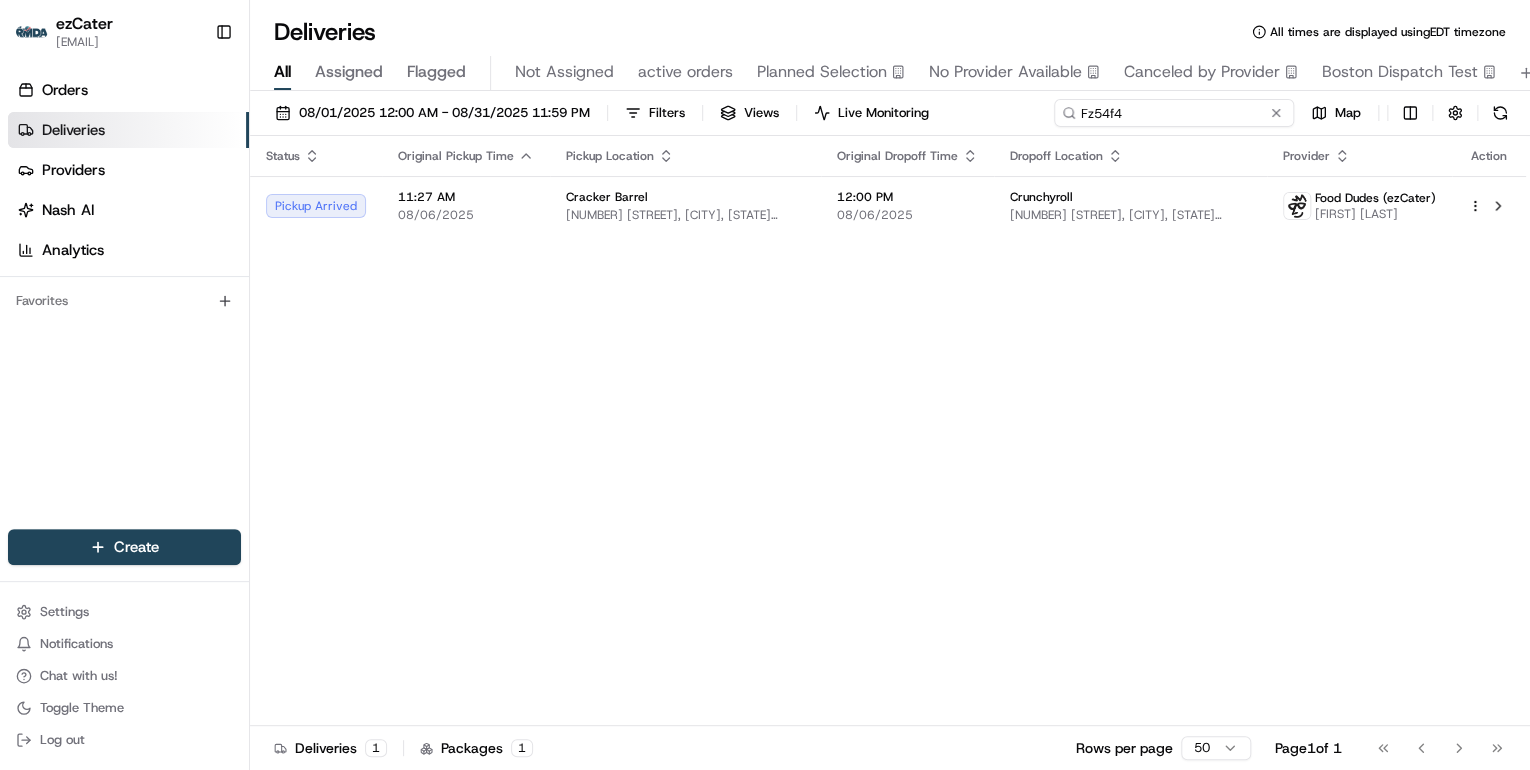 paste on "GKUEQQ" 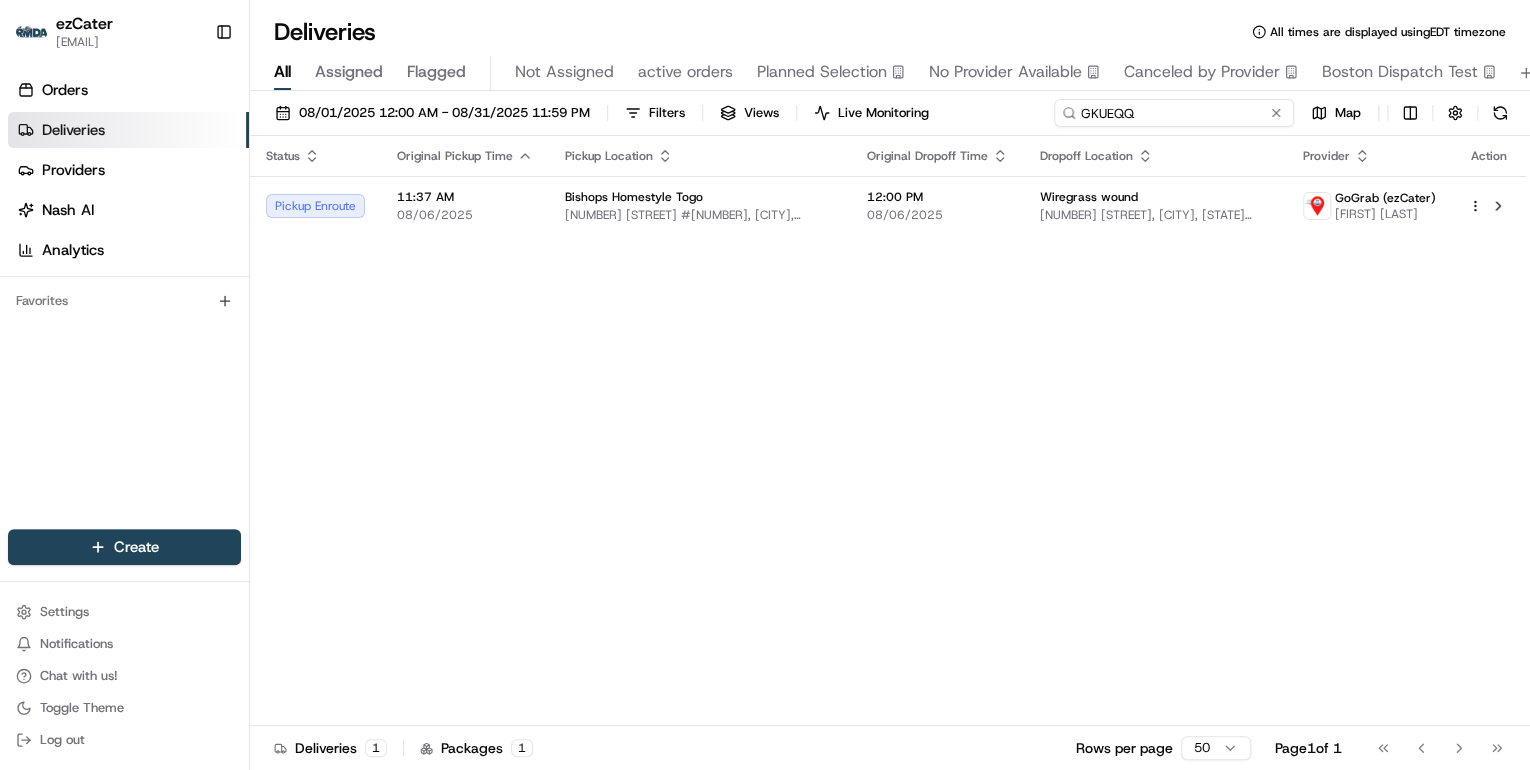 drag, startPoint x: 1153, startPoint y: 117, endPoint x: 694, endPoint y: 112, distance: 459.02722 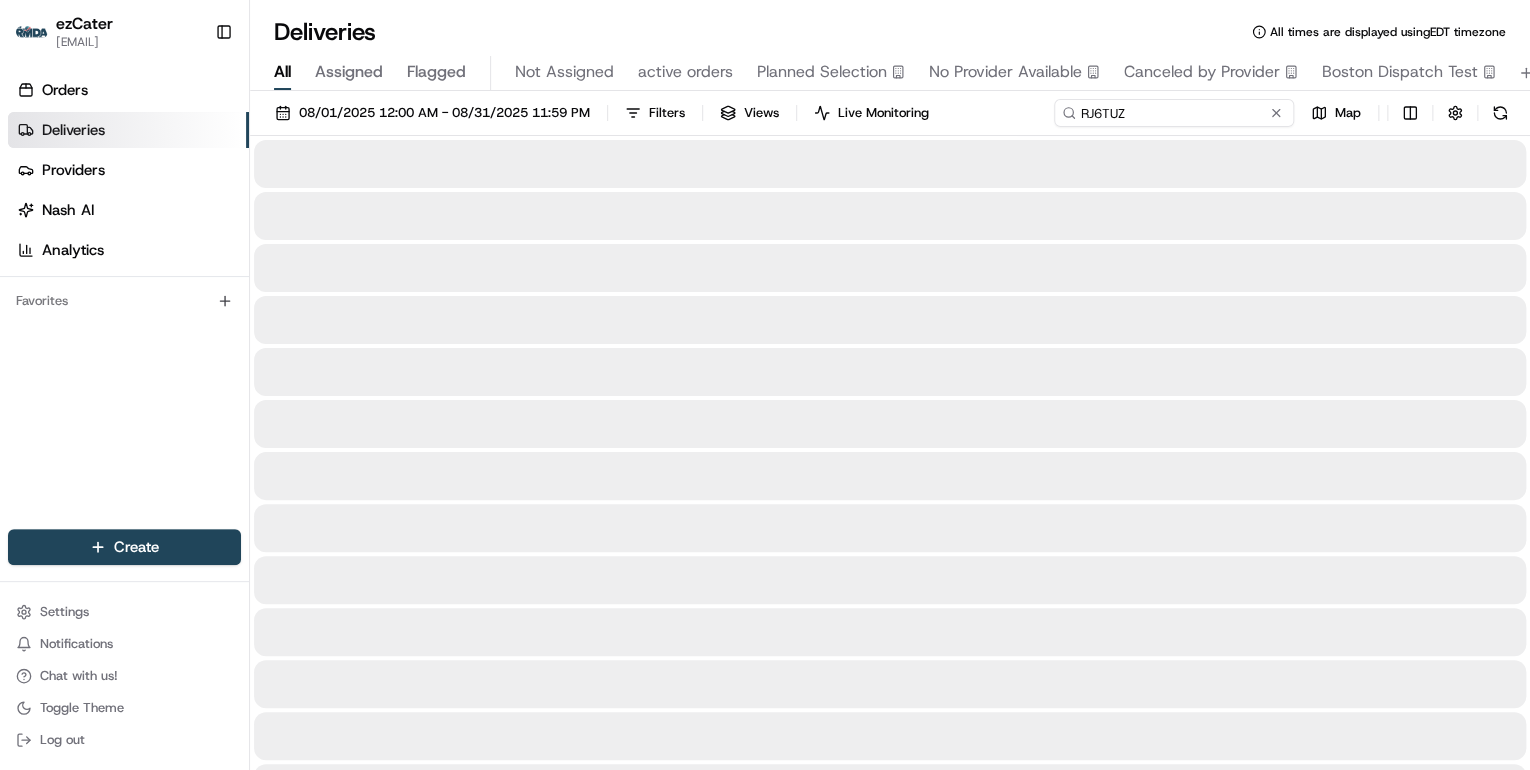 type on "RJ6TUZ" 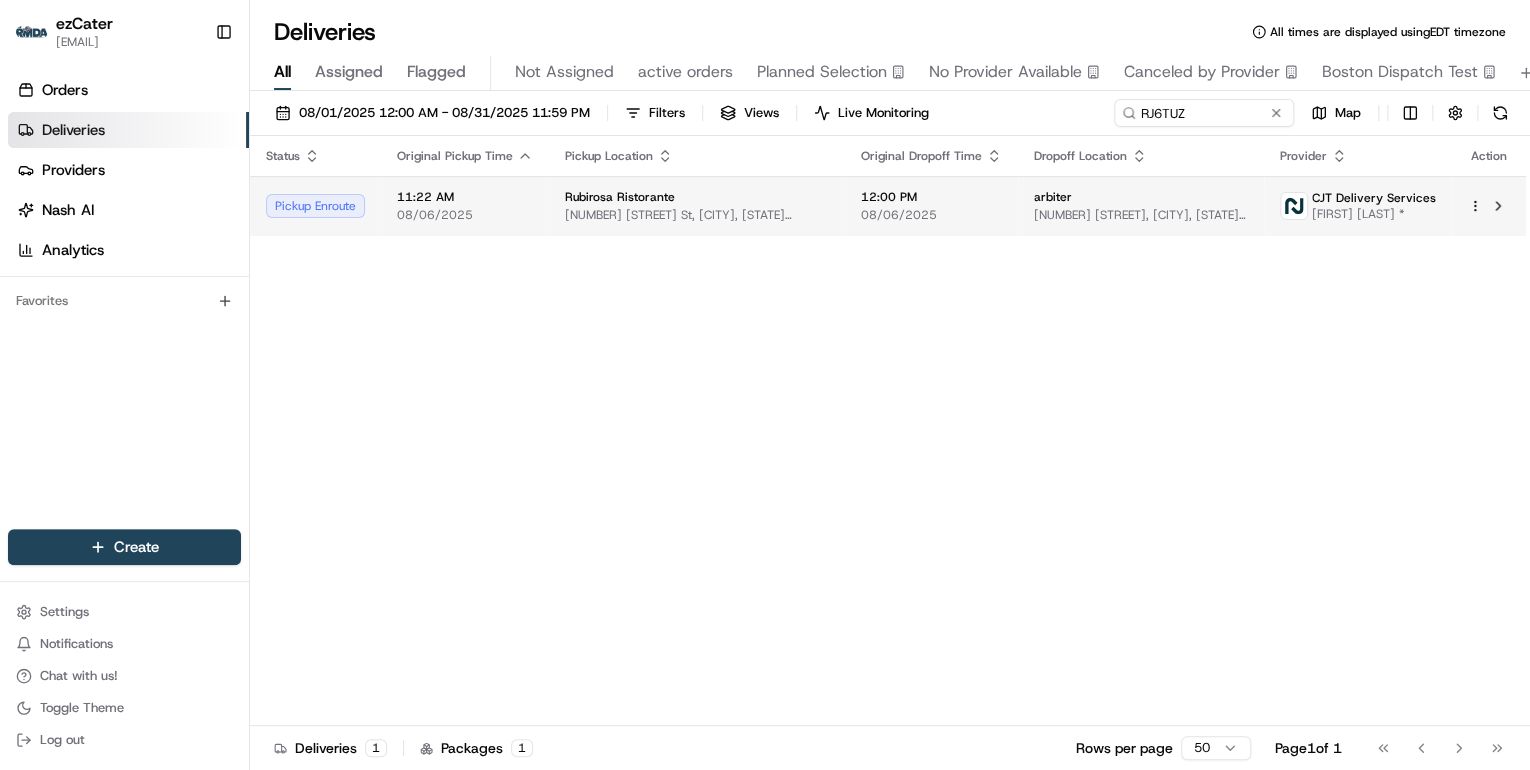 click on "Rubirosa Ristorante 235 Mulberry St, New York, NY 10012, USA" at bounding box center (697, 206) 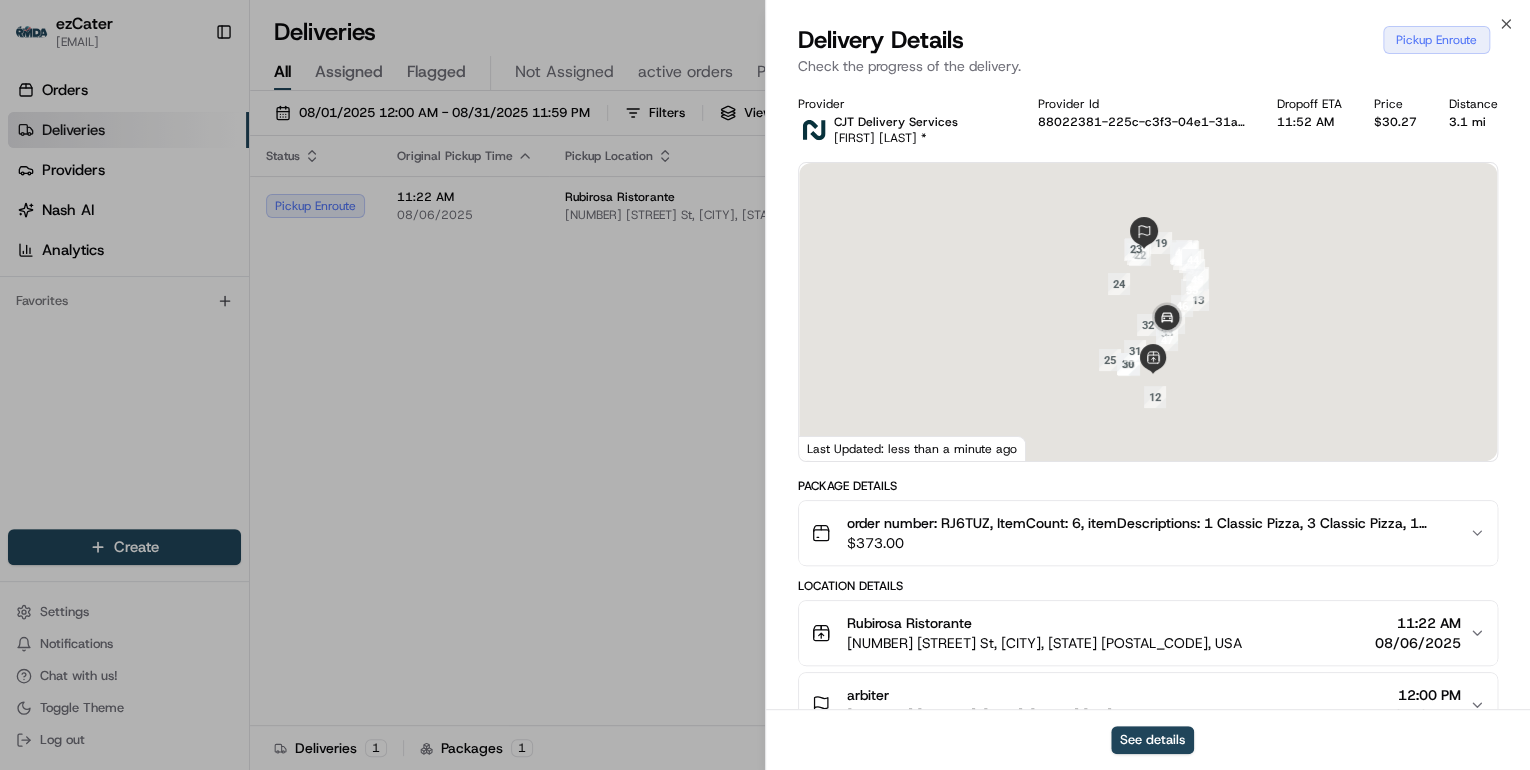 scroll, scrollTop: 160, scrollLeft: 0, axis: vertical 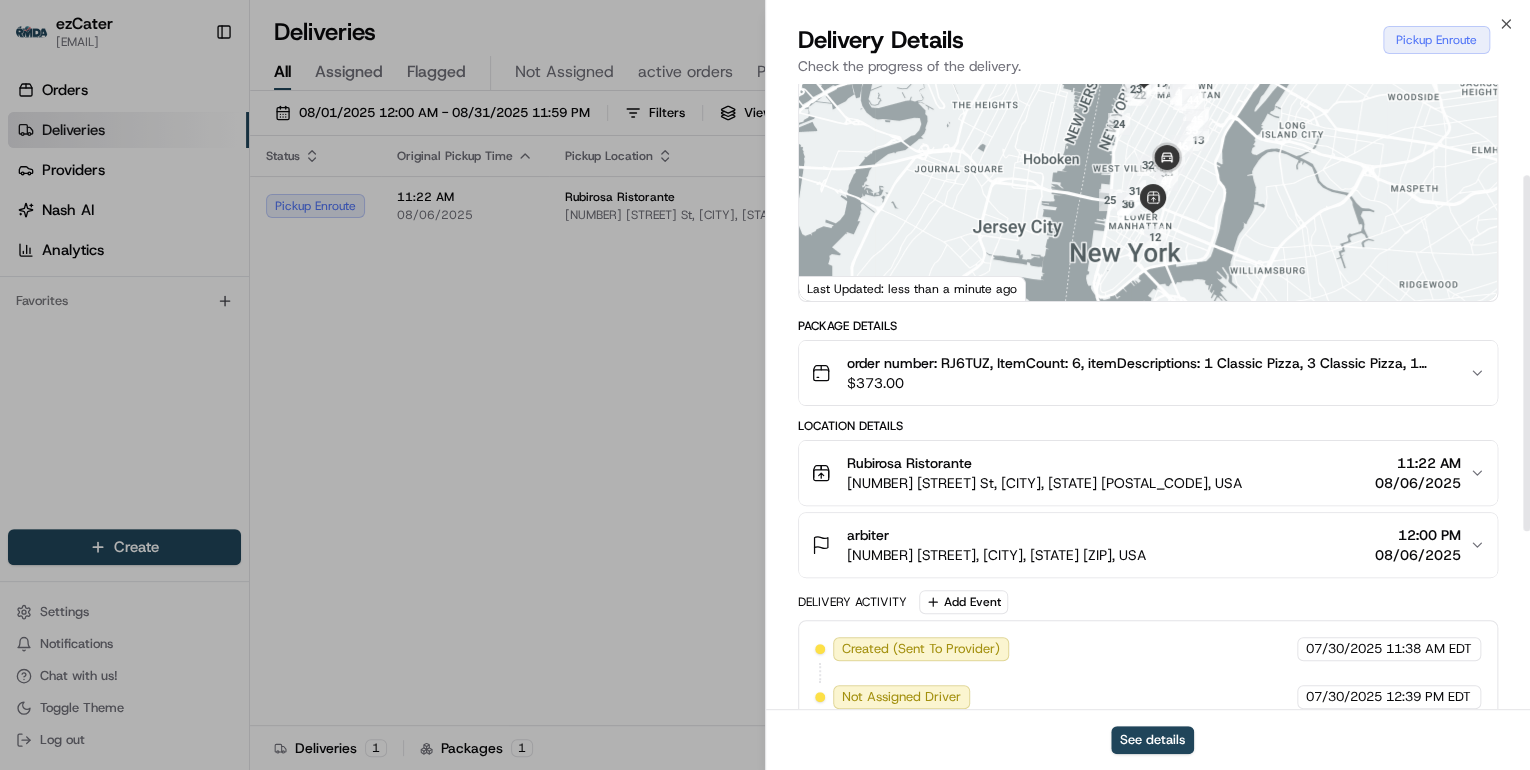 click on "235 Mulberry St, New York, NY 10012, USA" at bounding box center [1044, 483] 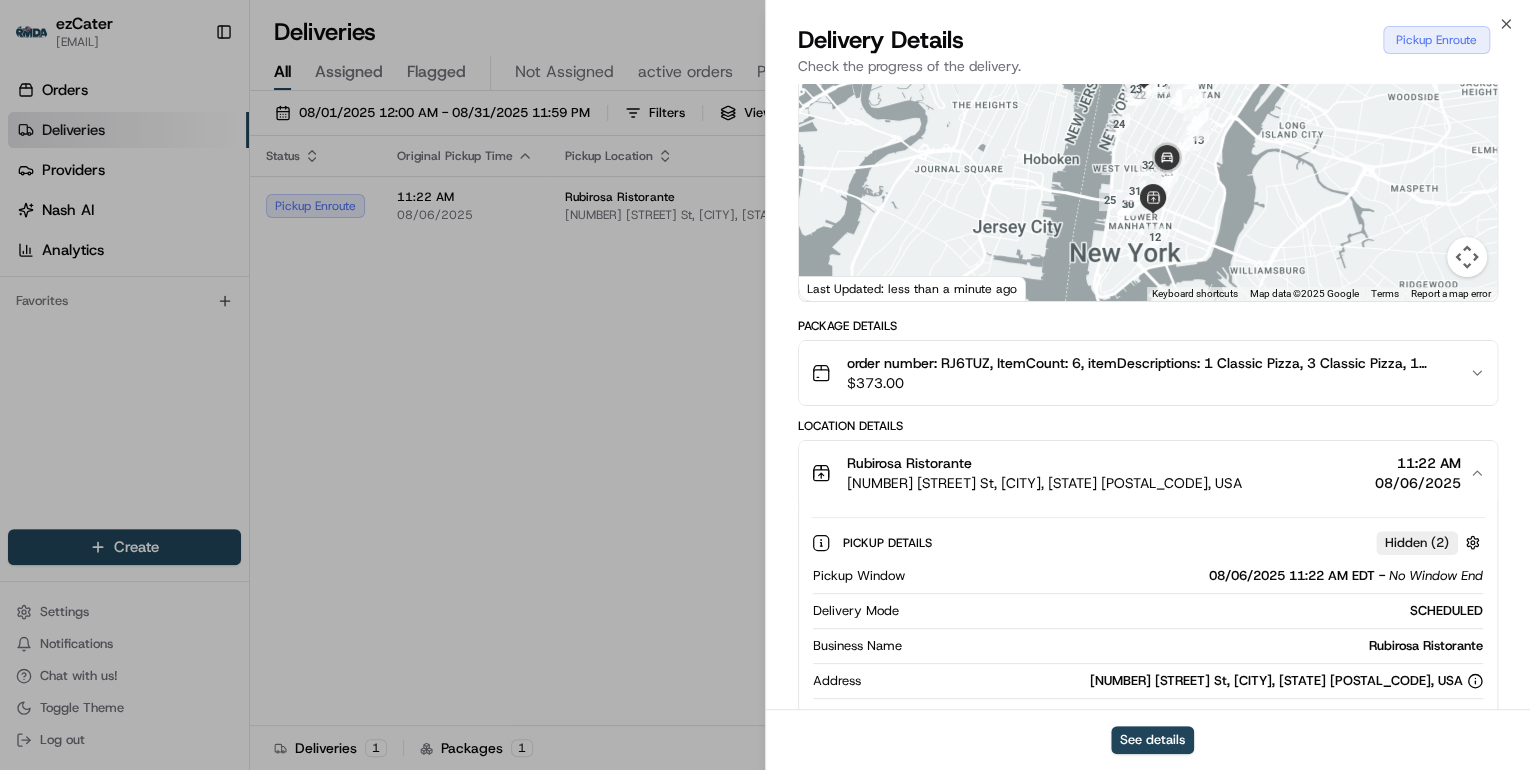 drag, startPoint x: 1490, startPoint y: 644, endPoint x: 1341, endPoint y: 655, distance: 149.40549 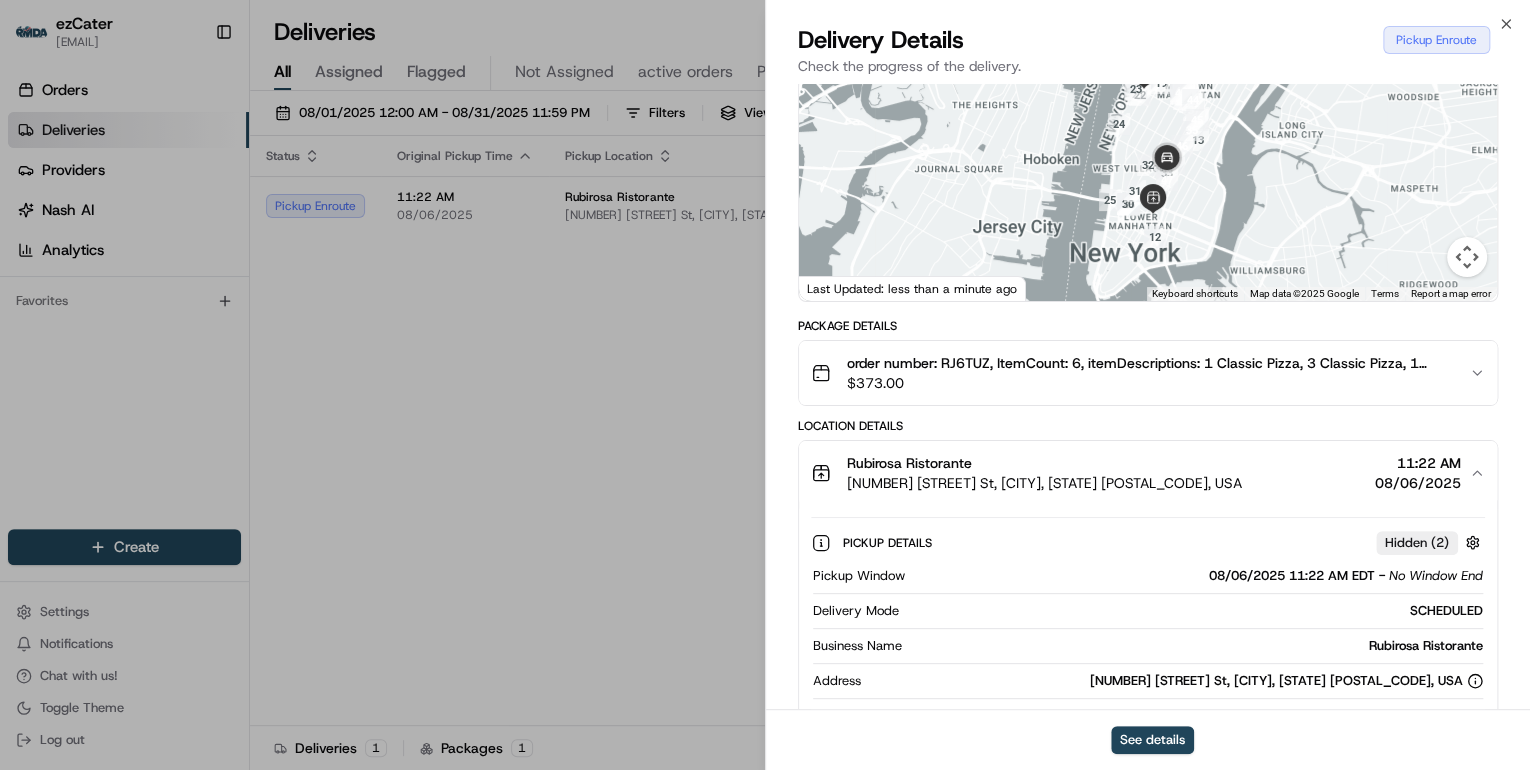 click on "Rubirosa Ristorante" at bounding box center (1196, 646) 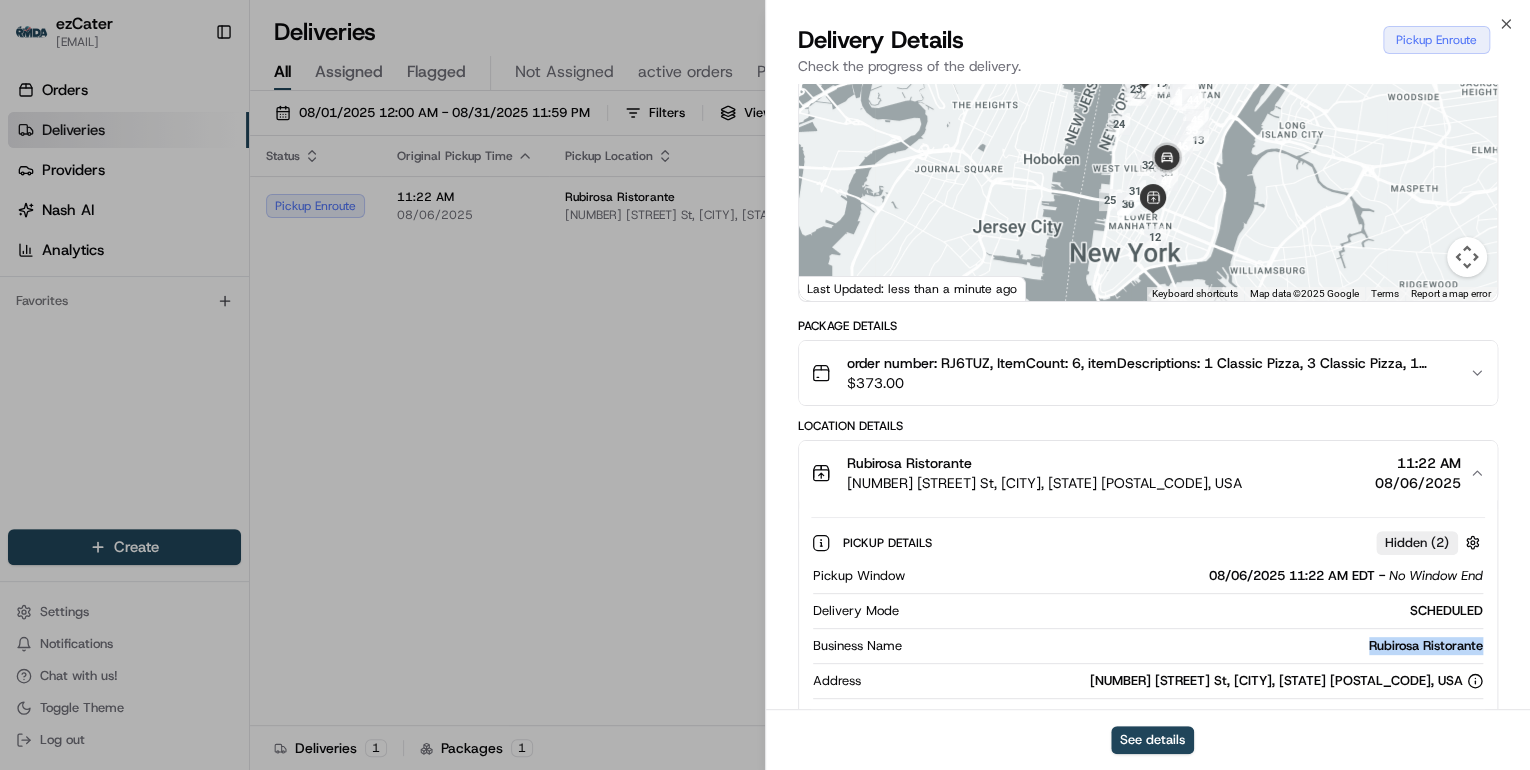 drag, startPoint x: 1483, startPoint y: 643, endPoint x: 1359, endPoint y: 648, distance: 124.10077 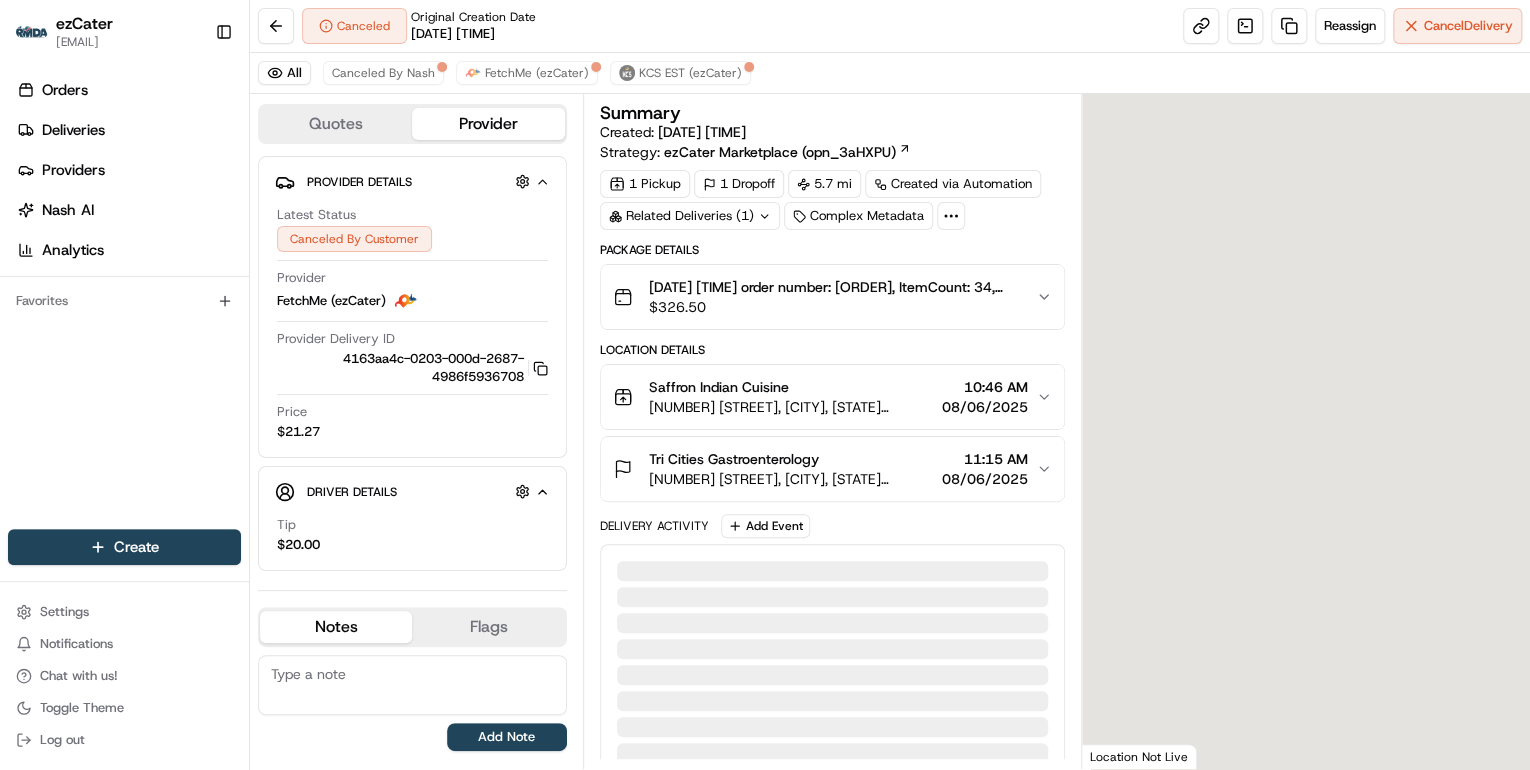 scroll, scrollTop: 0, scrollLeft: 0, axis: both 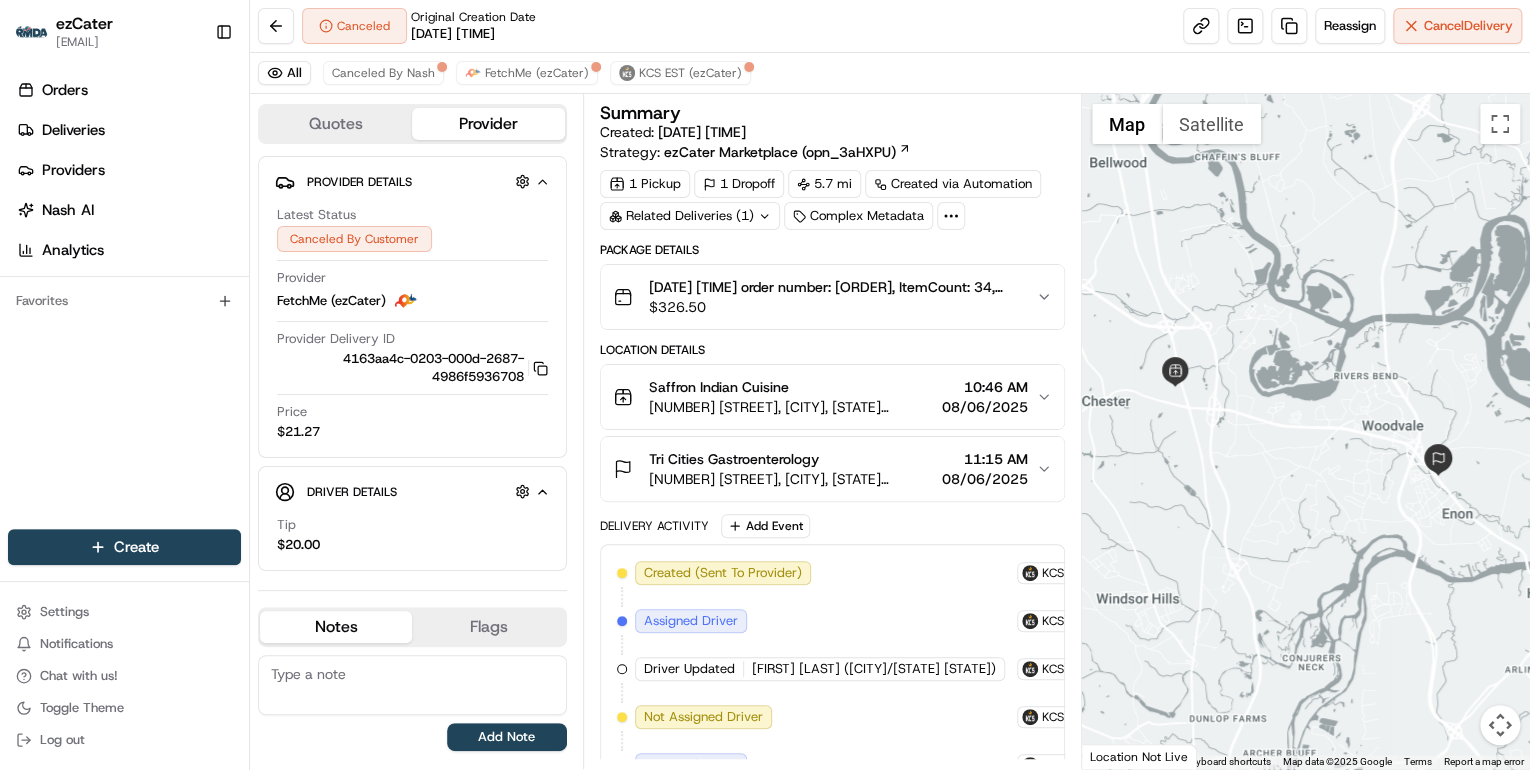 click on "$ 326.50" at bounding box center (834, 307) 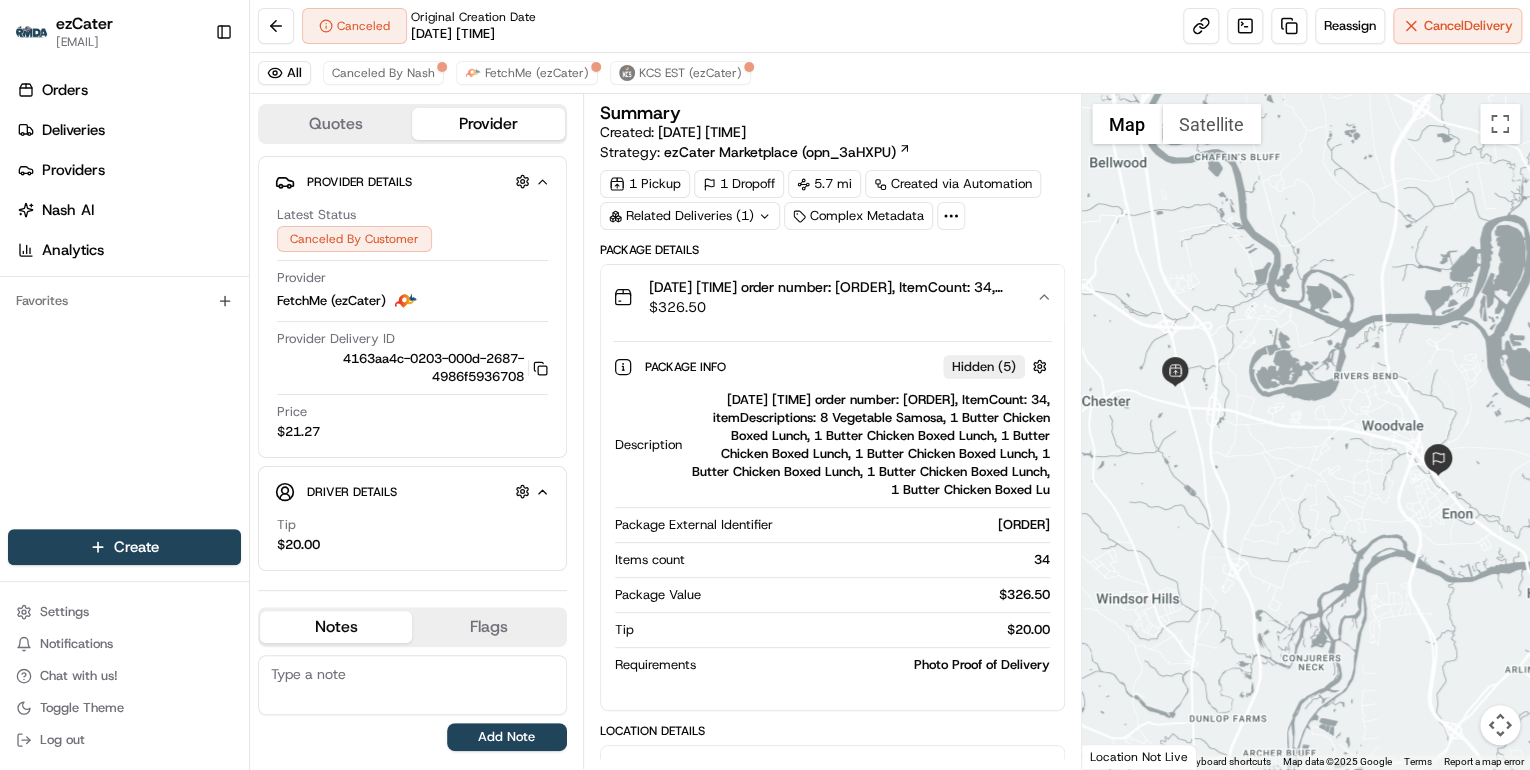 click on "[DATE] [TIME]
order number: [ORDER],
ItemCount: 34,
itemDescriptions:
8 Vegetable Samosa,
1 Butter Chicken Boxed Lunch,
1 Butter Chicken Boxed Lunch,
1 Butter Chicken Boxed Lunch,
1 Butter Chicken Boxed Lunch,
1 Butter Chicken Boxed Lunch,
1 Butter Chicken Boxed Lunch,
1 Butter Chicken Boxed Lu" at bounding box center [870, 445] 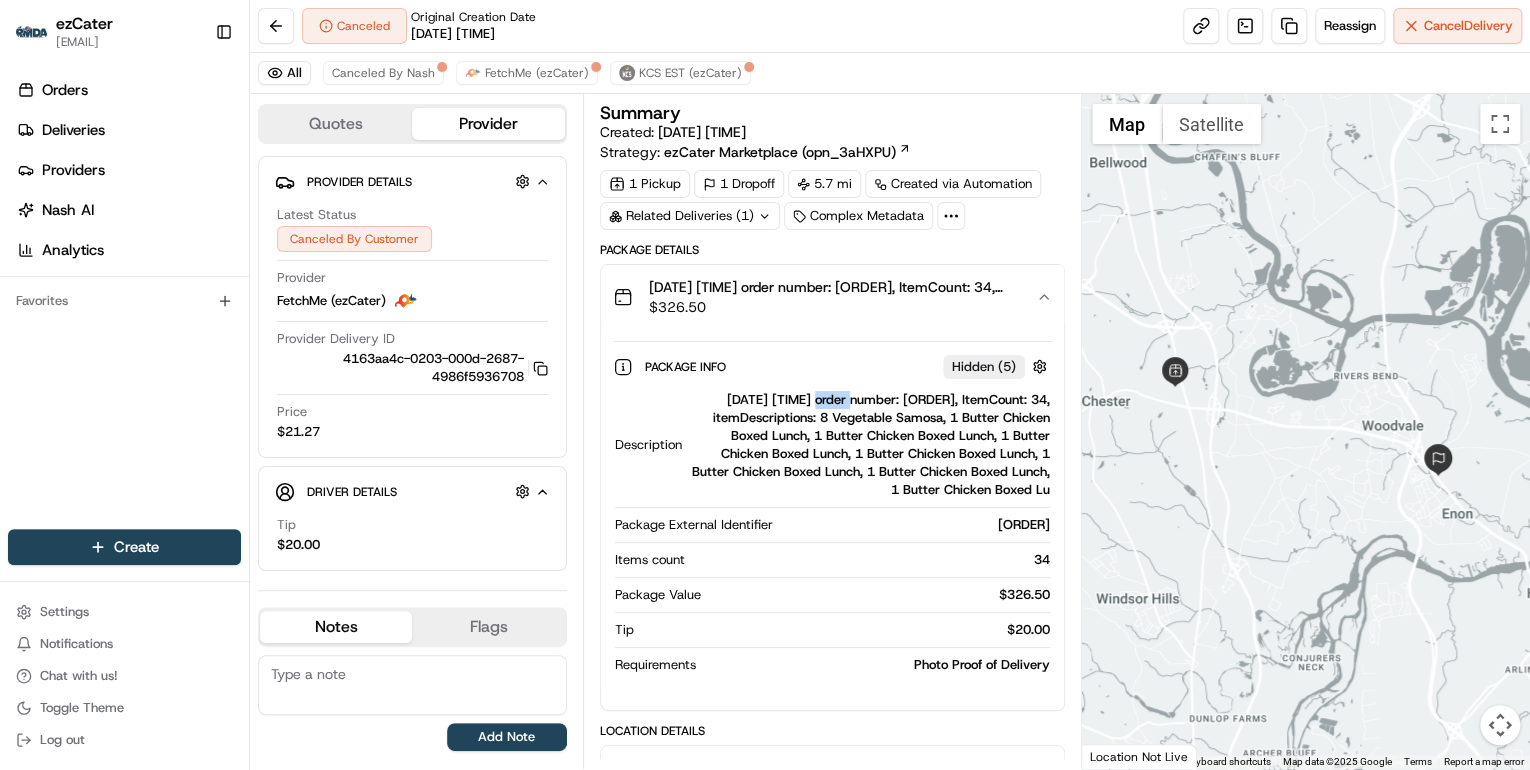 click on "[DATE] [TIME]
order number: [ORDER],
ItemCount: 34,
itemDescriptions:
8 Vegetable Samosa,
1 Butter Chicken Boxed Lunch,
1 Butter Chicken Boxed Lunch,
1 Butter Chicken Boxed Lunch,
1 Butter Chicken Boxed Lunch,
1 Butter Chicken Boxed Lunch,
1 Butter Chicken Boxed Lunch,
1 Butter Chicken Boxed Lu" at bounding box center (870, 445) 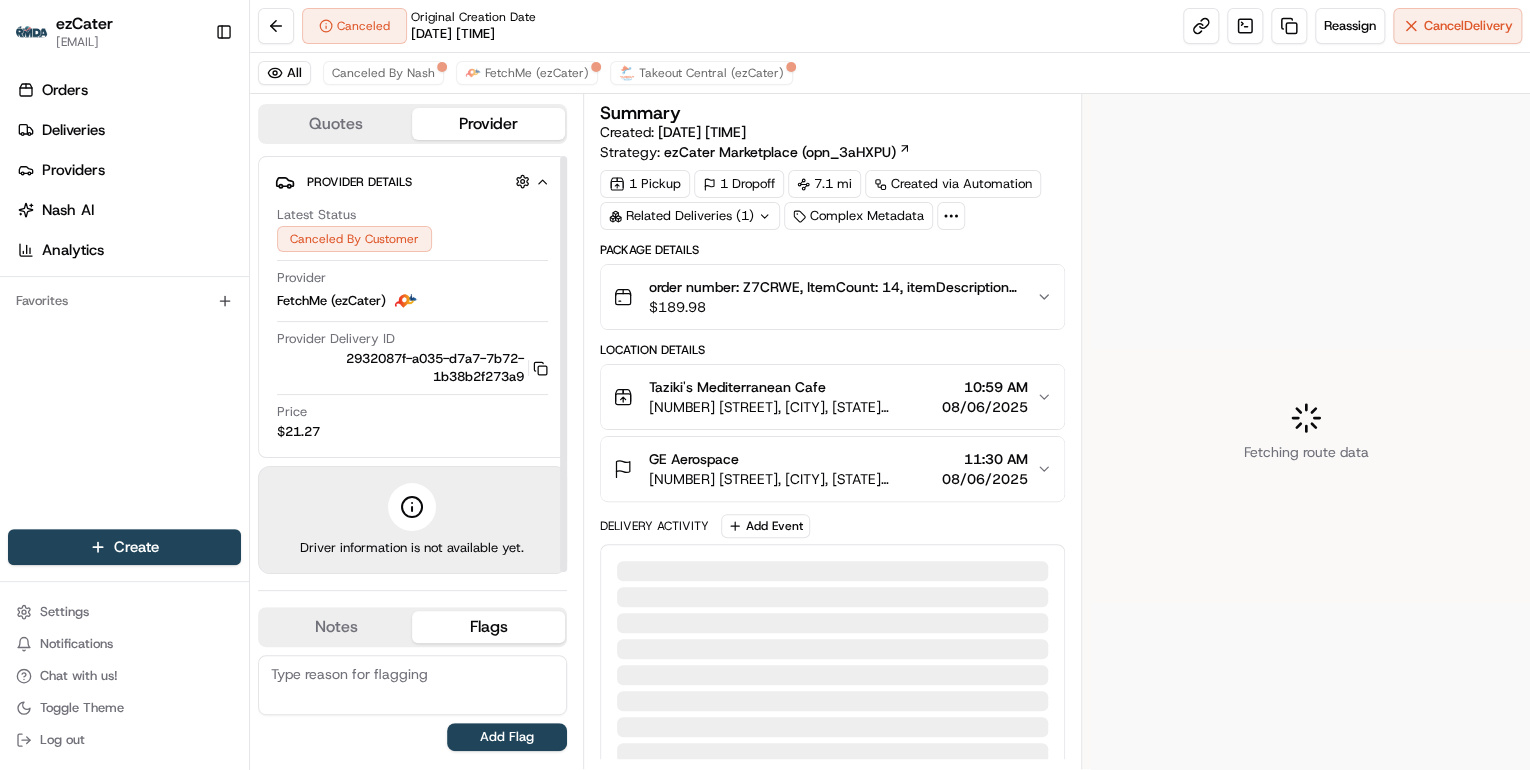scroll, scrollTop: 0, scrollLeft: 0, axis: both 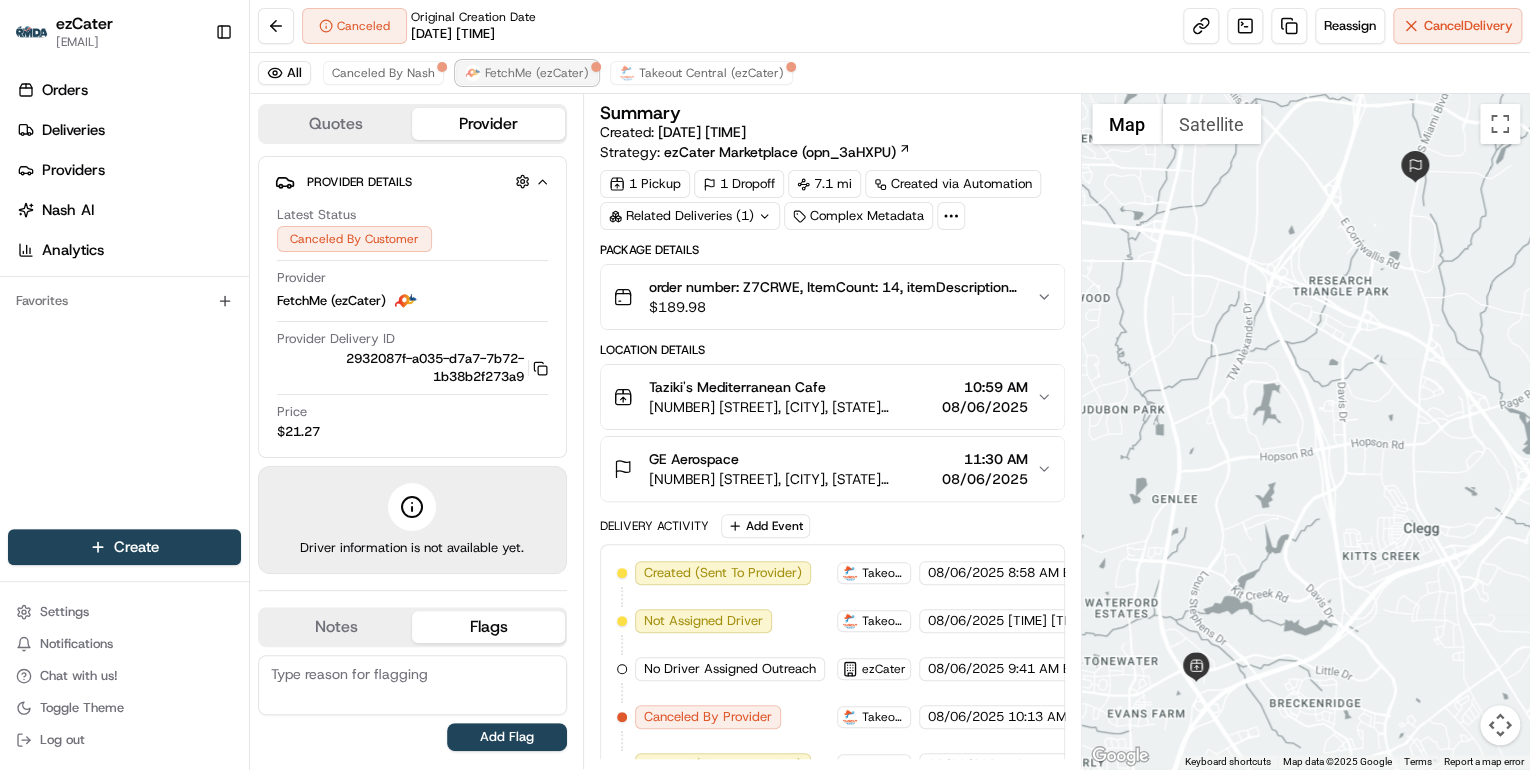 click on "FetchMe (ezCater)" at bounding box center (537, 73) 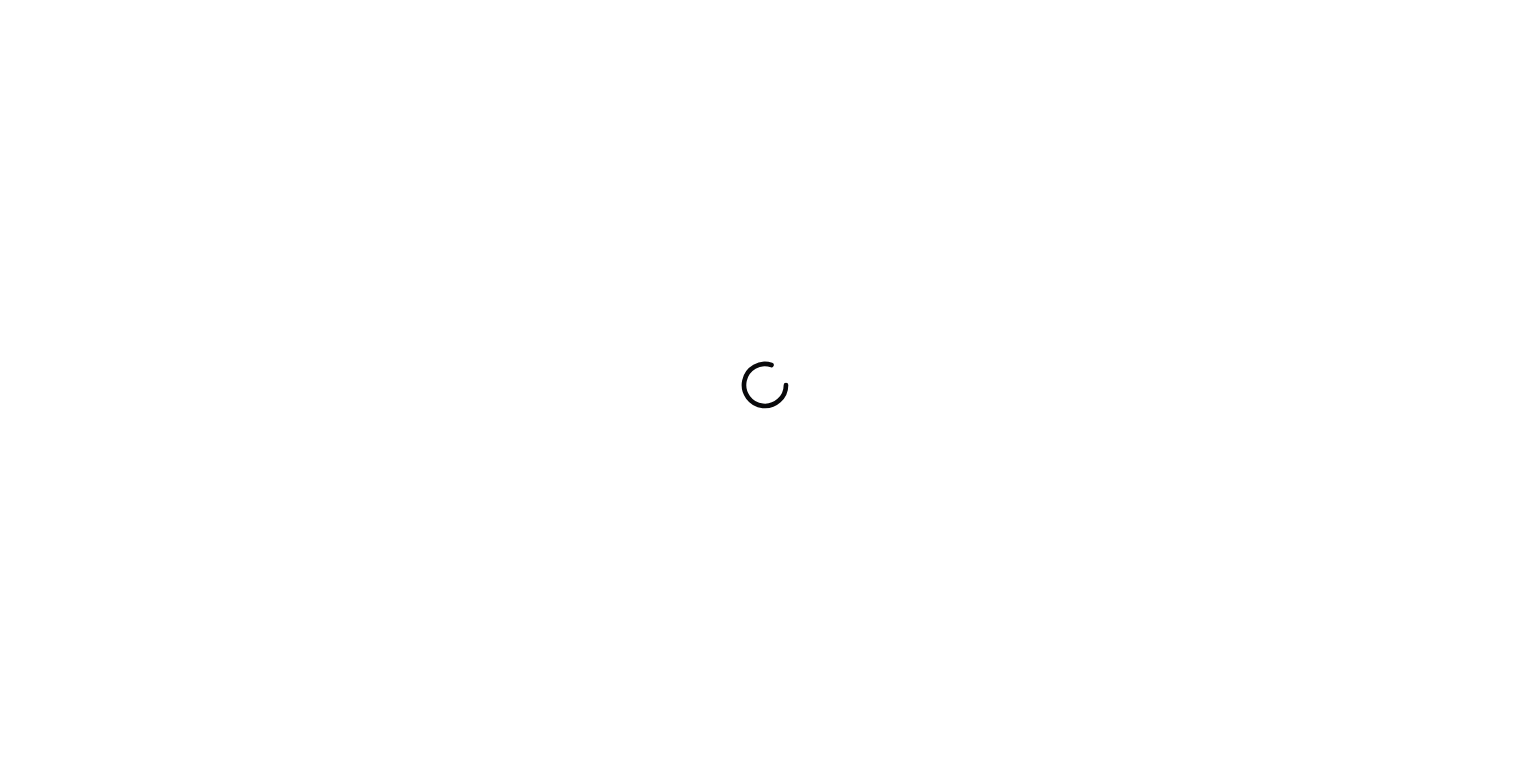 scroll, scrollTop: 0, scrollLeft: 0, axis: both 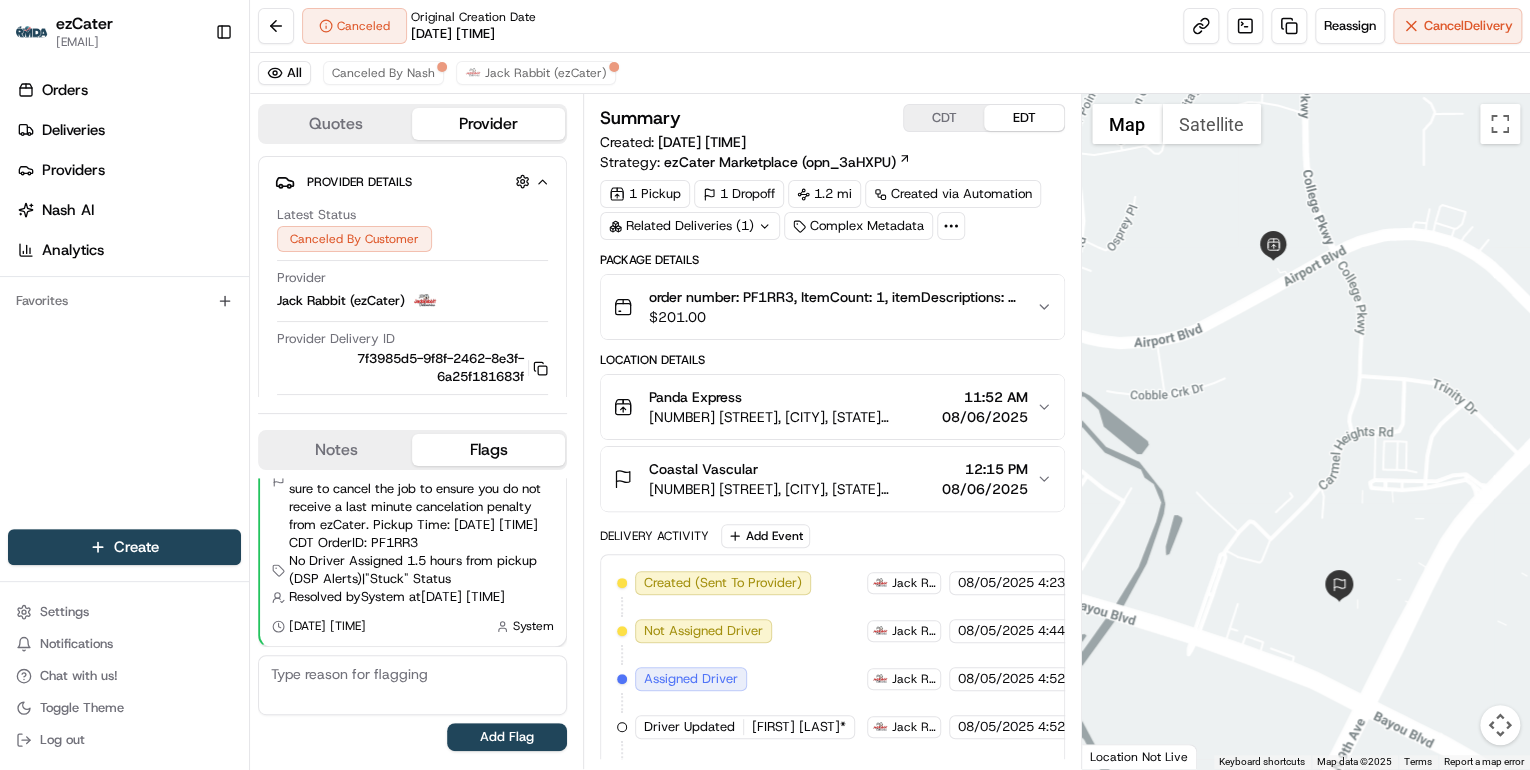 click on "$ 201.00" at bounding box center [834, 317] 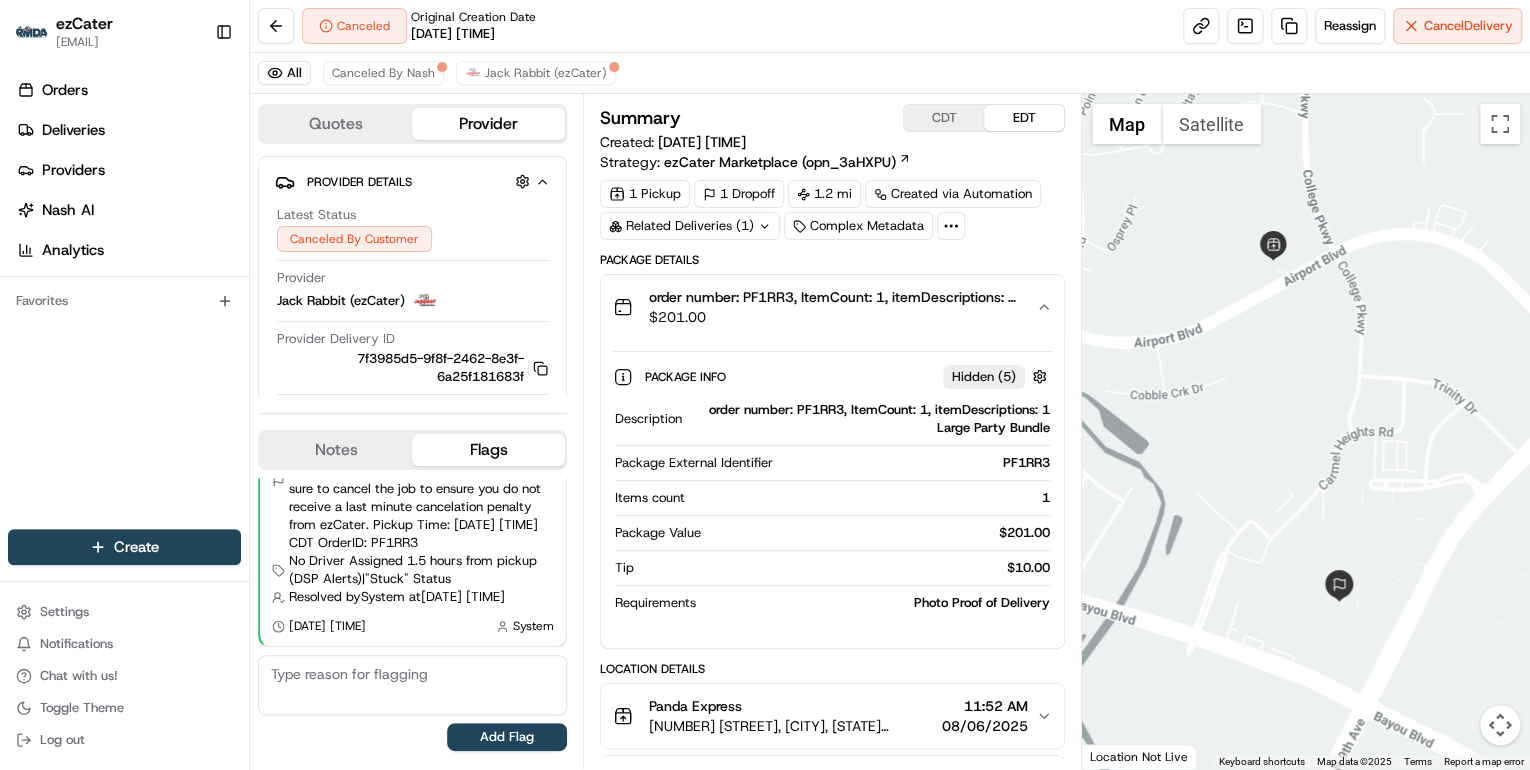 click on "order number: PF1RR3,
ItemCount: 1,
itemDescriptions:
1 Large Party Bundle" at bounding box center (870, 419) 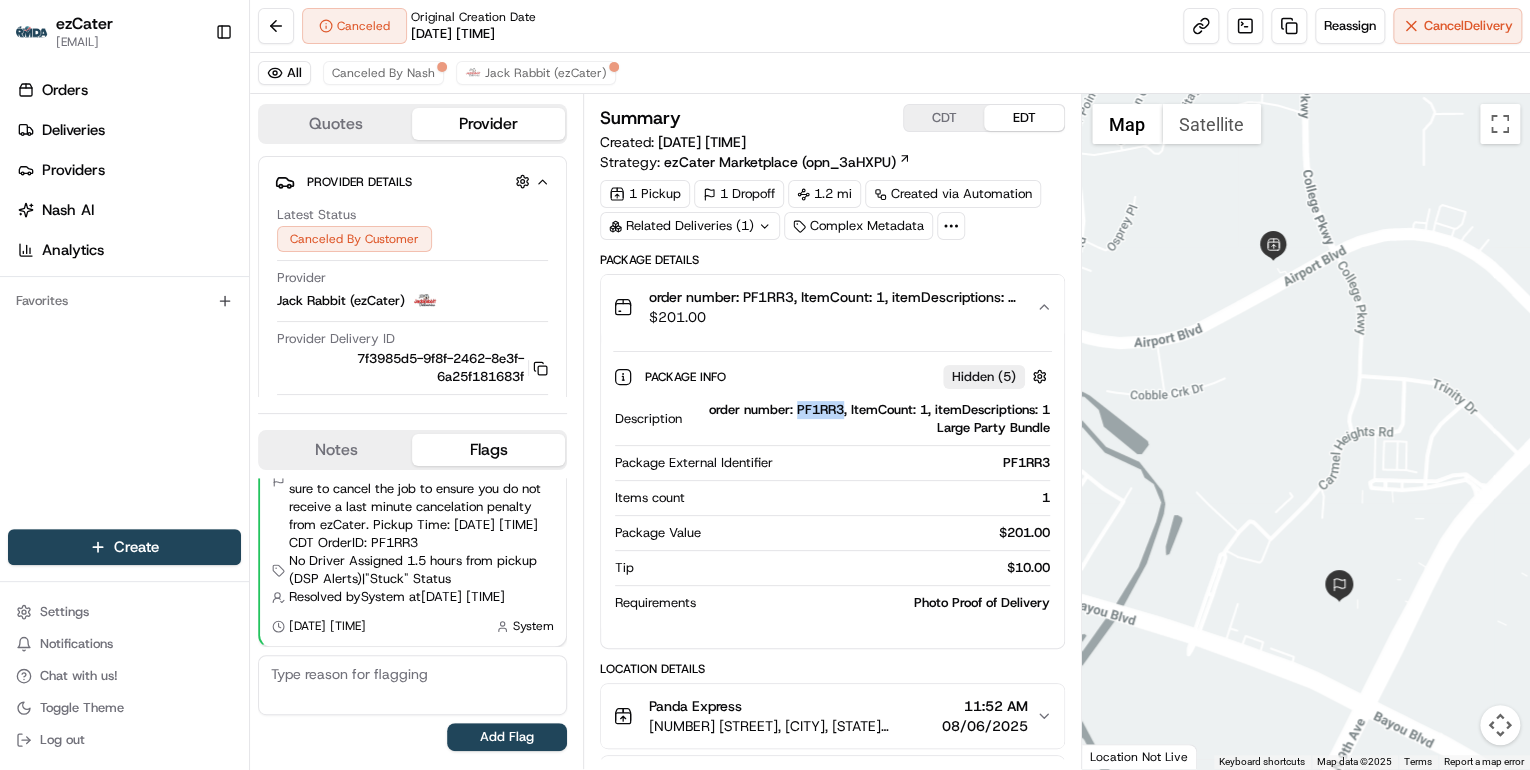 click on "order number: PF1RR3,
ItemCount: 1,
itemDescriptions:
1 Large Party Bundle" at bounding box center [870, 419] 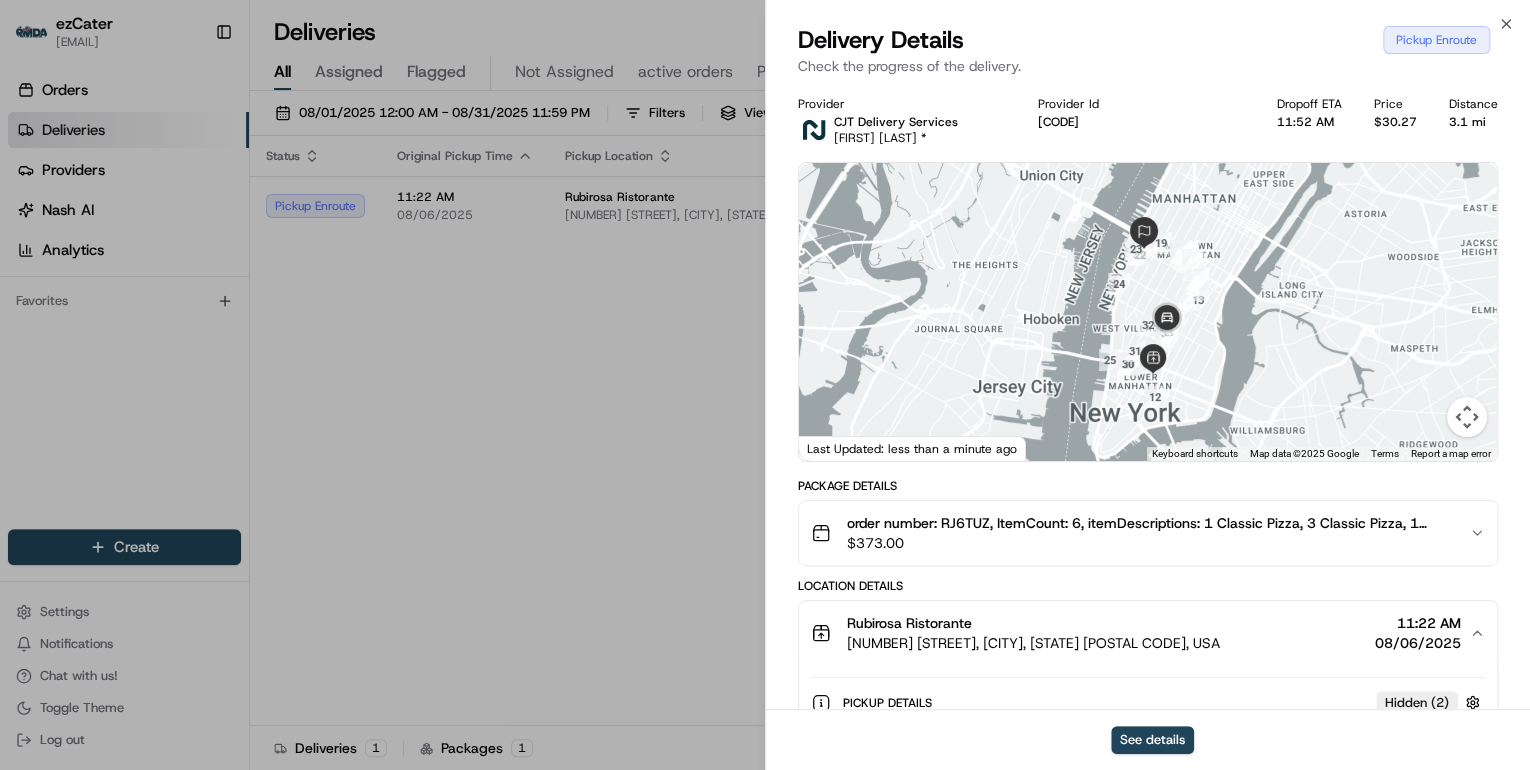 scroll, scrollTop: 0, scrollLeft: 0, axis: both 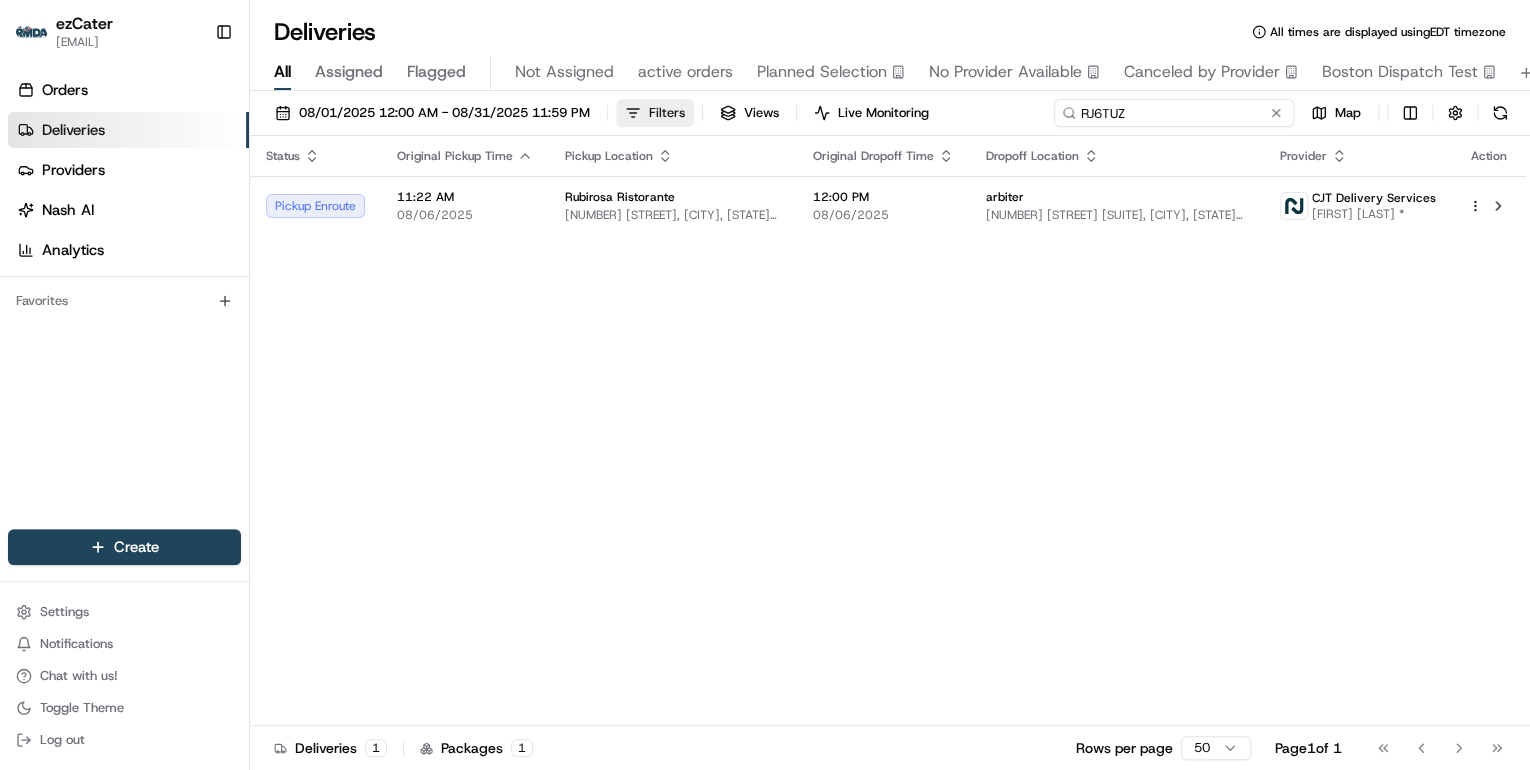 drag, startPoint x: 1208, startPoint y: 116, endPoint x: 664, endPoint y: 112, distance: 544.0147 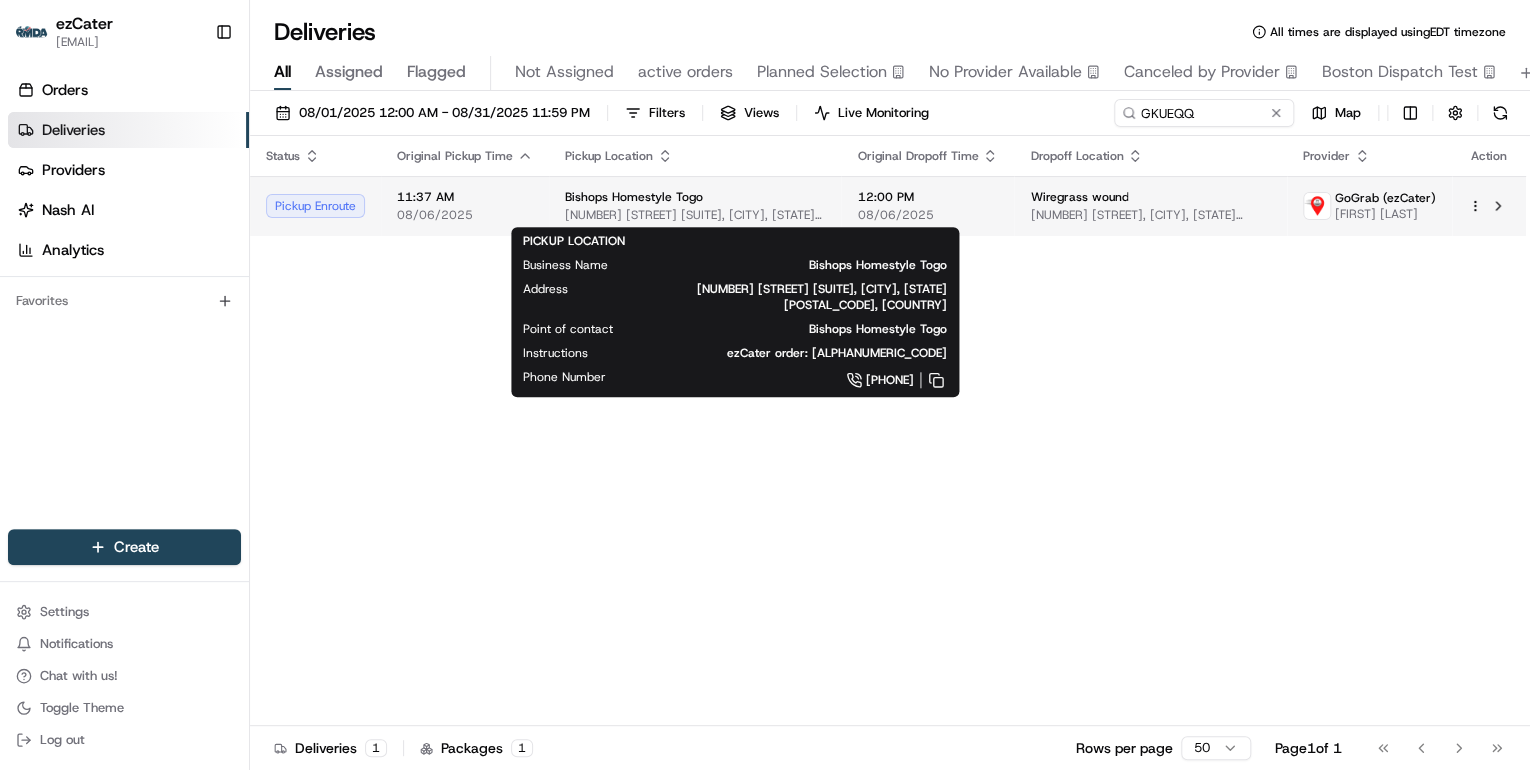 click on "Bishops Homestyle Togo" at bounding box center [634, 197] 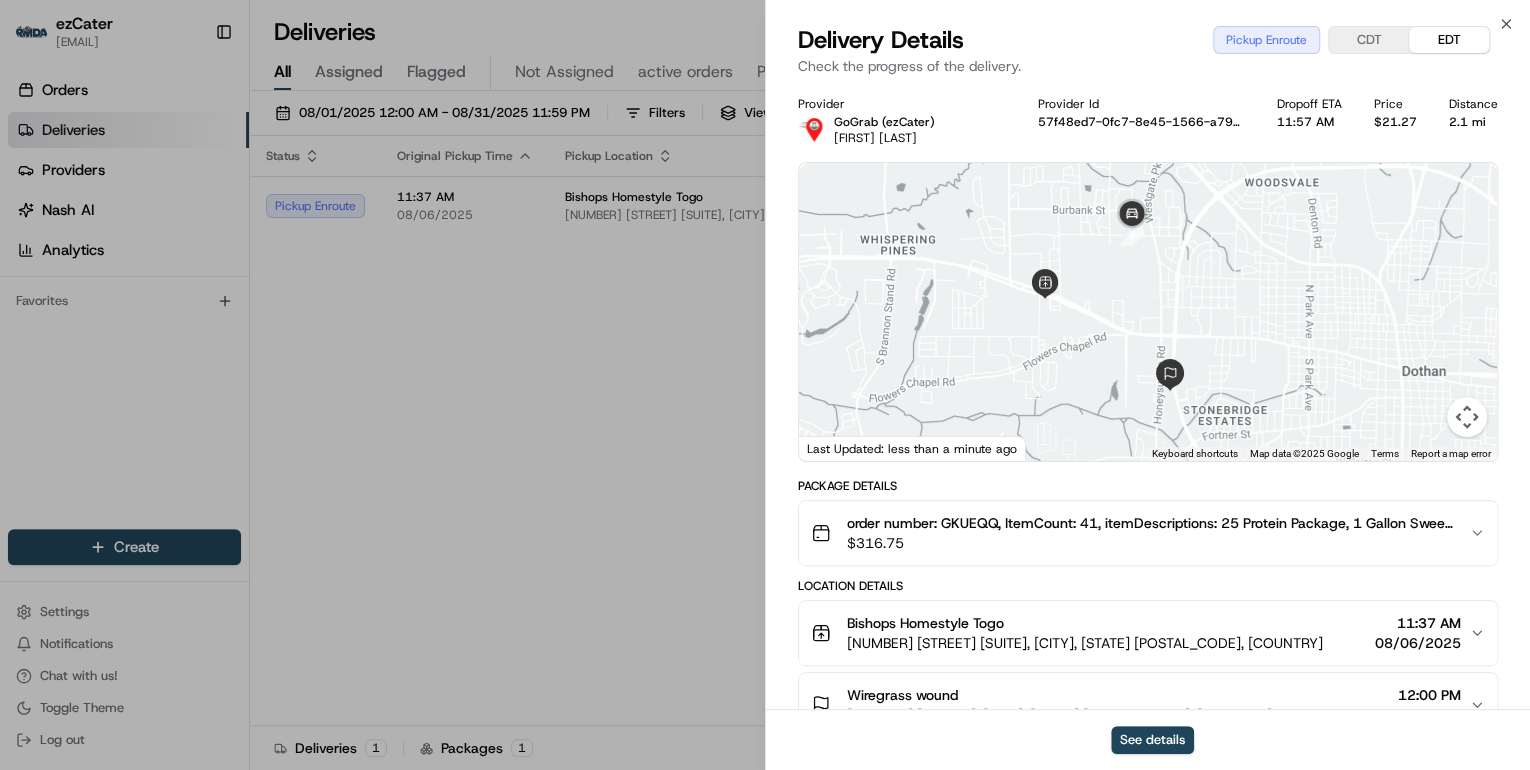scroll, scrollTop: 160, scrollLeft: 0, axis: vertical 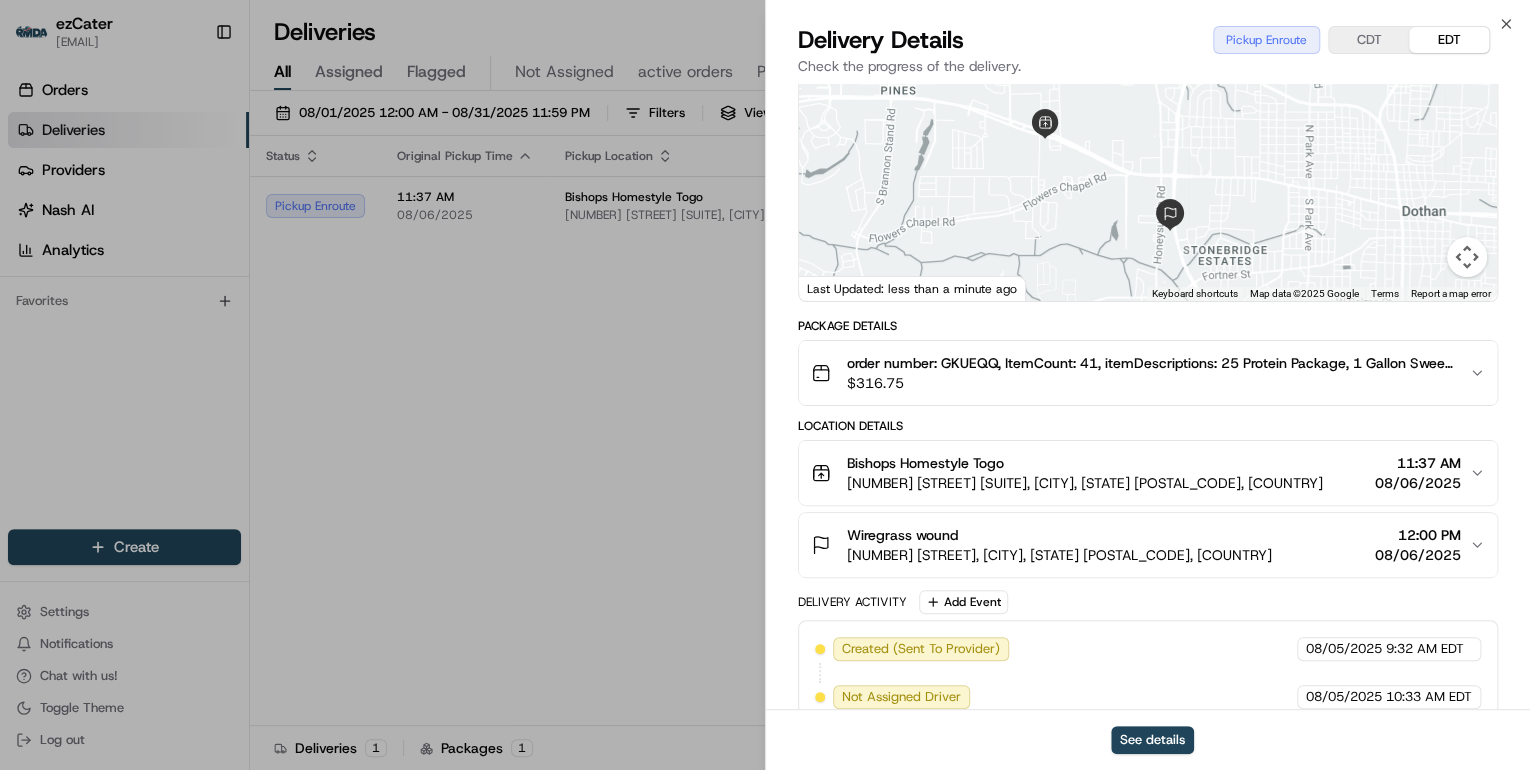 click on "[NUMBER] [STREET] #[NUMBER], [CITY], [STATE] [POSTAL_CODE], [COUNTRY]" at bounding box center [1085, 483] 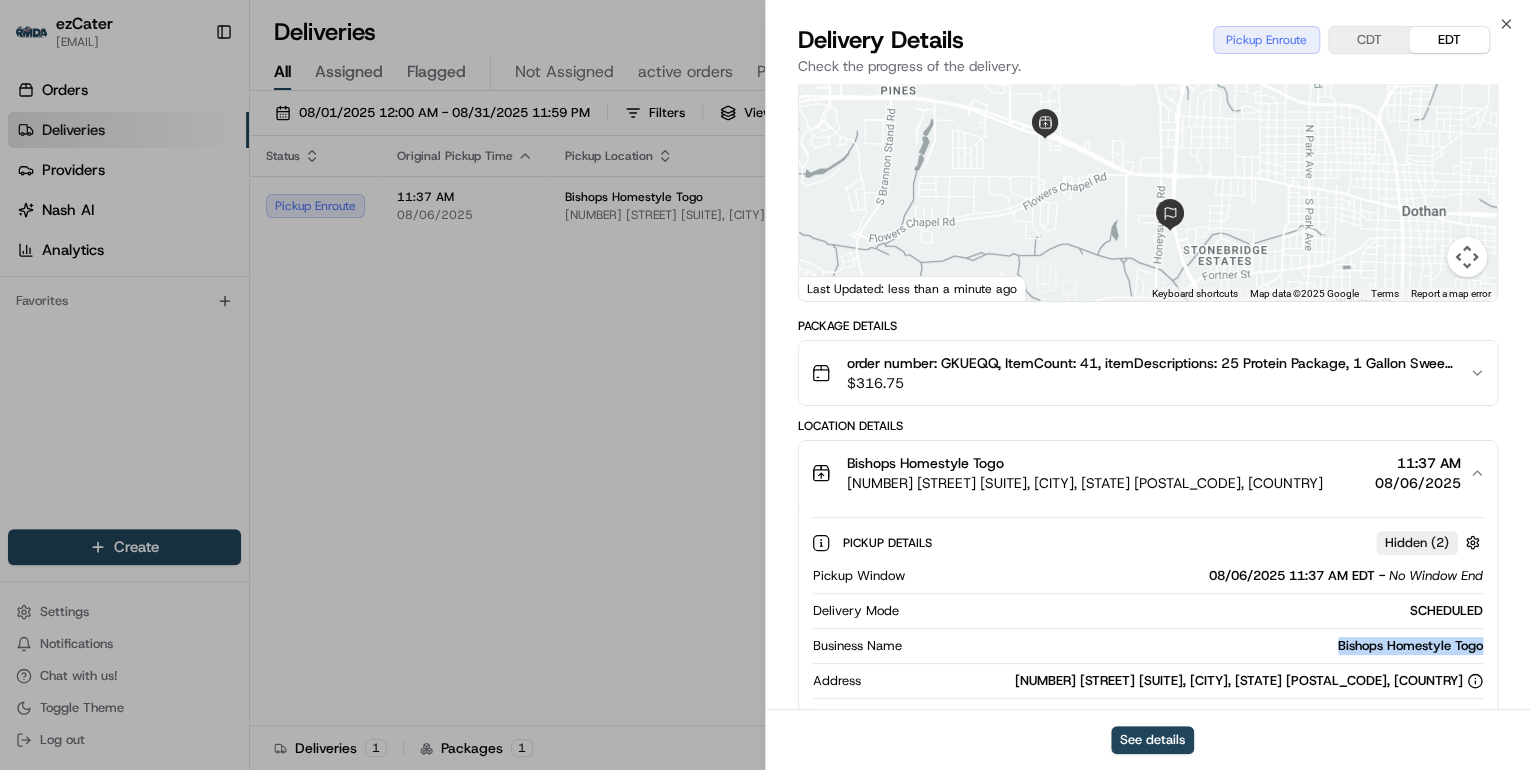drag, startPoint x: 1483, startPoint y: 647, endPoint x: 1302, endPoint y: 649, distance: 181.01105 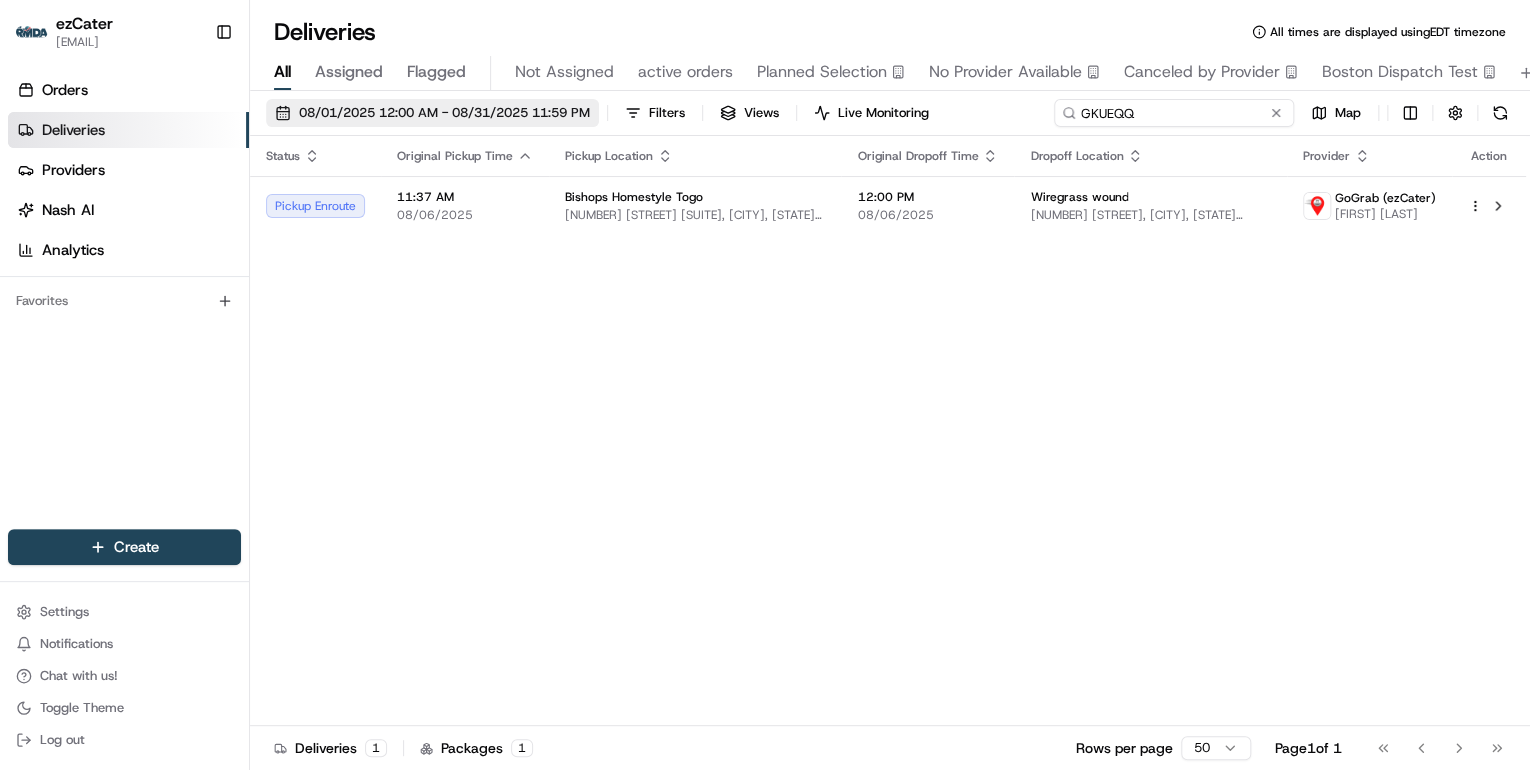 drag, startPoint x: 1199, startPoint y: 113, endPoint x: 512, endPoint y: 117, distance: 687.01166 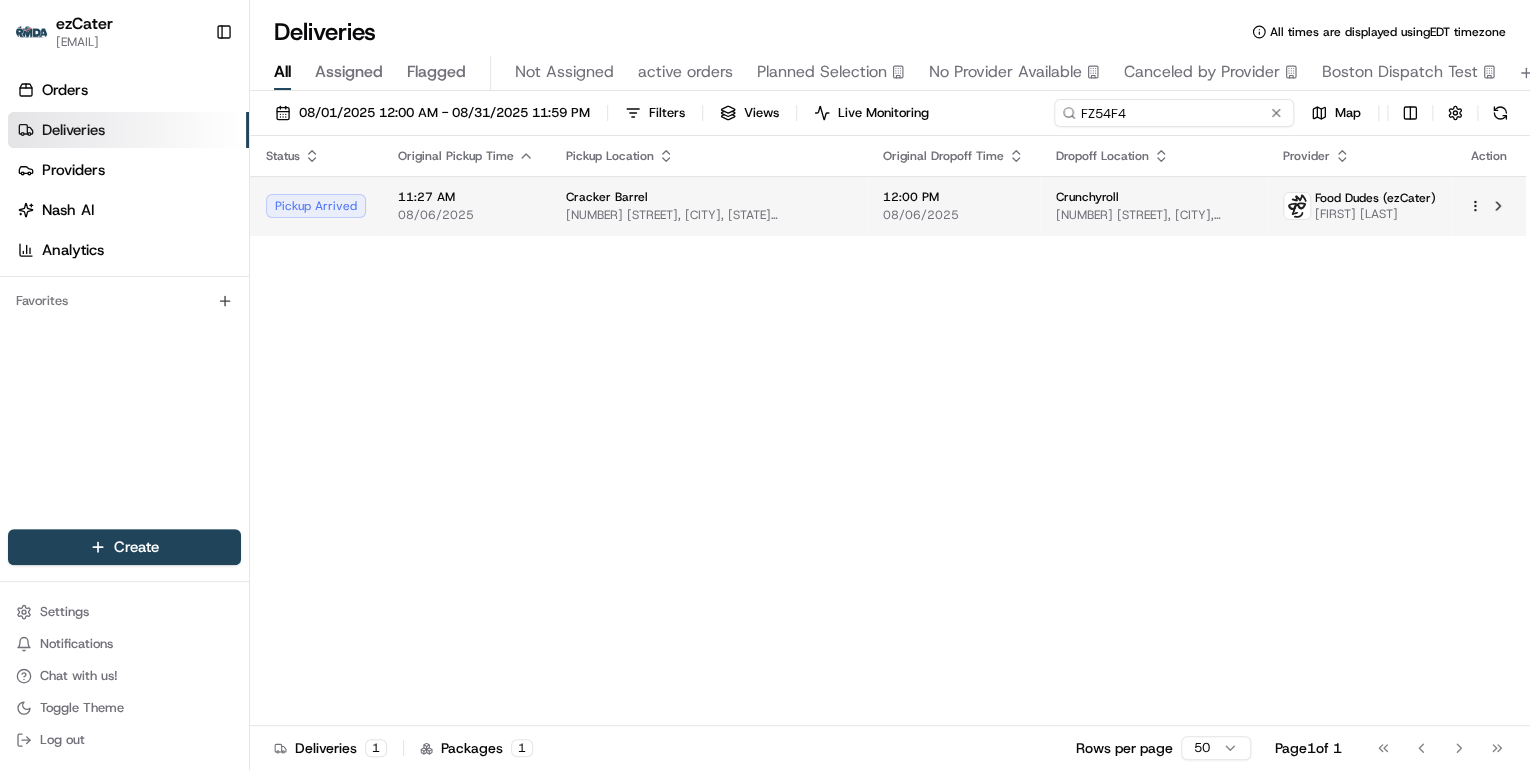 type on "FZ54F4" 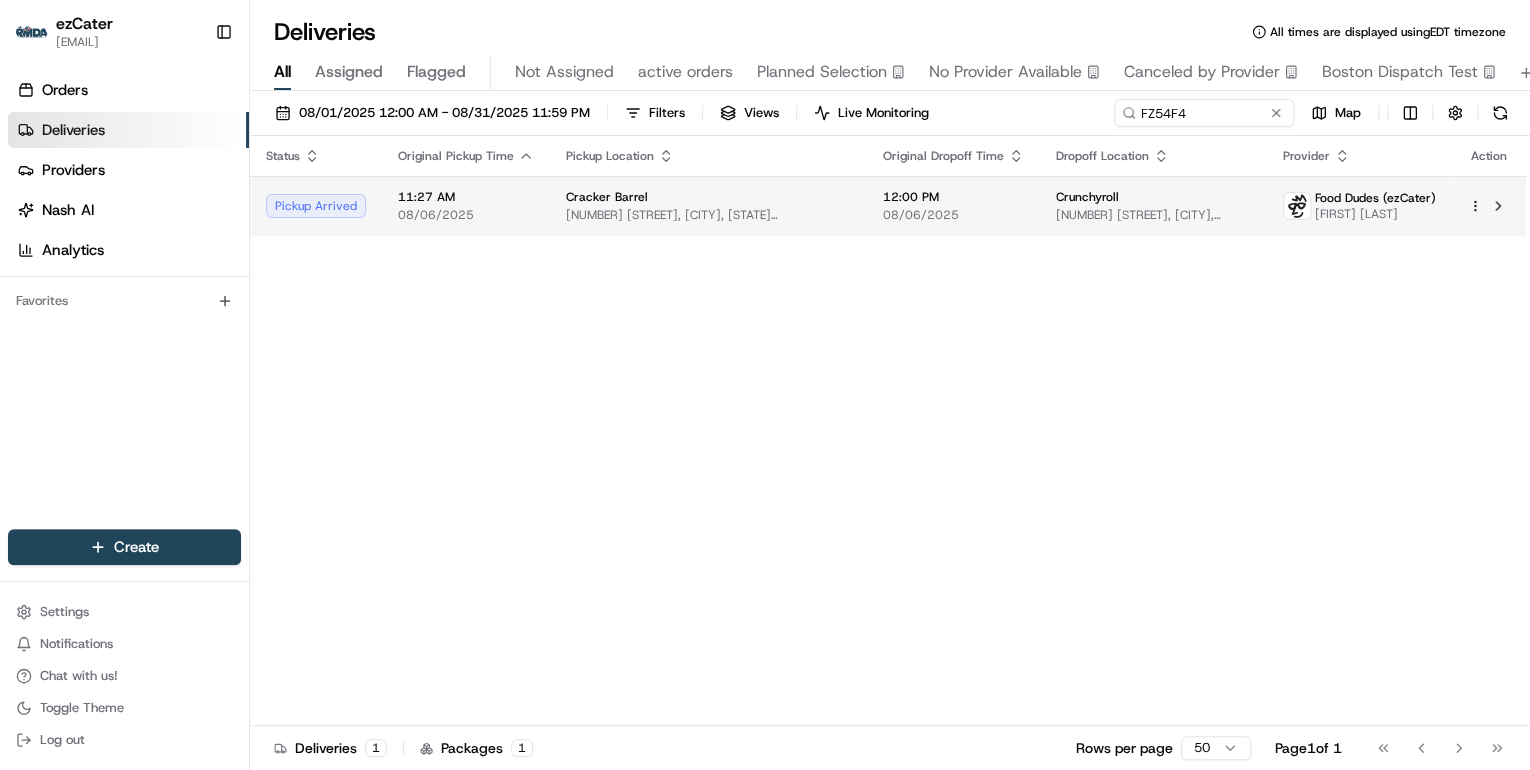 click on "11701 University Ave, Clive, IA 50325, USA" at bounding box center (708, 215) 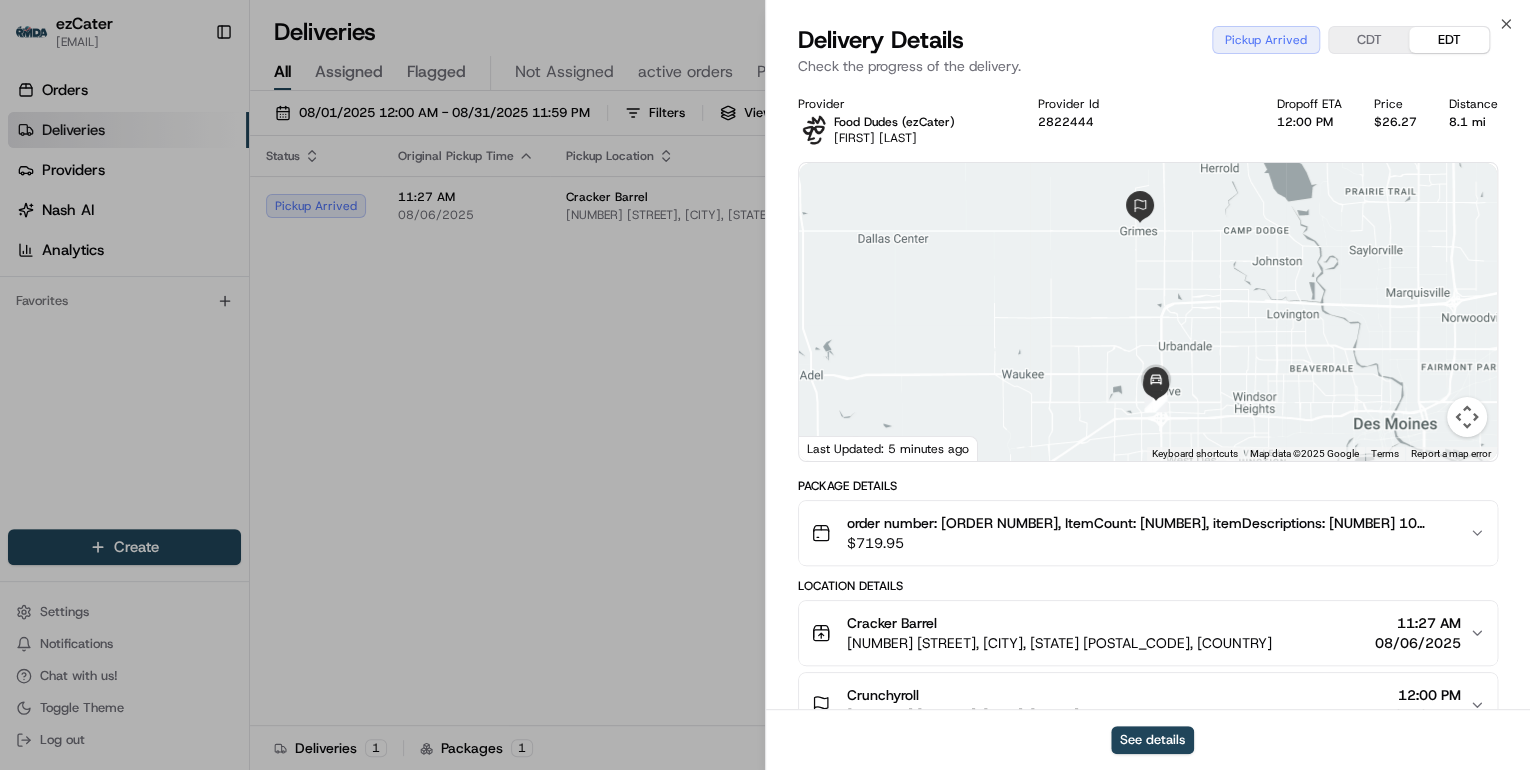 scroll, scrollTop: 240, scrollLeft: 0, axis: vertical 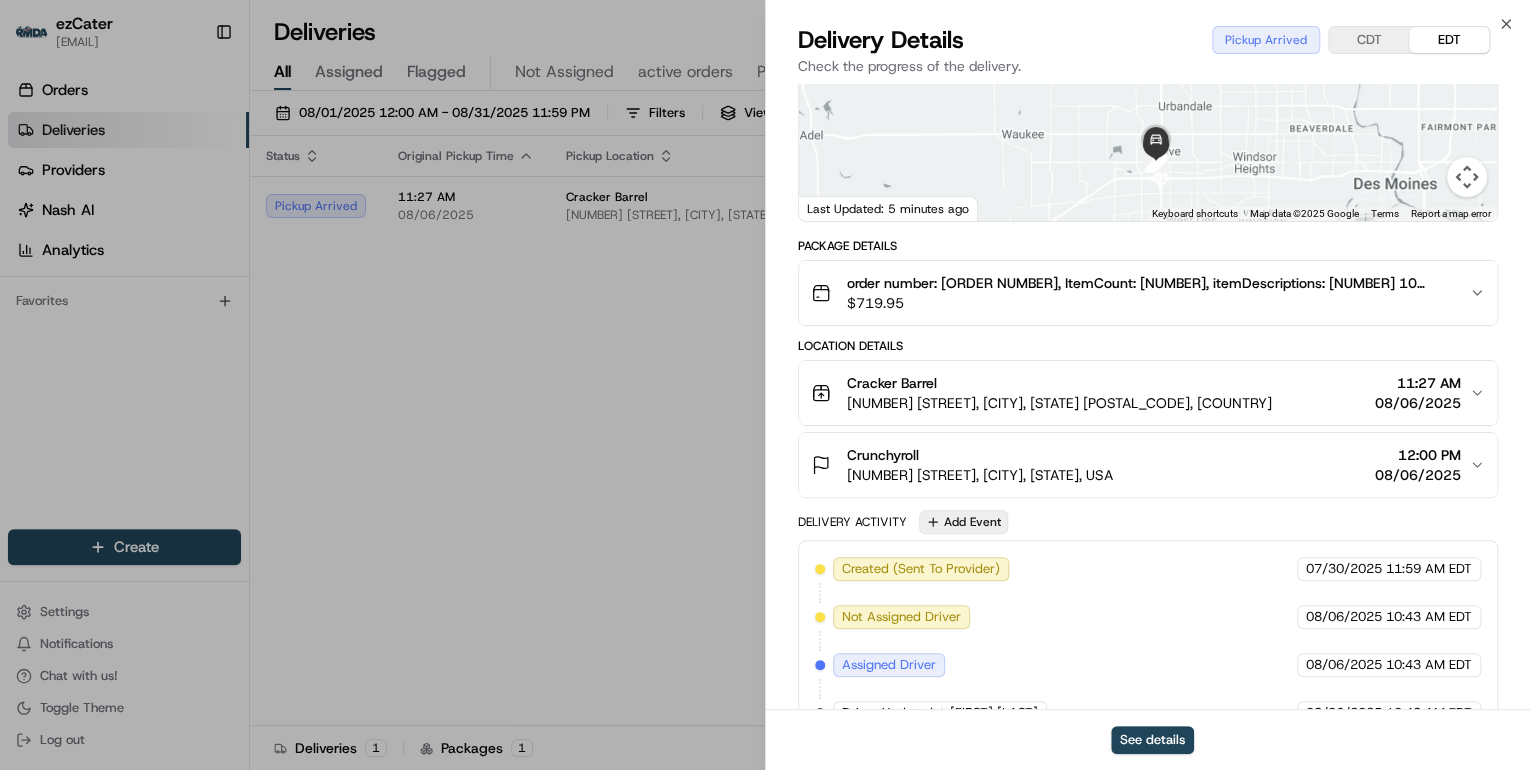 click on "Add Event" at bounding box center (963, 522) 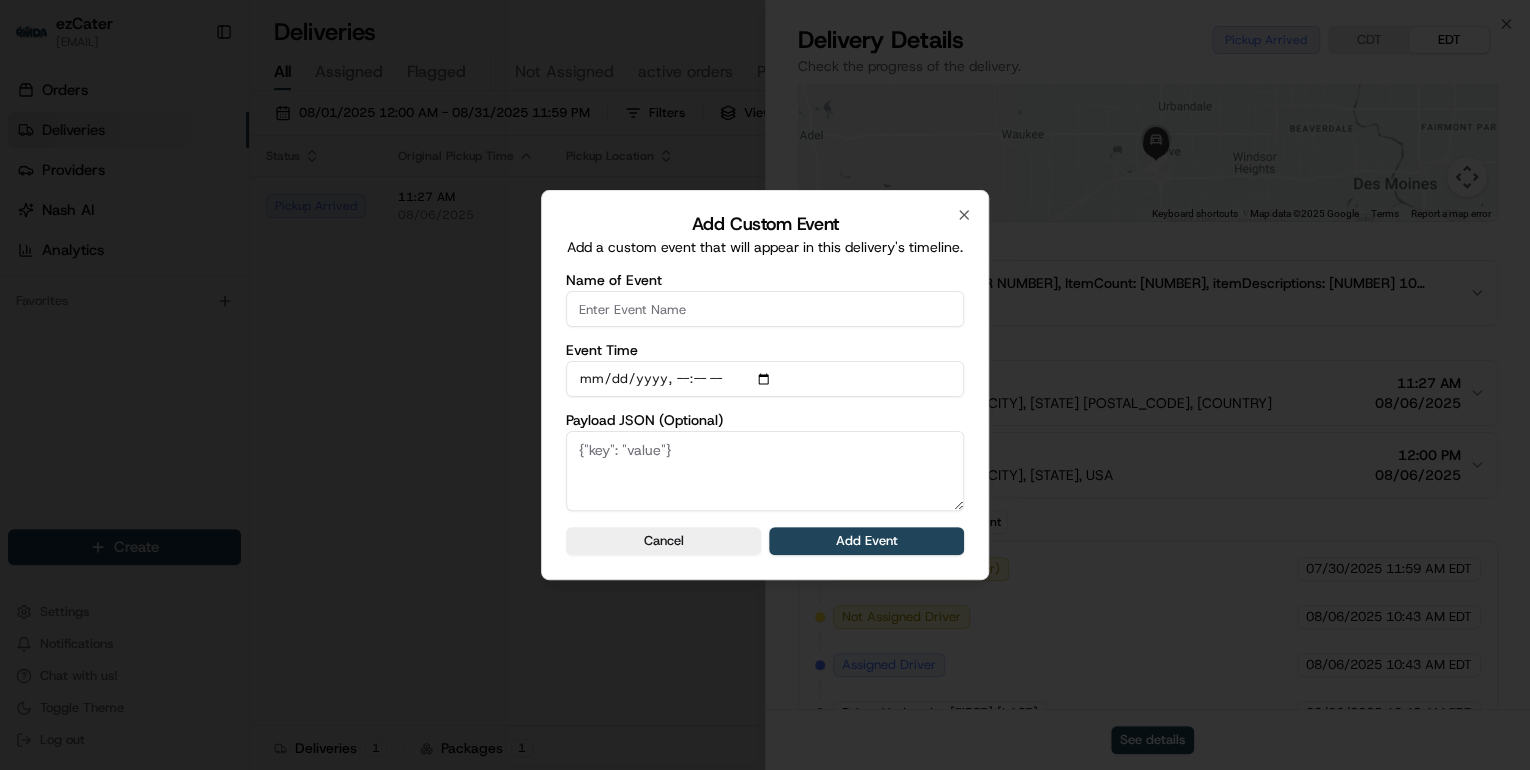 click on "Name of Event" at bounding box center (765, 309) 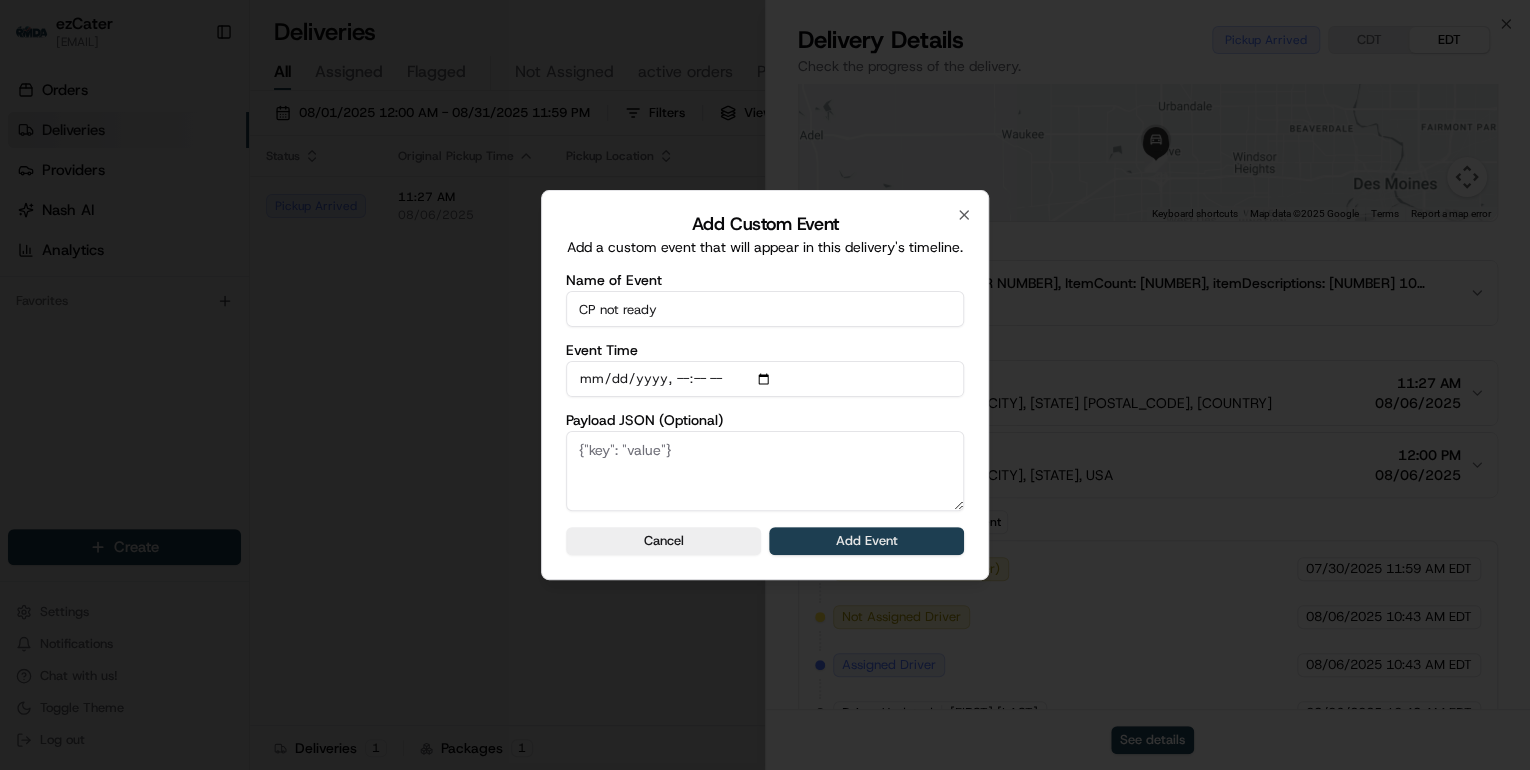 click on "Add Event" at bounding box center (866, 541) 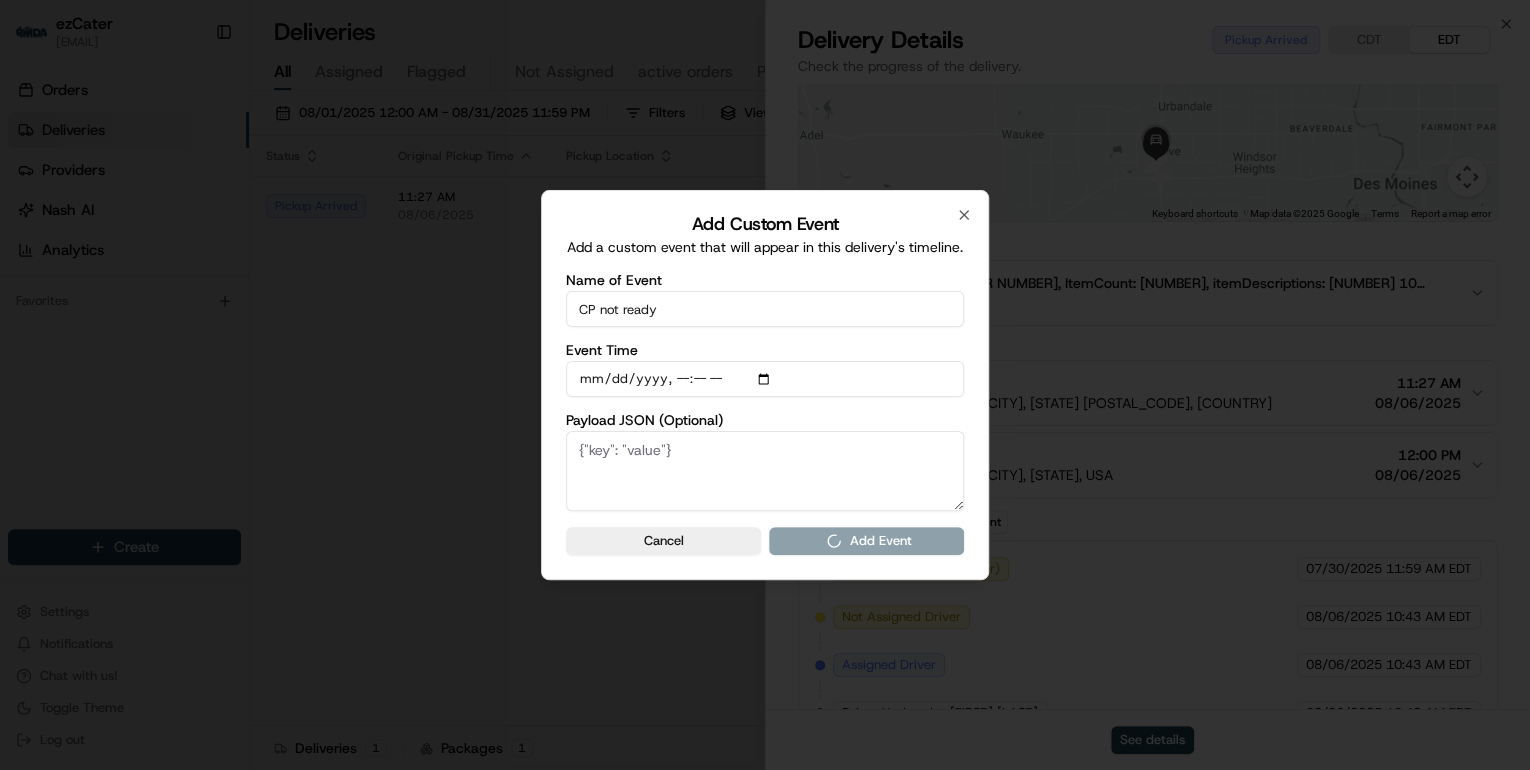 type 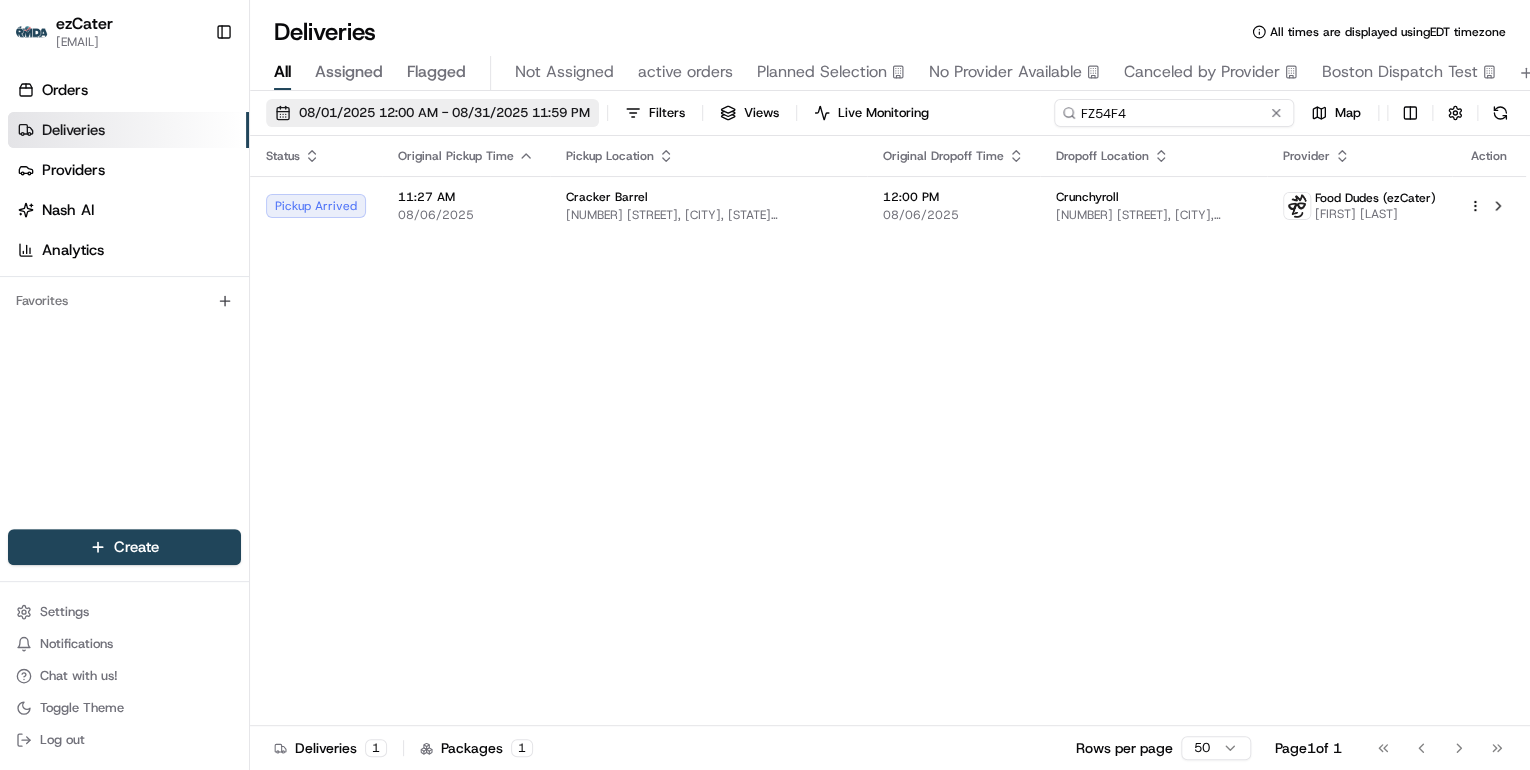 drag, startPoint x: 1196, startPoint y: 119, endPoint x: 596, endPoint y: 114, distance: 600.0208 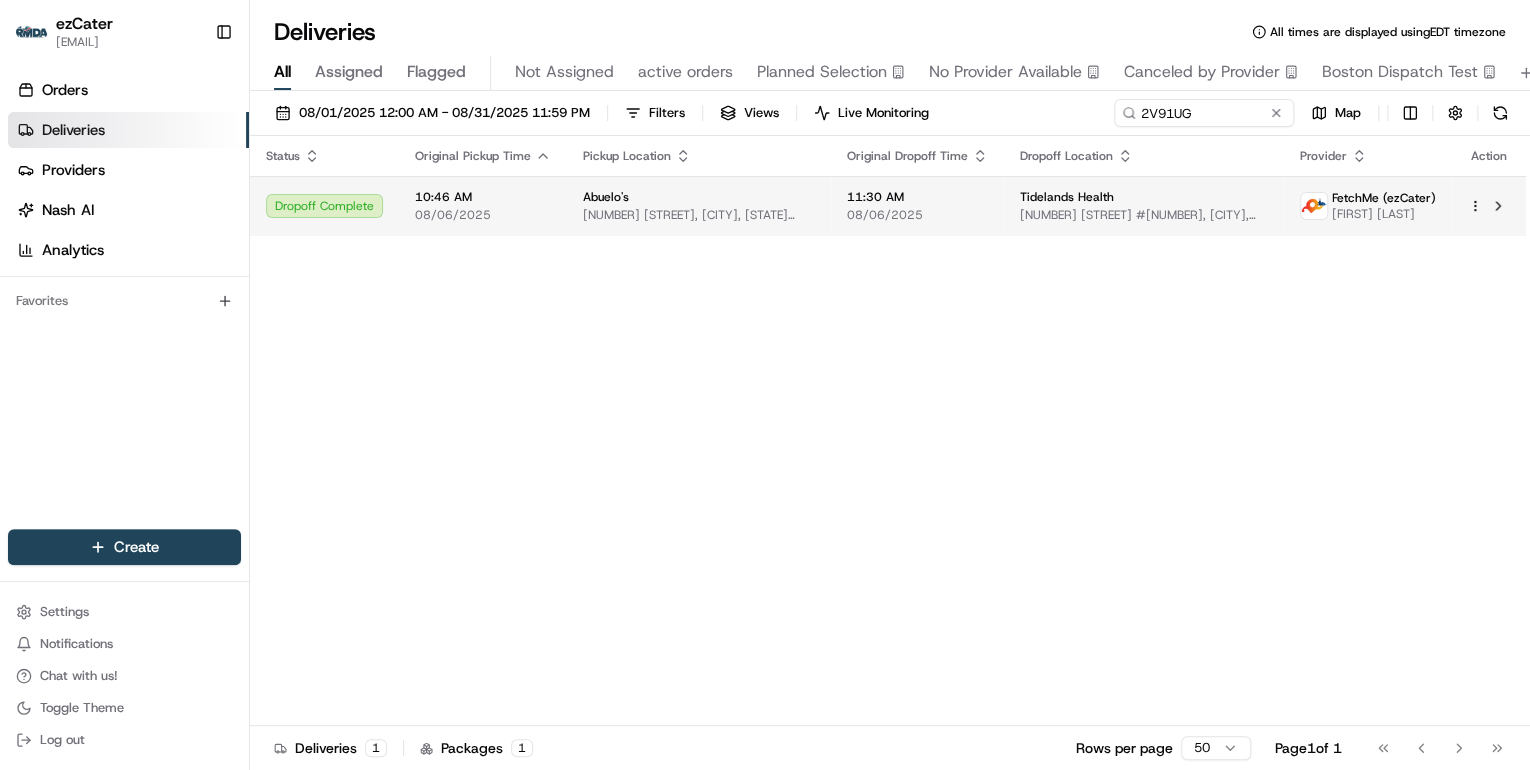 click on "740 Coastal Grand Cir, Myrtle Beach, SC 29577, USA" at bounding box center (699, 215) 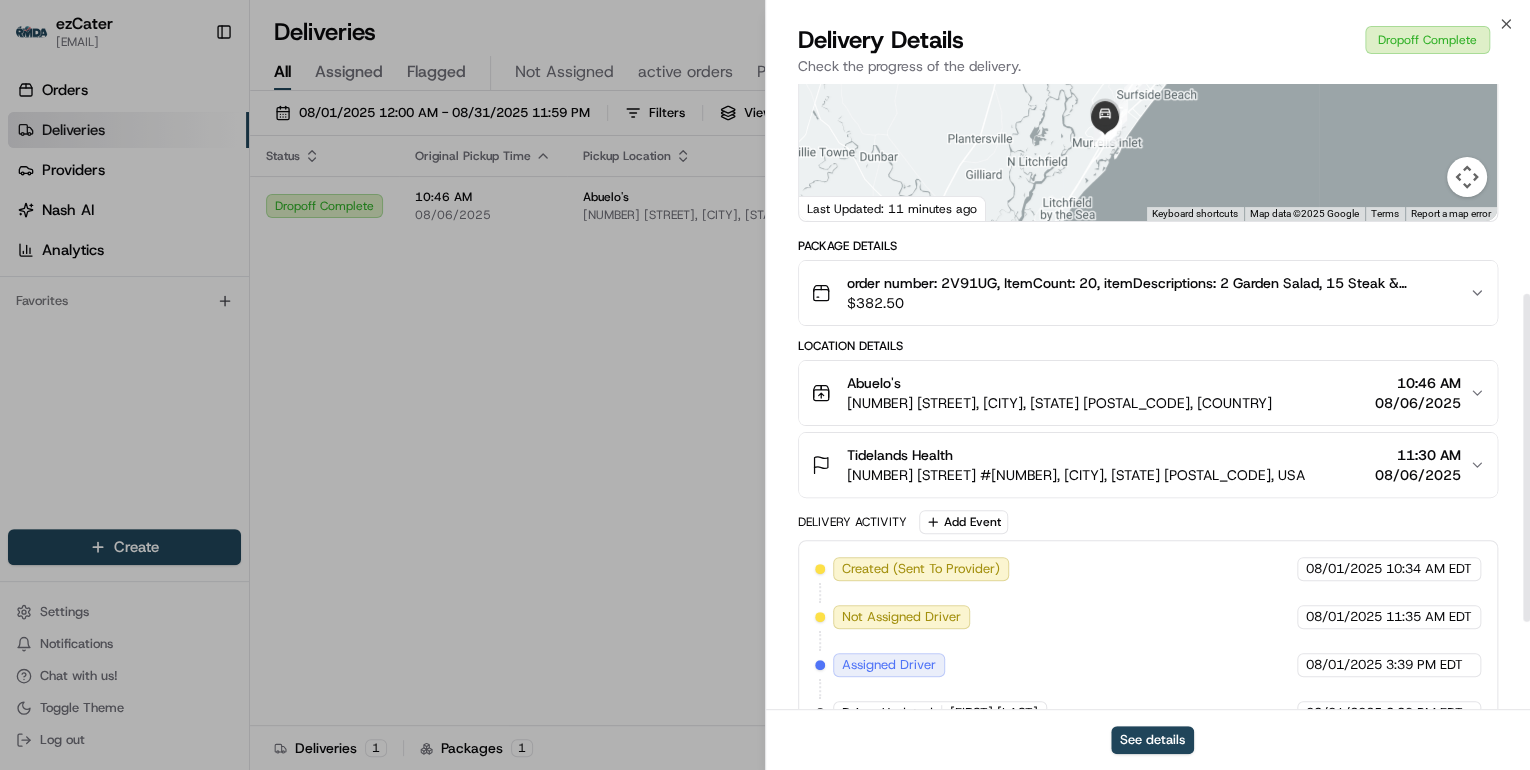 scroll, scrollTop: 400, scrollLeft: 0, axis: vertical 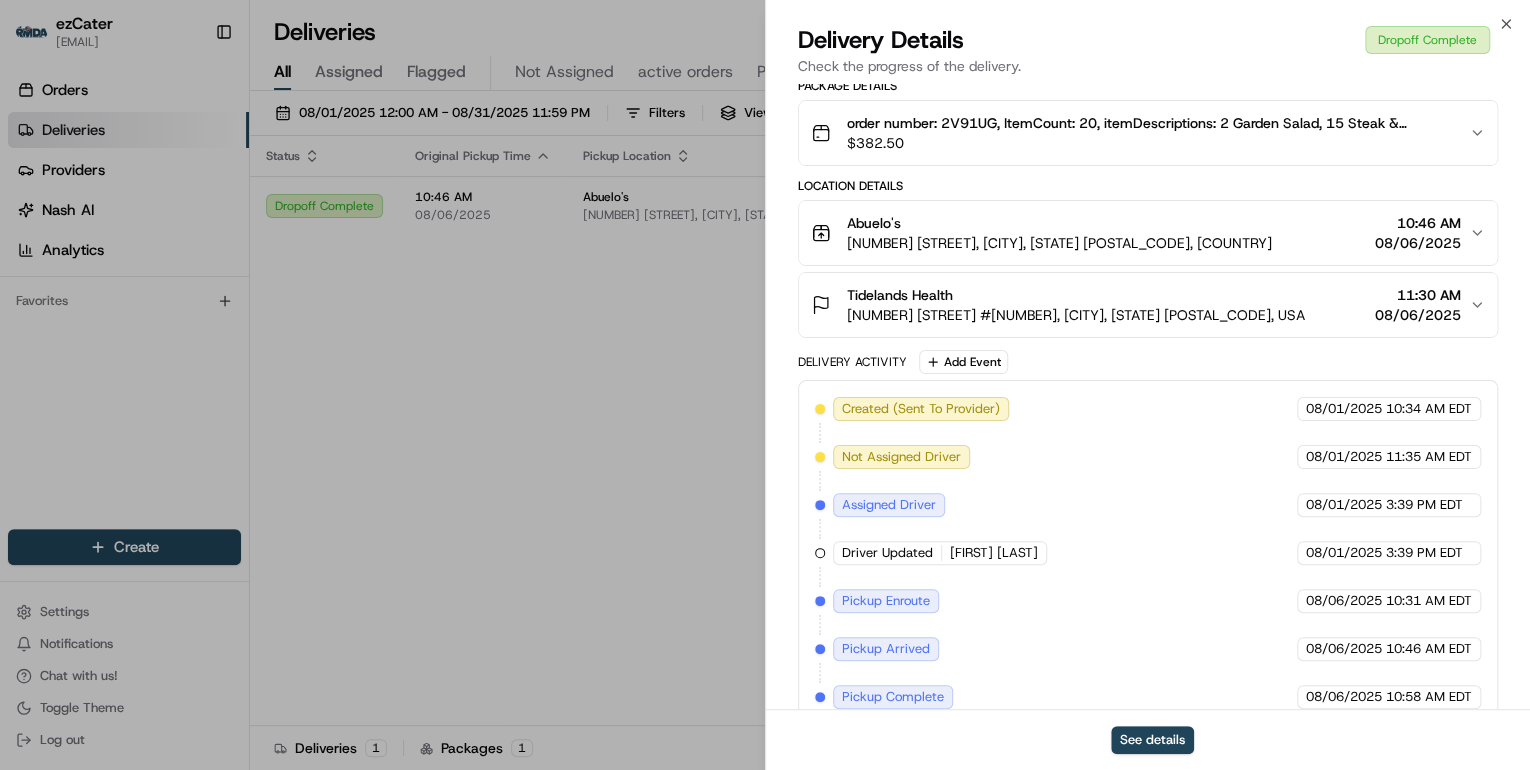 click on "4367 Riverwood Dr #100, Murrells Inlet, SC 29576, USA" at bounding box center [1076, 315] 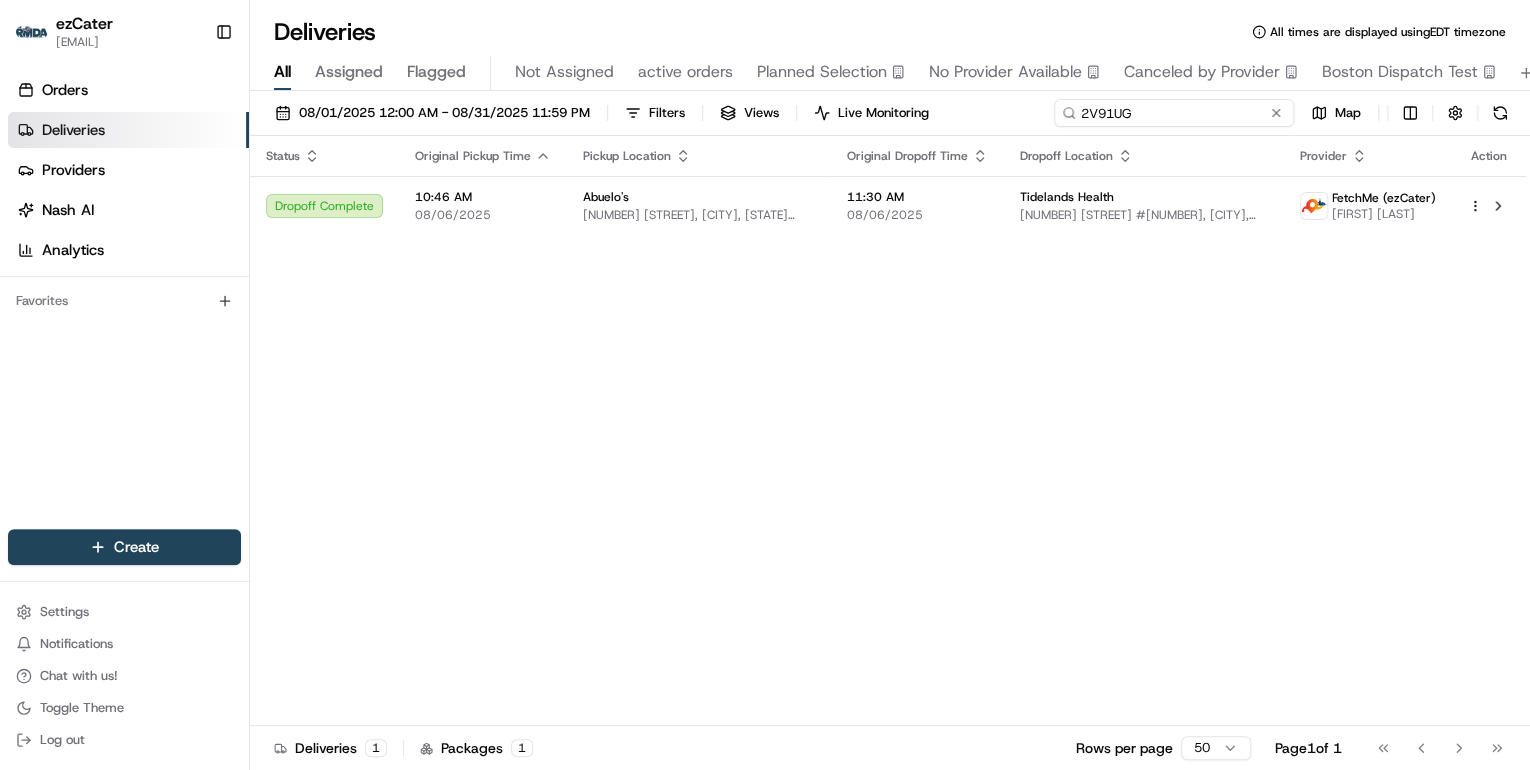 drag, startPoint x: 1214, startPoint y: 119, endPoint x: 652, endPoint y: 64, distance: 564.6849 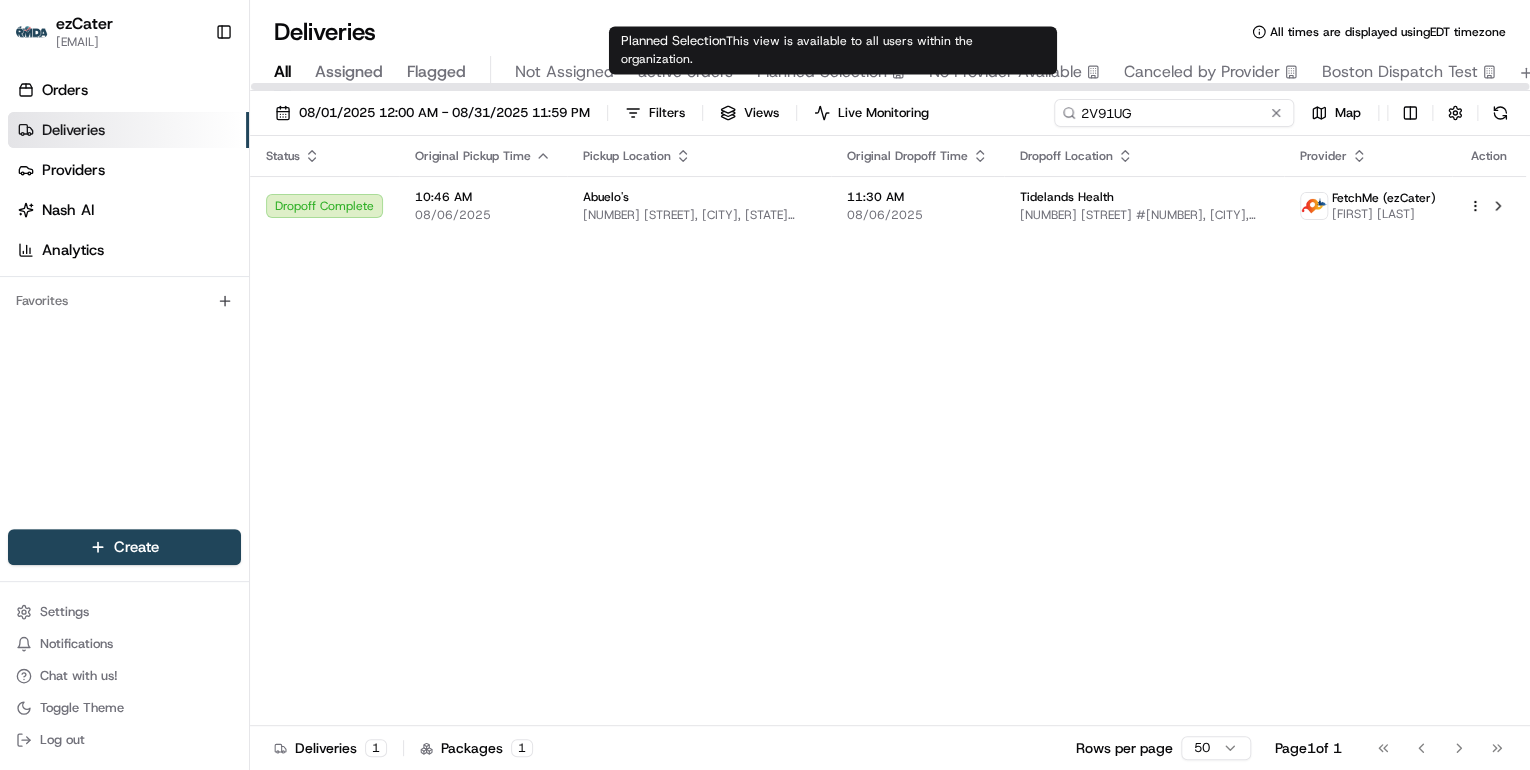 paste on "J84FGH" 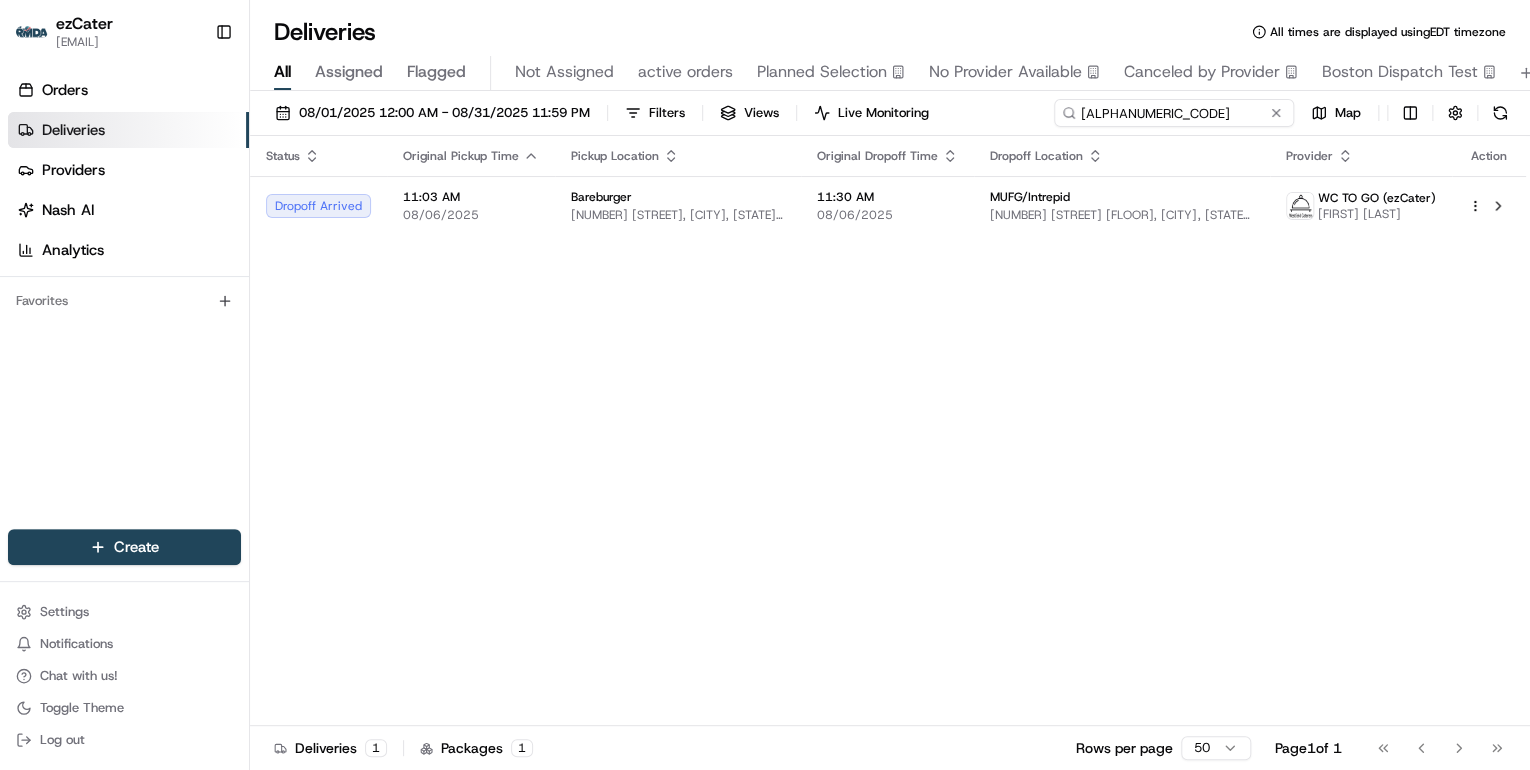 type on "J84FGH" 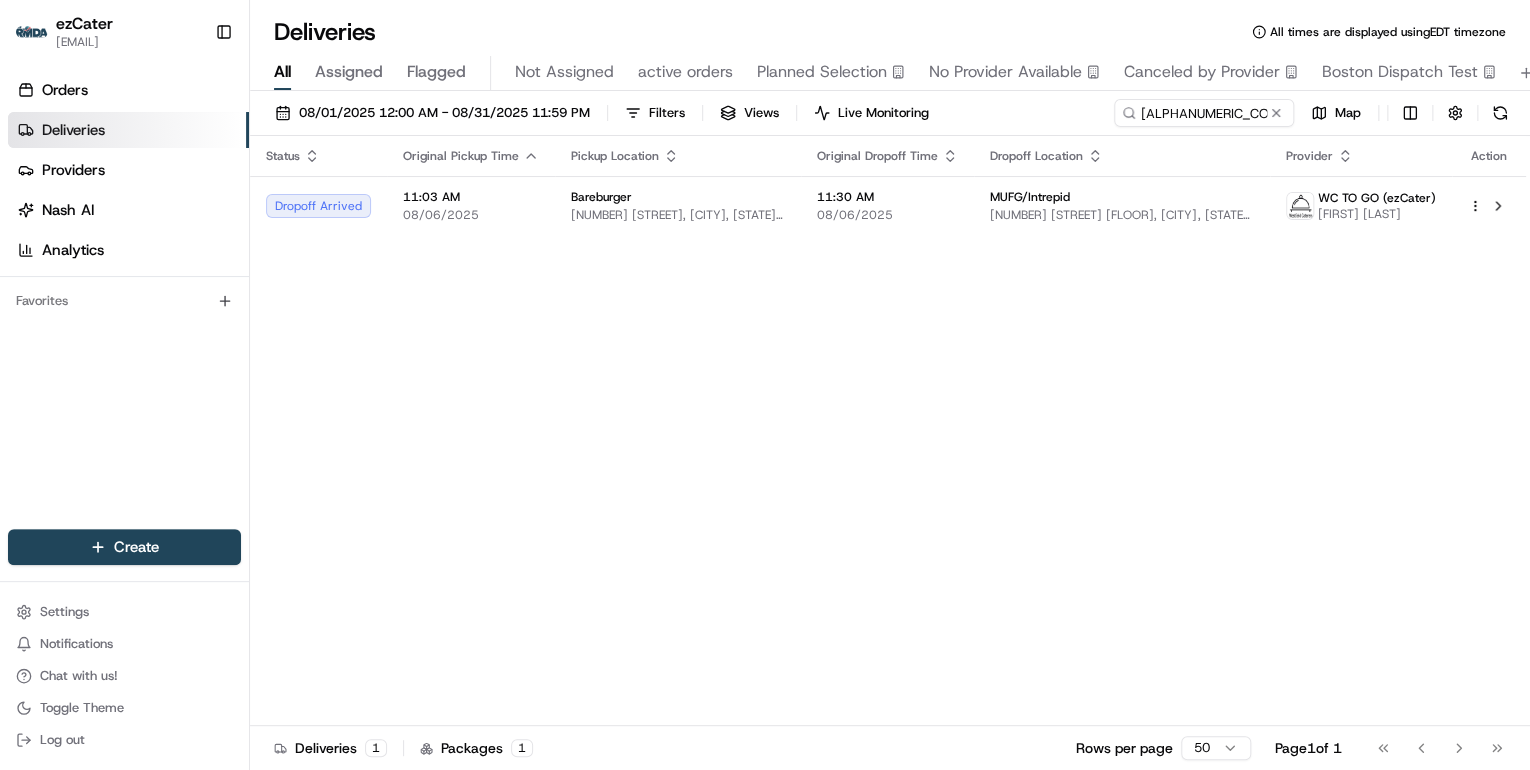 click on "366 W 46th St, New York, NY 10036, USA" at bounding box center (678, 215) 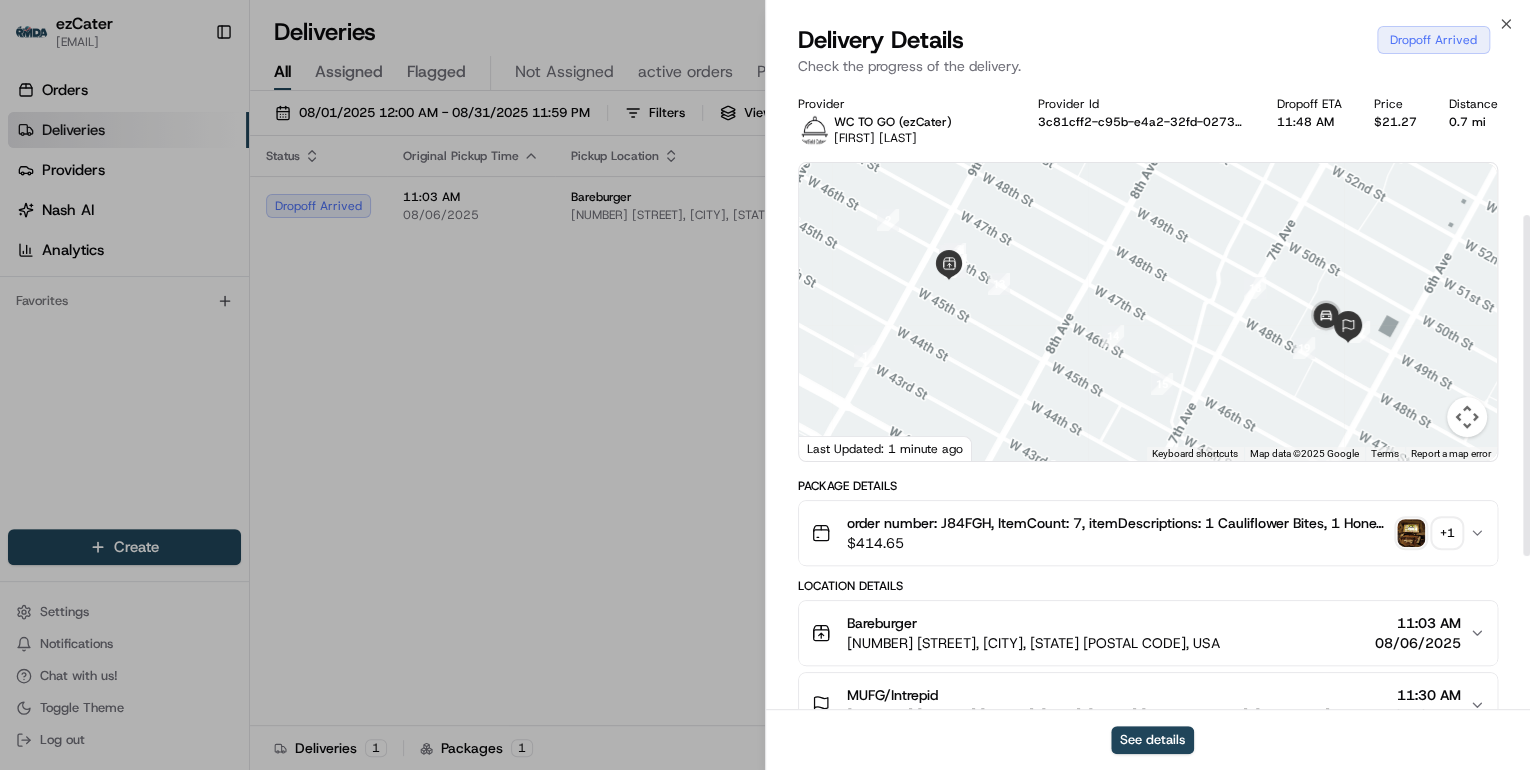 scroll, scrollTop: 240, scrollLeft: 0, axis: vertical 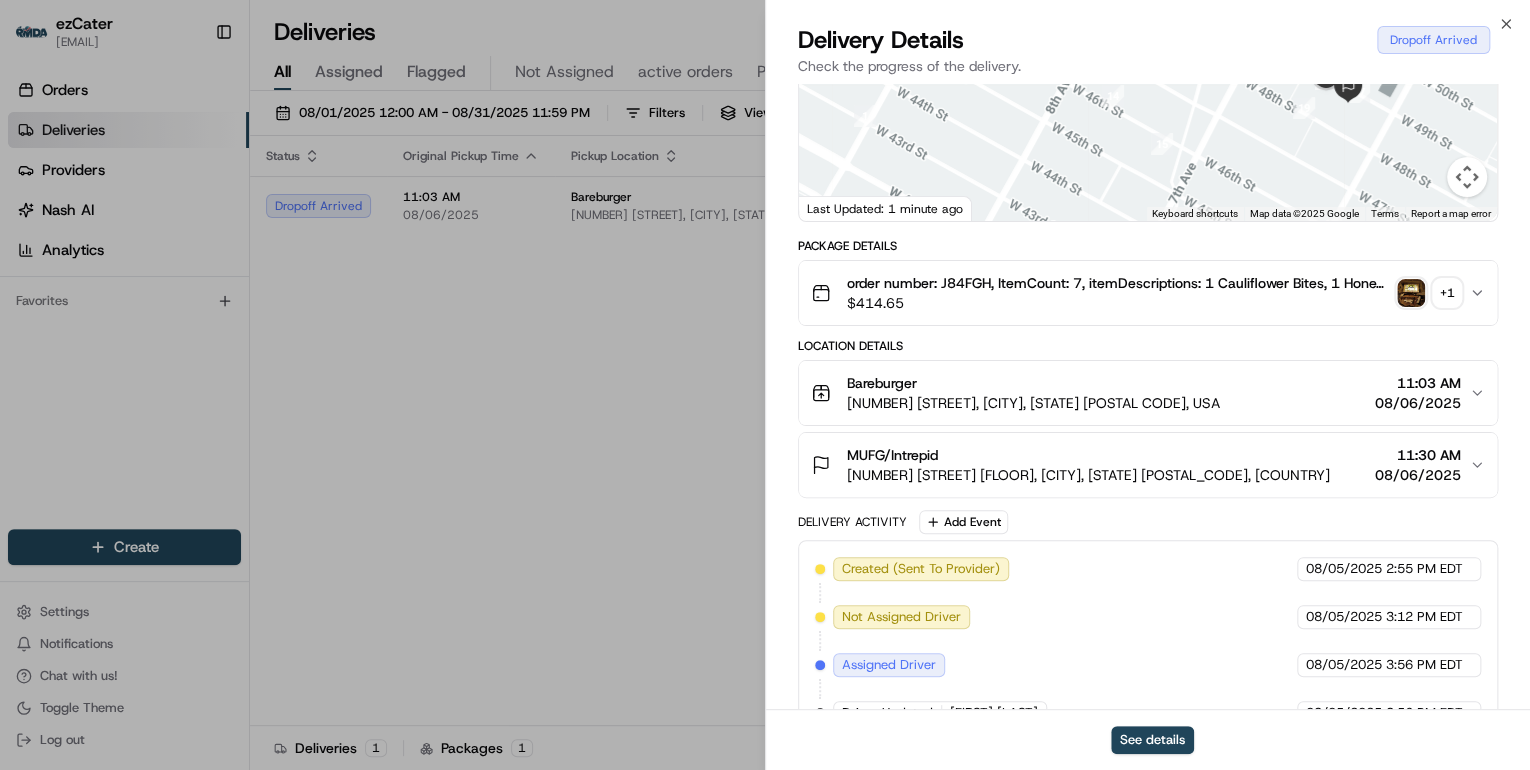 click on "1221 Ave of the Americas floor 9, New York, NY 10020, USA" at bounding box center [1088, 475] 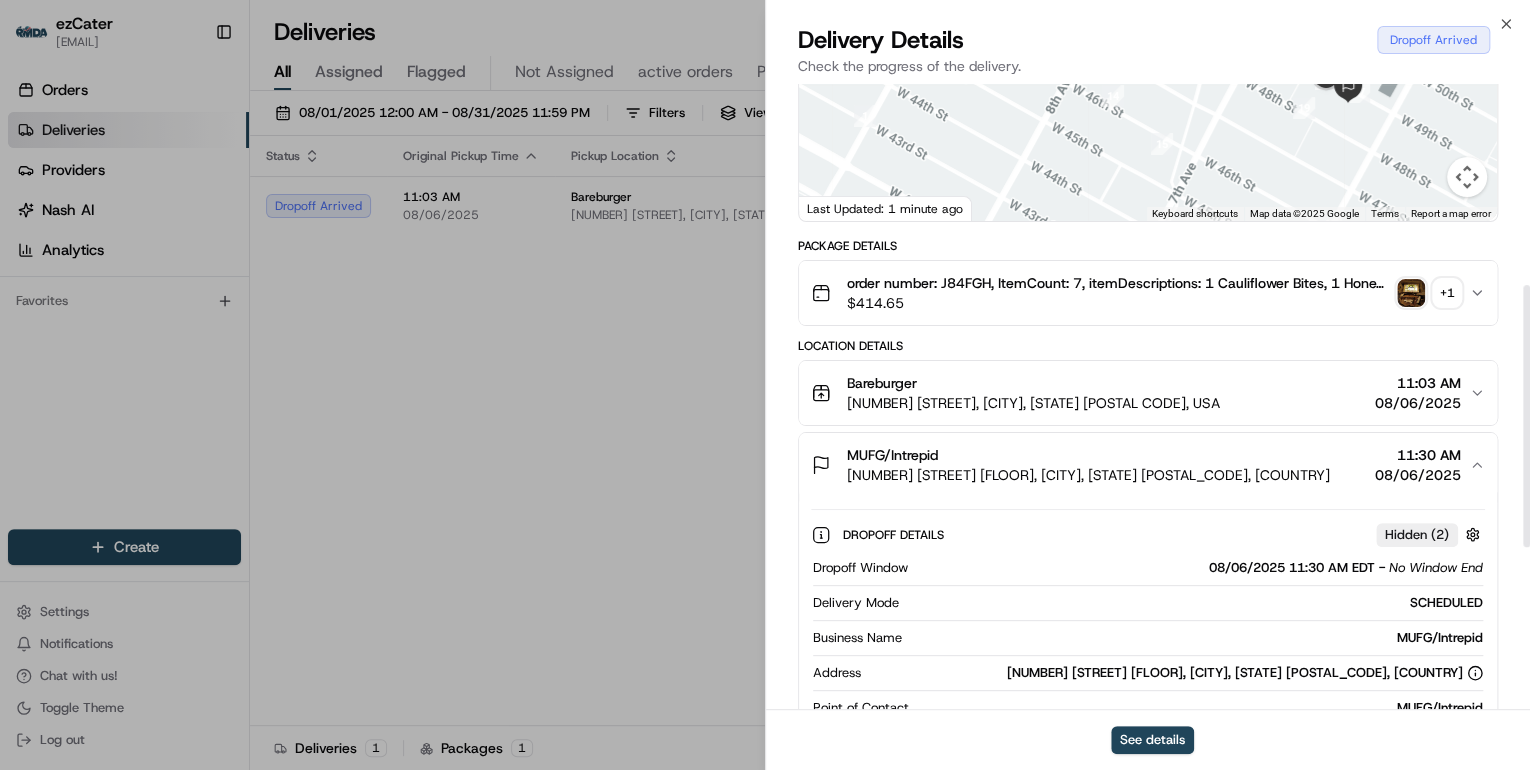 scroll, scrollTop: 480, scrollLeft: 0, axis: vertical 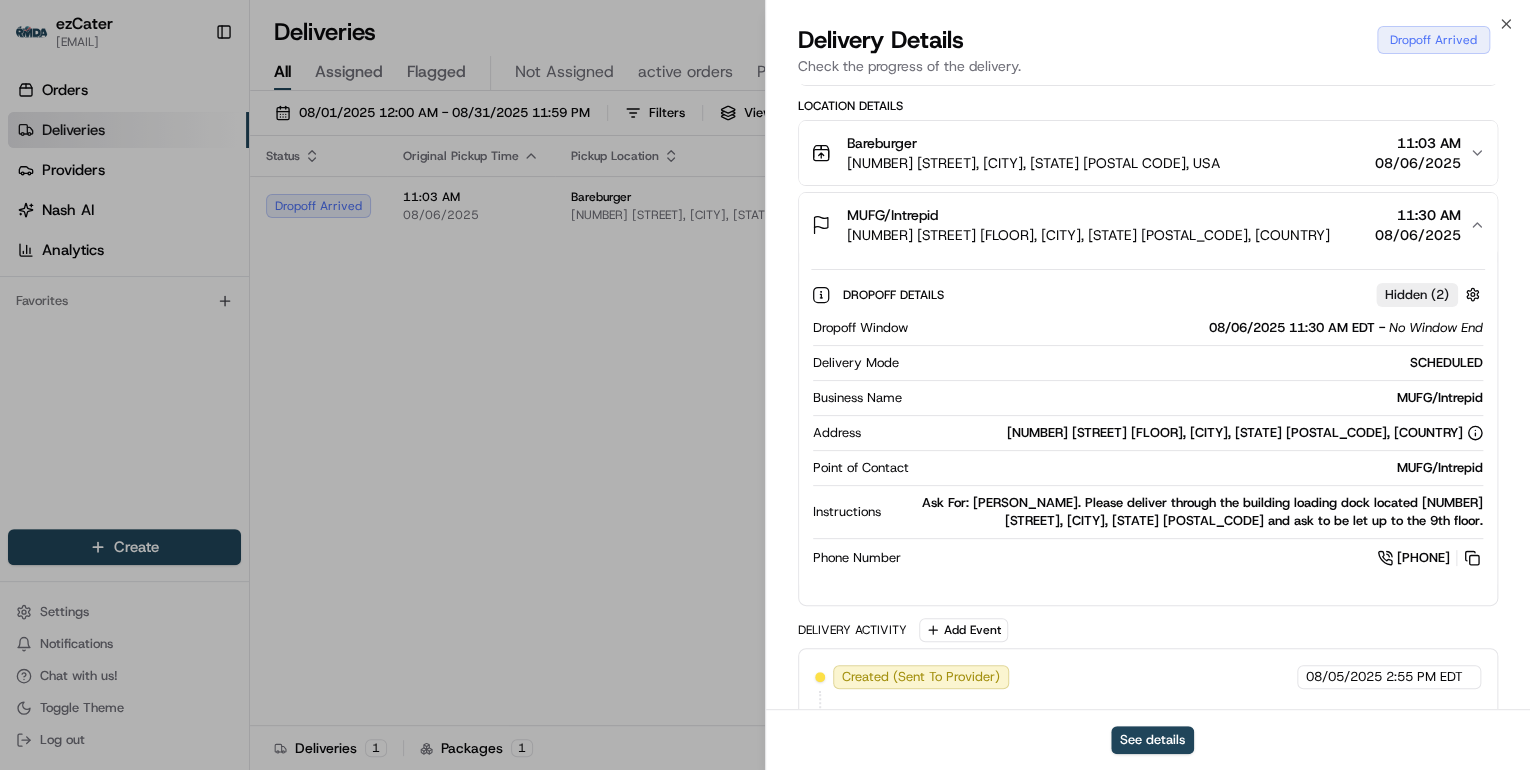 type 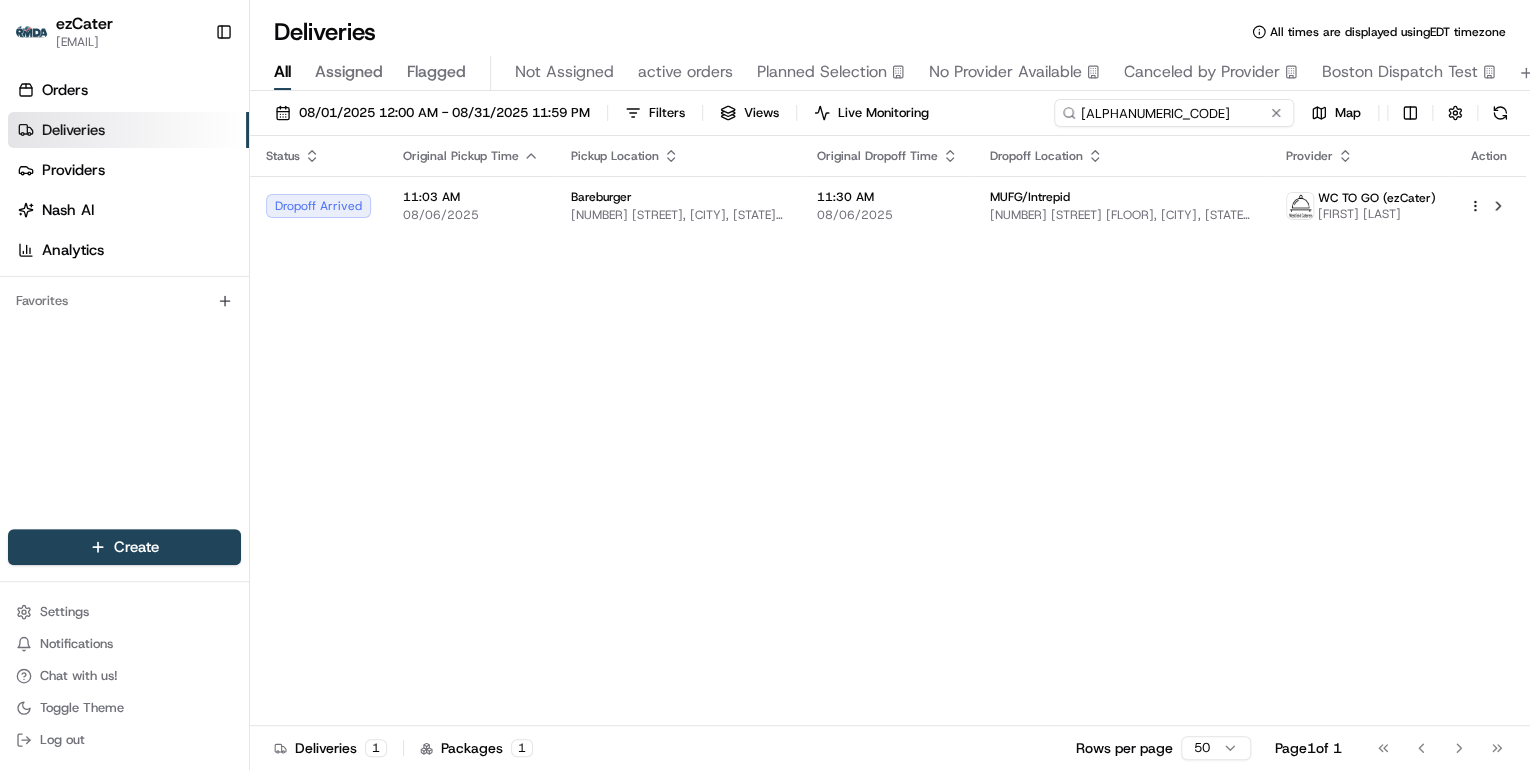 drag, startPoint x: 1196, startPoint y: 116, endPoint x: 746, endPoint y: 128, distance: 450.15997 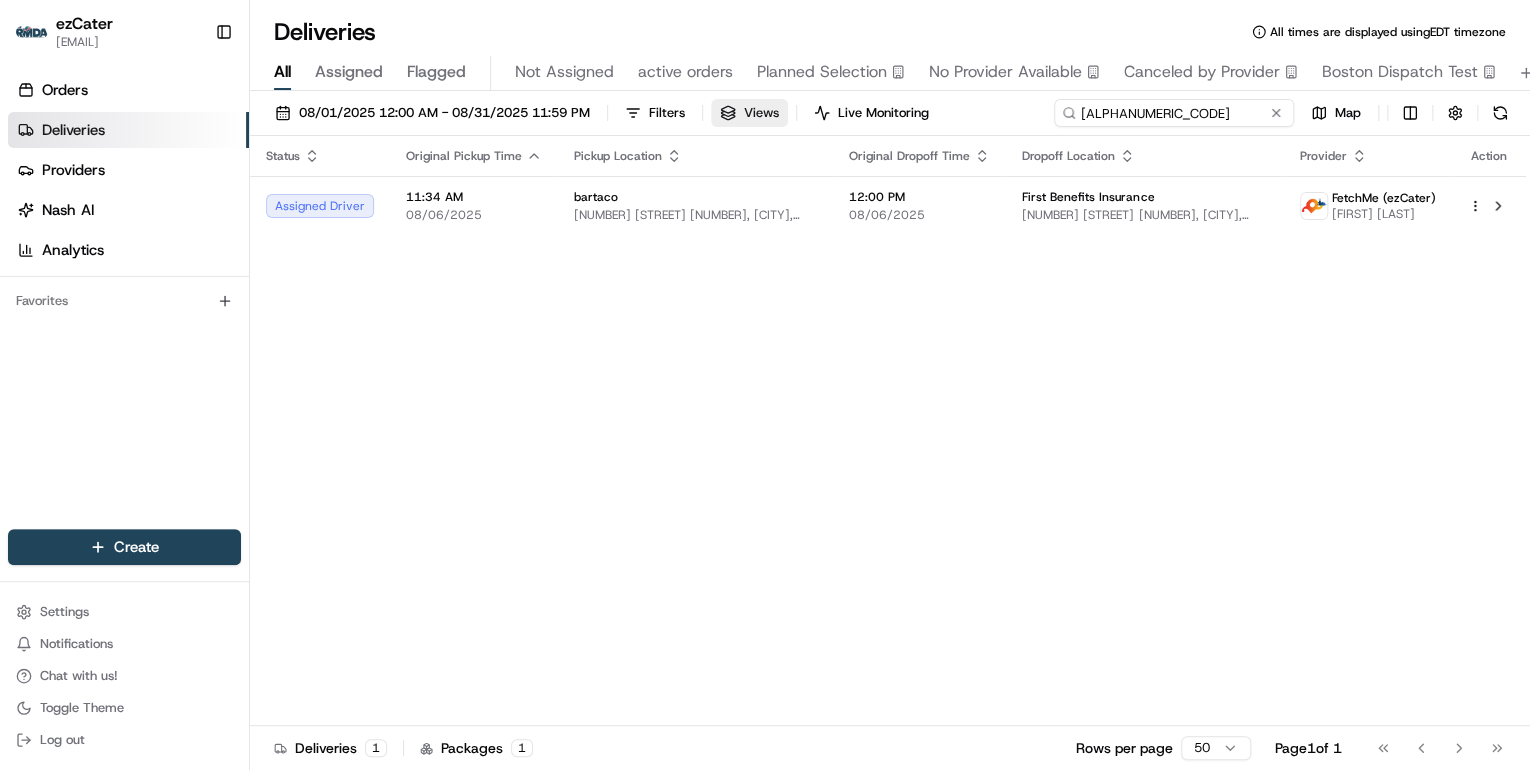 drag, startPoint x: 1148, startPoint y: 116, endPoint x: 739, endPoint y: 100, distance: 409.31284 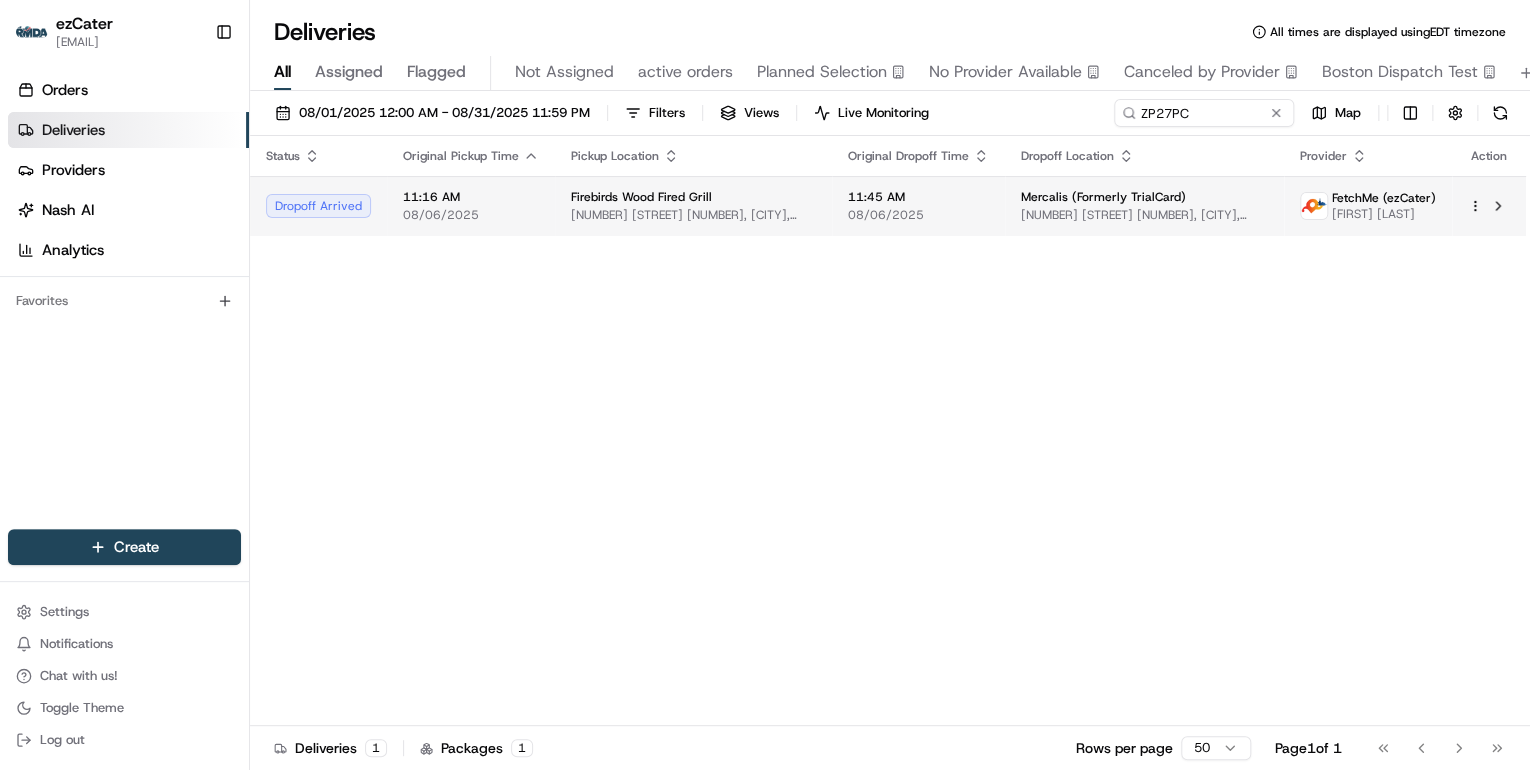 click on "Firebirds Wood Fired Grill" at bounding box center [641, 197] 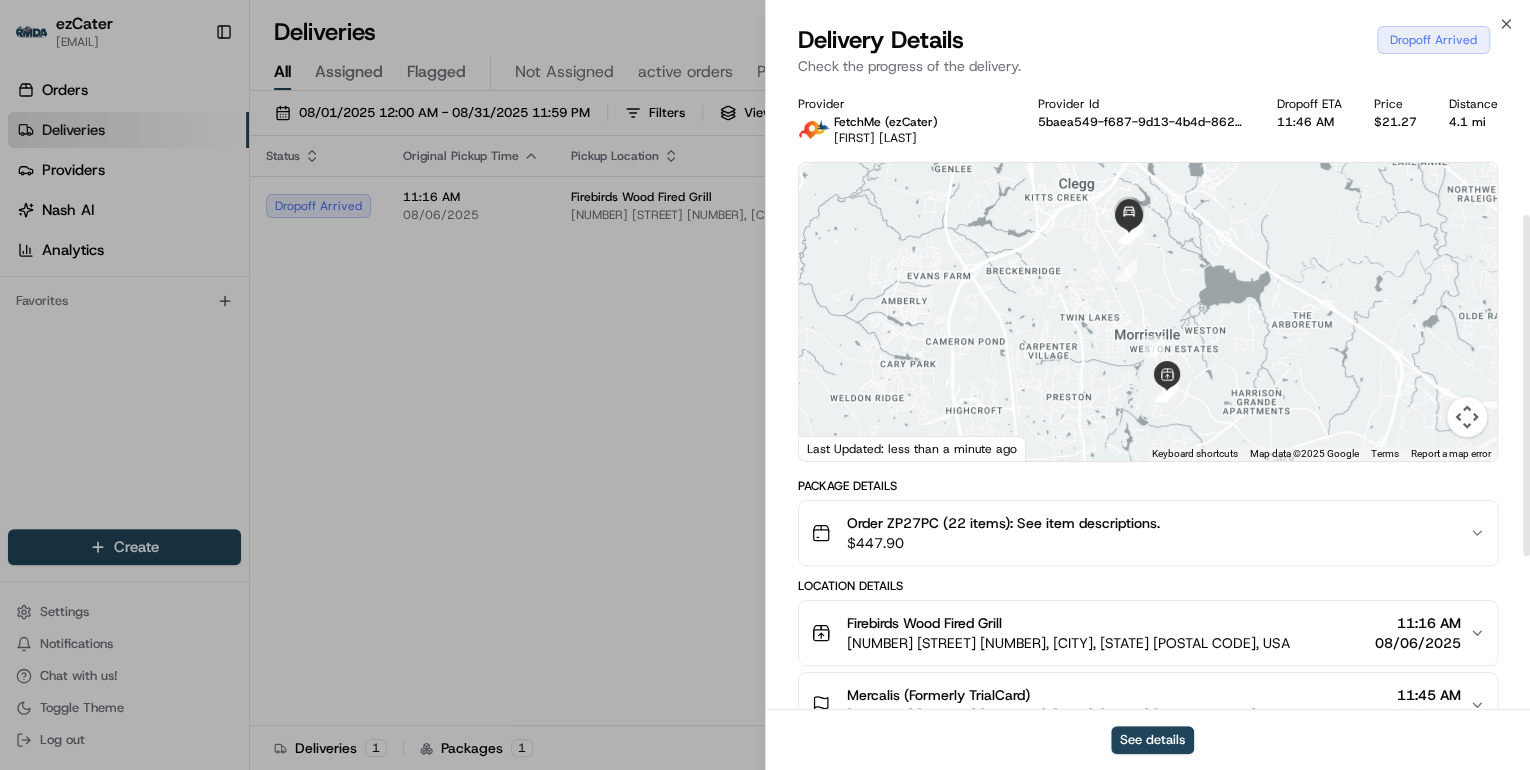 scroll, scrollTop: 320, scrollLeft: 0, axis: vertical 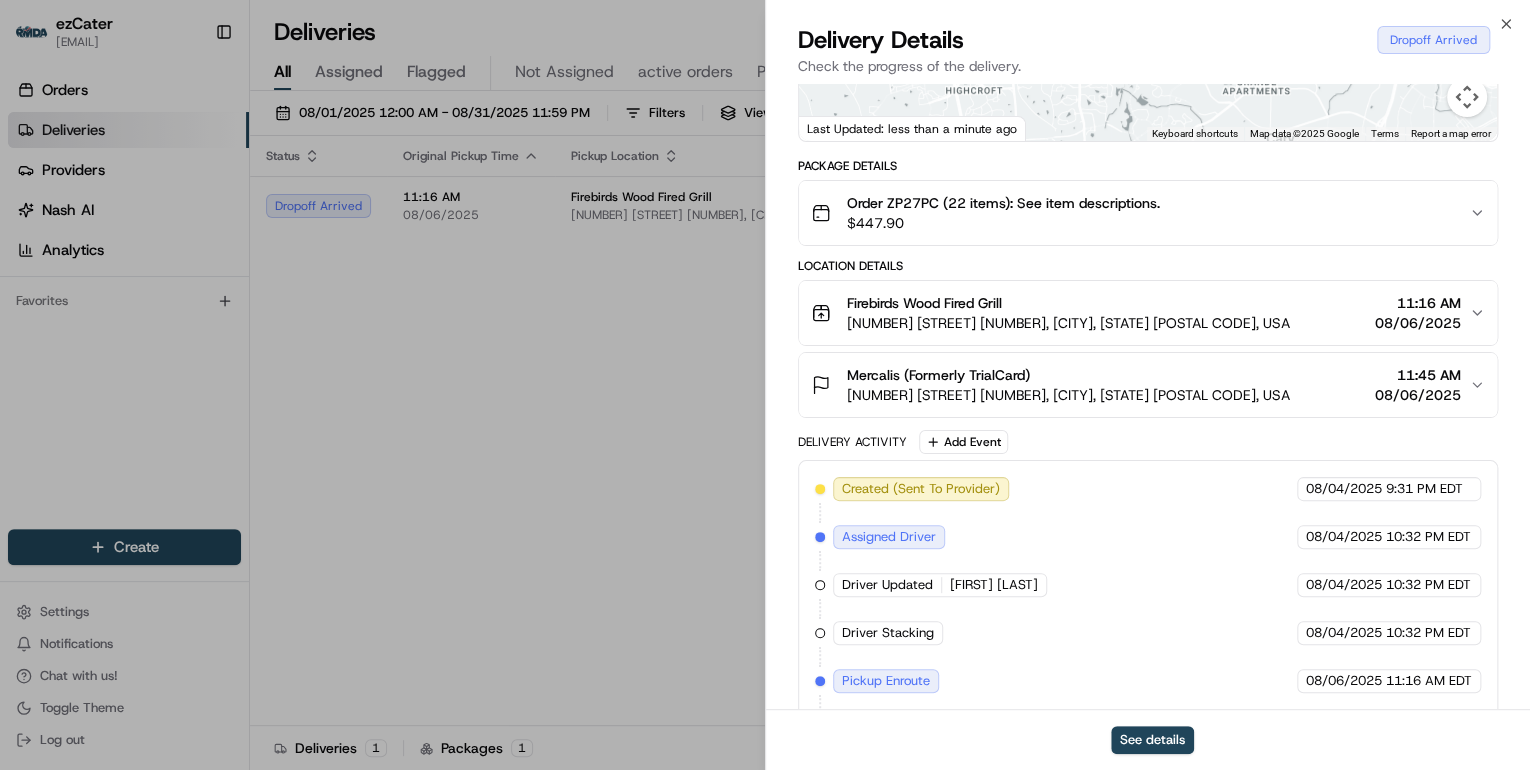 click on "2250 Perimeter Park Dr #300, Morrisville, NC 27560, USA" at bounding box center [1068, 395] 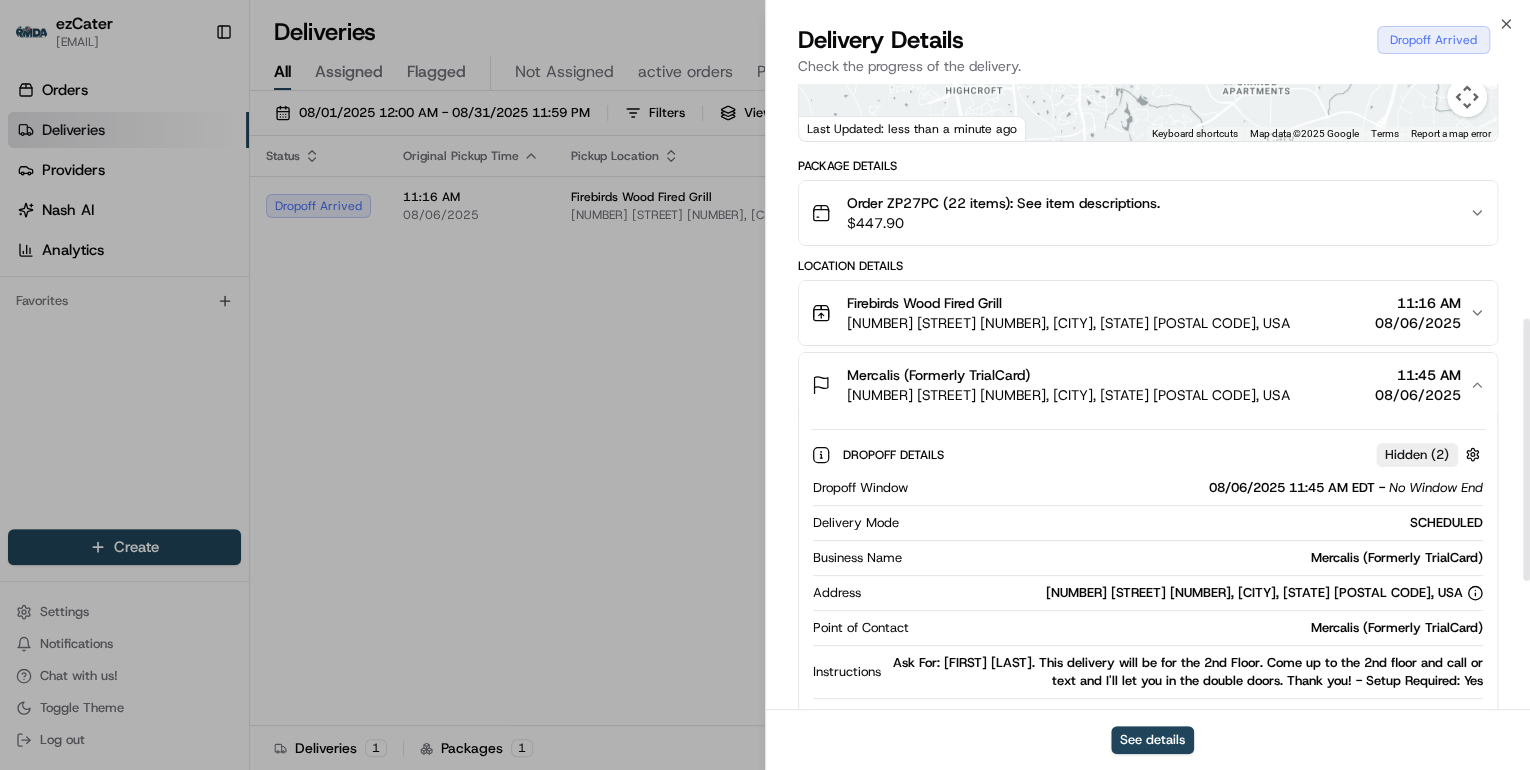 scroll, scrollTop: 560, scrollLeft: 0, axis: vertical 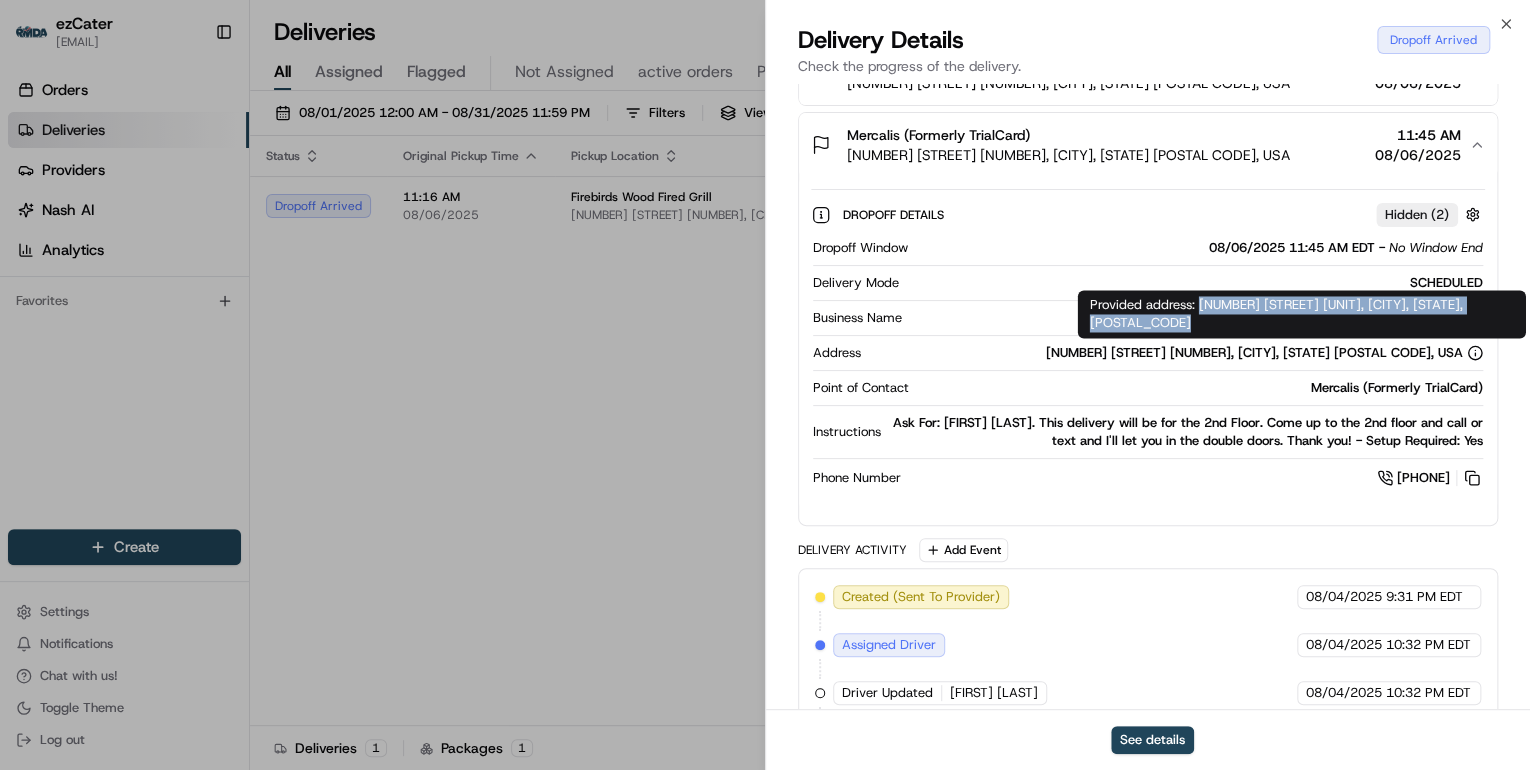 drag, startPoint x: 1199, startPoint y: 305, endPoint x: 1237, endPoint y: 327, distance: 43.908997 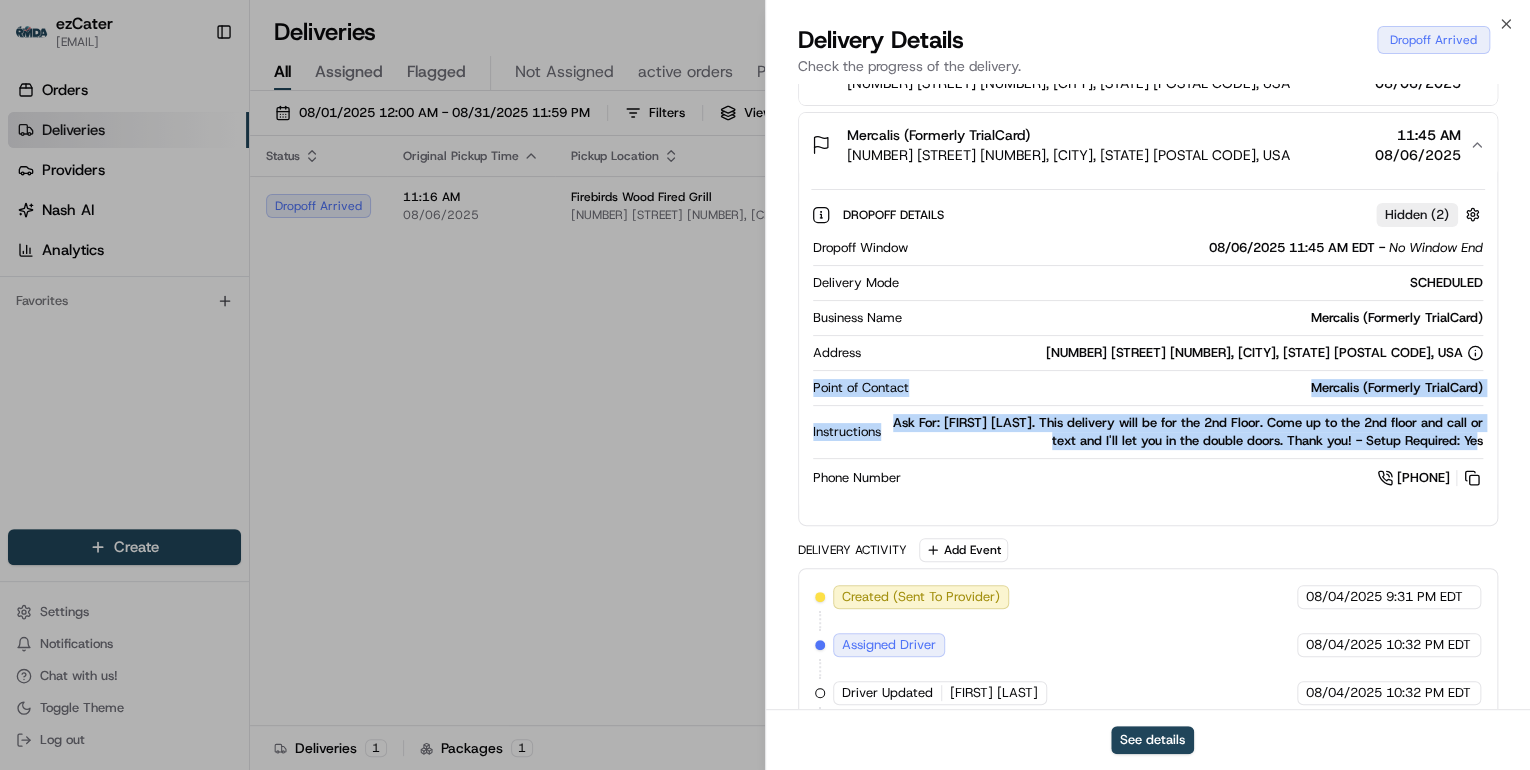 drag, startPoint x: 808, startPoint y: 388, endPoint x: 1494, endPoint y: 445, distance: 688.364 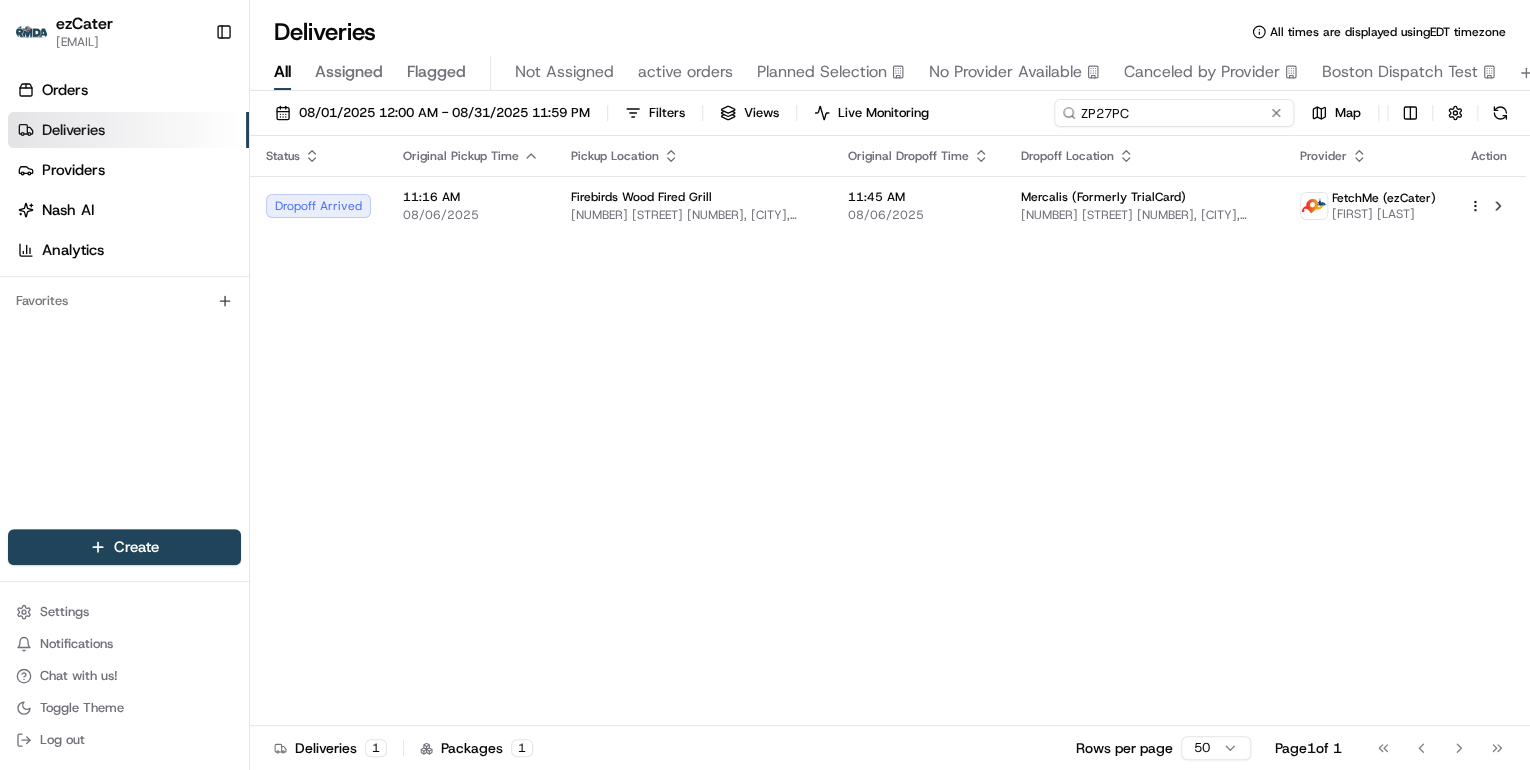drag, startPoint x: 1194, startPoint y: 109, endPoint x: 693, endPoint y: 112, distance: 501.00897 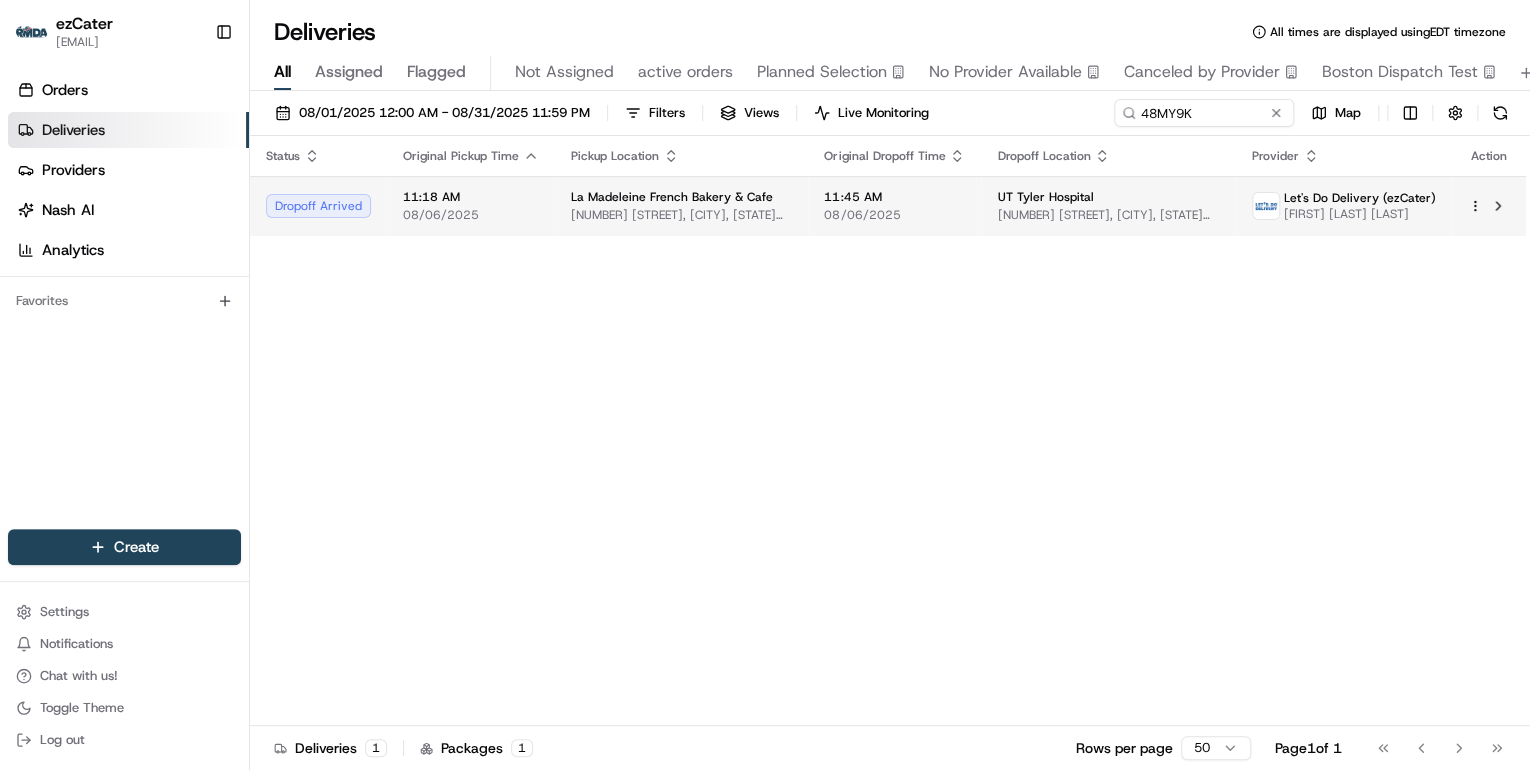 click on "419 W SW Loop 323, Tyler, TX 75701, USA" at bounding box center [681, 215] 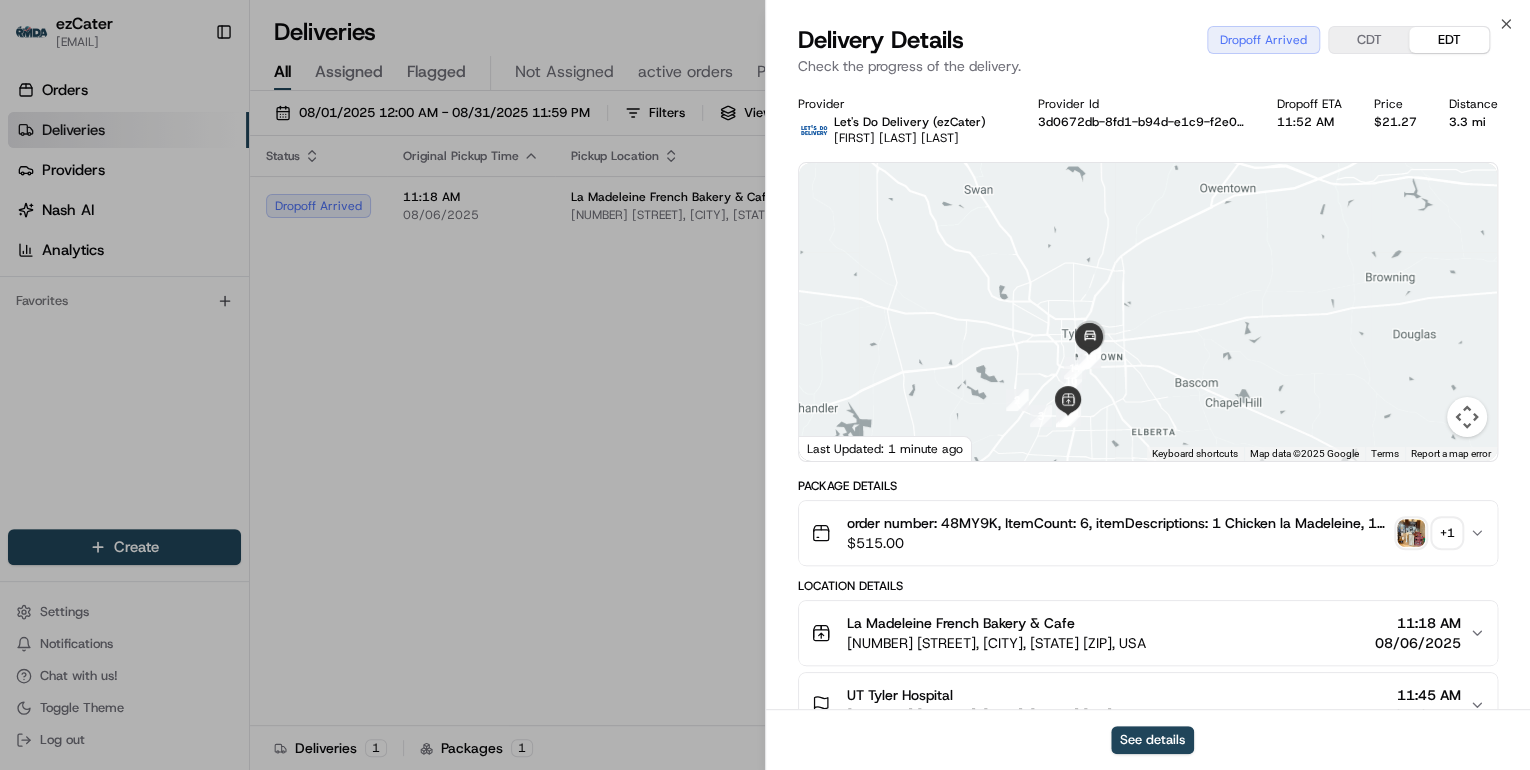 scroll, scrollTop: 160, scrollLeft: 0, axis: vertical 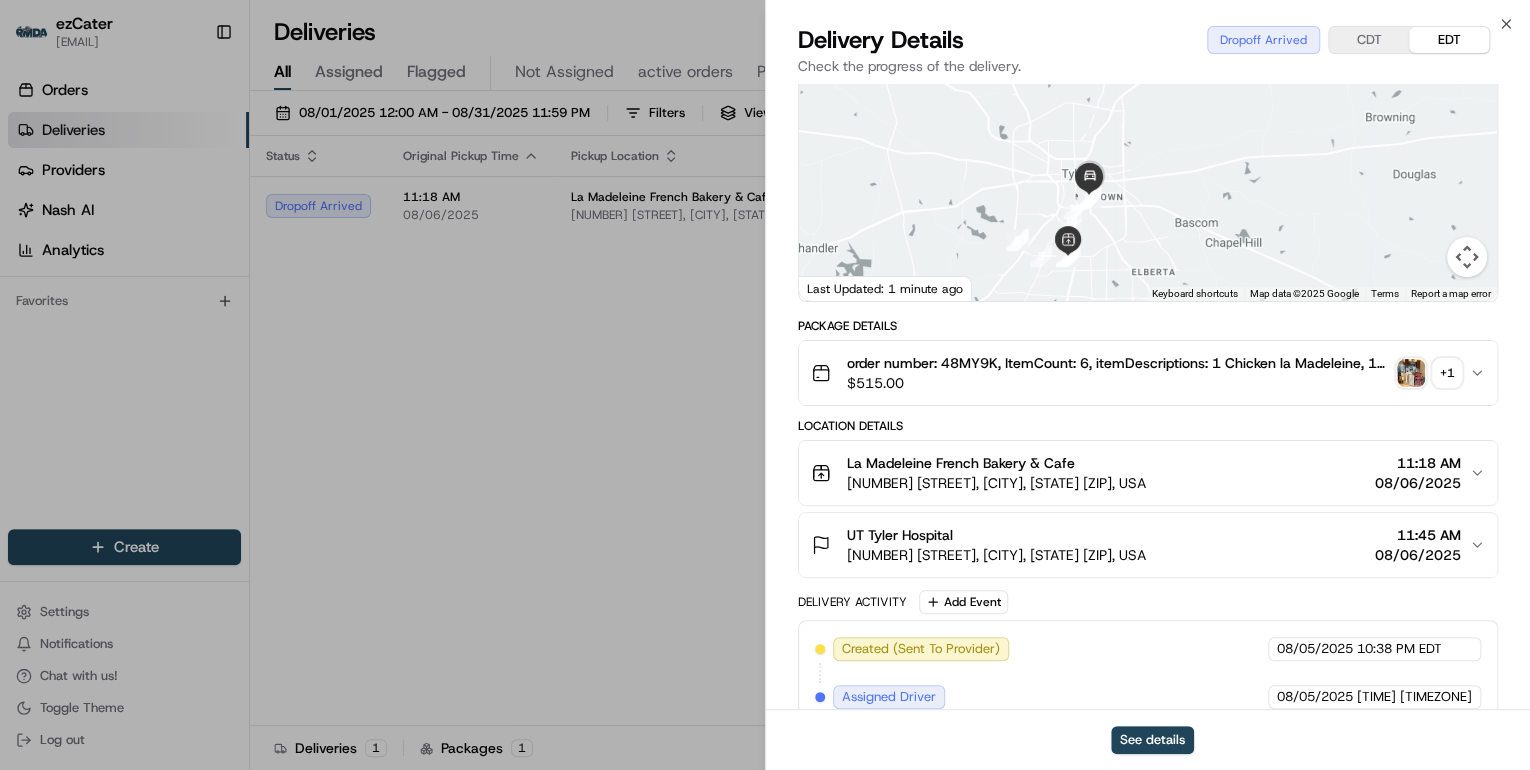 click on "1000 S Beckham Ave, Tyler, TX 75701, USA" at bounding box center (996, 555) 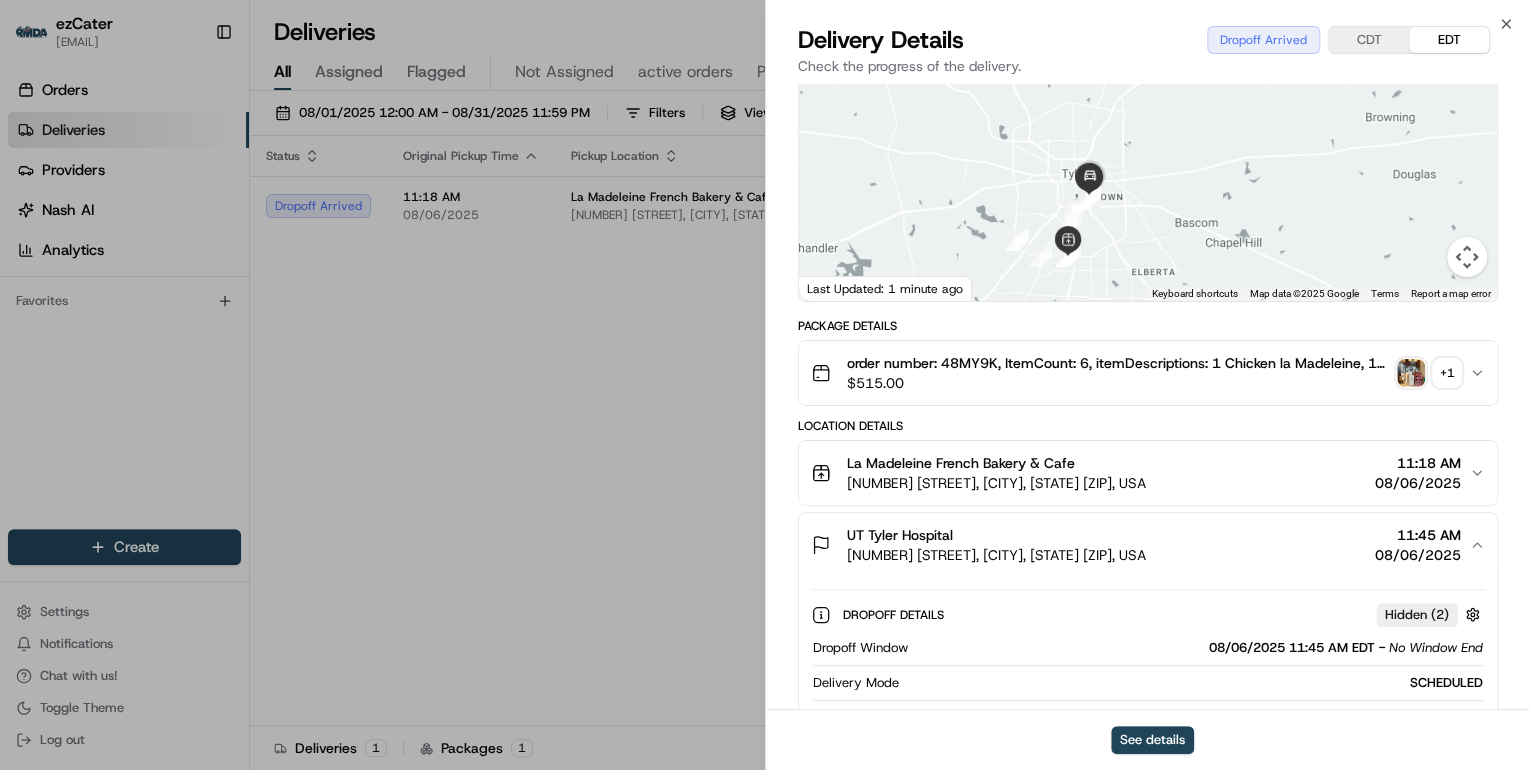 scroll, scrollTop: 400, scrollLeft: 0, axis: vertical 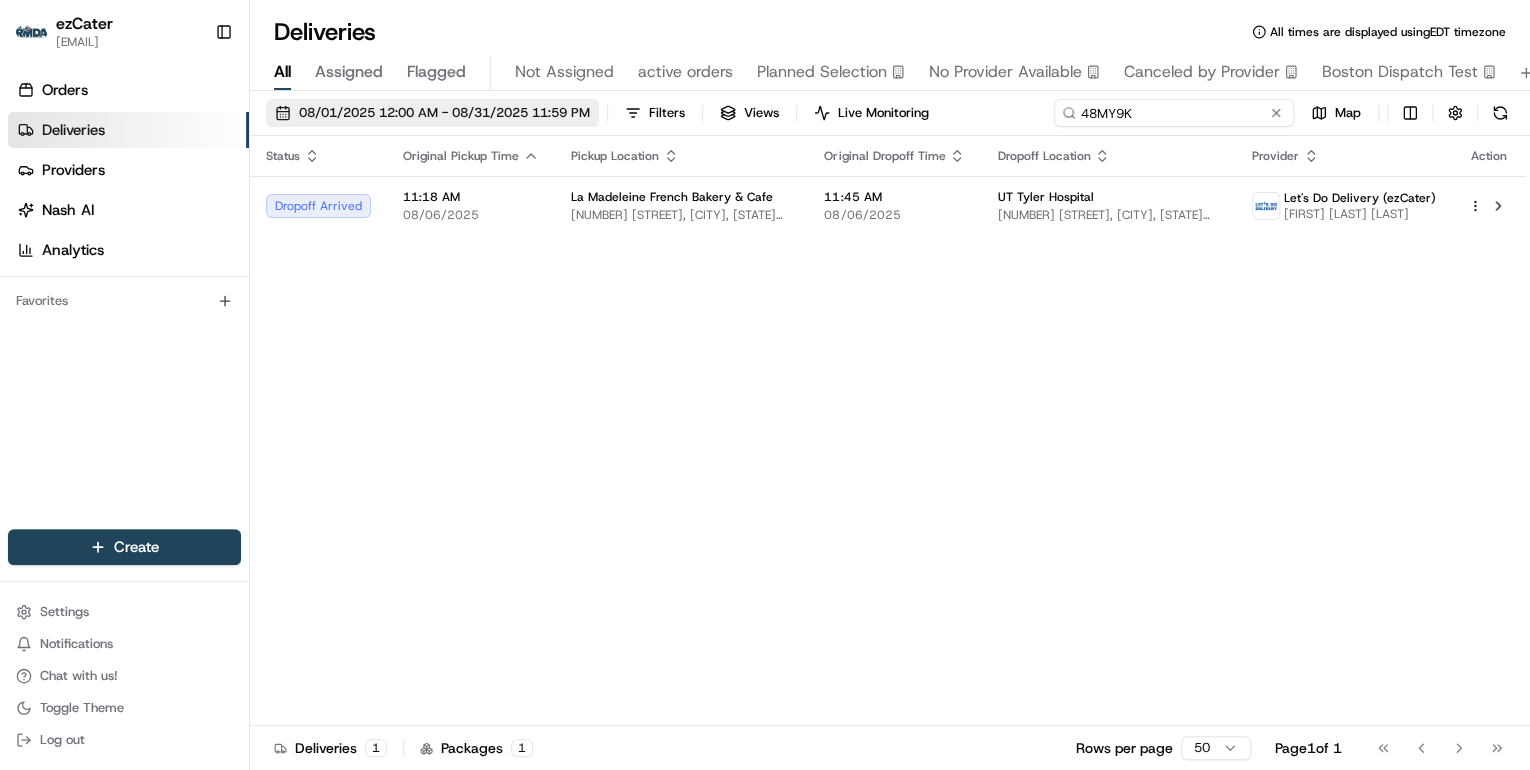 drag, startPoint x: 1204, startPoint y: 106, endPoint x: 586, endPoint y: 113, distance: 618.0397 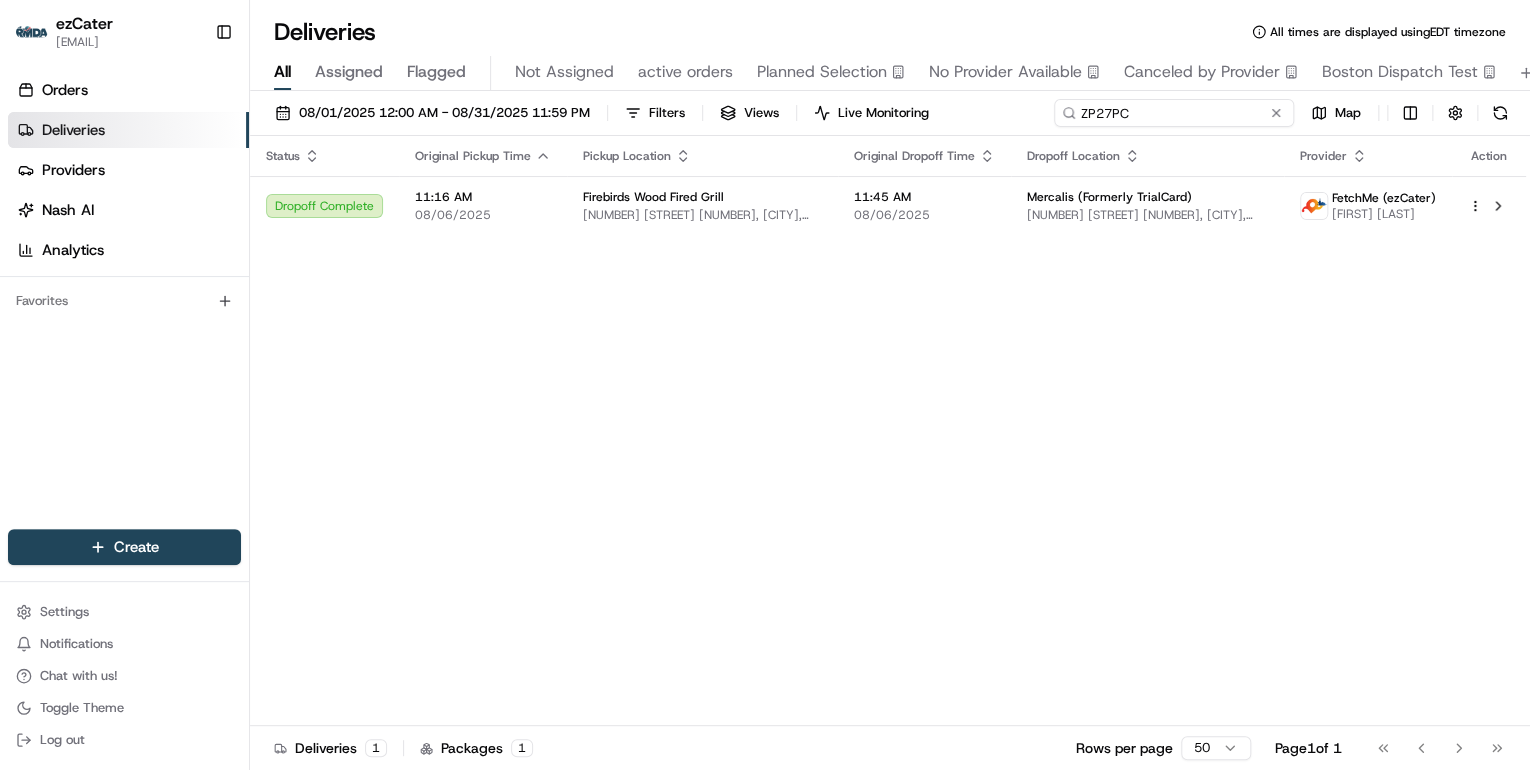 drag, startPoint x: 1004, startPoint y: 104, endPoint x: 986, endPoint y: 103, distance: 18.027756 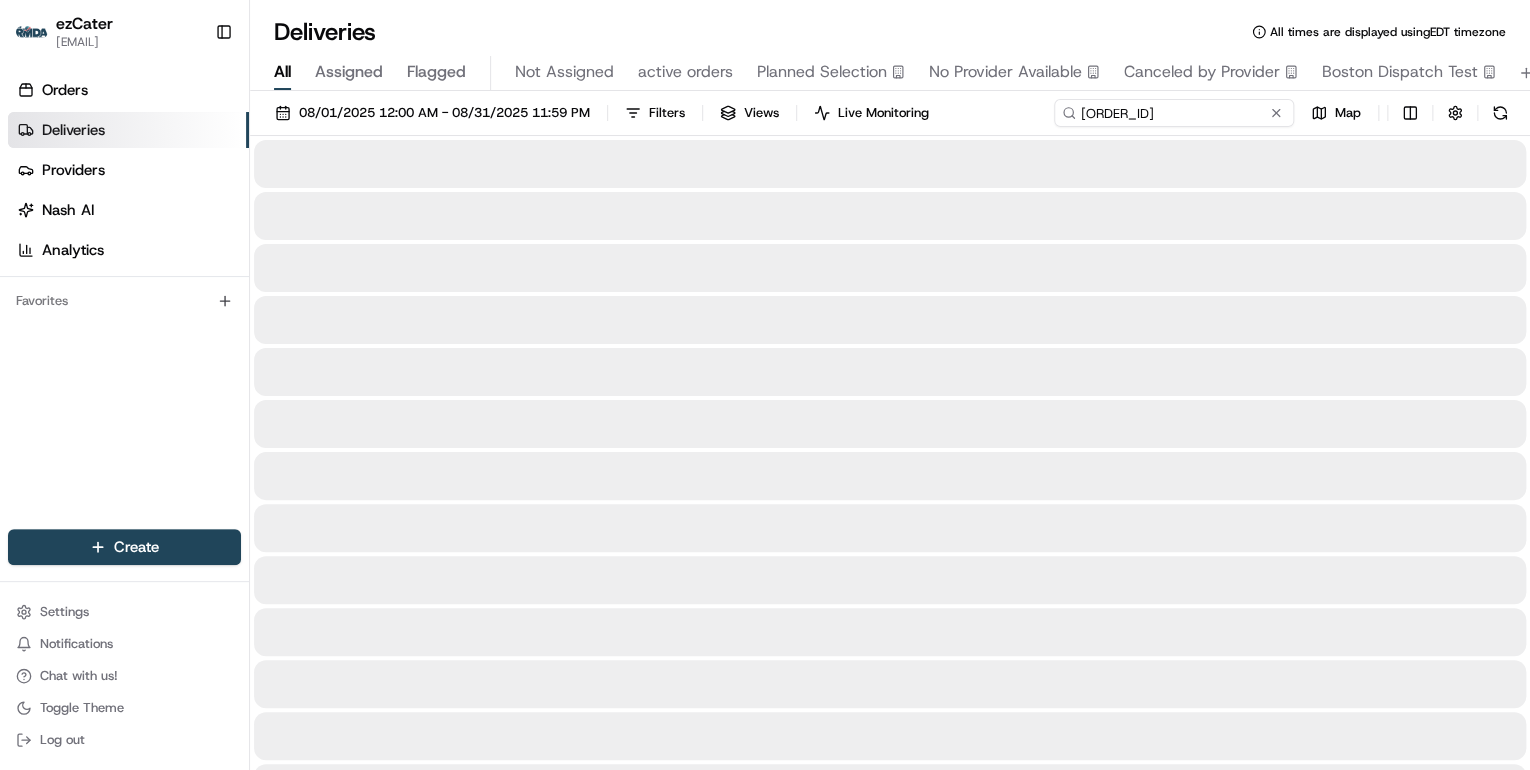 click on "ER2-7PT" at bounding box center [1174, 113] 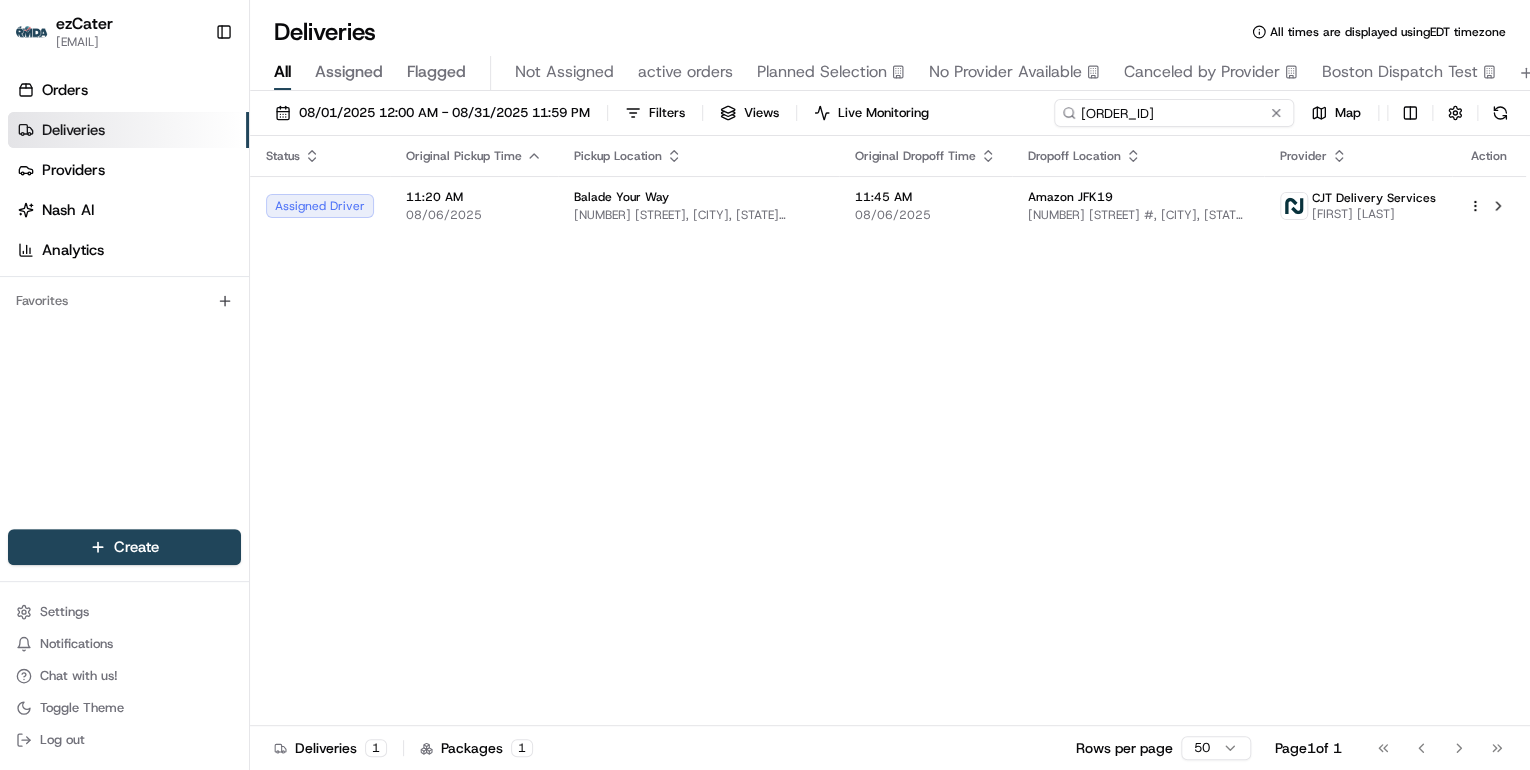 click on "ER2-7PT" at bounding box center [1174, 113] 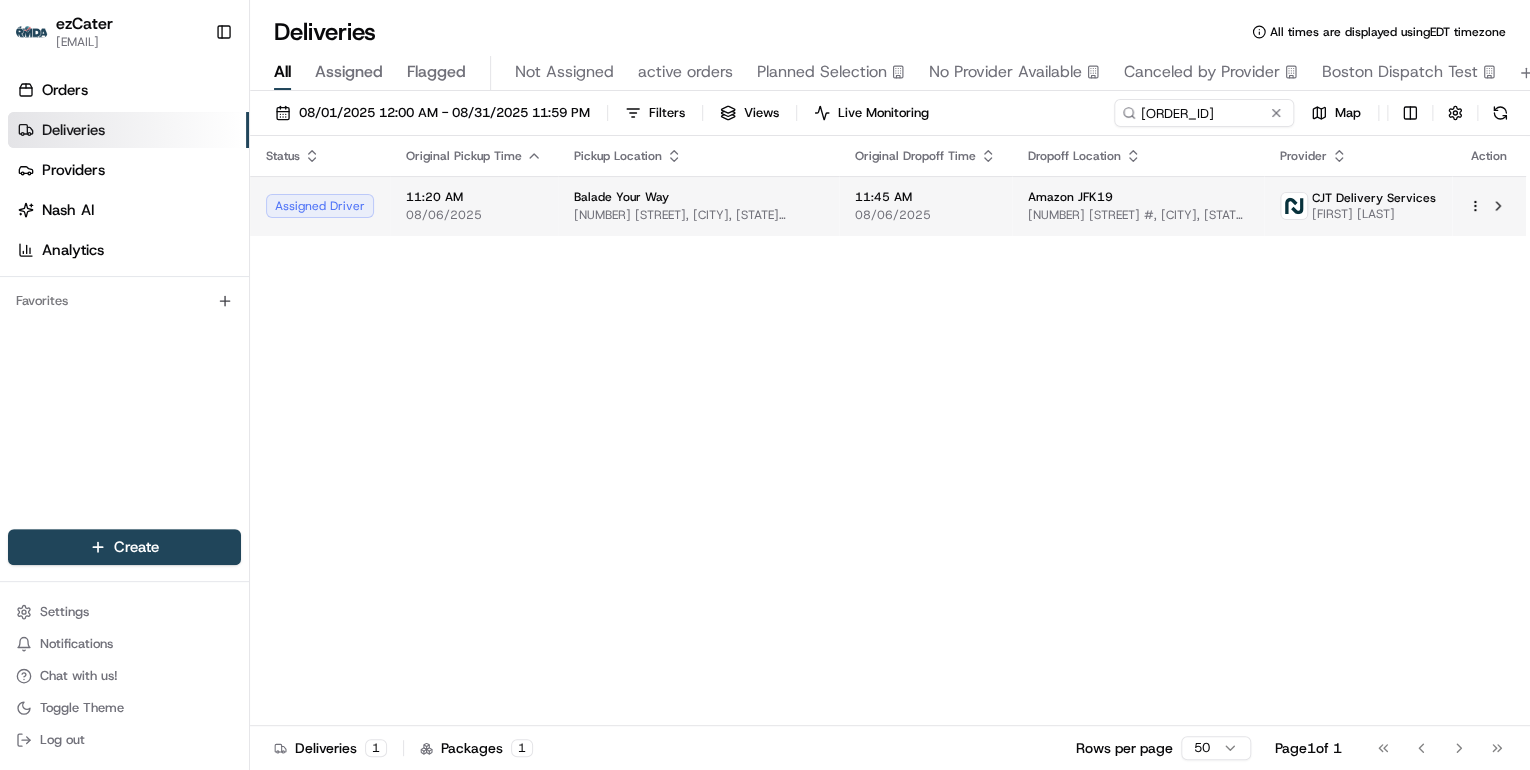 click on "144 W 37th St, New York, NY 10018, USA" at bounding box center [698, 215] 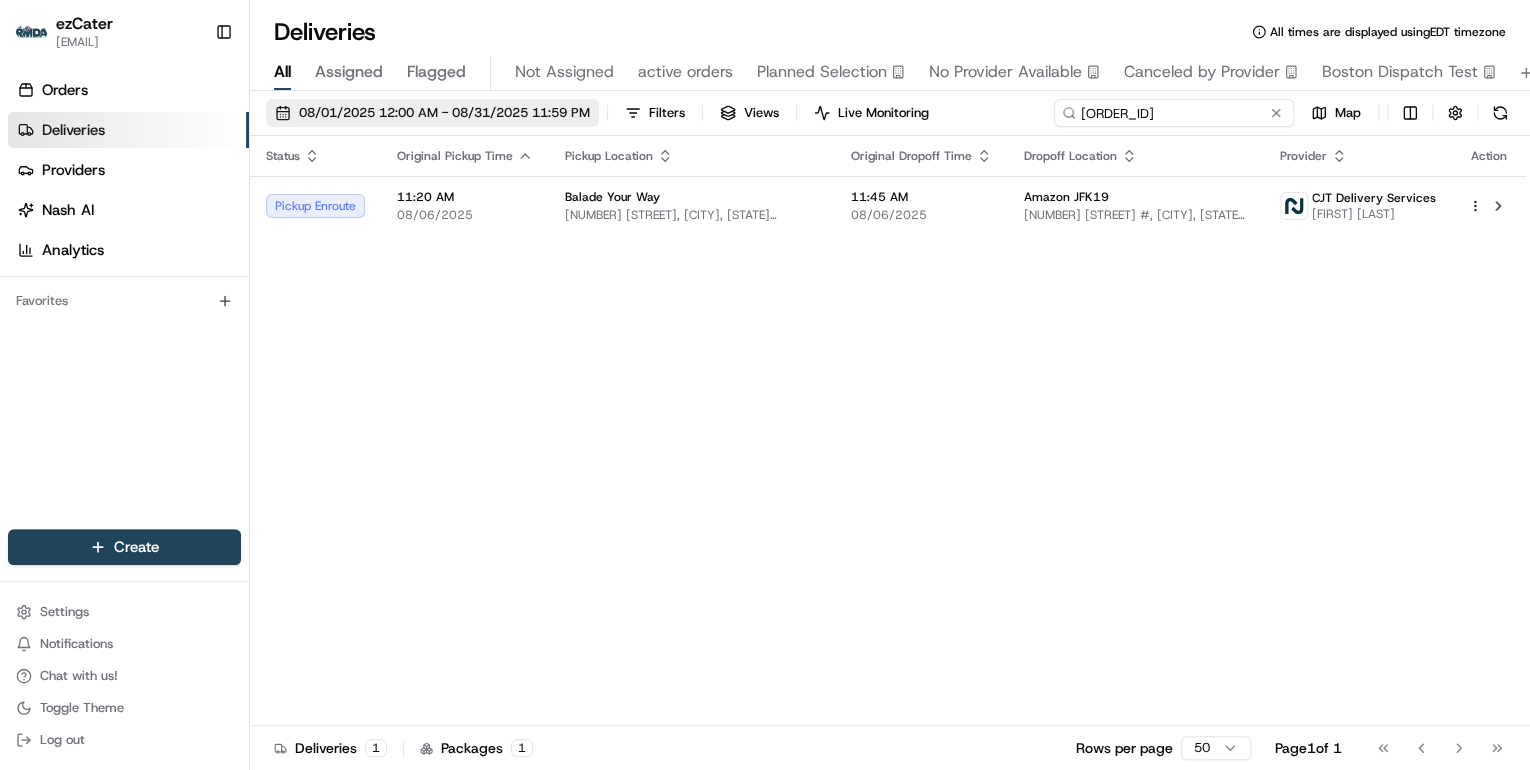 drag, startPoint x: 1214, startPoint y: 113, endPoint x: 428, endPoint y: 108, distance: 786.0159 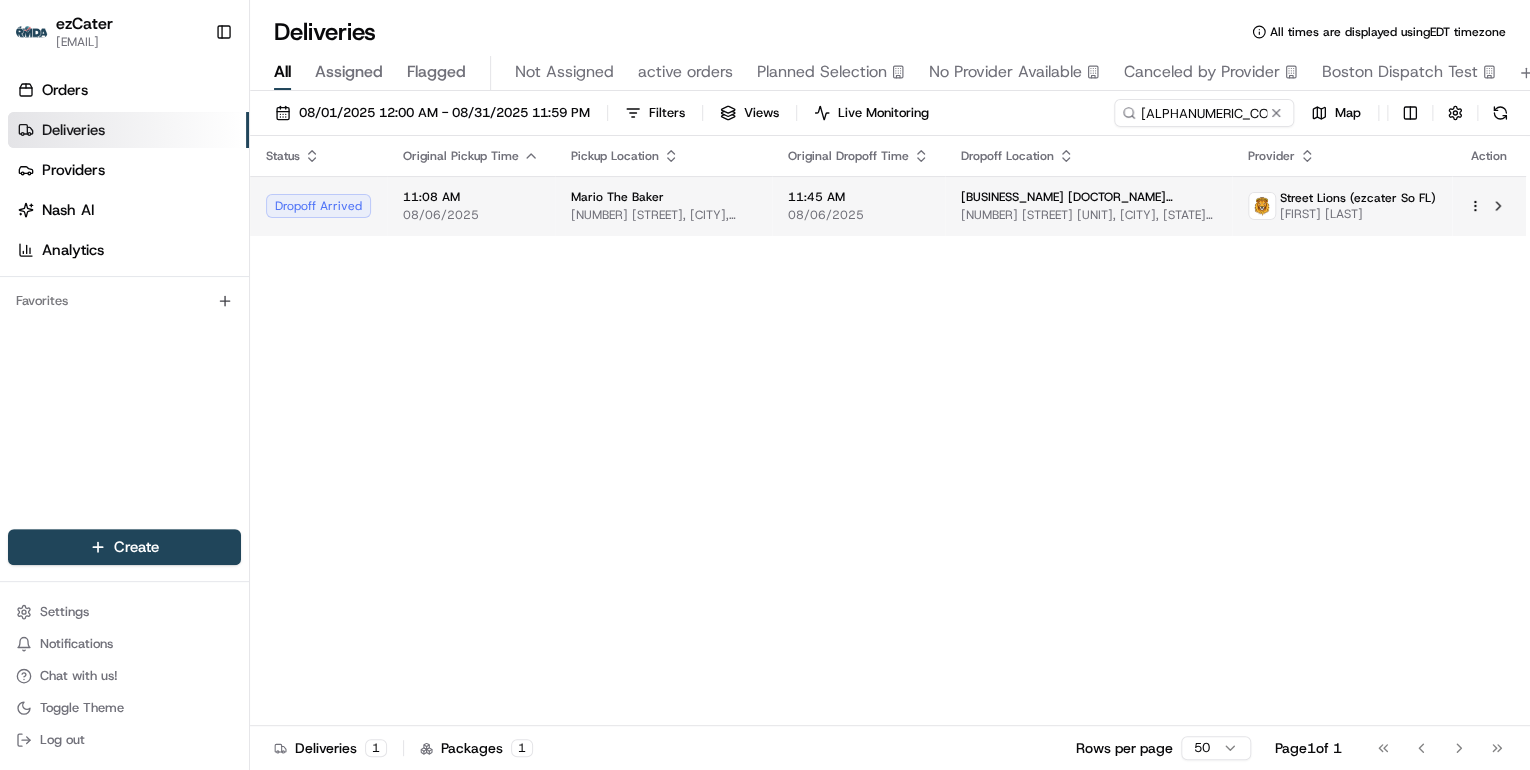 click on "18679 W Dixie Hwy, Miami, FL 33180, USA" at bounding box center (663, 215) 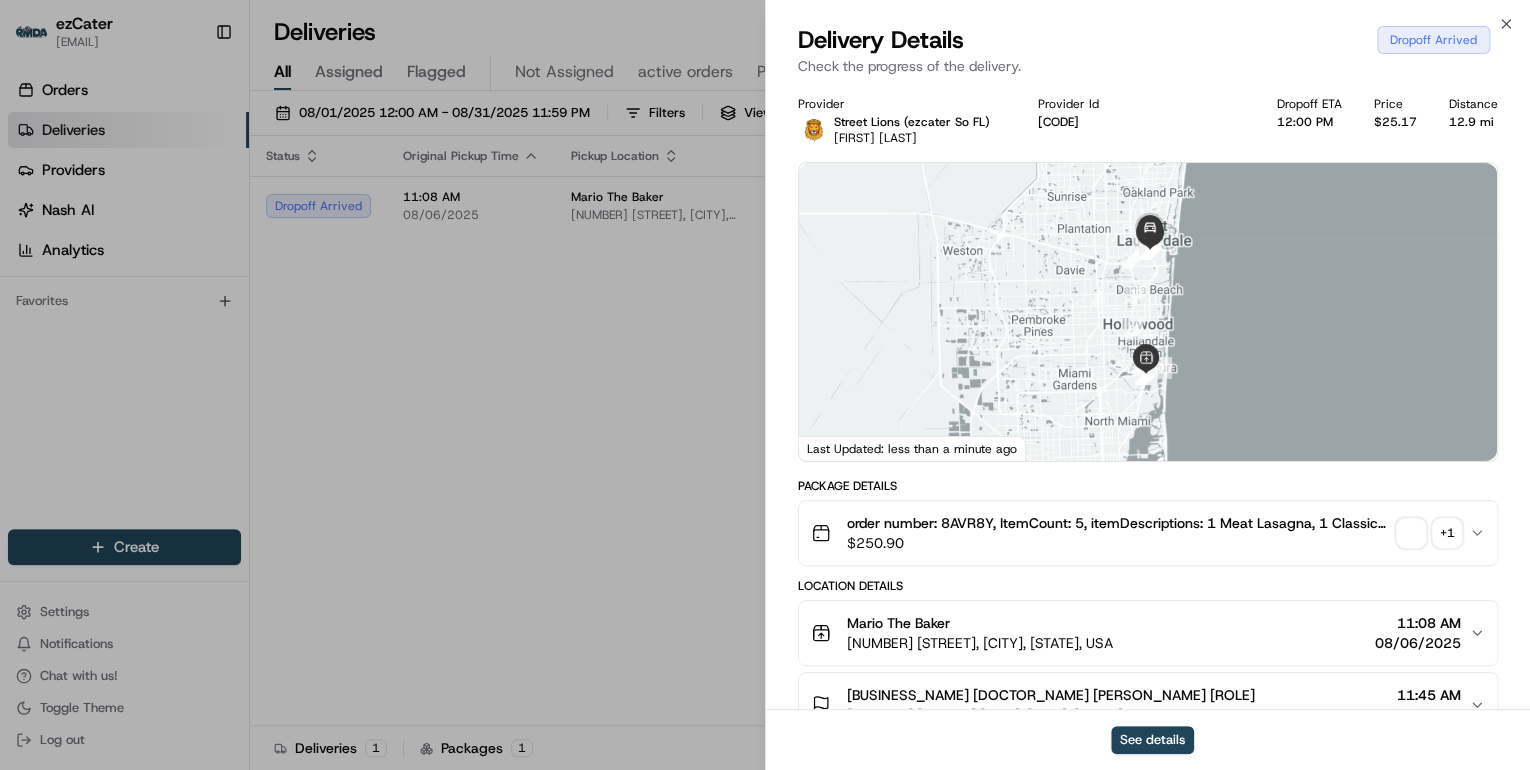 scroll, scrollTop: 240, scrollLeft: 0, axis: vertical 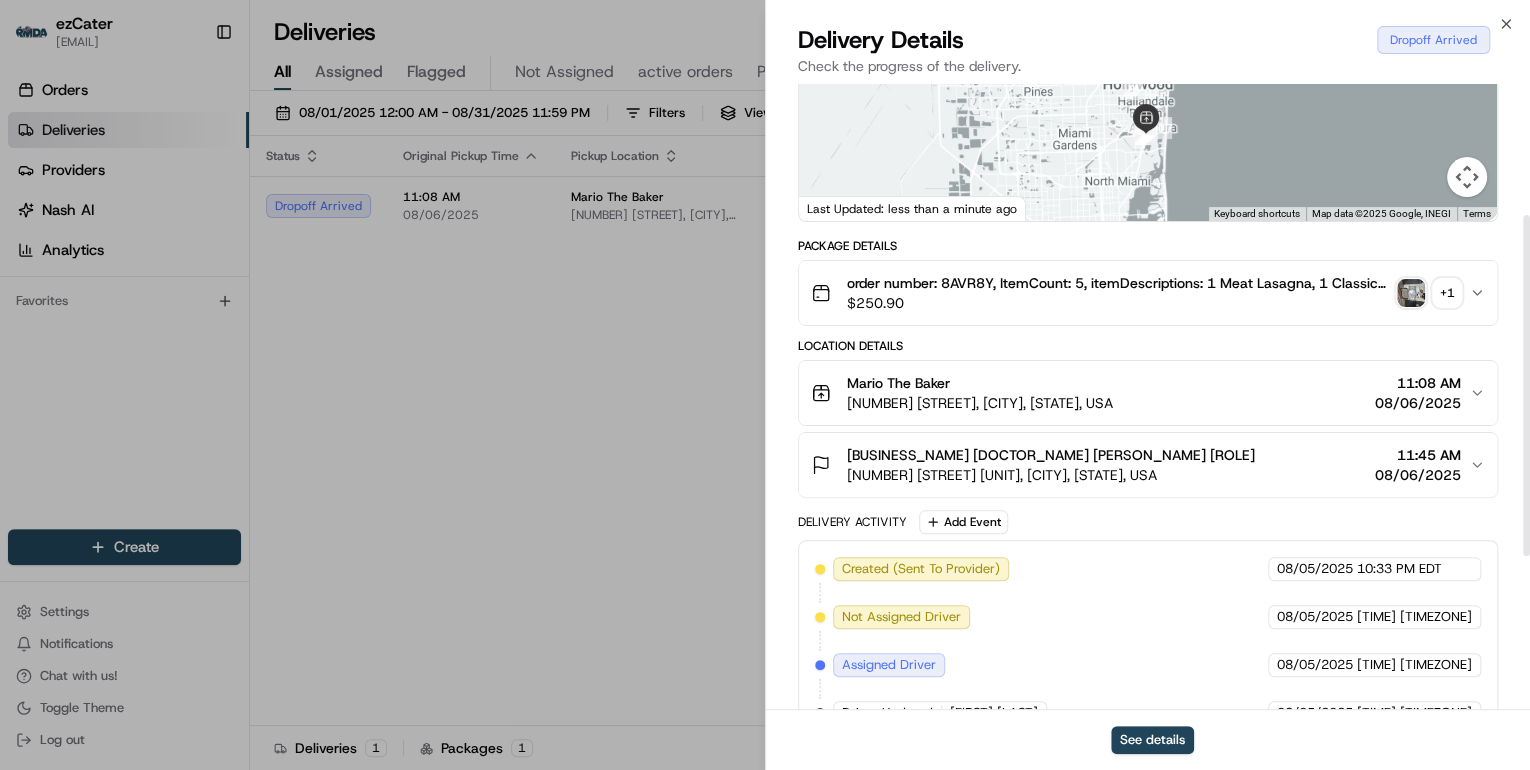 click on "1625 S Andrews Ave 525 525, Fort Lauderdale, FL 33316, USA" at bounding box center (1051, 475) 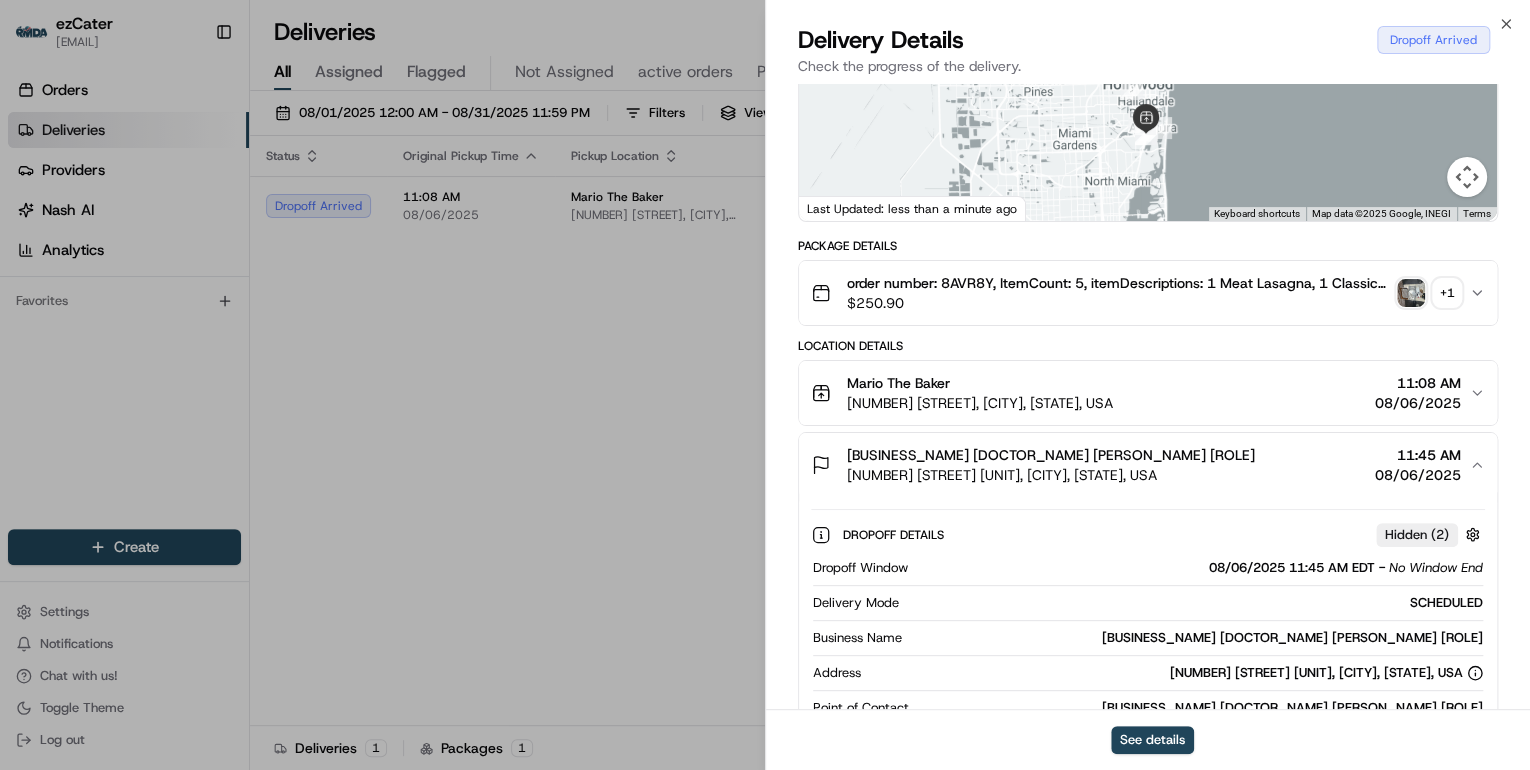scroll, scrollTop: 480, scrollLeft: 0, axis: vertical 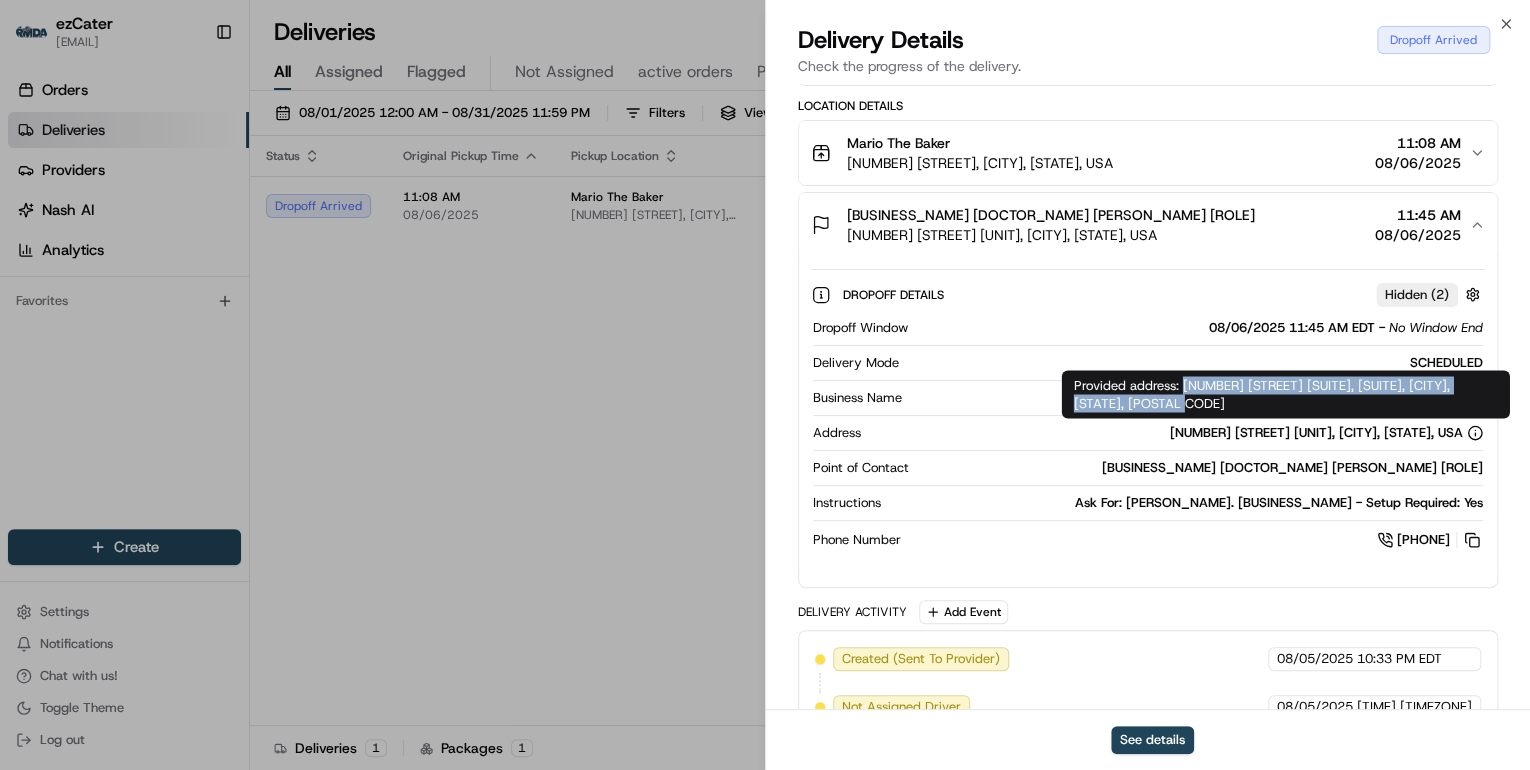 drag, startPoint x: 1182, startPoint y: 385, endPoint x: 1245, endPoint y: 404, distance: 65.802734 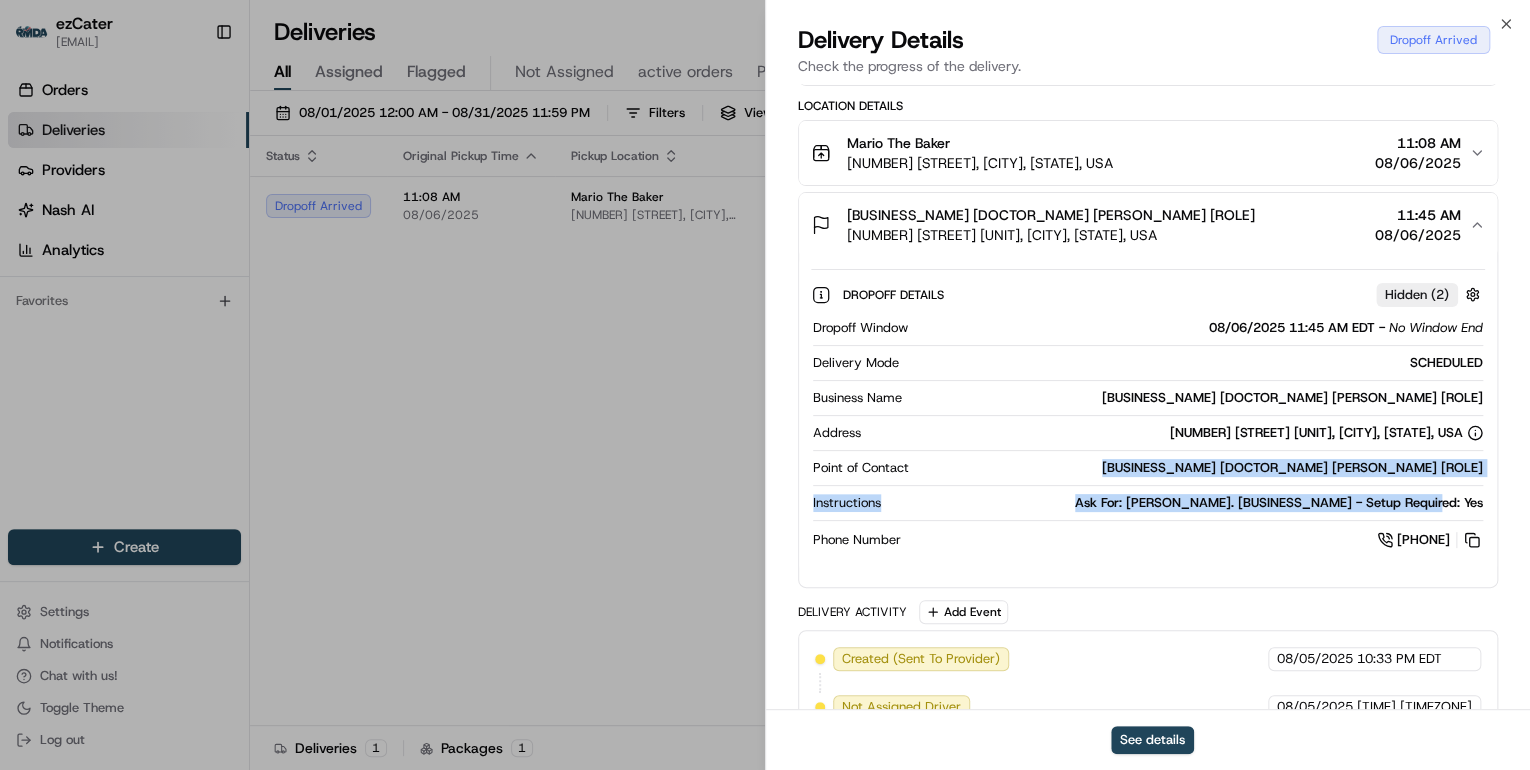 drag, startPoint x: 1160, startPoint y: 467, endPoint x: 1483, endPoint y: 496, distance: 324.29926 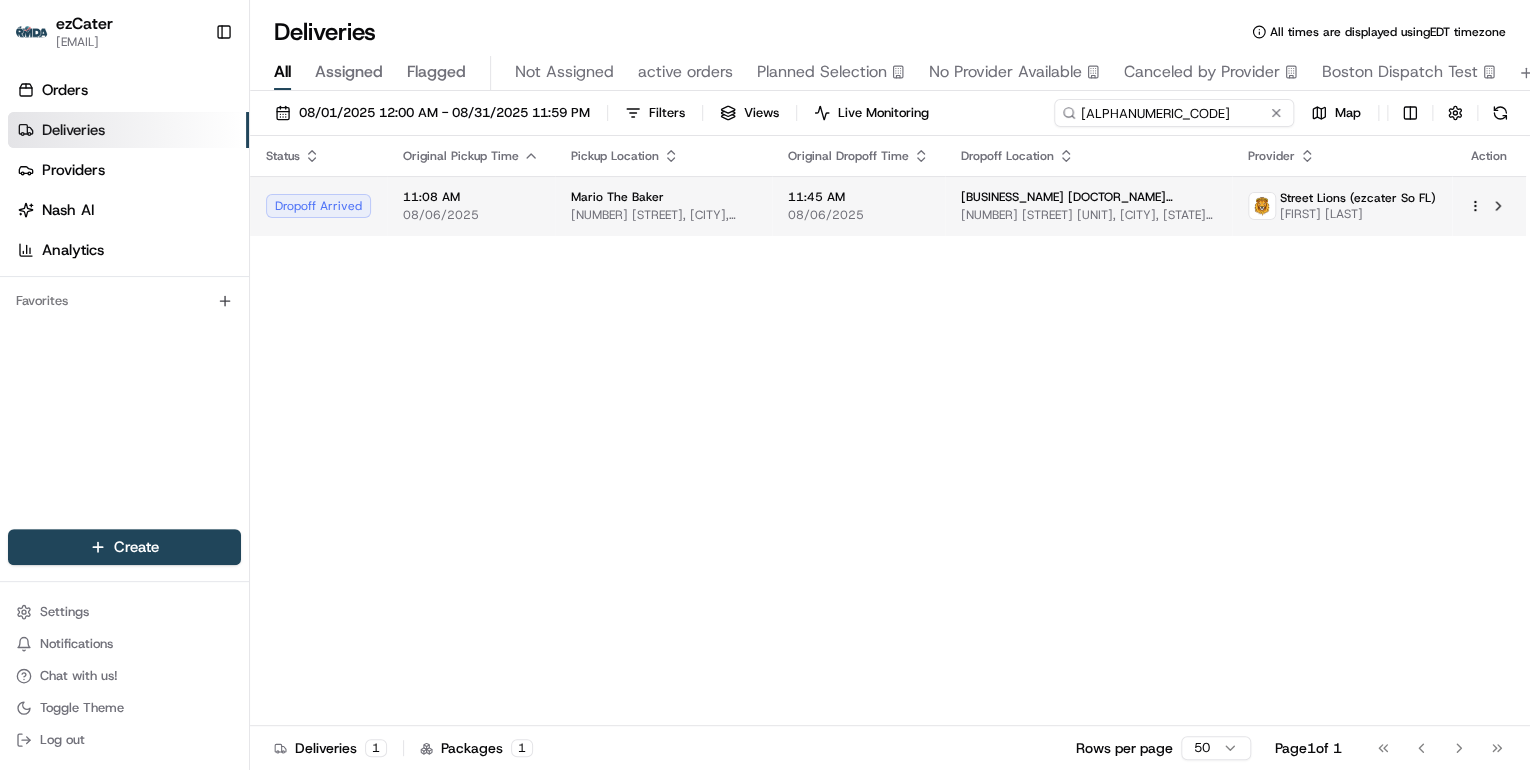drag, startPoint x: 1217, startPoint y: 113, endPoint x: 528, endPoint y: 180, distance: 692.24994 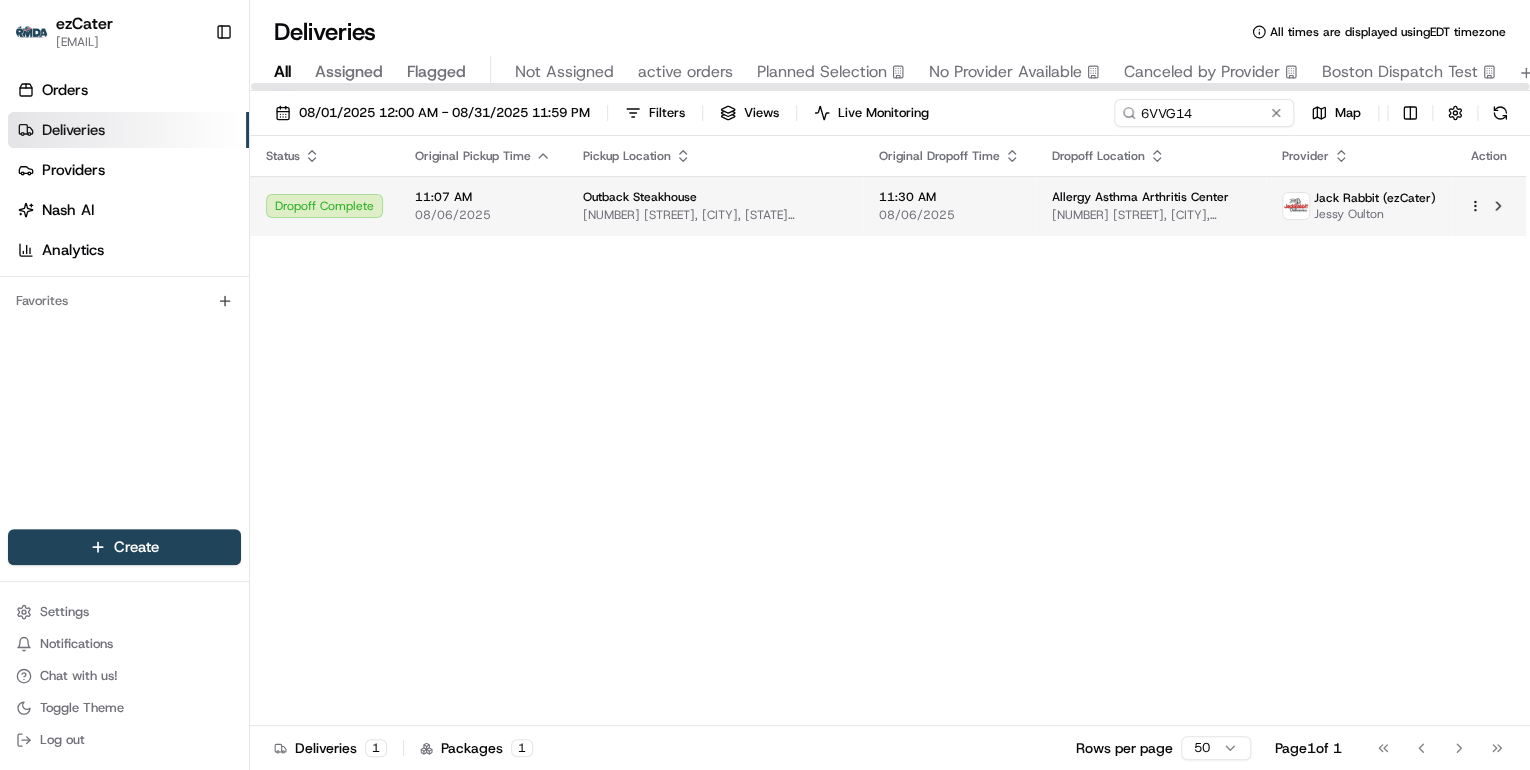 click on "1735 W International Speedway Blvd, Daytona Beach, FL 32114, USA" at bounding box center [715, 215] 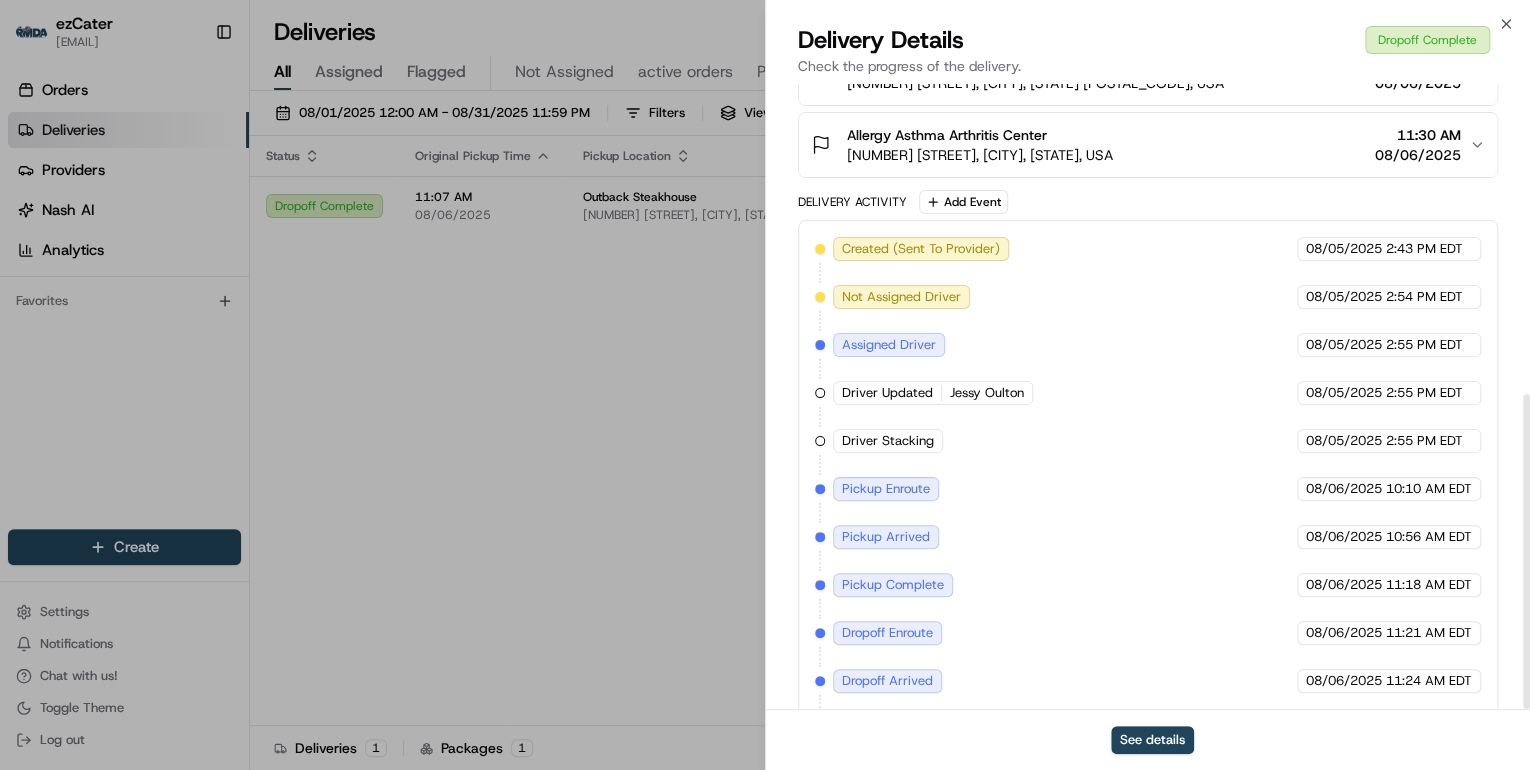 scroll, scrollTop: 615, scrollLeft: 0, axis: vertical 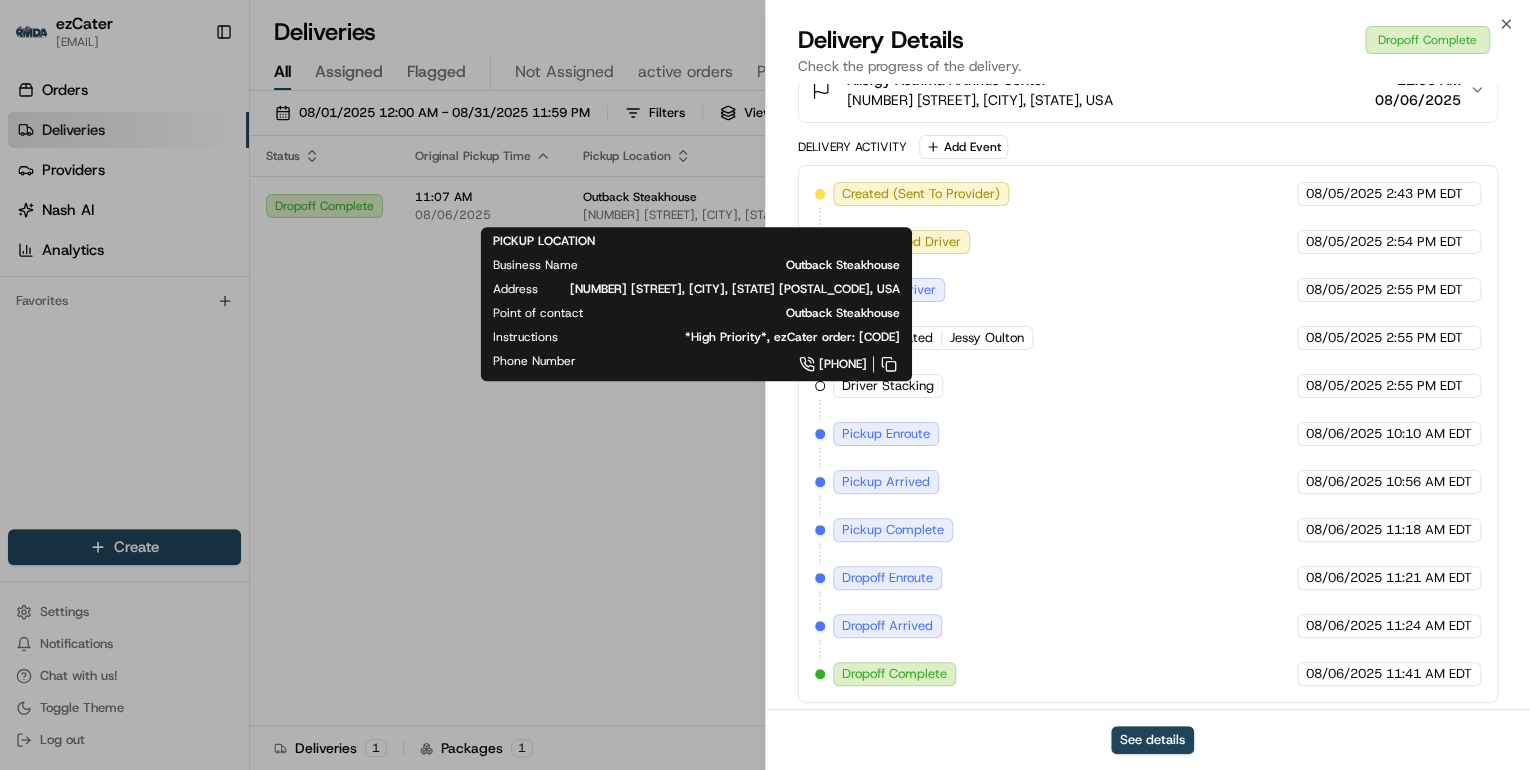 drag, startPoint x: 516, startPoint y: 457, endPoint x: 533, endPoint y: 443, distance: 22.022715 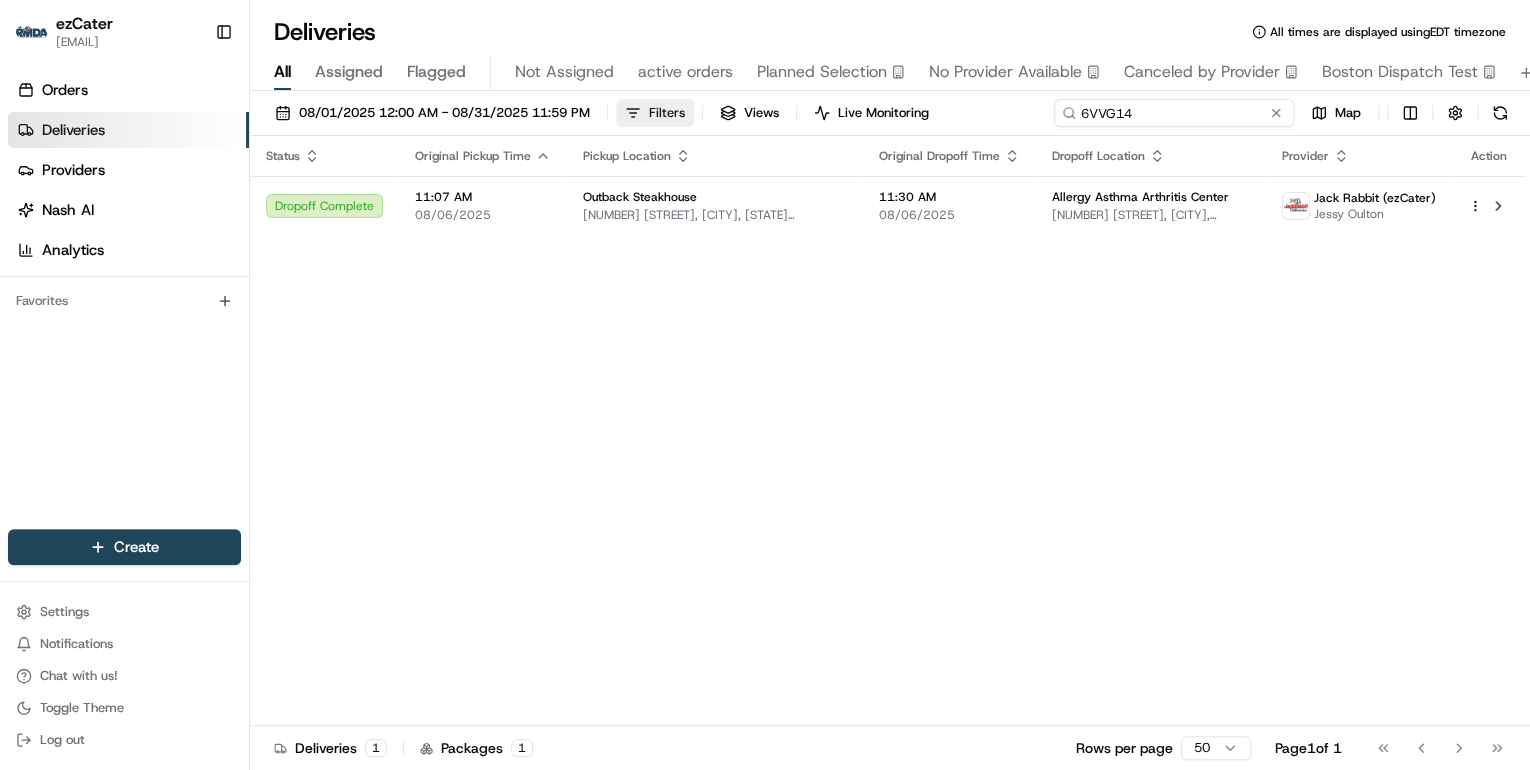 drag, startPoint x: 1194, startPoint y: 109, endPoint x: 683, endPoint y: 117, distance: 511.06262 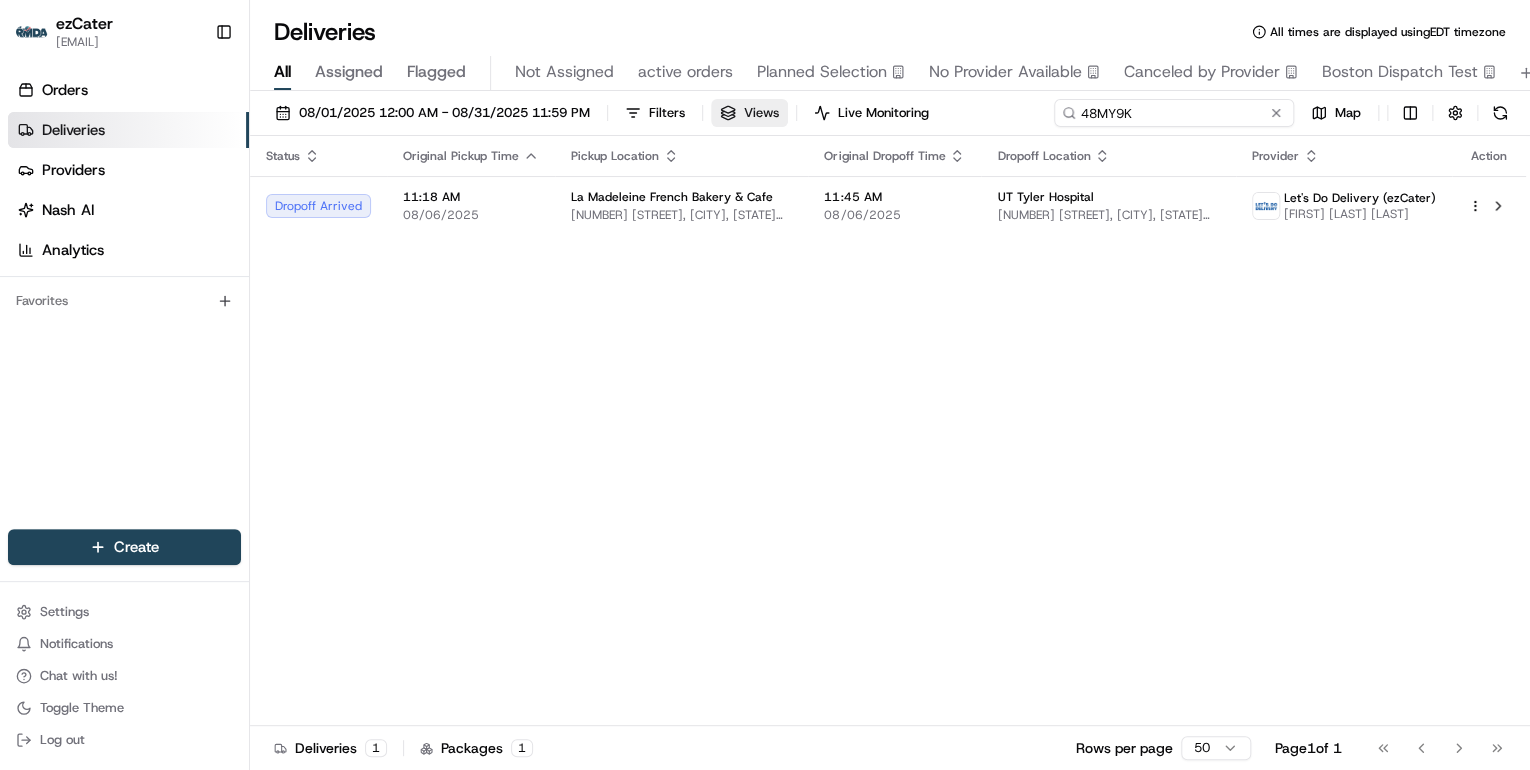 drag, startPoint x: 1135, startPoint y: 116, endPoint x: 711, endPoint y: 104, distance: 424.16977 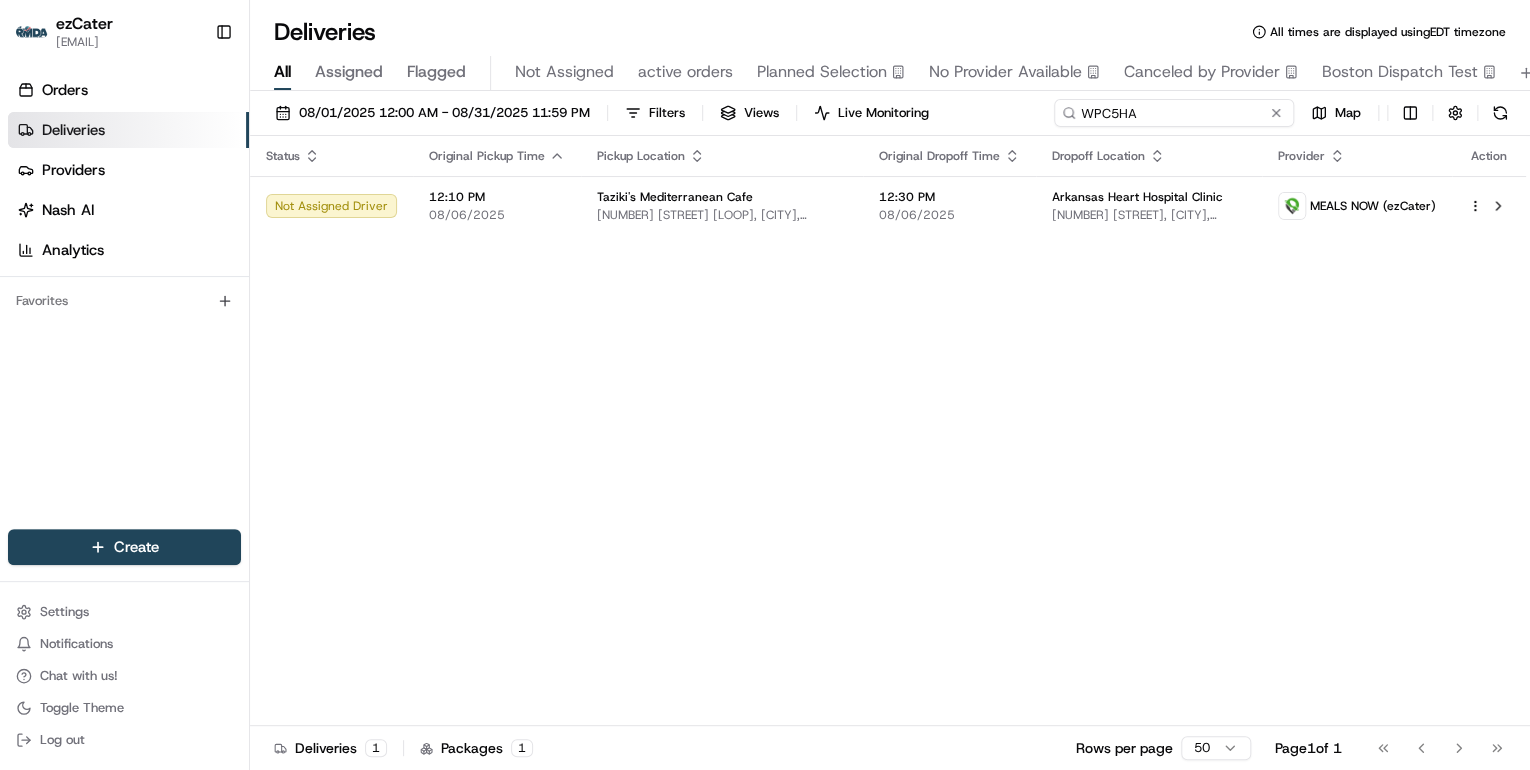 click on "Deliveries All times are displayed using  EDT   timezone All Assigned Flagged Not Assigned active orders Planned Selection No Provider Available Canceled by Provider Boston Dispatch Test 08/01/2025 12:00 AM - 08/31/2025 11:59 PM Filters Views Live Monitoring WPC5HA Map Status Original Pickup Time Pickup Location Original Dropoff Time Dropoff Location Provider Action Not Assigned Driver 12:10 PM 08/06/2025 Taziki's Mediterranean Cafe 5002 N Cowhorn Creek Loop, Texarkana, TX 75503, USA 12:30 PM 08/06/2025 Arkansas Heart Hospital Clinic 3930 Galleria Oaks Dr, Texarkana, TX 75503, USA MEALS NOW (ezCater) Deliveries 1 Packages 1 Rows per page 50 Page  1  of   1 Go to first page Go to previous page Go to next page Go to last page" at bounding box center [890, 385] 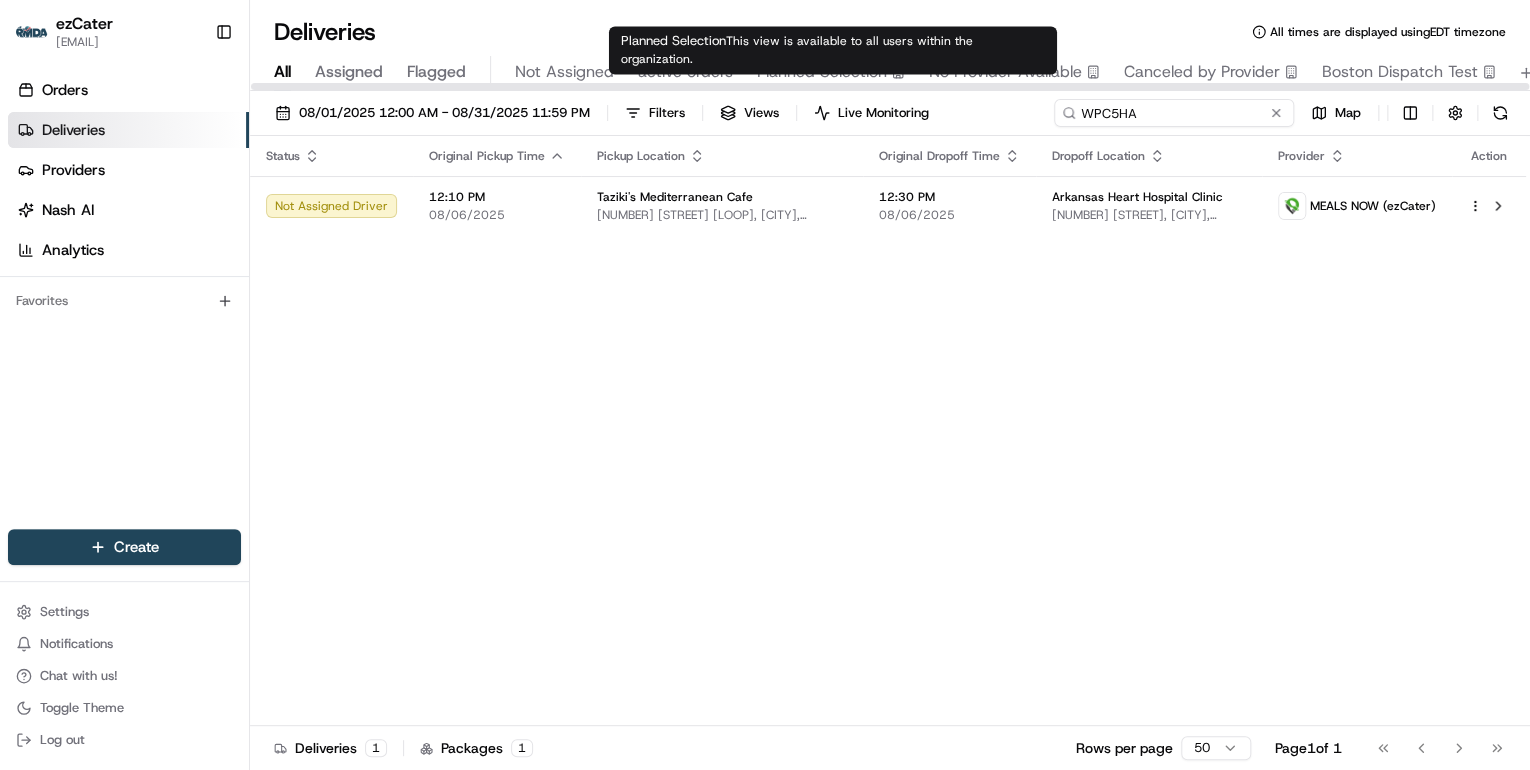 paste on "U6GW8A" 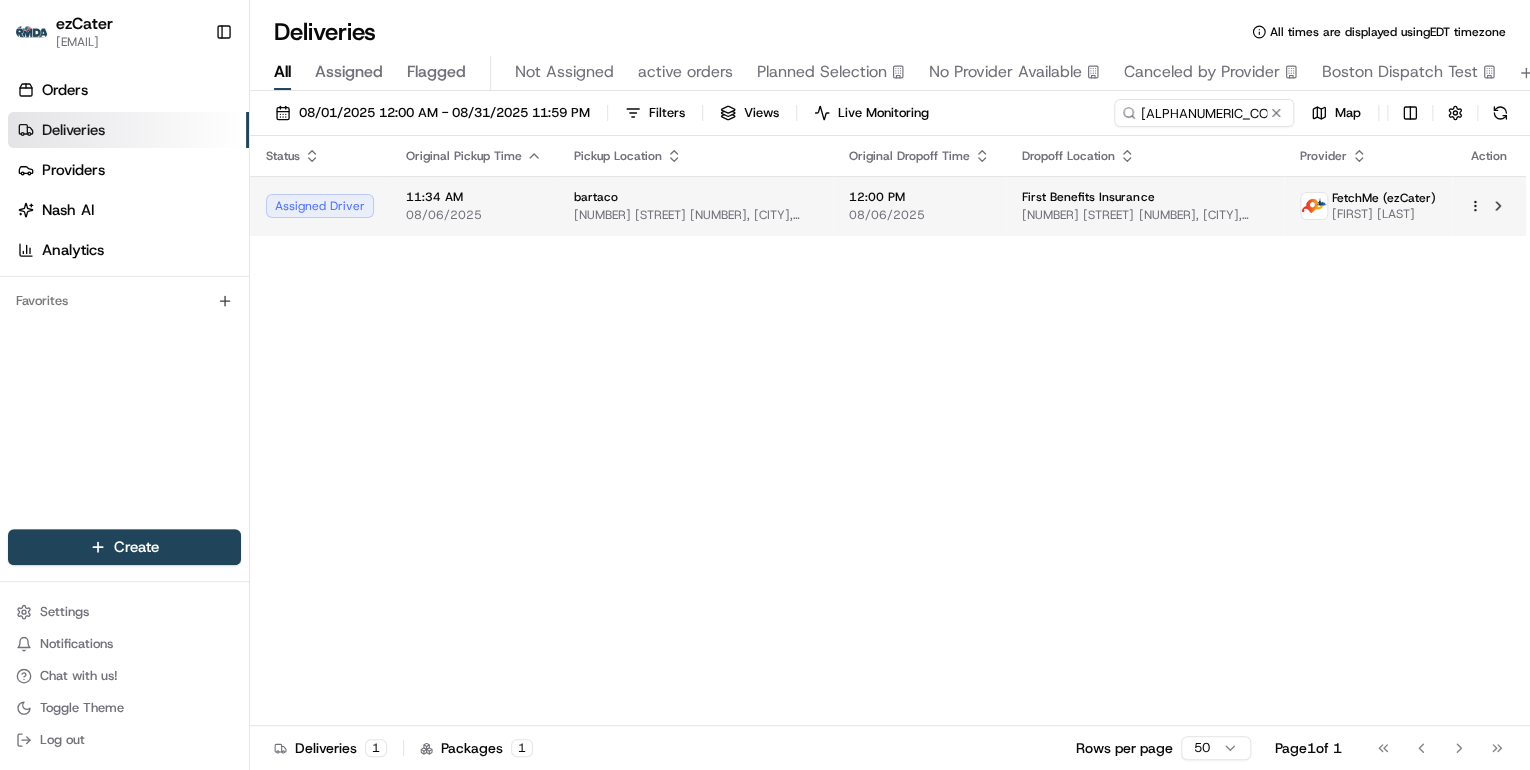 click on "bartaco 4121 Main at North Hills St #105, Raleigh, NC 27609, USA" at bounding box center (695, 206) 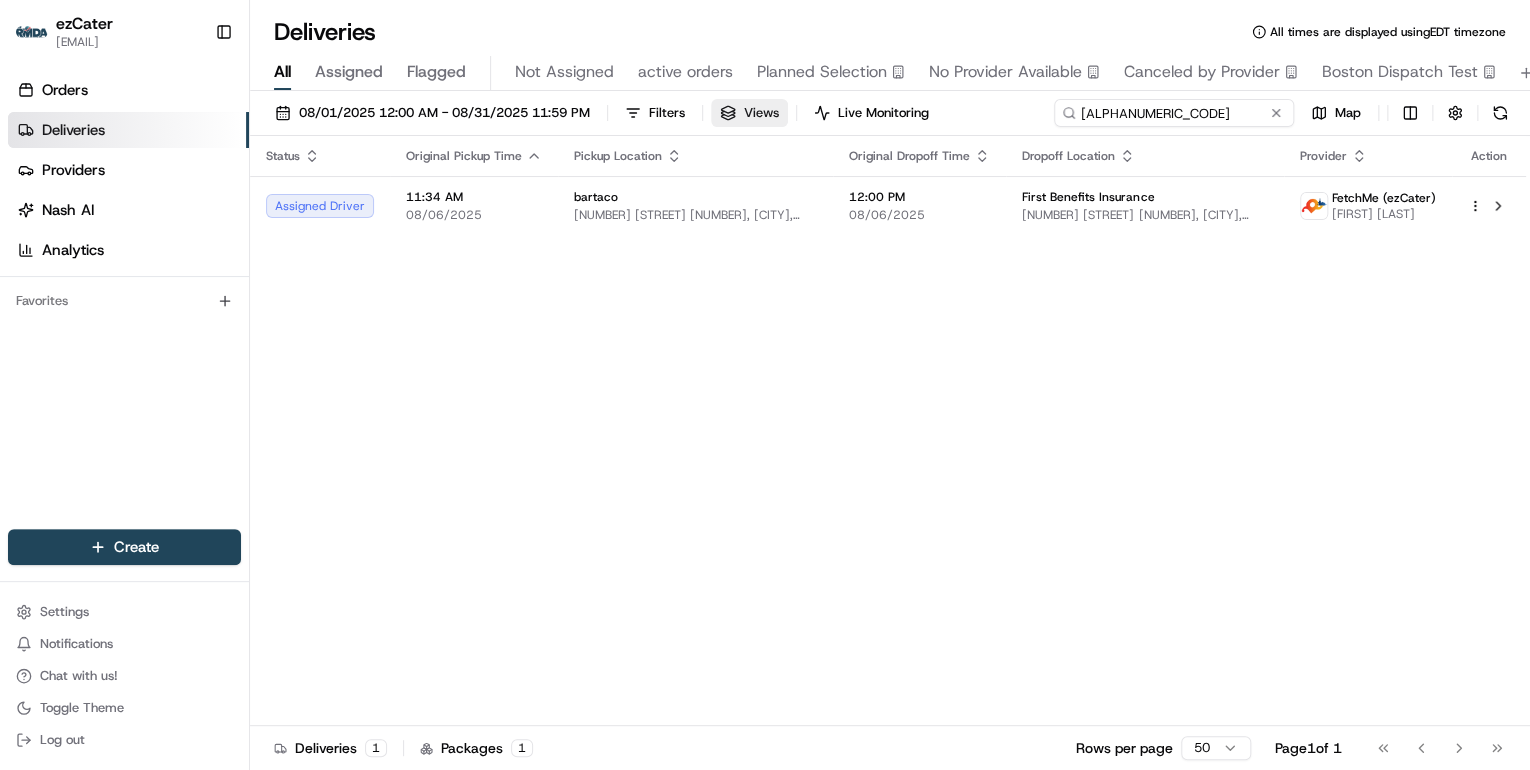 drag, startPoint x: 1208, startPoint y: 107, endPoint x: 727, endPoint y: 121, distance: 481.2037 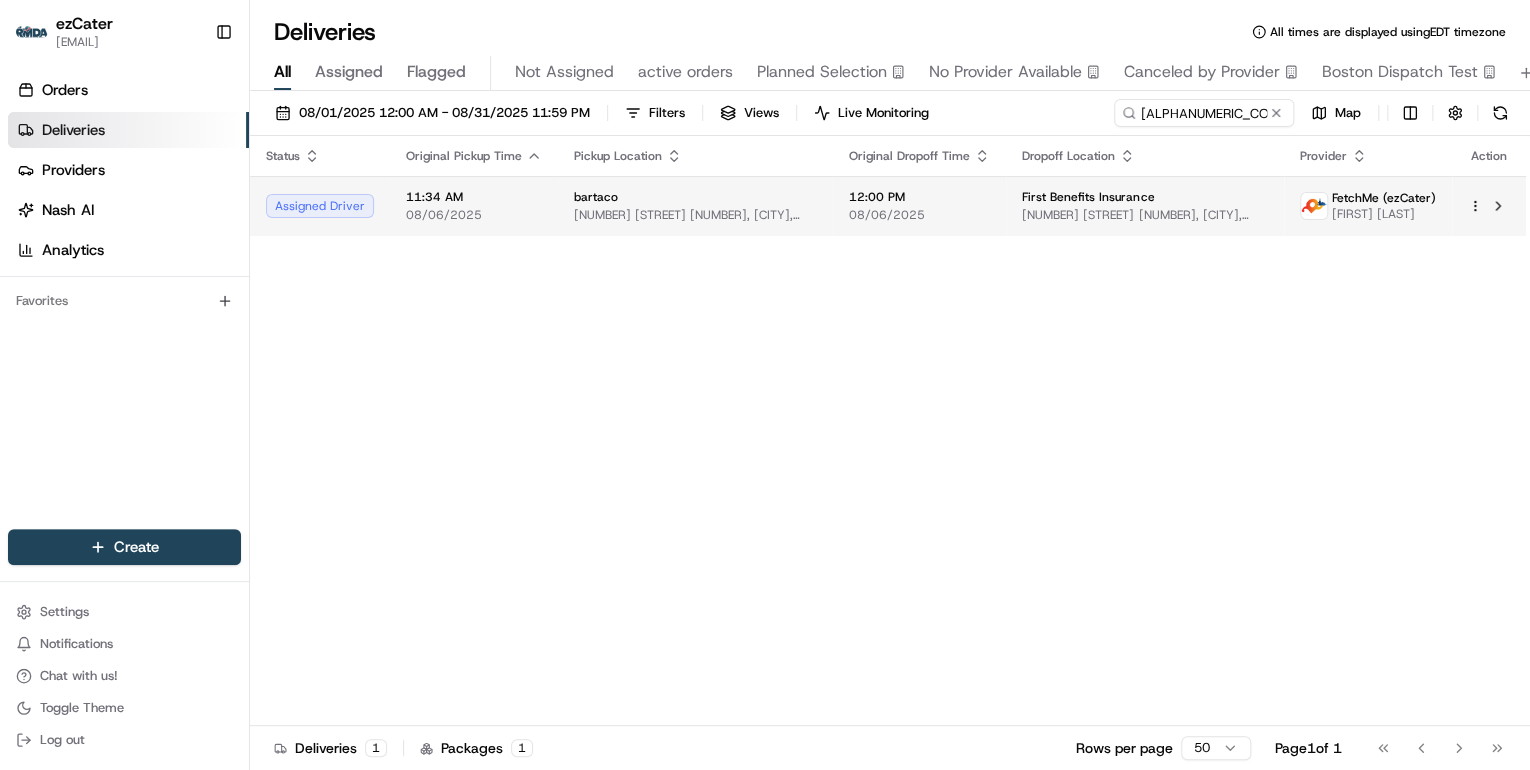 click on "4121 Main at North Hills St #105, Raleigh, NC 27609, USA" at bounding box center (695, 215) 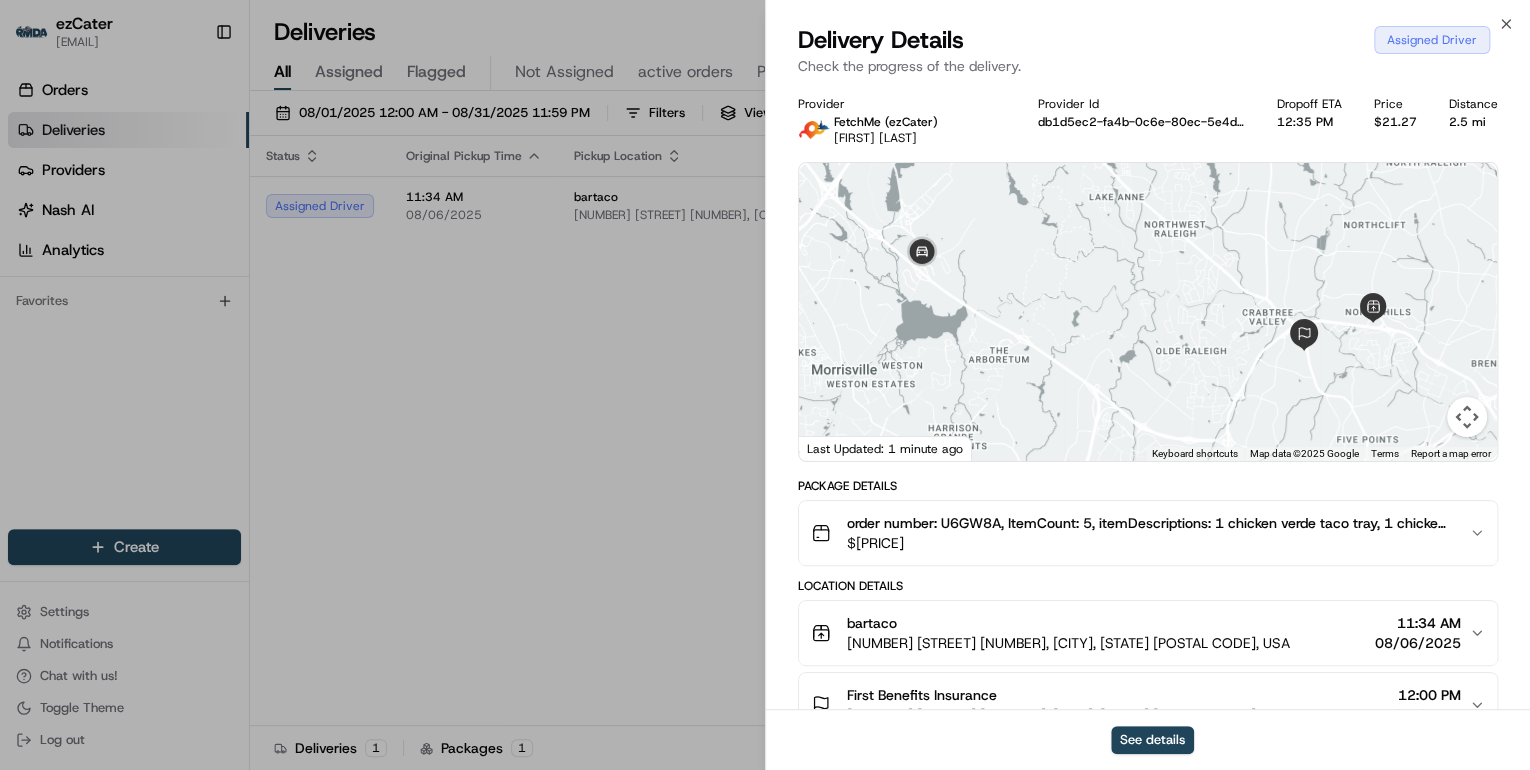 scroll, scrollTop: 234, scrollLeft: 0, axis: vertical 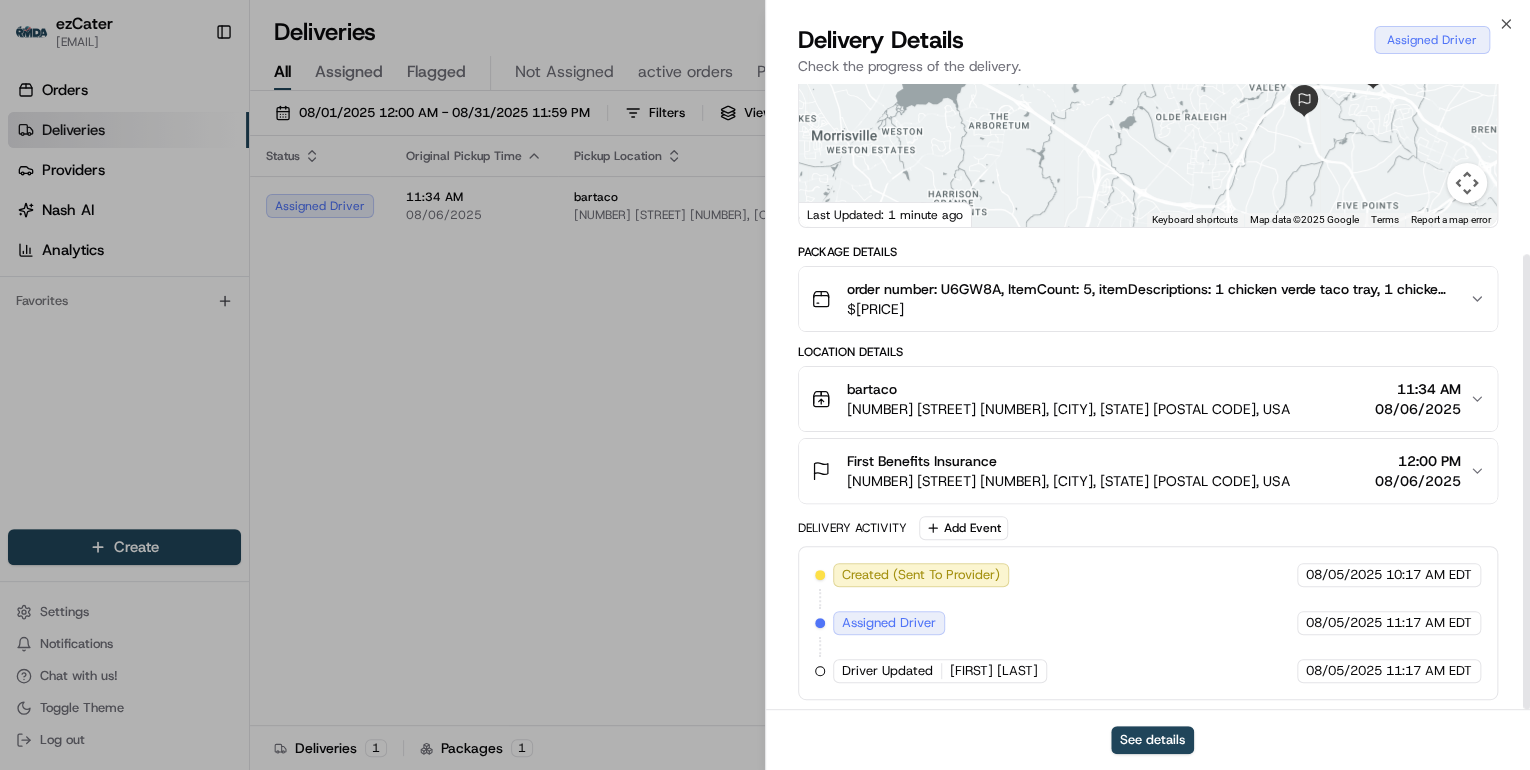 click on "4121 Main at North Hills St #105, Raleigh, NC 27609, USA" at bounding box center [1068, 409] 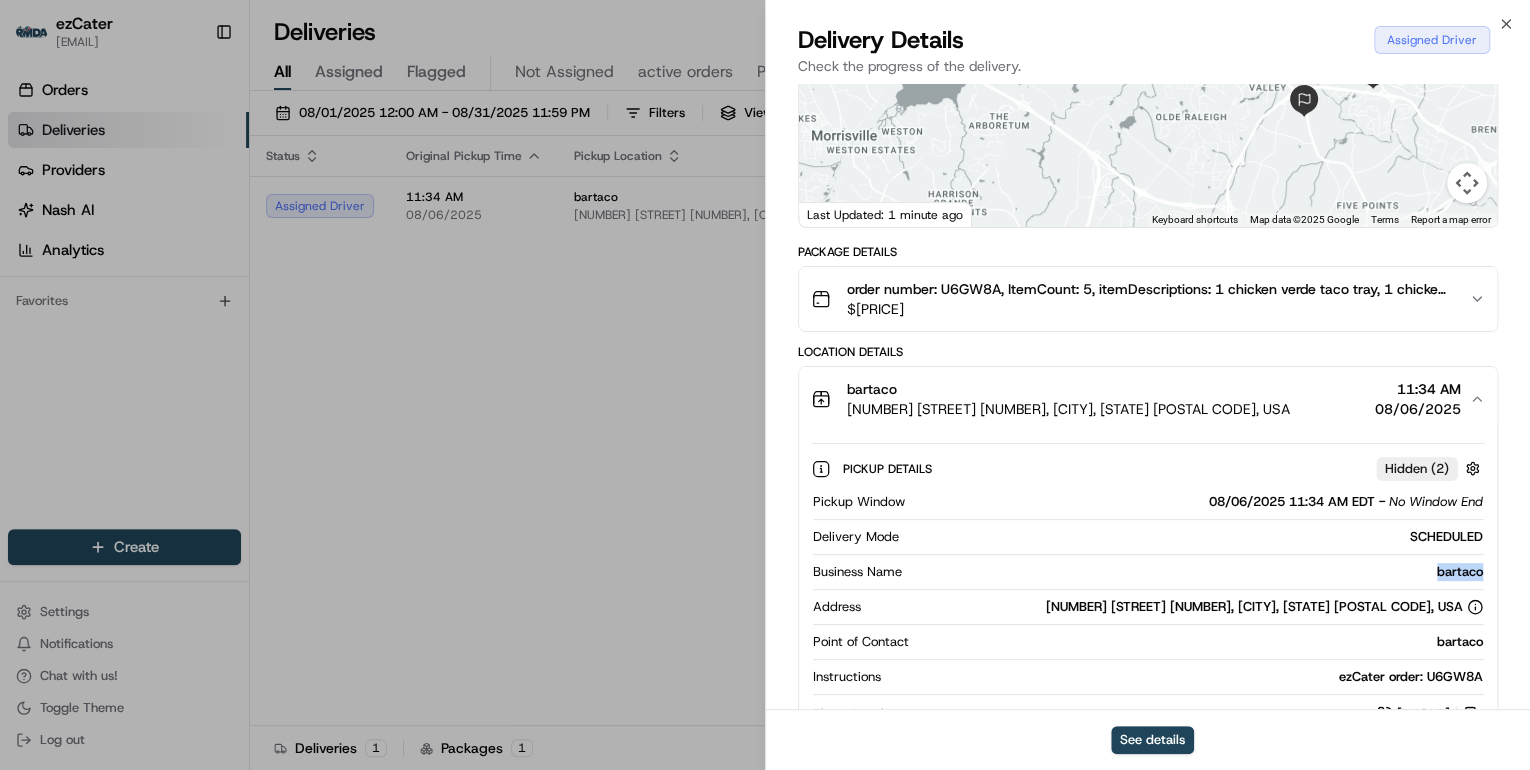 drag, startPoint x: 1485, startPoint y: 569, endPoint x: 1397, endPoint y: 569, distance: 88 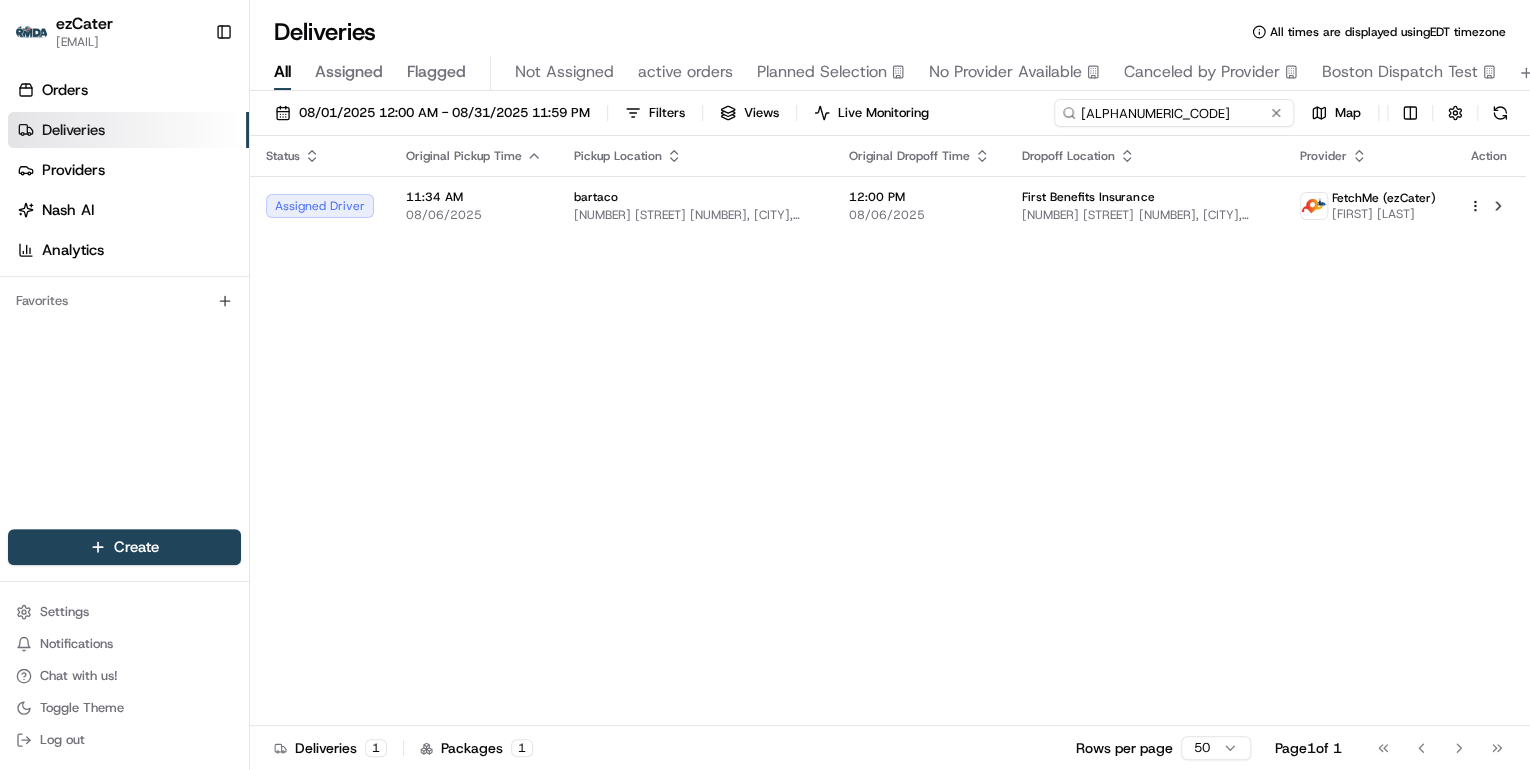drag, startPoint x: 1205, startPoint y: 113, endPoint x: 644, endPoint y: 156, distance: 562.6455 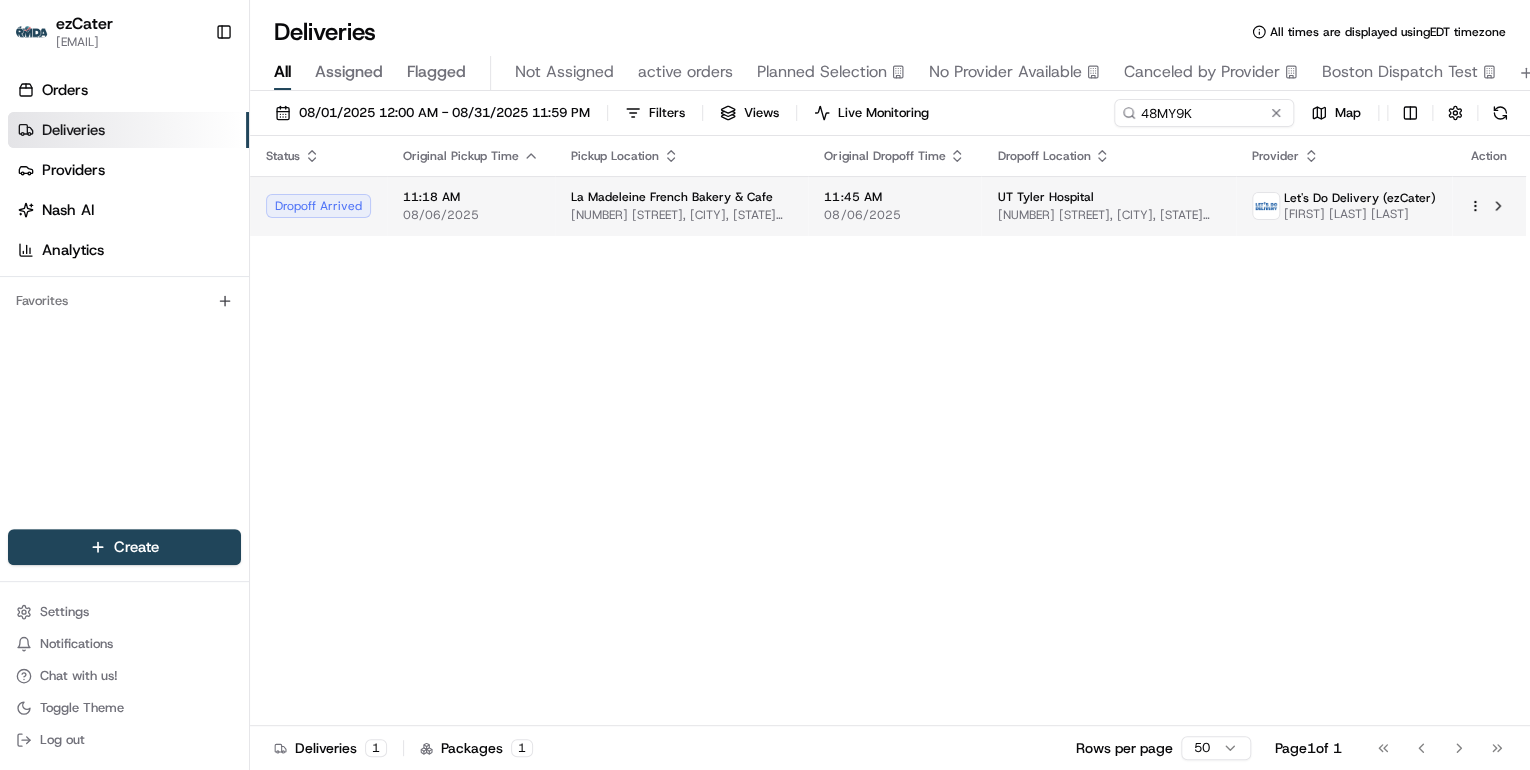 click on "419 W SW Loop 323, Tyler, TX 75701, USA" at bounding box center [681, 215] 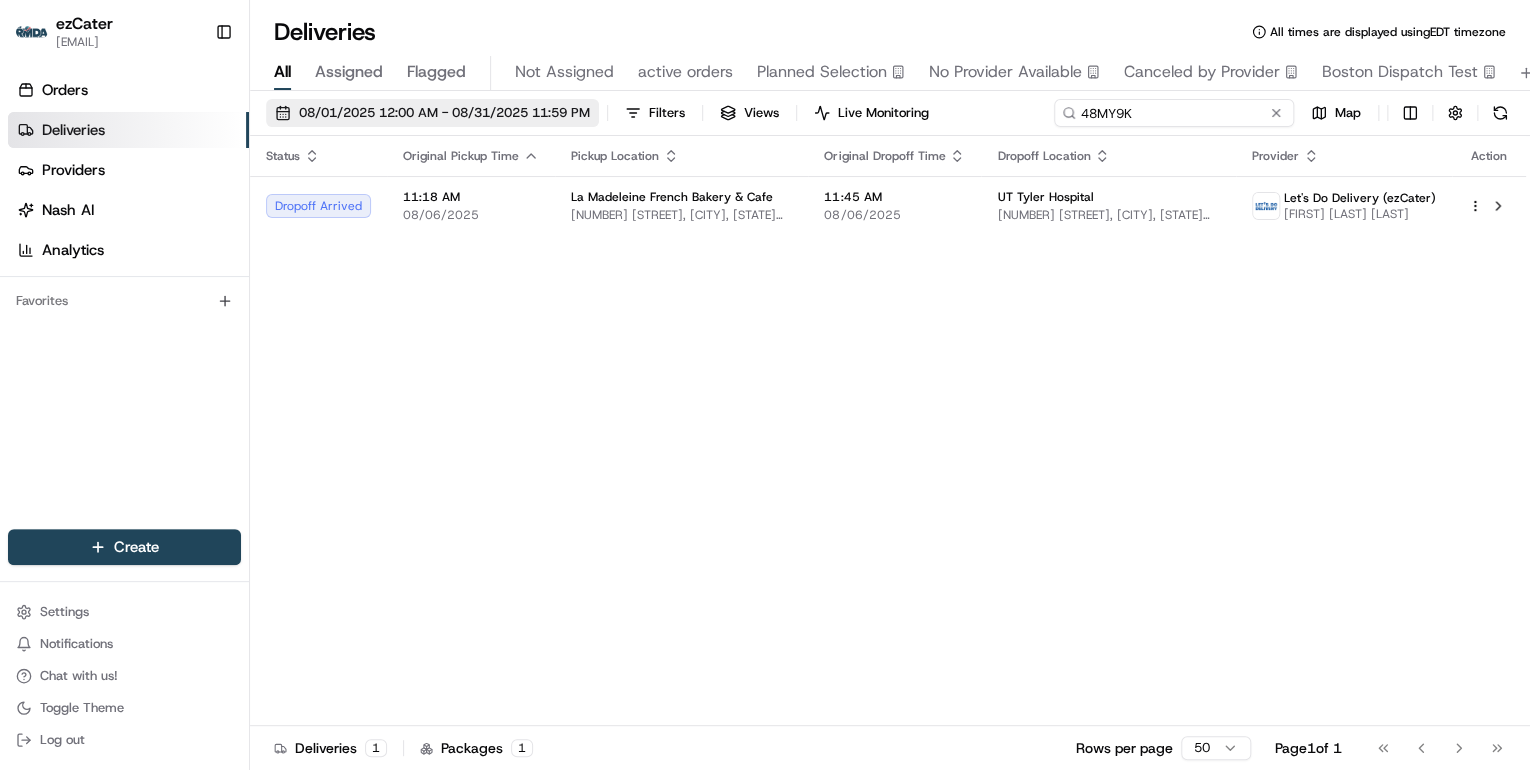 drag, startPoint x: 1222, startPoint y: 111, endPoint x: 534, endPoint y: 114, distance: 688.00653 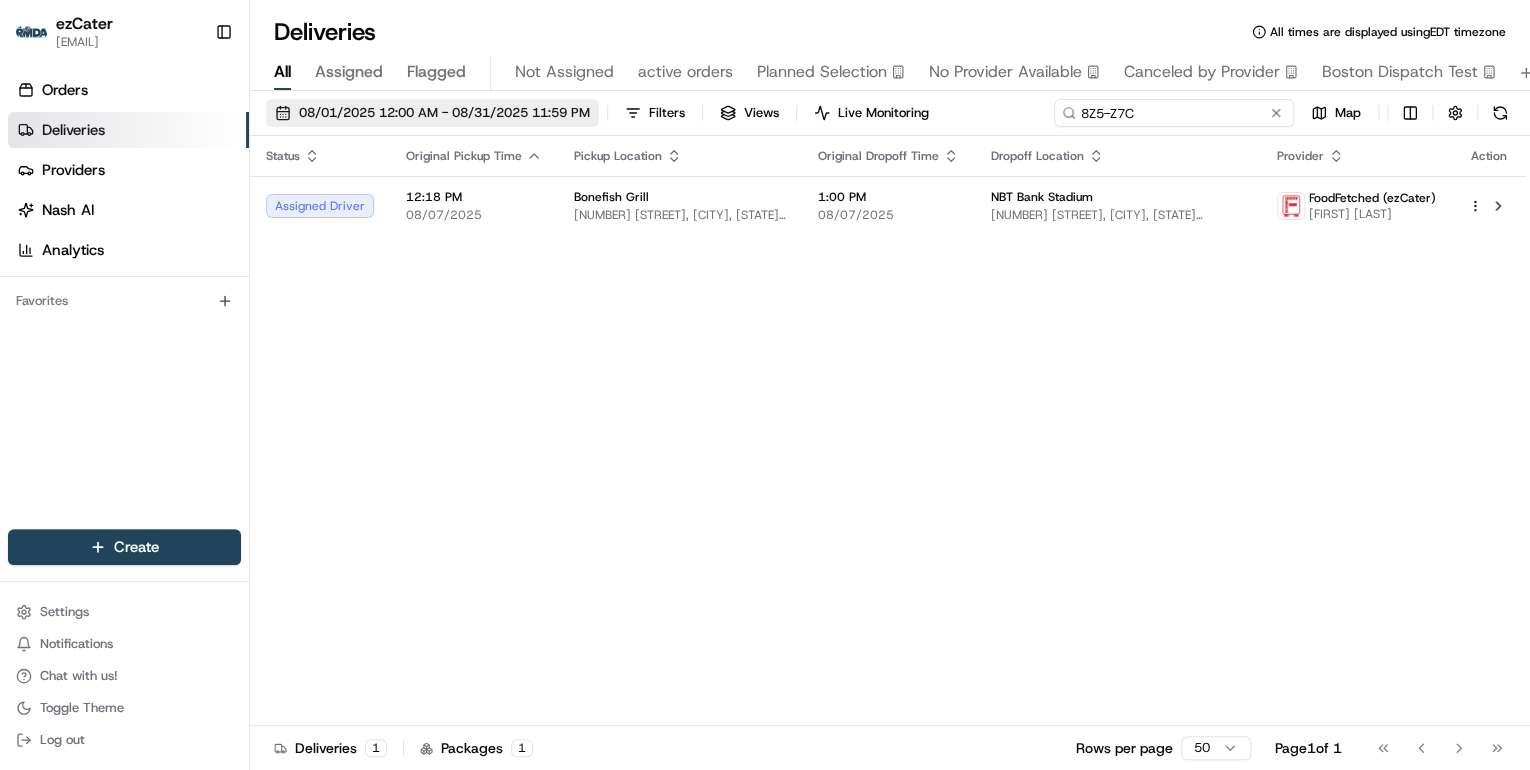 drag, startPoint x: 1156, startPoint y: 113, endPoint x: 557, endPoint y: 123, distance: 599.0835 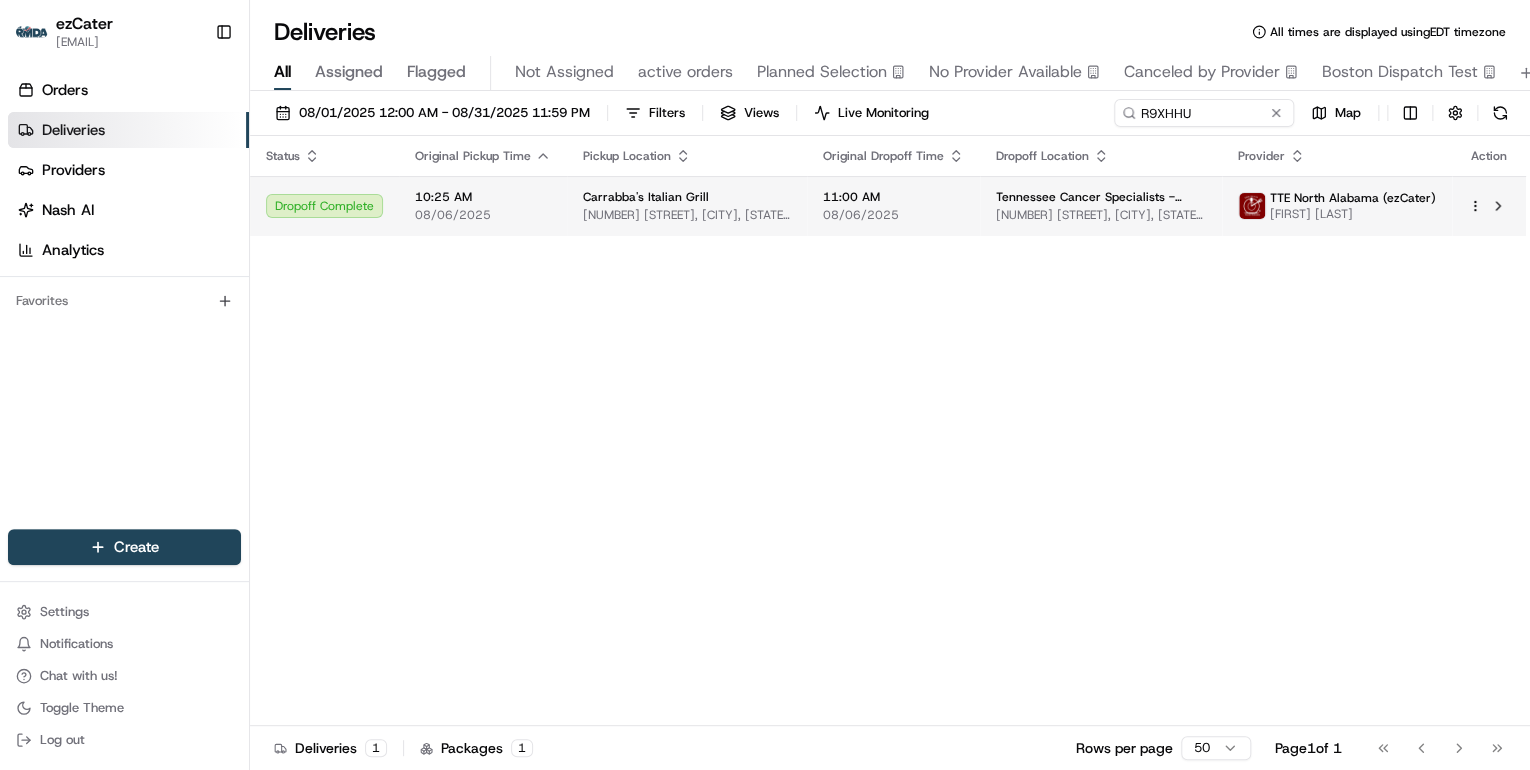 click on "08/06/2025" at bounding box center (483, 215) 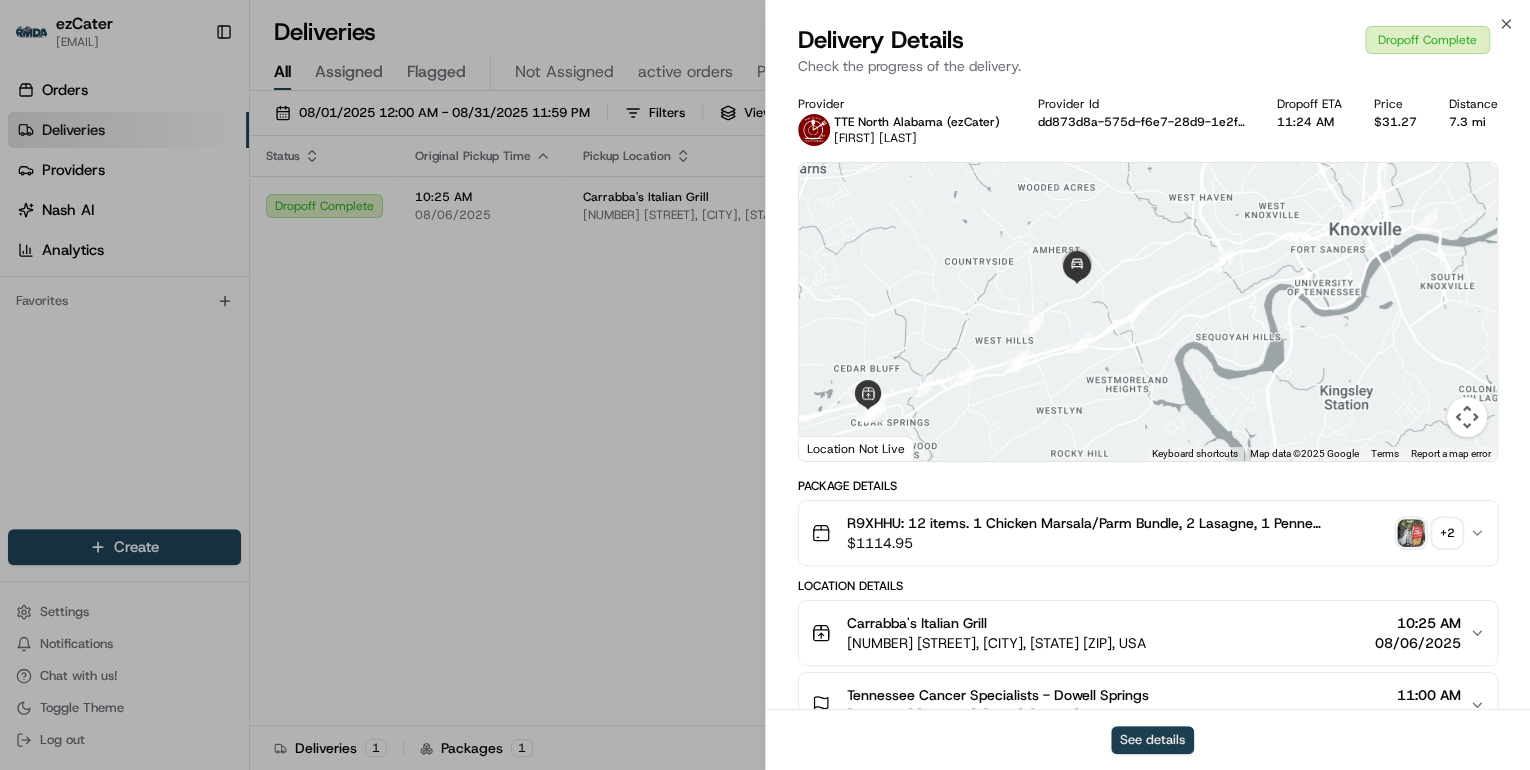 click on "See details" at bounding box center (1152, 740) 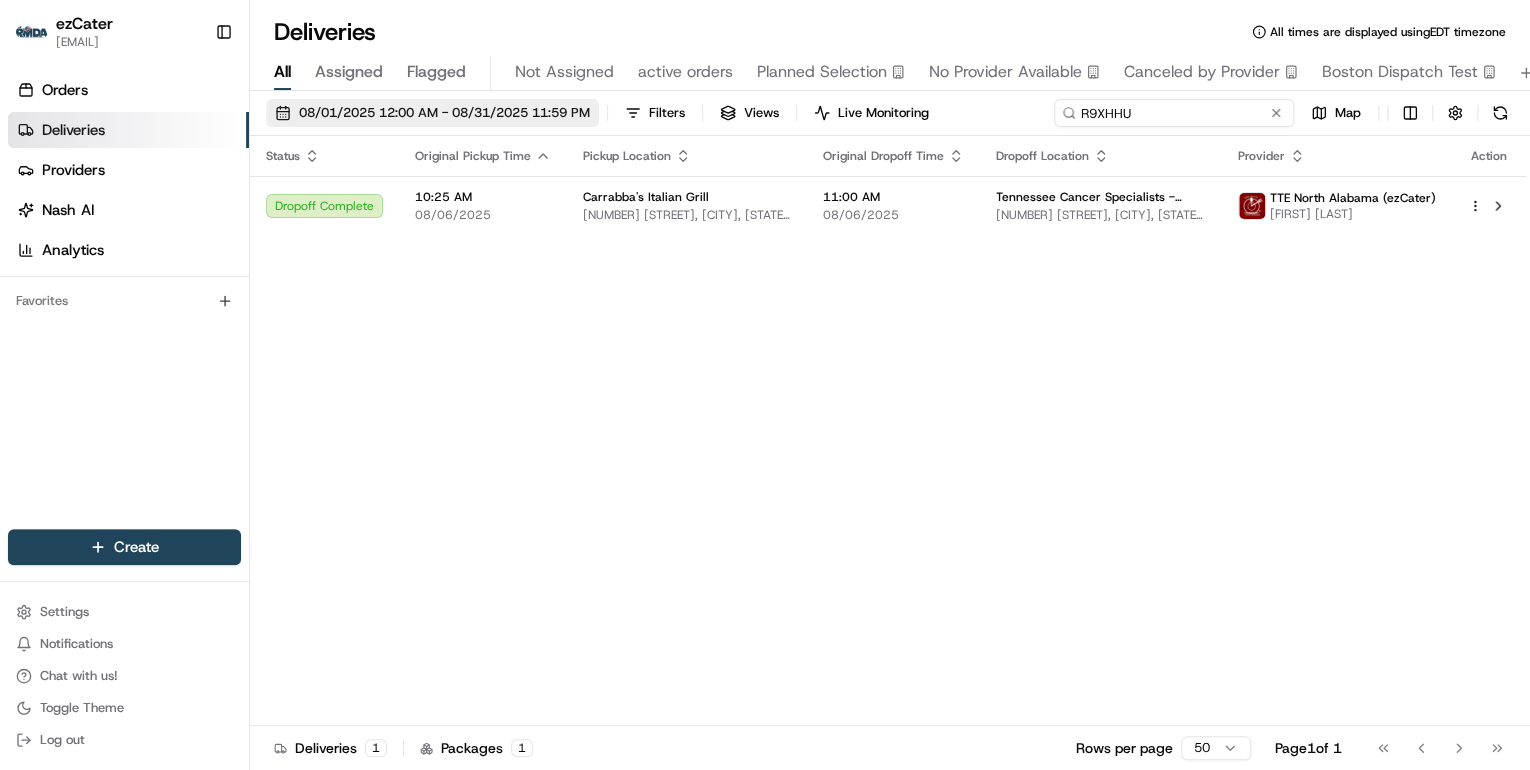 drag, startPoint x: 1230, startPoint y: 113, endPoint x: 508, endPoint y: 114, distance: 722.0007 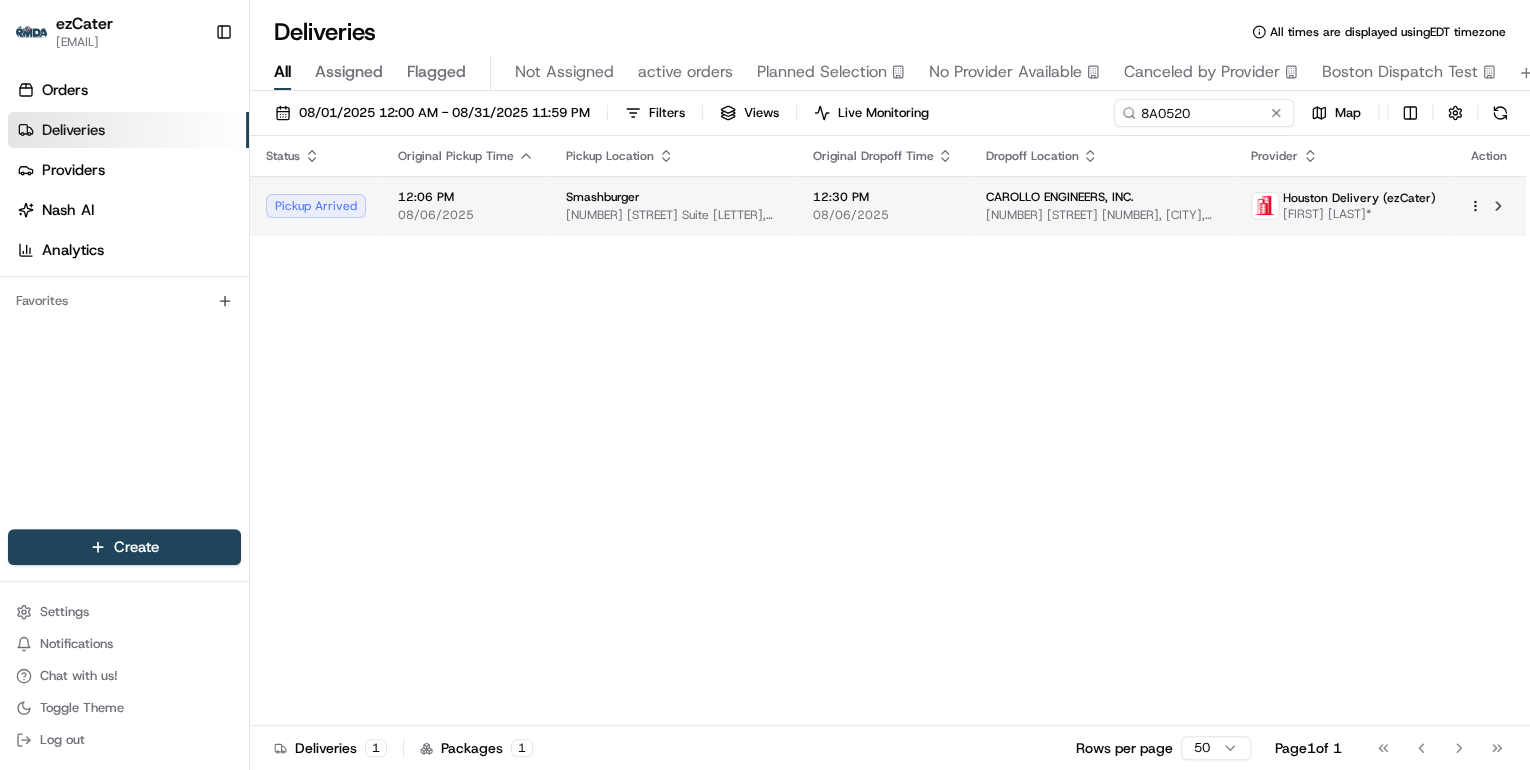 click on "Smashburger" at bounding box center (603, 197) 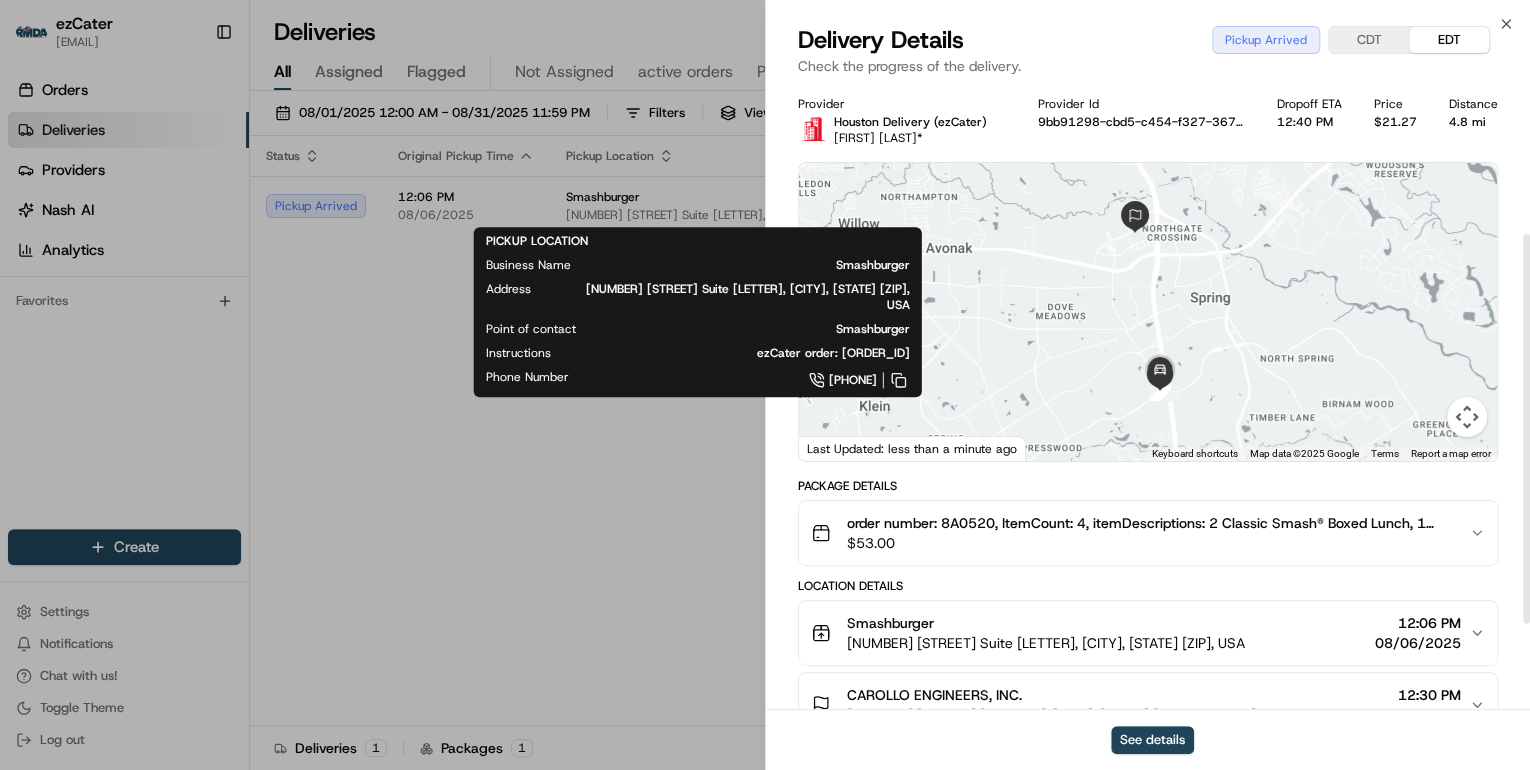 scroll, scrollTop: 240, scrollLeft: 0, axis: vertical 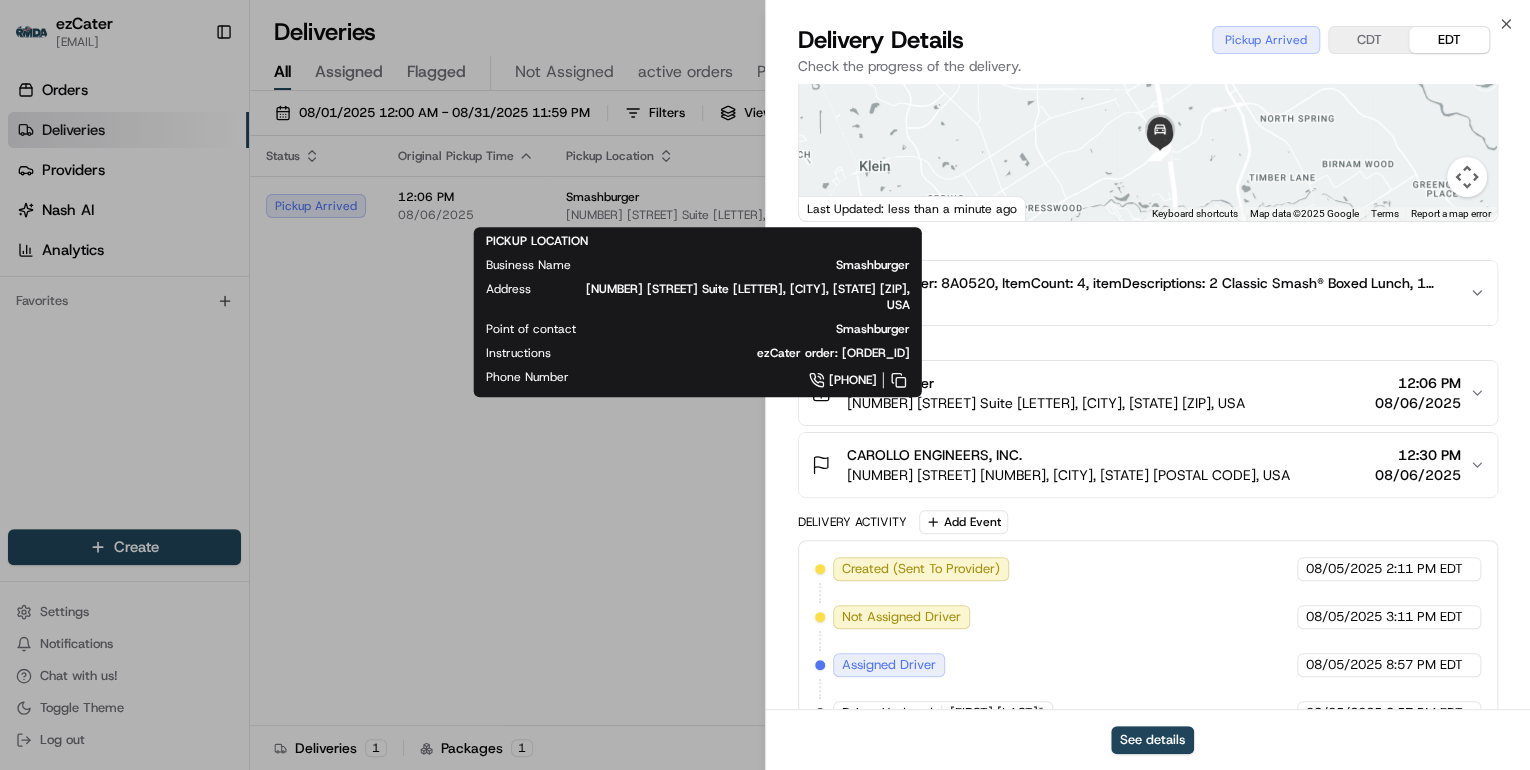 click on "225 Cypresswood Dr Suite C, Spring, TX 77373, USA" at bounding box center [1046, 403] 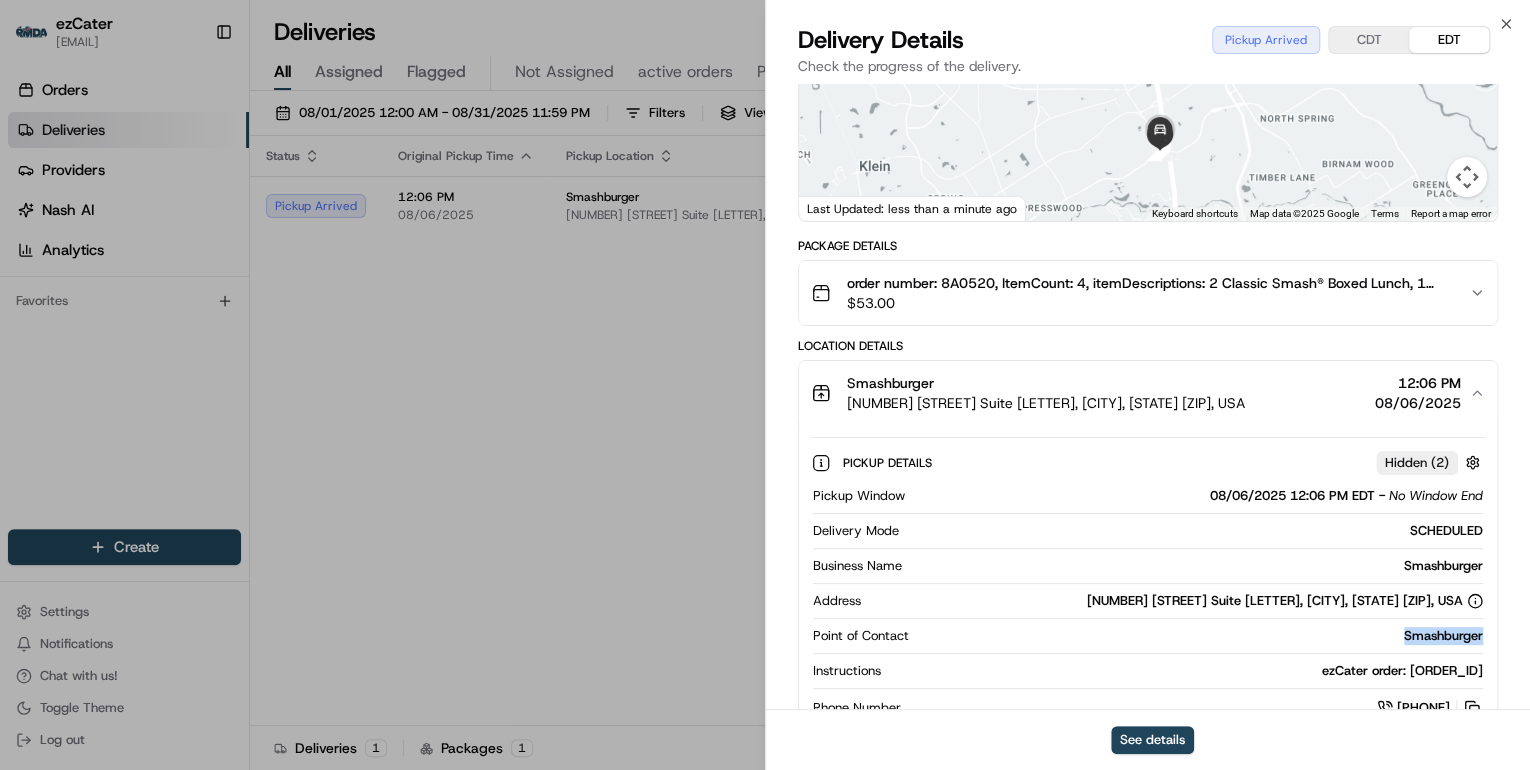 drag, startPoint x: 1484, startPoint y: 632, endPoint x: 1379, endPoint y: 633, distance: 105.00476 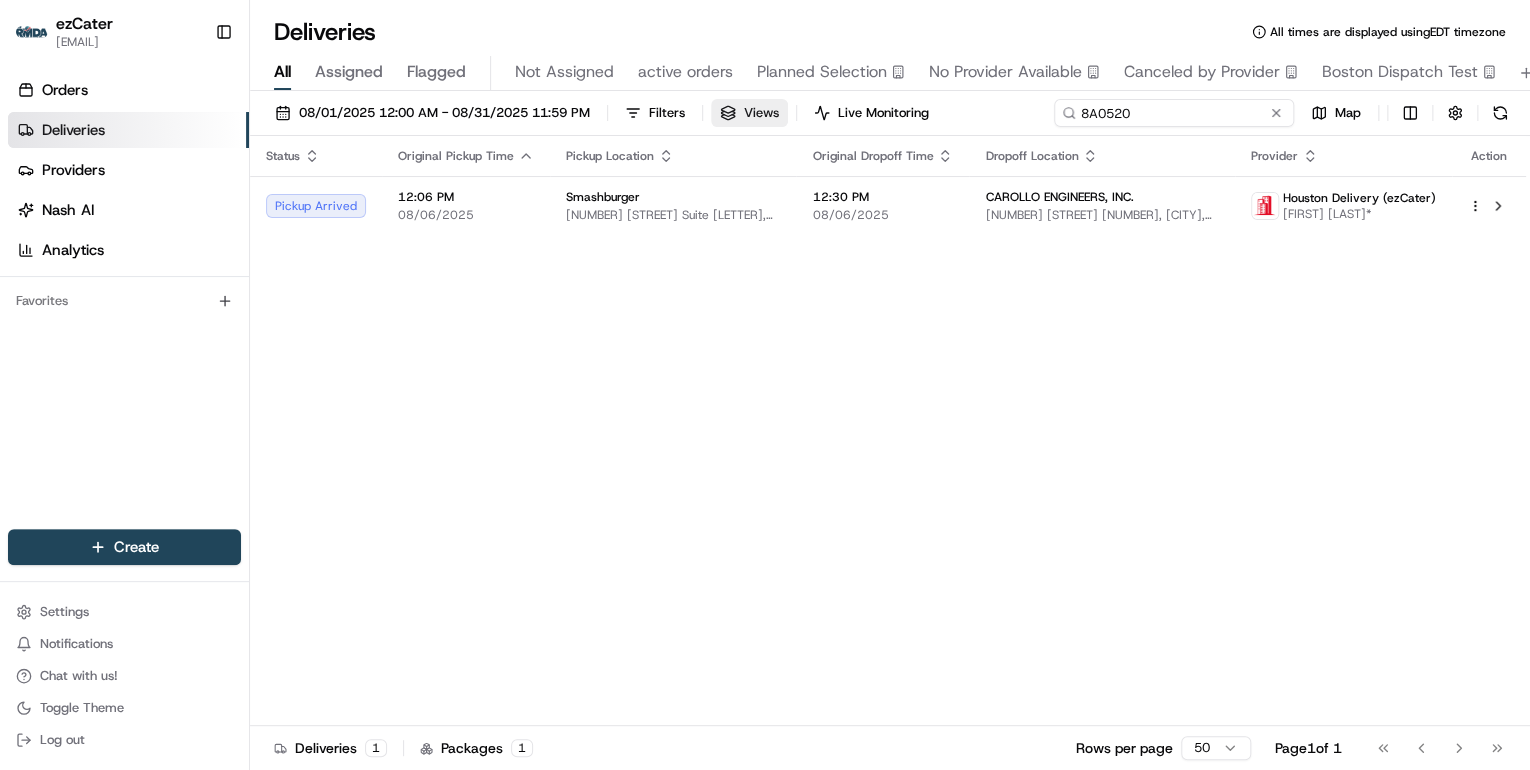 drag, startPoint x: 1192, startPoint y: 119, endPoint x: 748, endPoint y: 107, distance: 444.16214 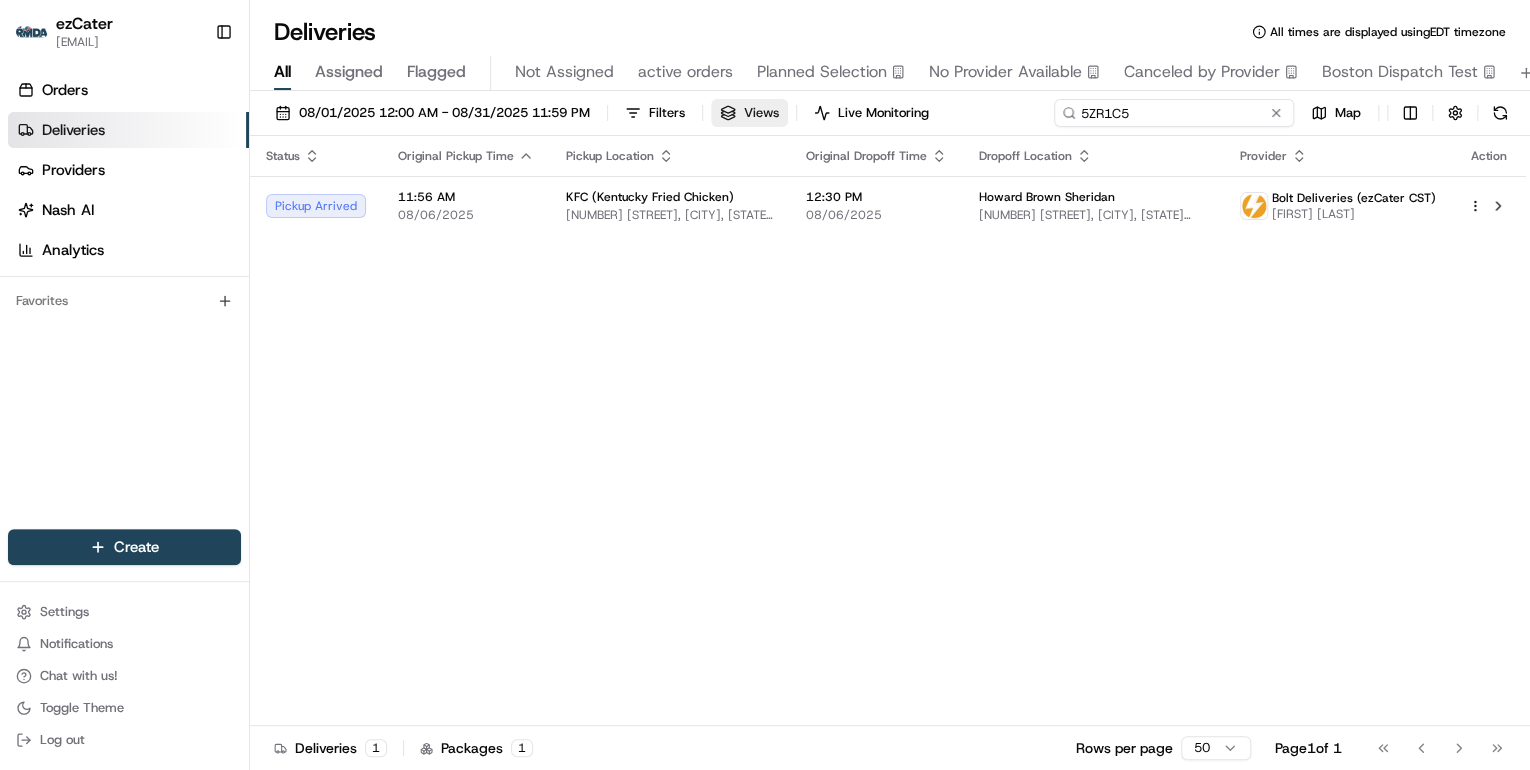 drag, startPoint x: 1161, startPoint y: 113, endPoint x: 752, endPoint y: 116, distance: 409.01102 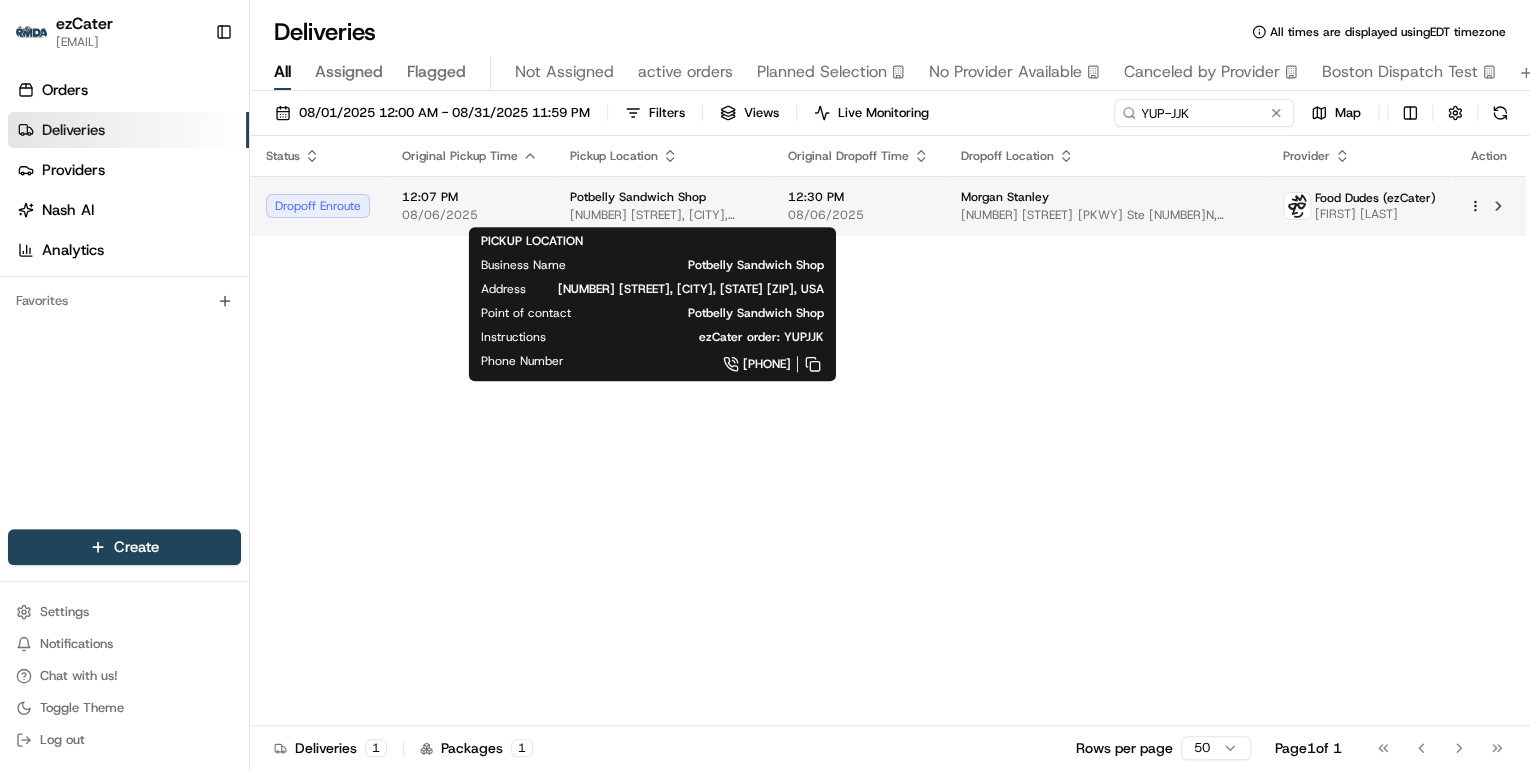 click on "6305 Mills Civic Pkwy, West Des Moines, IA 50266, USA" at bounding box center (663, 215) 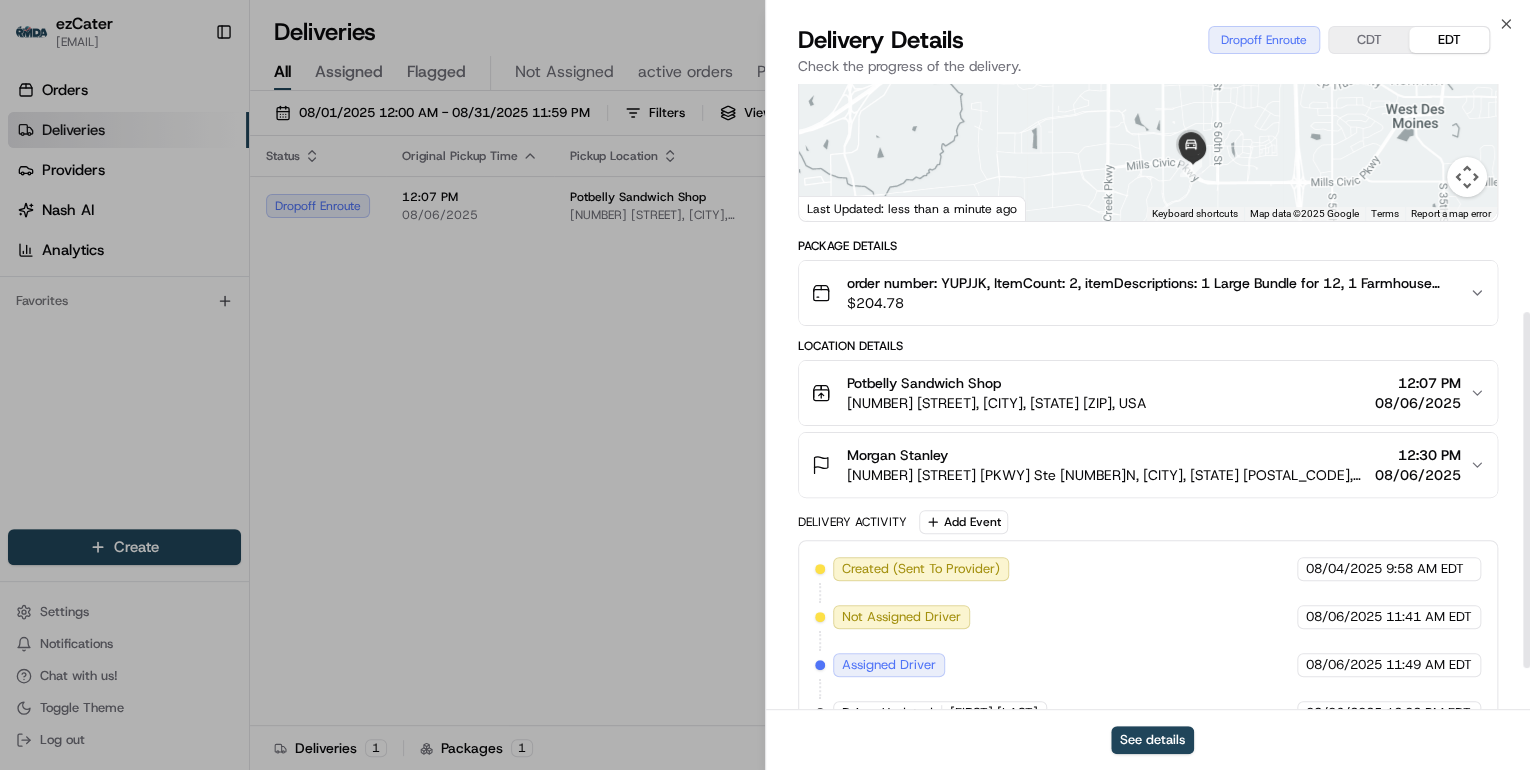 scroll, scrollTop: 472, scrollLeft: 0, axis: vertical 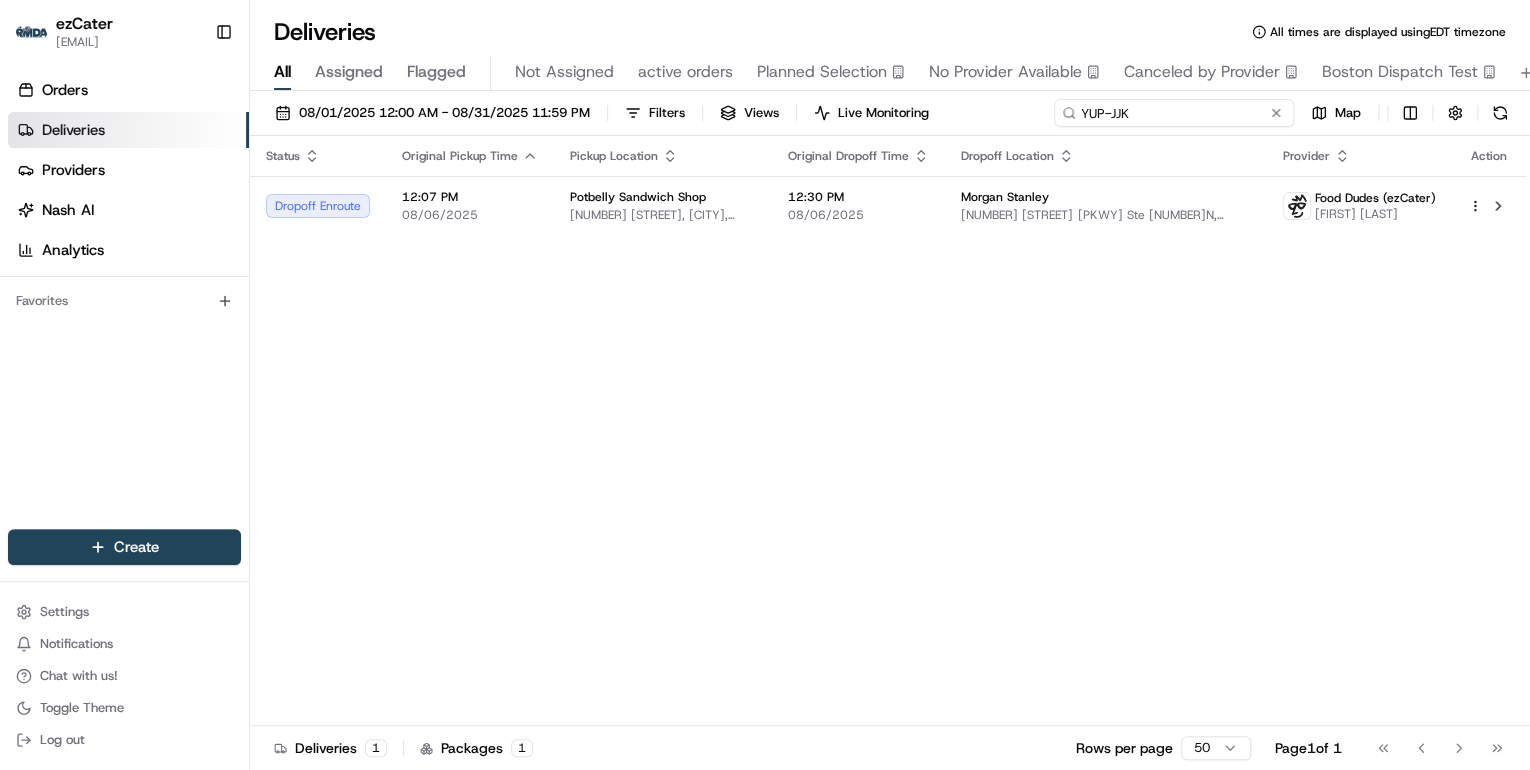 drag, startPoint x: 1208, startPoint y: 119, endPoint x: 500, endPoint y: 76, distance: 709.30457 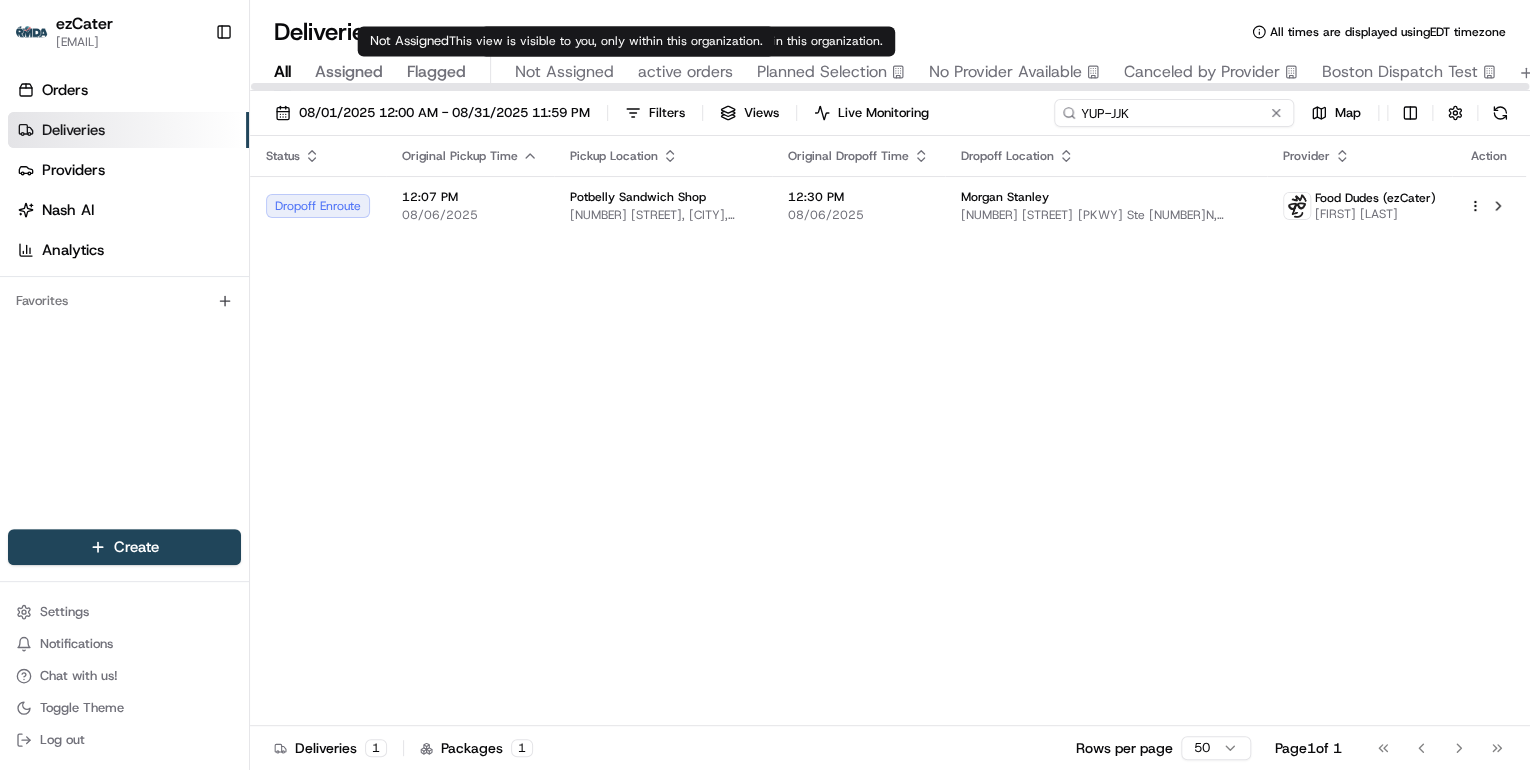 paste on "FWT74C" 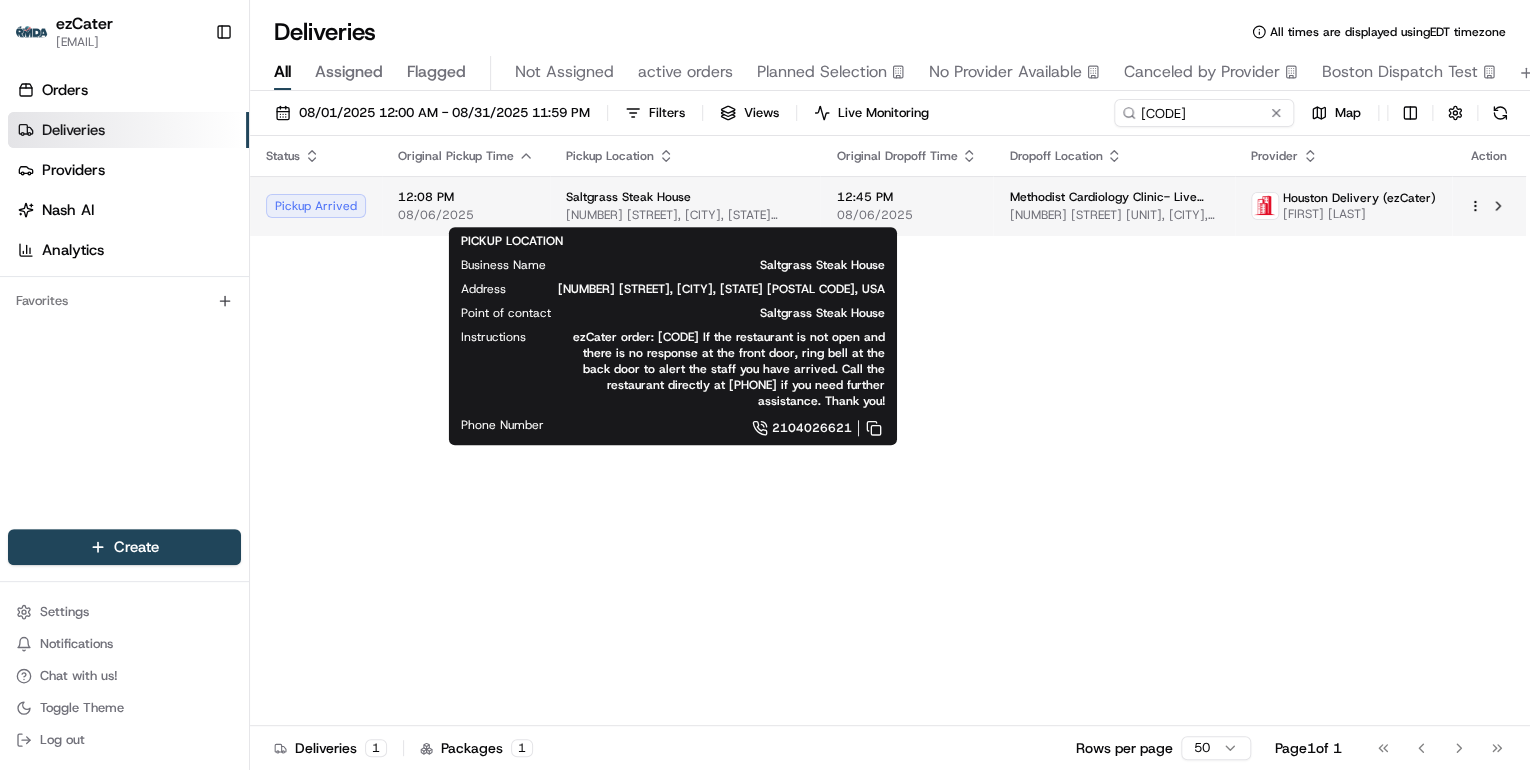 click on "16910 U.S. Hwy 281 N, [CITY], [STATE] 78259, USA" at bounding box center [685, 215] 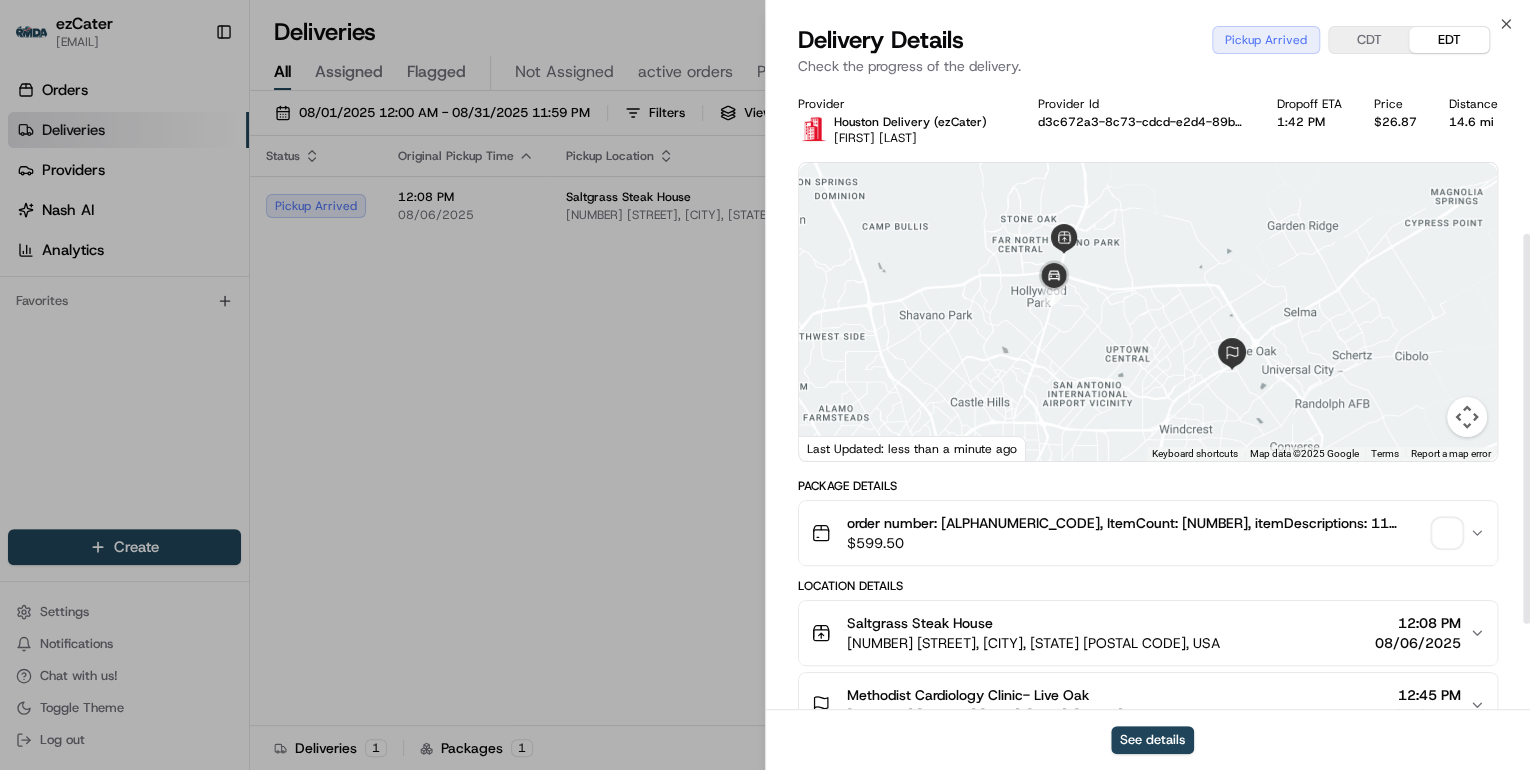 scroll, scrollTop: 240, scrollLeft: 0, axis: vertical 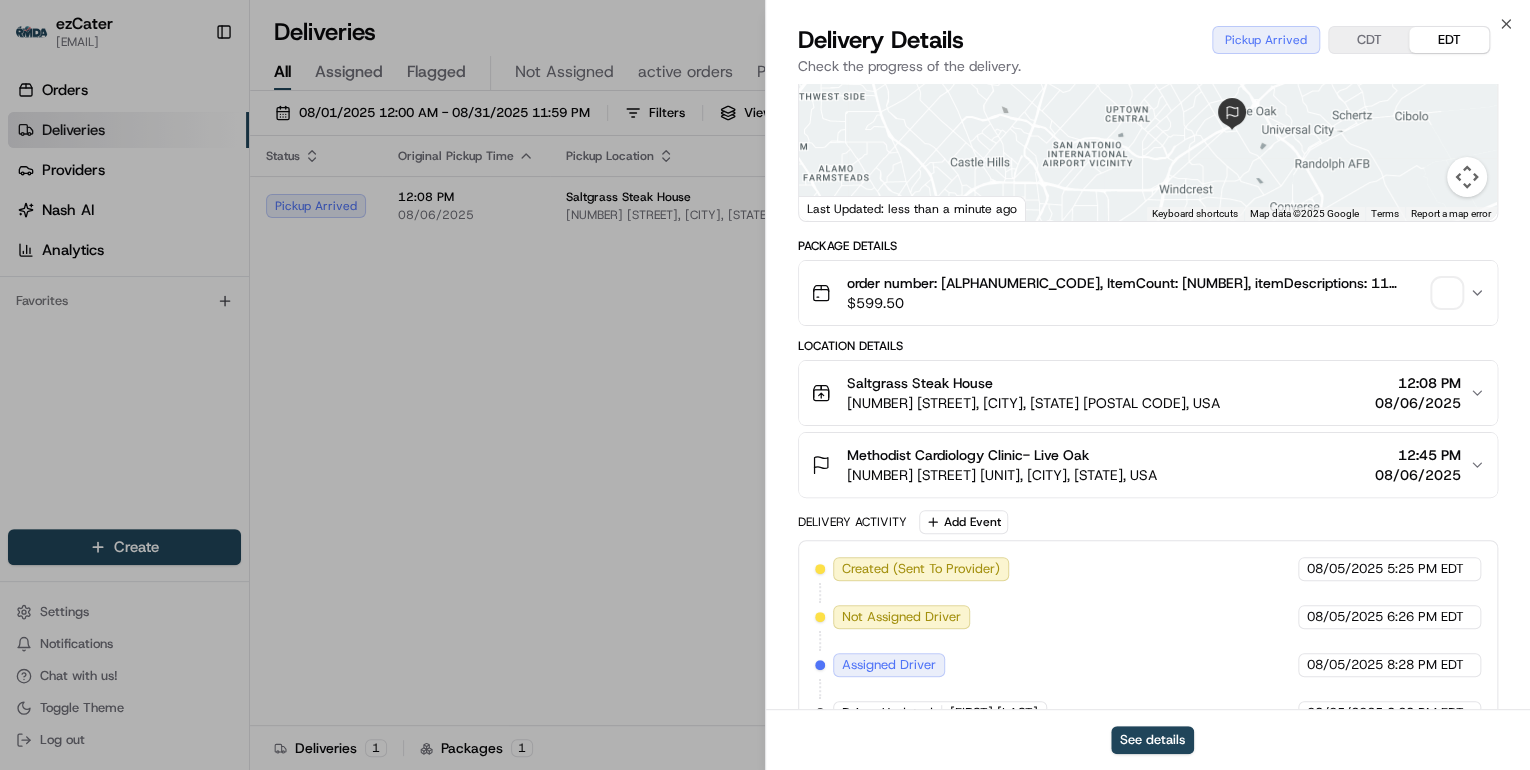 click on "Saltgrass Steak House" at bounding box center [1033, 383] 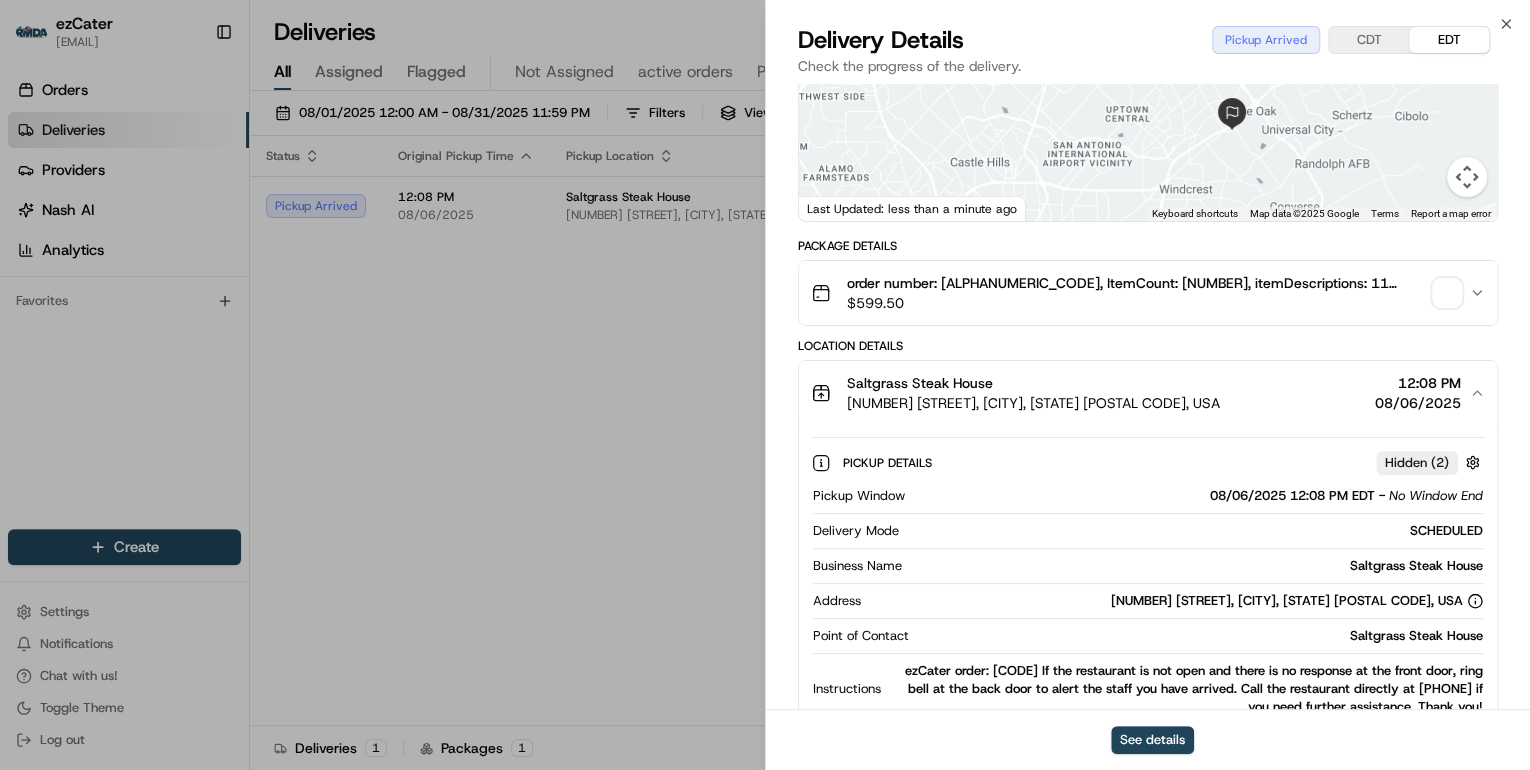 scroll, scrollTop: 400, scrollLeft: 0, axis: vertical 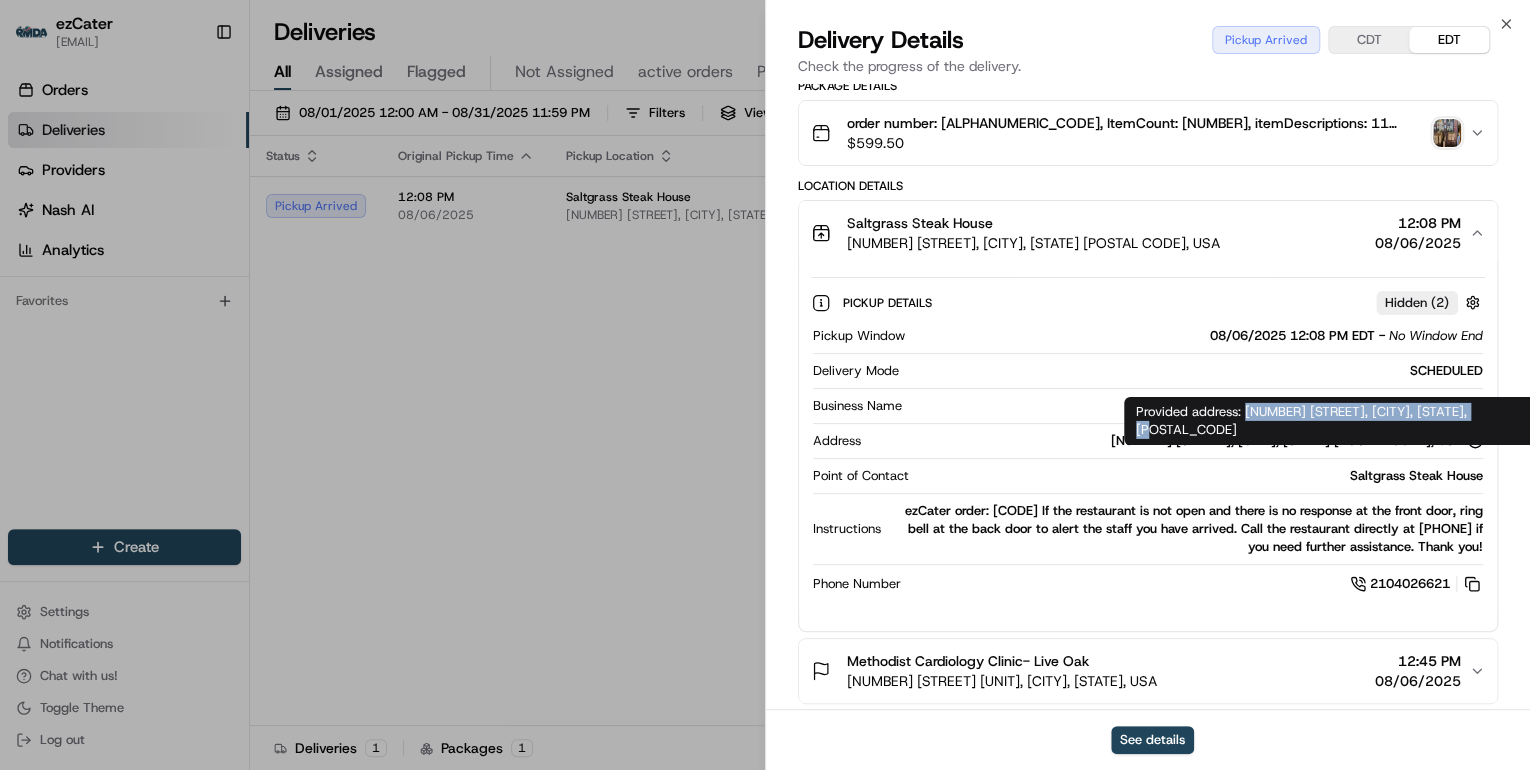 drag, startPoint x: 1246, startPoint y: 412, endPoint x: 1496, endPoint y: 414, distance: 250.008 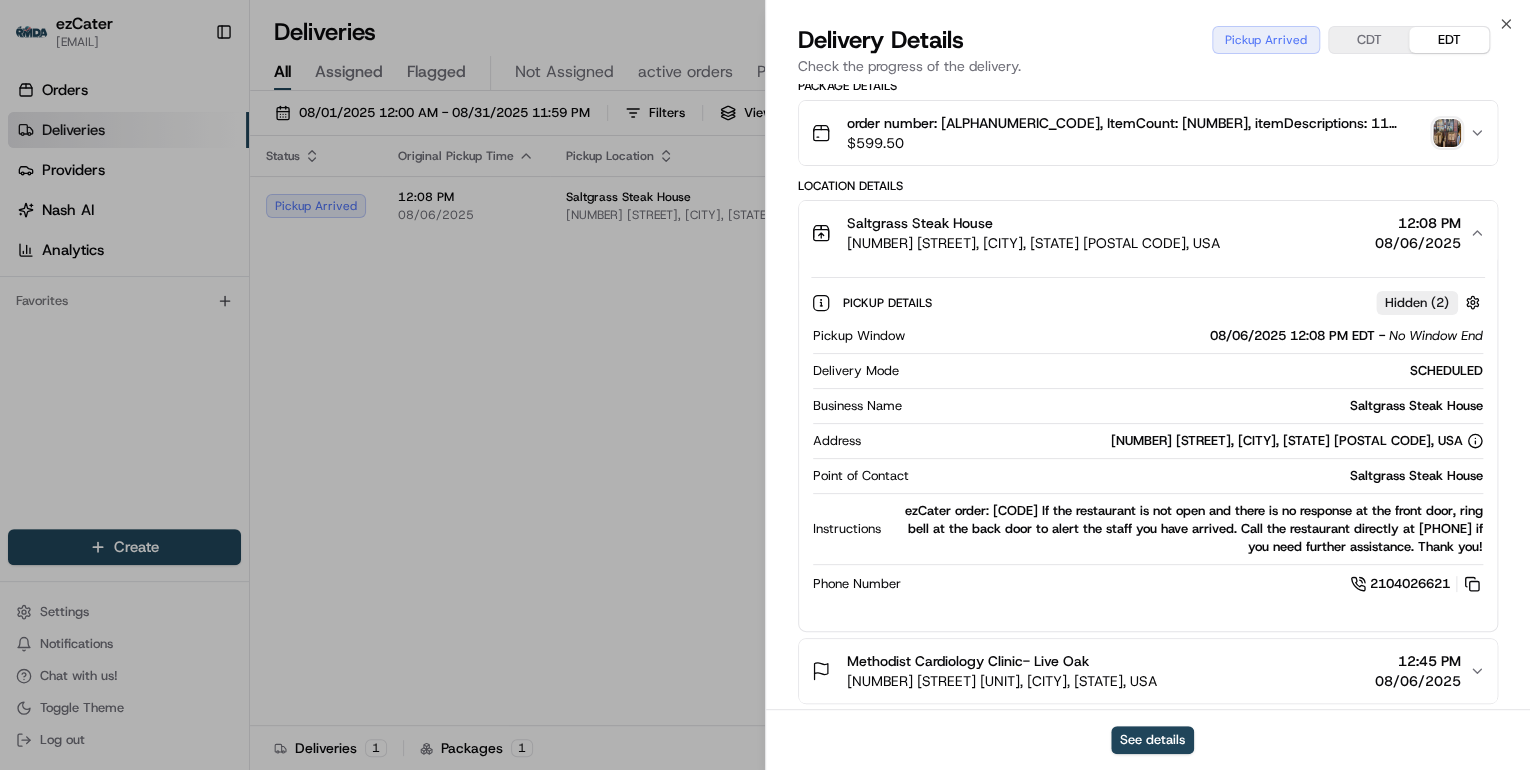 drag, startPoint x: 800, startPoint y: 473, endPoint x: 1488, endPoint y: 552, distance: 692.52075 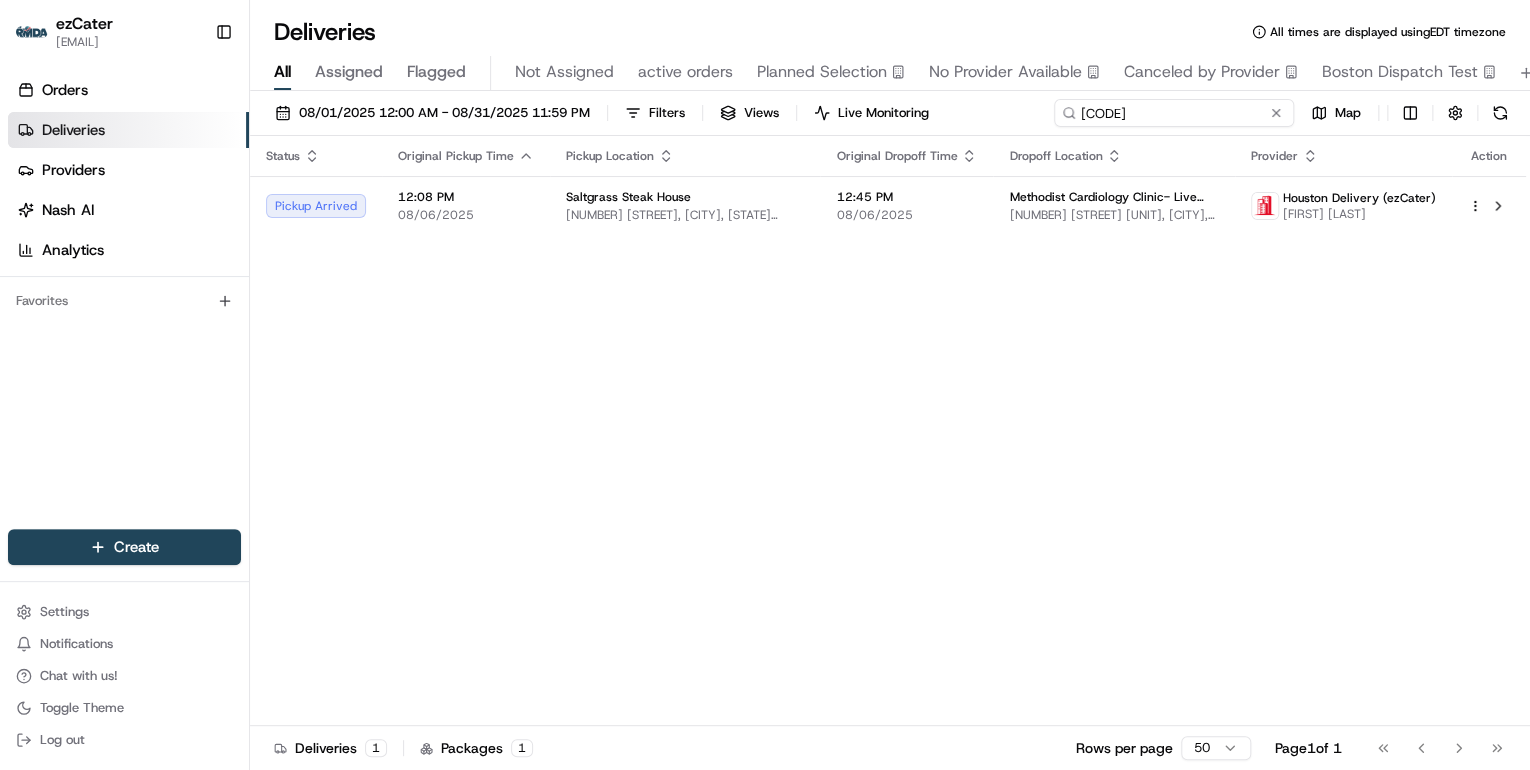 drag, startPoint x: 1204, startPoint y: 113, endPoint x: 732, endPoint y: 151, distance: 473.5272 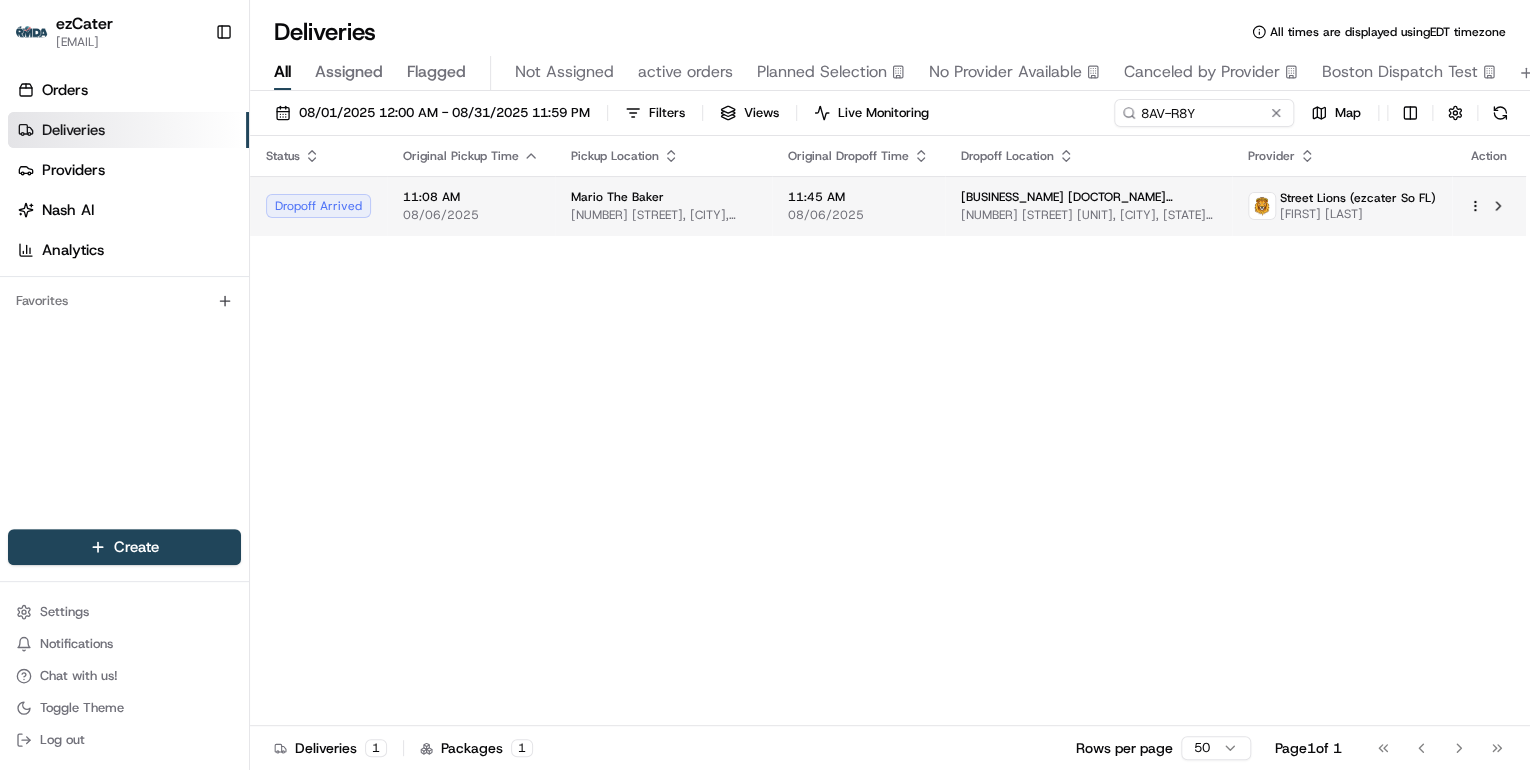 click on "Mario The Baker" at bounding box center (663, 197) 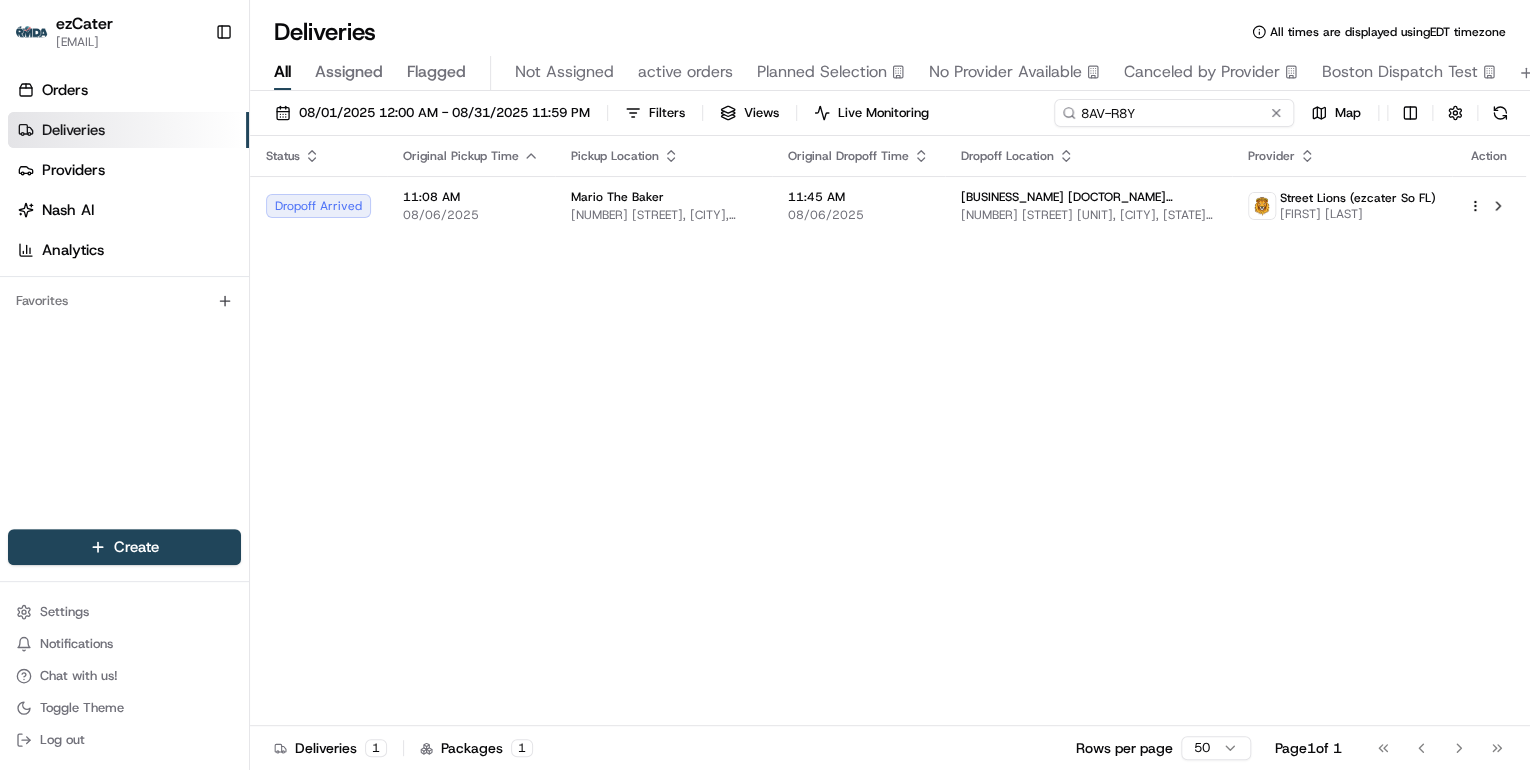 drag, startPoint x: 1204, startPoint y: 114, endPoint x: 698, endPoint y: 124, distance: 506.09882 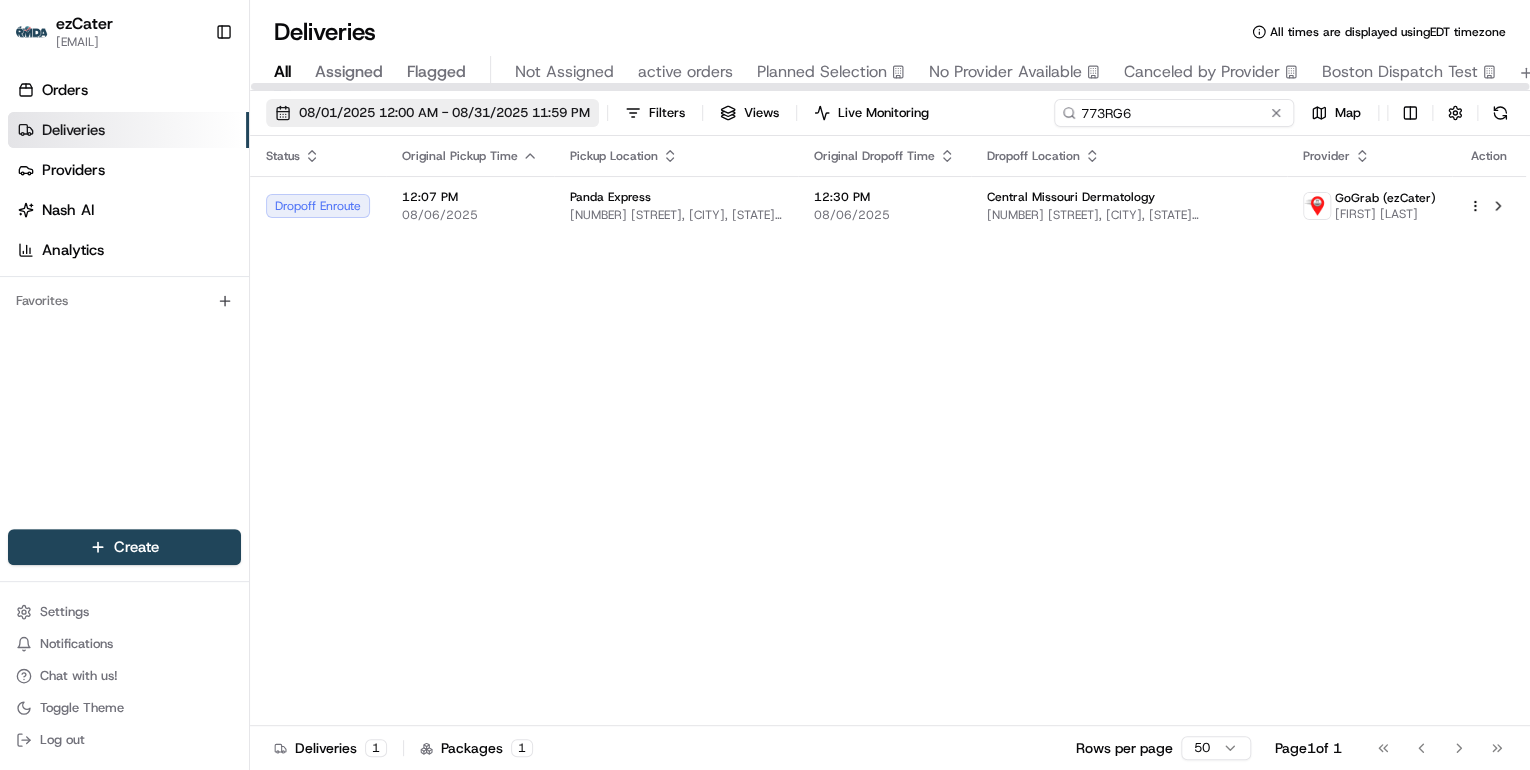drag, startPoint x: 1167, startPoint y: 112, endPoint x: 550, endPoint y: 121, distance: 617.0656 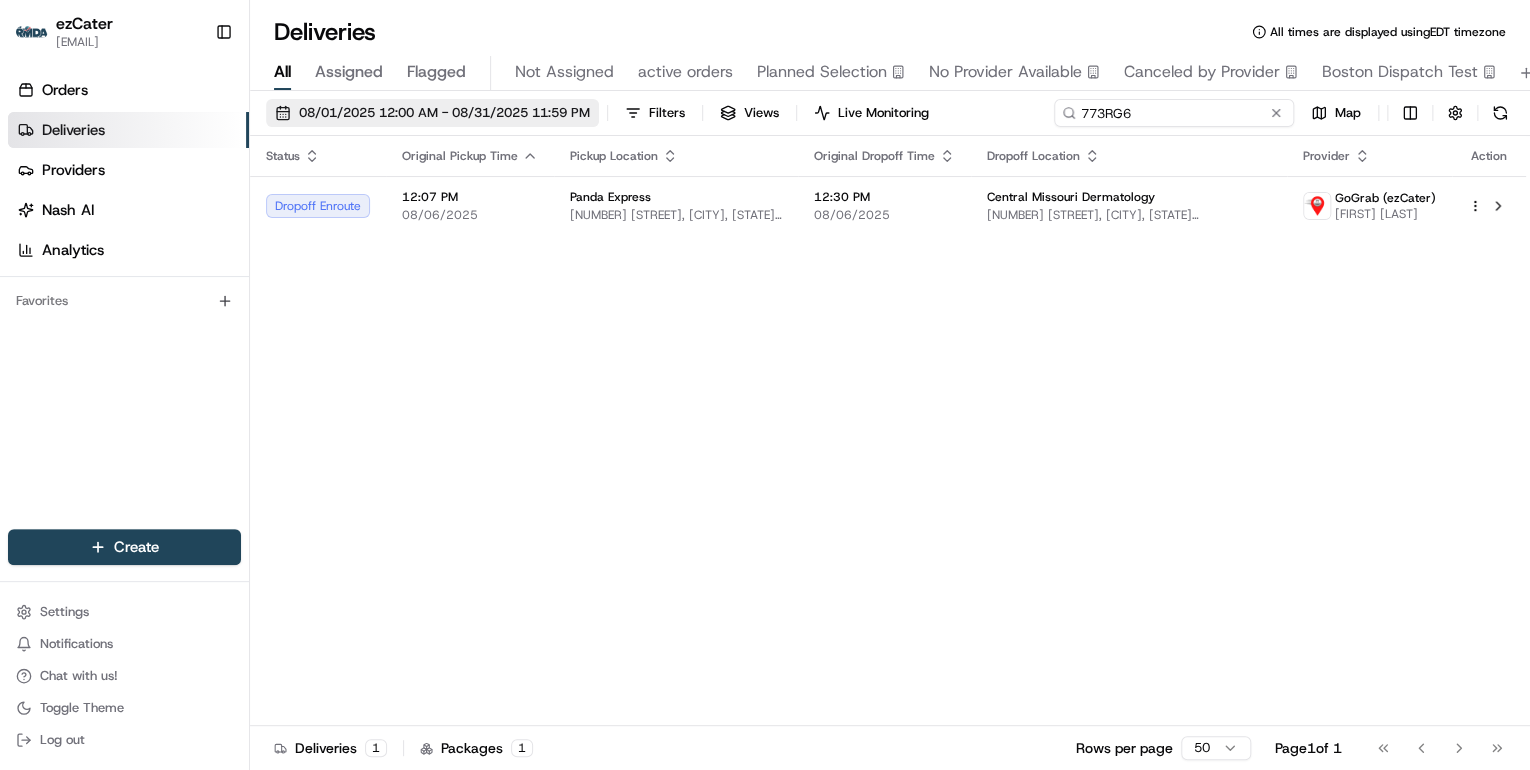 paste on "VRZE1J" 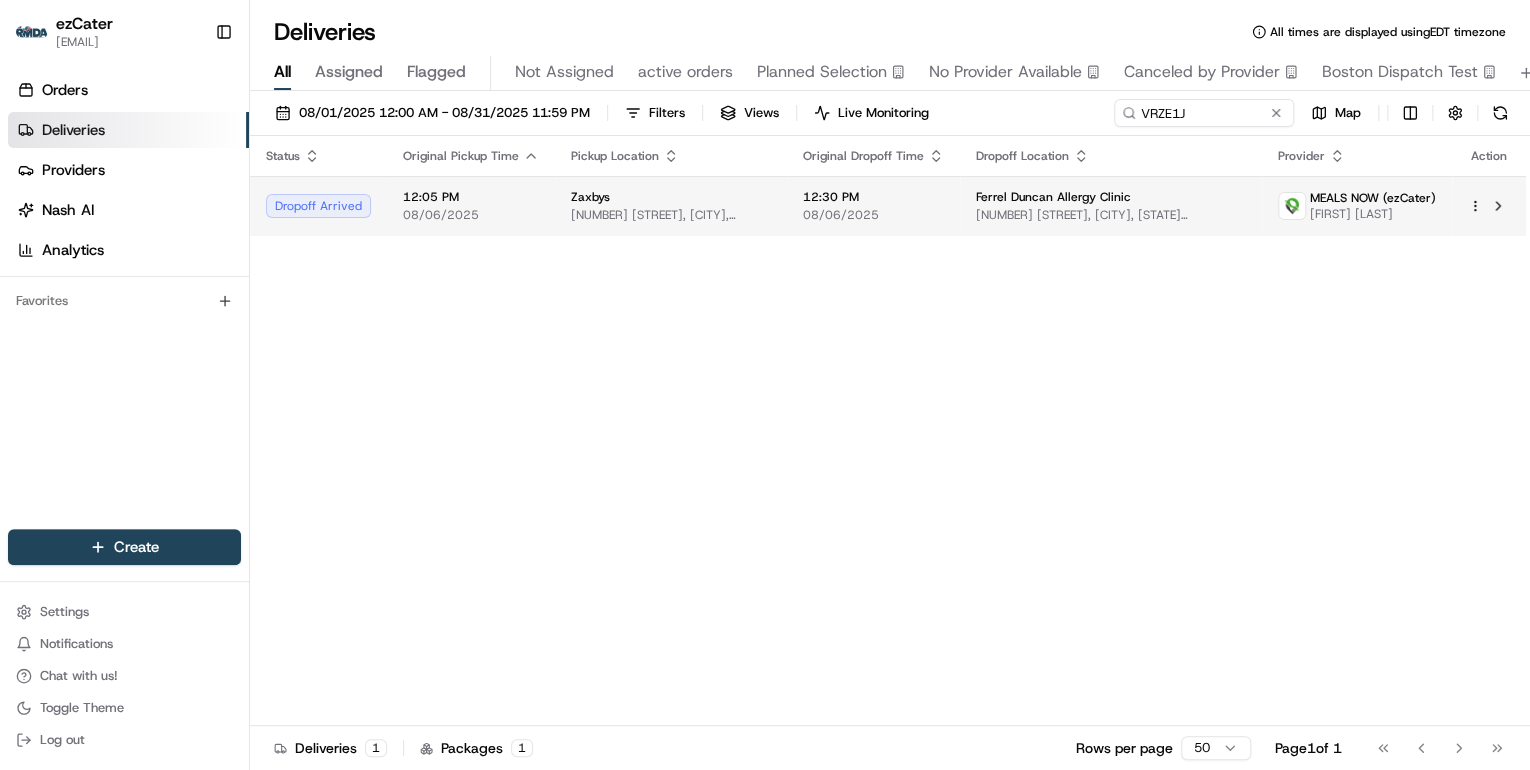 click on "08/06/2025" at bounding box center (471, 215) 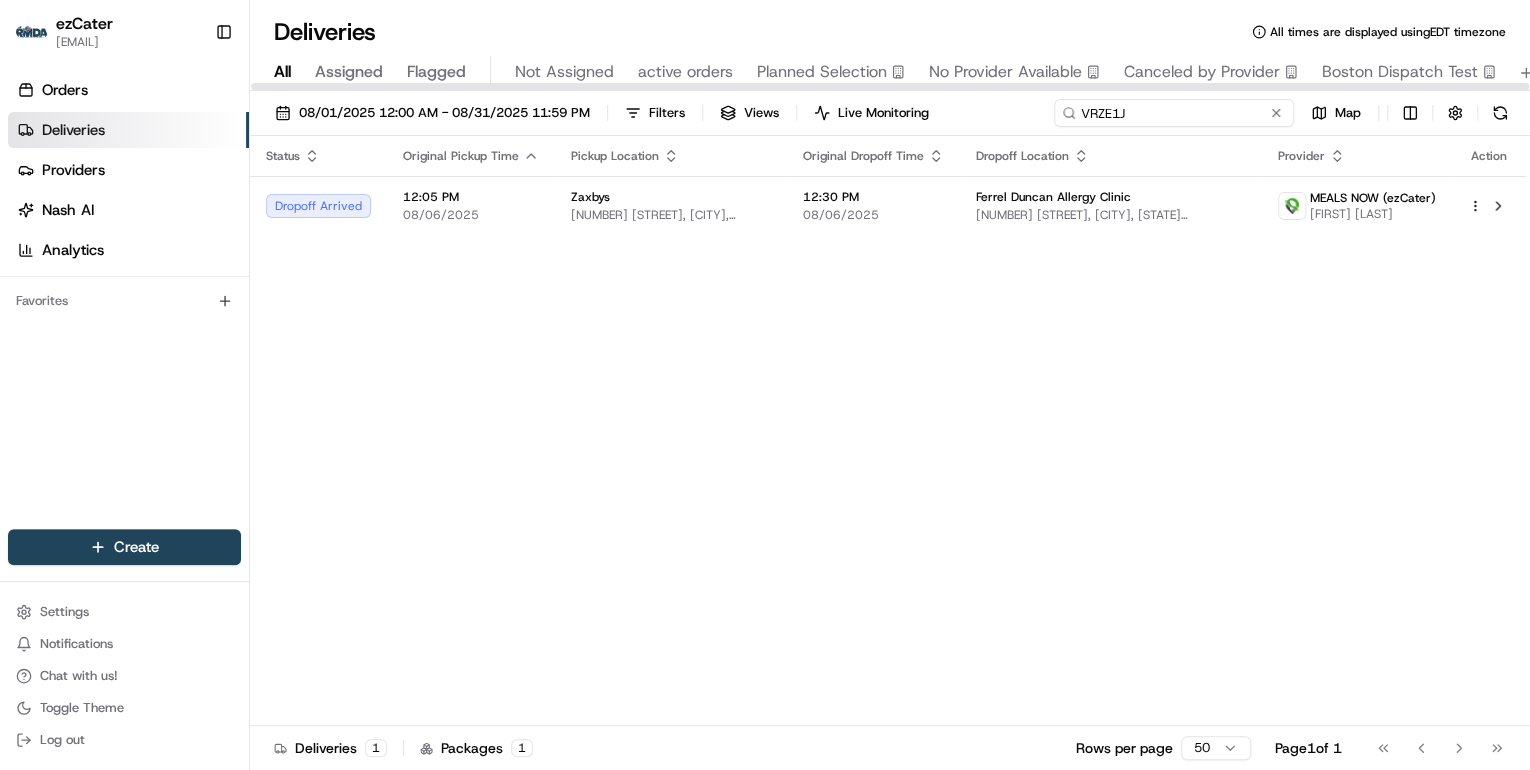 drag, startPoint x: 1211, startPoint y: 111, endPoint x: 720, endPoint y: 156, distance: 493.0578 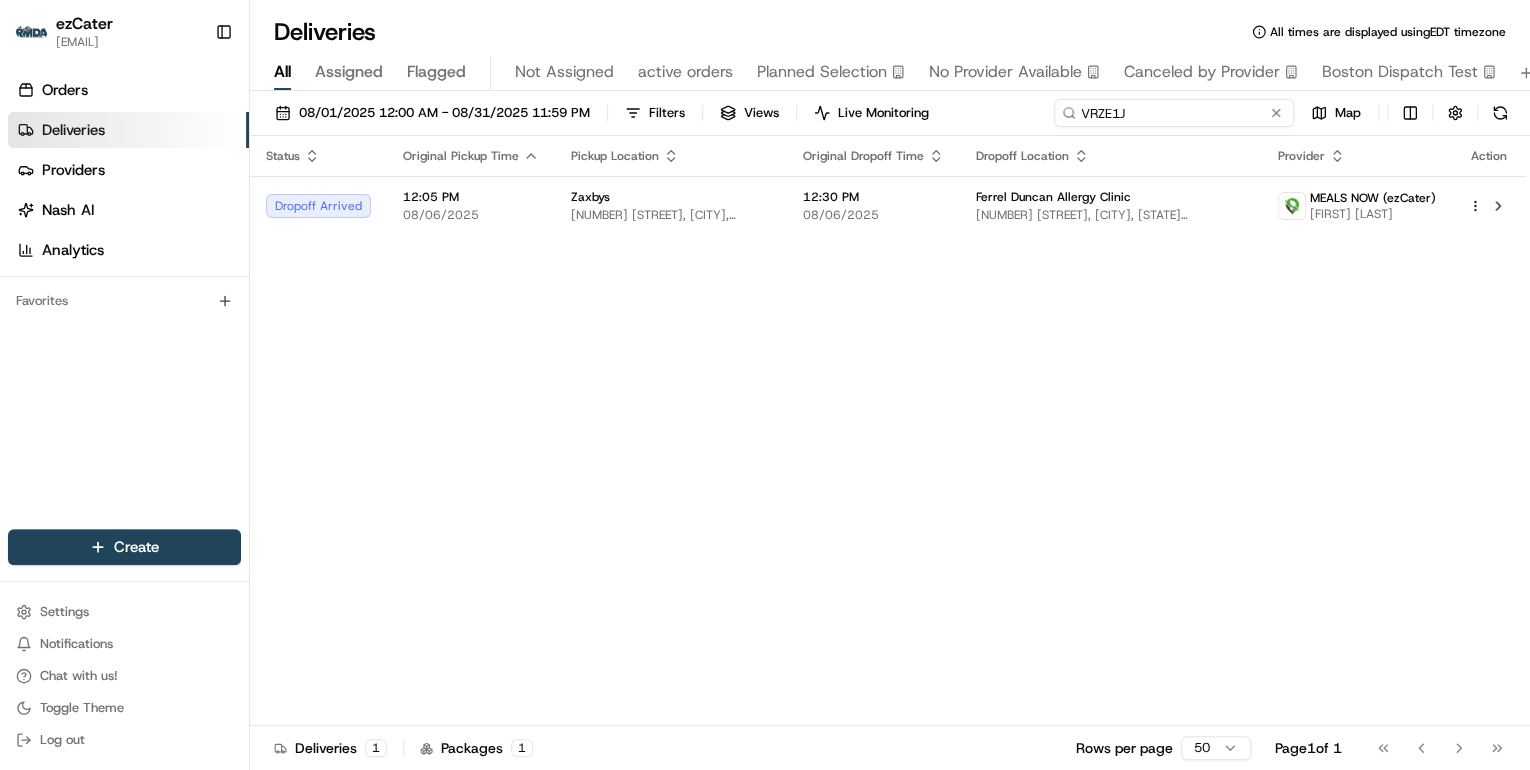 paste on "W1T4GY" 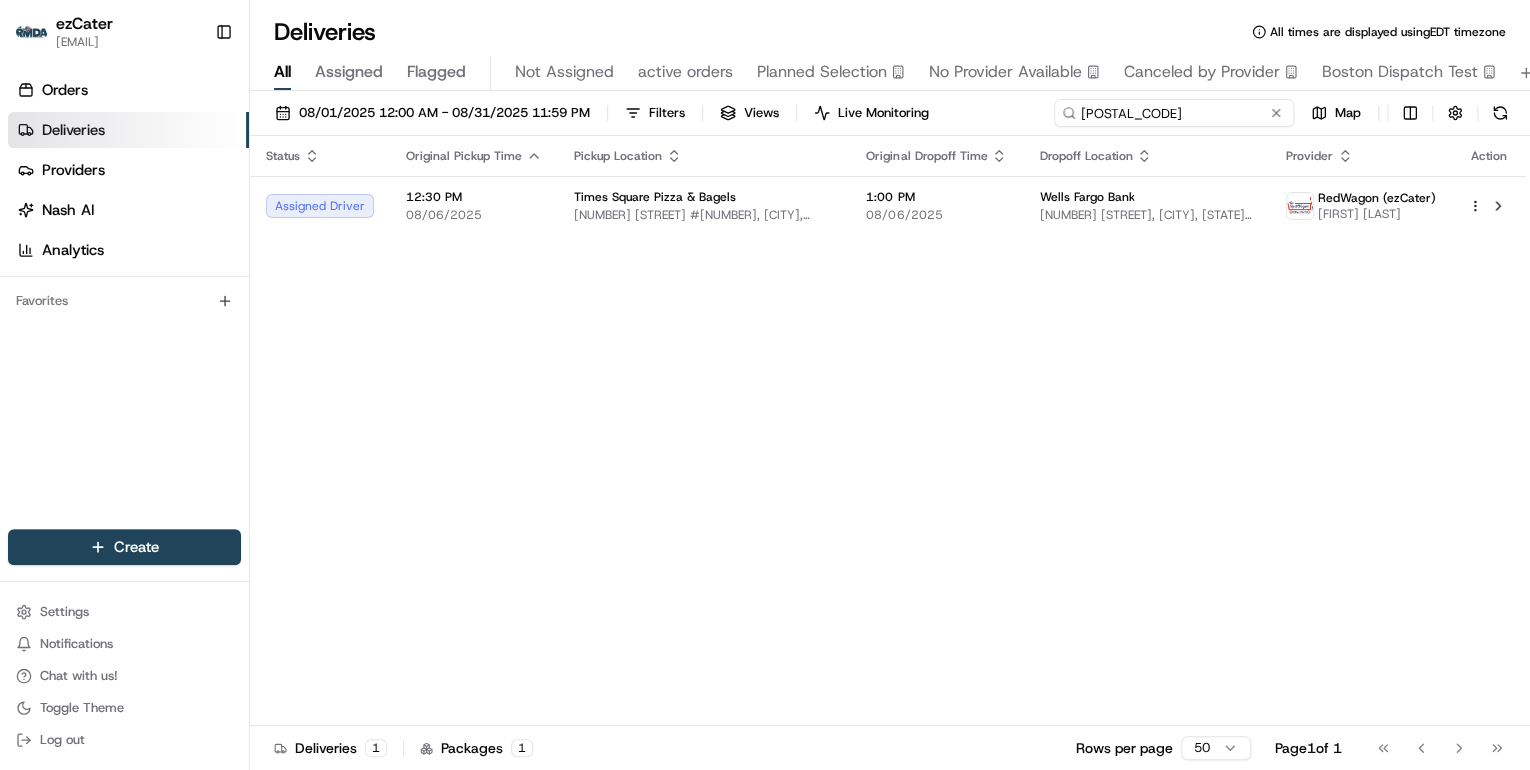drag, startPoint x: 1155, startPoint y: 120, endPoint x: 684, endPoint y: 138, distance: 471.3438 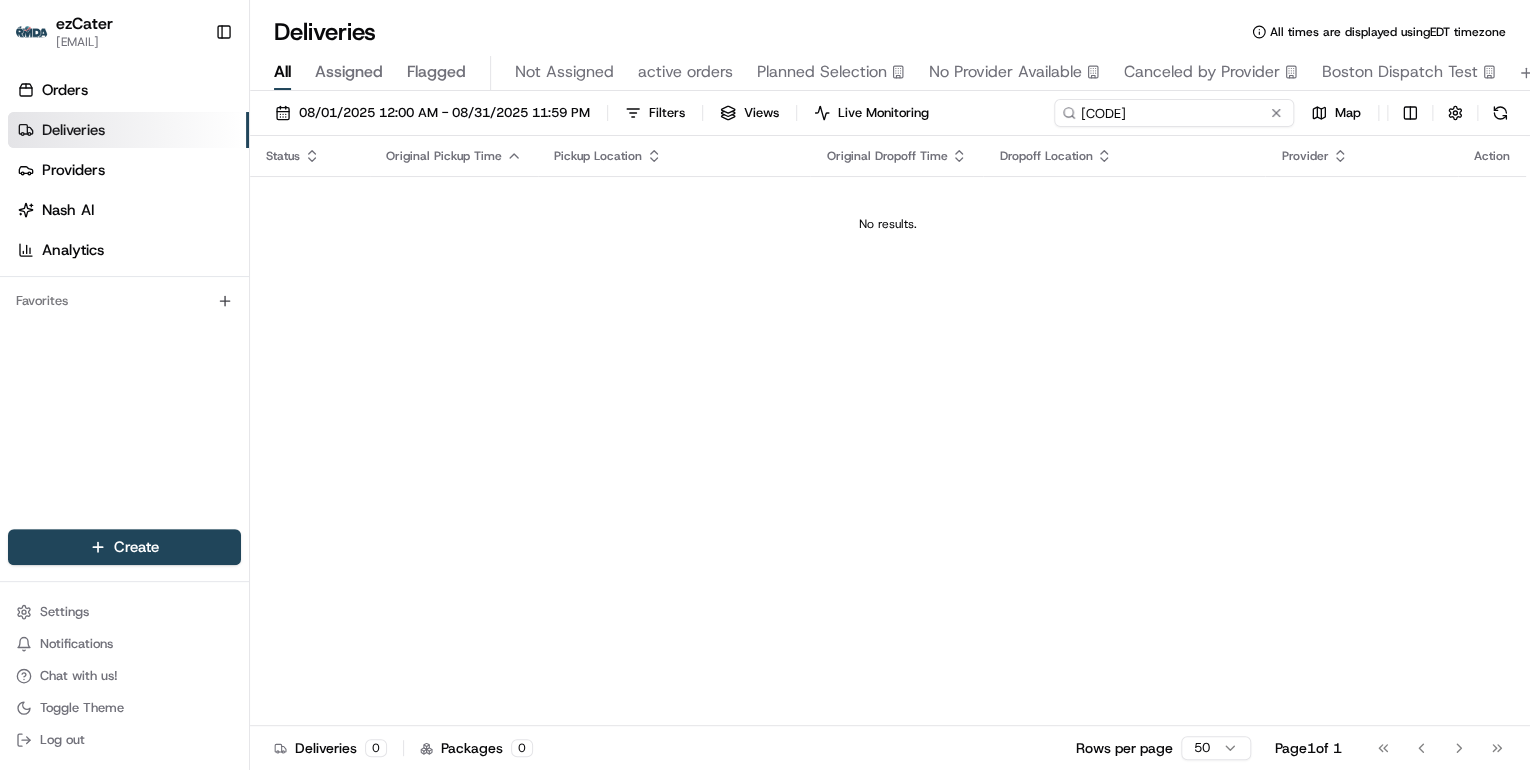 click on "TZW-ZFK" at bounding box center (1174, 113) 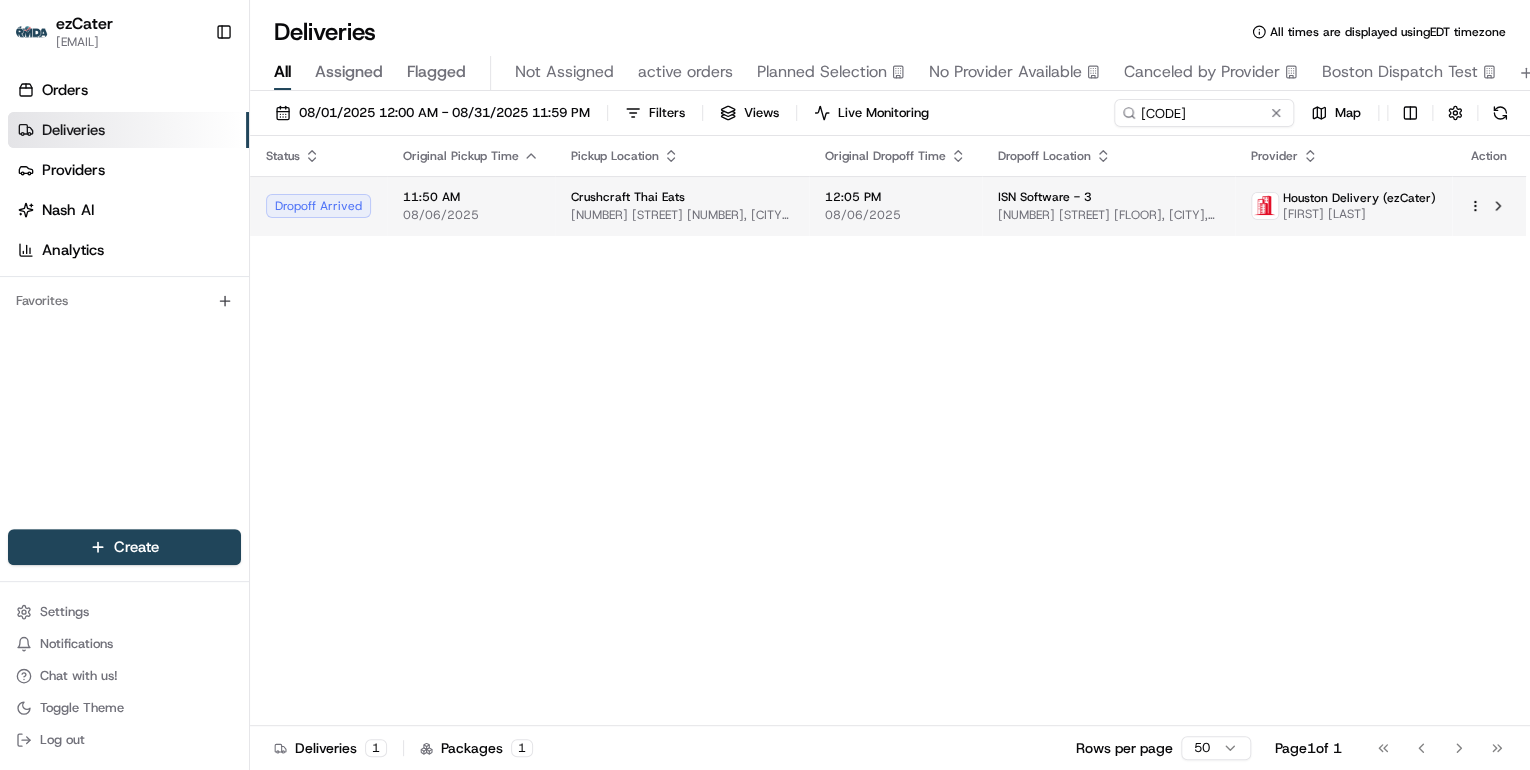 click on "08/06/2025" at bounding box center [471, 215] 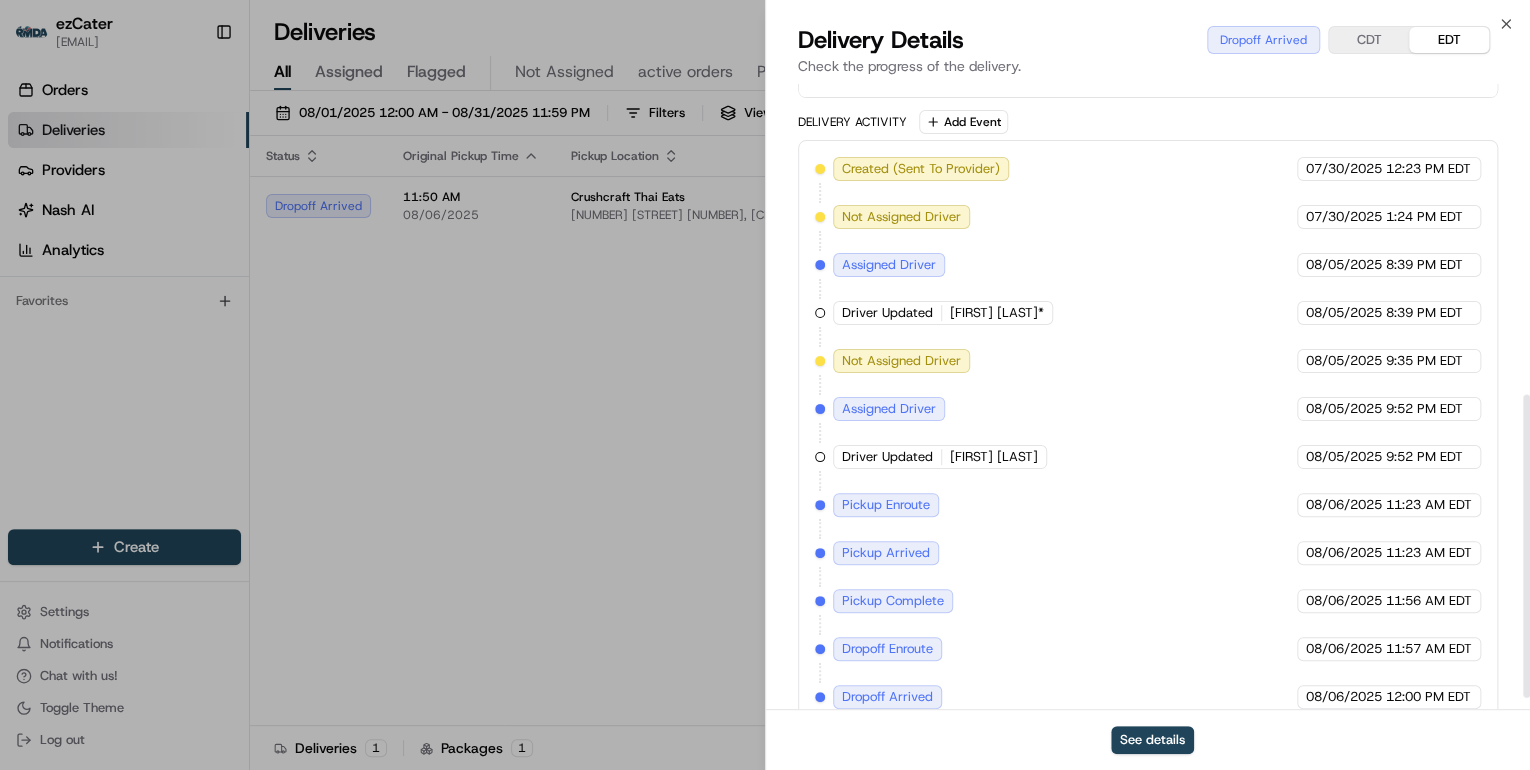 scroll, scrollTop: 663, scrollLeft: 0, axis: vertical 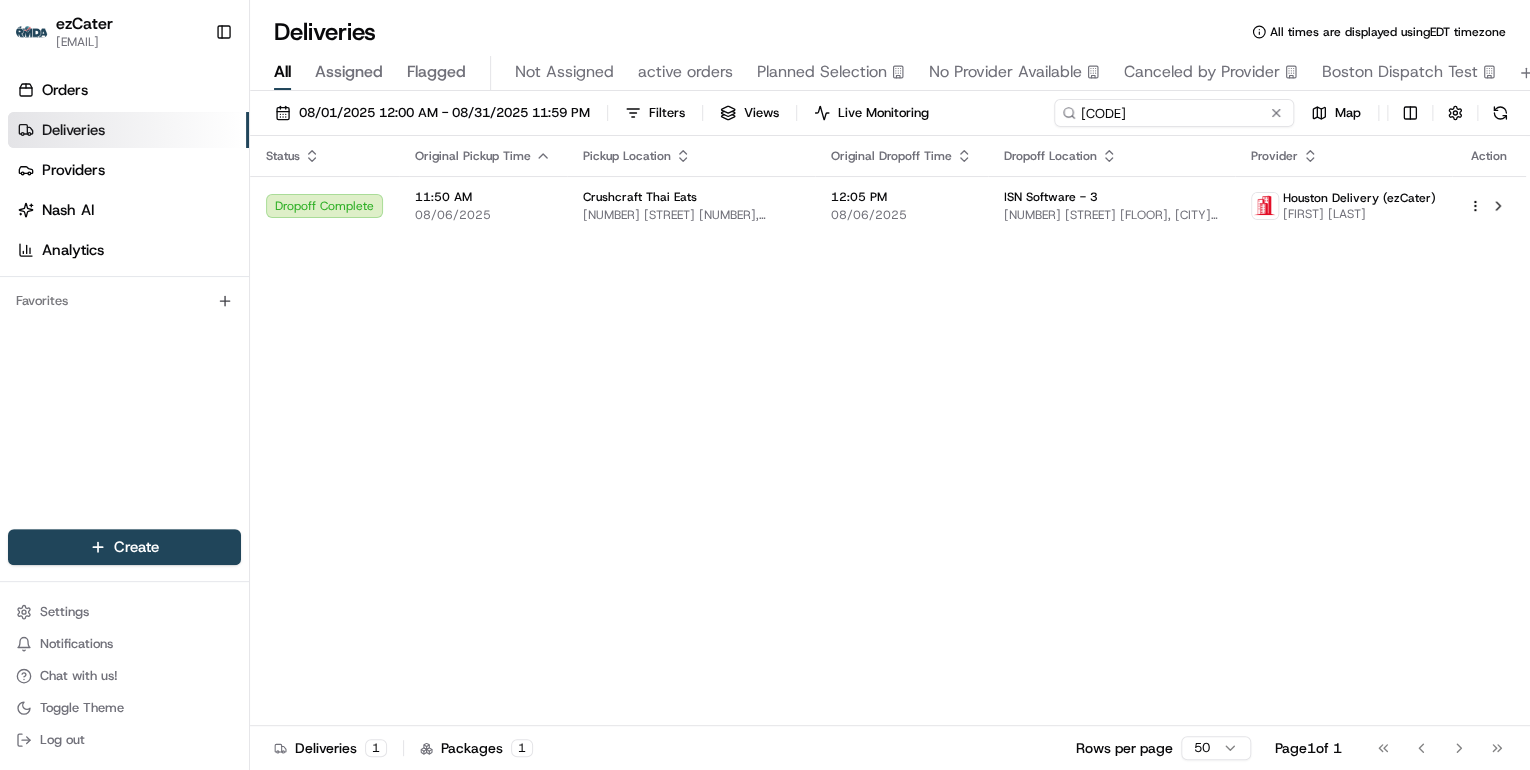 drag, startPoint x: 1210, startPoint y: 108, endPoint x: 594, endPoint y: 86, distance: 616.39276 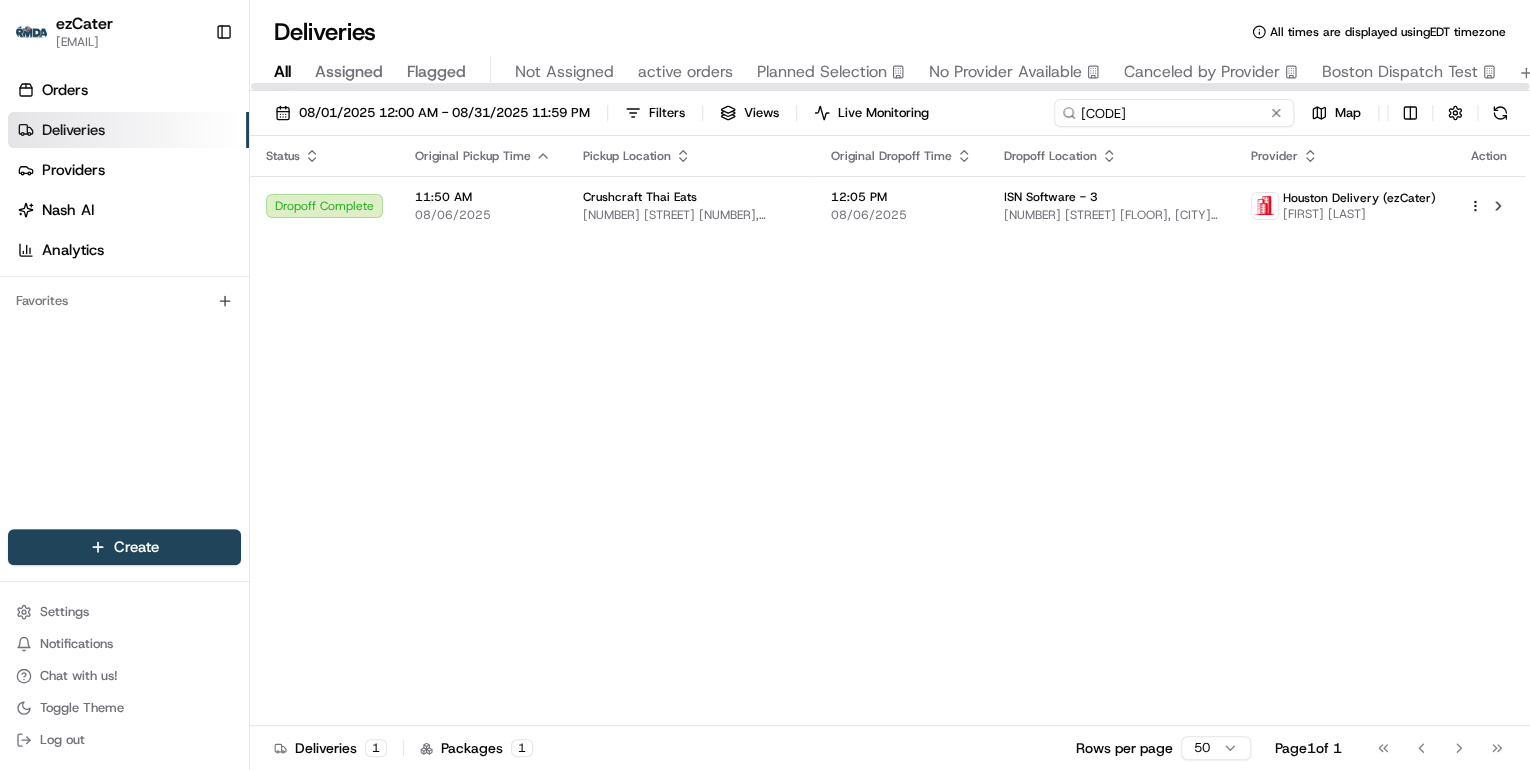 paste on "VRZE1J" 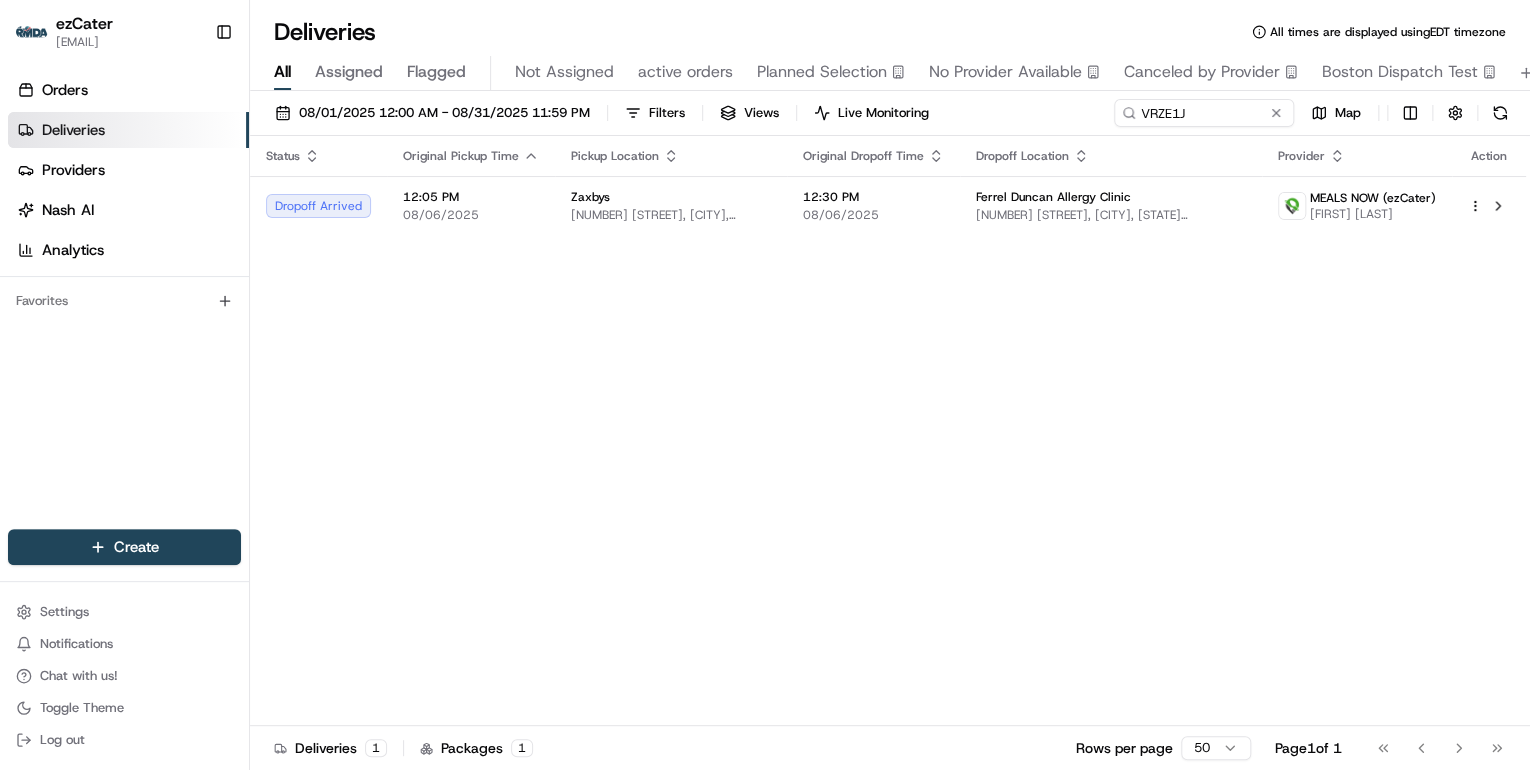 click on "08/06/2025" at bounding box center (471, 215) 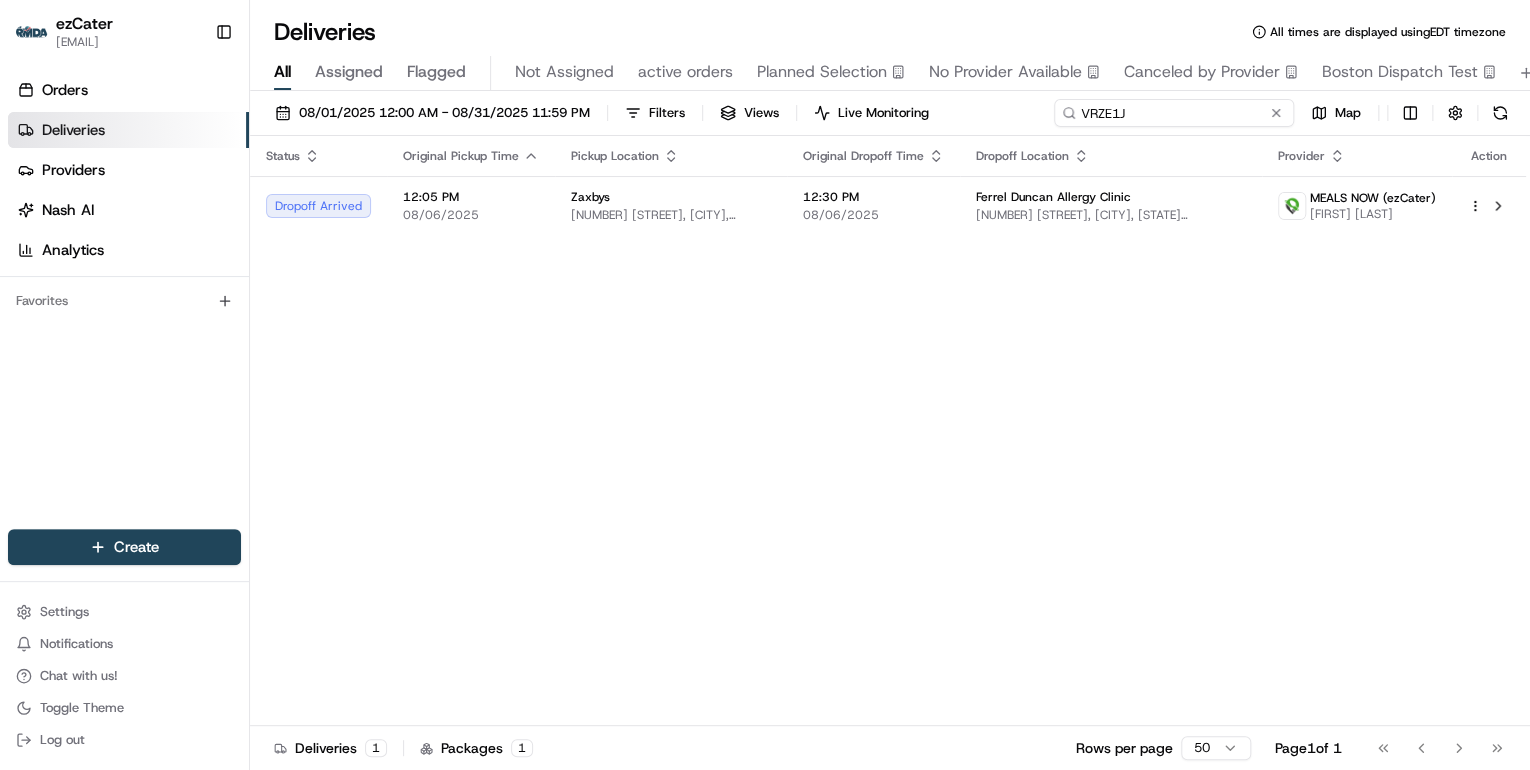 drag, startPoint x: 1213, startPoint y: 106, endPoint x: 752, endPoint y: 133, distance: 461.79 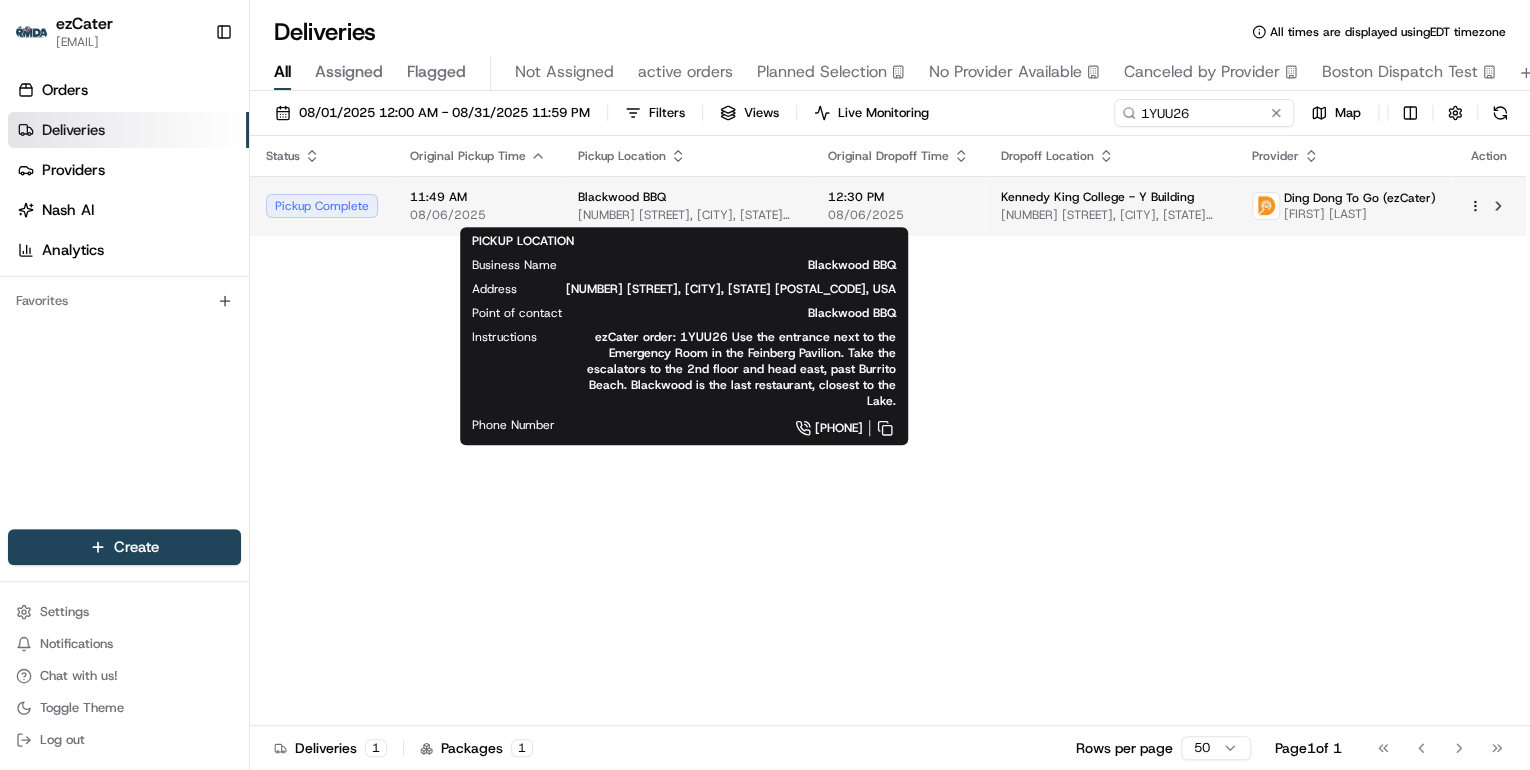 click on "[NUMBER] [STREET], [CITY], [STATE] [POSTAL_CODE], USA" at bounding box center [687, 215] 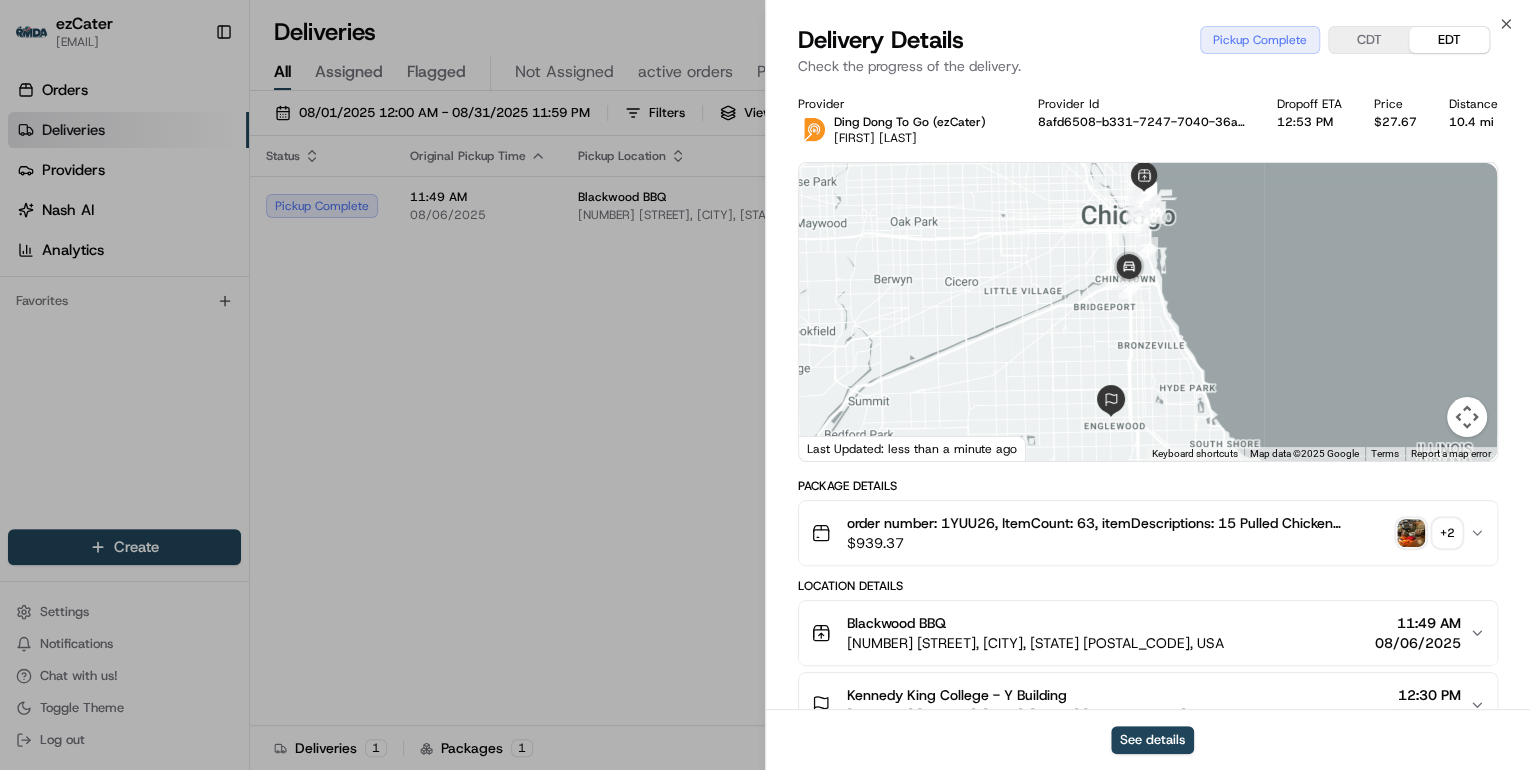 drag, startPoint x: 503, startPoint y: 299, endPoint x: 505, endPoint y: 281, distance: 18.110771 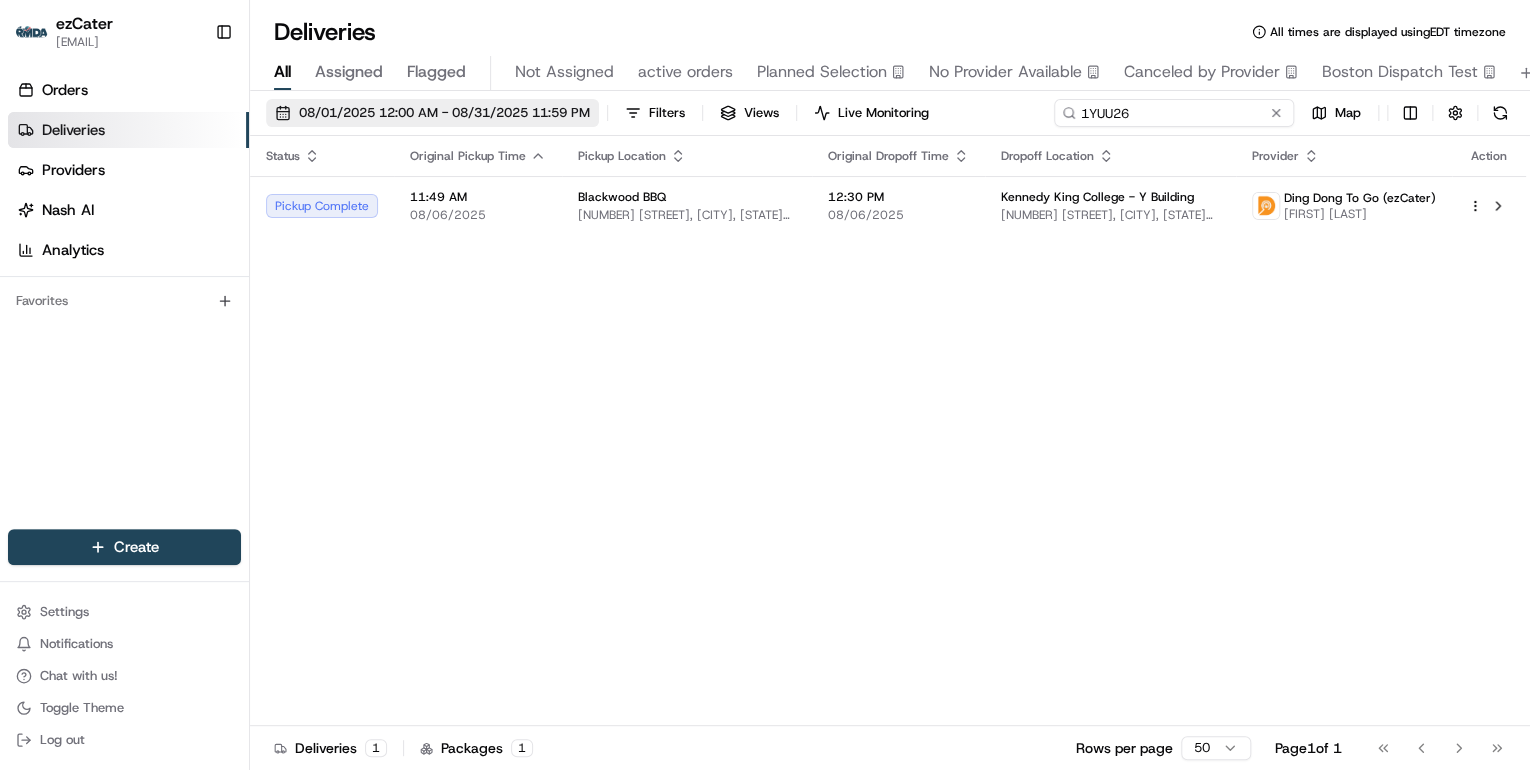 drag, startPoint x: 1195, startPoint y: 110, endPoint x: 413, endPoint y: 113, distance: 782.00574 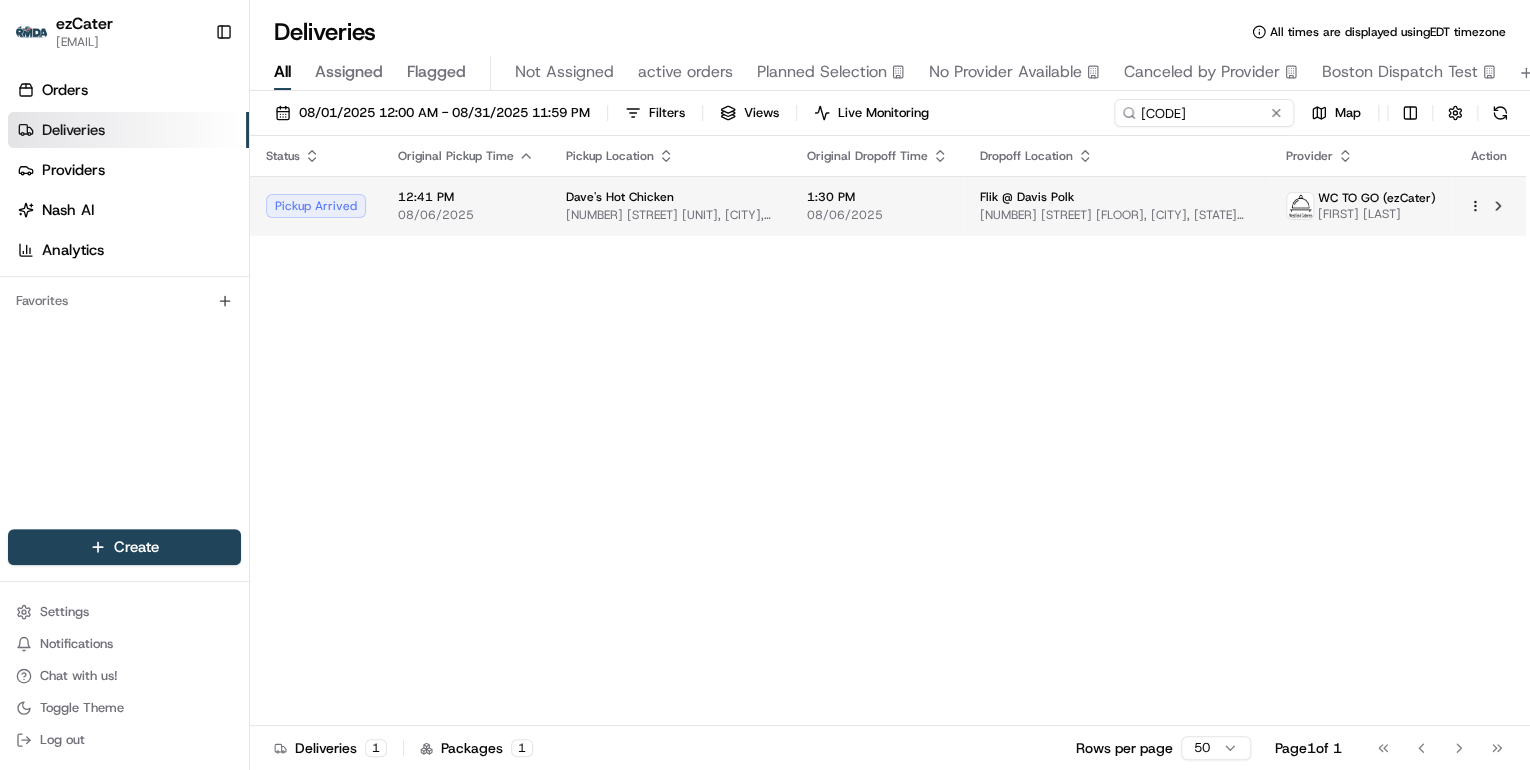 click on "08/06/2025" at bounding box center (466, 215) 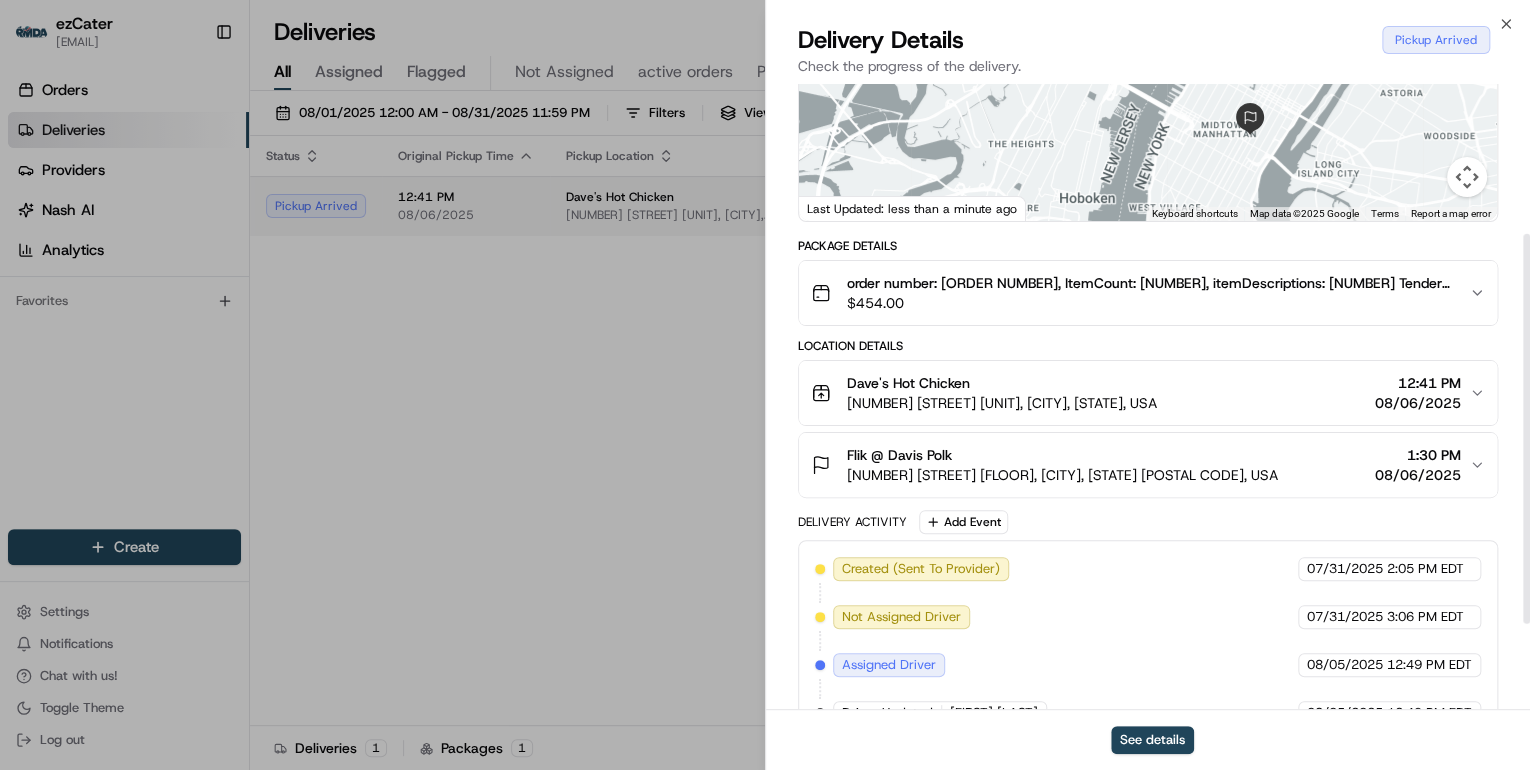 scroll, scrollTop: 377, scrollLeft: 0, axis: vertical 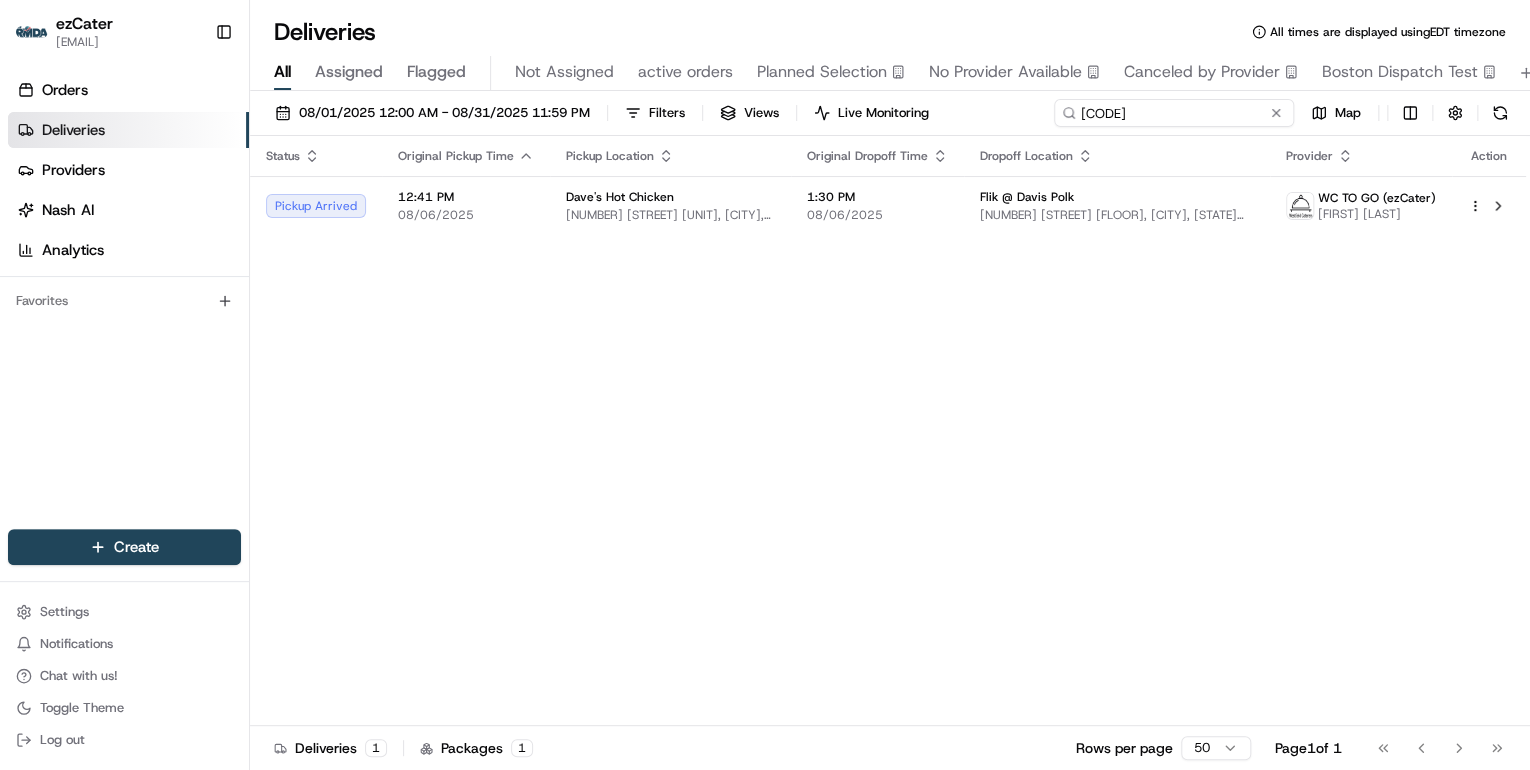 drag, startPoint x: 1202, startPoint y: 114, endPoint x: 792, endPoint y: 116, distance: 410.00488 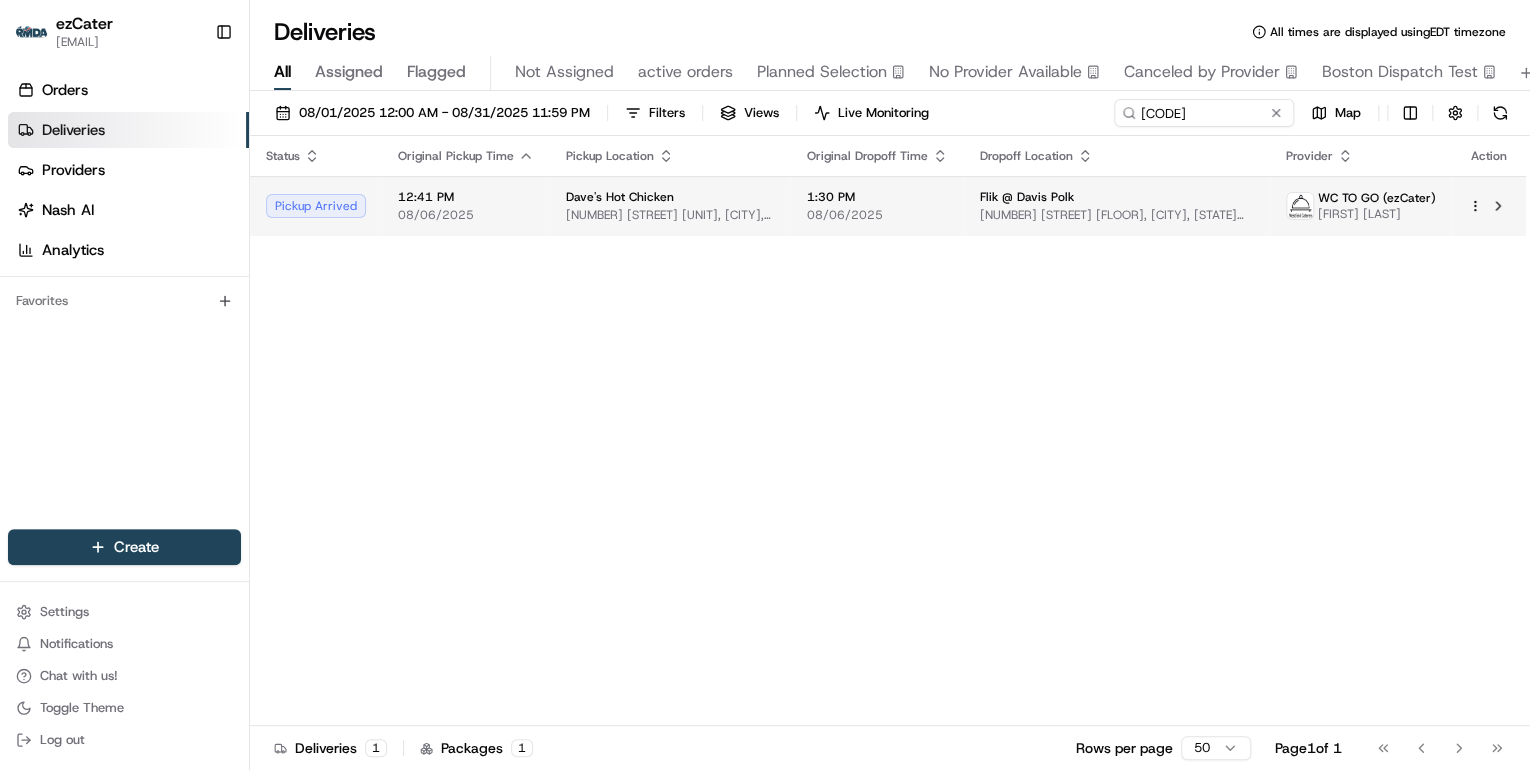 click on "Dave's Hot Chicken" at bounding box center (670, 197) 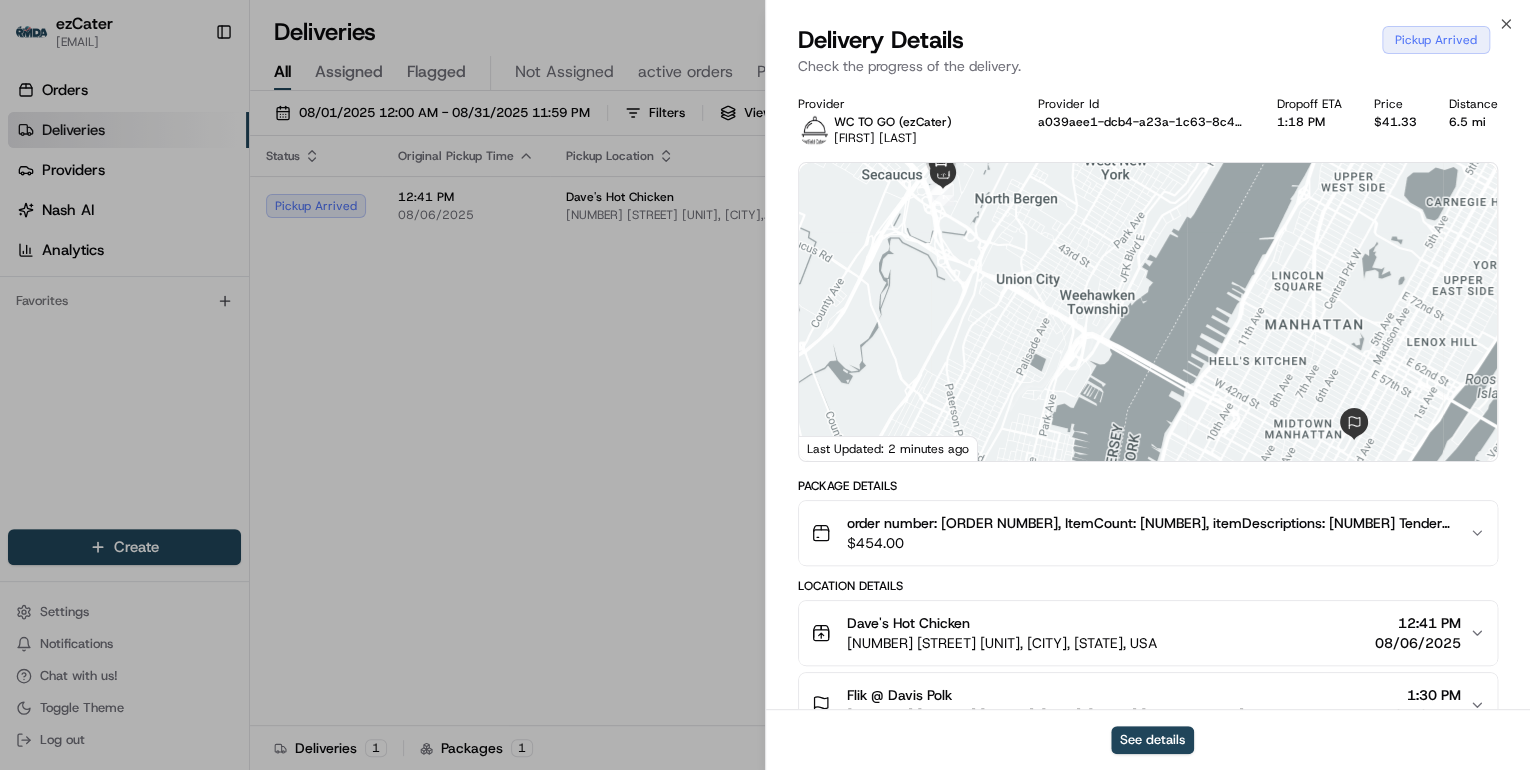 scroll, scrollTop: 240, scrollLeft: 0, axis: vertical 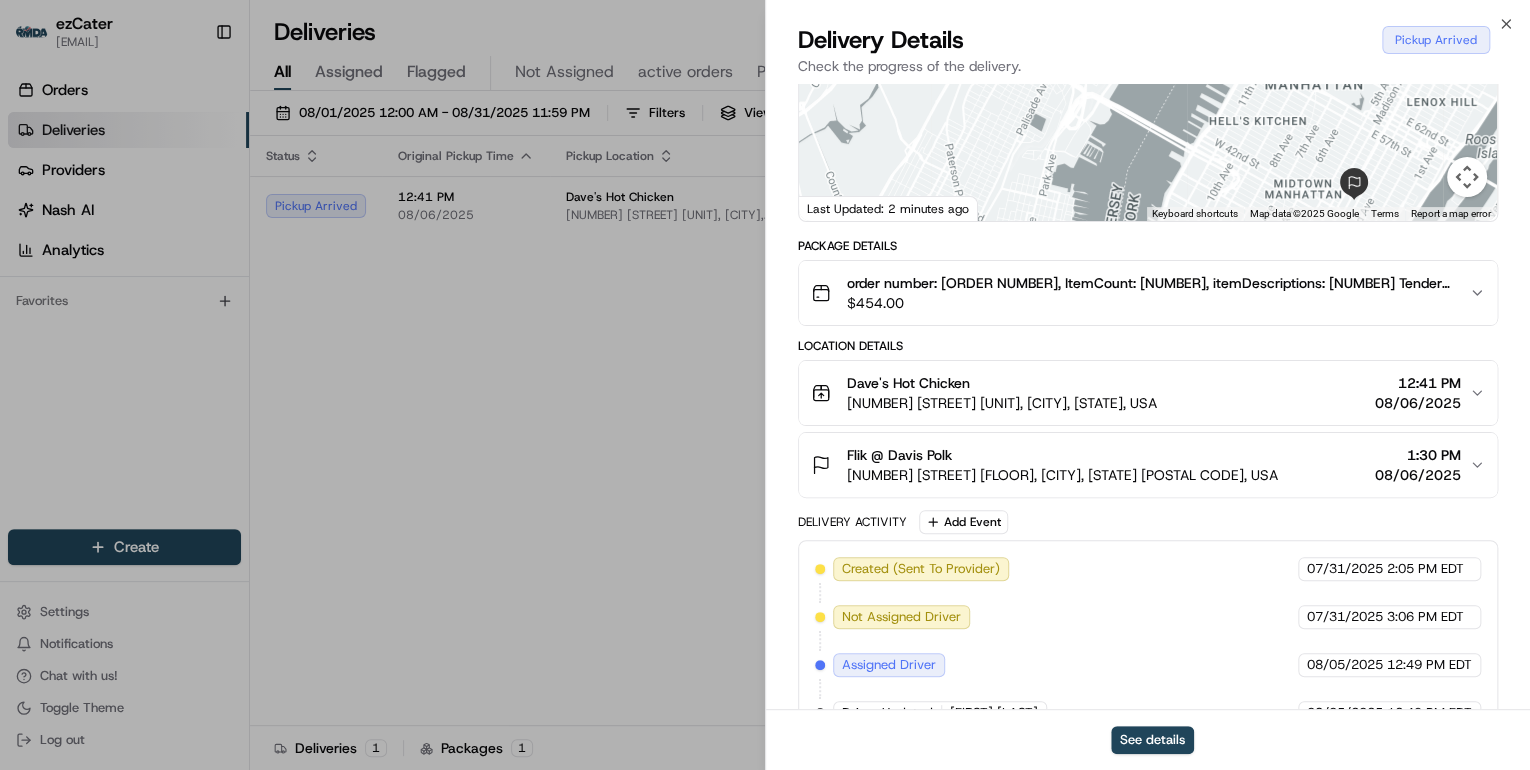 click on "700 Plaza Dr suite 137c, Secaucus, NJ 07094, USA" at bounding box center (1002, 403) 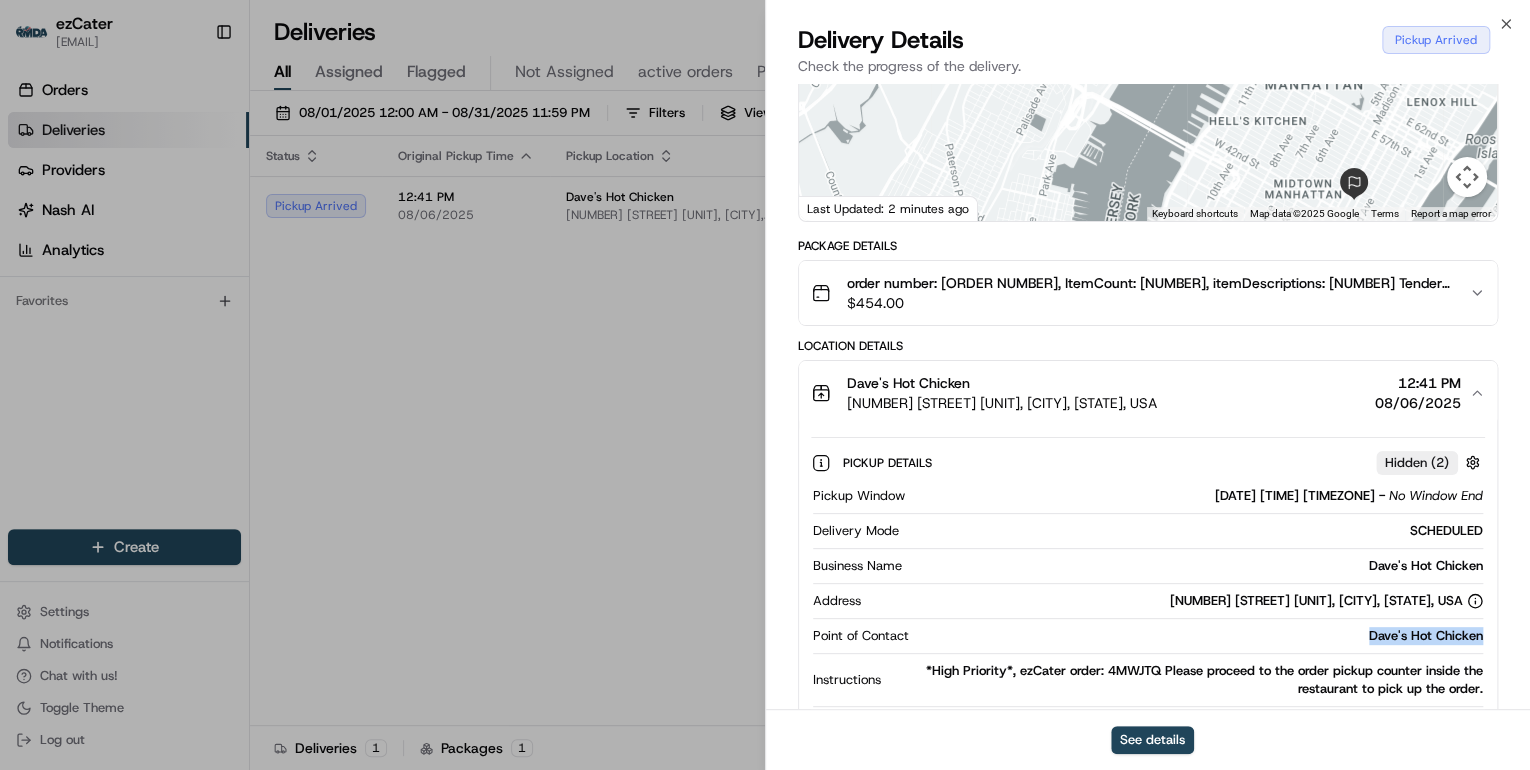 drag, startPoint x: 1488, startPoint y: 634, endPoint x: 1367, endPoint y: 643, distance: 121.33425 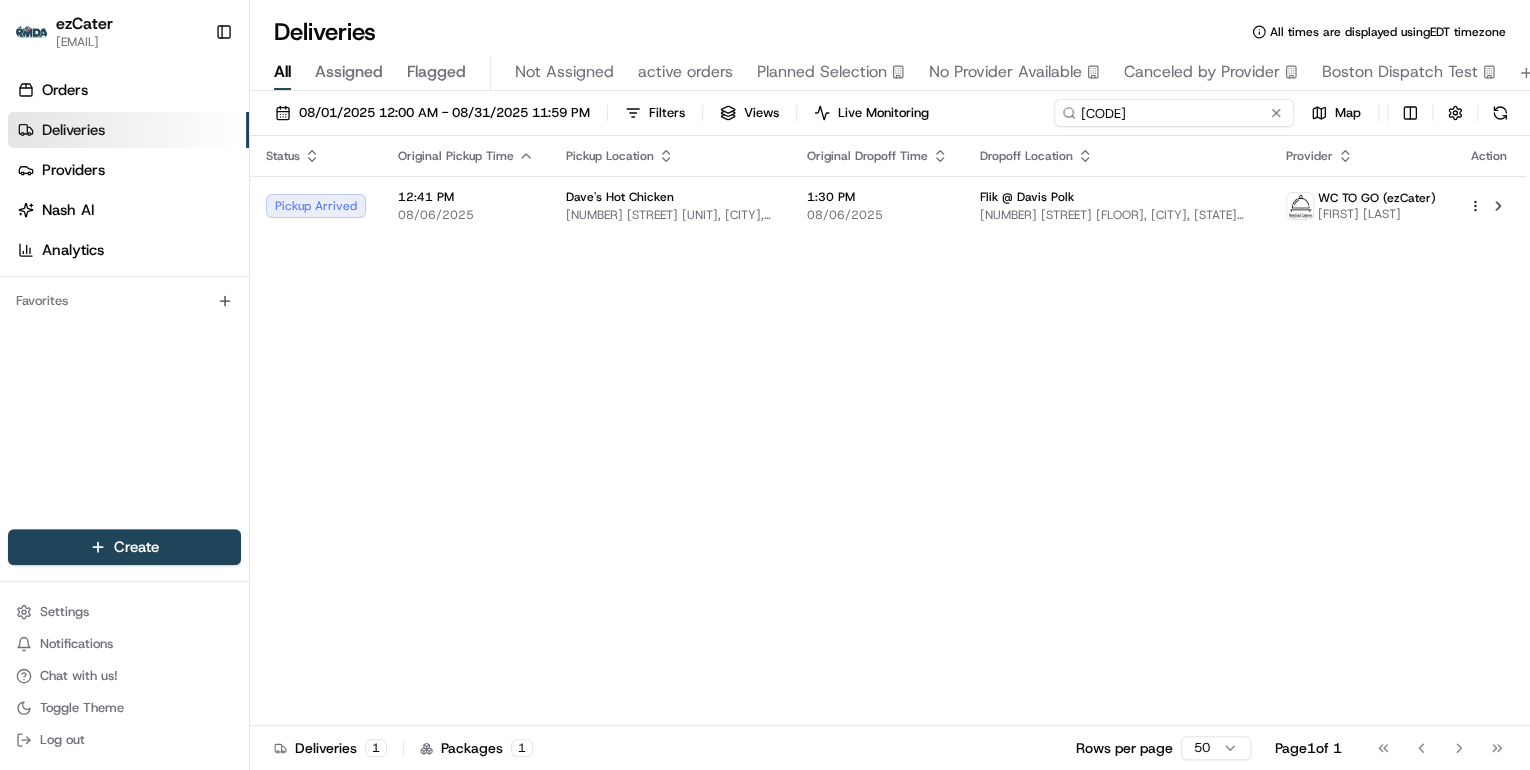 drag, startPoint x: 1198, startPoint y: 112, endPoint x: 780, endPoint y: 152, distance: 419.90952 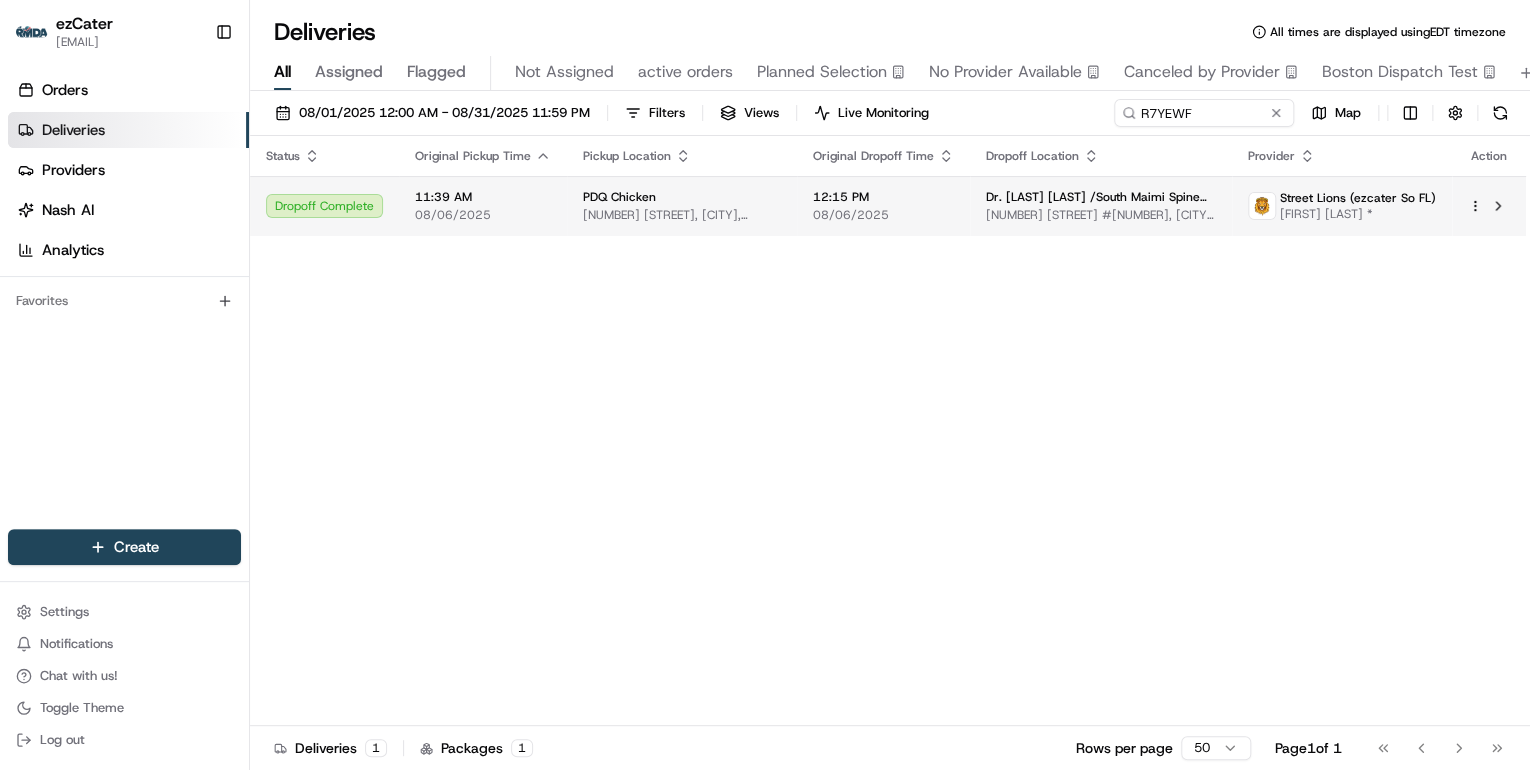 click on "PDQ Chicken 10121 W Flagler St, Miami, FL 33174, USA" at bounding box center (682, 206) 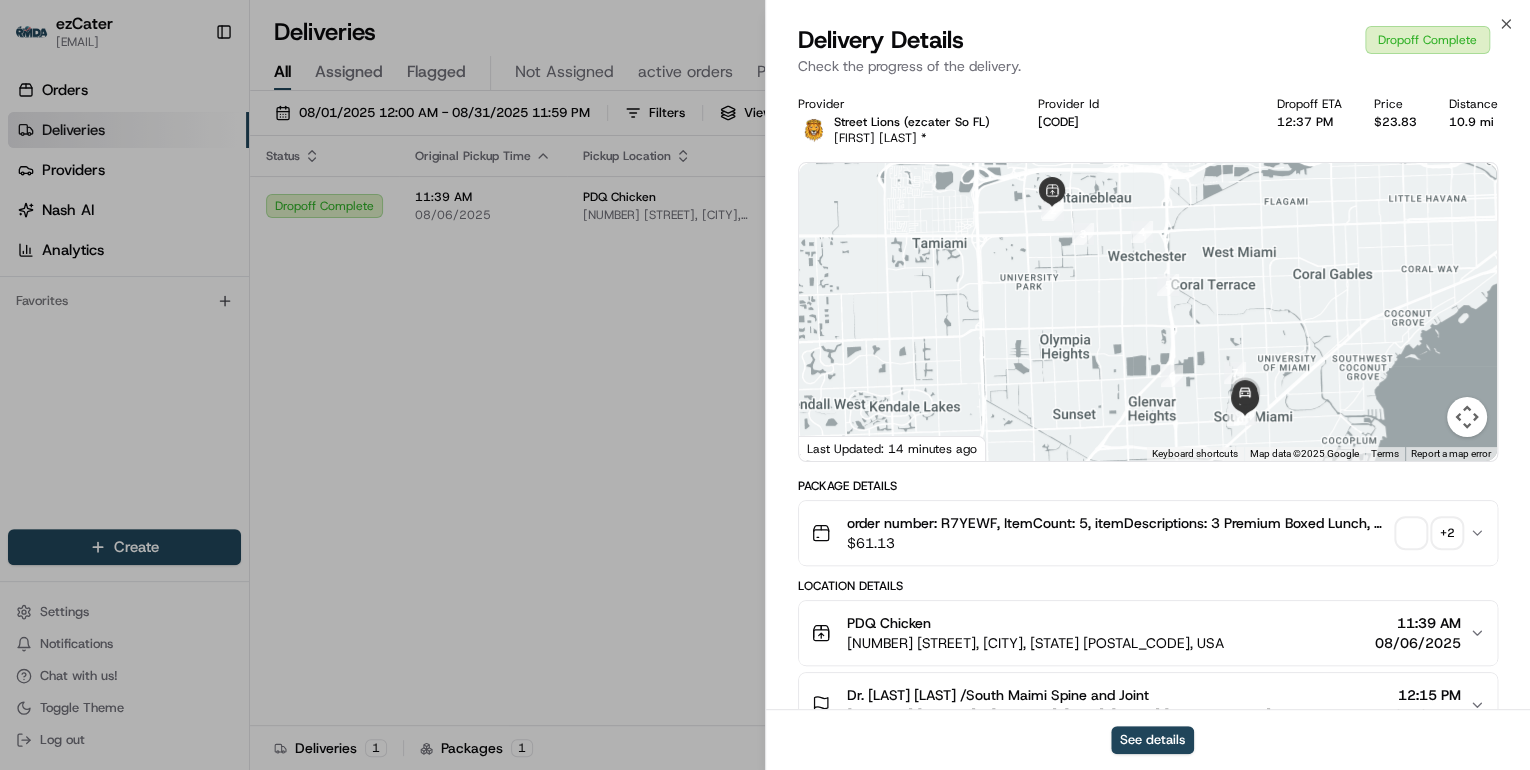 scroll, scrollTop: 160, scrollLeft: 0, axis: vertical 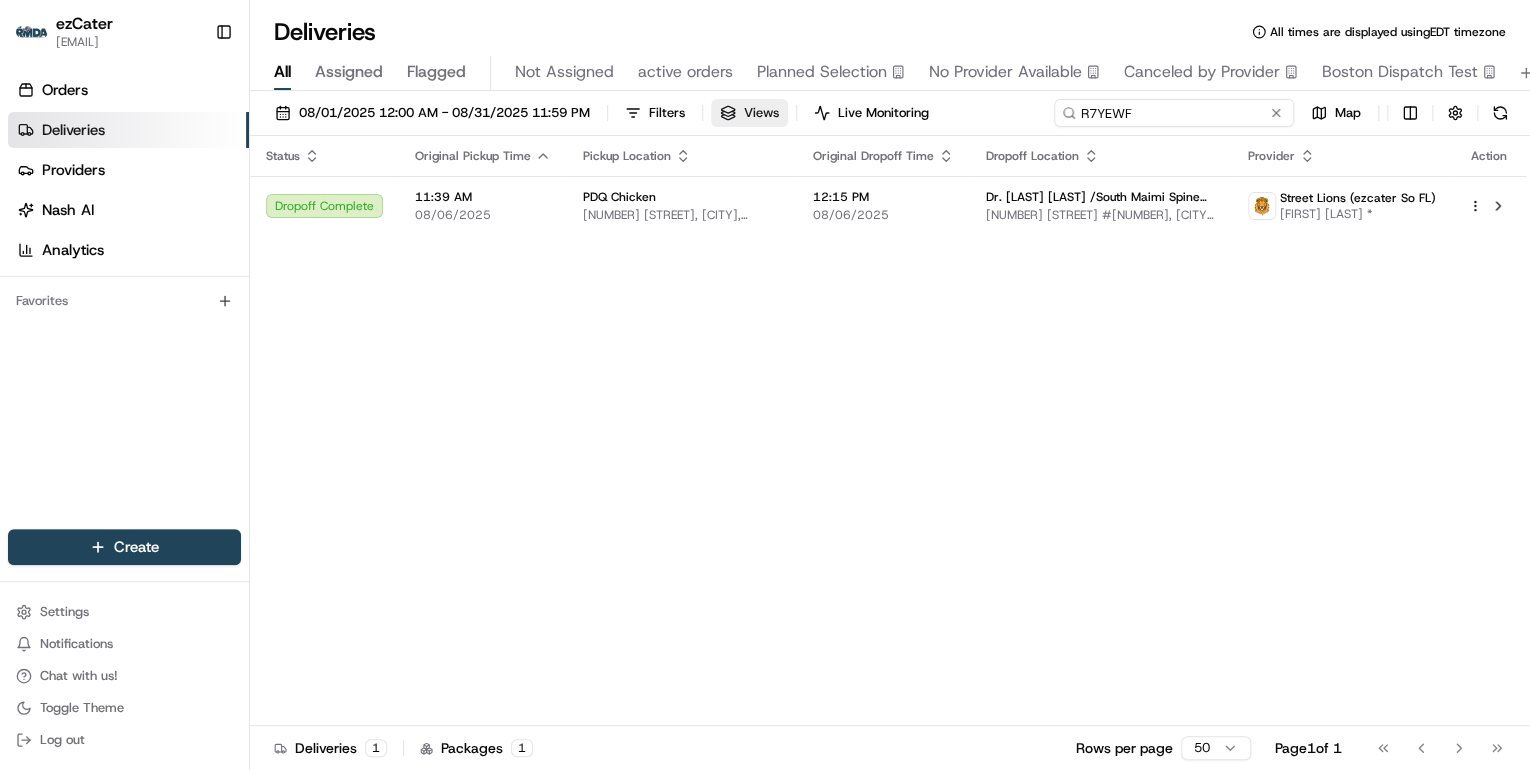 drag, startPoint x: 1192, startPoint y: 112, endPoint x: 726, endPoint y: 119, distance: 466.05258 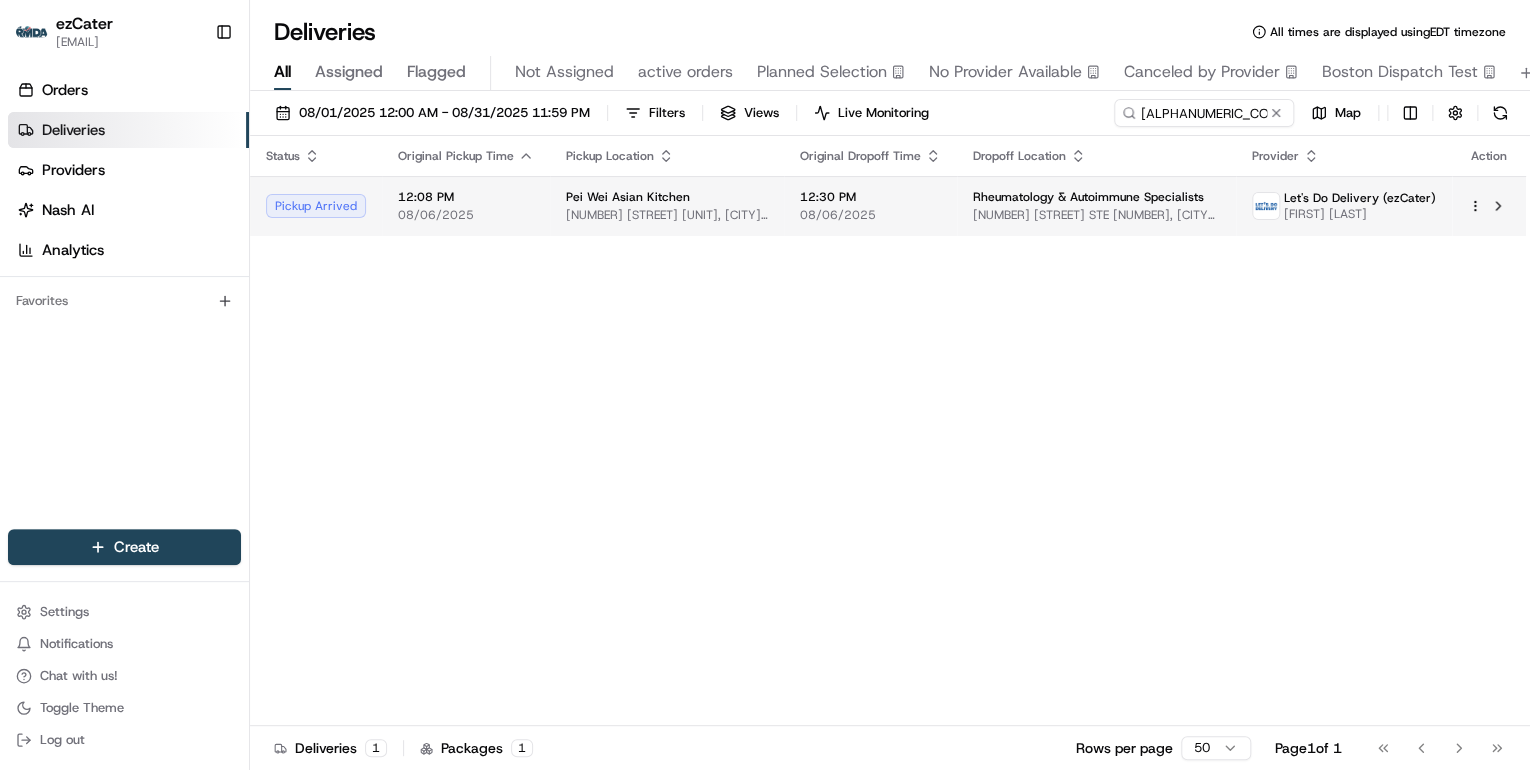 click on "4640 Long Prairie Rd Ste 320, Flower Mound, TX 75028, USA" at bounding box center (667, 215) 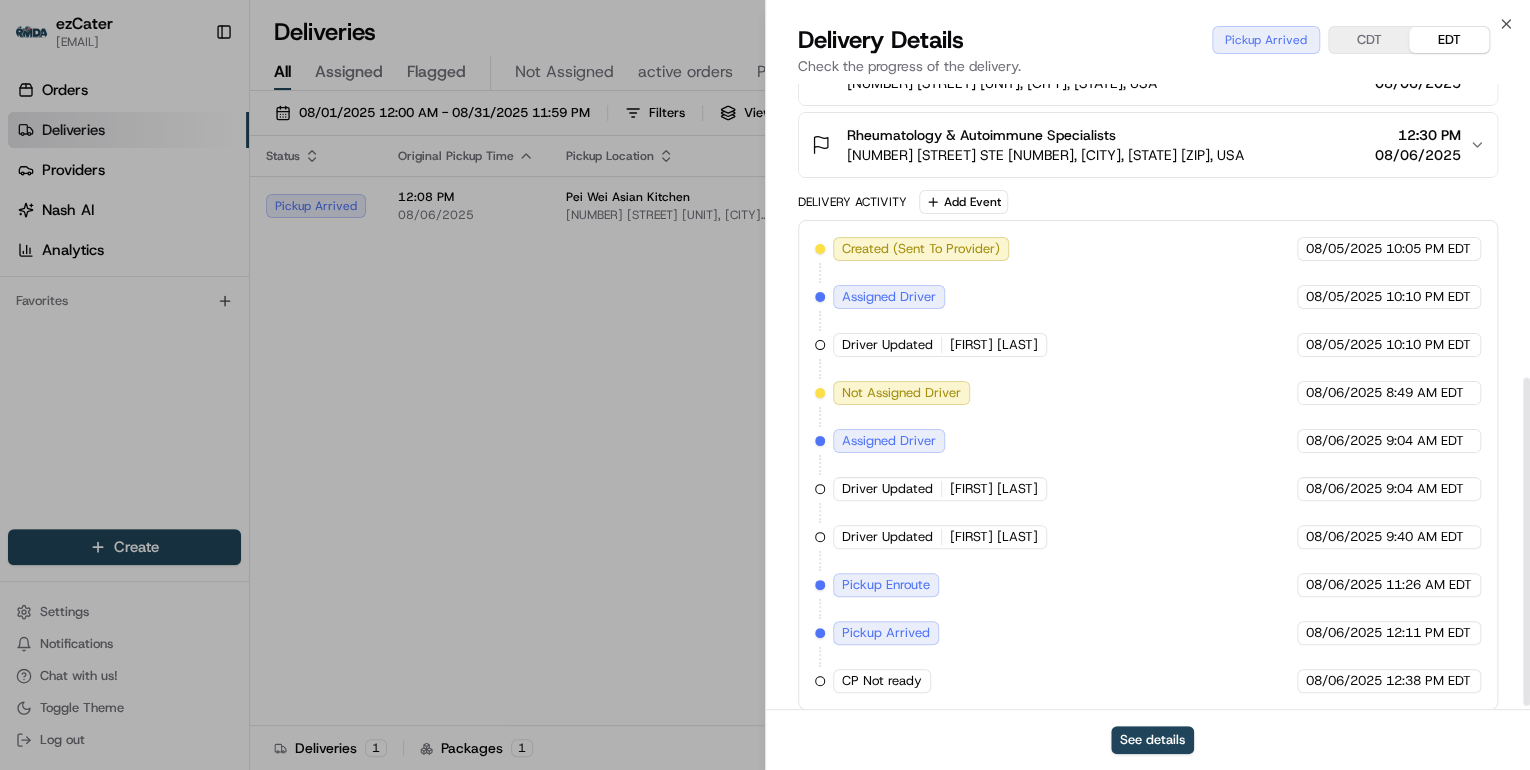 scroll, scrollTop: 568, scrollLeft: 0, axis: vertical 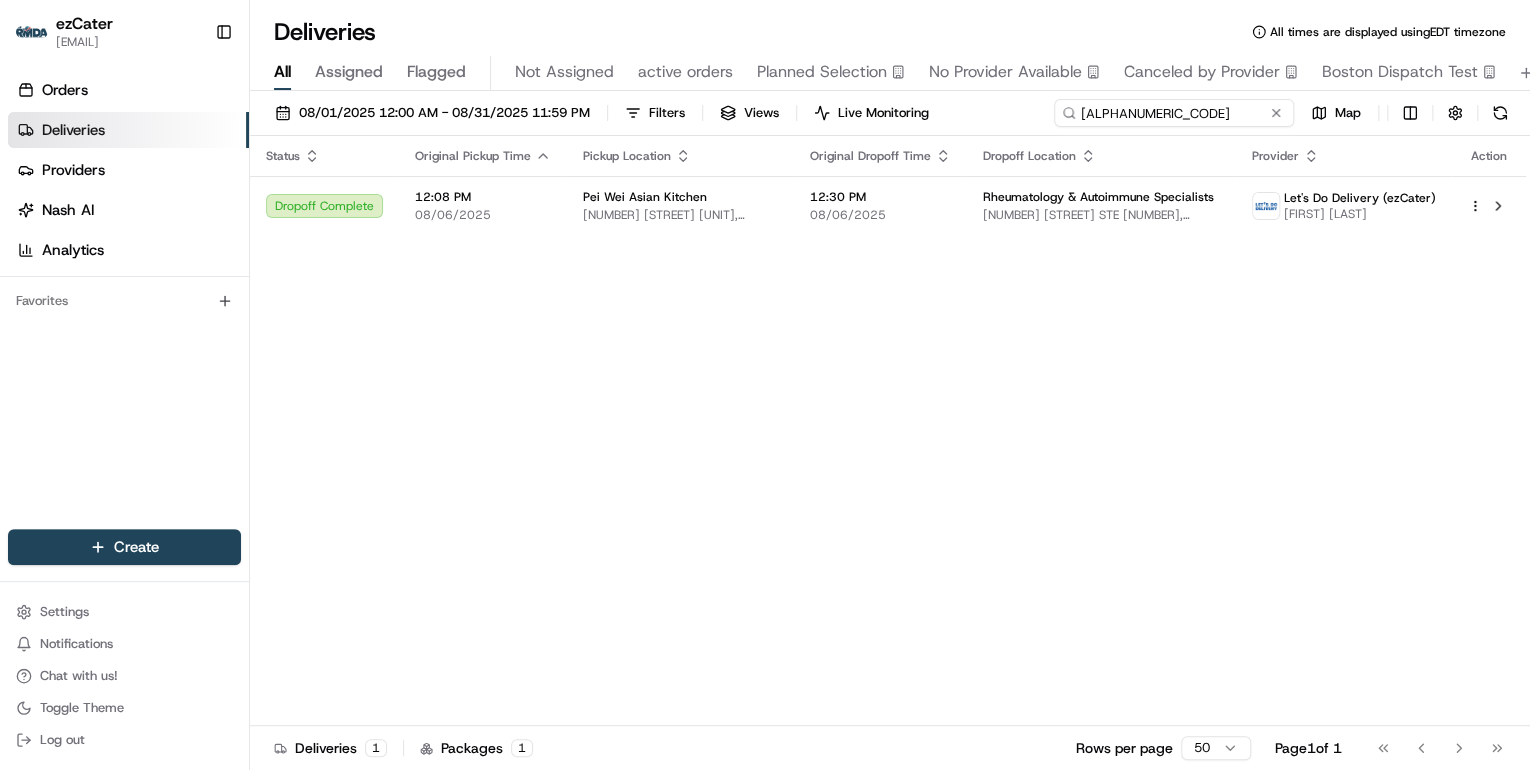 drag, startPoint x: 1198, startPoint y: 113, endPoint x: 704, endPoint y: 86, distance: 494.7373 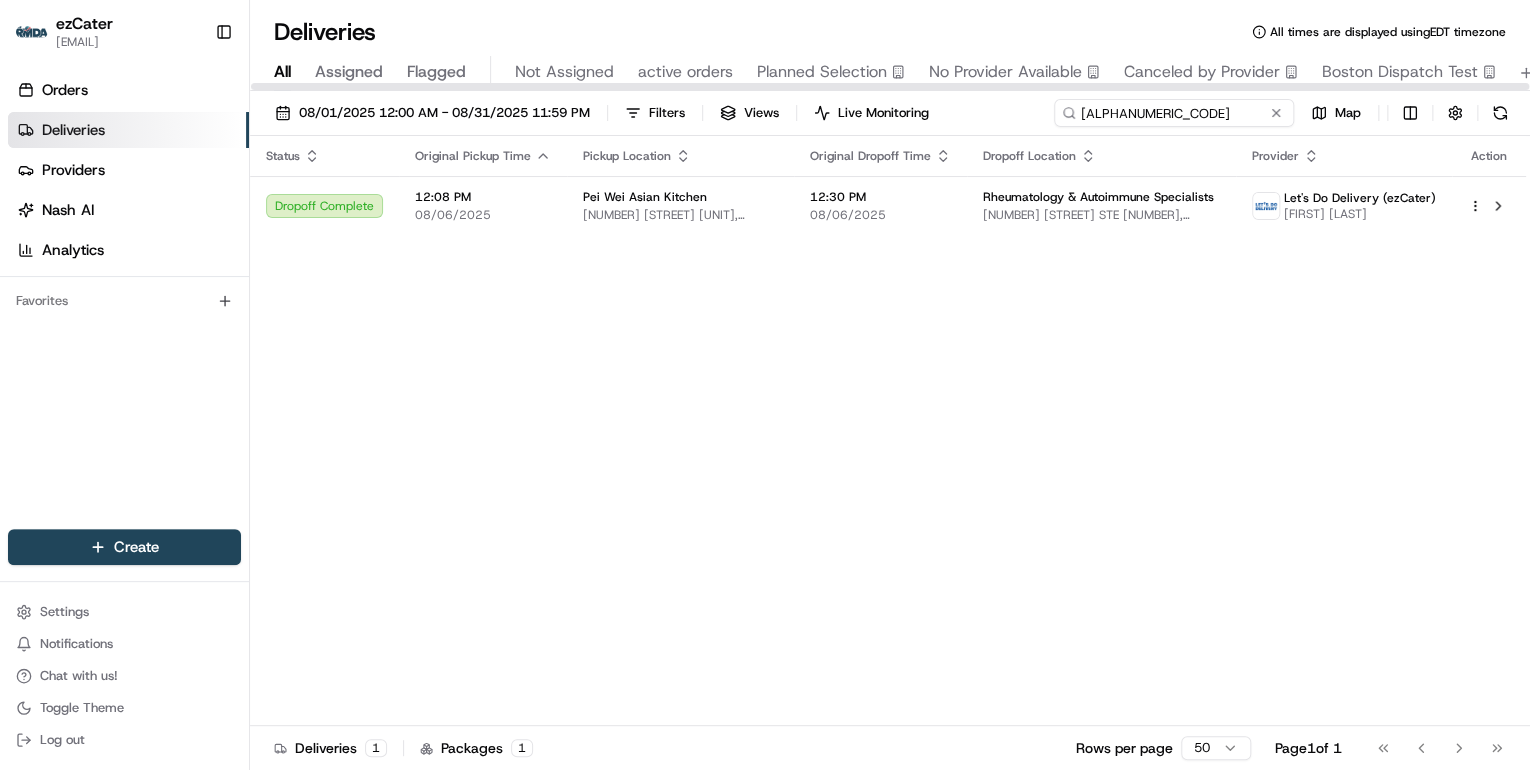 paste on "4VRGZU" 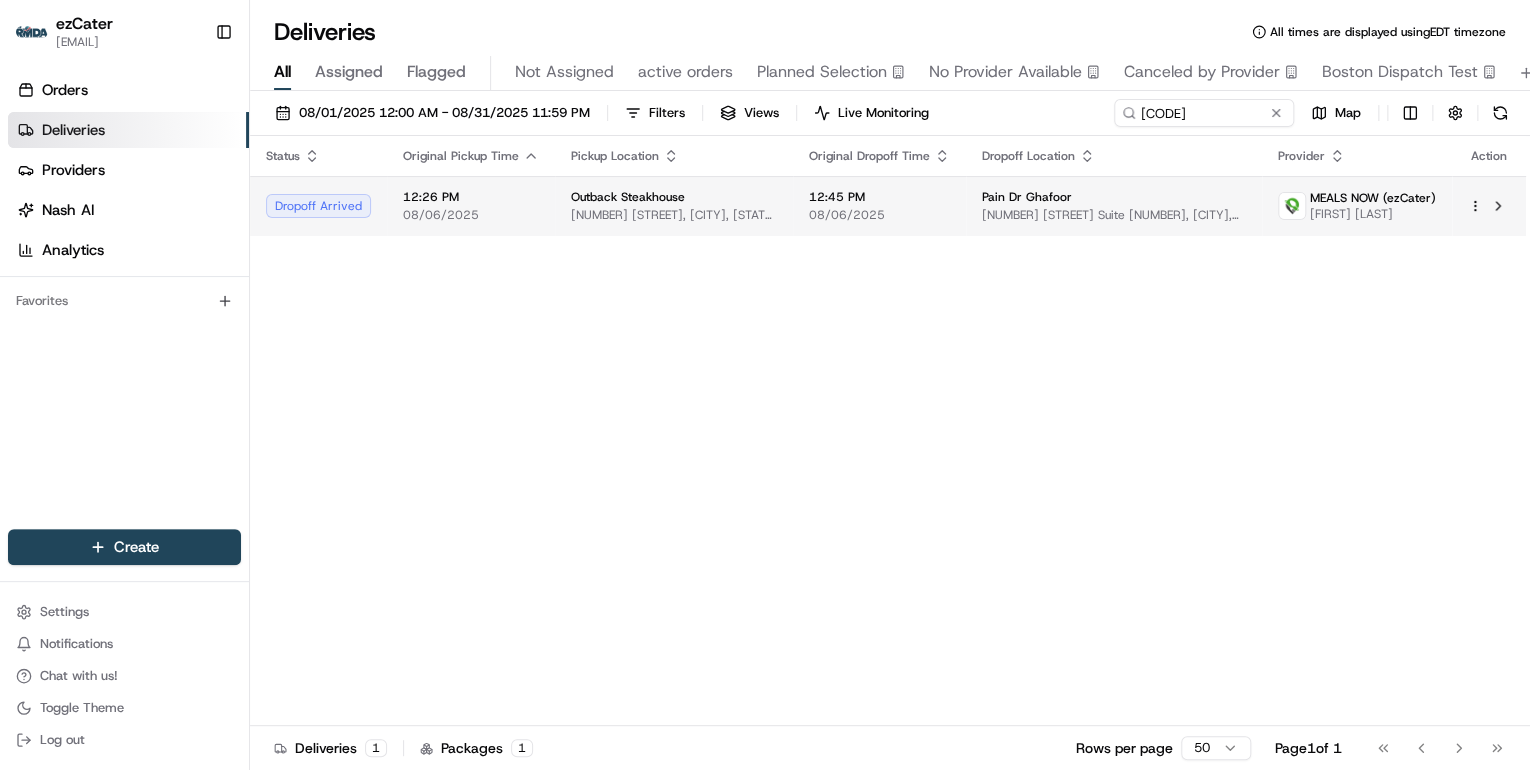 click on "08/06/2025" at bounding box center (879, 215) 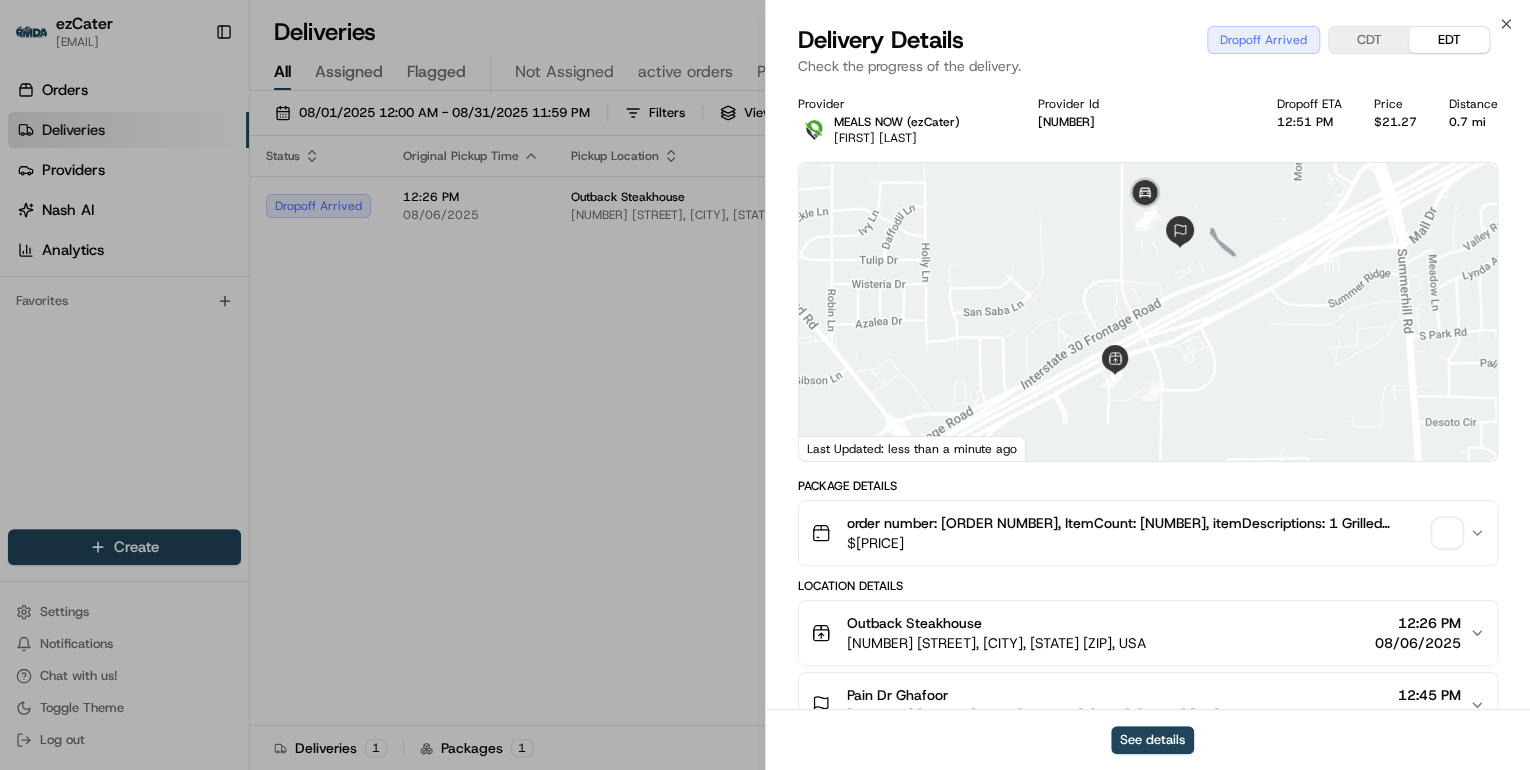 scroll, scrollTop: 240, scrollLeft: 0, axis: vertical 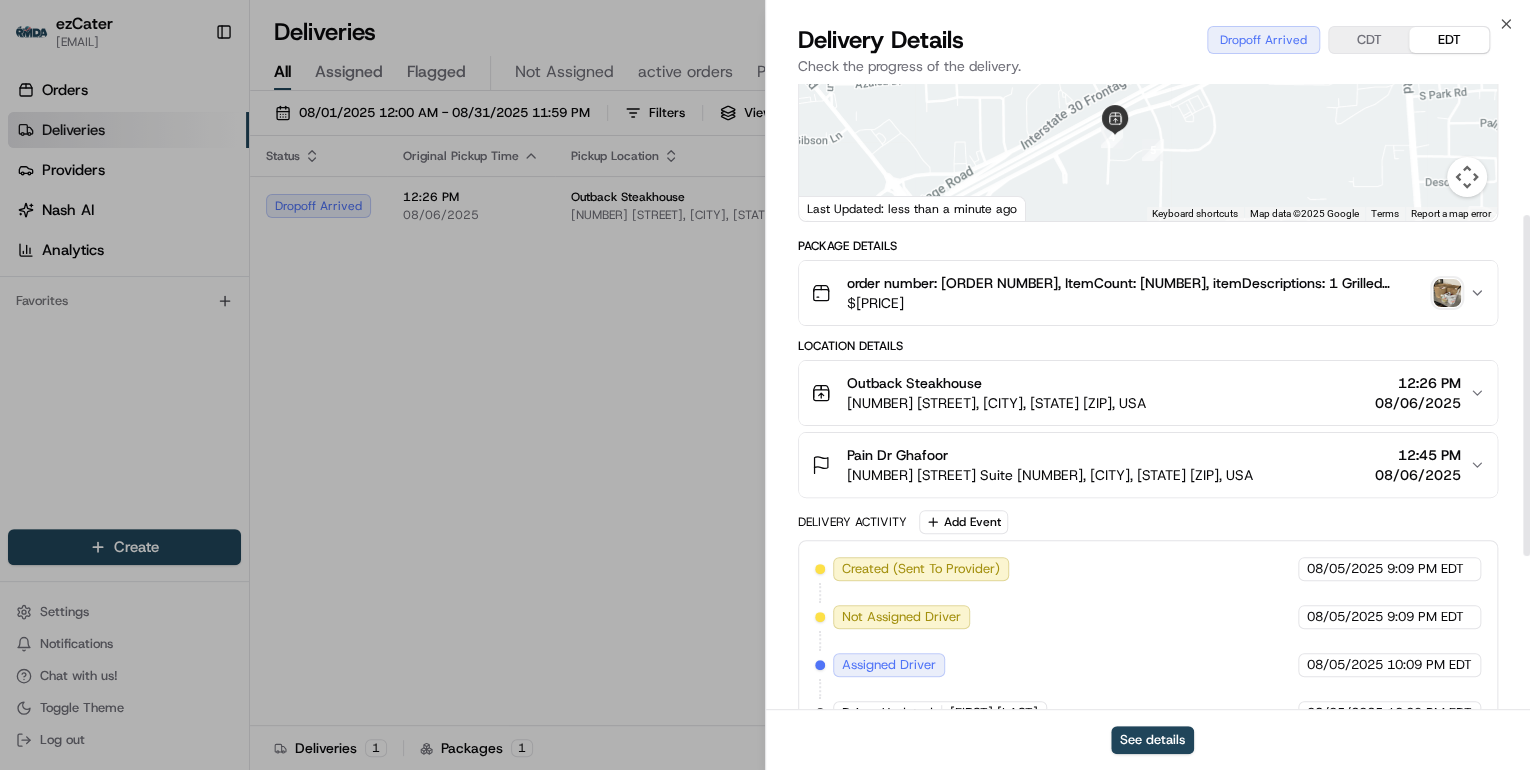 click on "2604 St Michael Dr Suite 410, Texarkana, TX 75503, USA" at bounding box center [1050, 475] 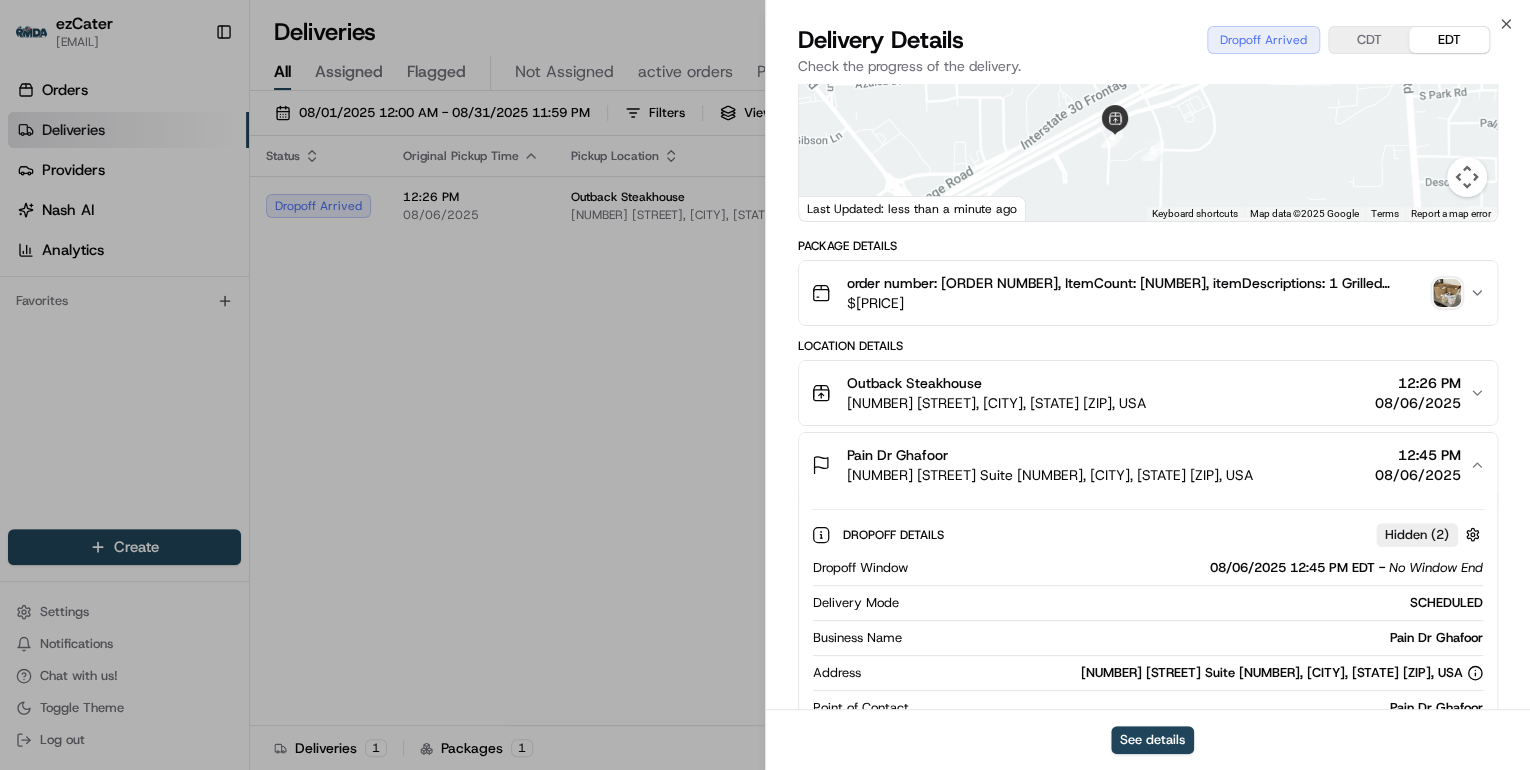 scroll, scrollTop: 400, scrollLeft: 0, axis: vertical 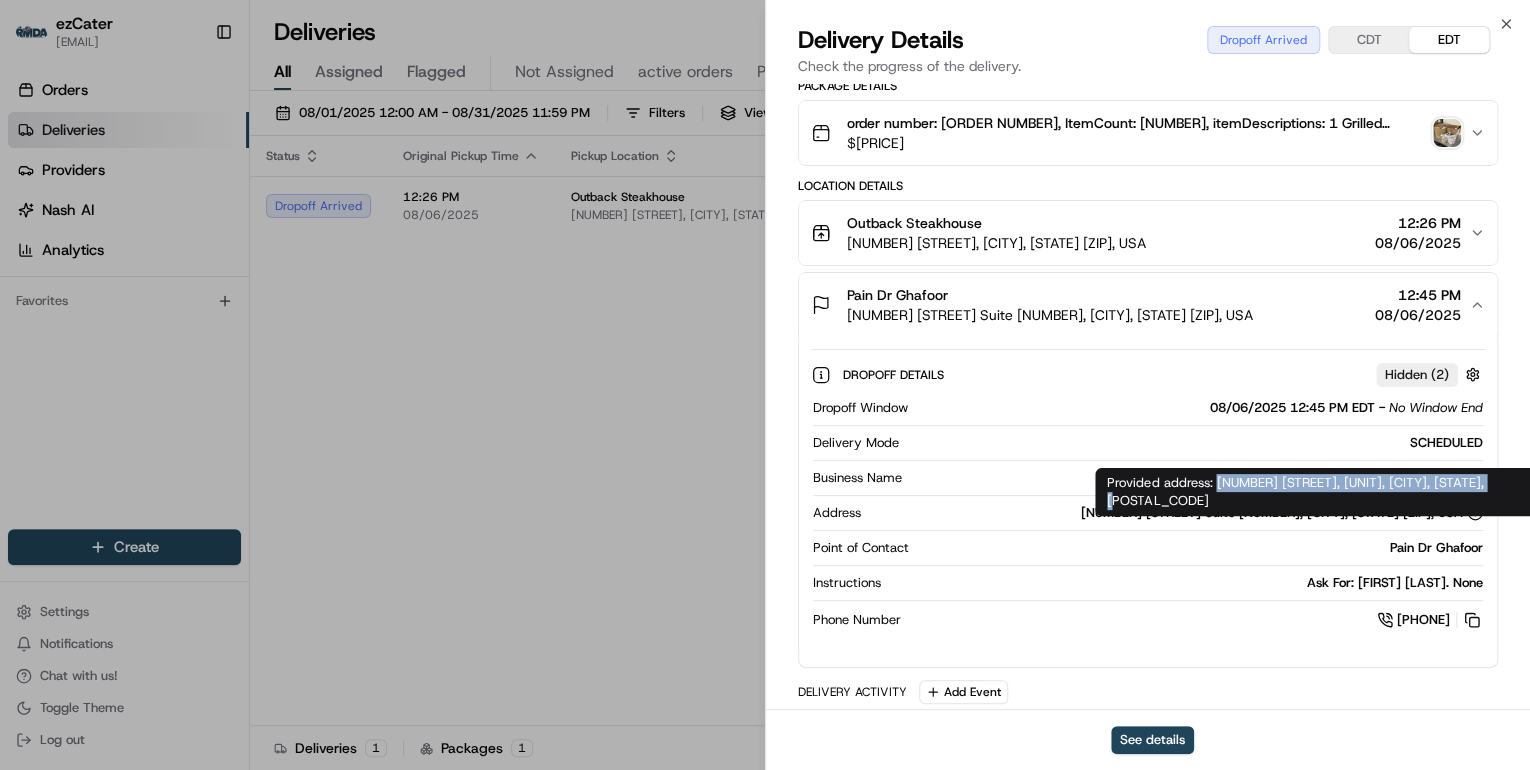 drag, startPoint x: 1216, startPoint y: 484, endPoint x: 1500, endPoint y: 488, distance: 284.02817 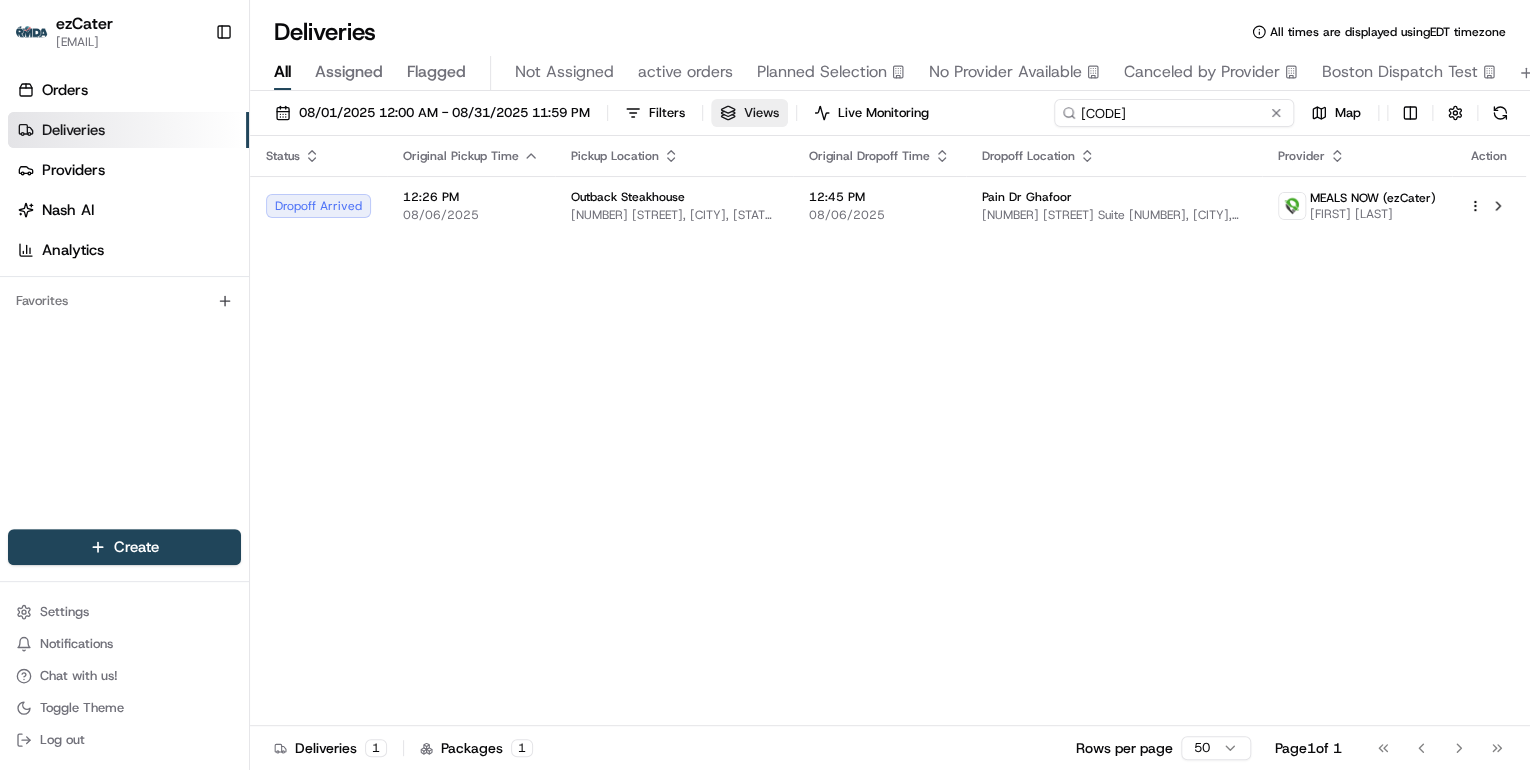 drag, startPoint x: 1203, startPoint y: 112, endPoint x: 748, endPoint y: 112, distance: 455 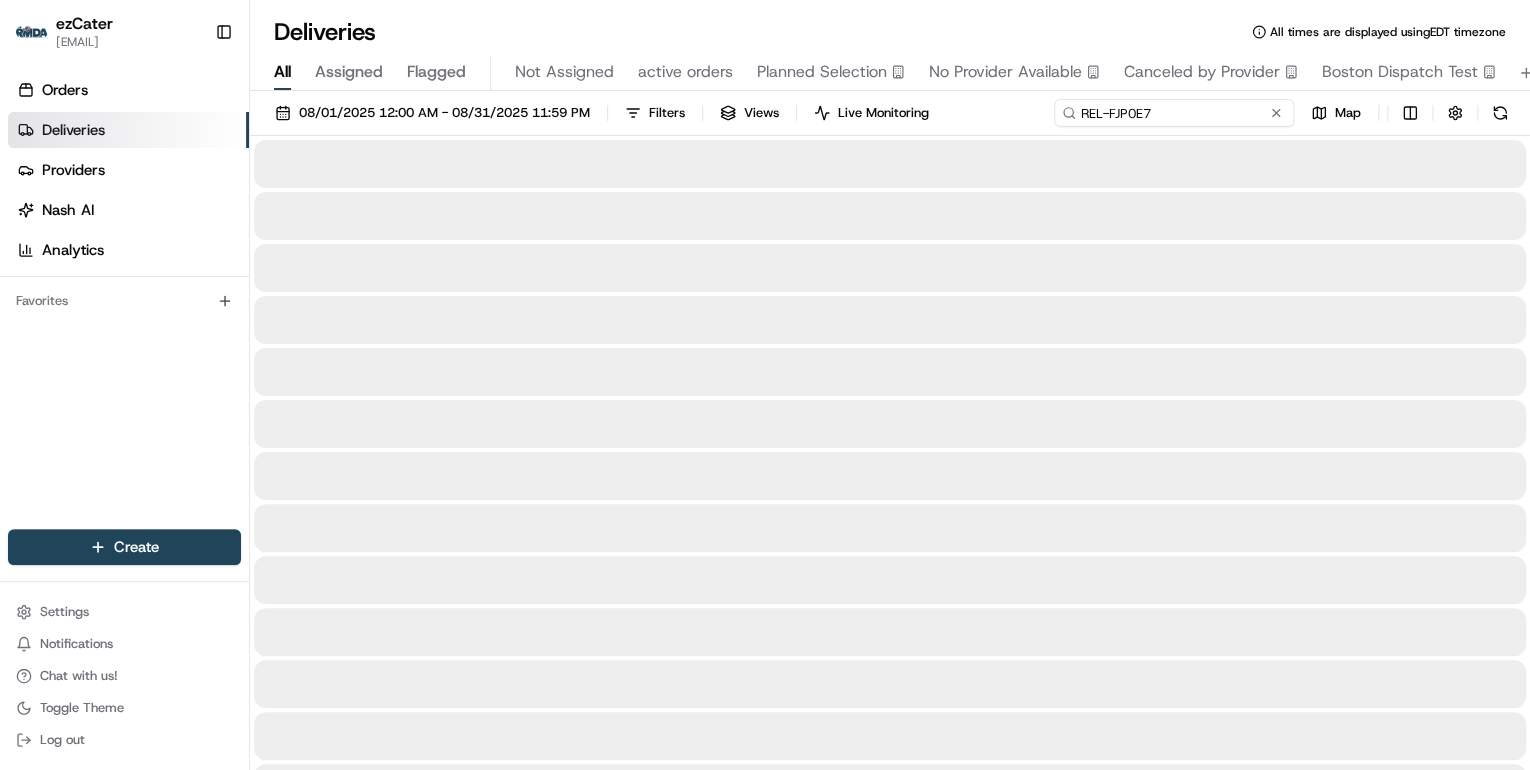 click on "REL-FJP0E7" at bounding box center [1174, 113] 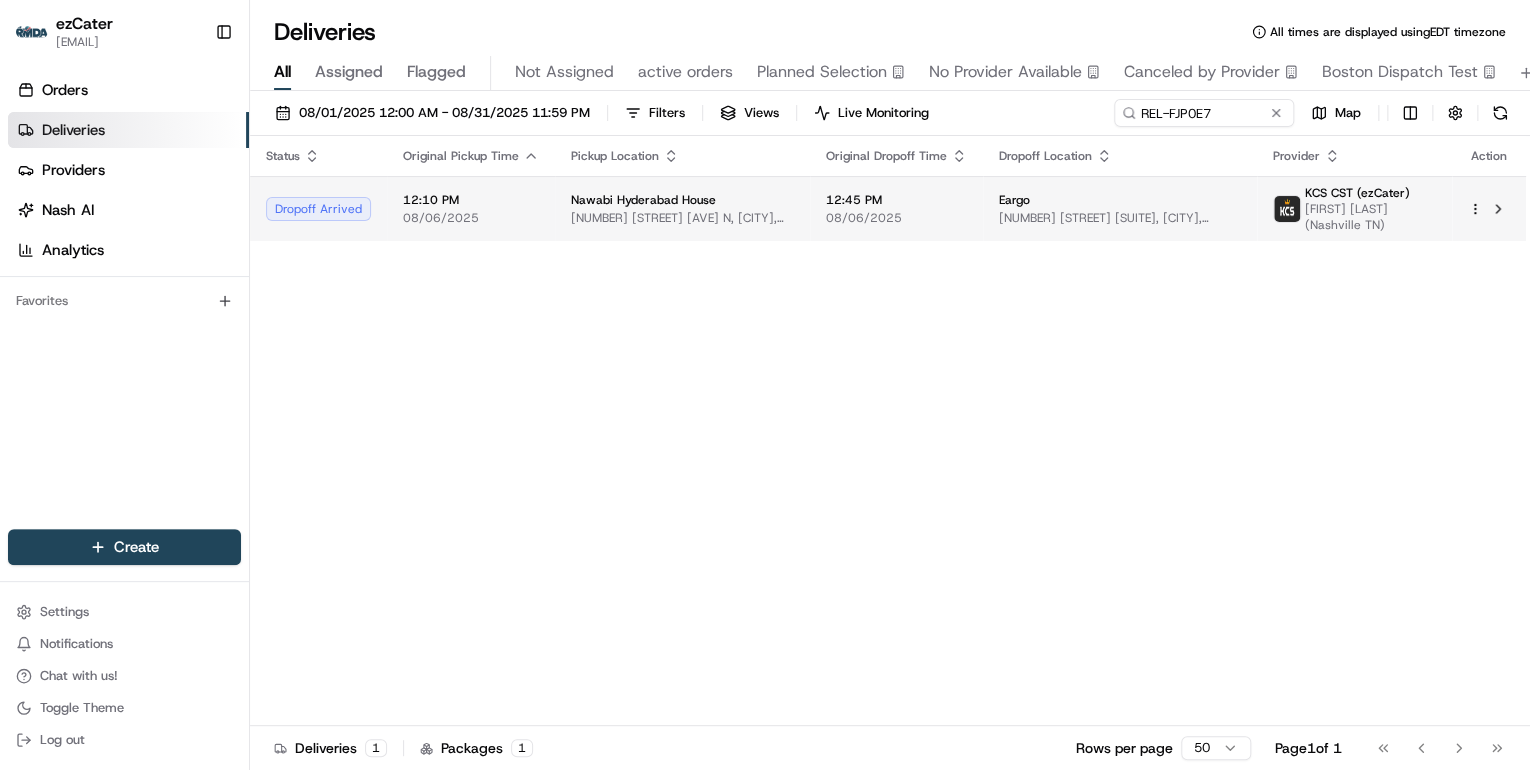 click on "106 29th Ave N, Nashville, TN 37203, USA" at bounding box center [682, 218] 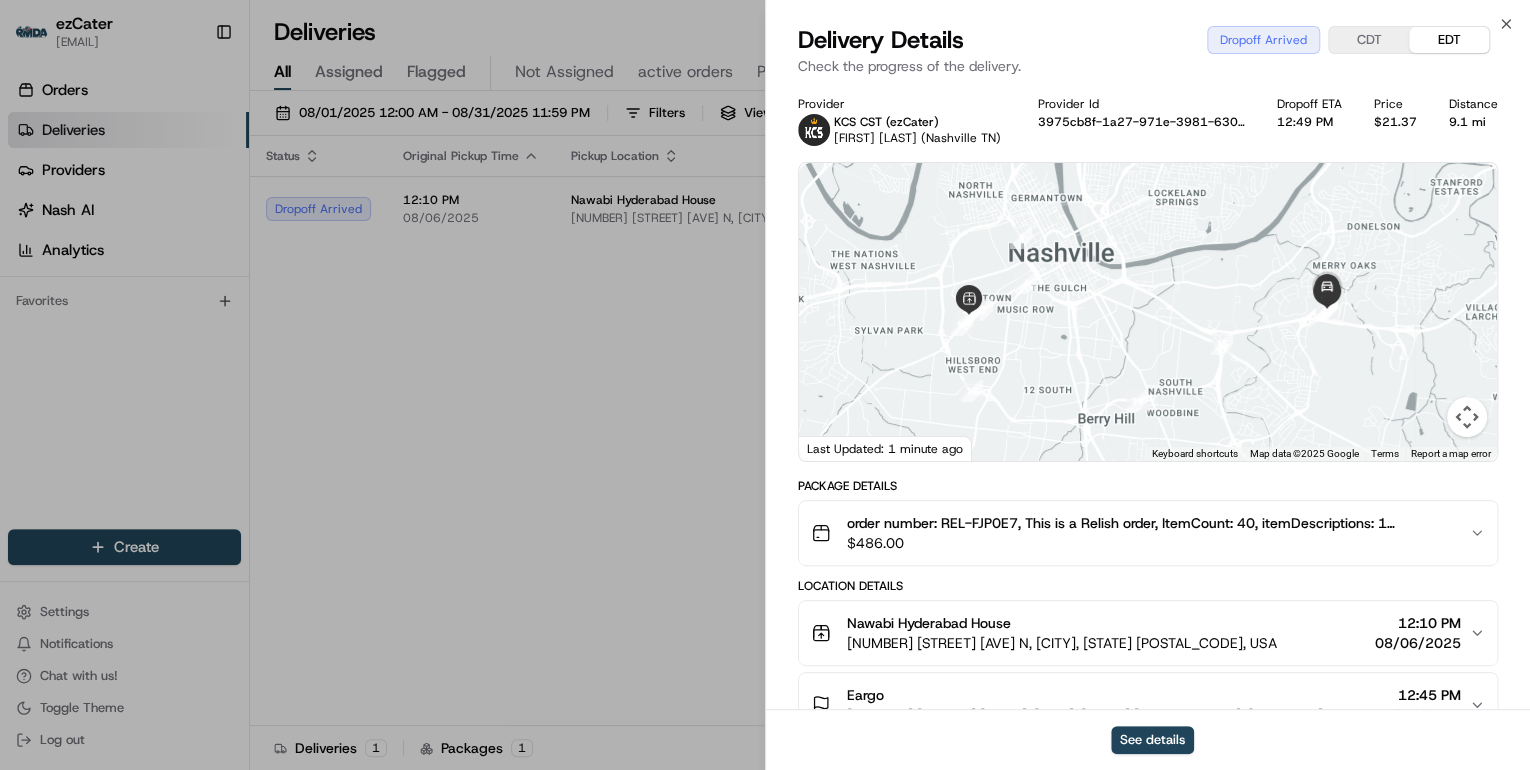 scroll, scrollTop: 560, scrollLeft: 0, axis: vertical 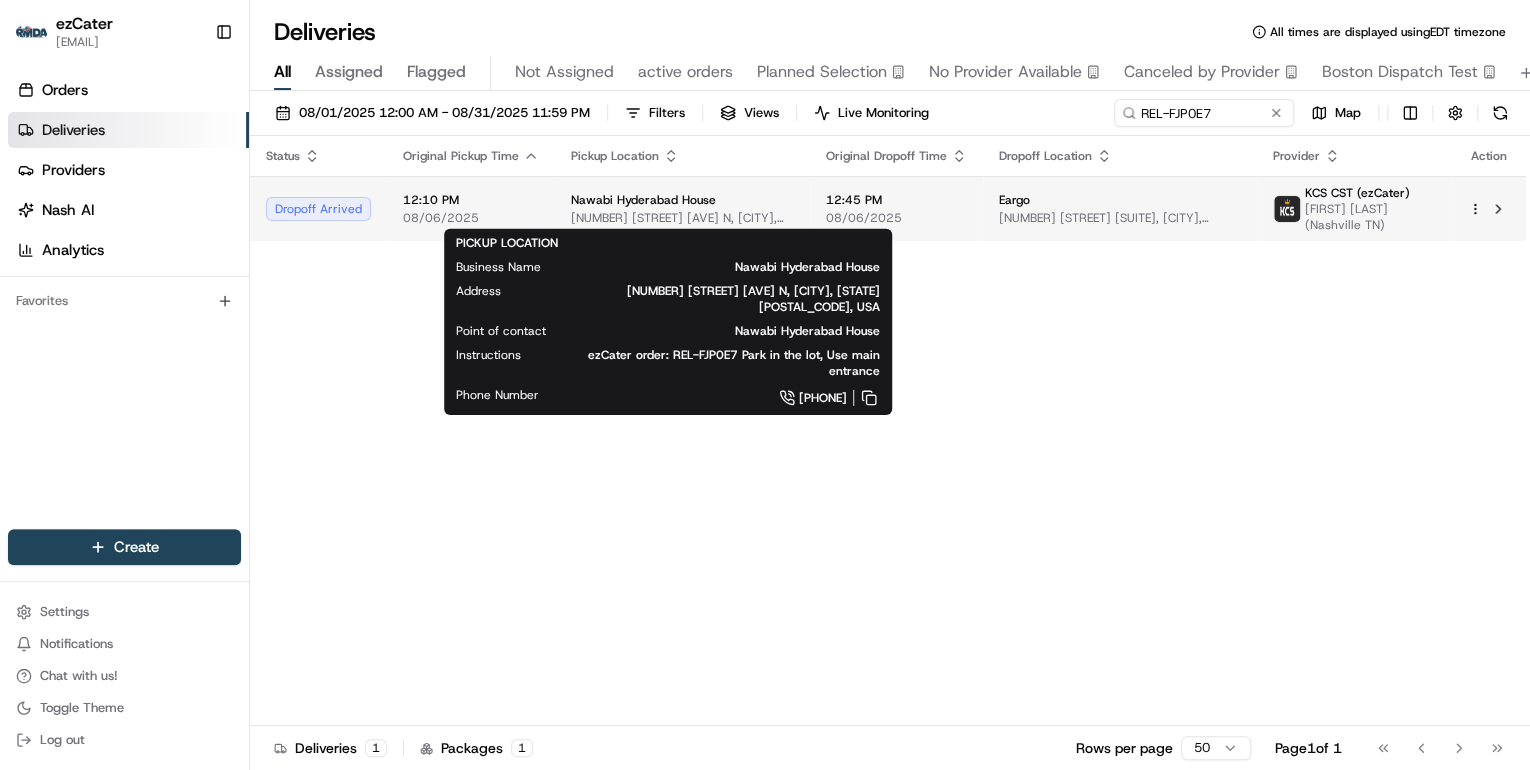 click on "Nawabi Hyderabad House 106 29th Ave N, Nashville, TN 37203, USA" at bounding box center [682, 209] 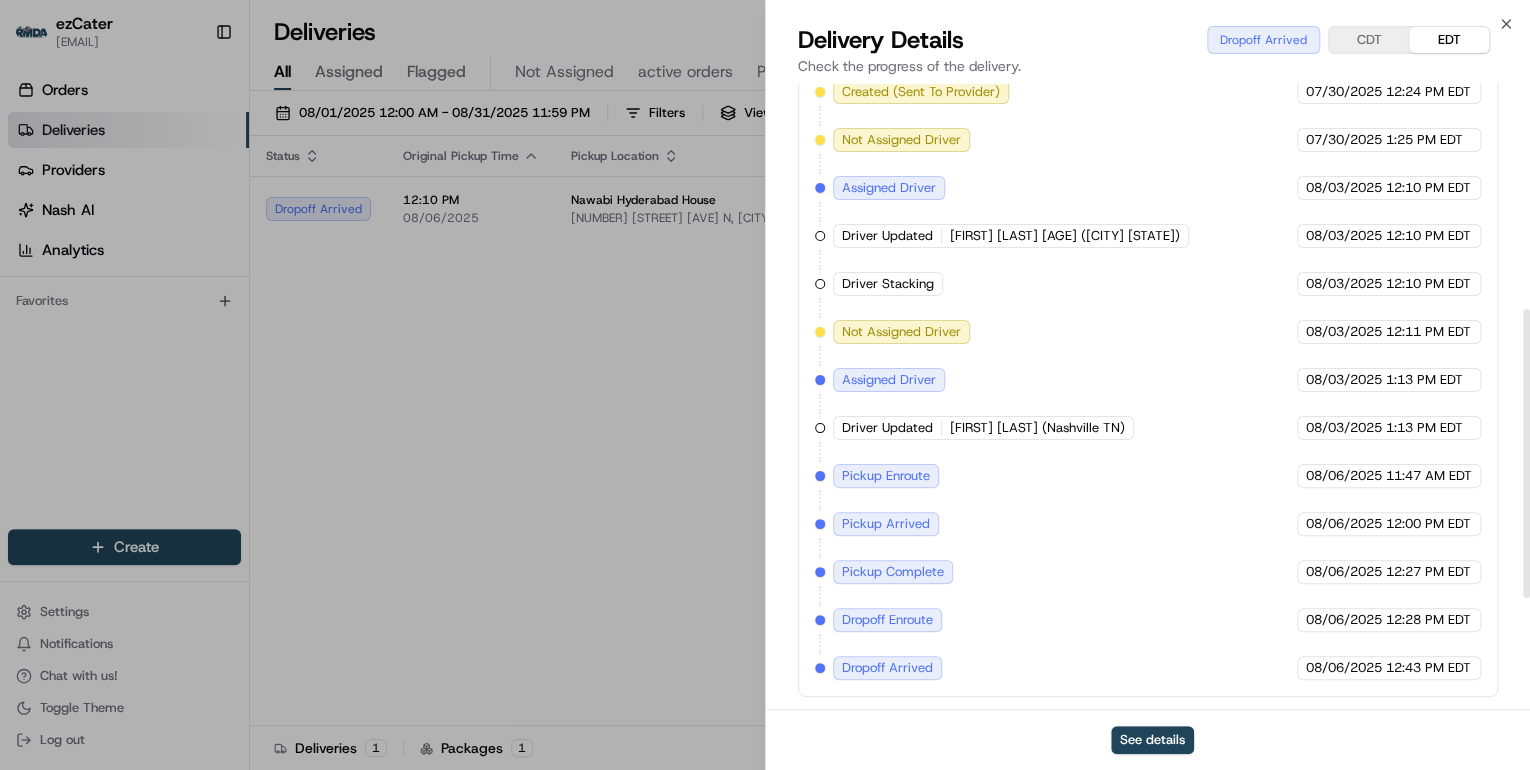 scroll, scrollTop: 486, scrollLeft: 0, axis: vertical 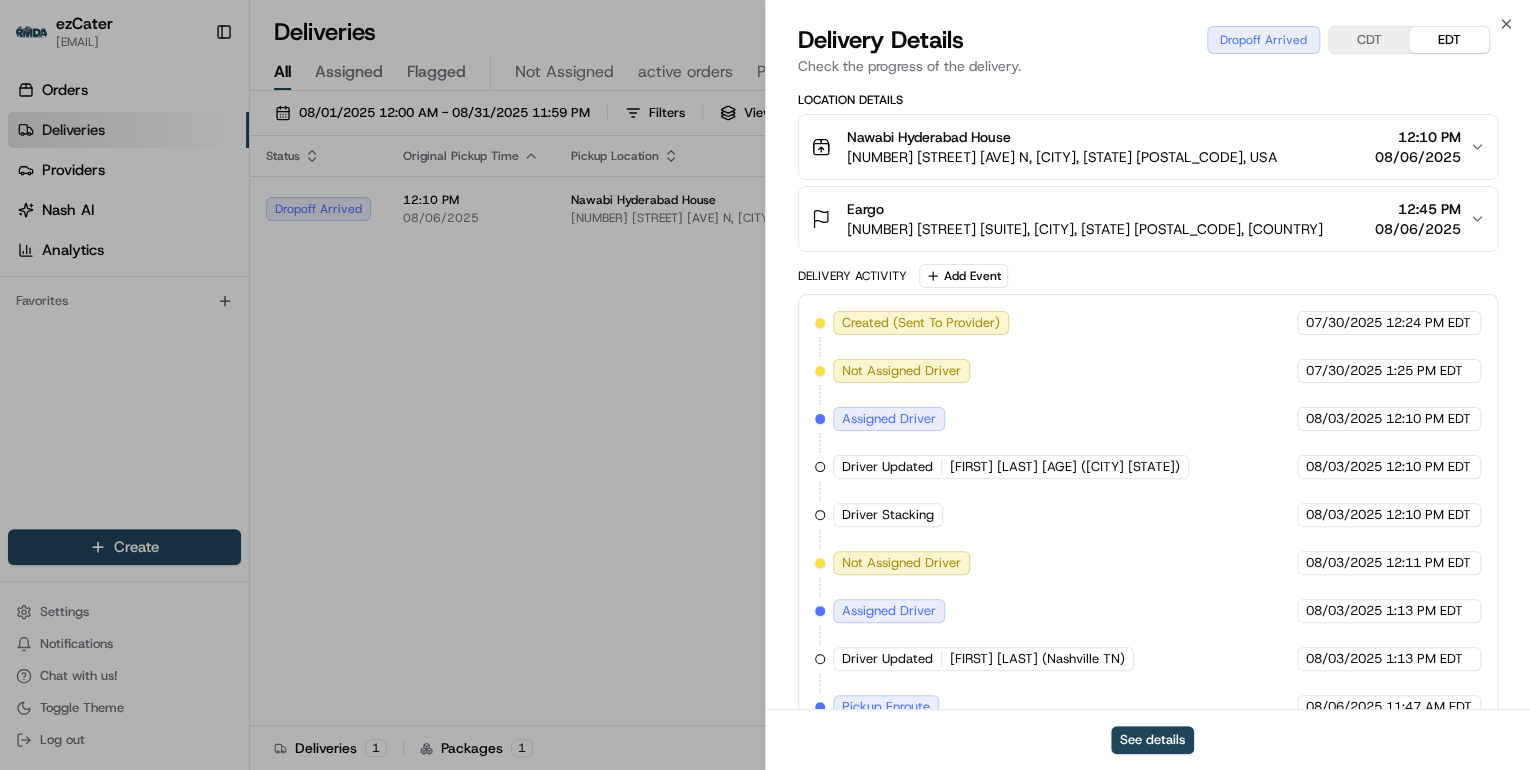 click on "565 Marriott Dr # 820, Nashville, TN 37214, USA" at bounding box center (1085, 229) 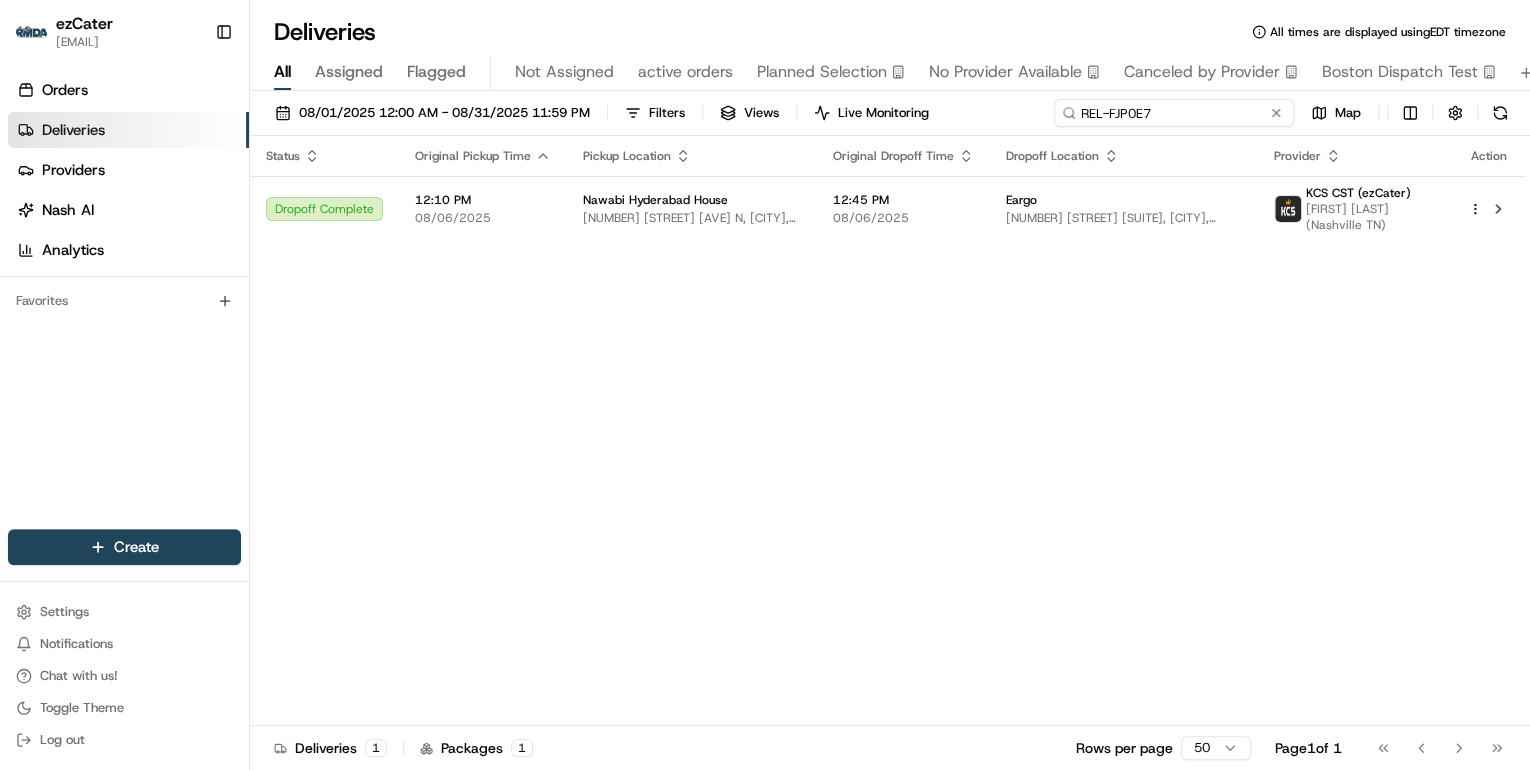 click on "Deliveries All times are displayed using  EDT   timezone All Assigned Flagged Not Assigned active orders Planned Selection No Provider Available Canceled by Provider Boston Dispatch Test 08/01/2025 12:00 AM - 08/31/2025 11:59 PM Filters Views Live Monitoring REL-FJP0E7 Map Status Original Pickup Time Pickup Location Original Dropoff Time Dropoff Location Provider Action Dropoff Complete 12:10 PM 08/06/2025 Nawabi Hyderabad House 106 29th Ave N, Nashville, TN 37203, USA 12:45 PM 08/06/2025 Eargo 565 Marriott Dr # 820, Nashville, TN 37214, USA KCS CST (ezCater) Princeston  Barlow (Nashville TN) Deliveries 1 Packages 1 Rows per page 50 Page  1  of   1 Go to first page Go to previous page Go to next page Go to last page" at bounding box center (890, 385) 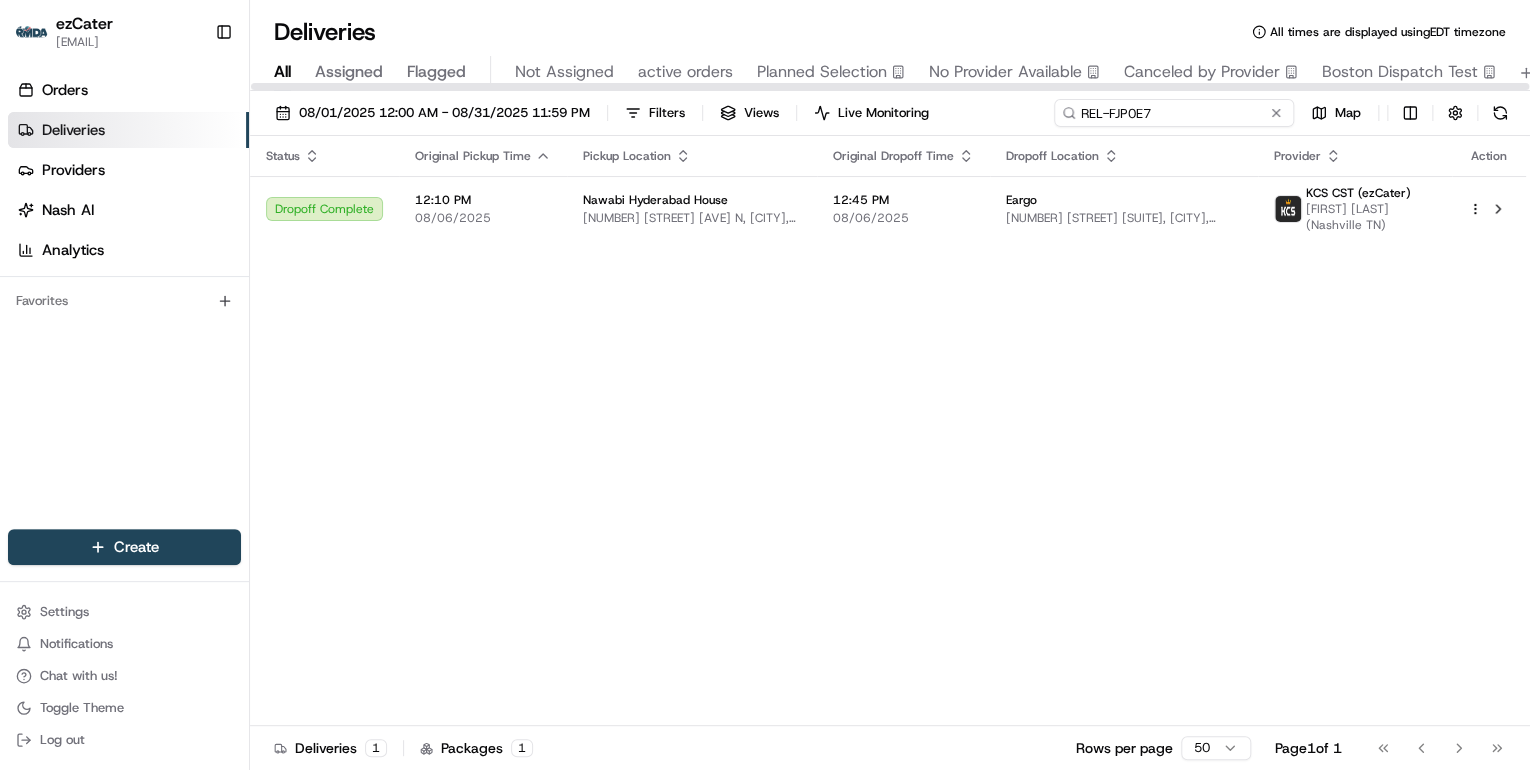 paste on "YZ69YC" 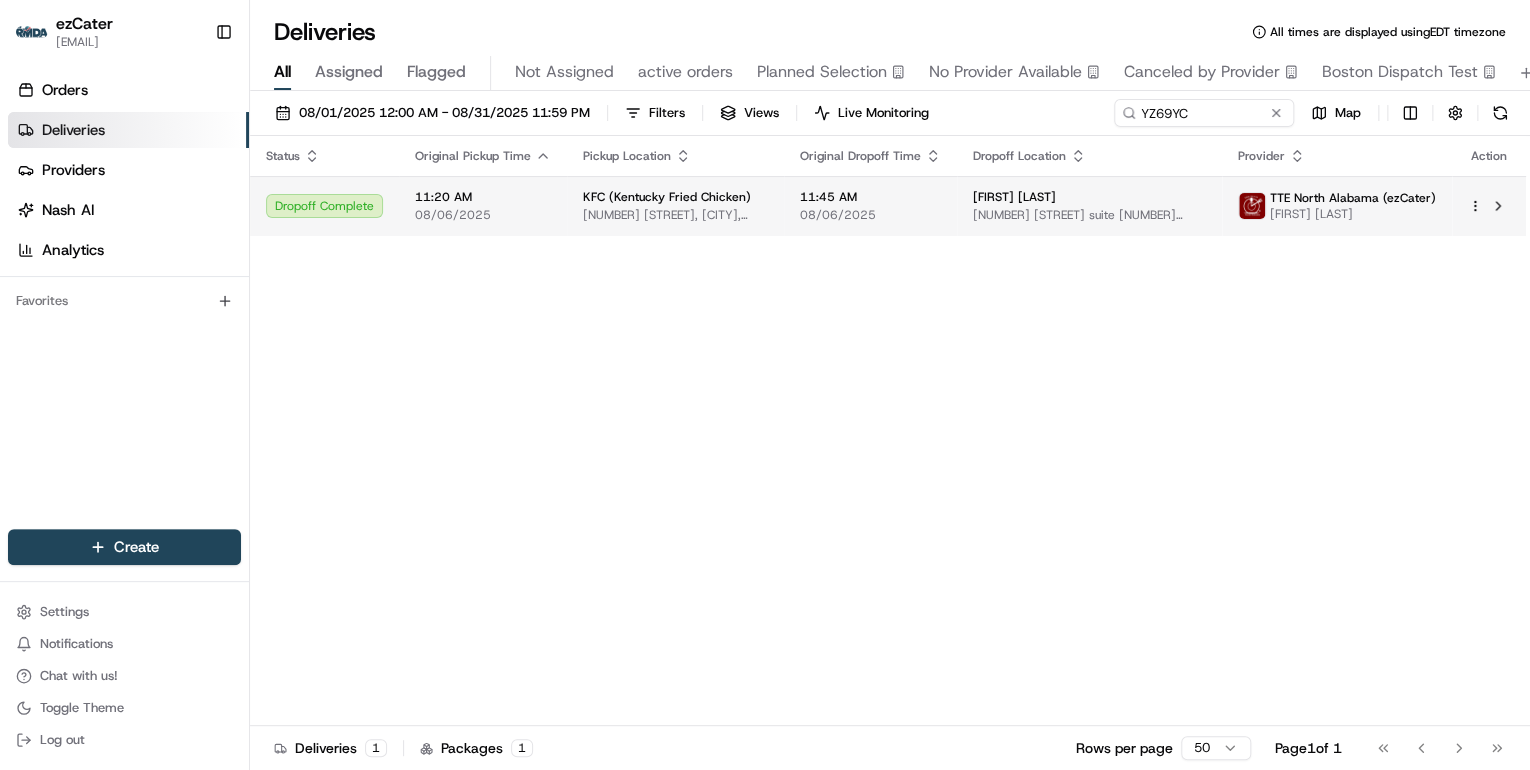 click on "11:45 AM 08/06/2025" at bounding box center (870, 206) 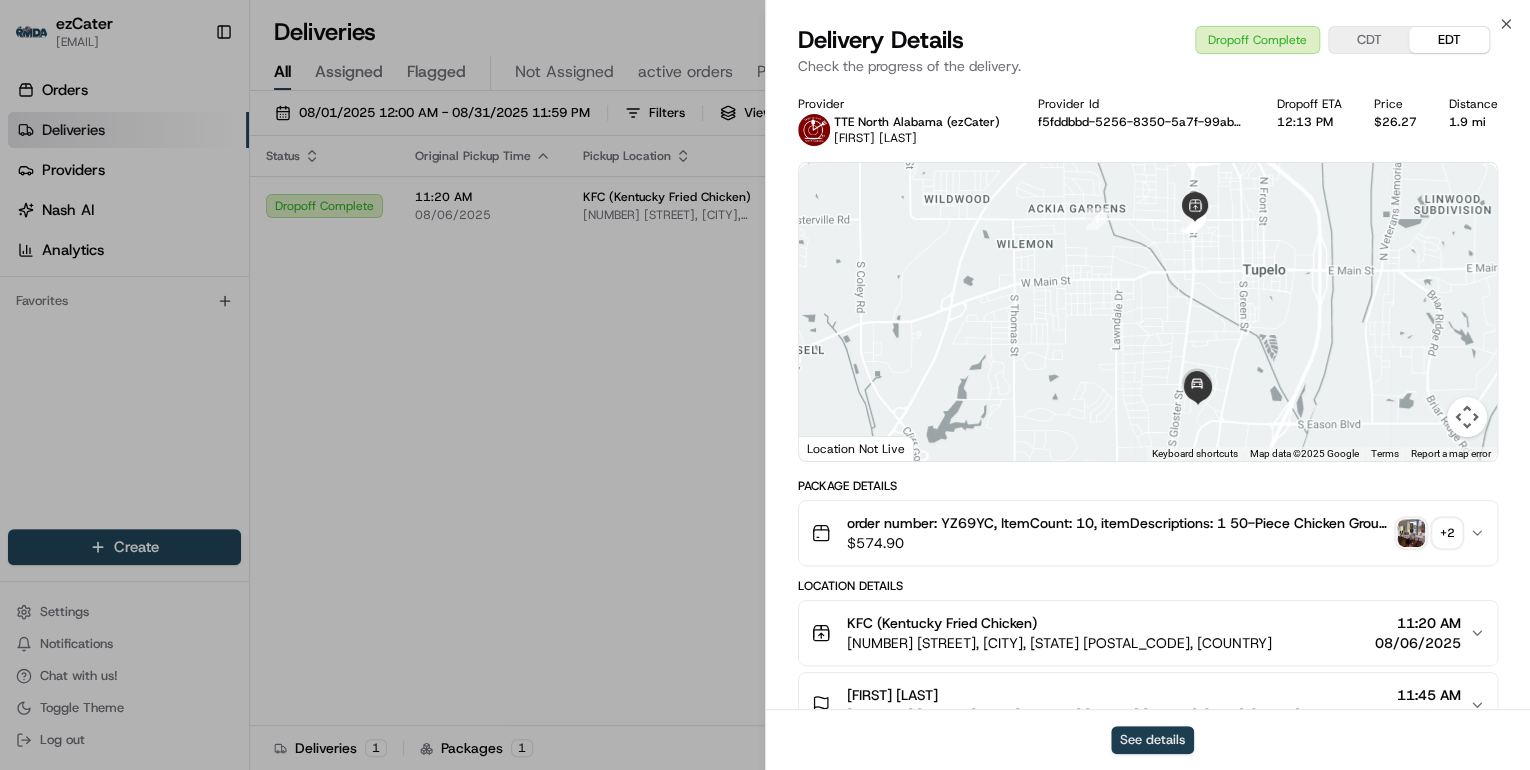 click on "See details" at bounding box center (1152, 740) 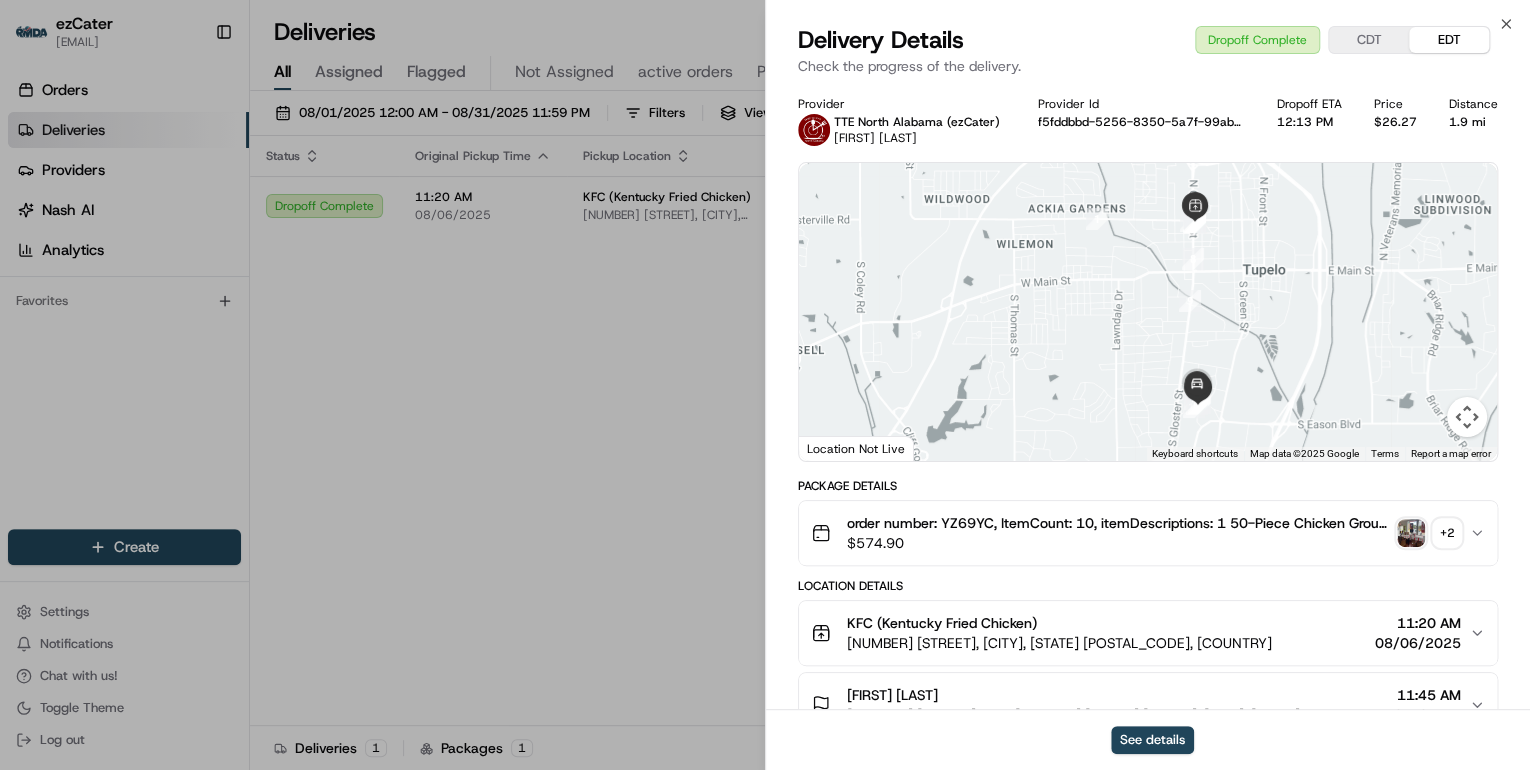 click on "Deliveries All times are displayed using  EDT   timezone" at bounding box center [890, 32] 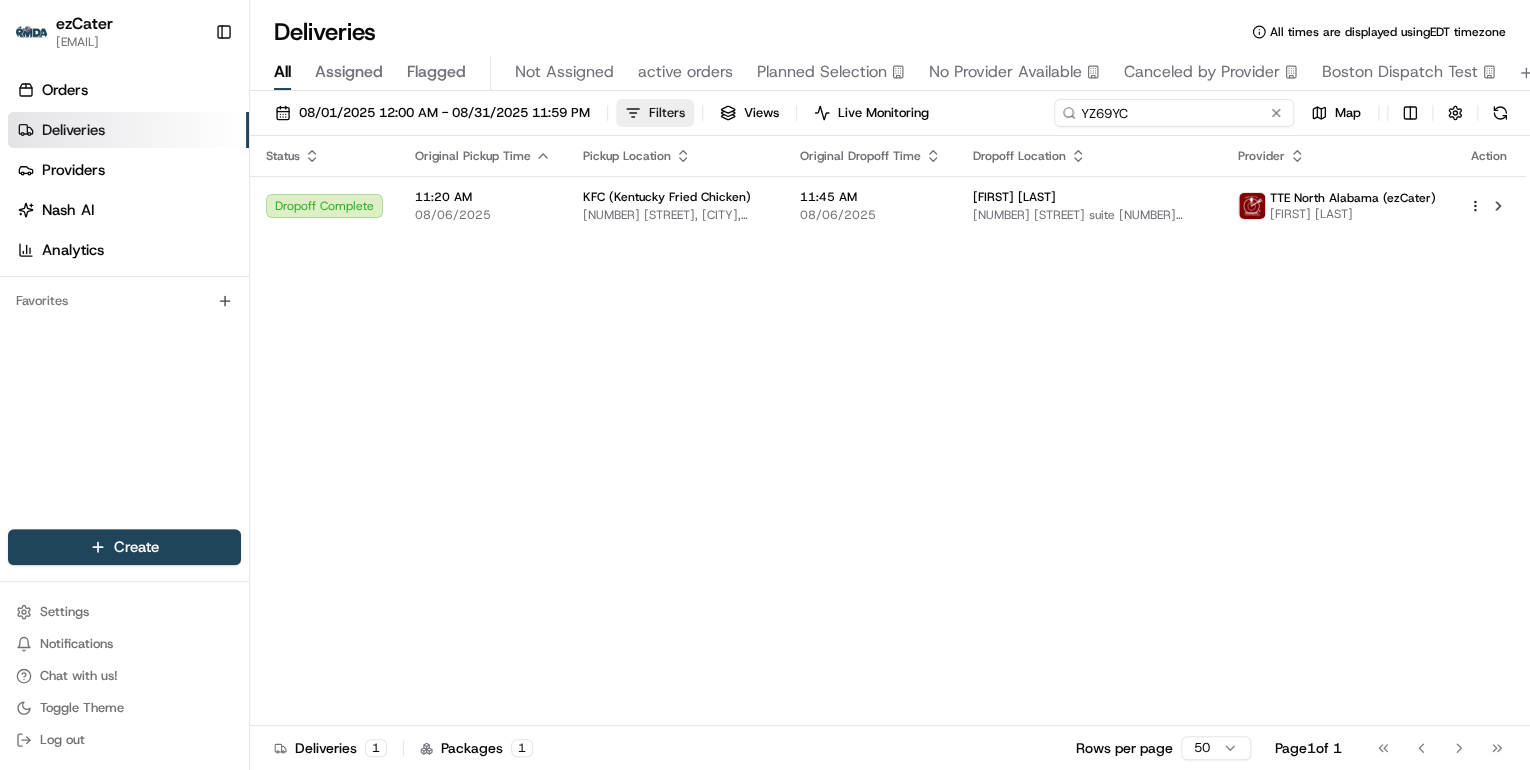 drag, startPoint x: 1196, startPoint y: 108, endPoint x: 630, endPoint y: 105, distance: 566.00793 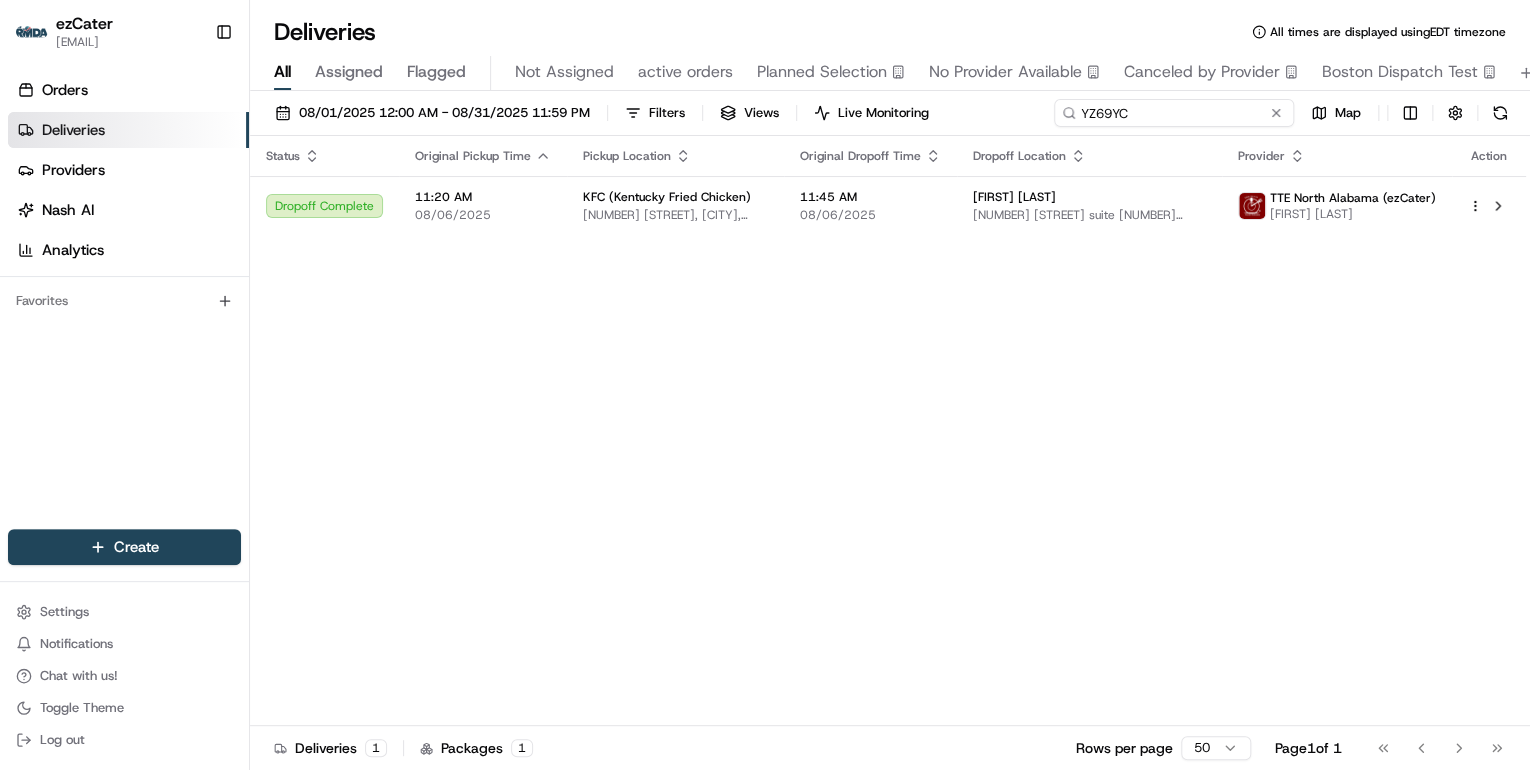 paste on "EY8X4" 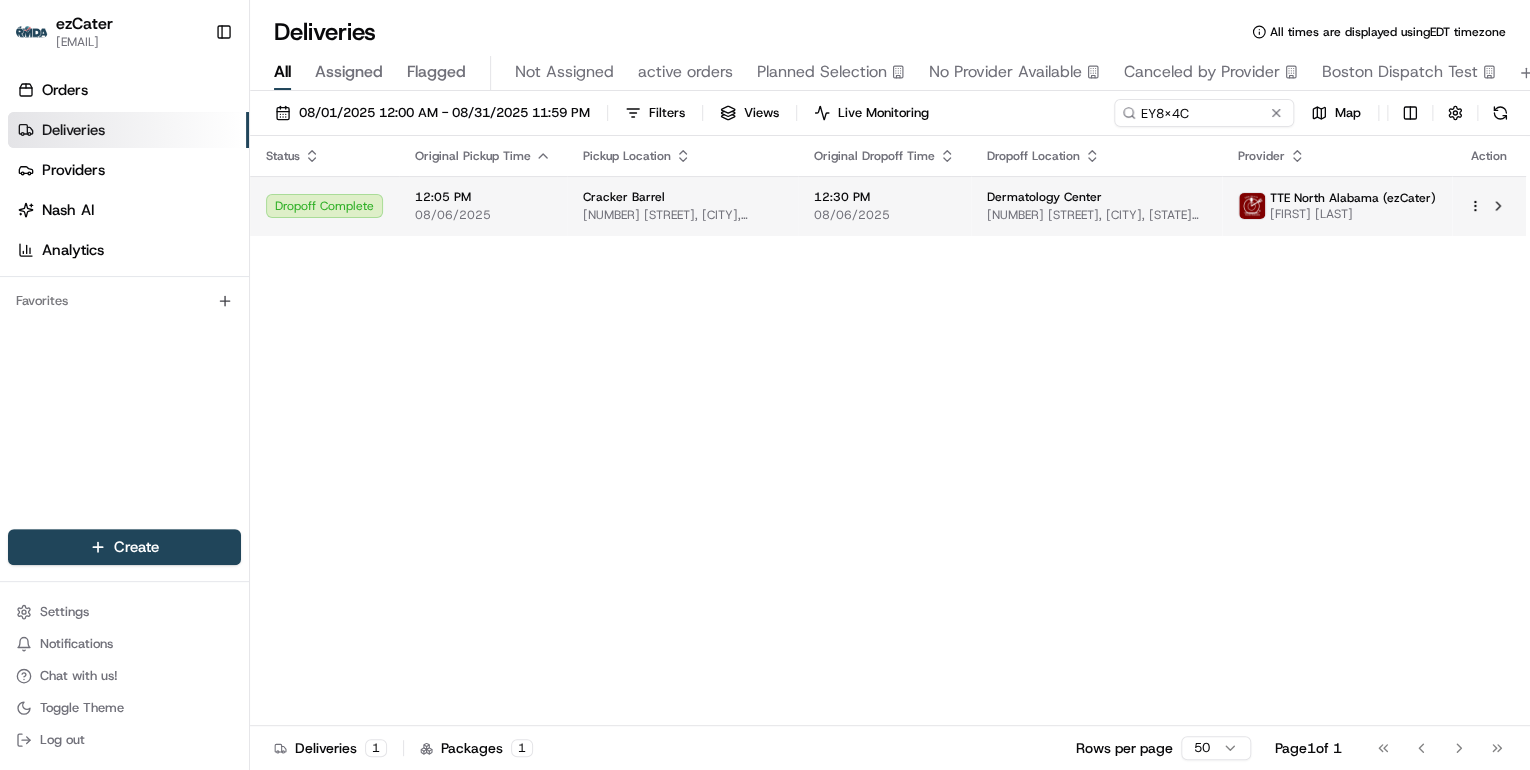 click on "1270 Cross Creek Dr, Saltillo, MS 38866, USA" at bounding box center (682, 215) 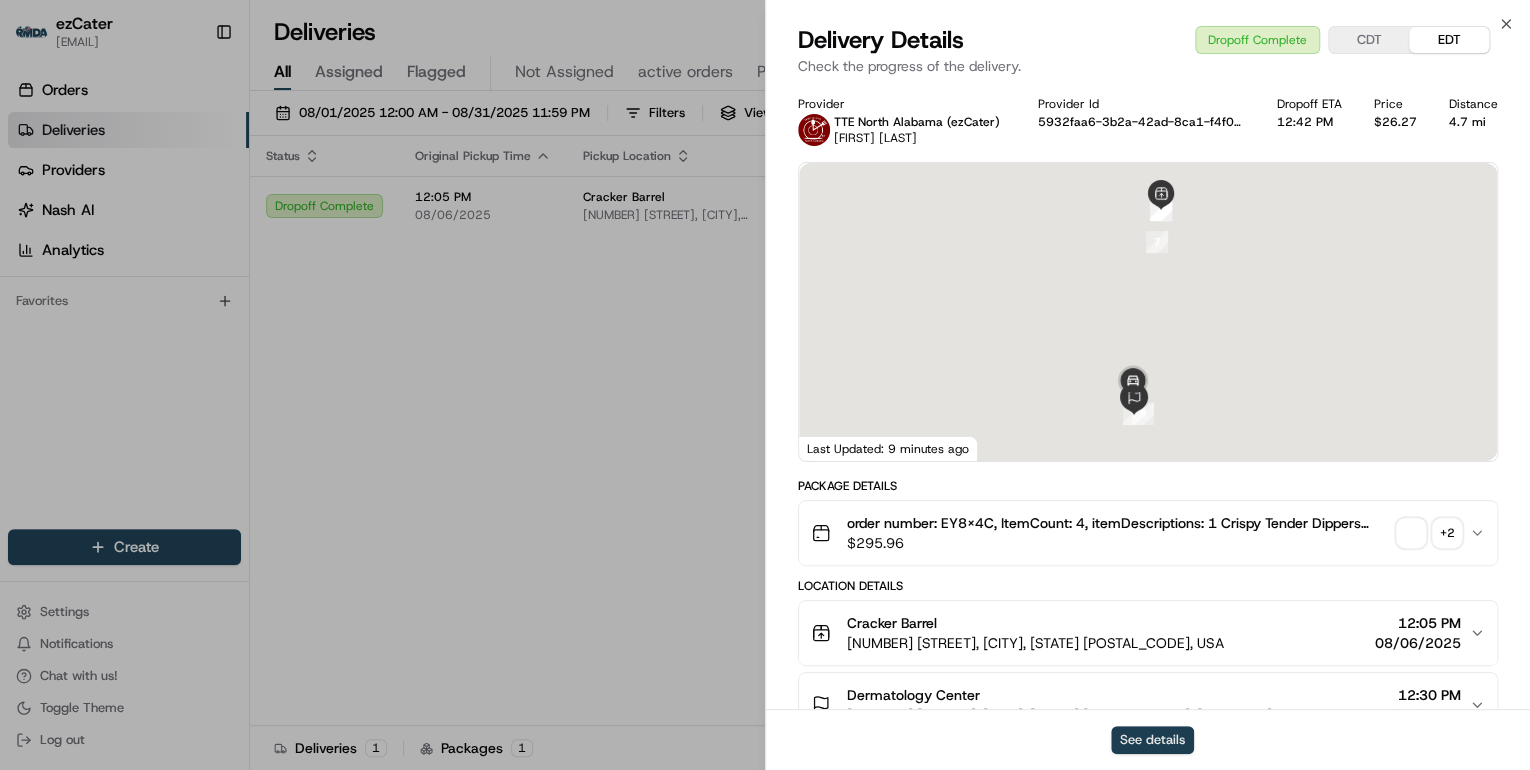 click on "See details" at bounding box center [1152, 740] 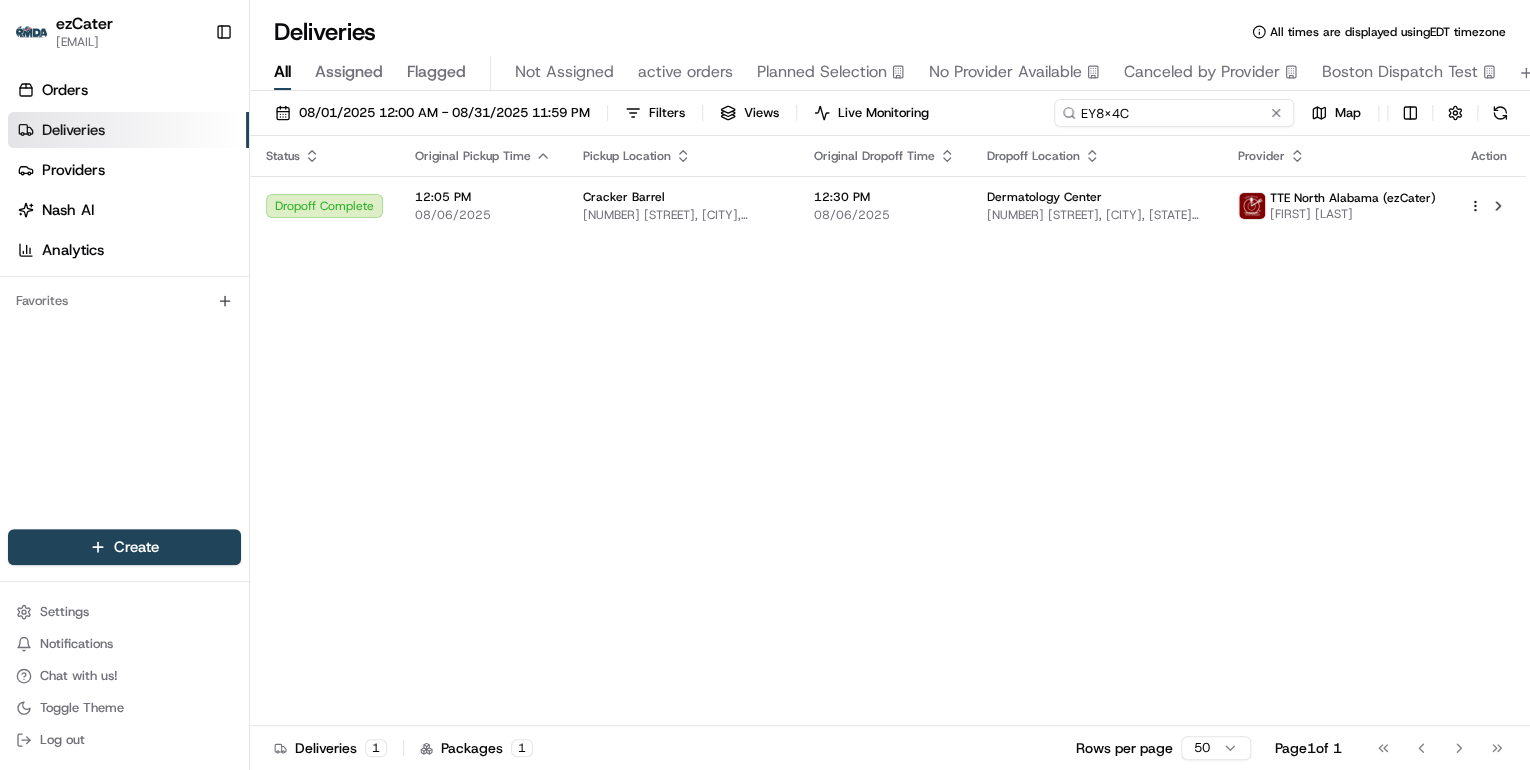 drag, startPoint x: 1198, startPoint y: 118, endPoint x: 694, endPoint y: 99, distance: 504.358 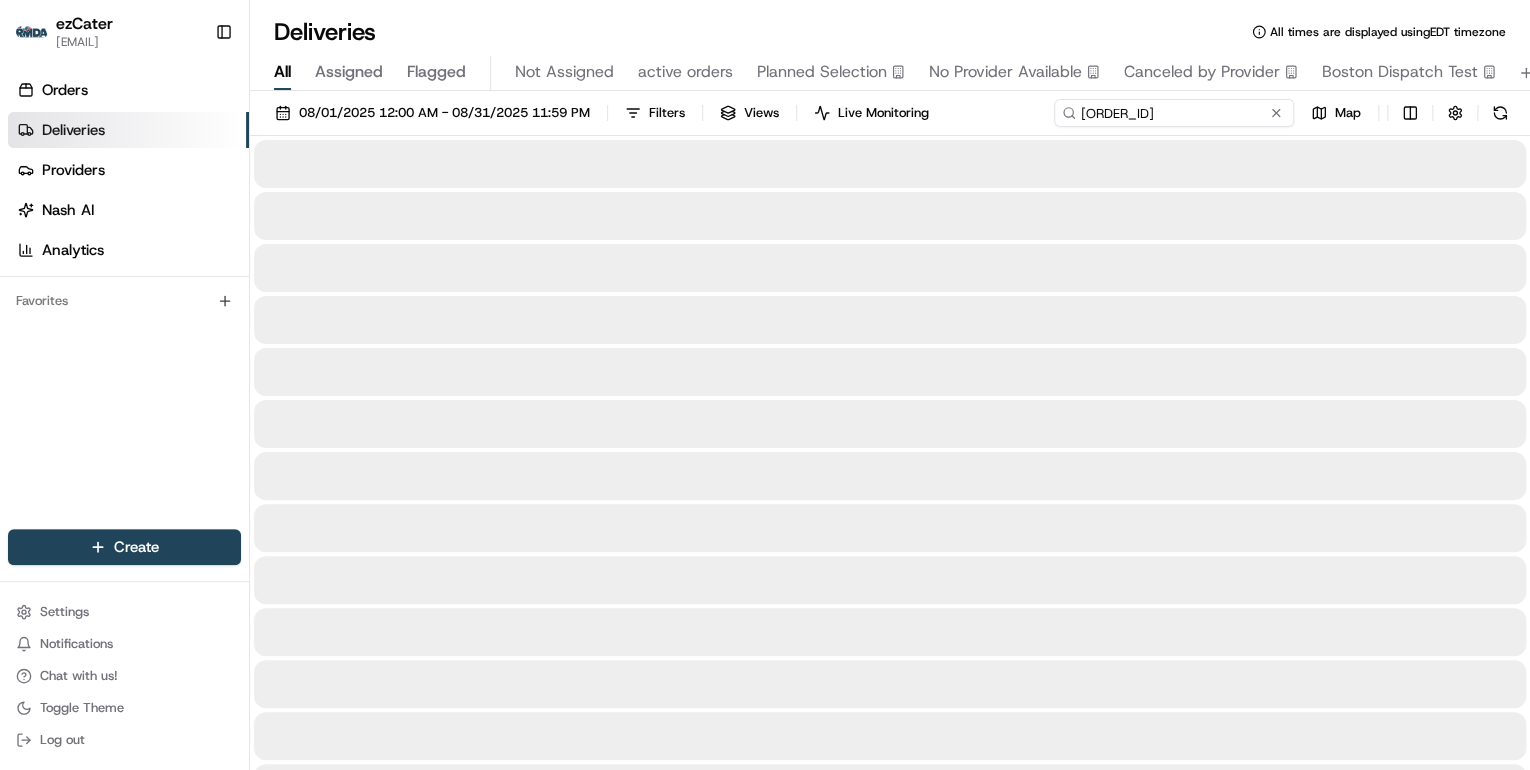 click on "903-H8Z" at bounding box center (1174, 113) 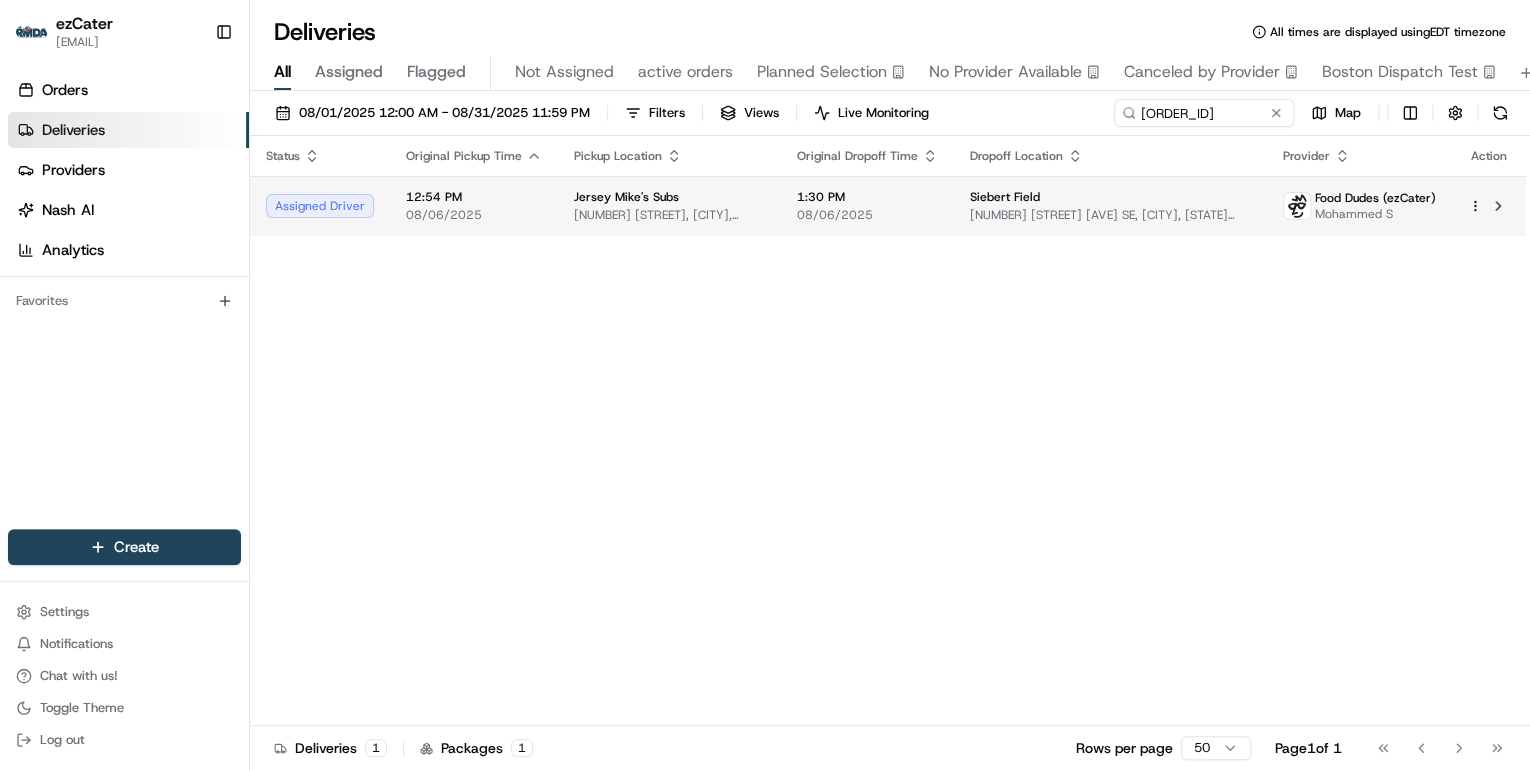 click on "Jersey Mike's Subs" at bounding box center (669, 197) 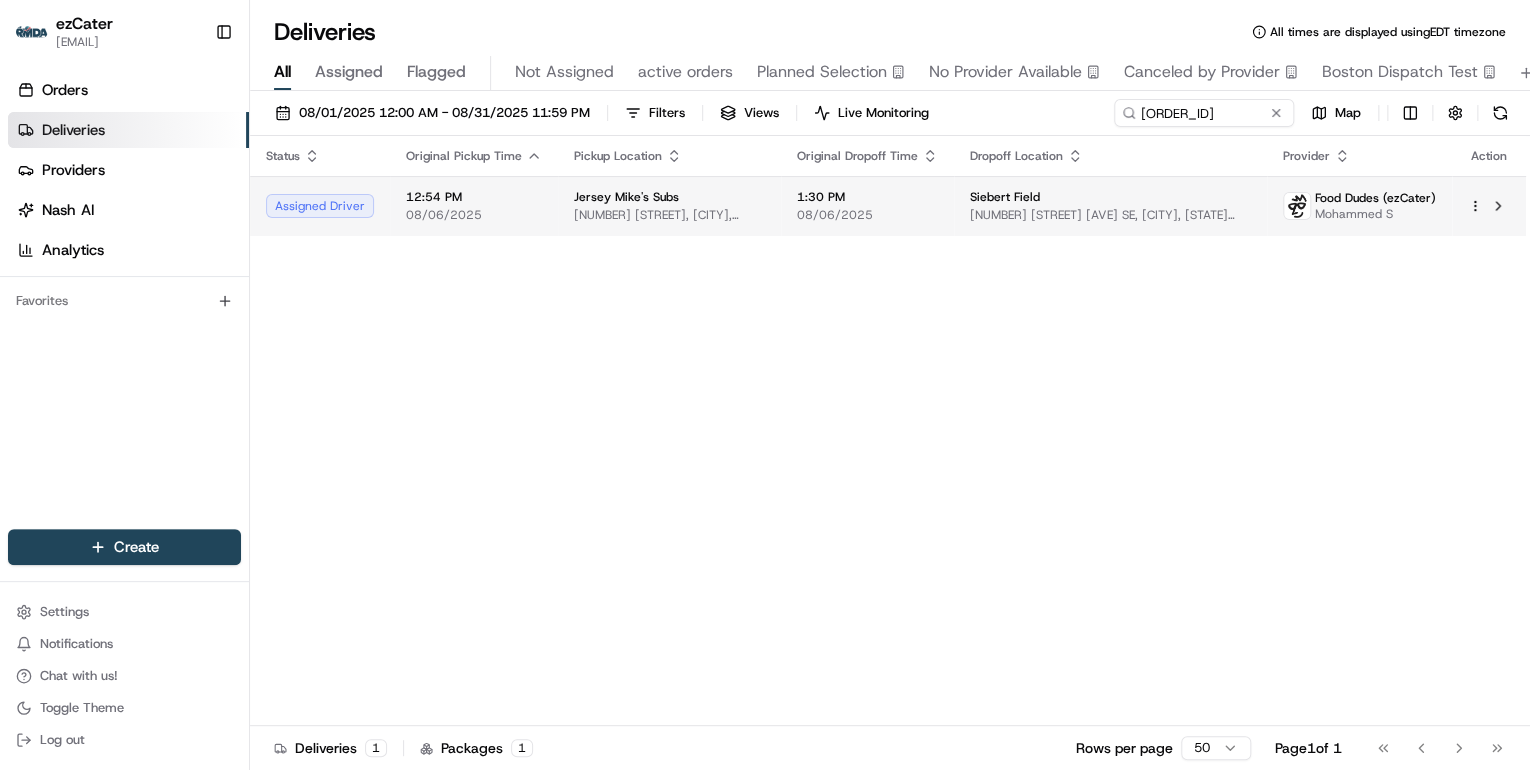 click on "Jersey Mike's Subs" at bounding box center (669, 197) 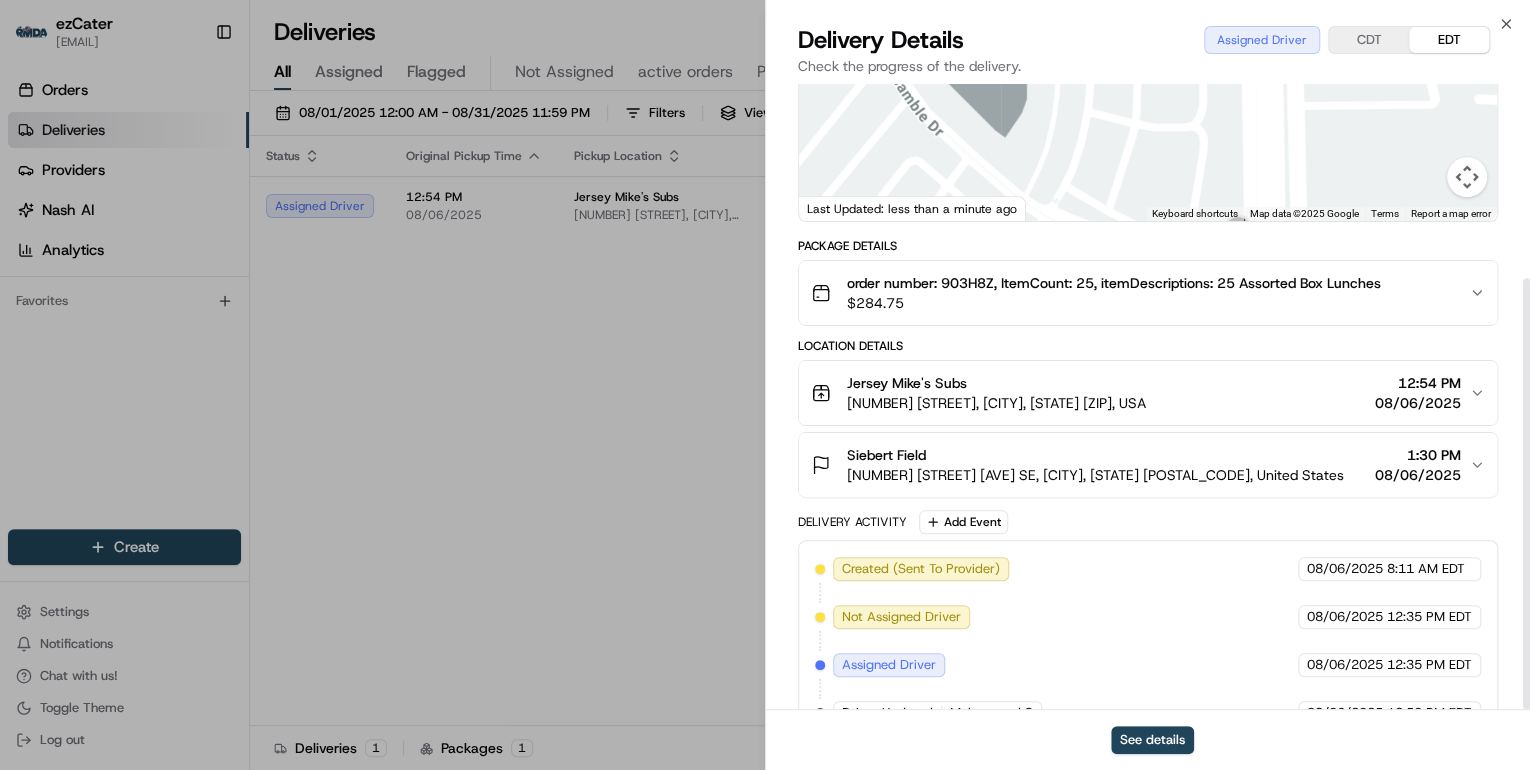 scroll, scrollTop: 282, scrollLeft: 0, axis: vertical 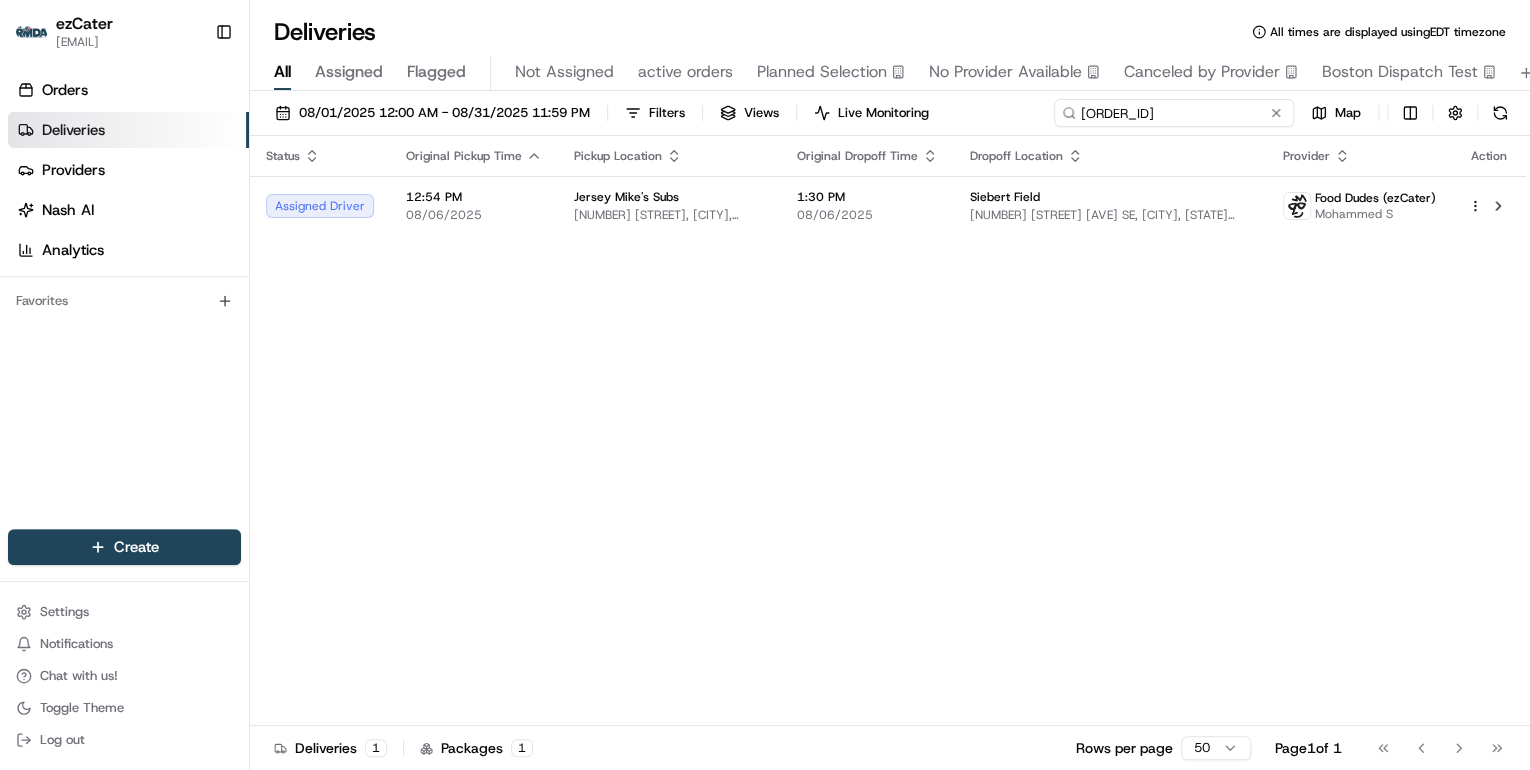 drag, startPoint x: 1204, startPoint y: 115, endPoint x: 619, endPoint y: 141, distance: 585.5775 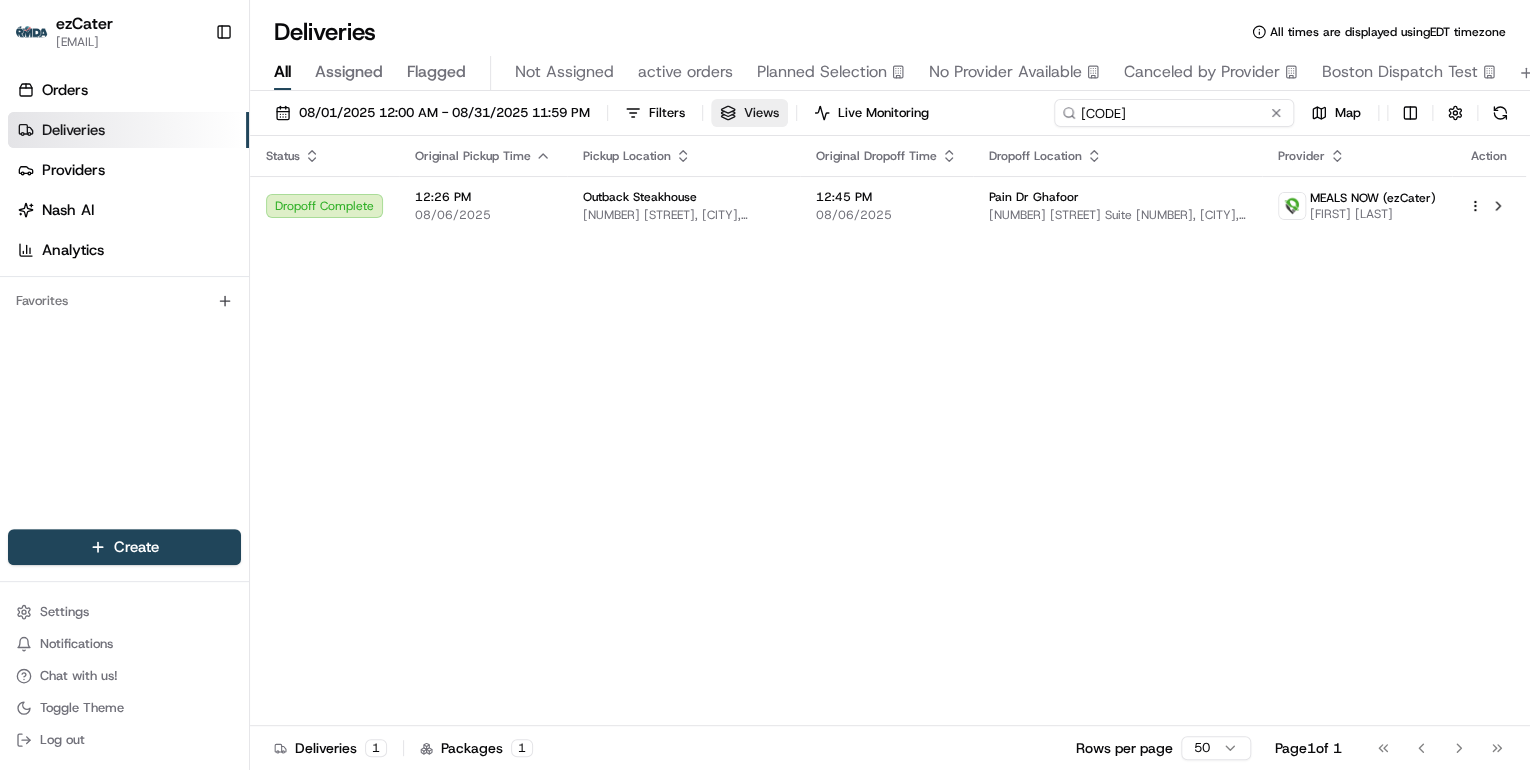 drag, startPoint x: 1138, startPoint y: 108, endPoint x: 726, endPoint y: 110, distance: 412.00485 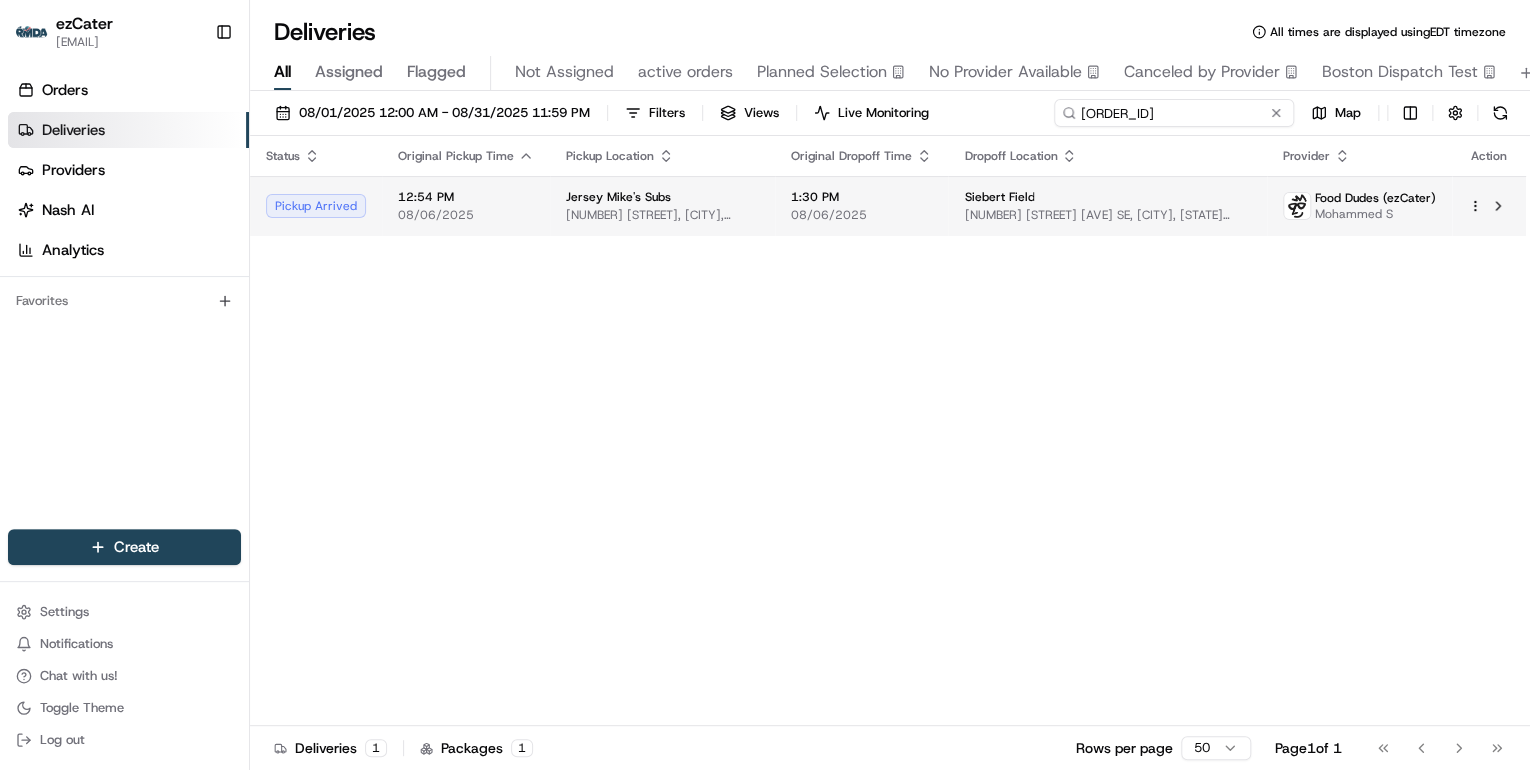 type on "903-H8Z" 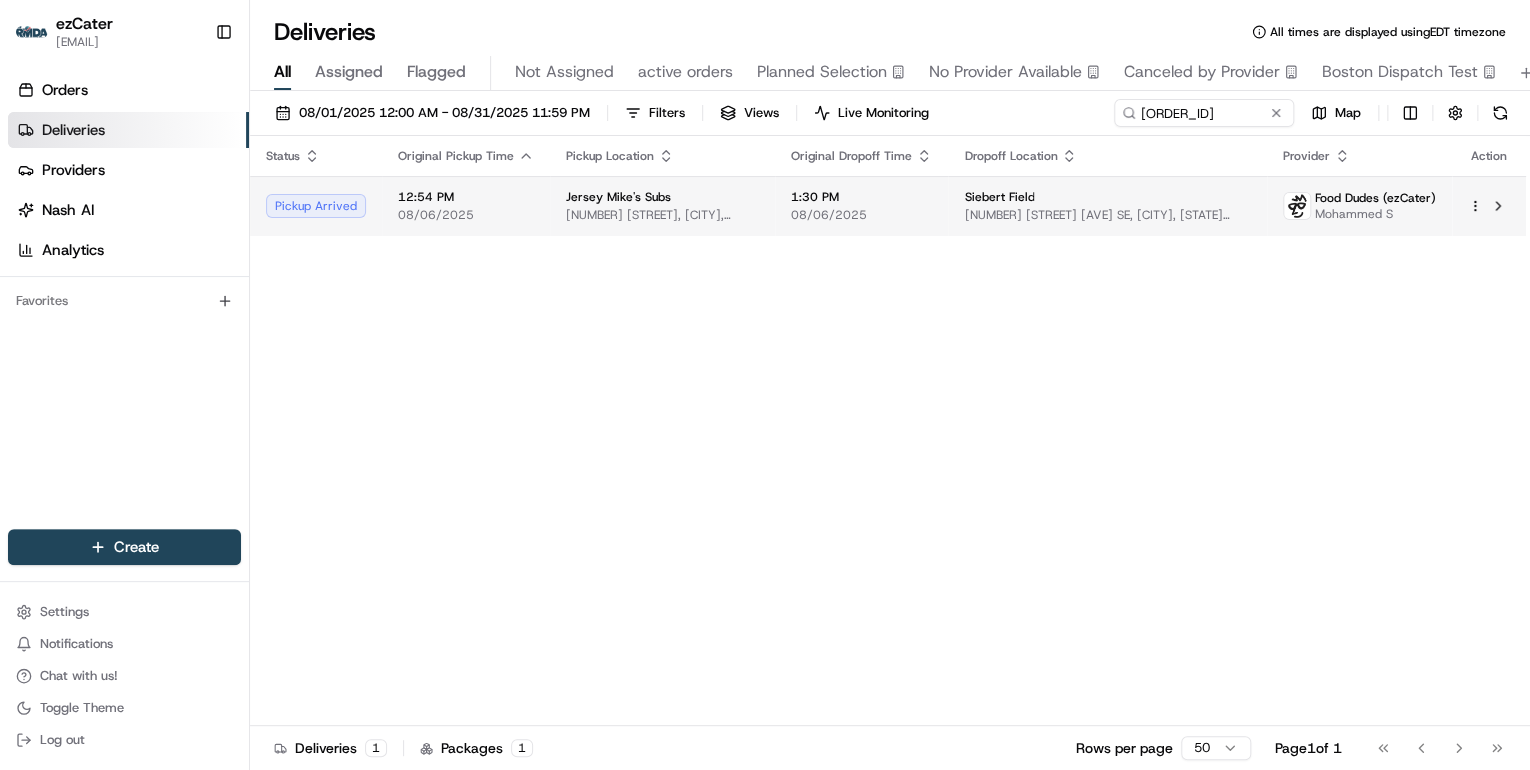 click on "1650 Park Pl Blvd Ste. 106, St Louis Park, MN 55416, USA" at bounding box center (662, 215) 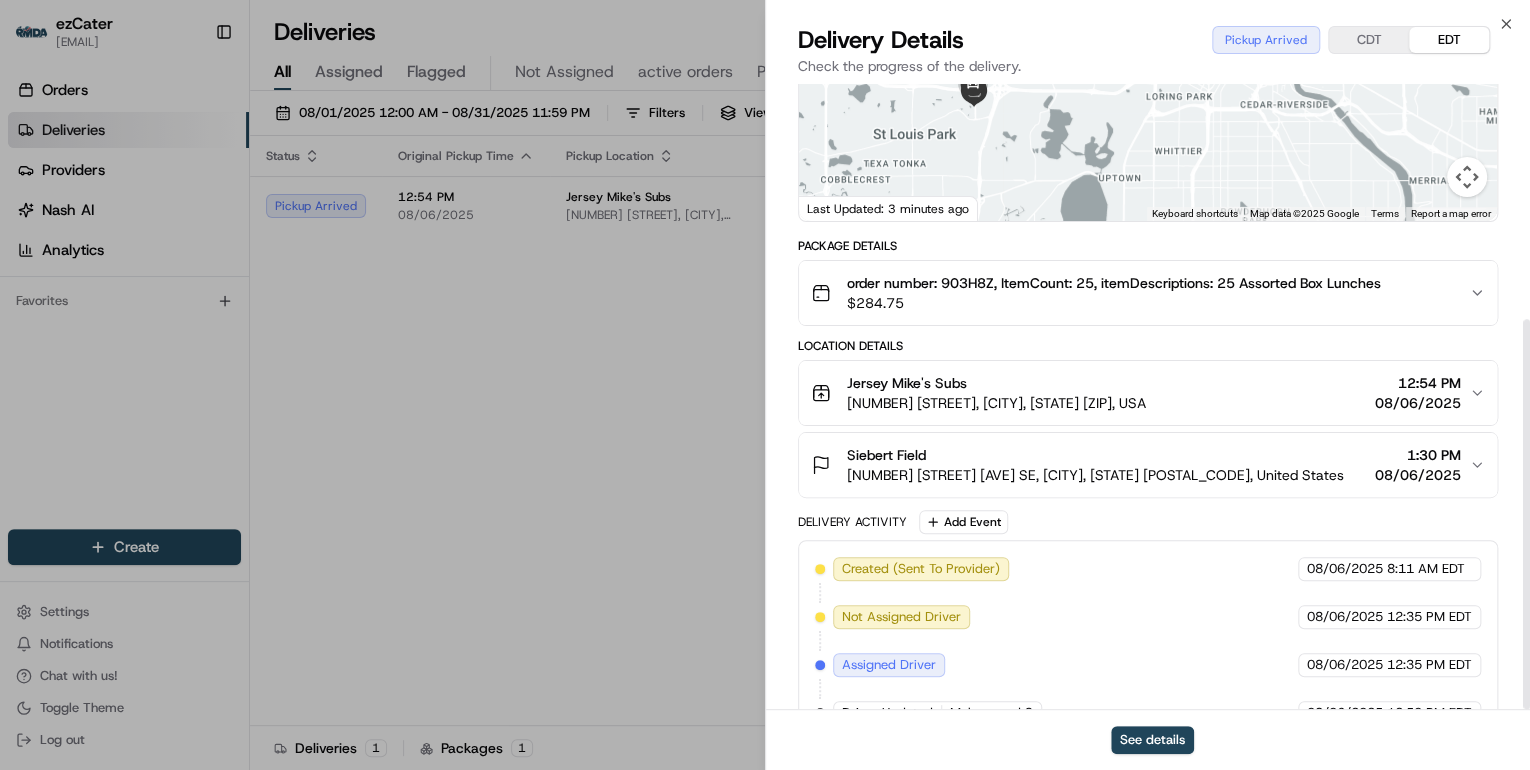 scroll, scrollTop: 377, scrollLeft: 0, axis: vertical 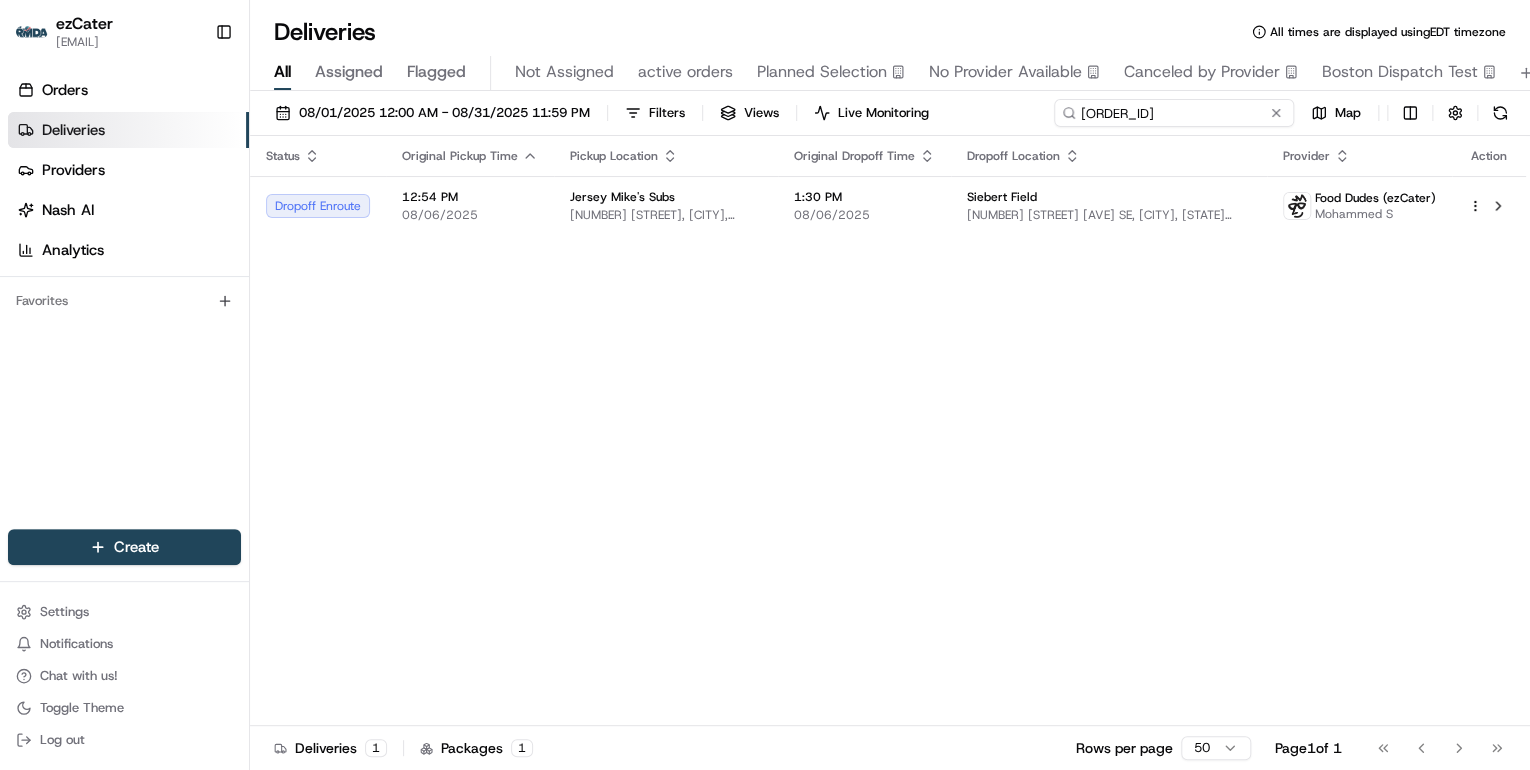 click on "08/01/2025 12:00 AM - 08/31/2025 11:59 PM Filters Views Live Monitoring 903-H8Z Map" at bounding box center (890, 117) 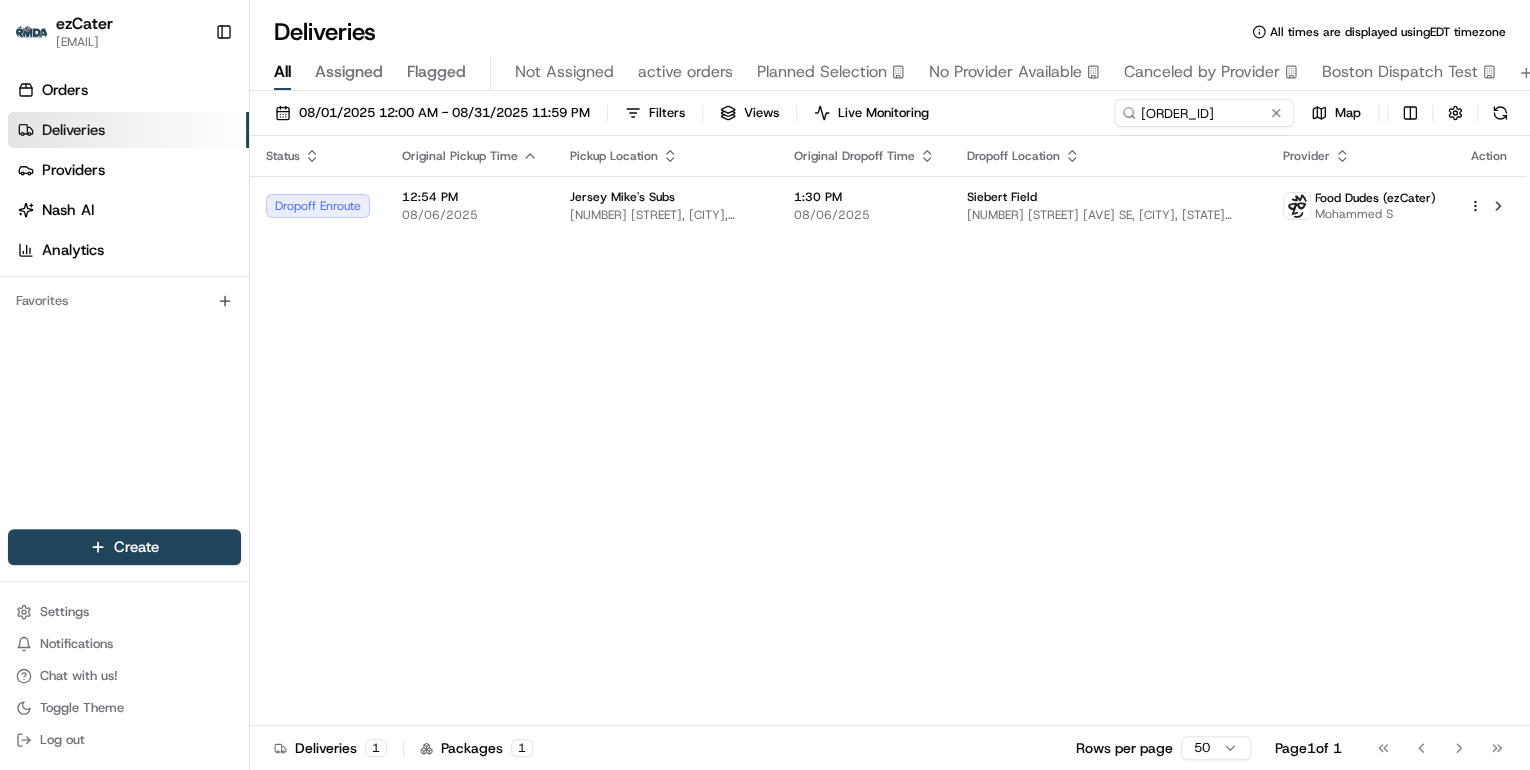 click at bounding box center (1276, 113) 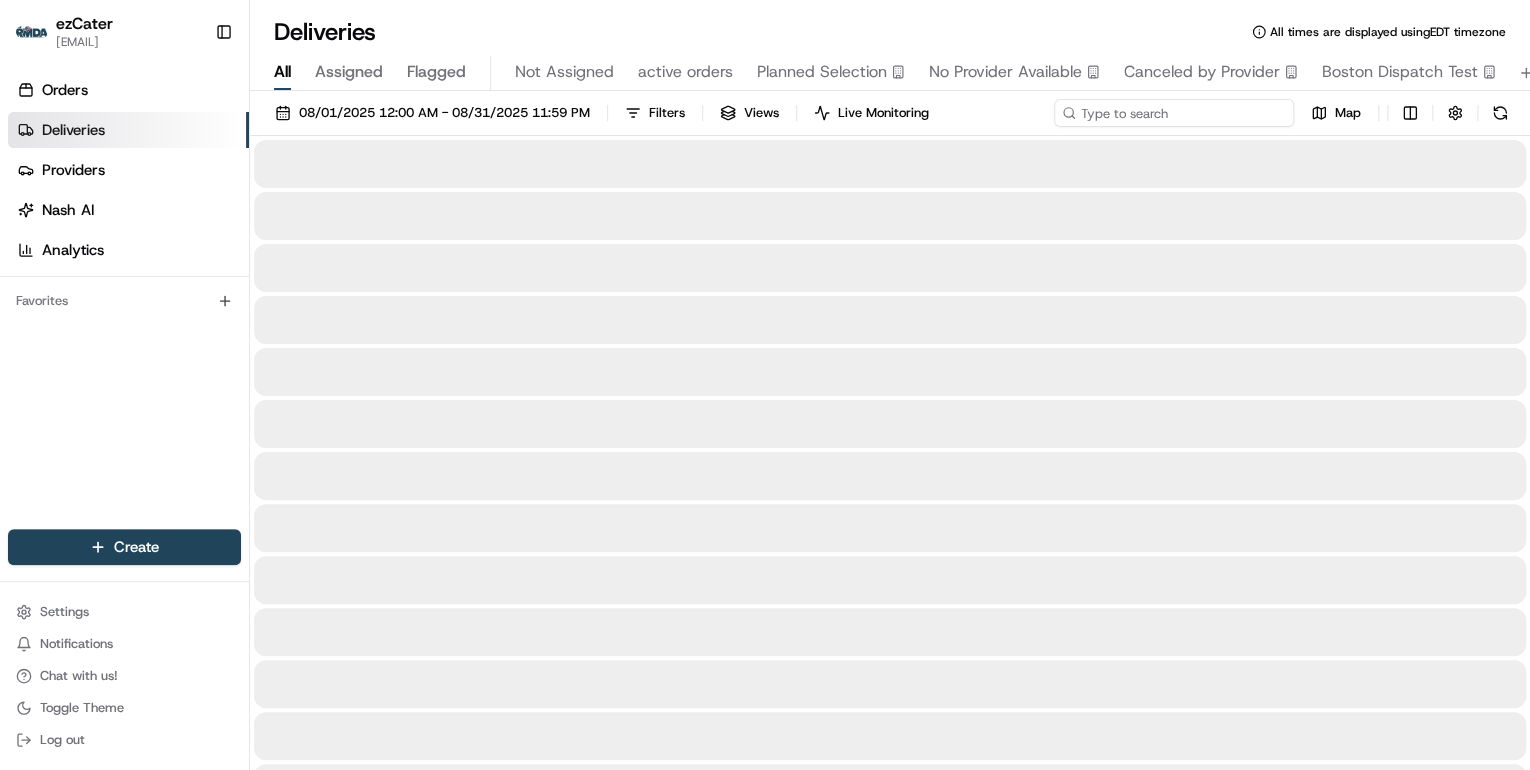click at bounding box center [1174, 113] 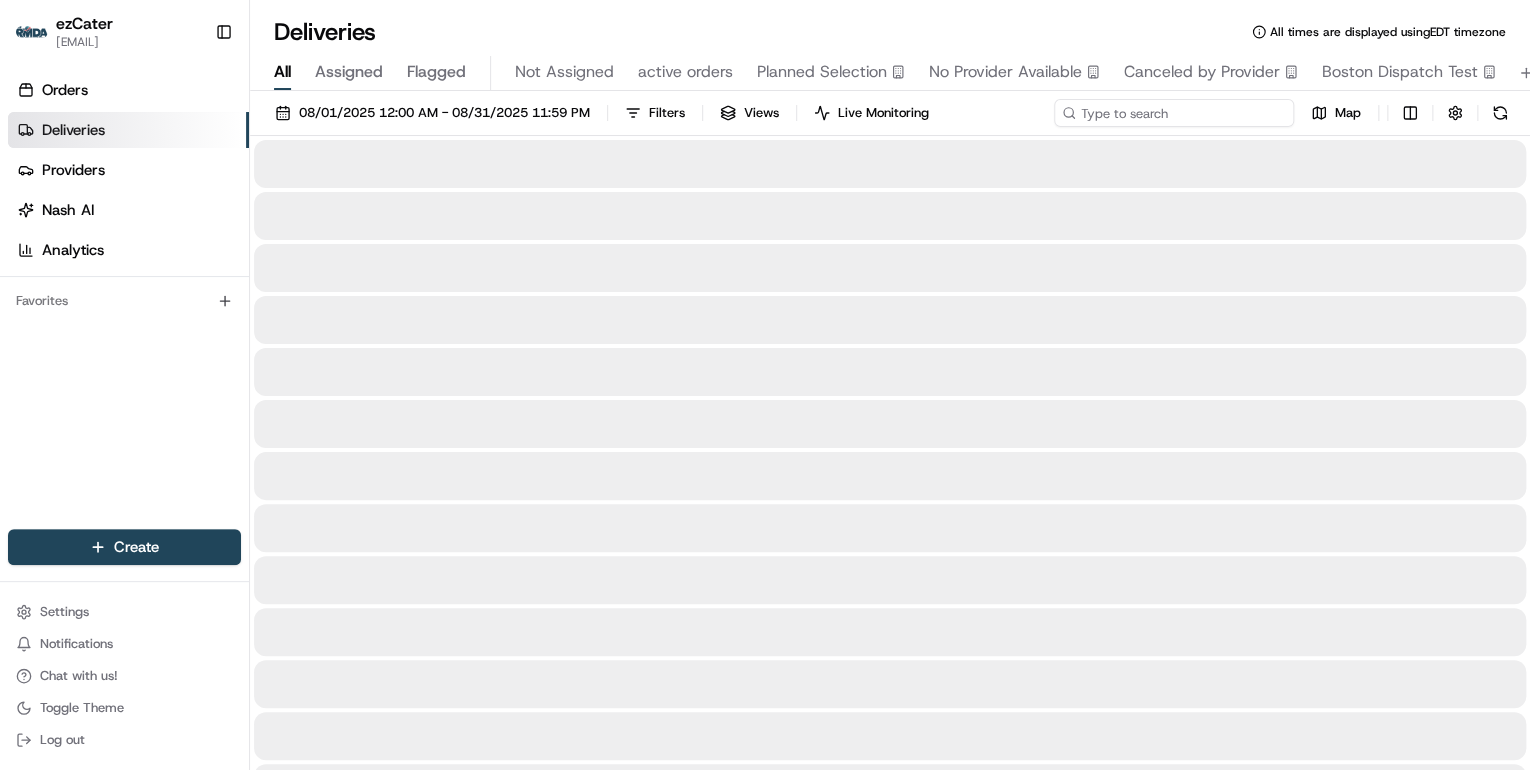 paste on "W4YJCU" 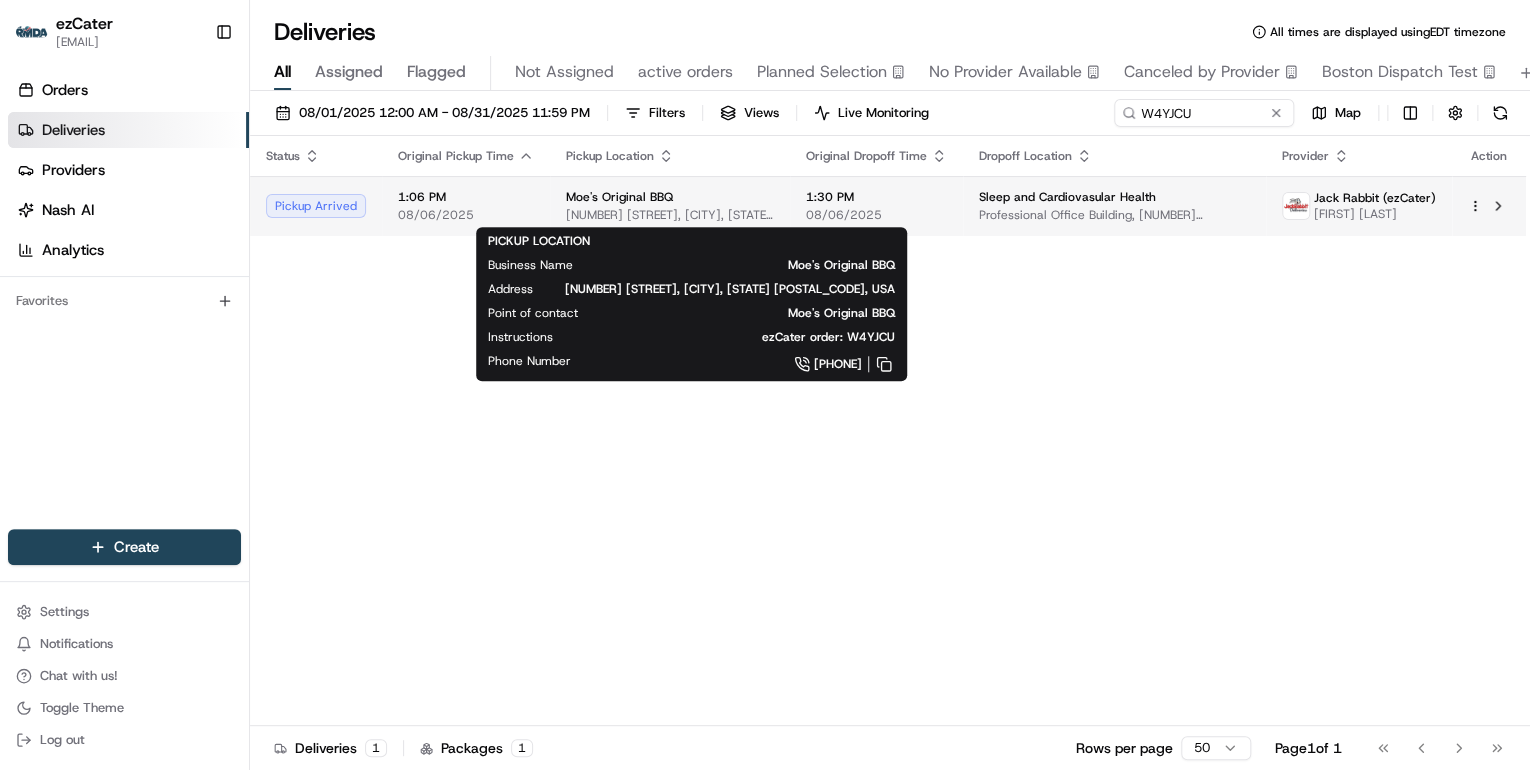 click on "6423 Bayfront Park Dr, Daphne, AL 36526, USA" at bounding box center (670, 215) 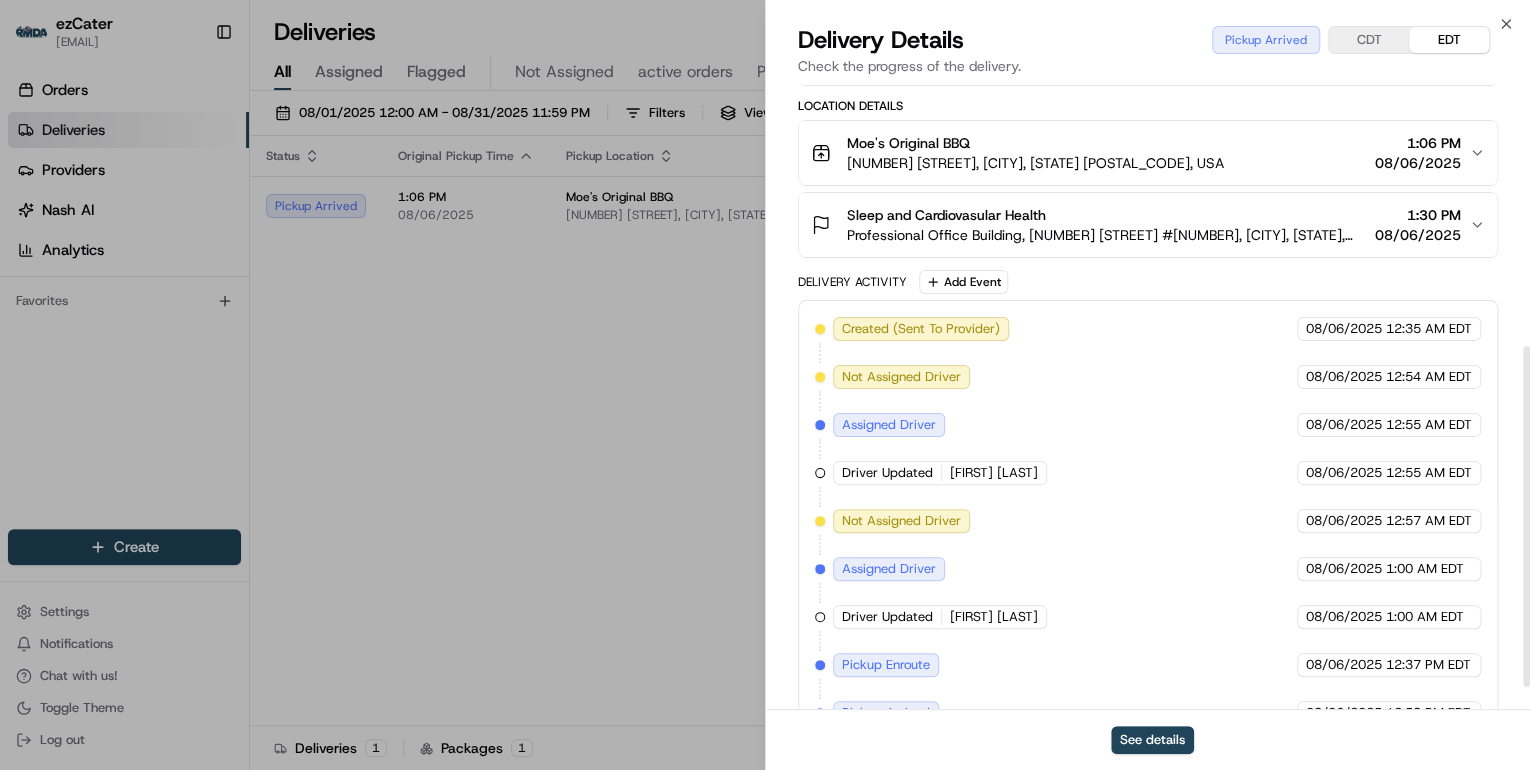 scroll, scrollTop: 520, scrollLeft: 0, axis: vertical 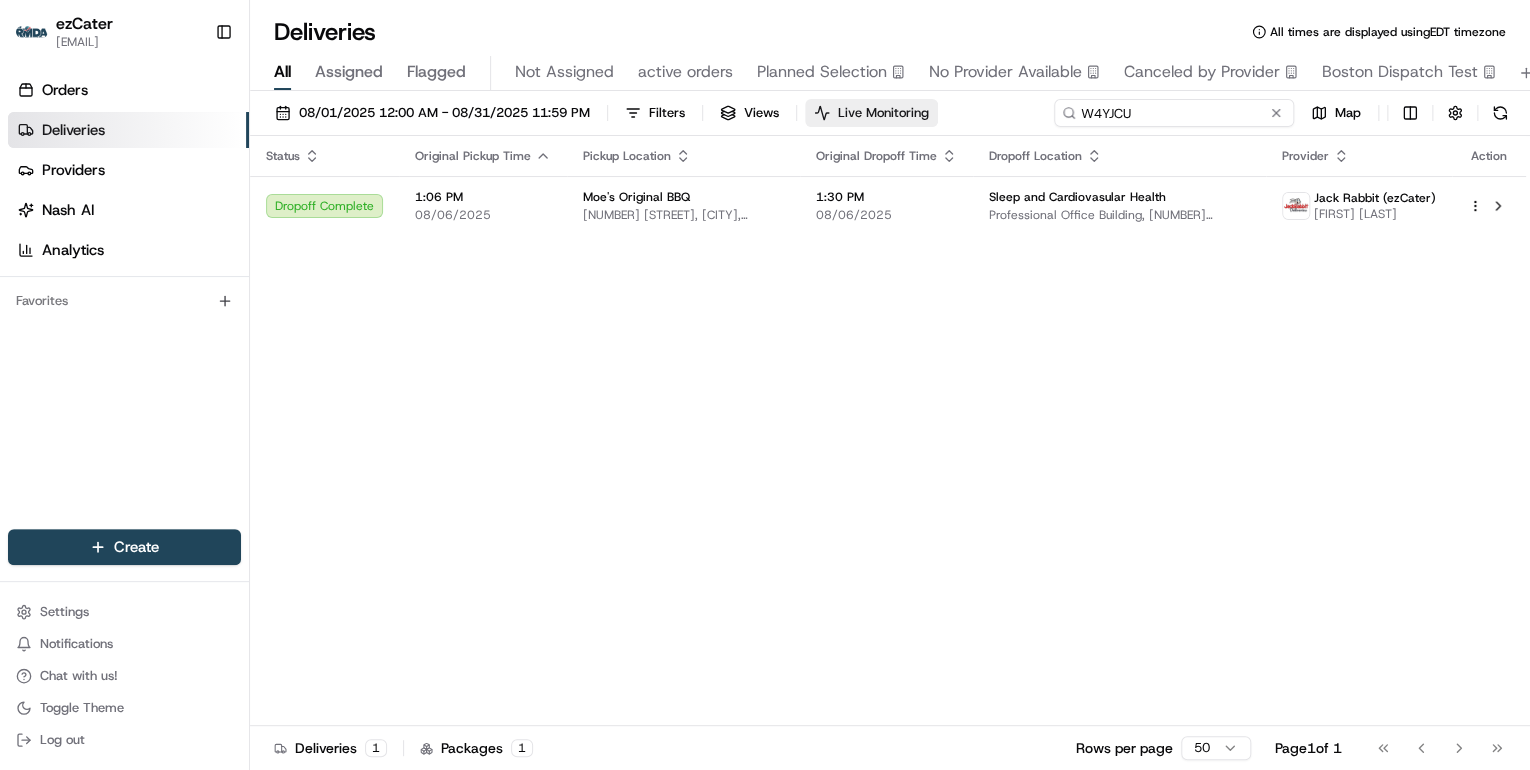drag, startPoint x: 1199, startPoint y: 119, endPoint x: 915, endPoint y: 98, distance: 284.77536 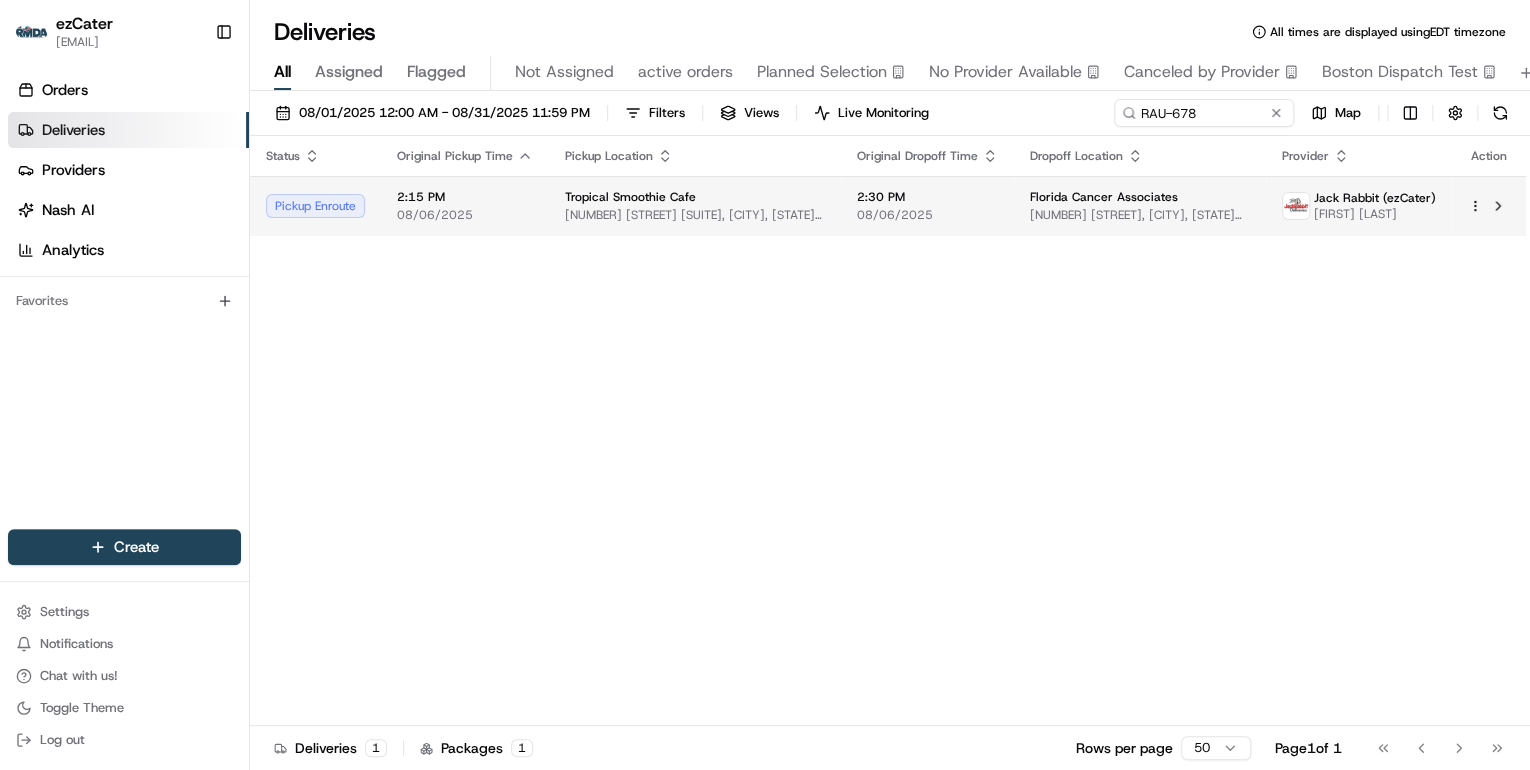 click on "Tropical Smoothie Cafe" at bounding box center (695, 197) 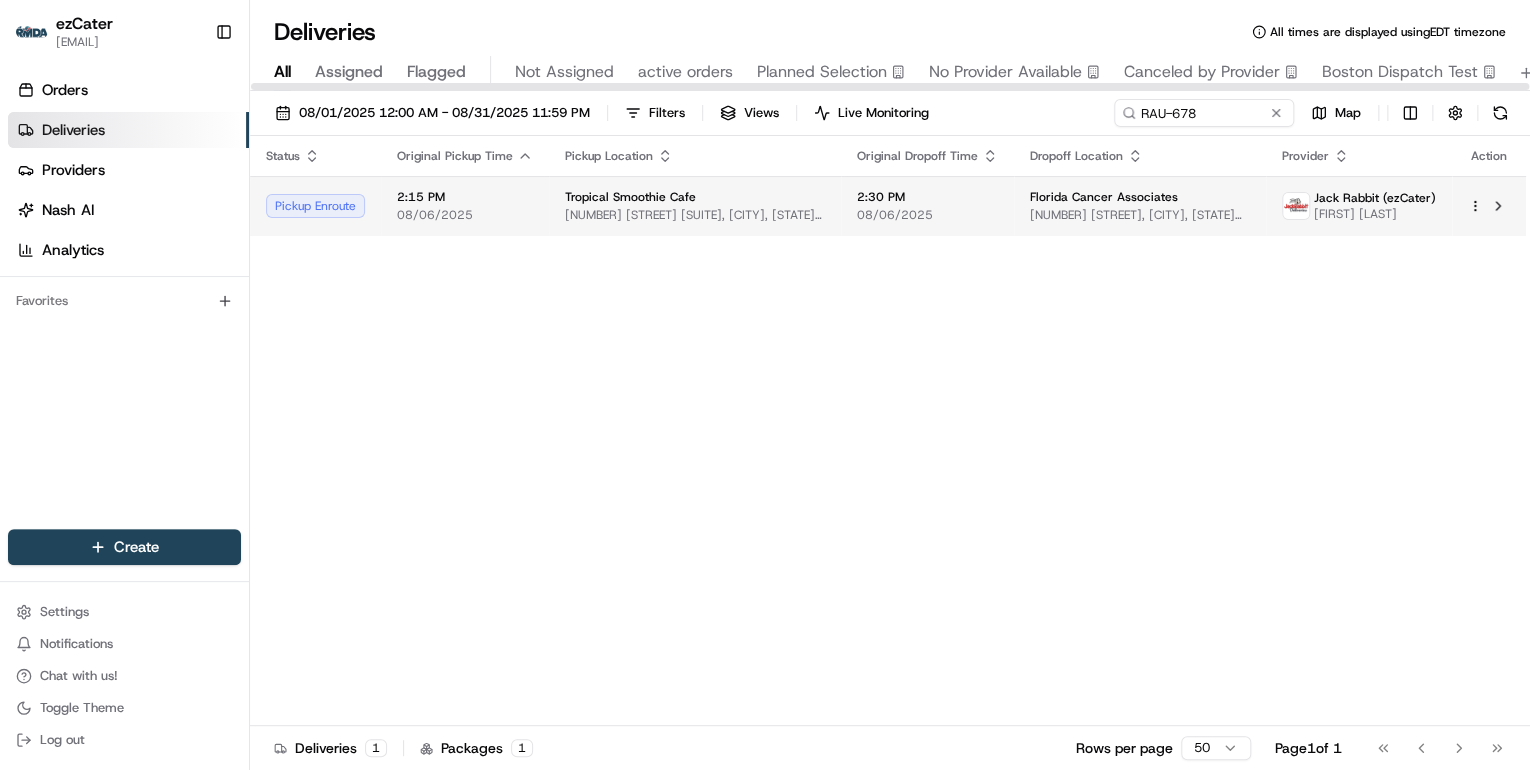 click on "1989 SE Federal Hwy #102, Stuart, FL 34994, USA" at bounding box center [695, 215] 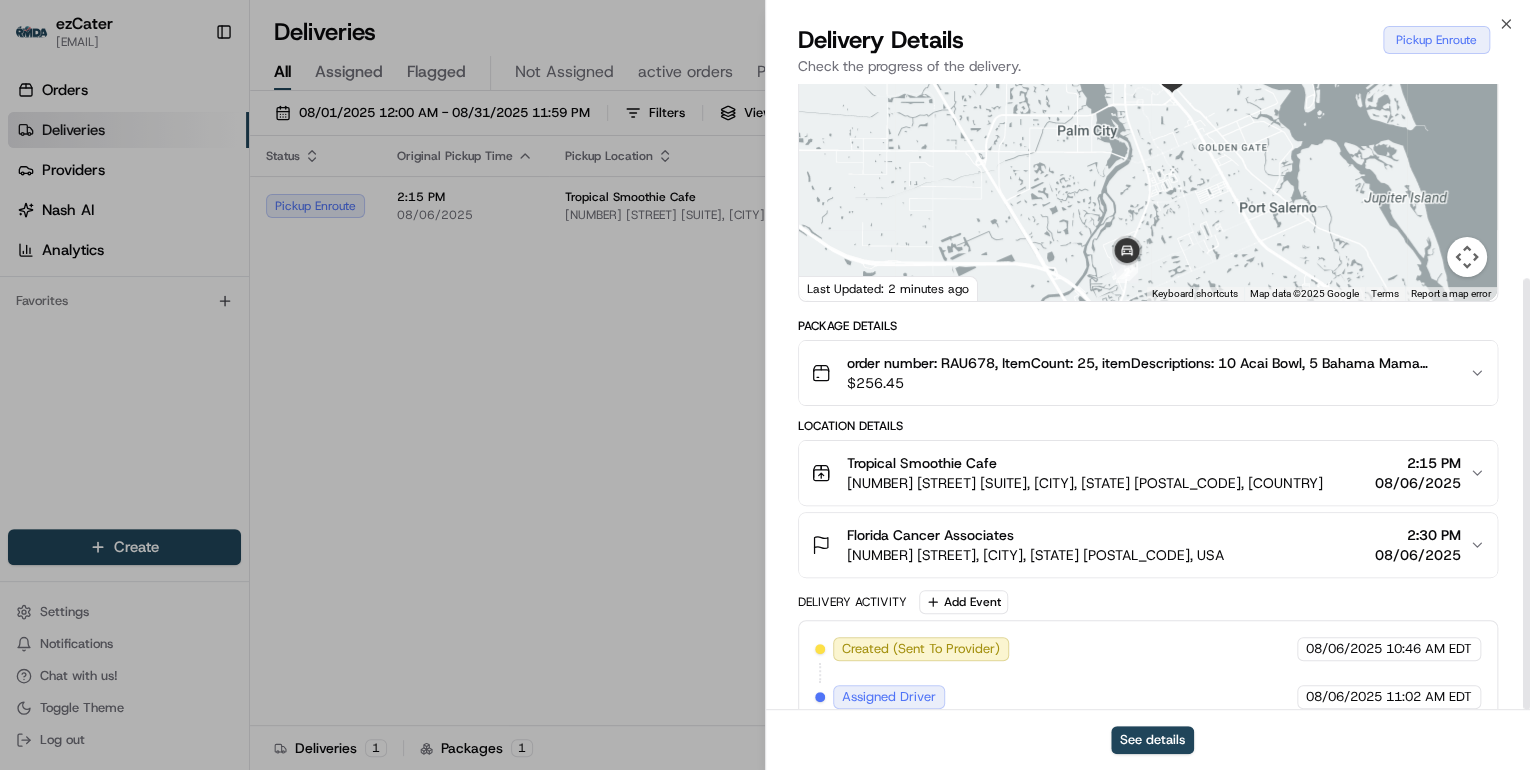 scroll, scrollTop: 282, scrollLeft: 0, axis: vertical 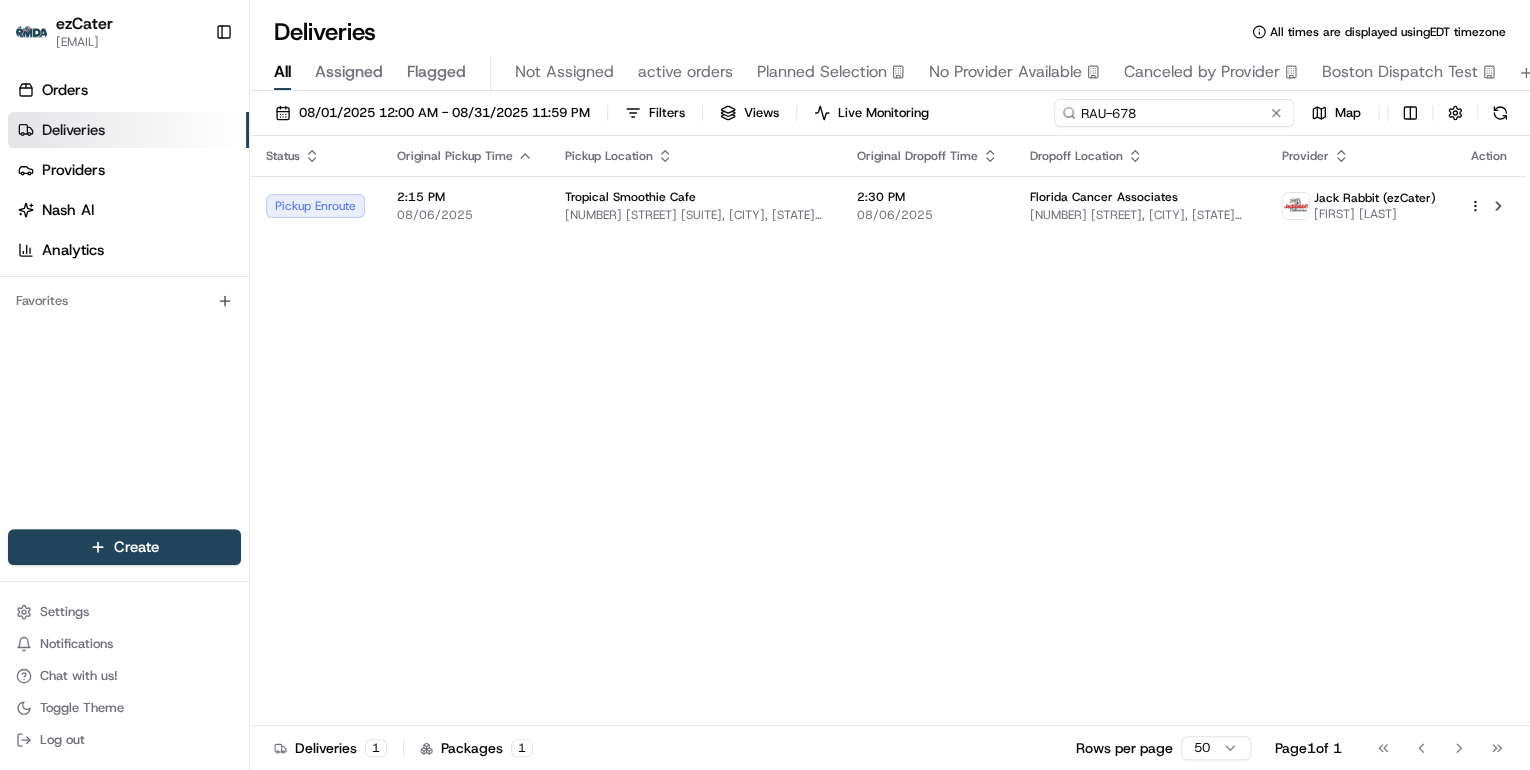 drag, startPoint x: 1087, startPoint y: 120, endPoint x: 785, endPoint y: 156, distance: 304.13812 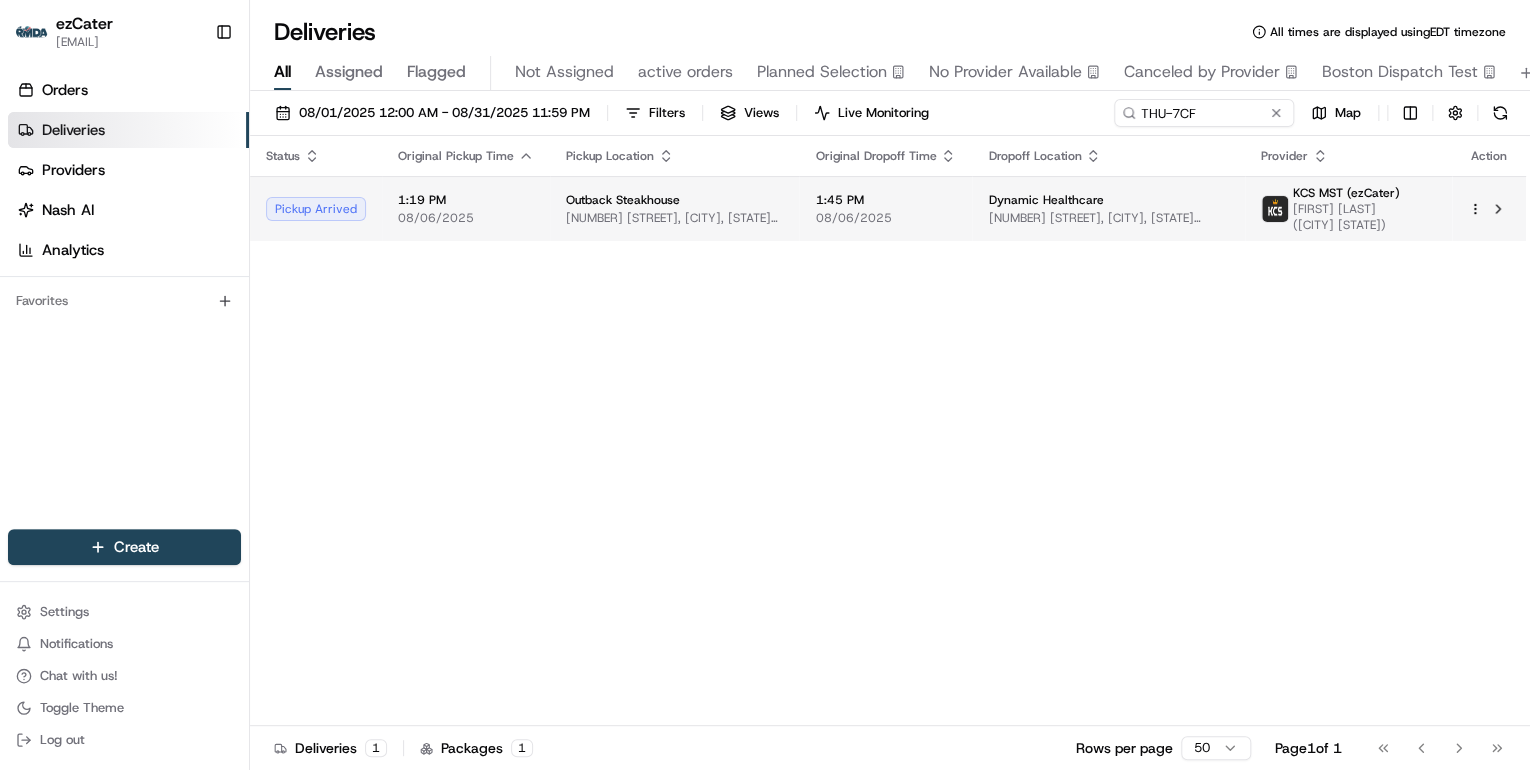 click on "7065 Commerce Center Dr, Colorado Springs, CO 80919, USA" at bounding box center (674, 218) 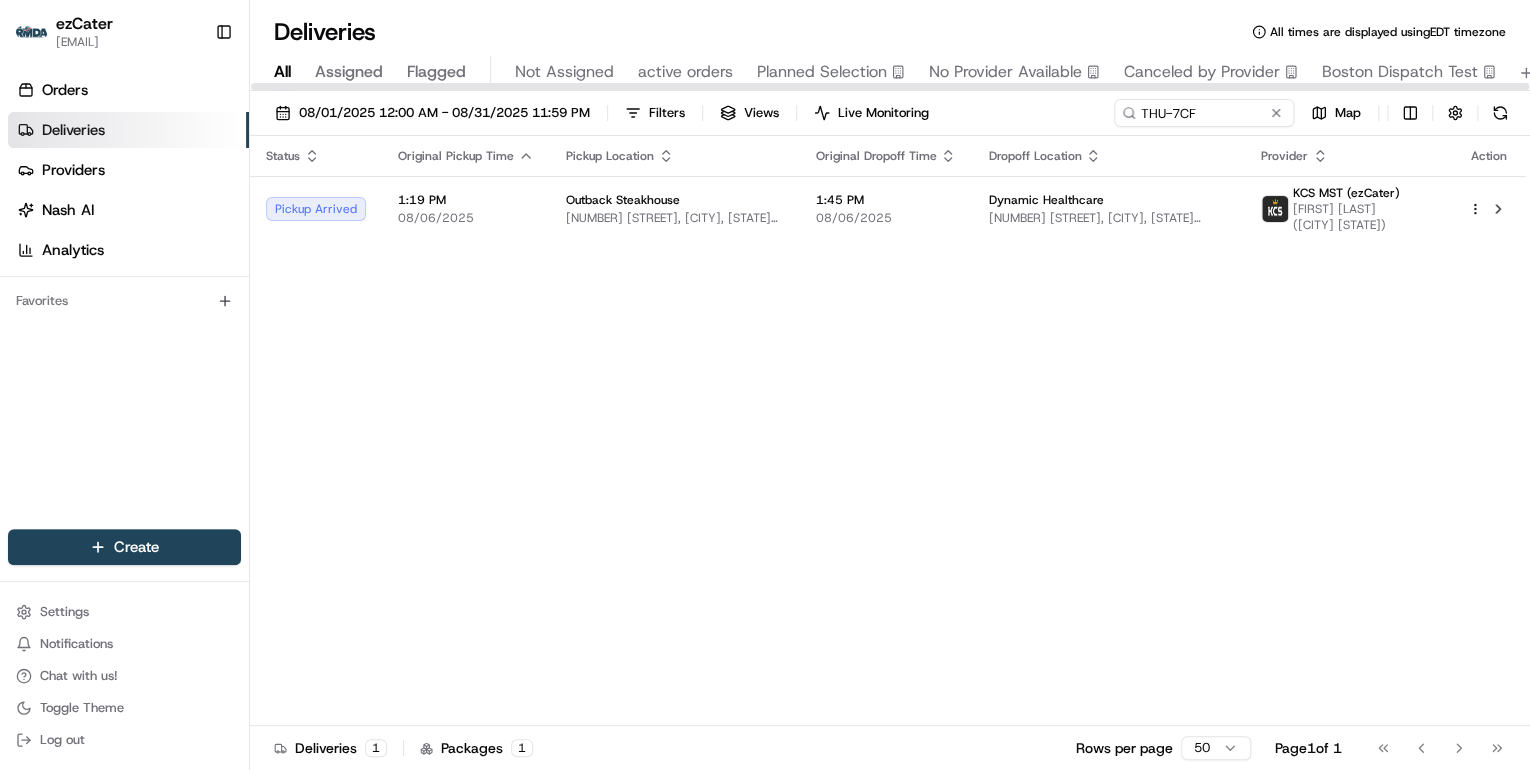 click on "Status Original Pickup Time Pickup Location Original Dropoff Time Dropoff Location Provider Action Pickup Arrived 1:19 PM 08/06/2025 Outback Steakhouse 7065 Commerce Center Dr, Colorado Springs, CO 80919, USA 1:45 PM 08/06/2025 Dynamic Healthcare 2855 Dublin Blvd, Colorado Springs, CO 80918, USA KCS MST (ezCater) Jason  Vaughn (Colorado Springs CO)" at bounding box center (888, 431) 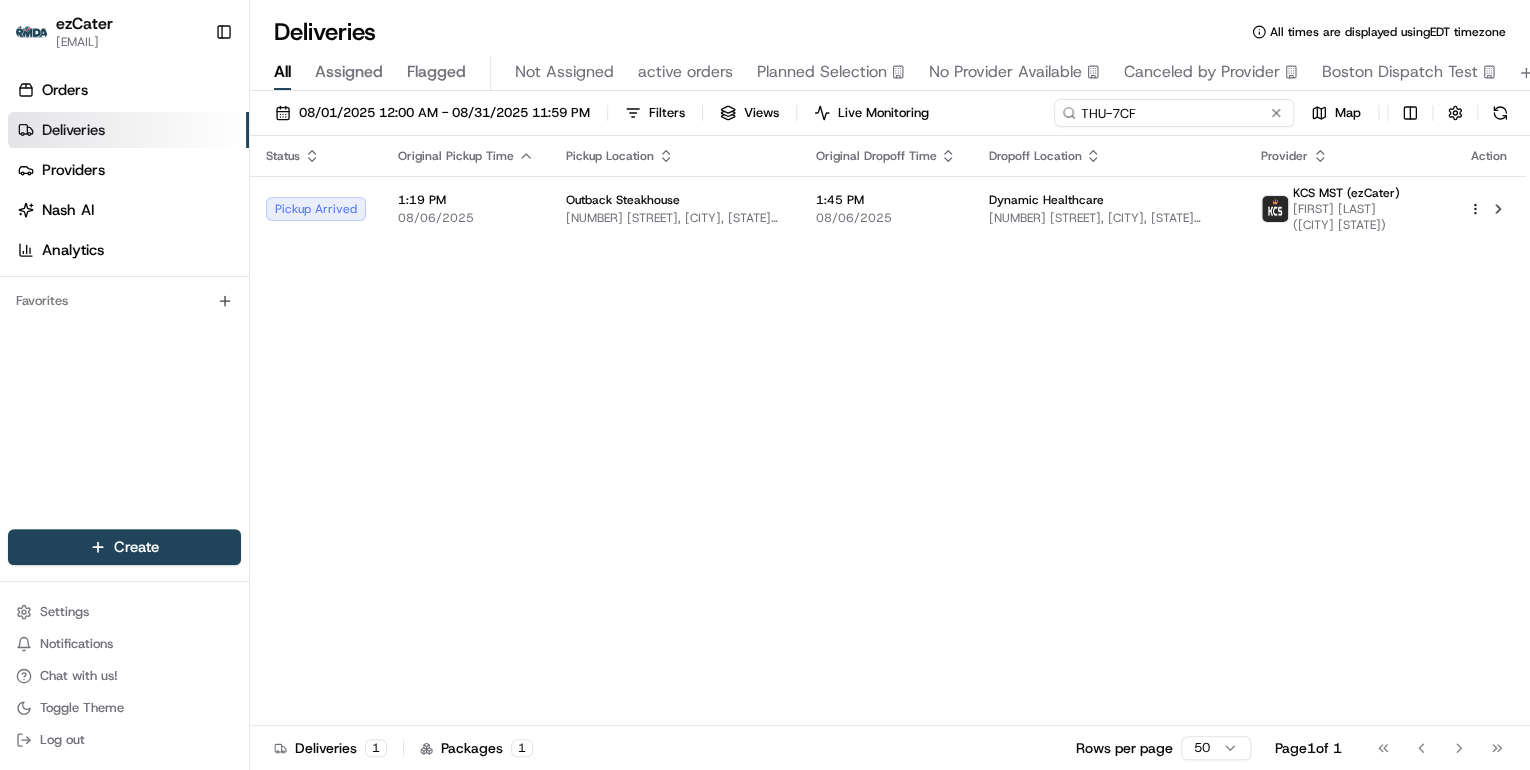 drag, startPoint x: 1194, startPoint y: 117, endPoint x: 791, endPoint y: 126, distance: 403.1005 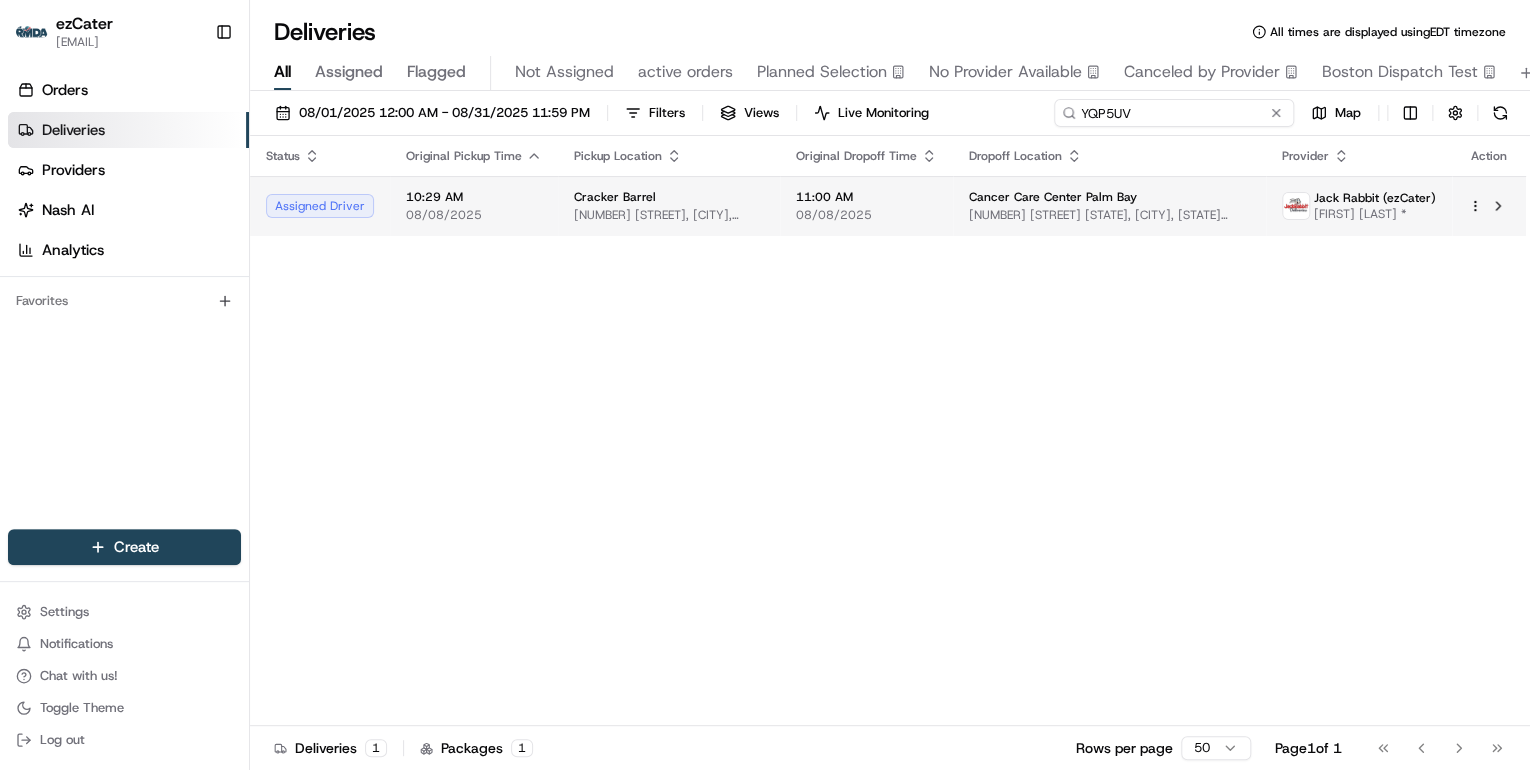 type on "YQP5UV" 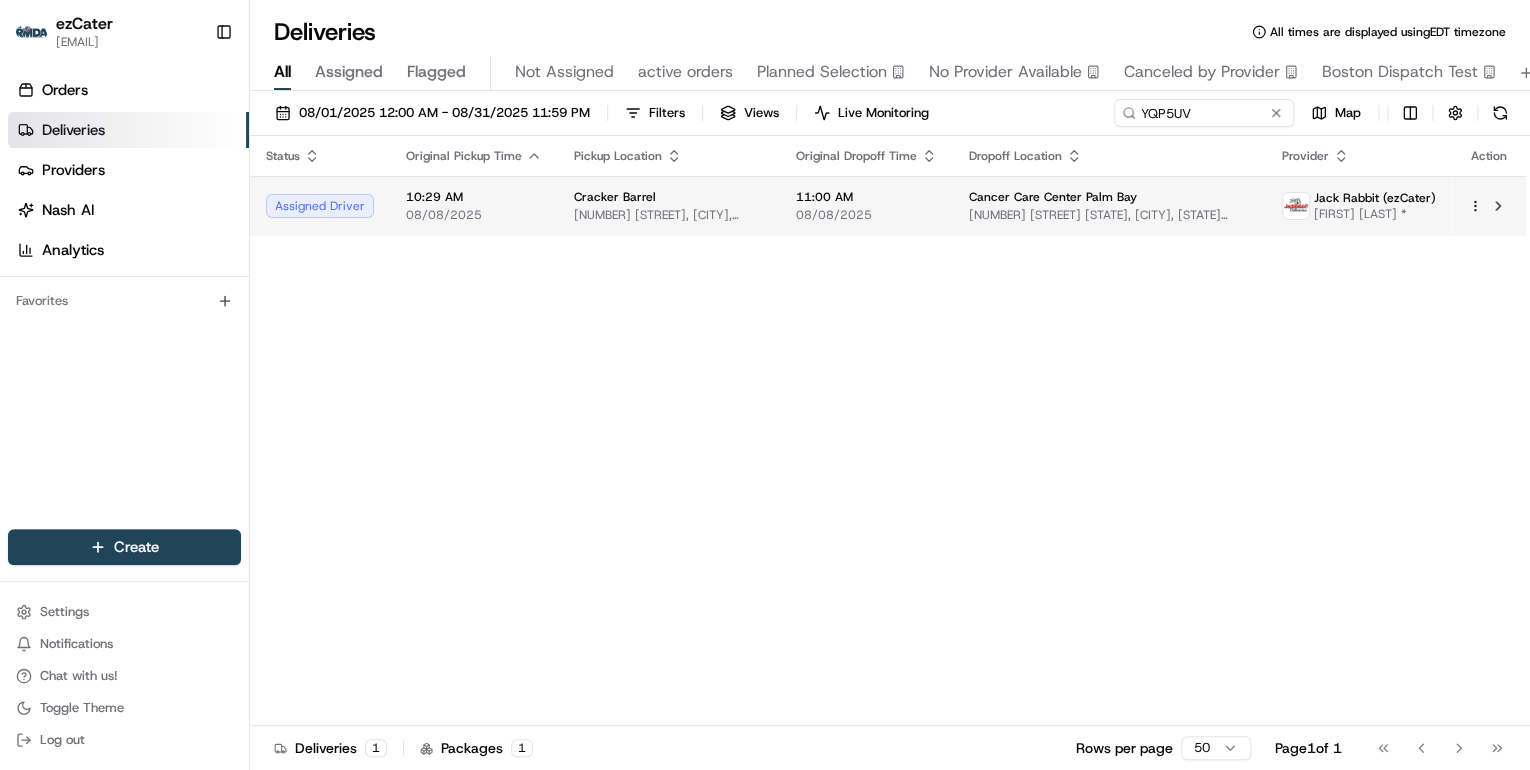 click on "Cracker Barrel 1175 Palm Bay Rd NE, Melbourne, FL 32904, USA" at bounding box center (669, 206) 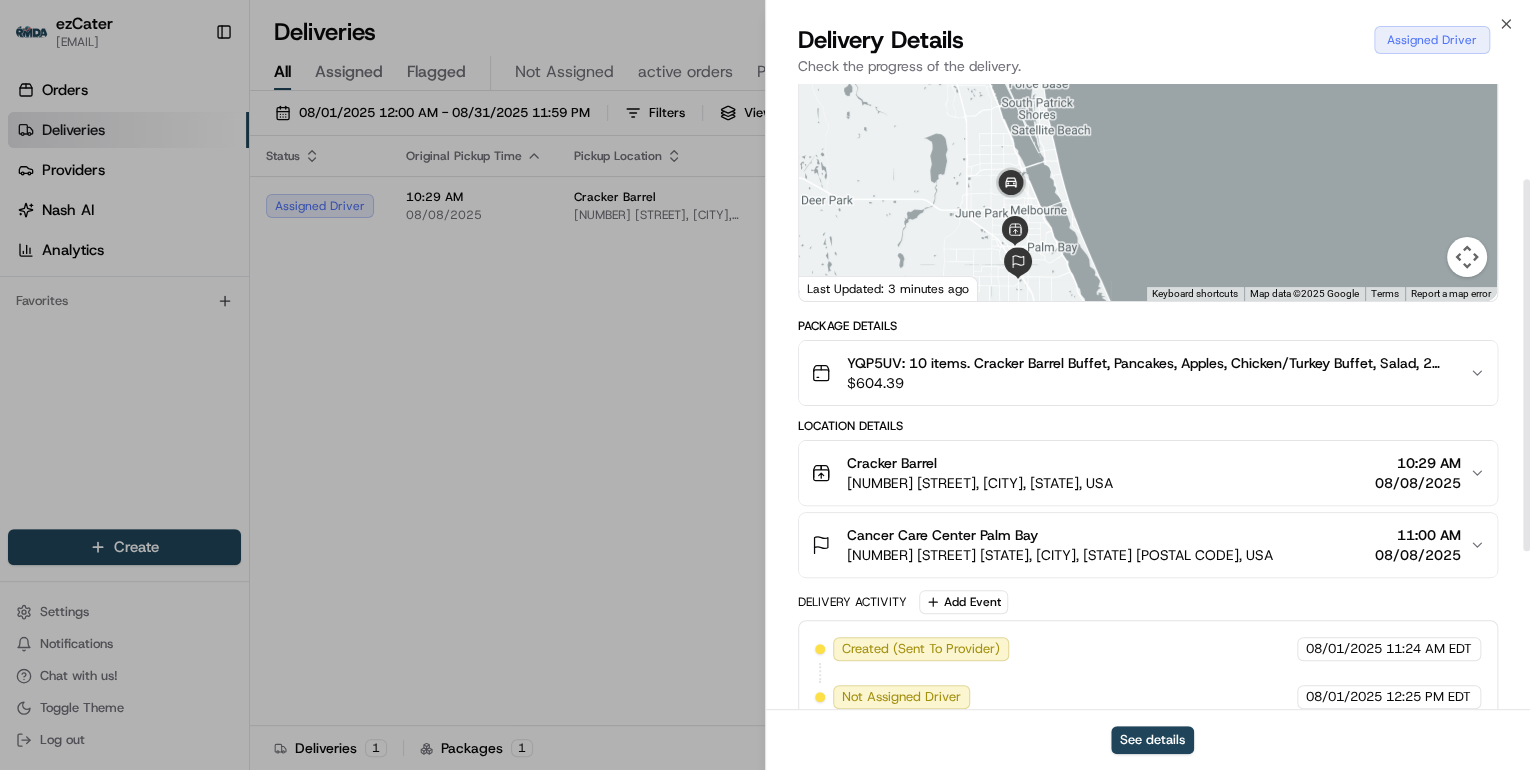 scroll, scrollTop: 240, scrollLeft: 0, axis: vertical 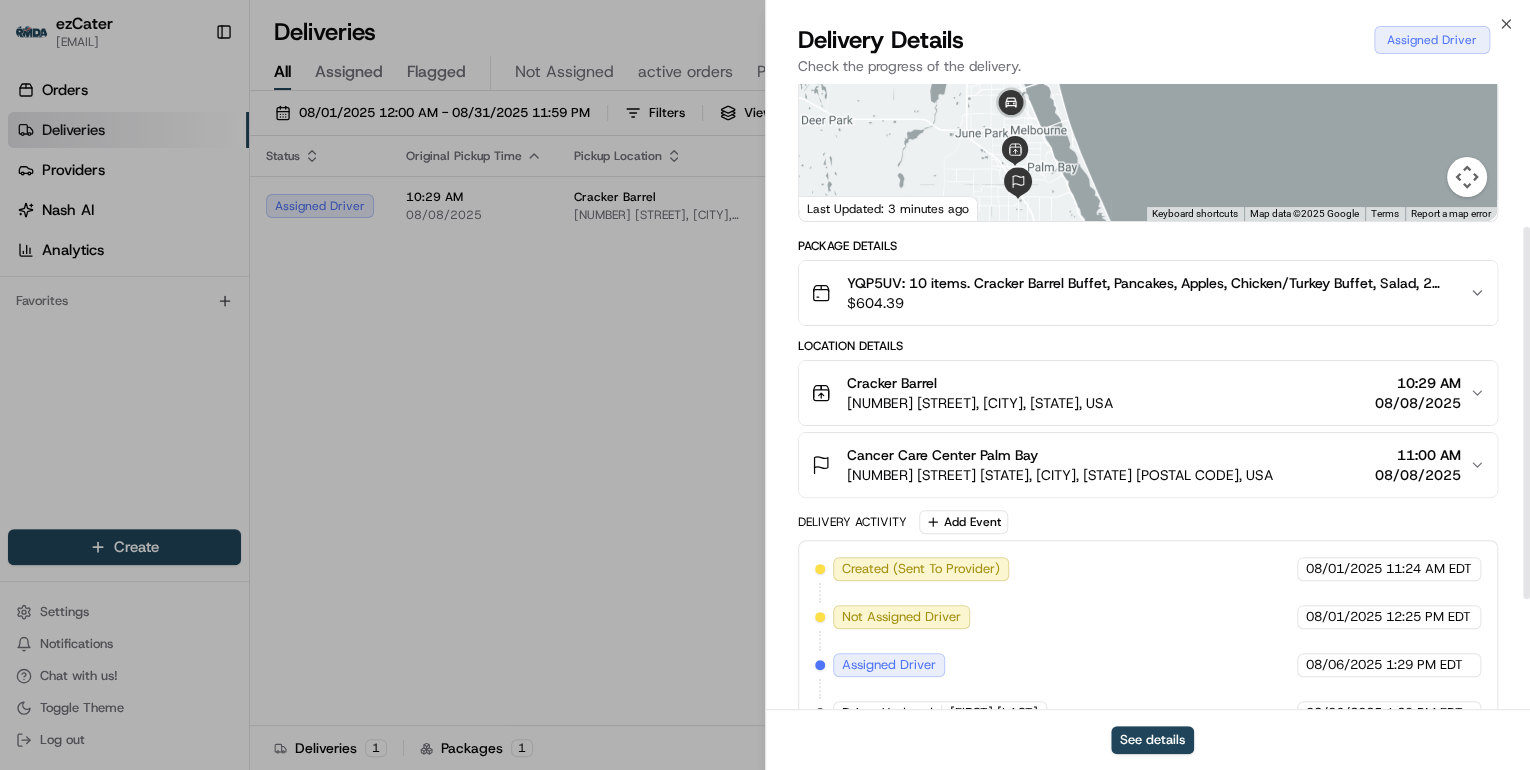 click on "Cancer Care Center Palm Bay" at bounding box center (942, 455) 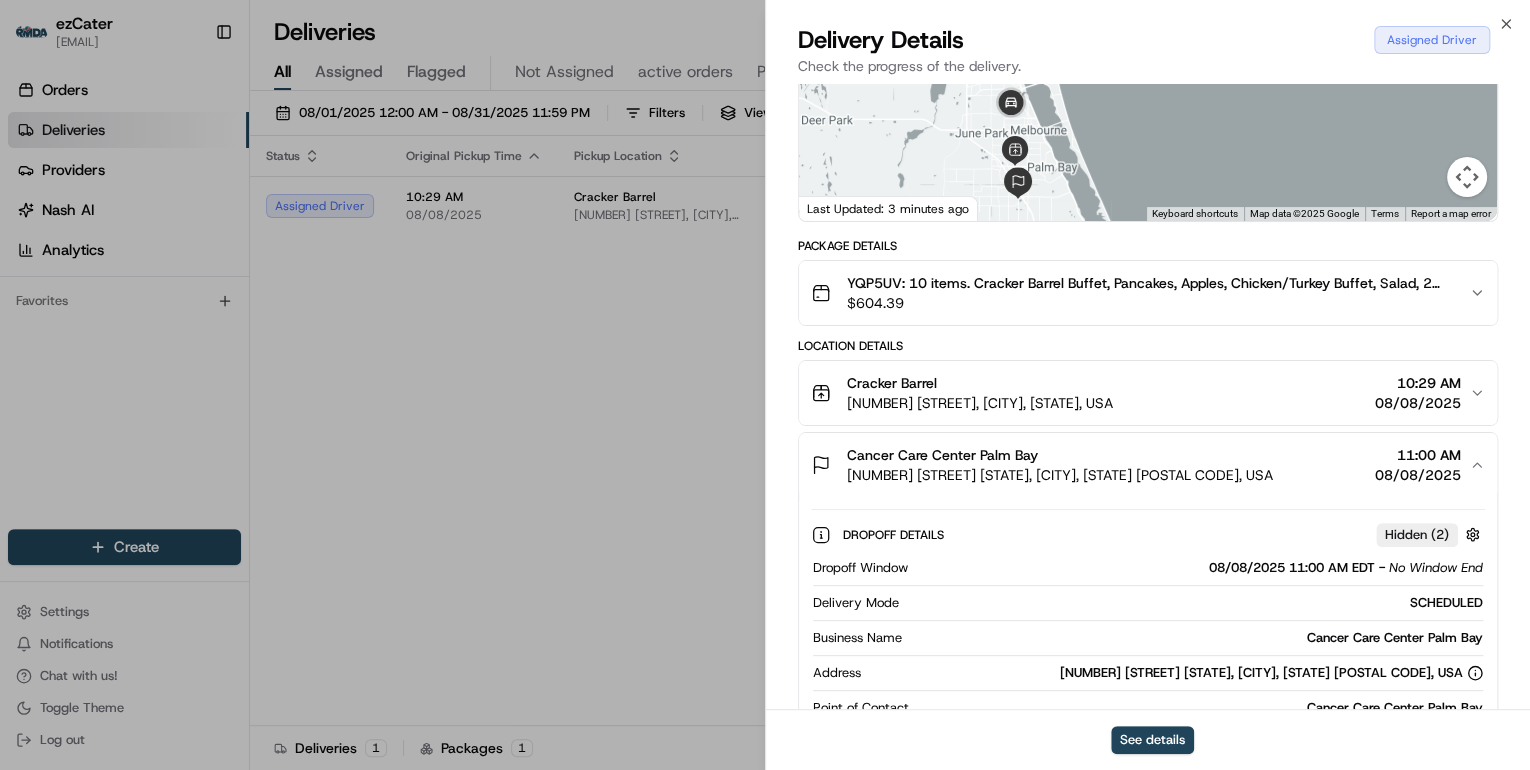 scroll, scrollTop: 480, scrollLeft: 0, axis: vertical 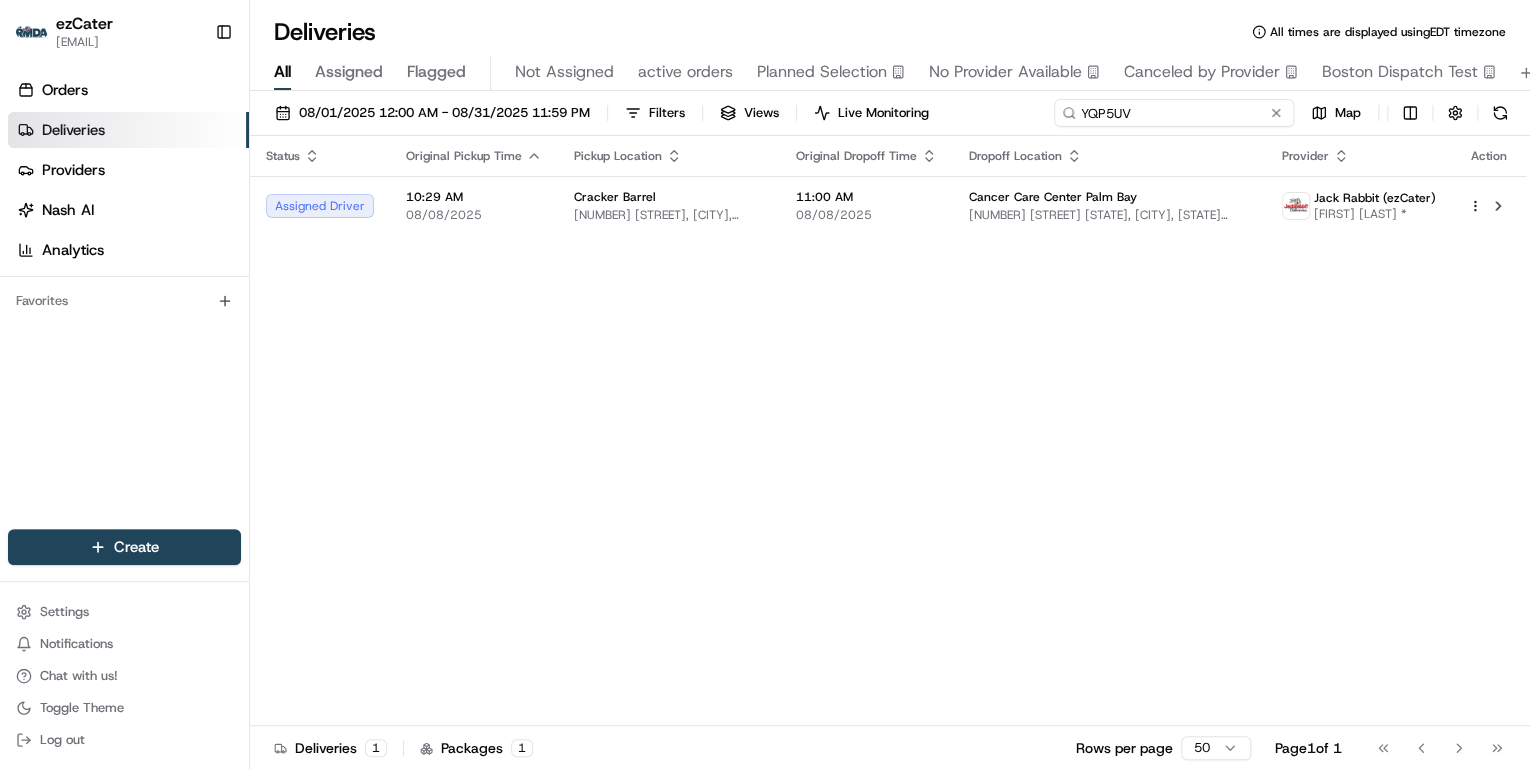 drag, startPoint x: 1200, startPoint y: 124, endPoint x: 692, endPoint y: 120, distance: 508.01575 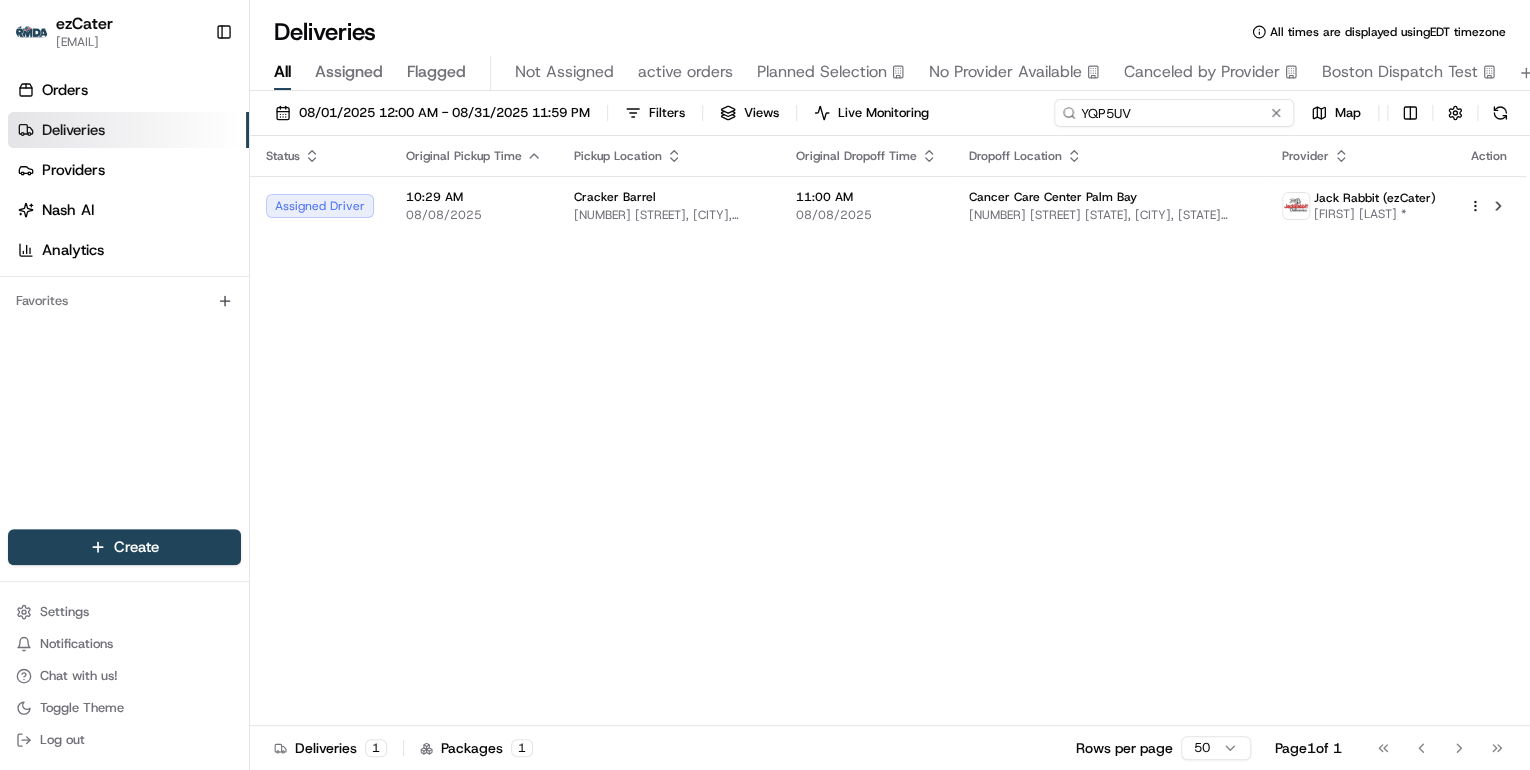paste 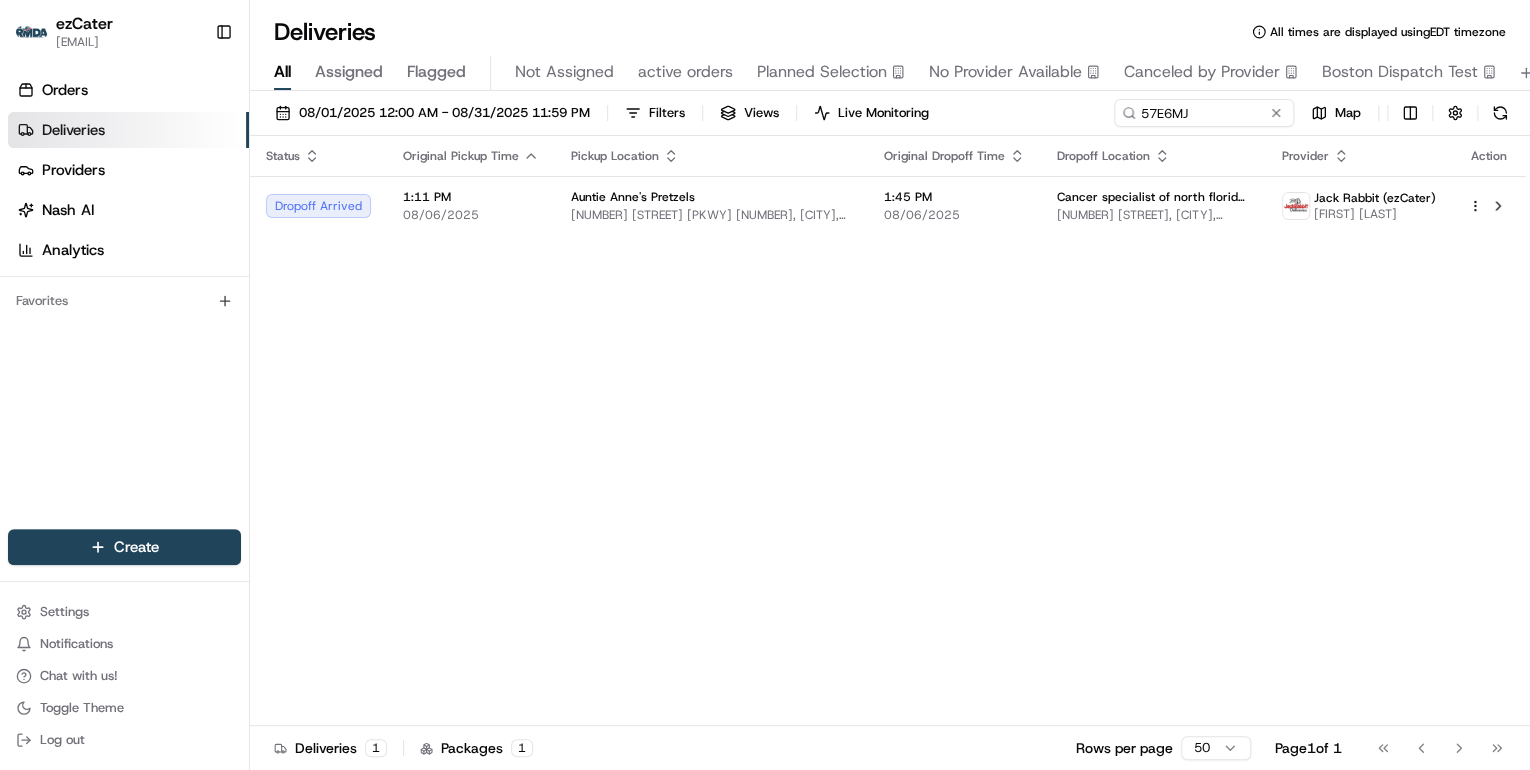 click on "10337 Mid Town Pkwy k101, Jacksonville, FL 32246, USA" at bounding box center [711, 215] 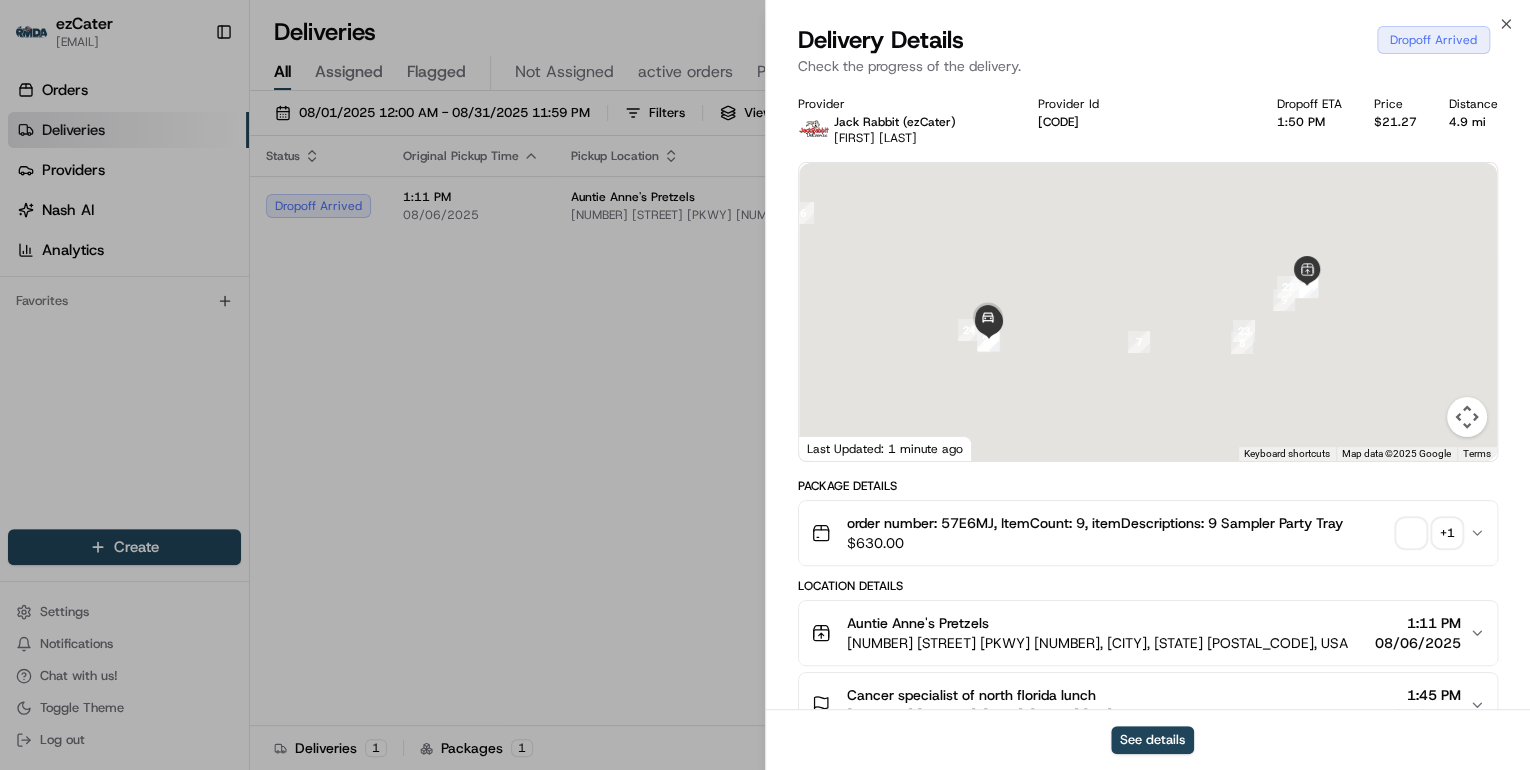 scroll, scrollTop: 320, scrollLeft: 0, axis: vertical 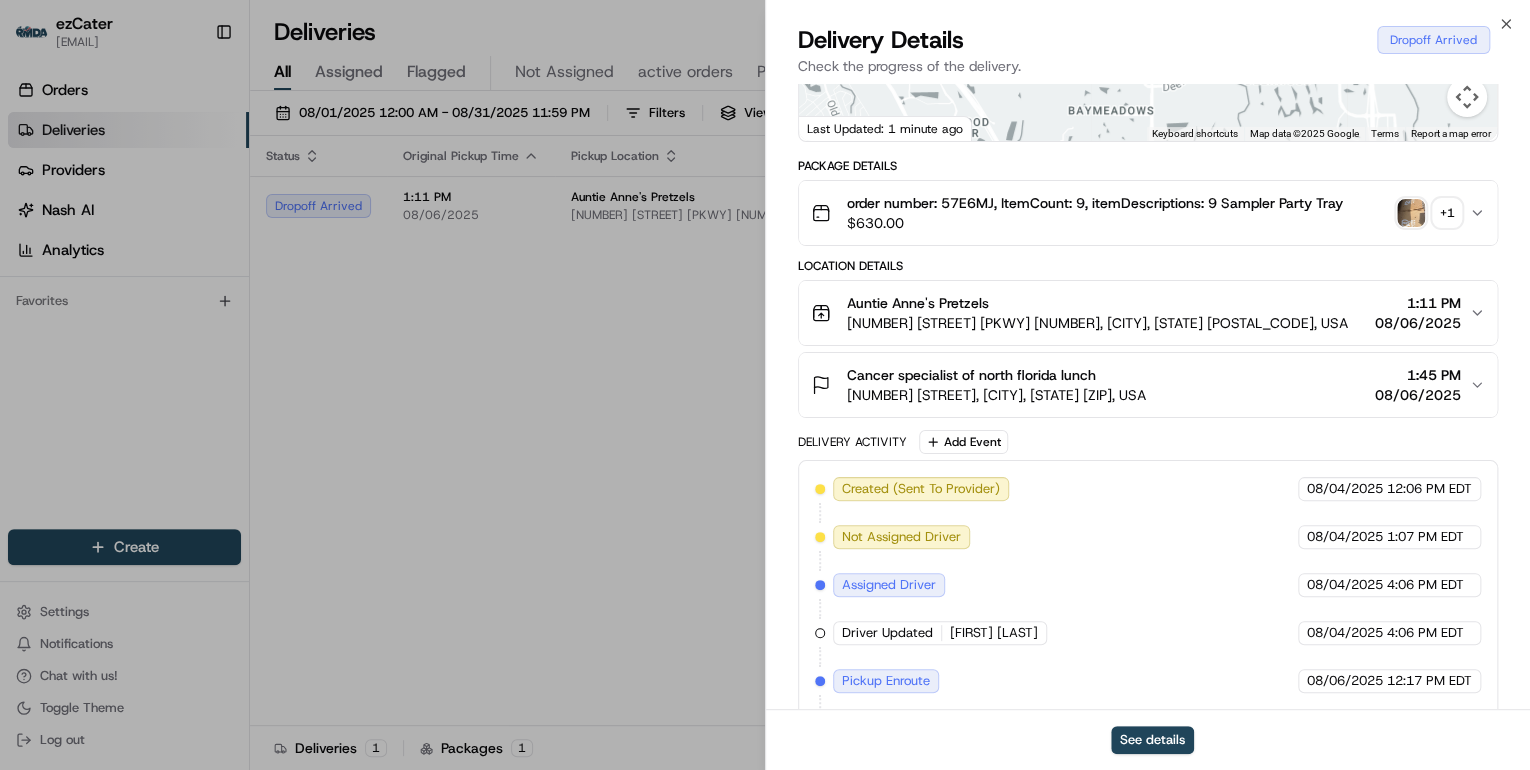 click on "Cancer specialist of north florida lunch" at bounding box center (971, 375) 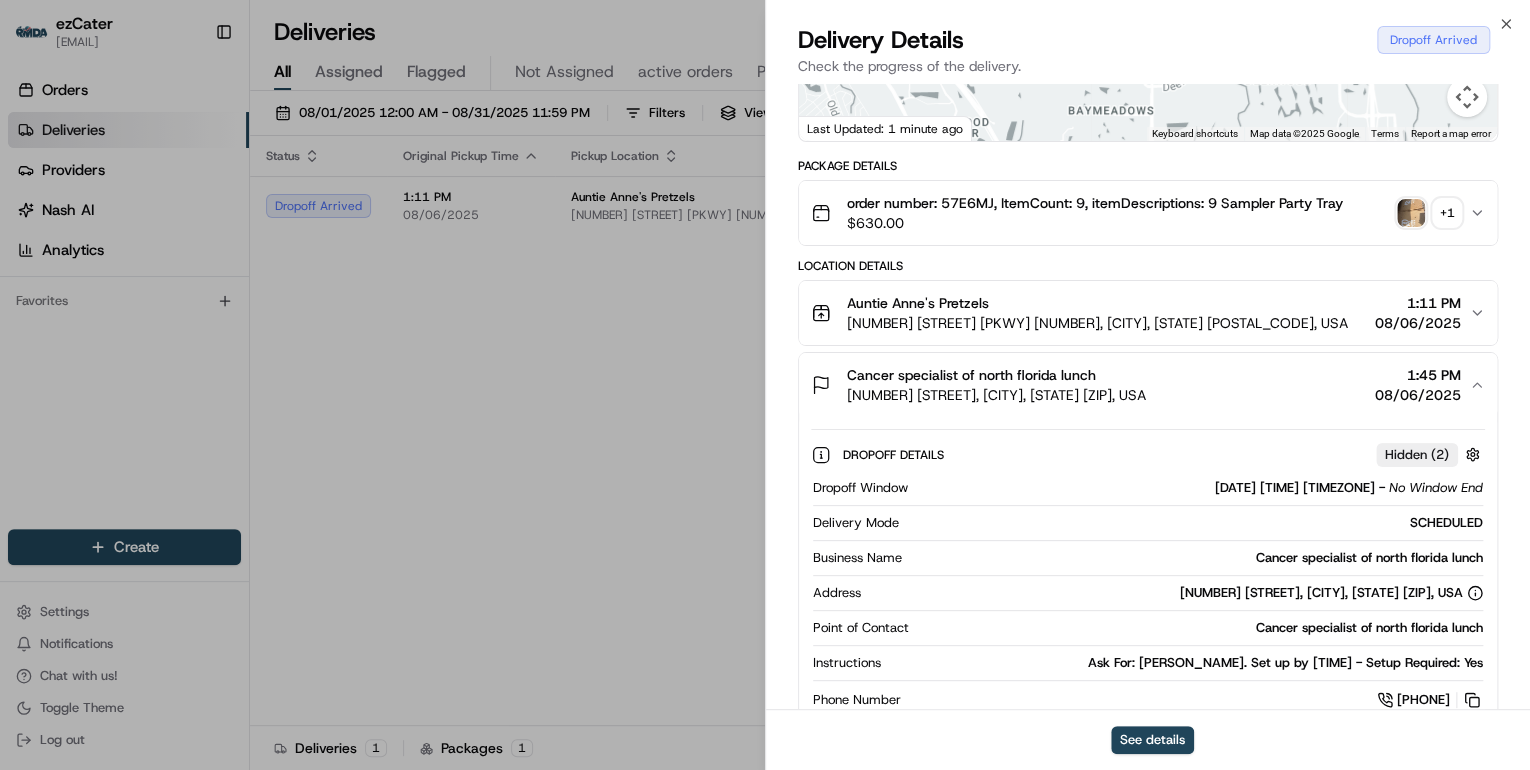 scroll, scrollTop: 560, scrollLeft: 0, axis: vertical 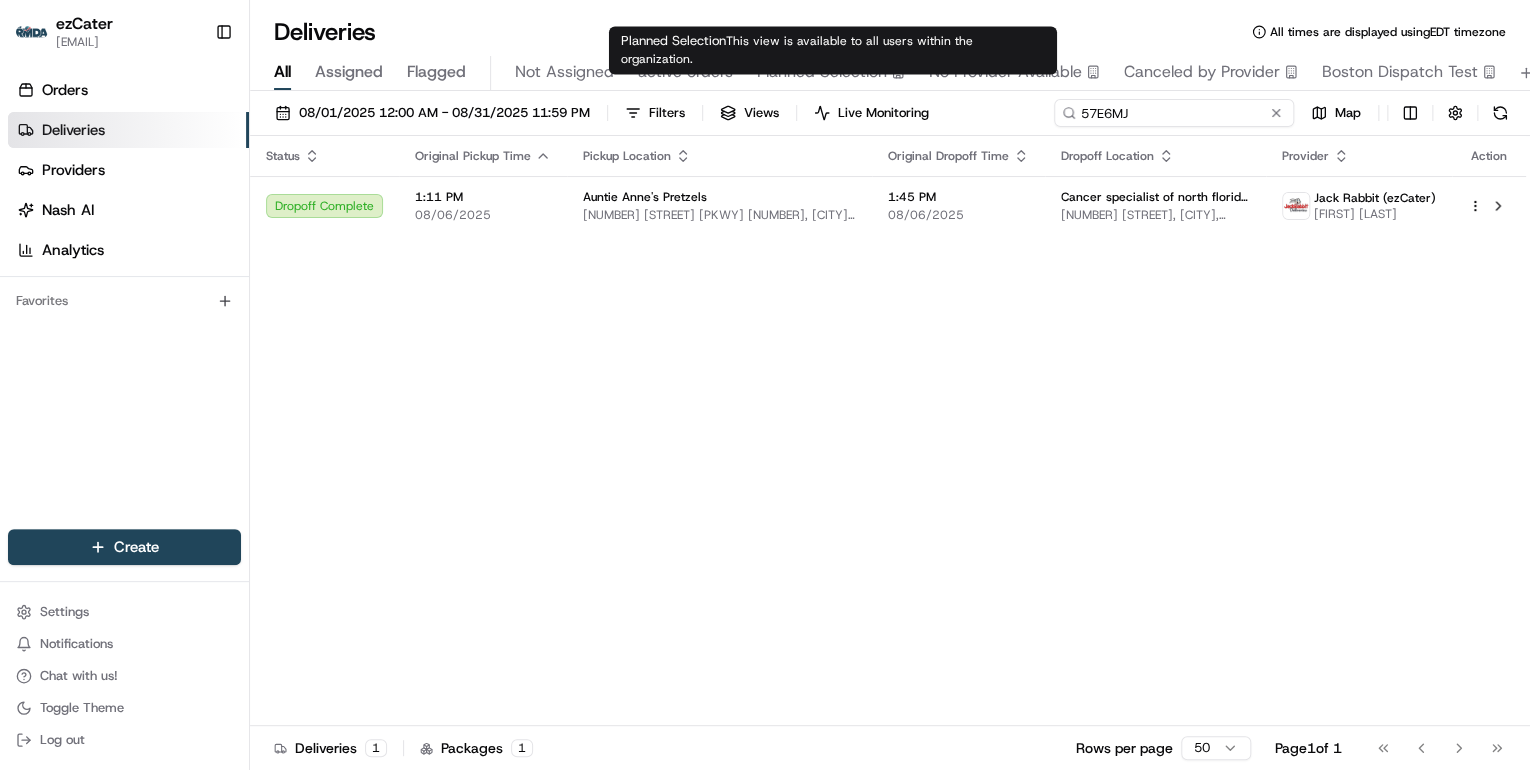 drag, startPoint x: 1196, startPoint y: 115, endPoint x: 582, endPoint y: 76, distance: 615.23737 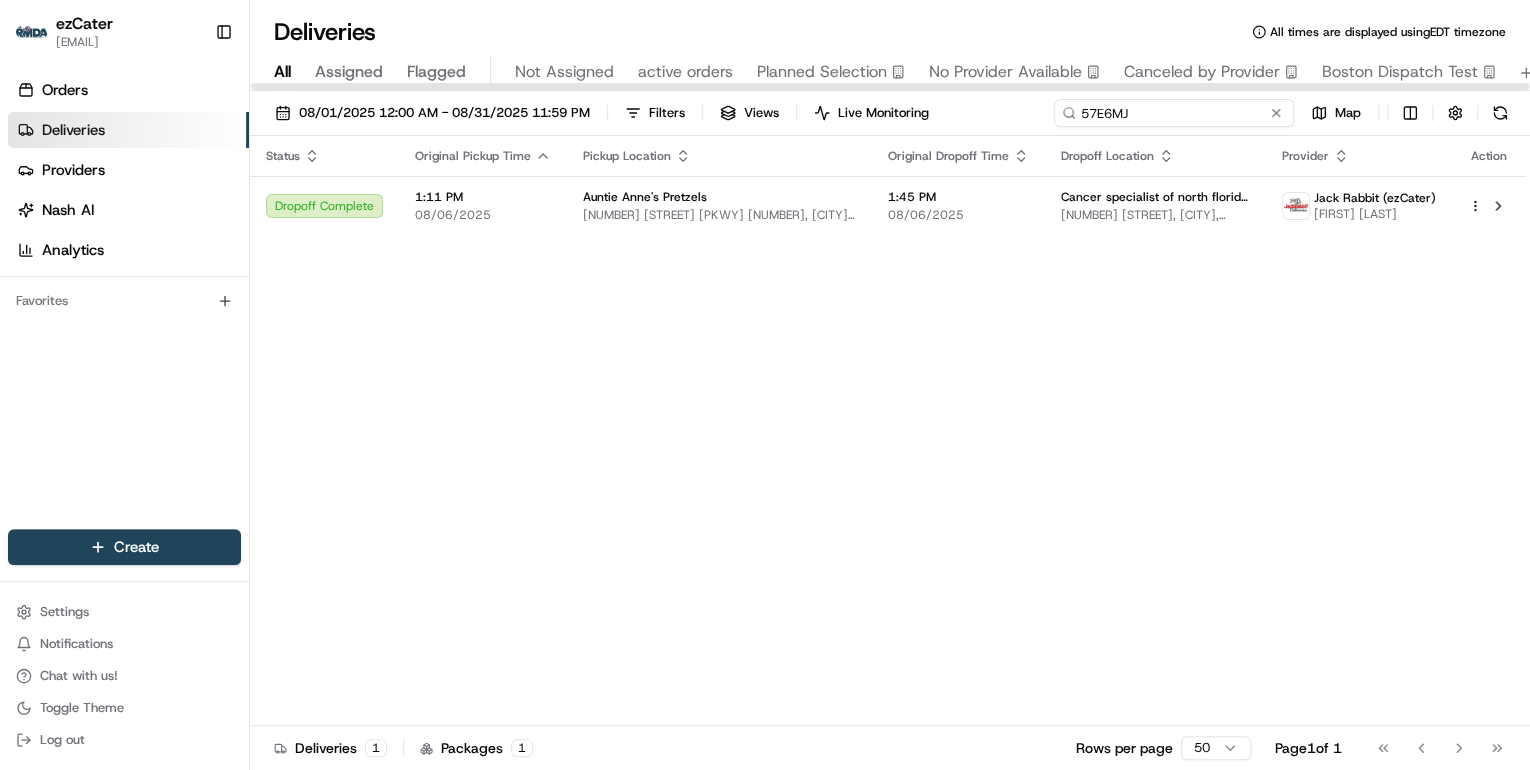 paste on "QJ87U0" 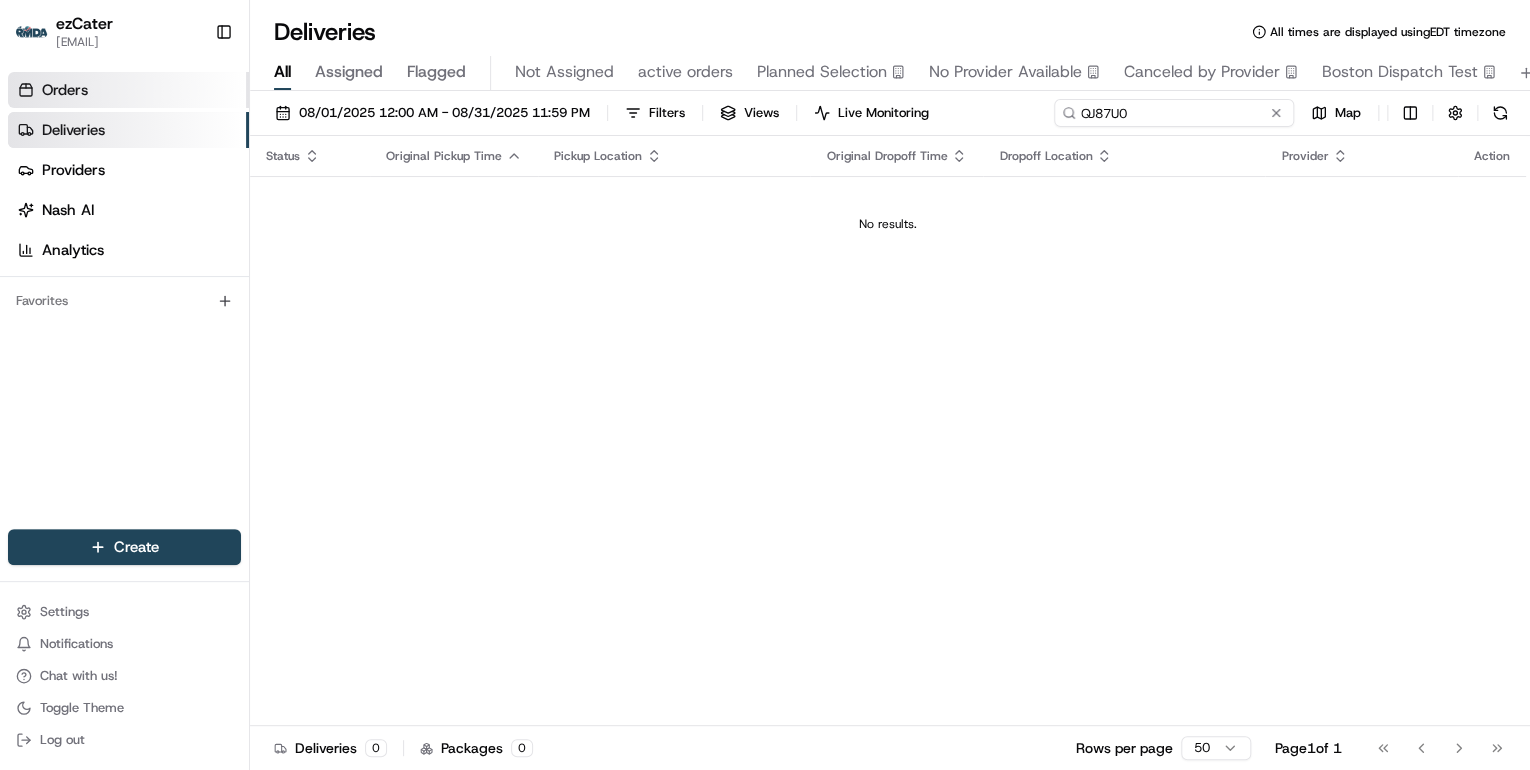 type on "QJ87U0" 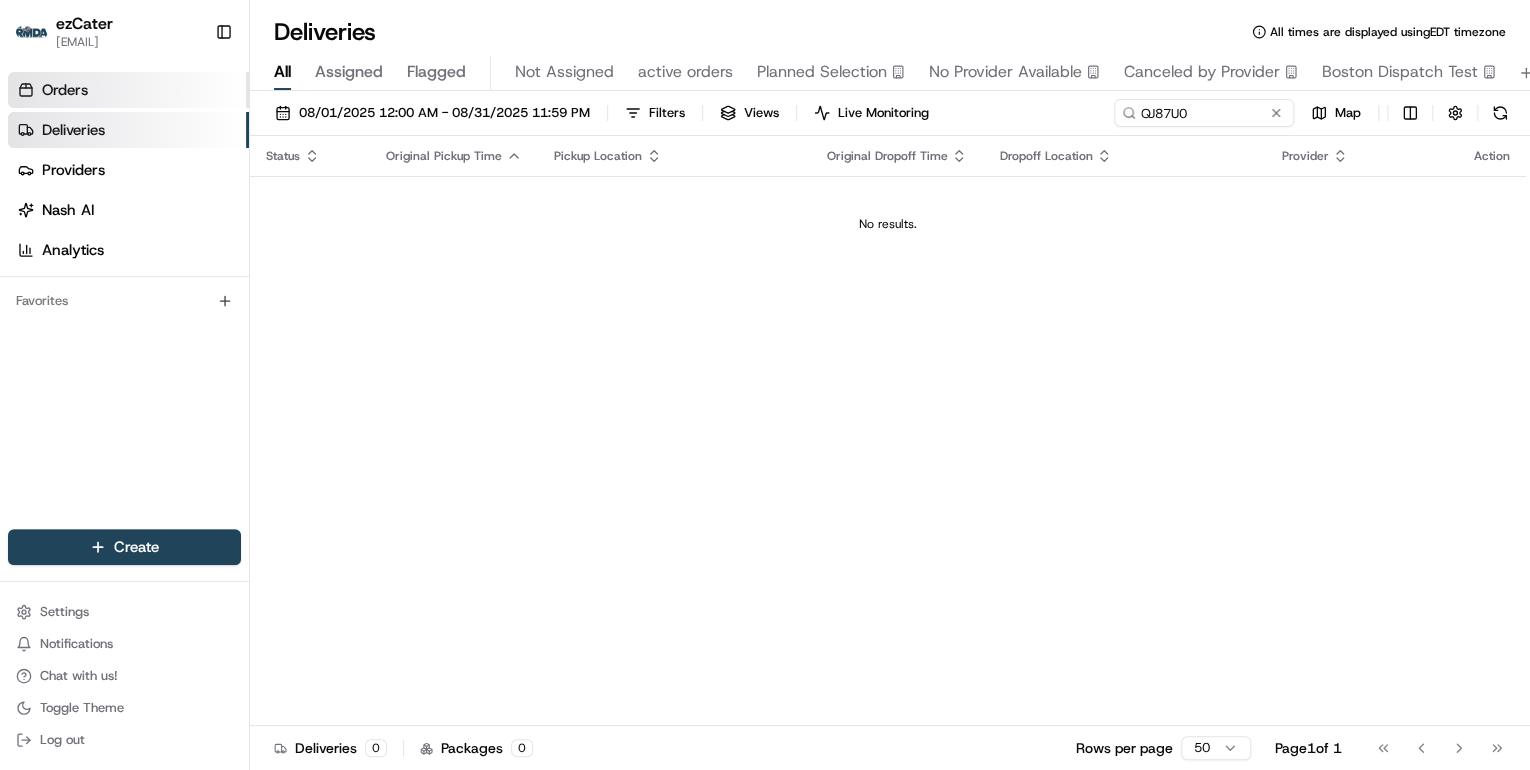 click on "Orders" at bounding box center (128, 90) 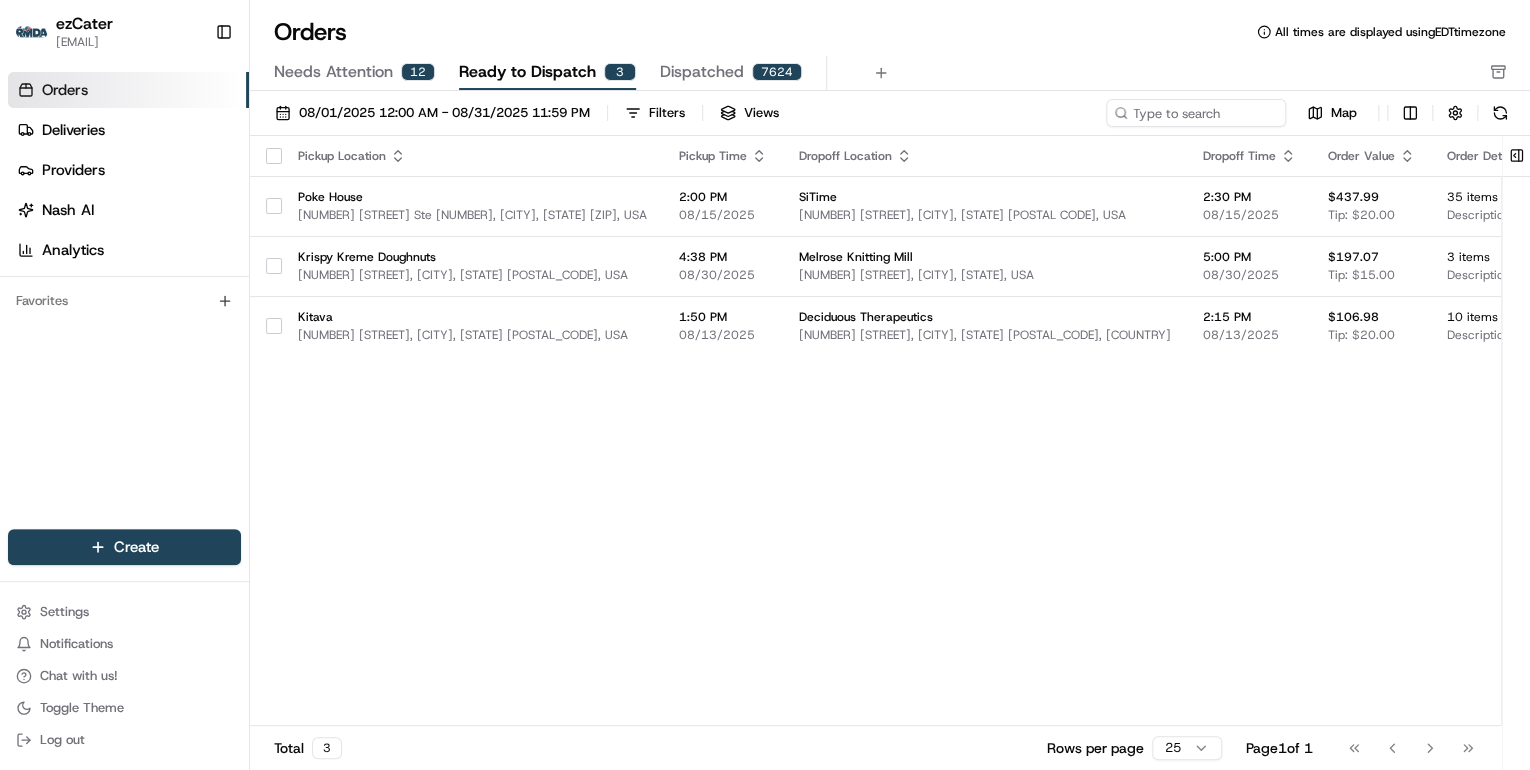 click on "Needs Attention" at bounding box center [333, 72] 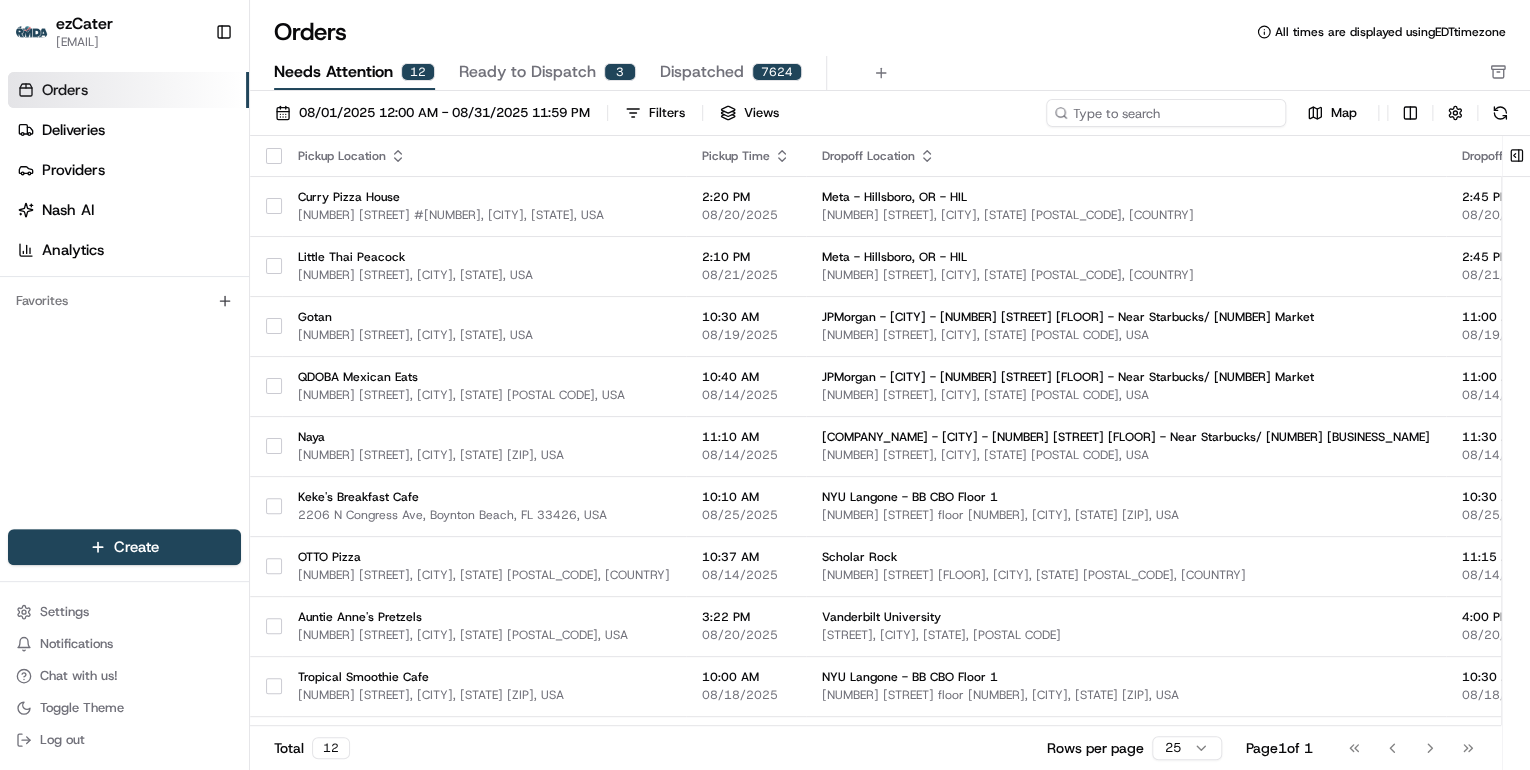 click at bounding box center [1166, 113] 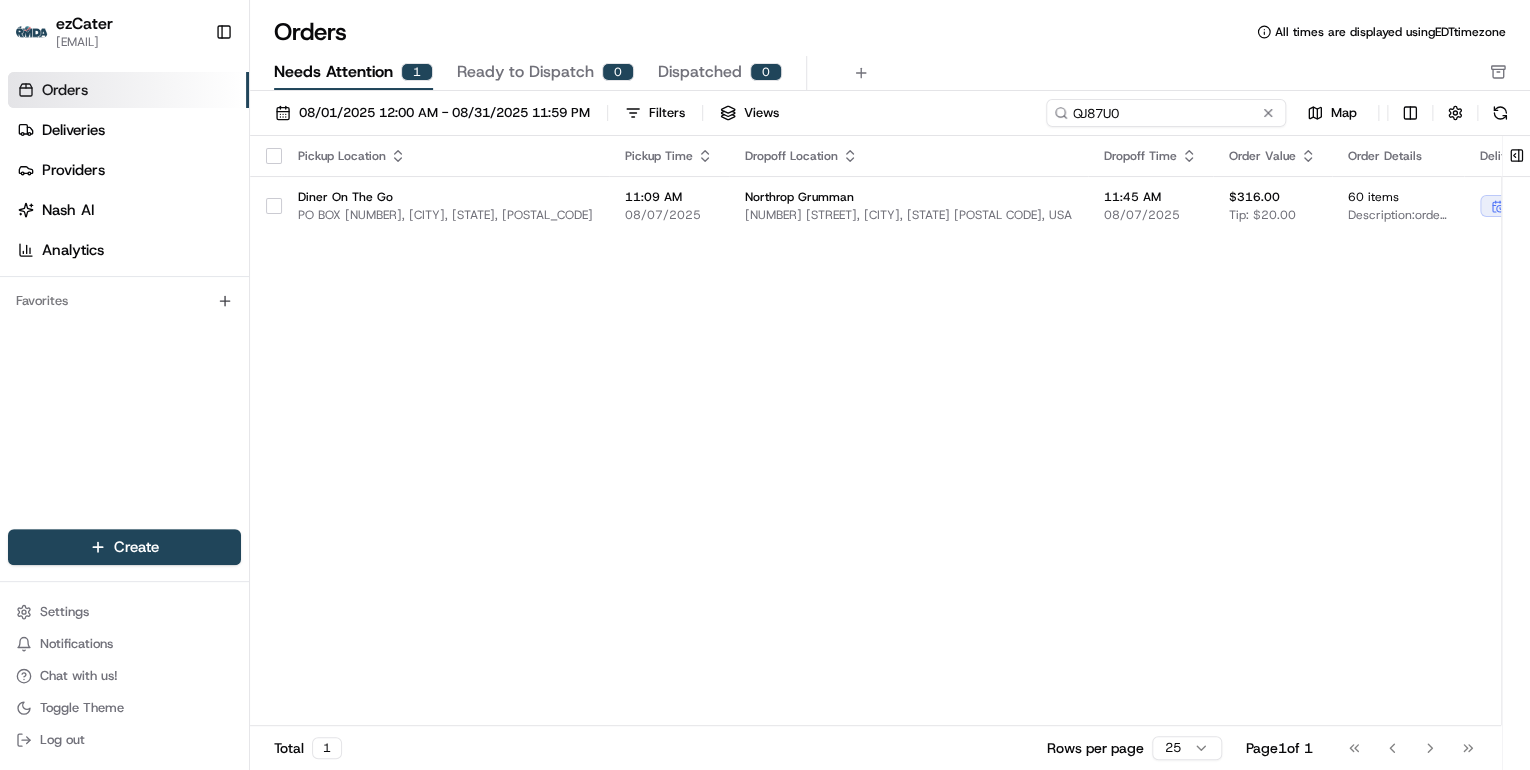 type on "QJ87U0" 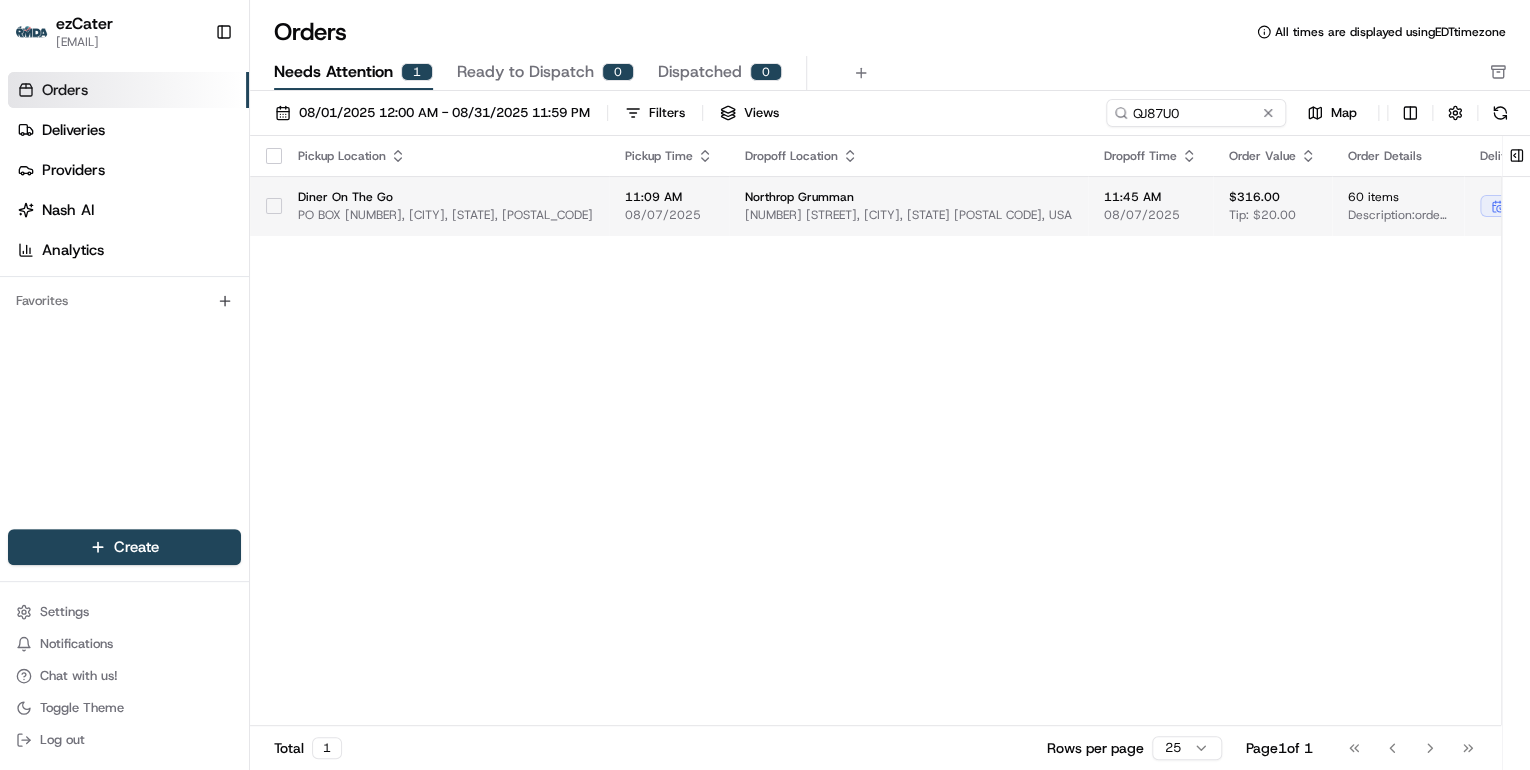 click on "Northrop Grumman" at bounding box center (908, 197) 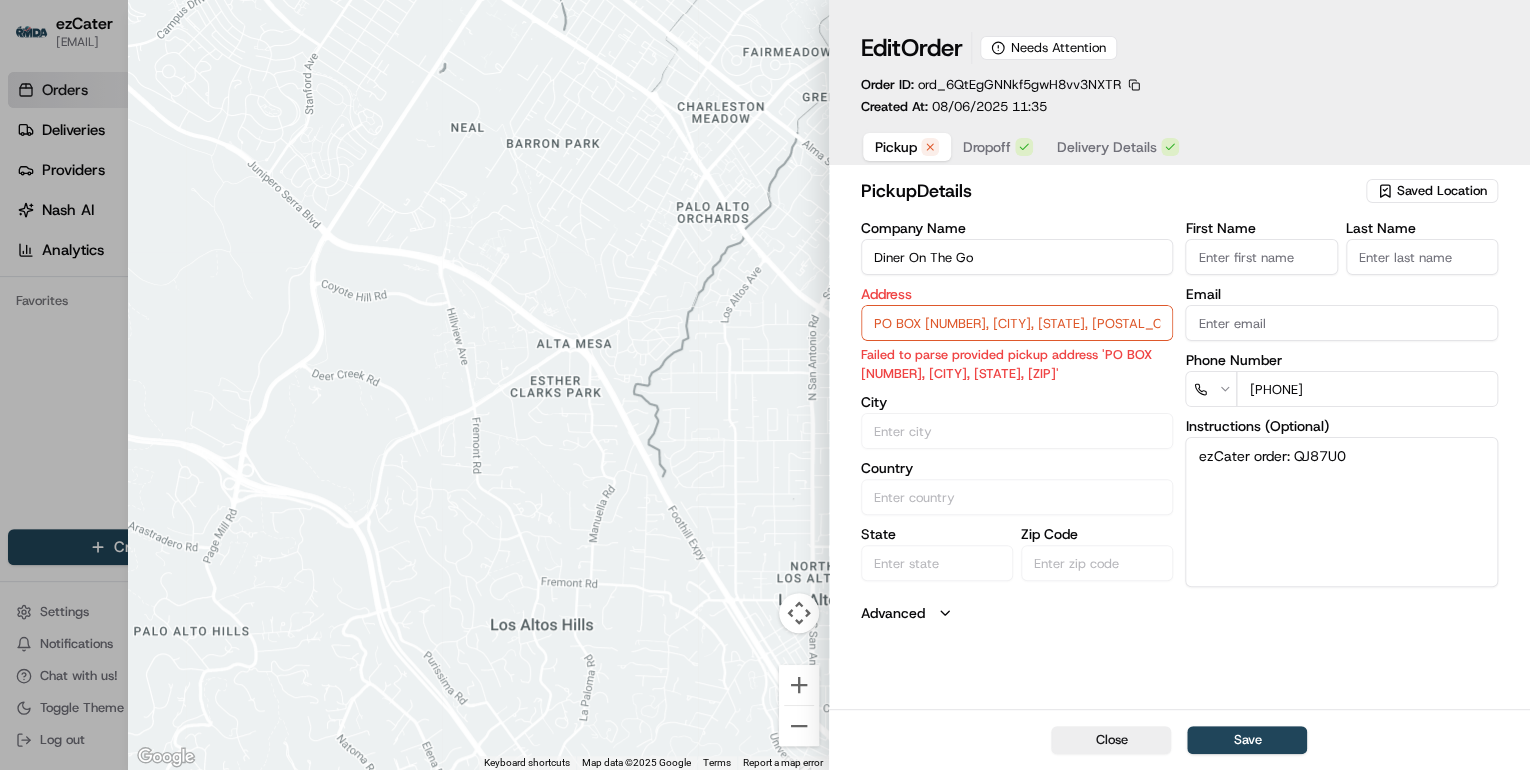 click on "Dropoff" at bounding box center [987, 147] 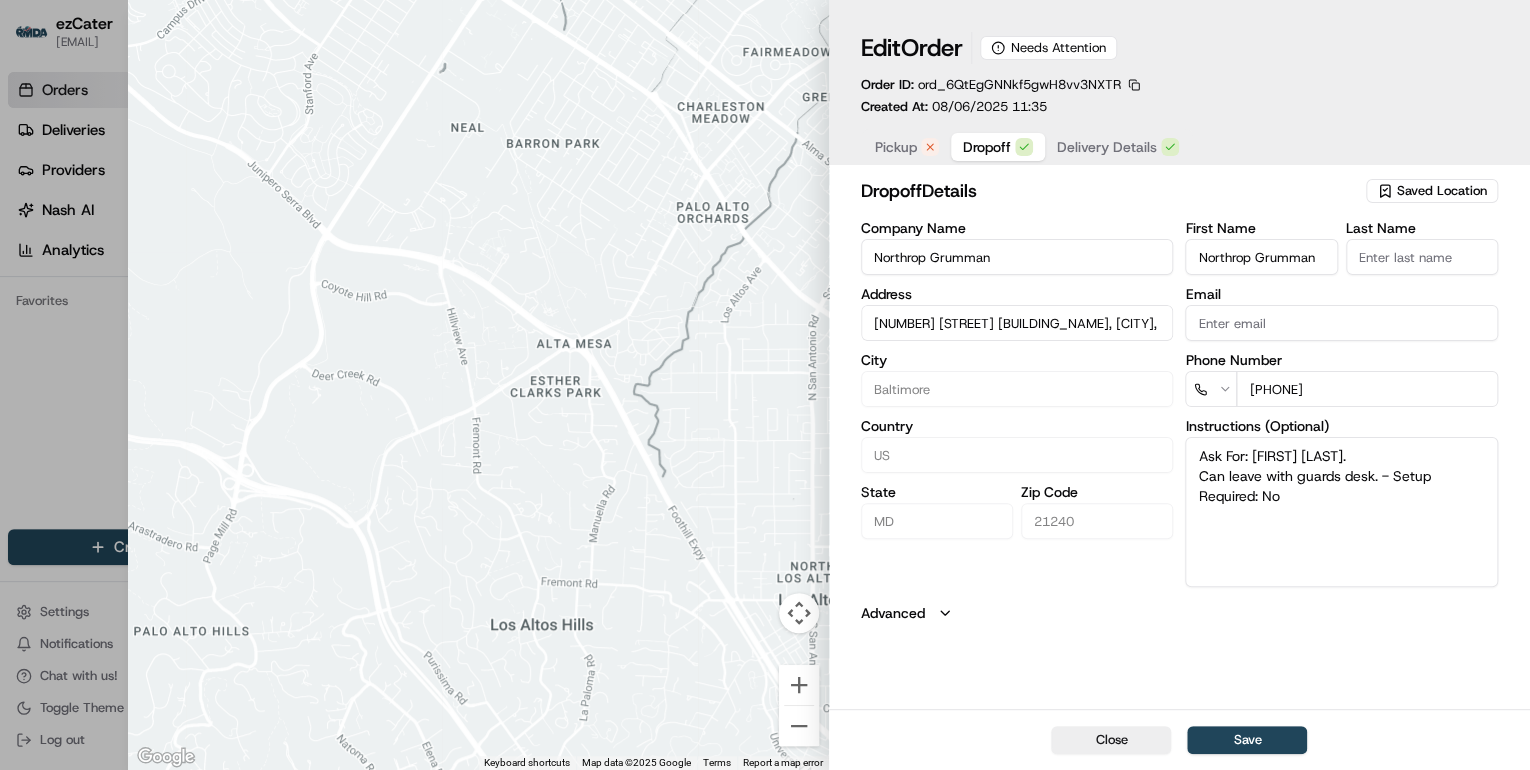 click on "Dropoff" at bounding box center (987, 147) 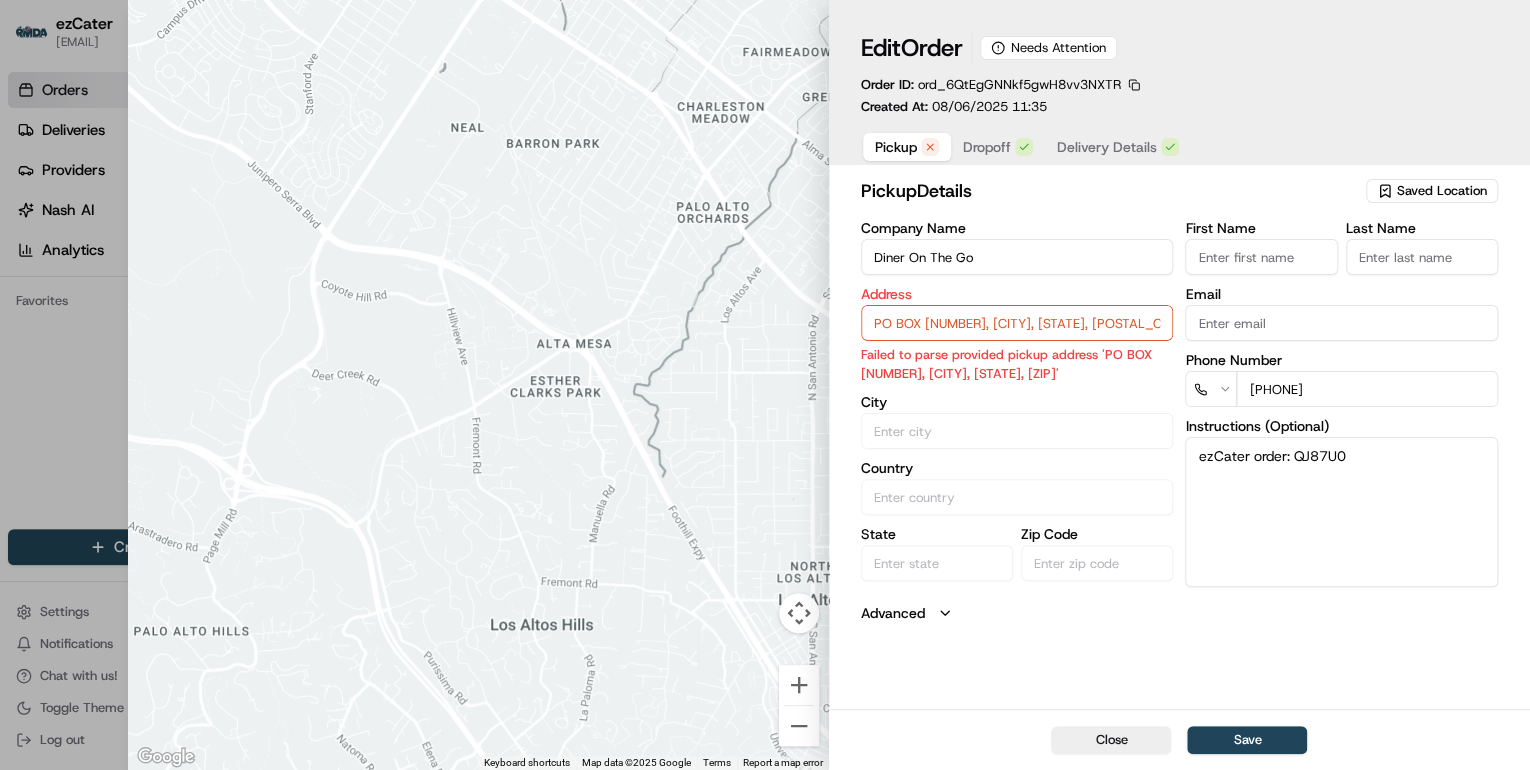 click on "ezCater order: QJ87U0" at bounding box center [1341, 512] 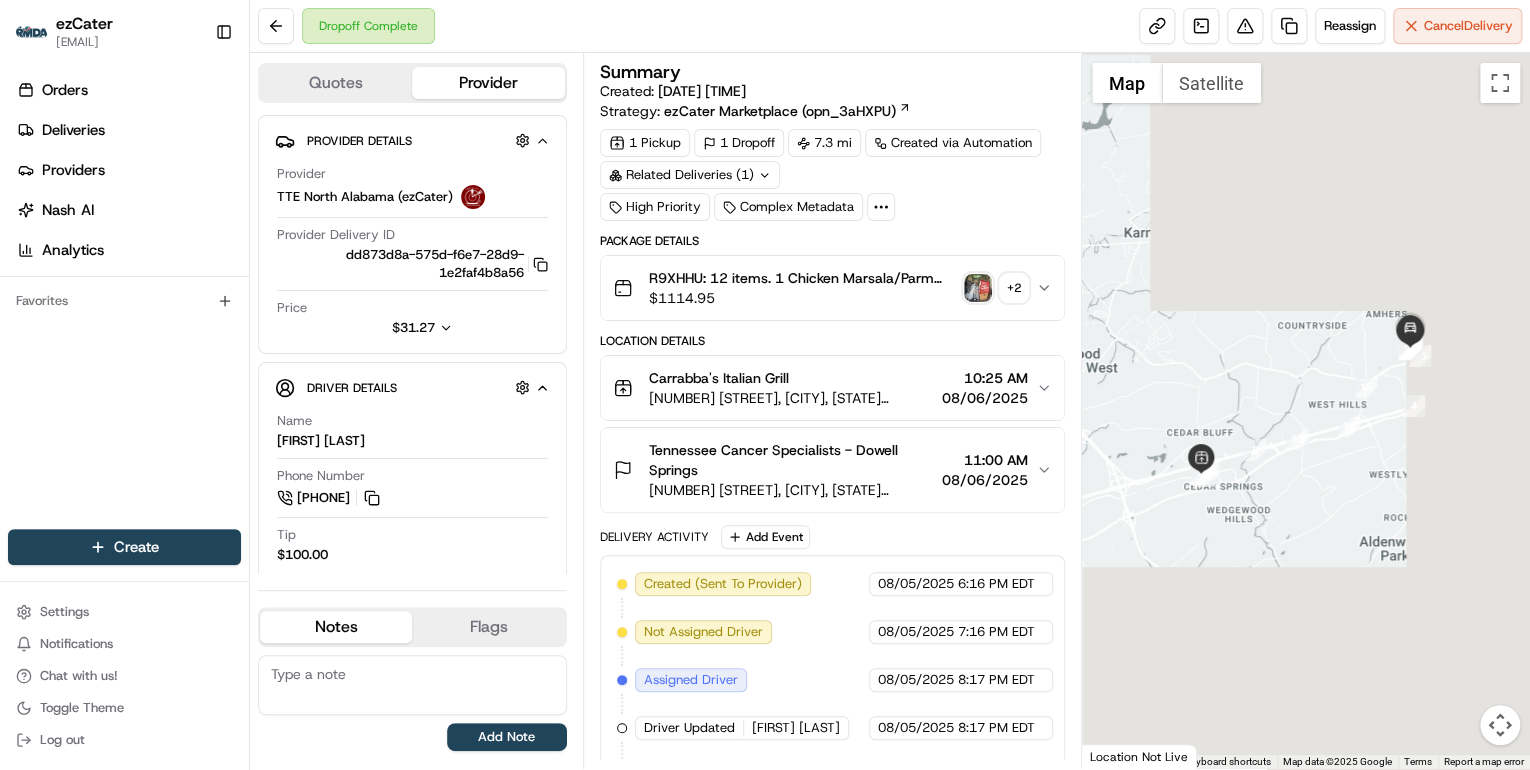 scroll, scrollTop: 0, scrollLeft: 0, axis: both 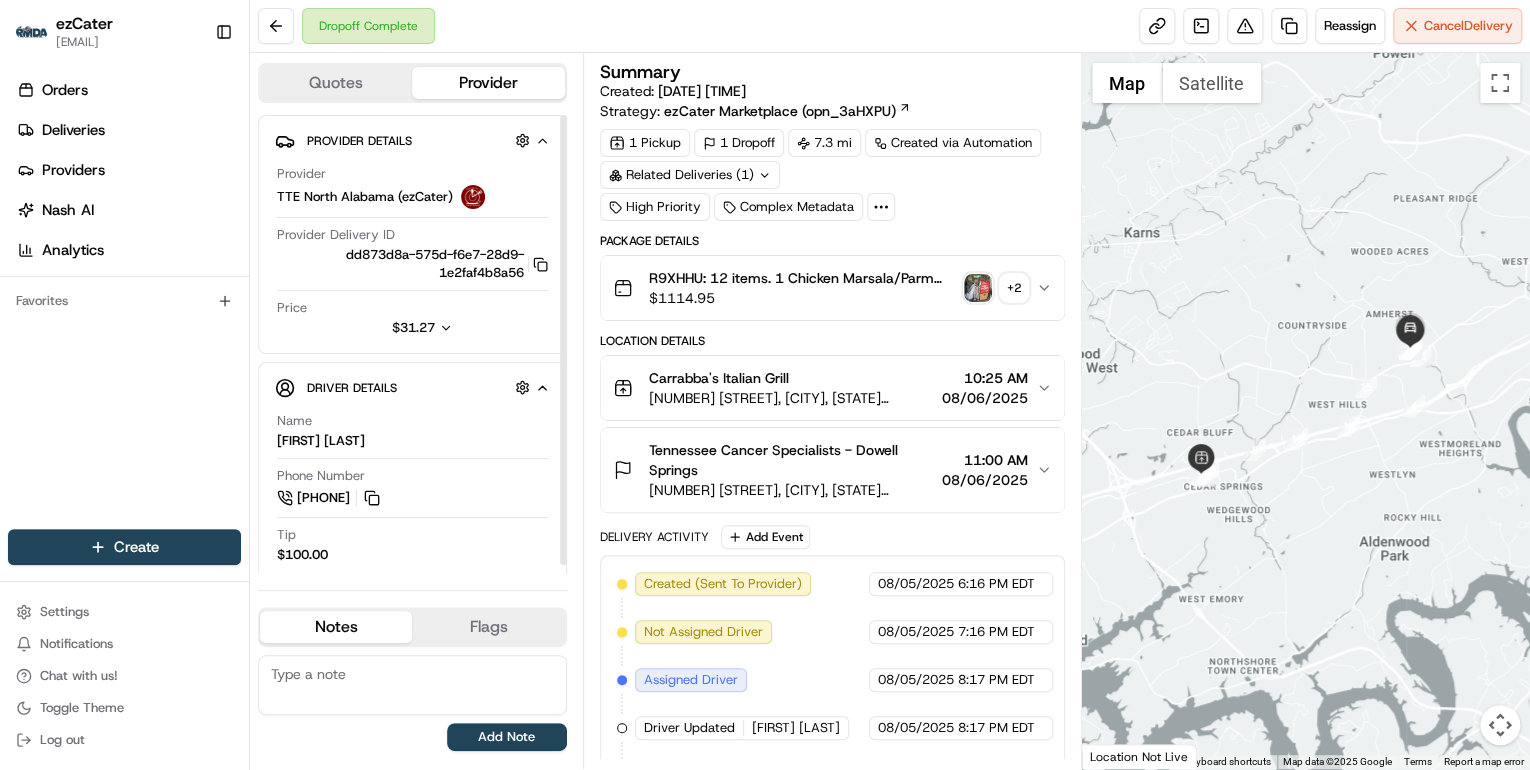 click 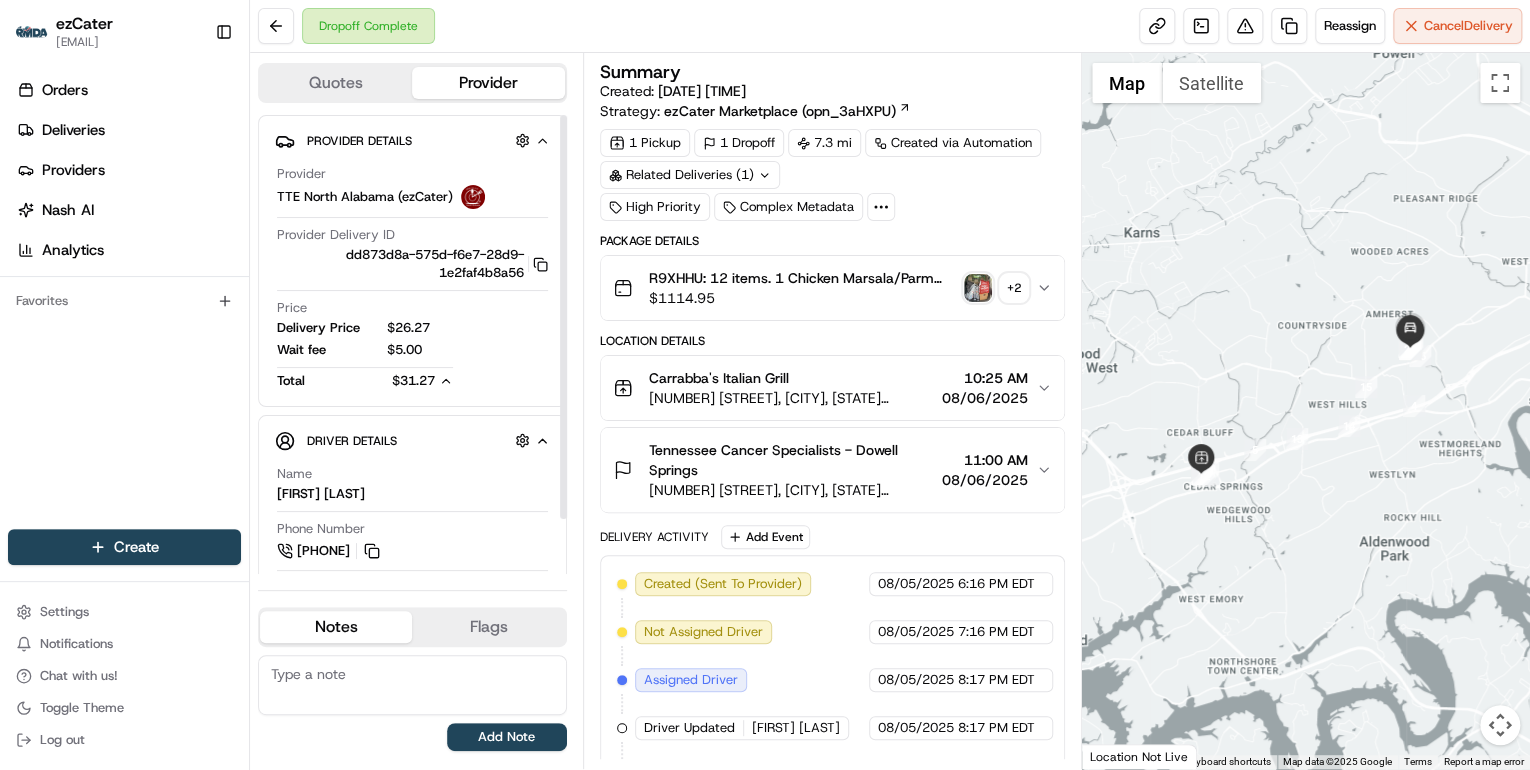 scroll, scrollTop: 62, scrollLeft: 0, axis: vertical 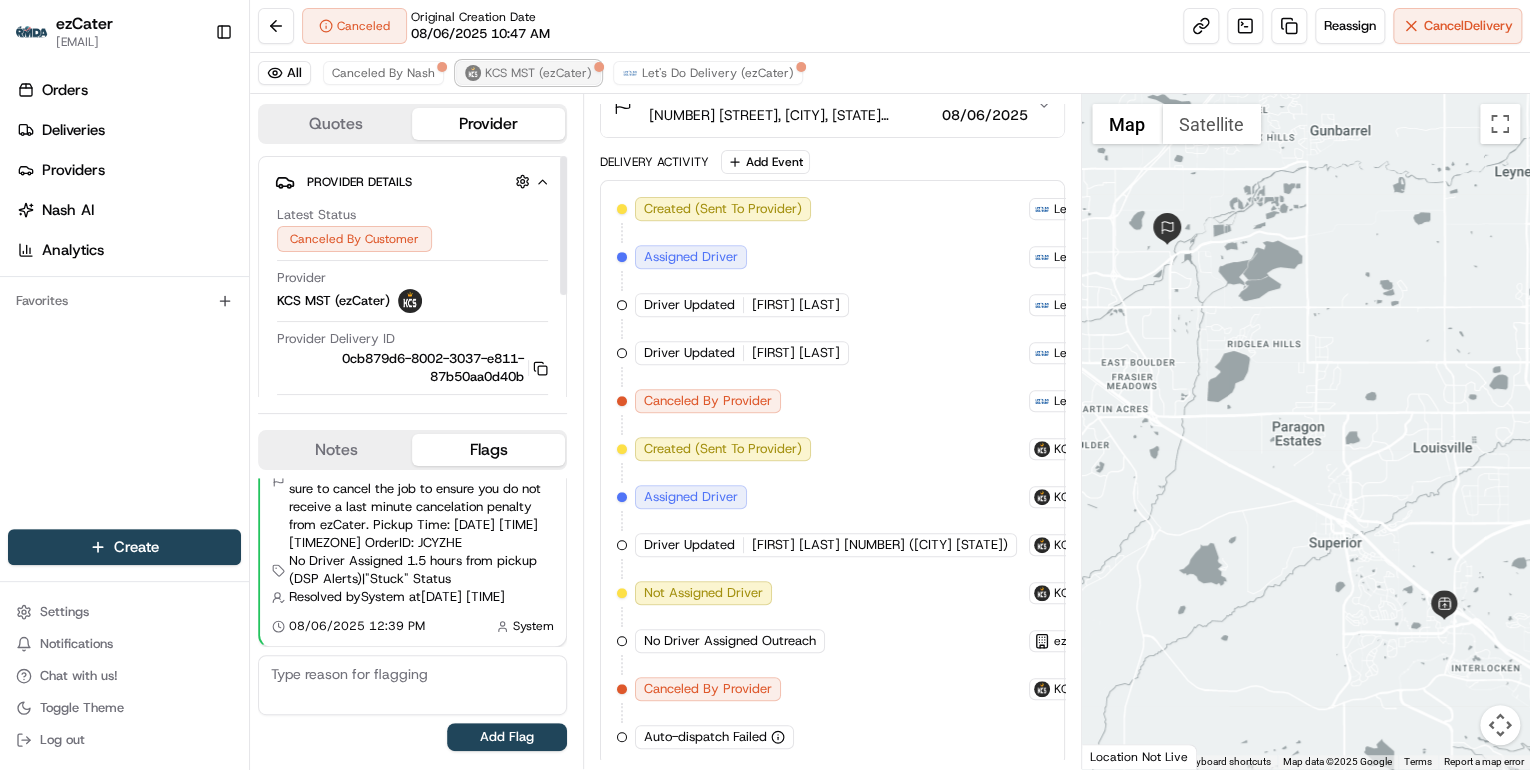 click on "KCS MST (ezCater)" at bounding box center [538, 73] 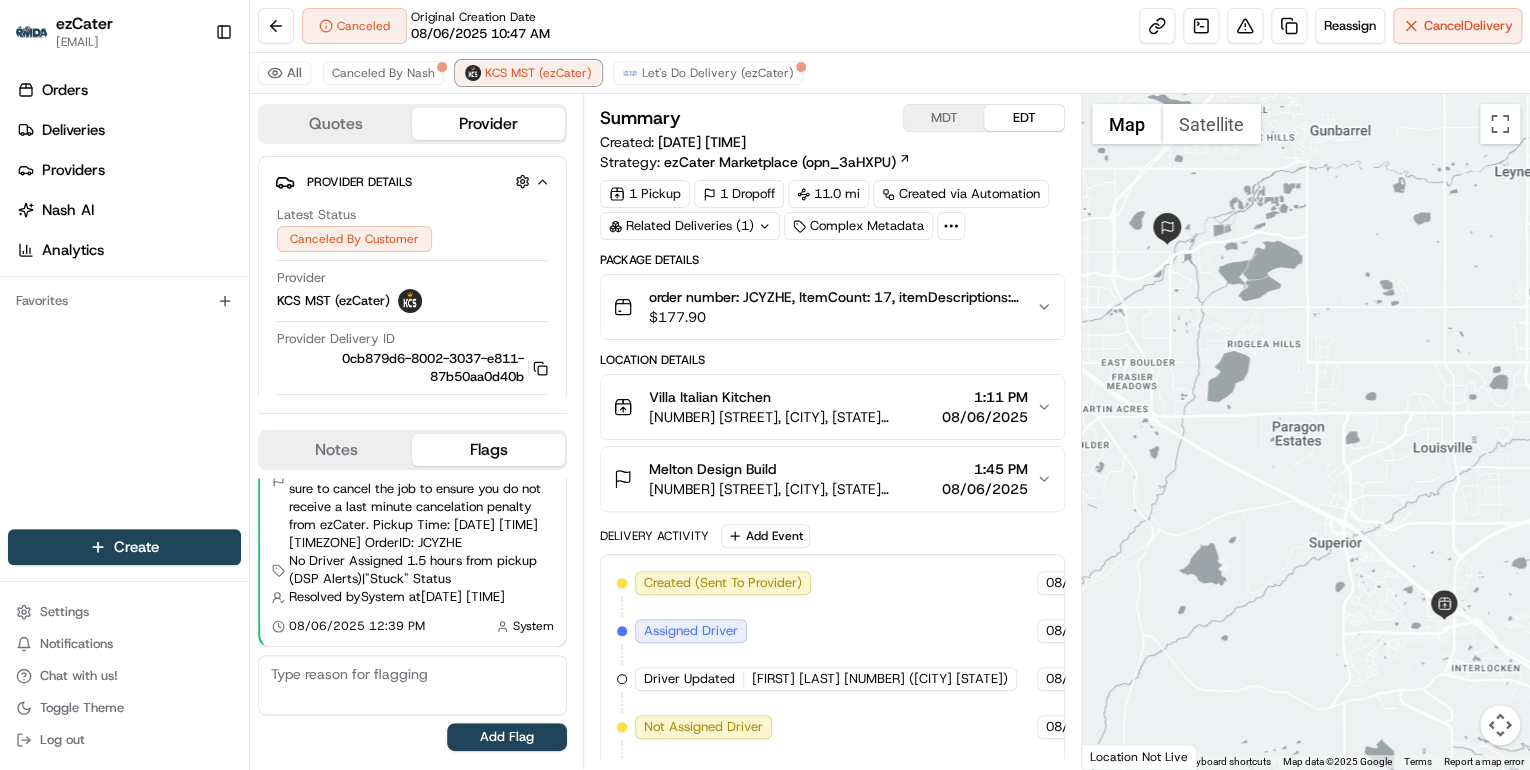 scroll, scrollTop: 88, scrollLeft: 0, axis: vertical 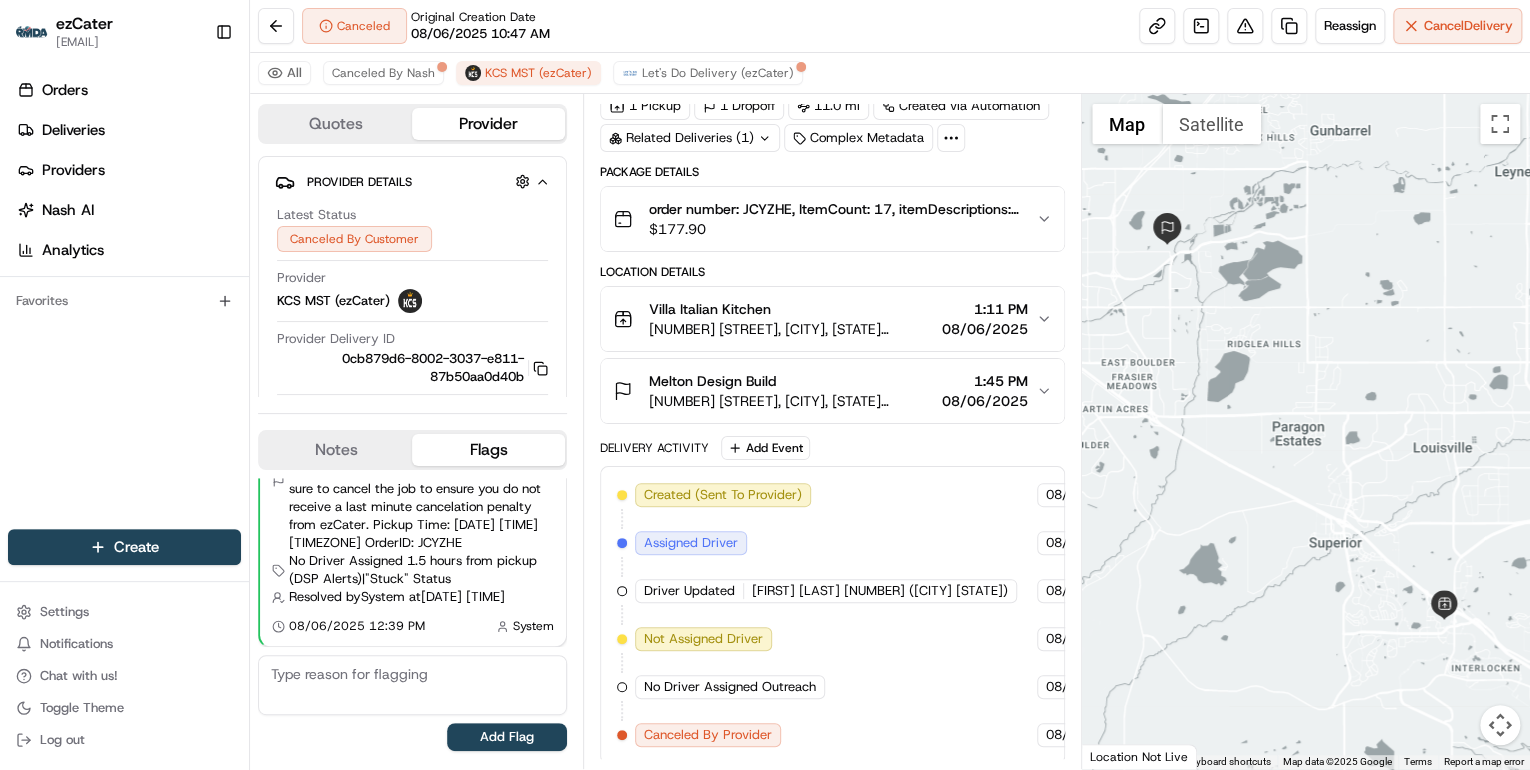 click on "$ 177.90" at bounding box center (834, 229) 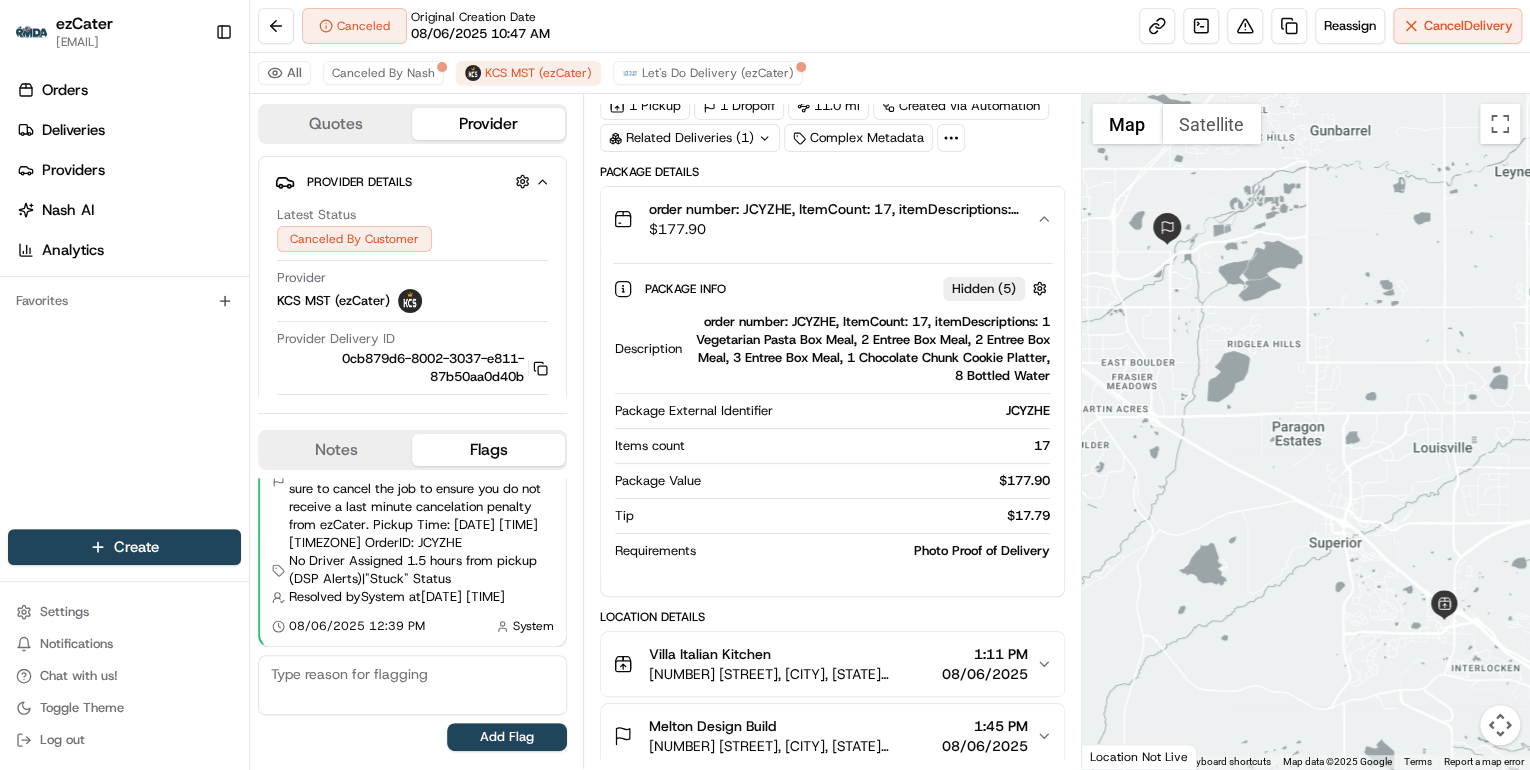 click on "order number: JCYZHE,
ItemCount: 17,
itemDescriptions:
1 Vegetarian Pasta Box Meal,
2 Entree Box Meal,
2 Entree Box Meal,
3 Entree Box Meal,
1 Chocolate Chunk Cookie Platter,
8 Bottled Water" at bounding box center (870, 349) 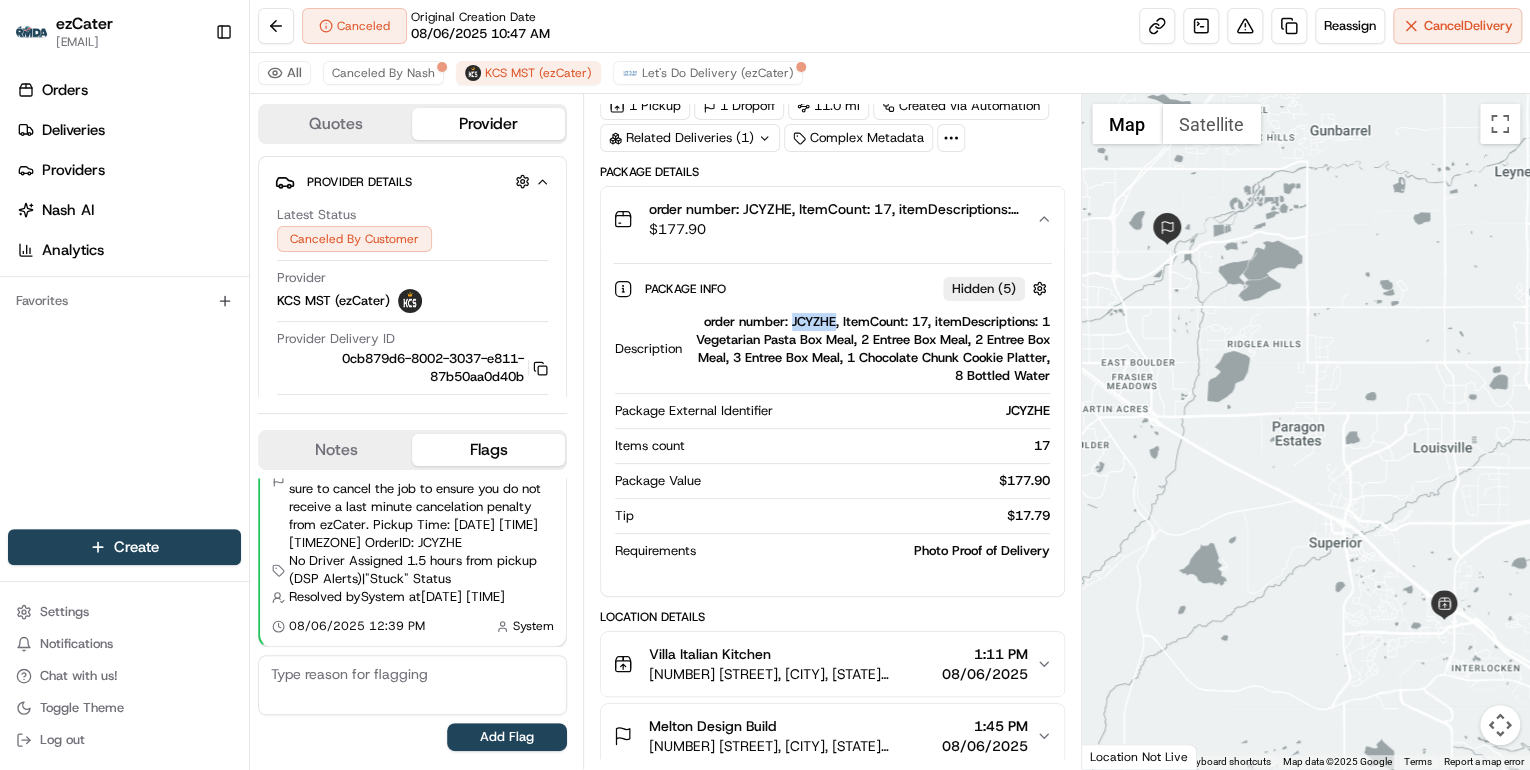 click on "order number: JCYZHE,
ItemCount: 17,
itemDescriptions:
1 Vegetarian Pasta Box Meal,
2 Entree Box Meal,
2 Entree Box Meal,
3 Entree Box Meal,
1 Chocolate Chunk Cookie Platter,
8 Bottled Water" at bounding box center [870, 349] 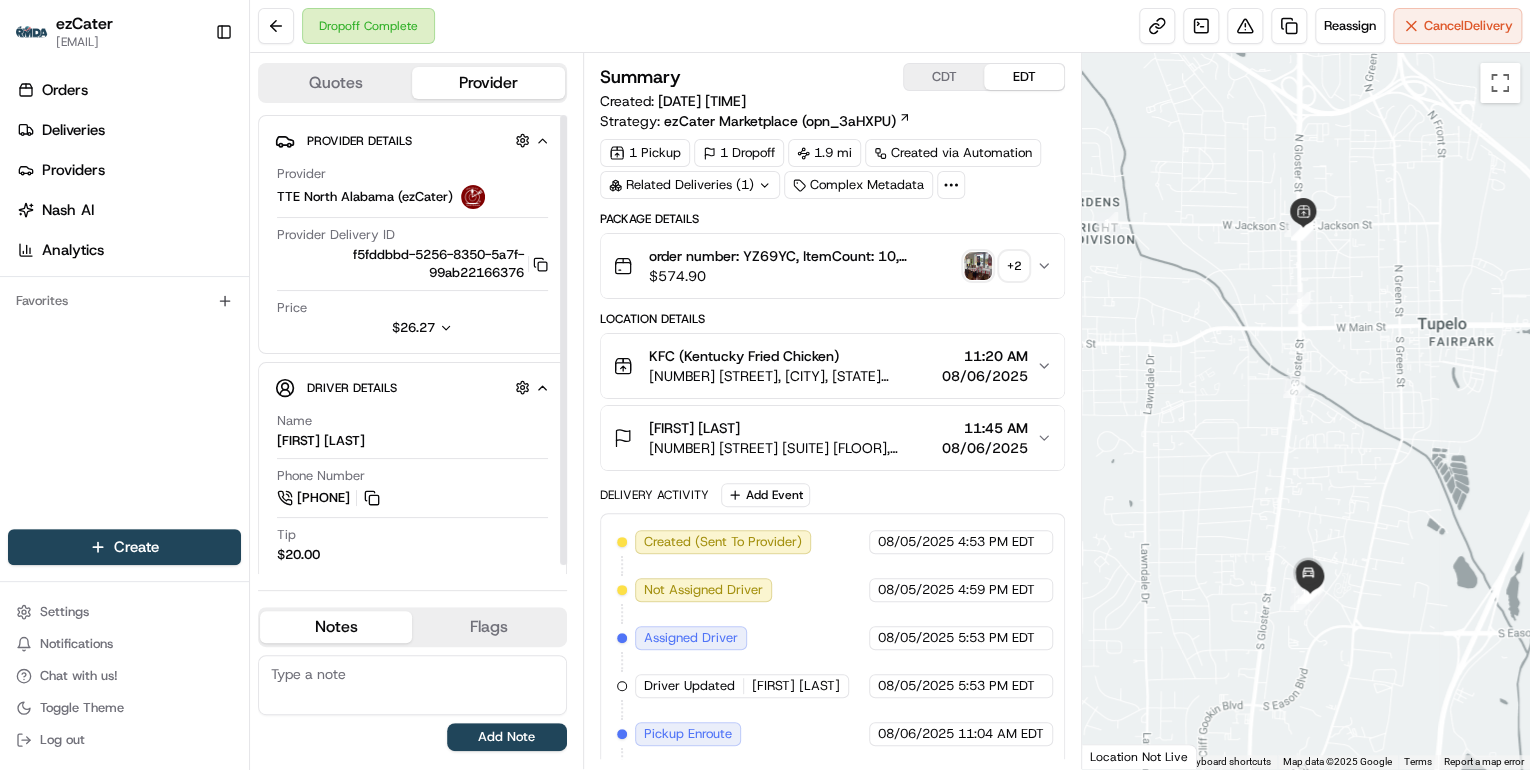 scroll, scrollTop: 0, scrollLeft: 0, axis: both 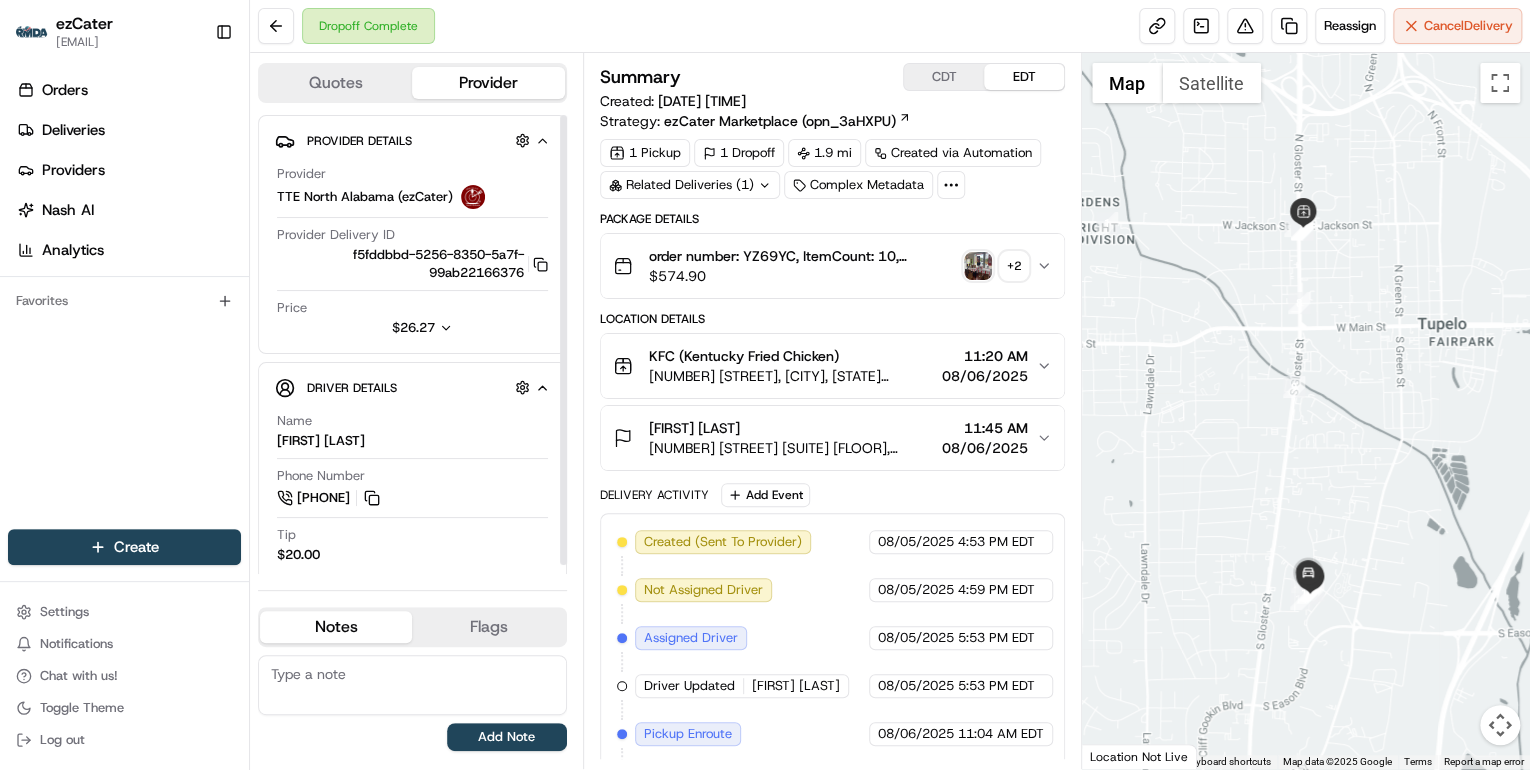 click 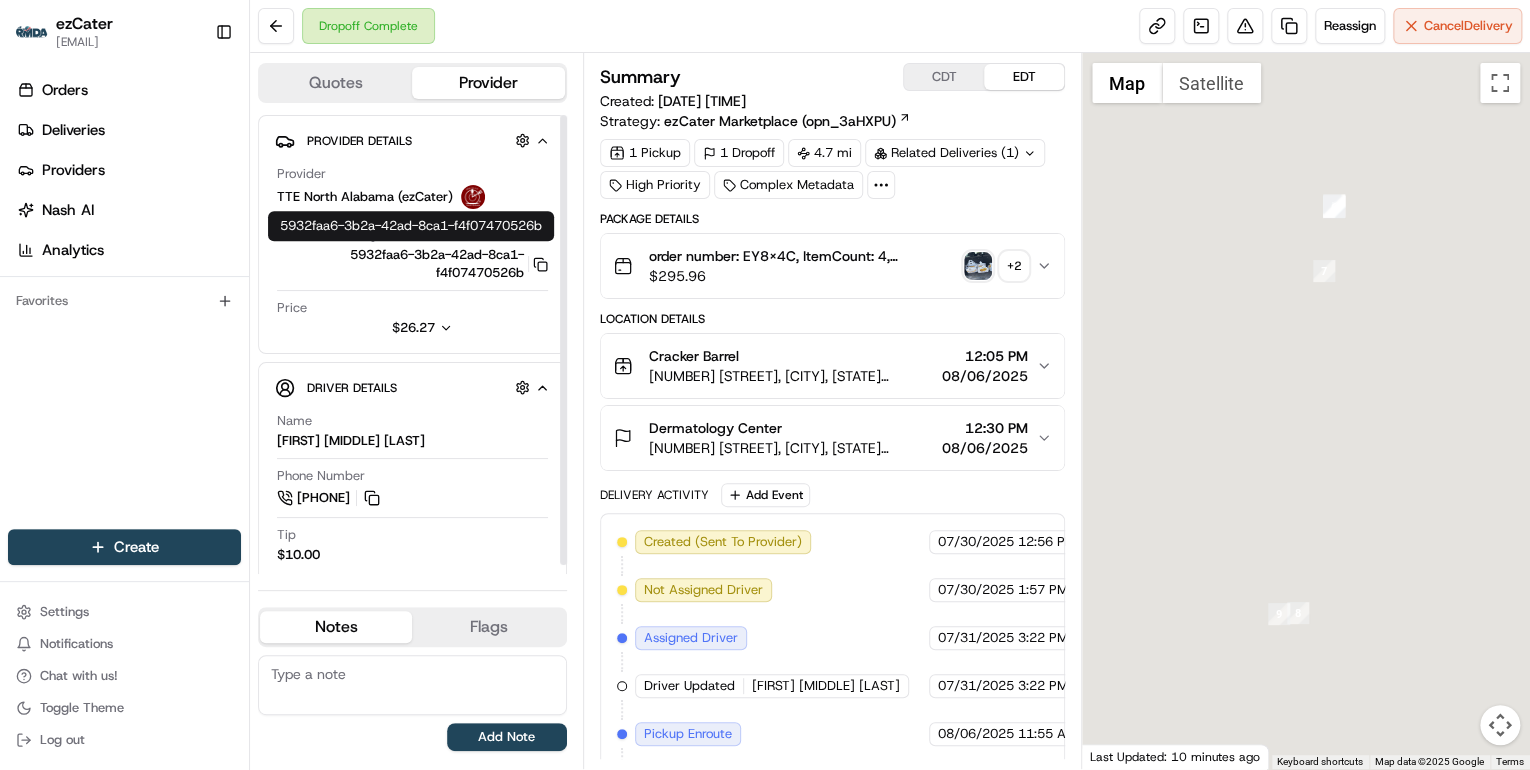 scroll, scrollTop: 0, scrollLeft: 0, axis: both 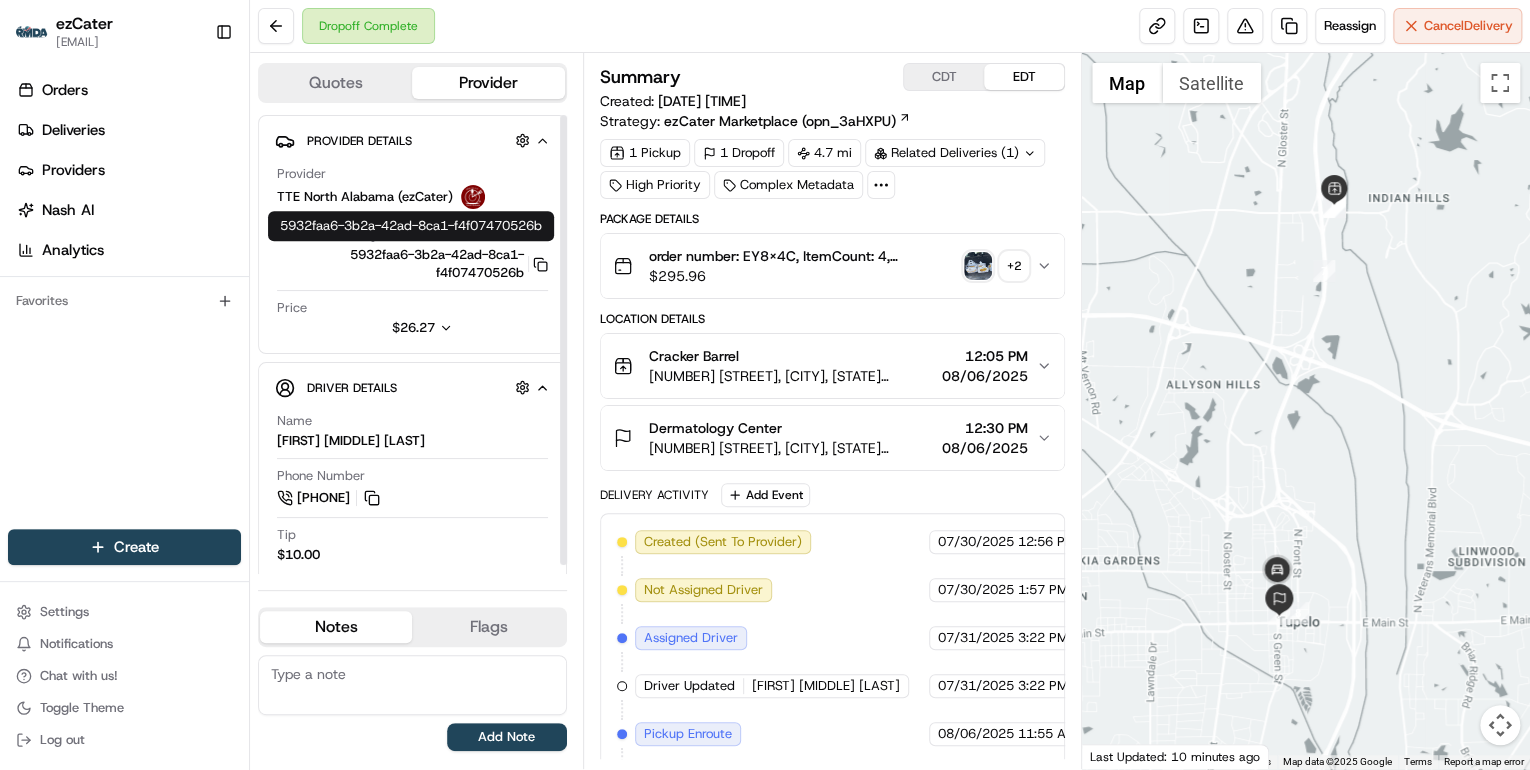 click 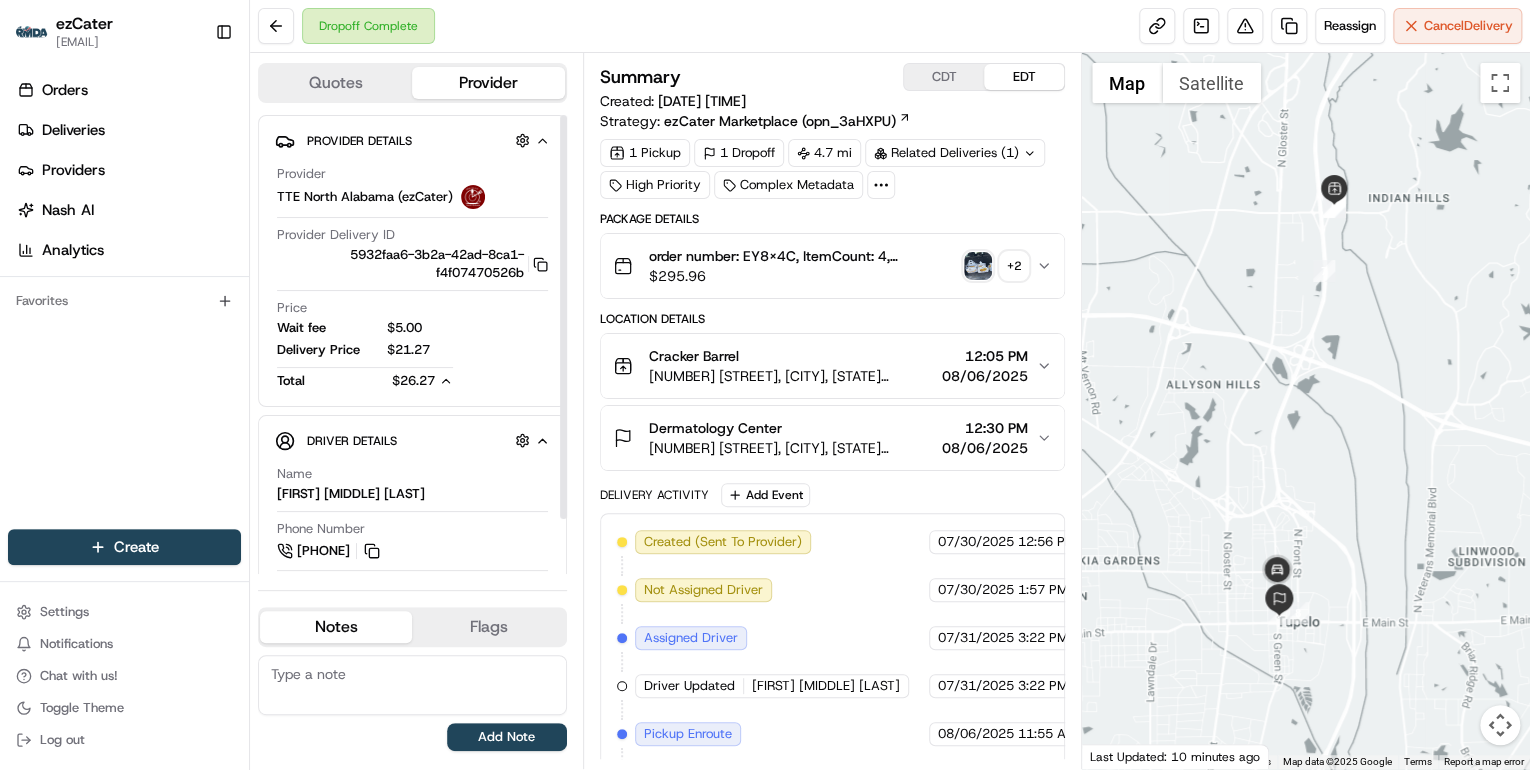 scroll, scrollTop: 62, scrollLeft: 0, axis: vertical 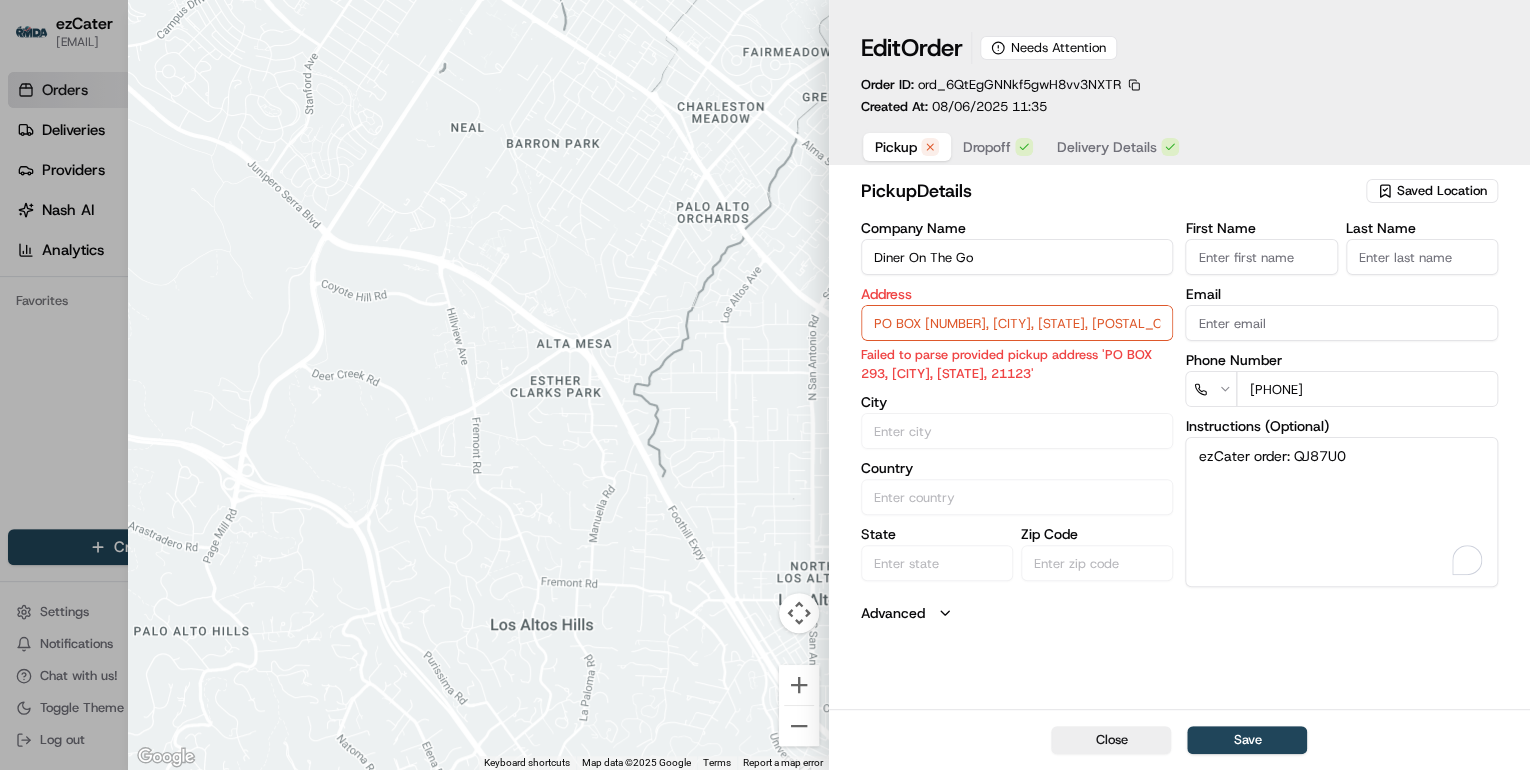 click on "Diner On The Go" at bounding box center [1017, 257] 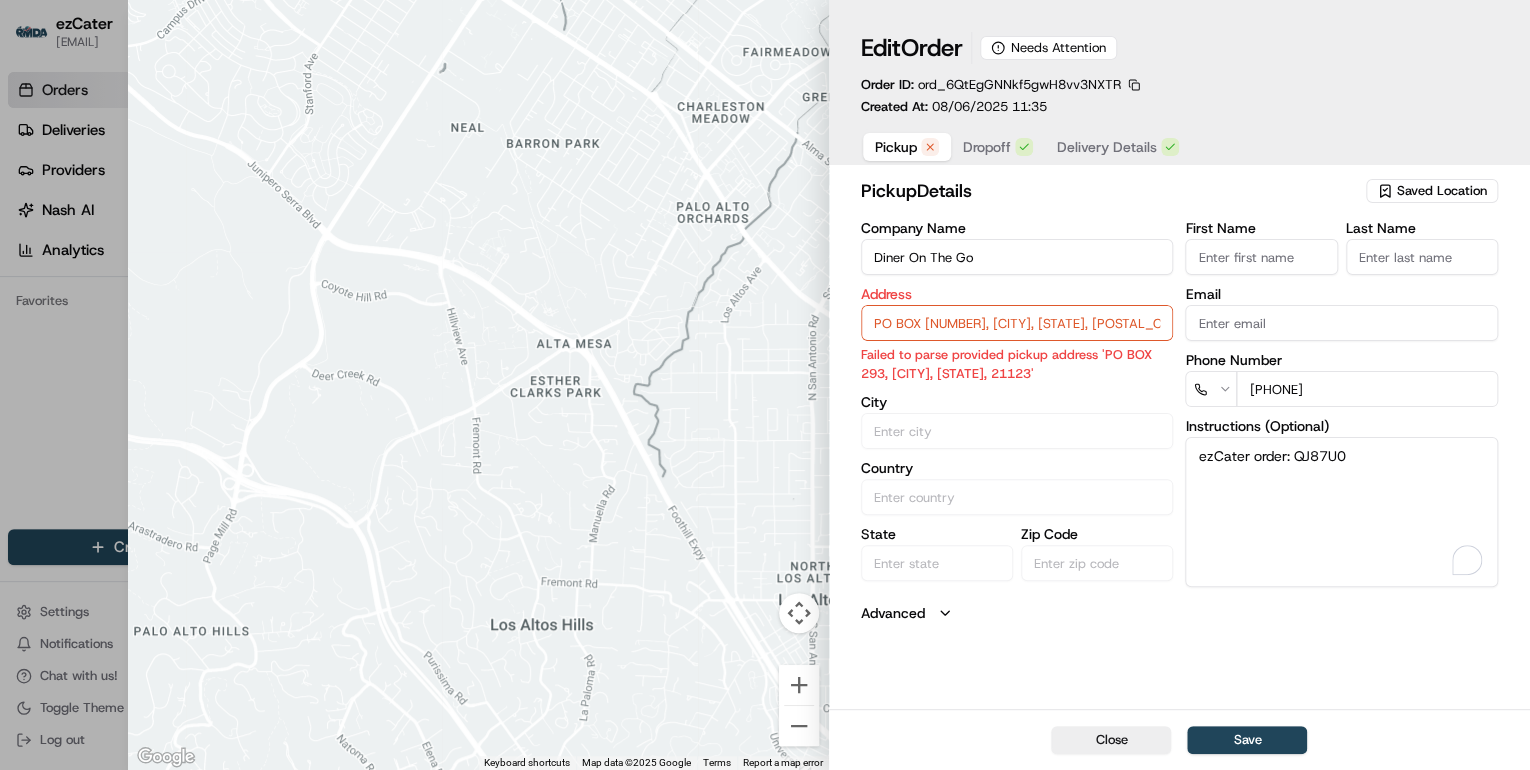 click on "ezCater order: QJ87U0" at bounding box center (1341, 512) 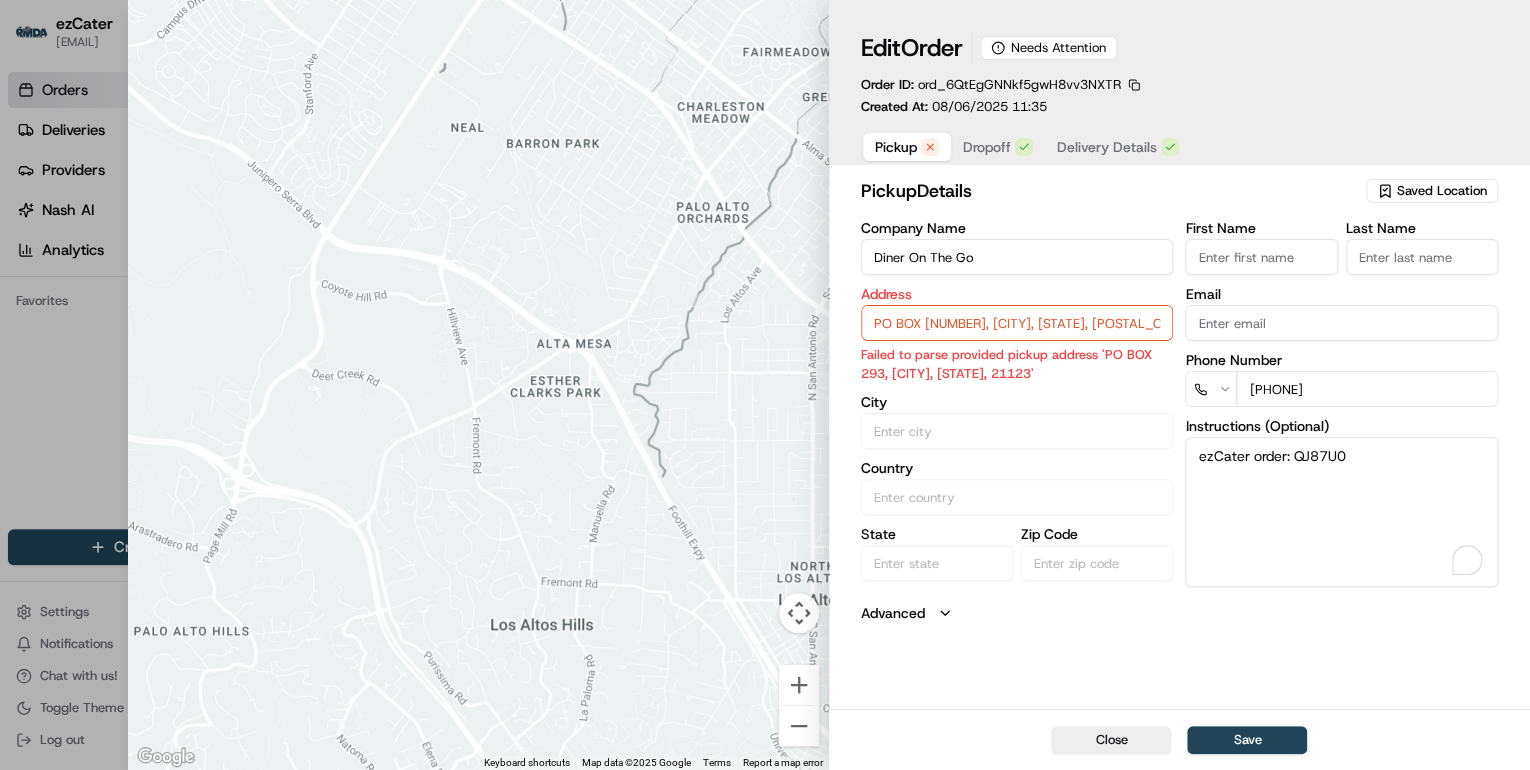 click at bounding box center [765, 385] 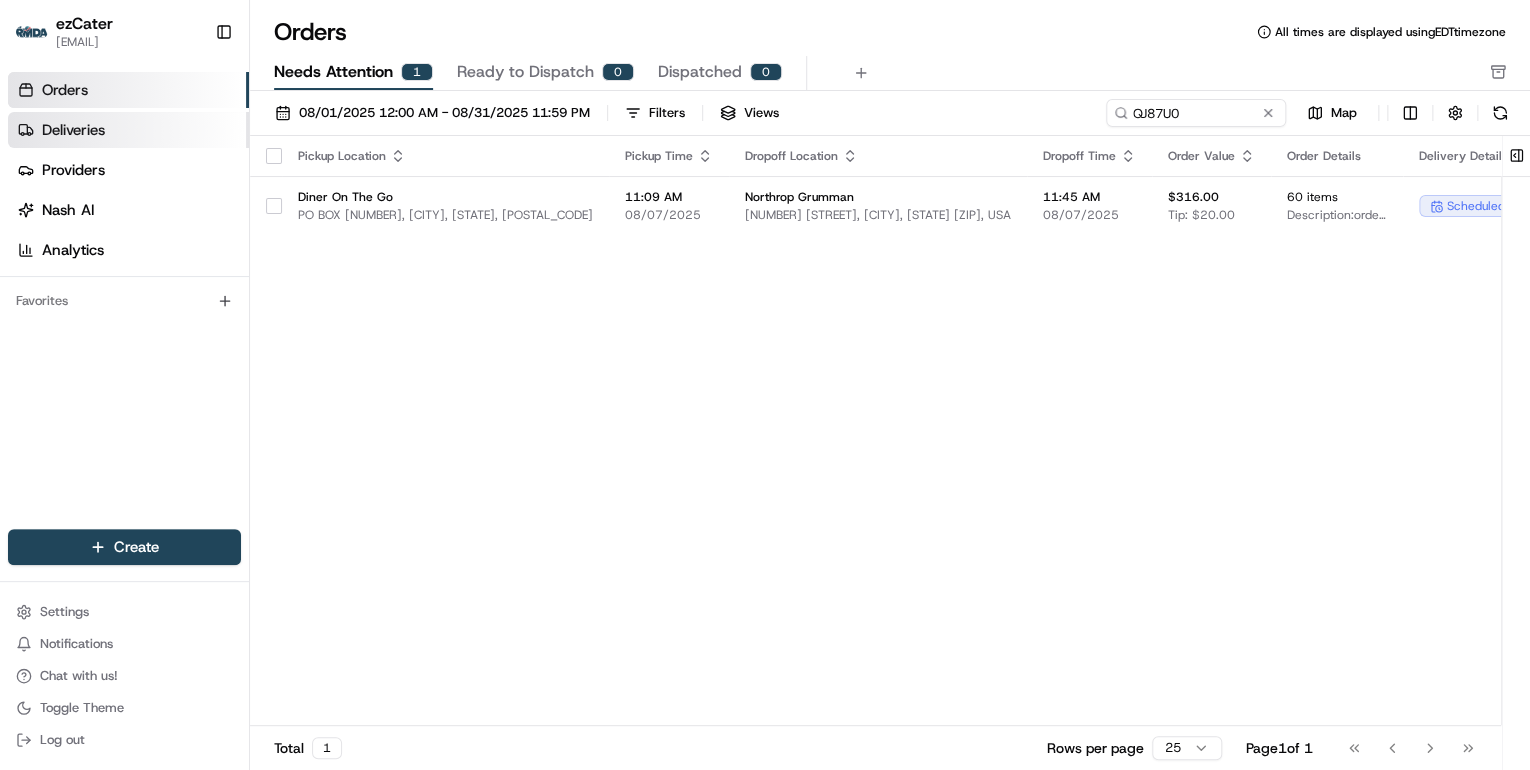 click on "Deliveries" at bounding box center (128, 130) 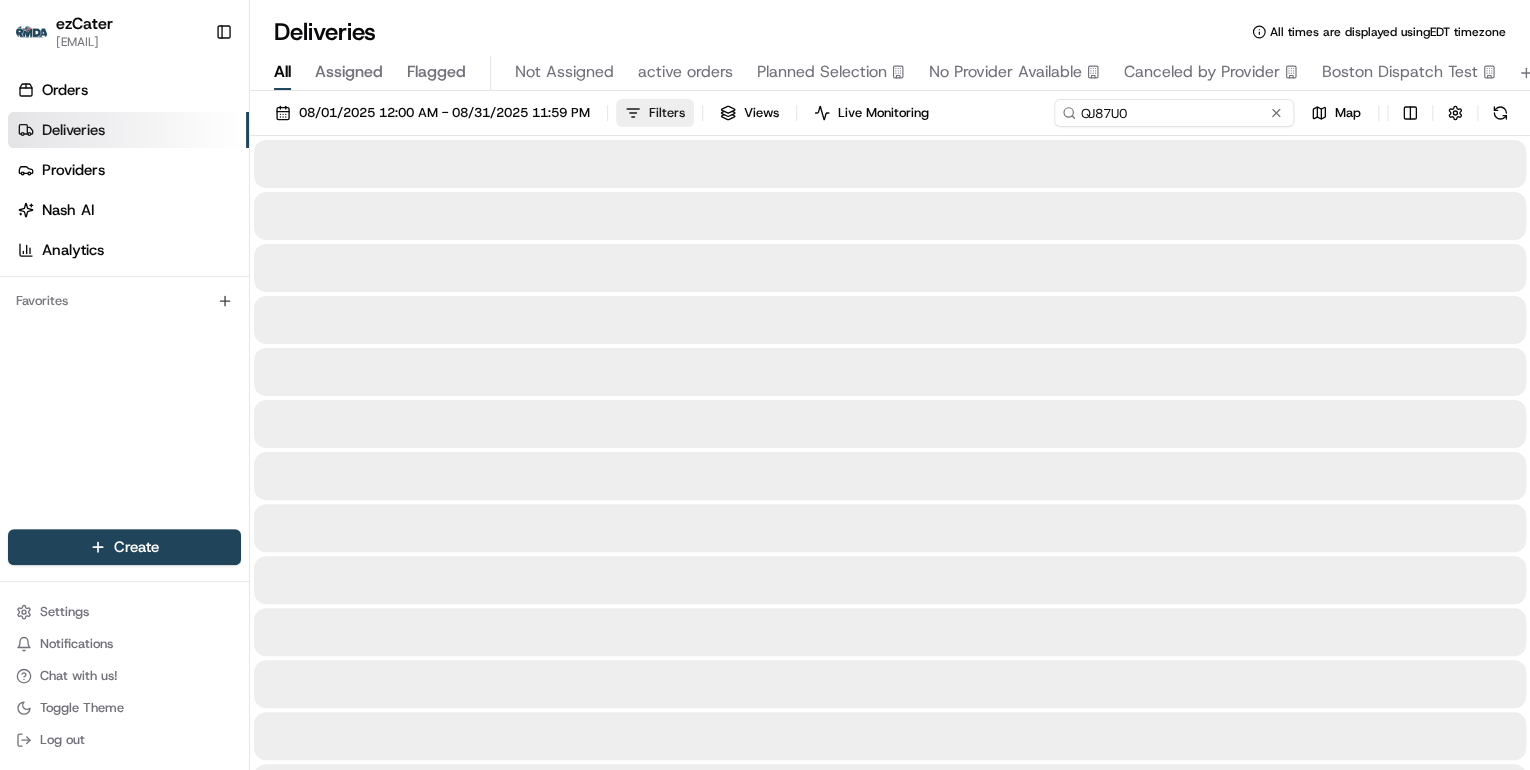 drag, startPoint x: 1184, startPoint y: 114, endPoint x: 648, endPoint y: 101, distance: 536.15765 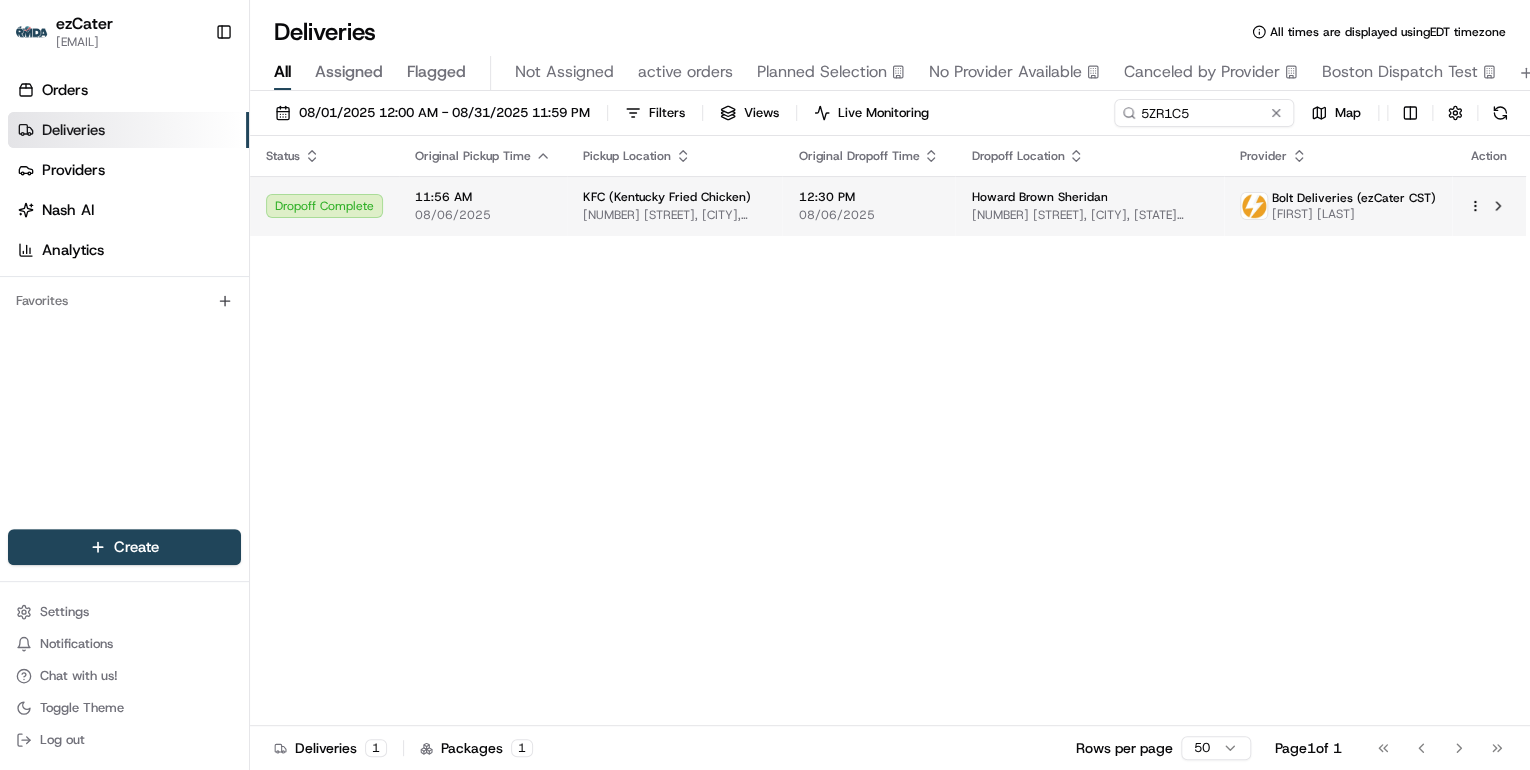 click on "[NUMBER] [STREET], [CITY], [STATE] [ZIP], USA" at bounding box center (674, 215) 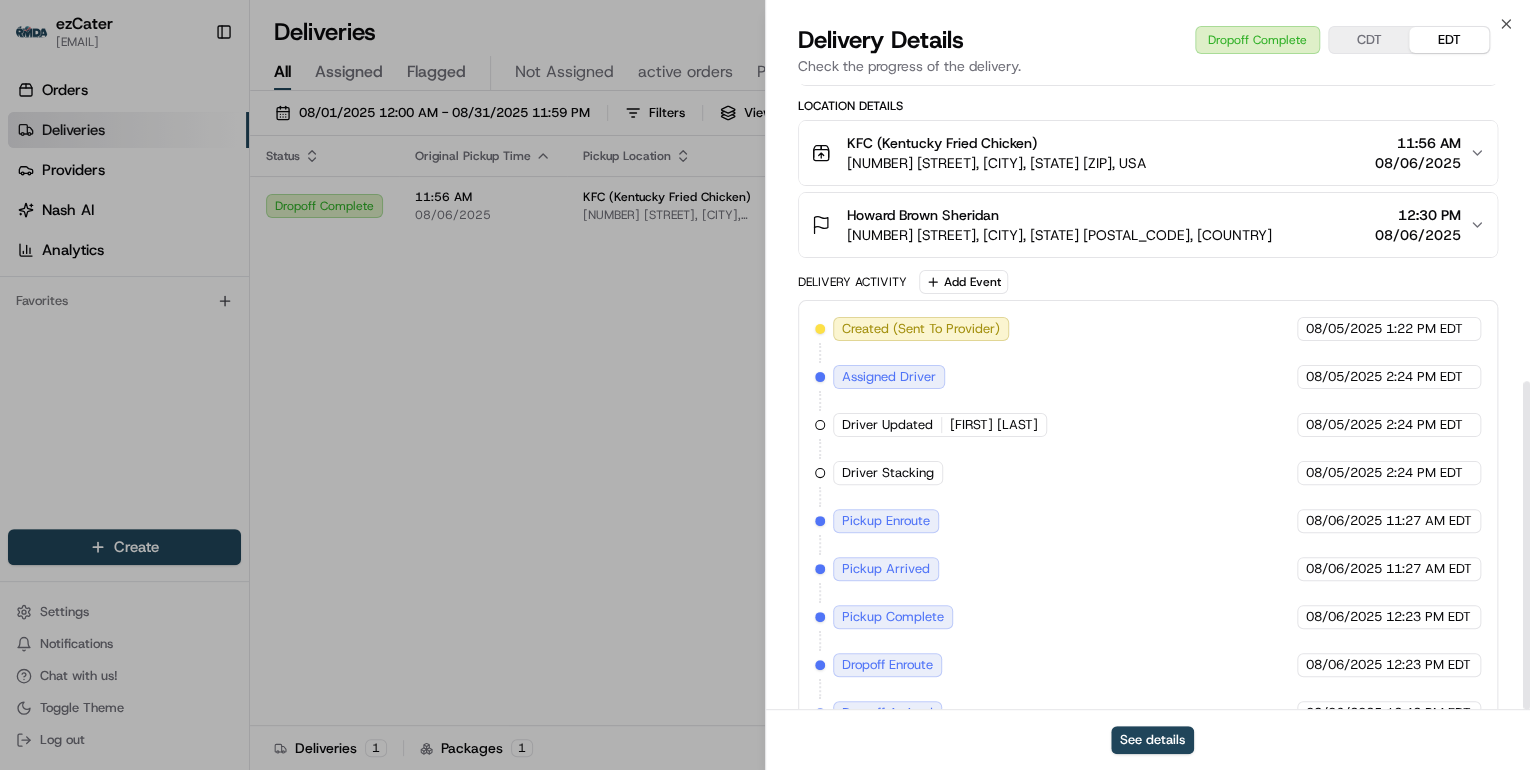 scroll, scrollTop: 568, scrollLeft: 0, axis: vertical 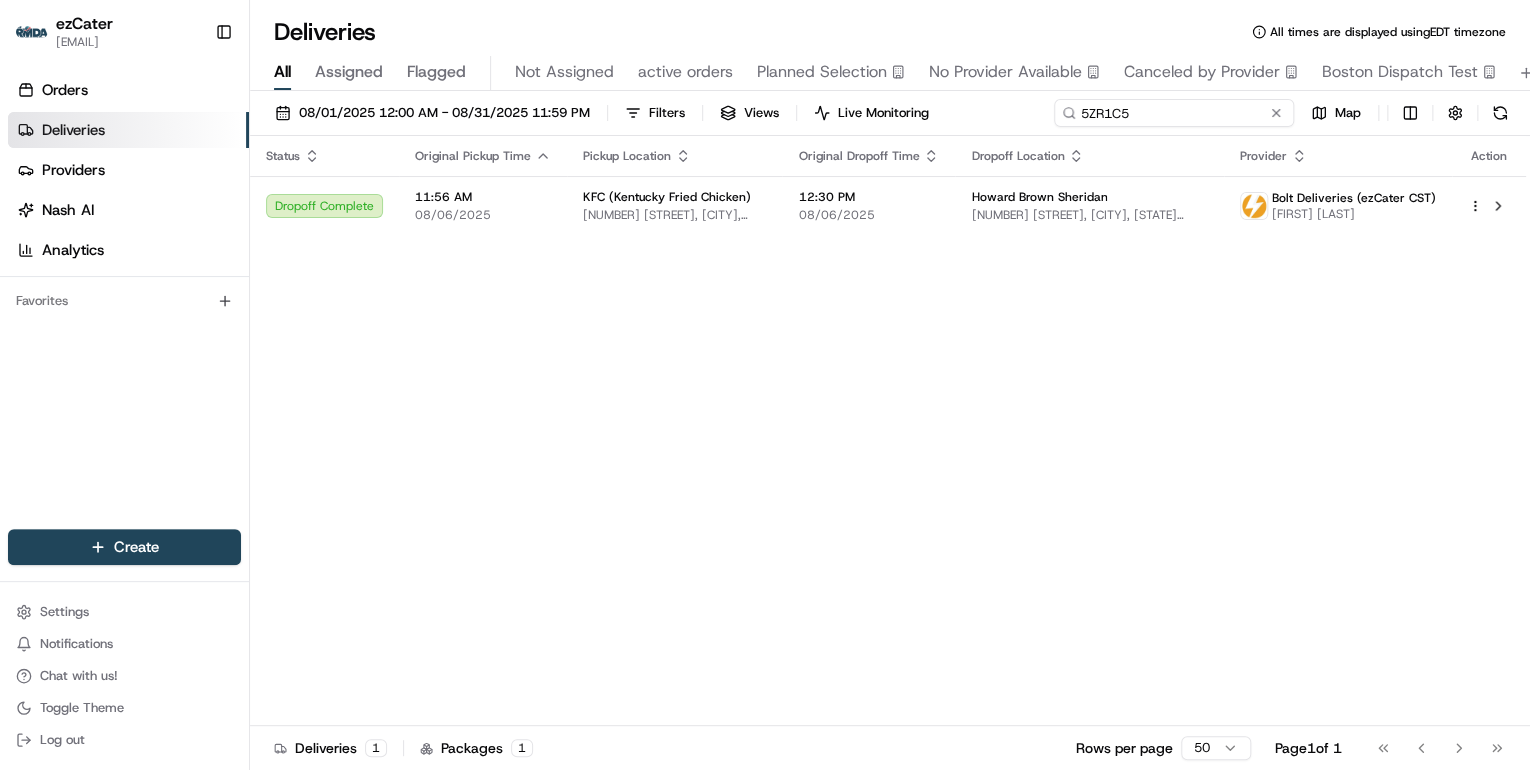 drag, startPoint x: 1204, startPoint y: 111, endPoint x: 557, endPoint y: 131, distance: 647.309 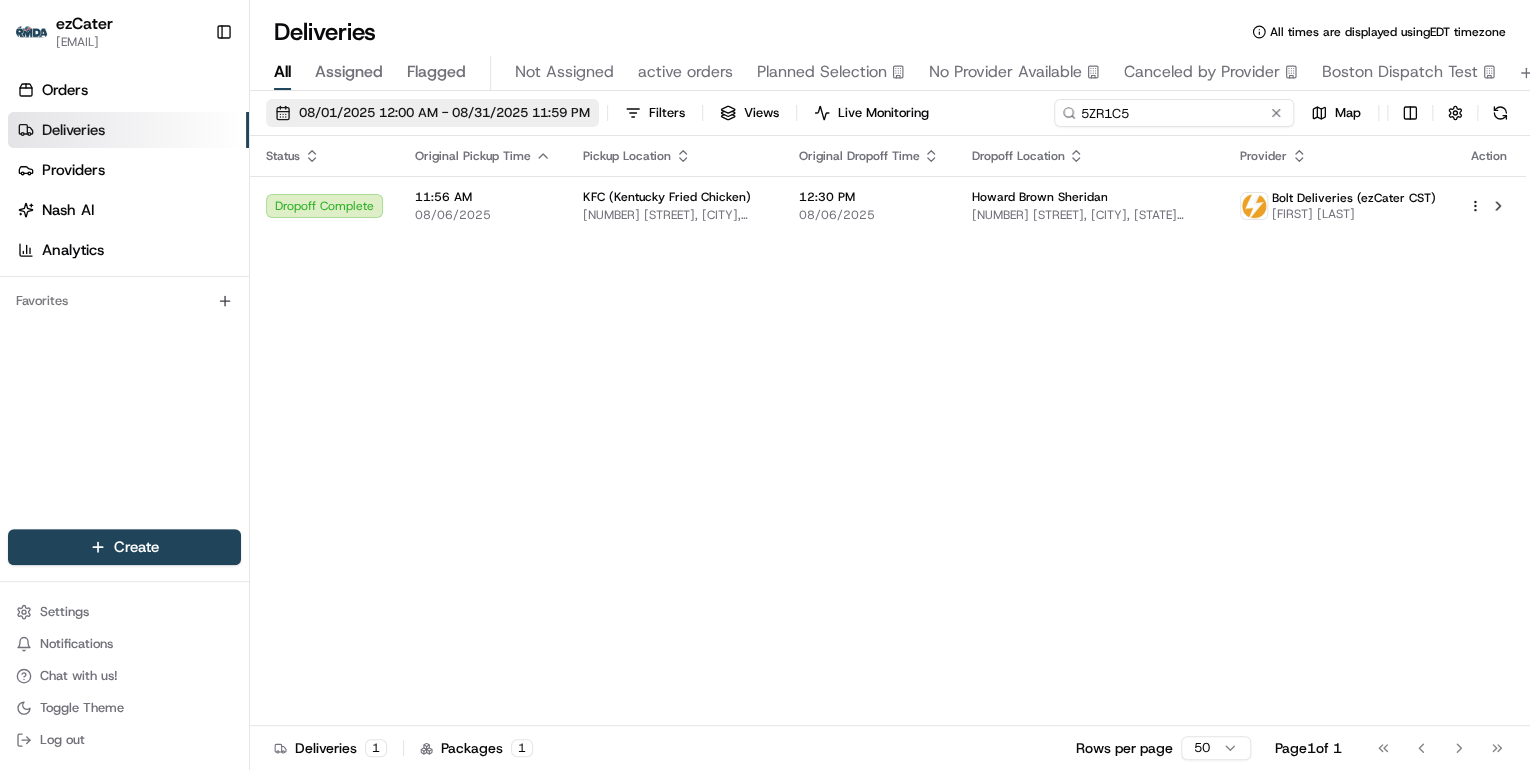 paste on "RJ6TUZ" 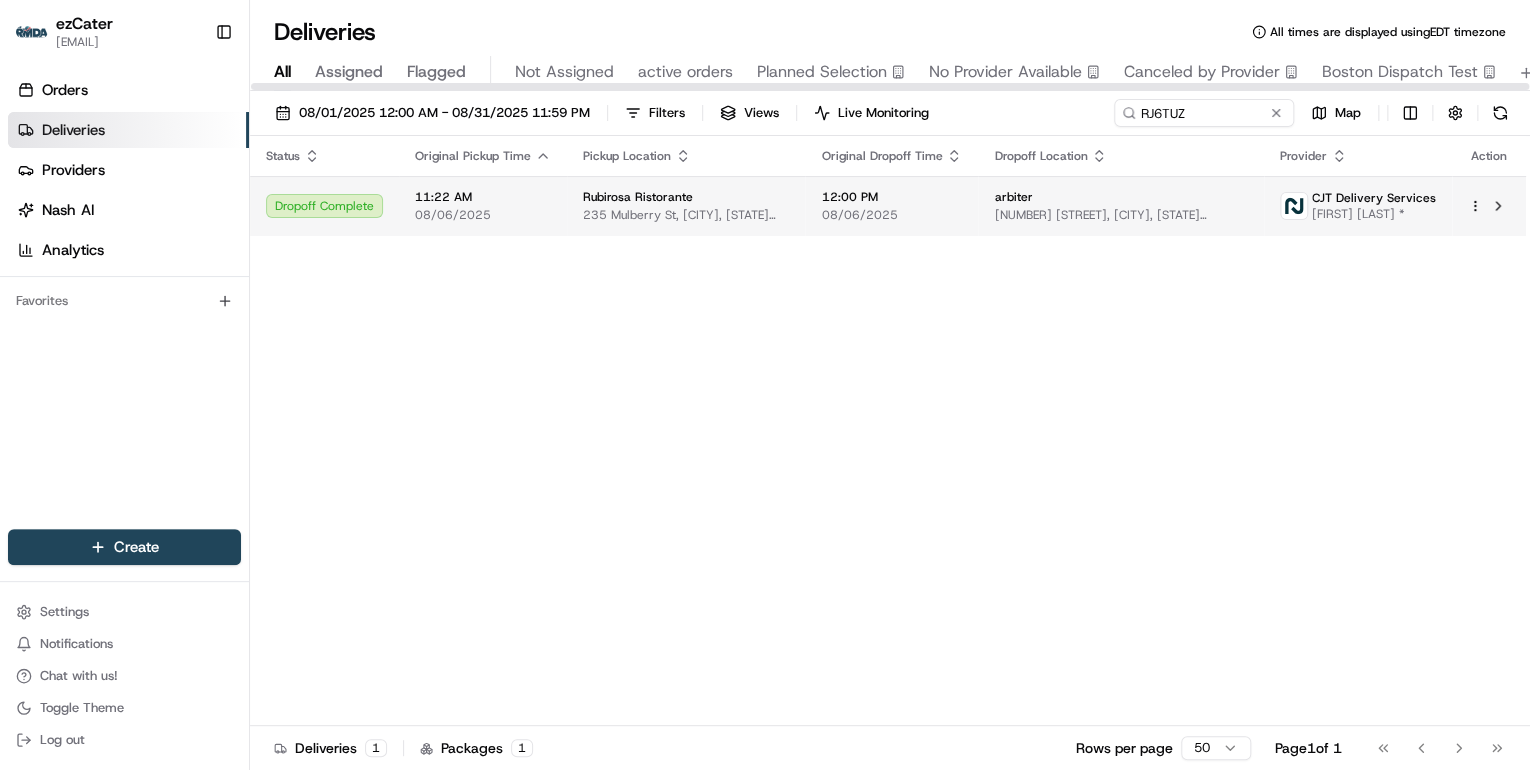 click on "08/06/2025" at bounding box center (483, 215) 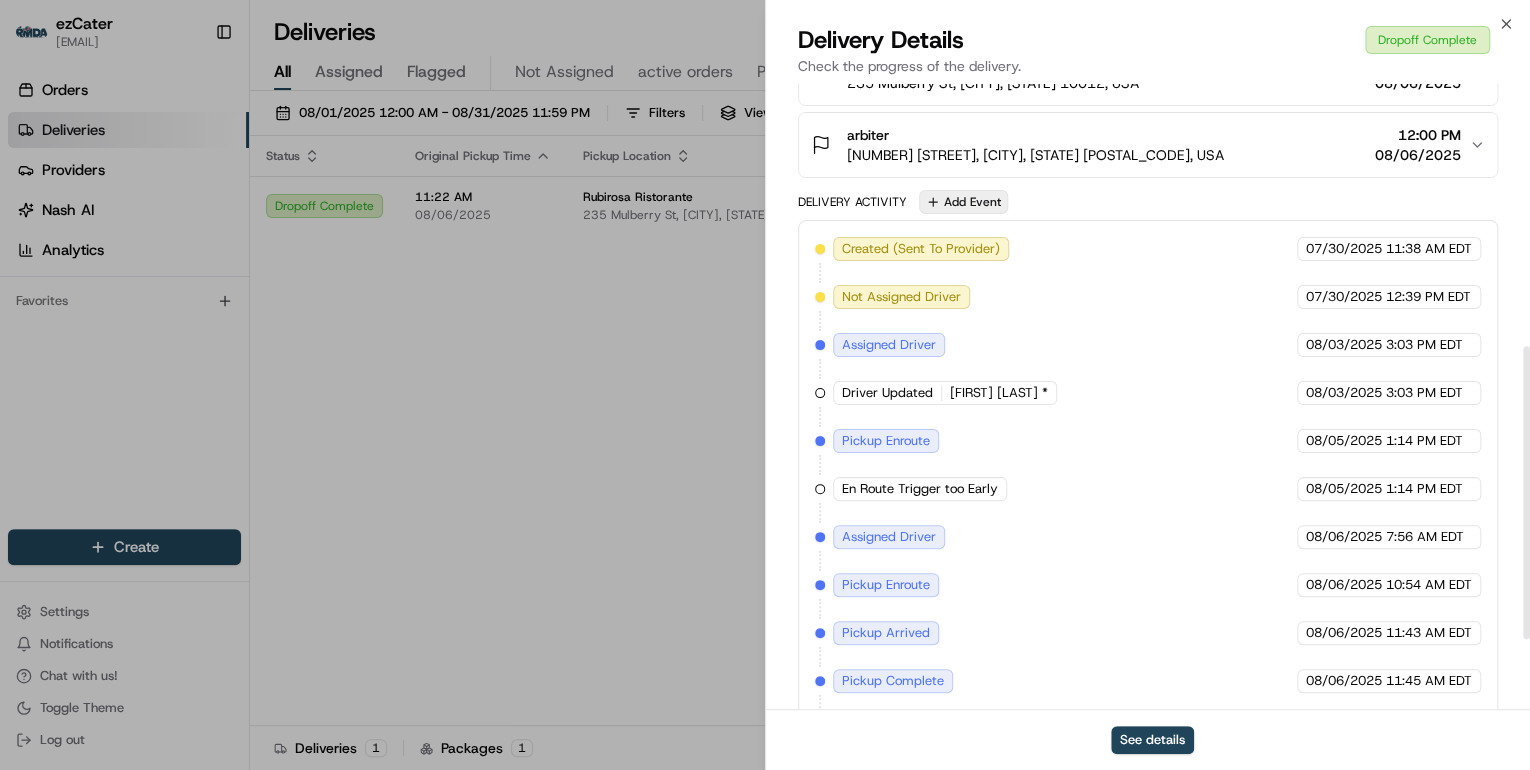 scroll, scrollTop: 710, scrollLeft: 0, axis: vertical 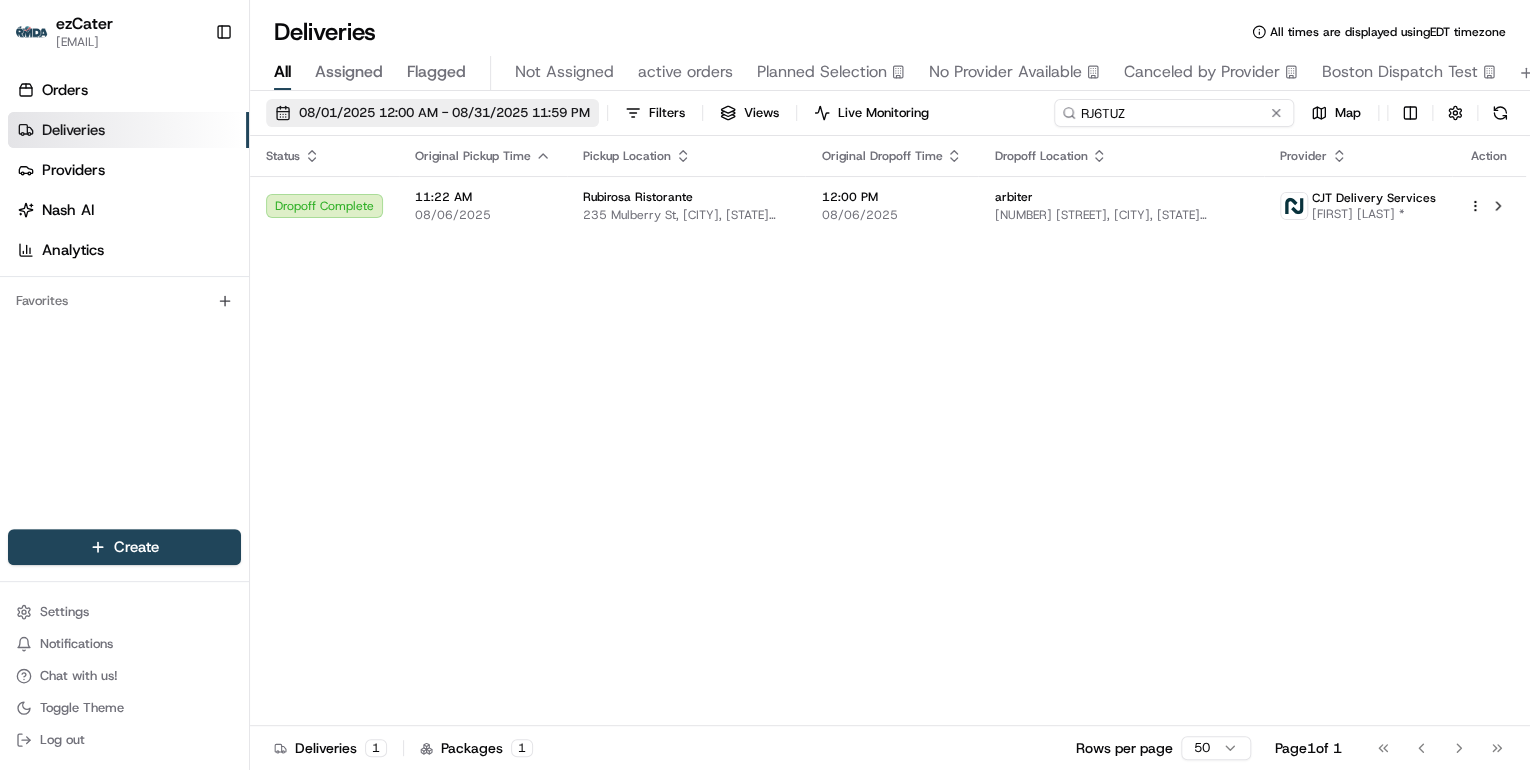 drag, startPoint x: 1195, startPoint y: 108, endPoint x: 599, endPoint y: 123, distance: 596.1887 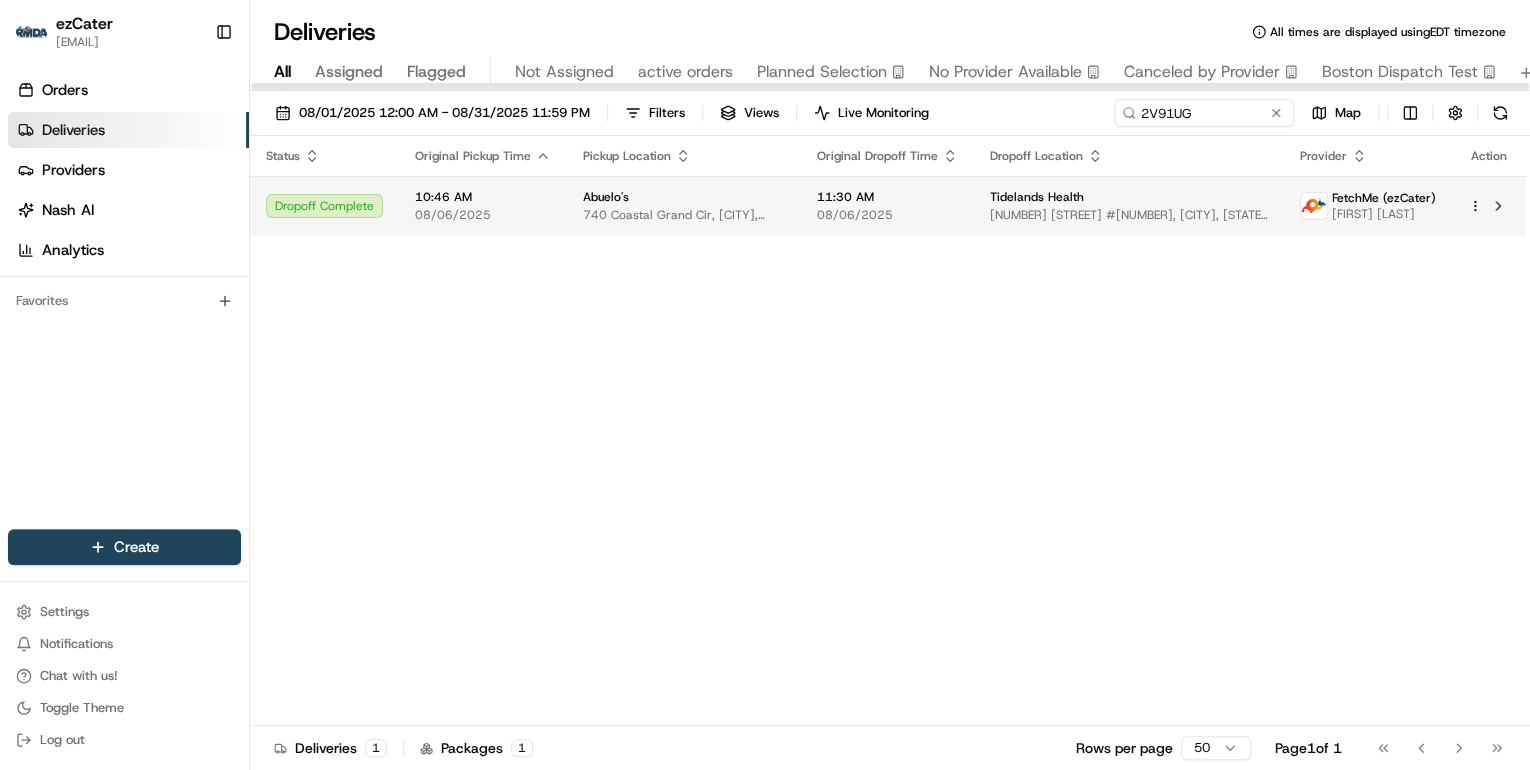 click on "[BRAND] [NUMBER] [STREET], [CITY], [STATE] [POSTAL_CODE], [COUNTRY]" at bounding box center (684, 206) 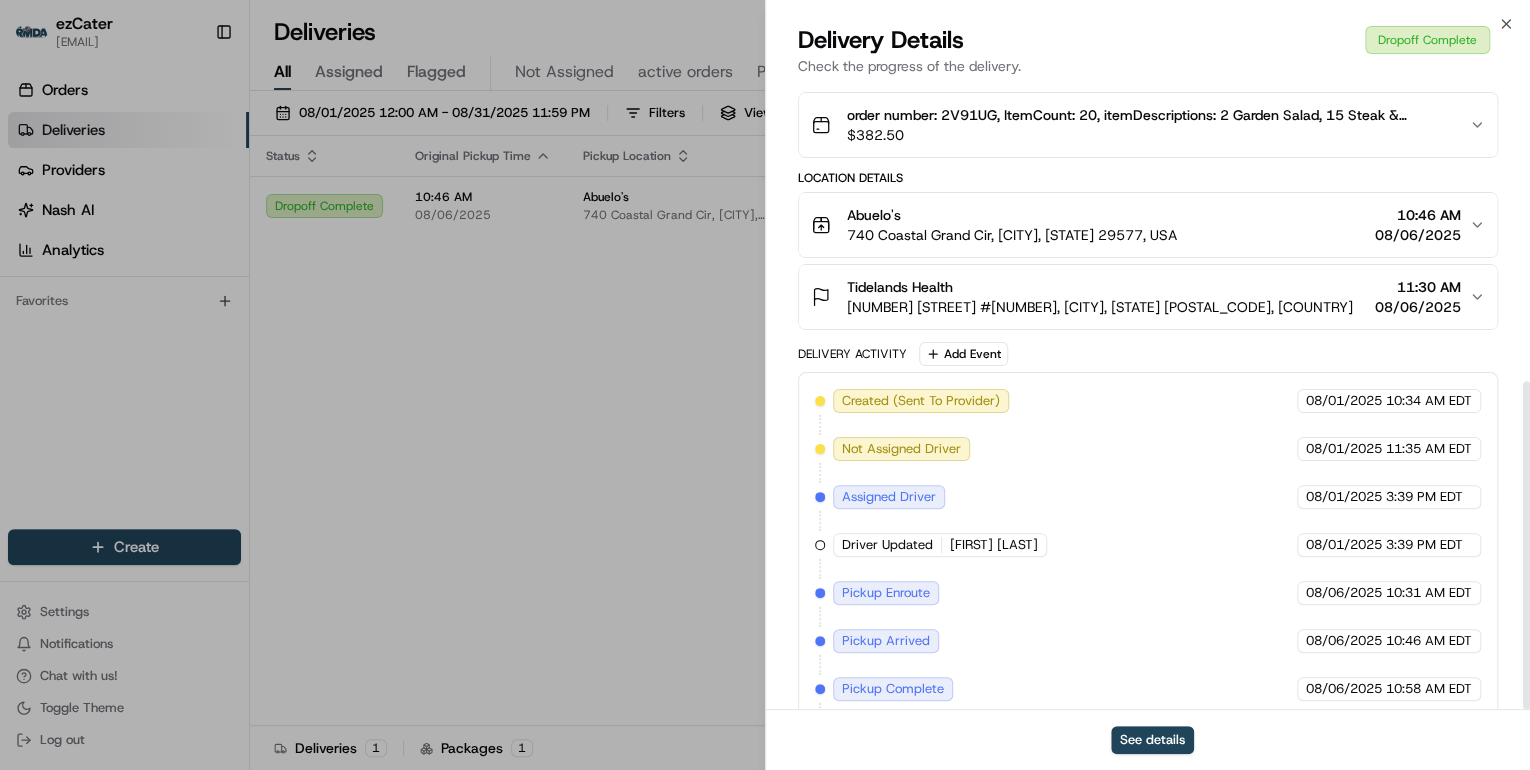 scroll, scrollTop: 568, scrollLeft: 0, axis: vertical 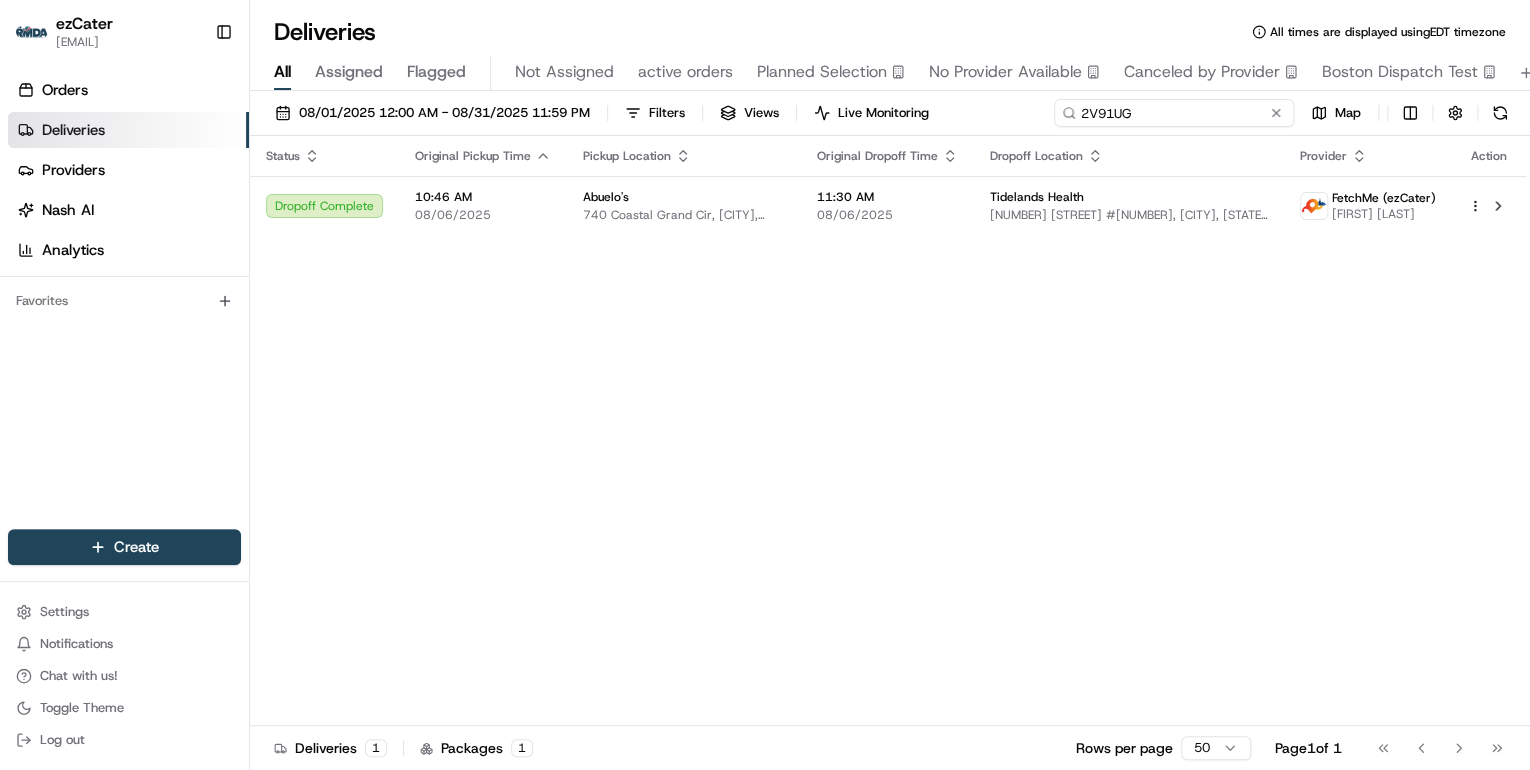 click on "2V91UG" at bounding box center (1174, 113) 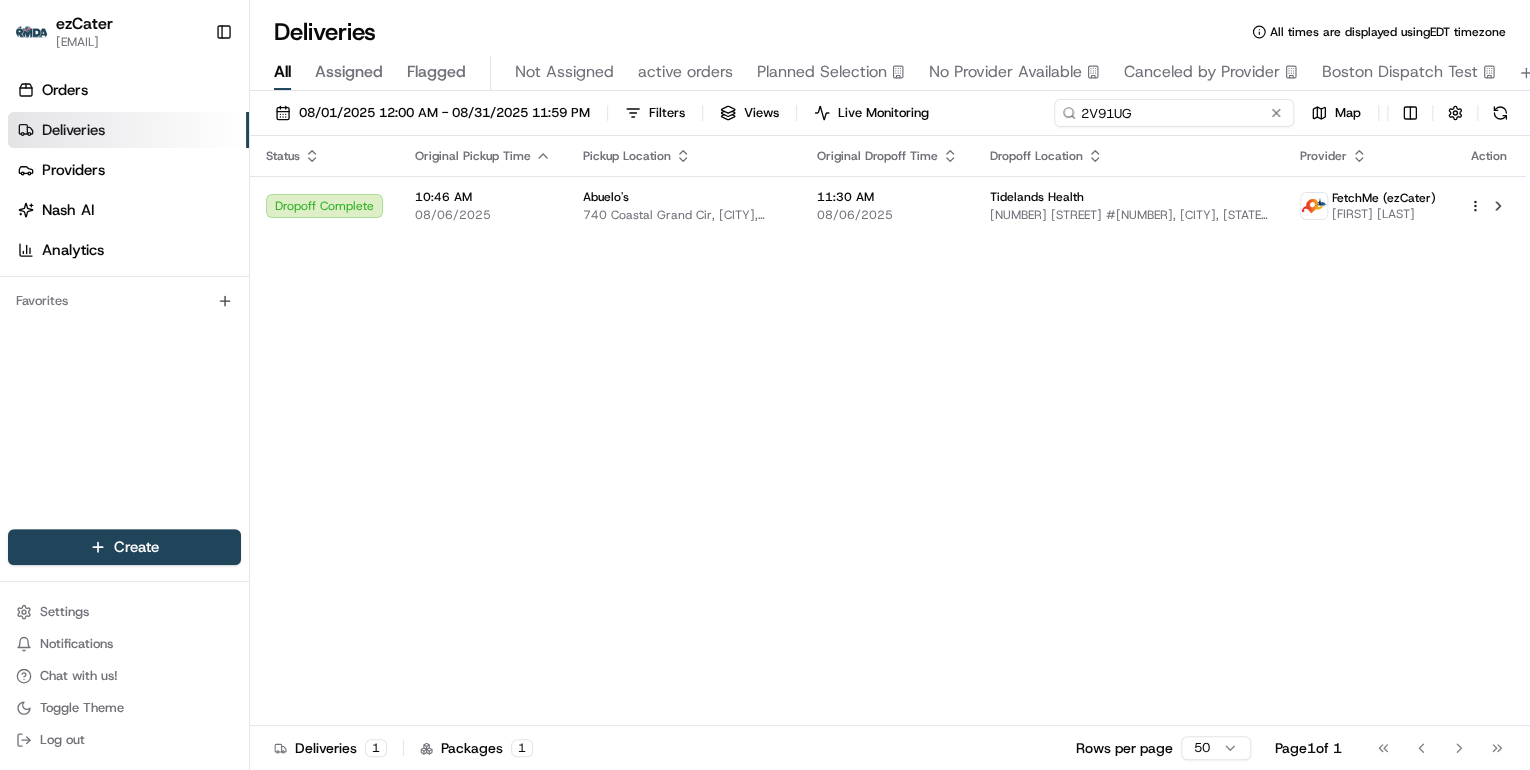 click on "Deliveries All times are displayed using  EDT   timezone All Assigned Flagged Not Assigned active orders Planned Selection No Provider Available Canceled by Provider Boston Dispatch Test 08/01/2025 12:00 AM - 08/31/2025 11:59 PM Filters Views Live Monitoring 2V91UG Map Status Original Pickup Time Pickup Location Original Dropoff Time Dropoff Location Provider Action Dropoff Complete 10:46 AM 08/06/2025 Abuelo's [NUMBER] [STREET], [CITY], [STATE] [ZIP], USA 11:30 AM 08/06/2025 Tidelands Health [NUMBER] [STREET] [SUITE], [CITY], [STATE] [ZIP], USA FetchMe (ezCater) [FIRST] [LAST] Deliveries 1 Packages 1 Rows per page 50 Page  1  of   1 Go to first page Go to previous page Go to next page Go to last page" at bounding box center [890, 385] 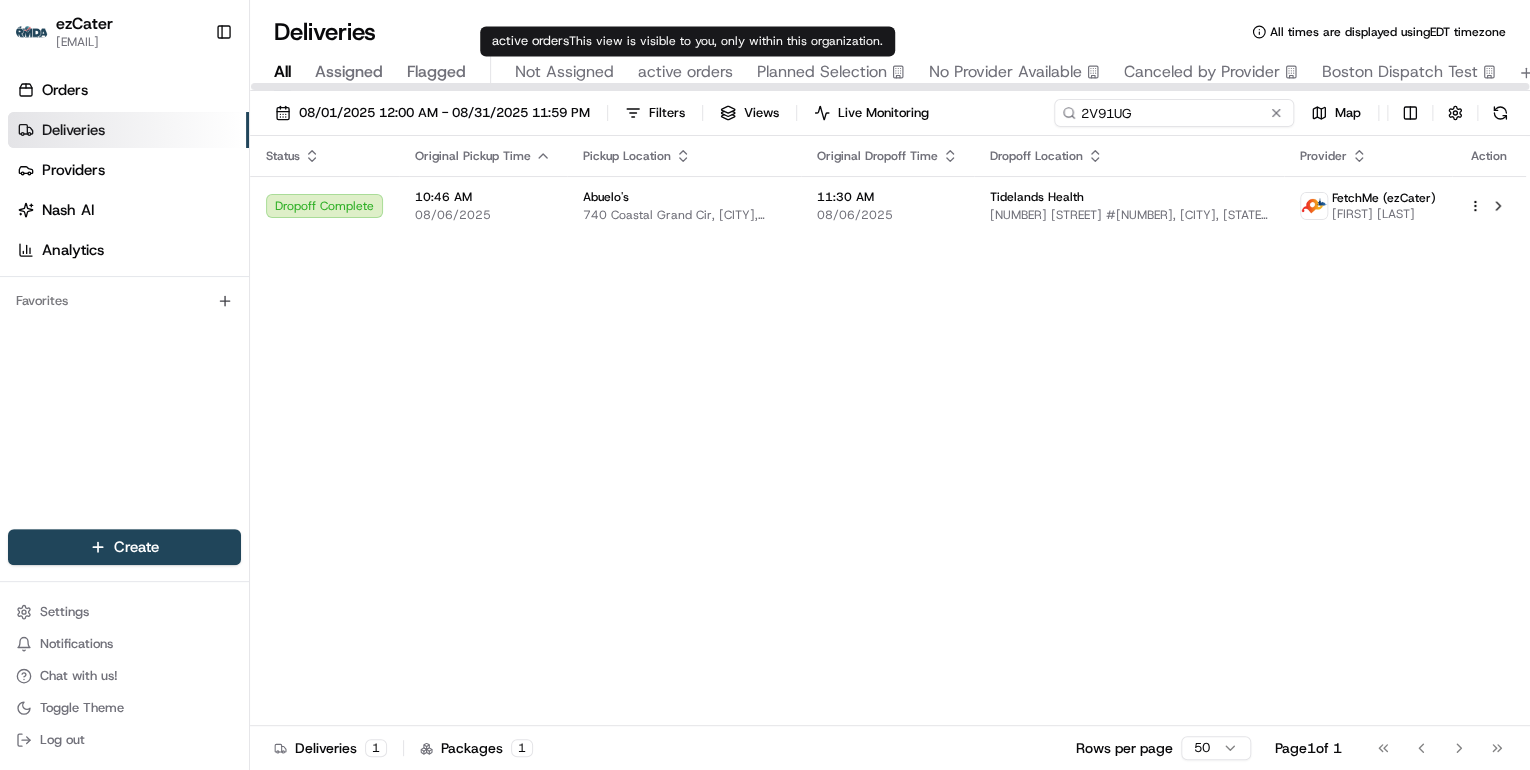 paste on "ZP27PC" 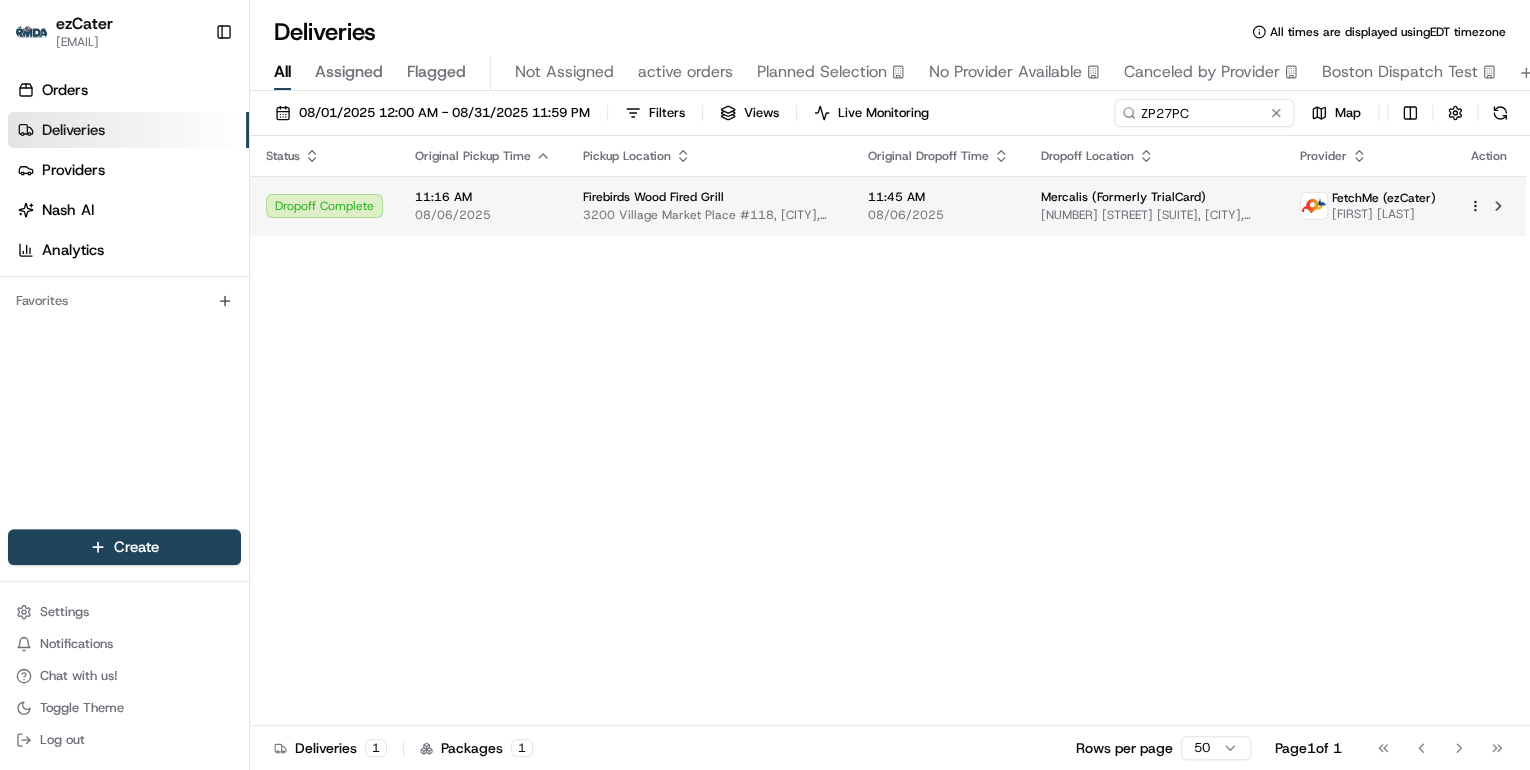 click on "3200 Village Market Place #118, [CITY], [STATE] 27560, USA" at bounding box center (709, 215) 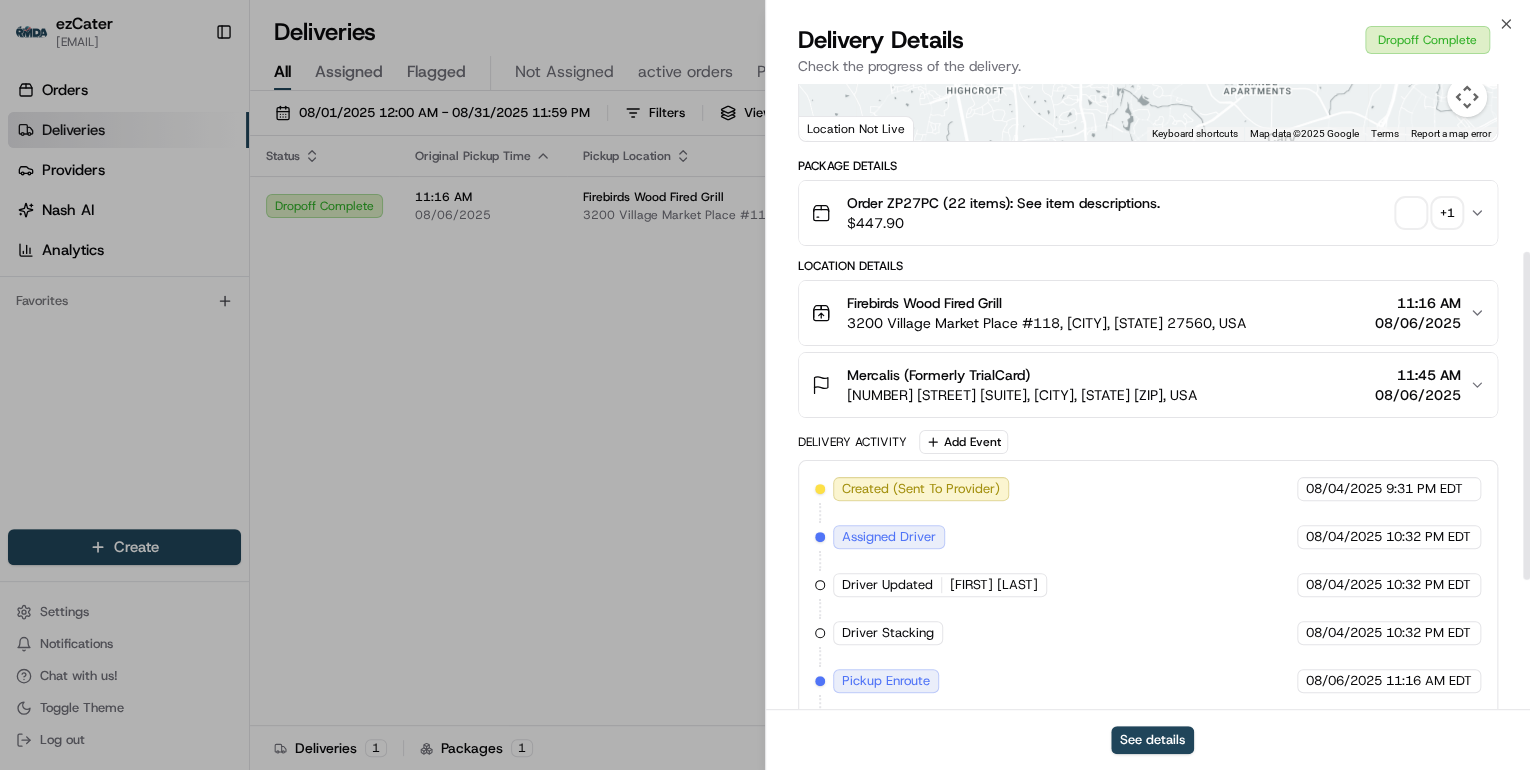 scroll, scrollTop: 568, scrollLeft: 0, axis: vertical 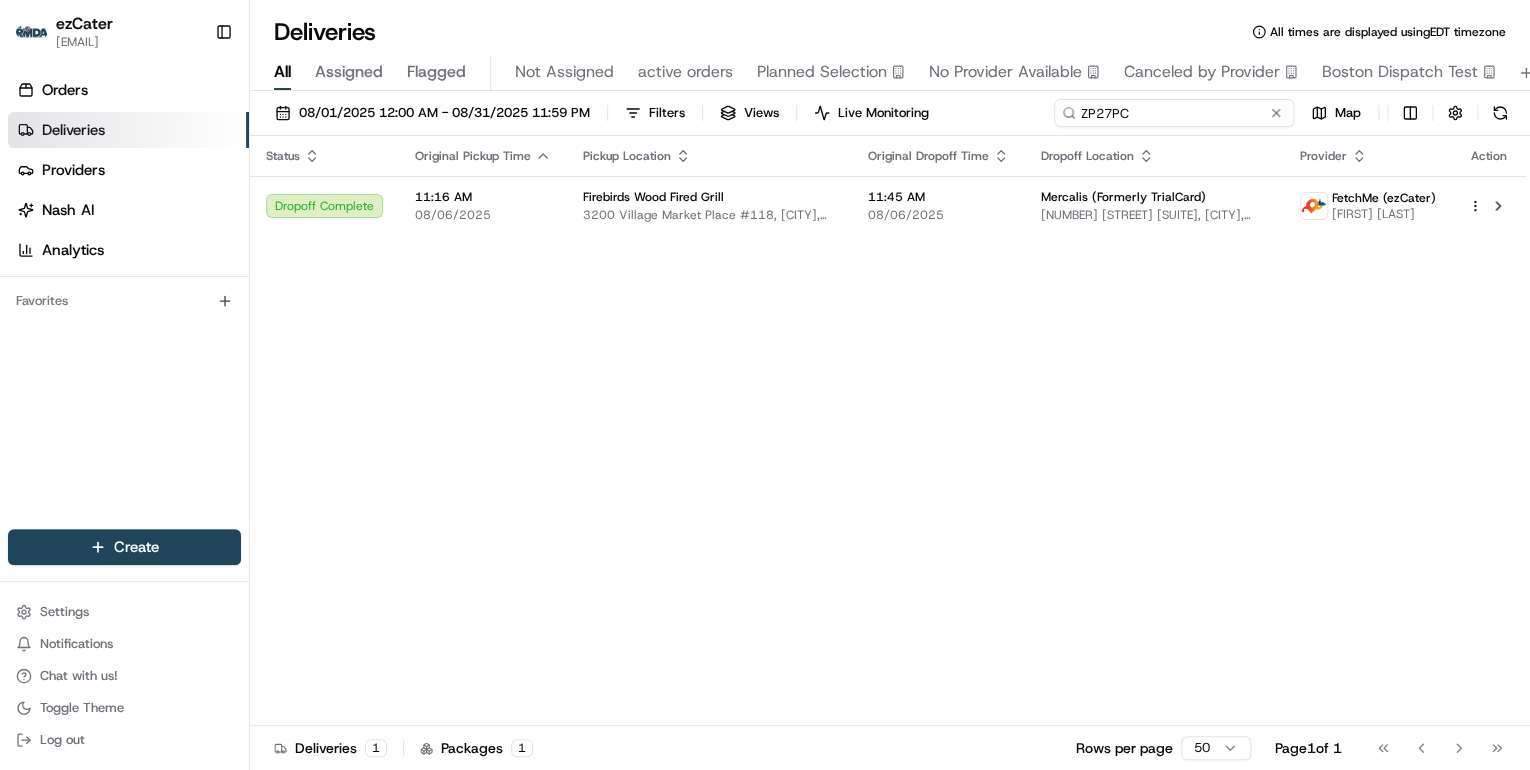 drag, startPoint x: 1196, startPoint y: 119, endPoint x: 644, endPoint y: 131, distance: 552.13043 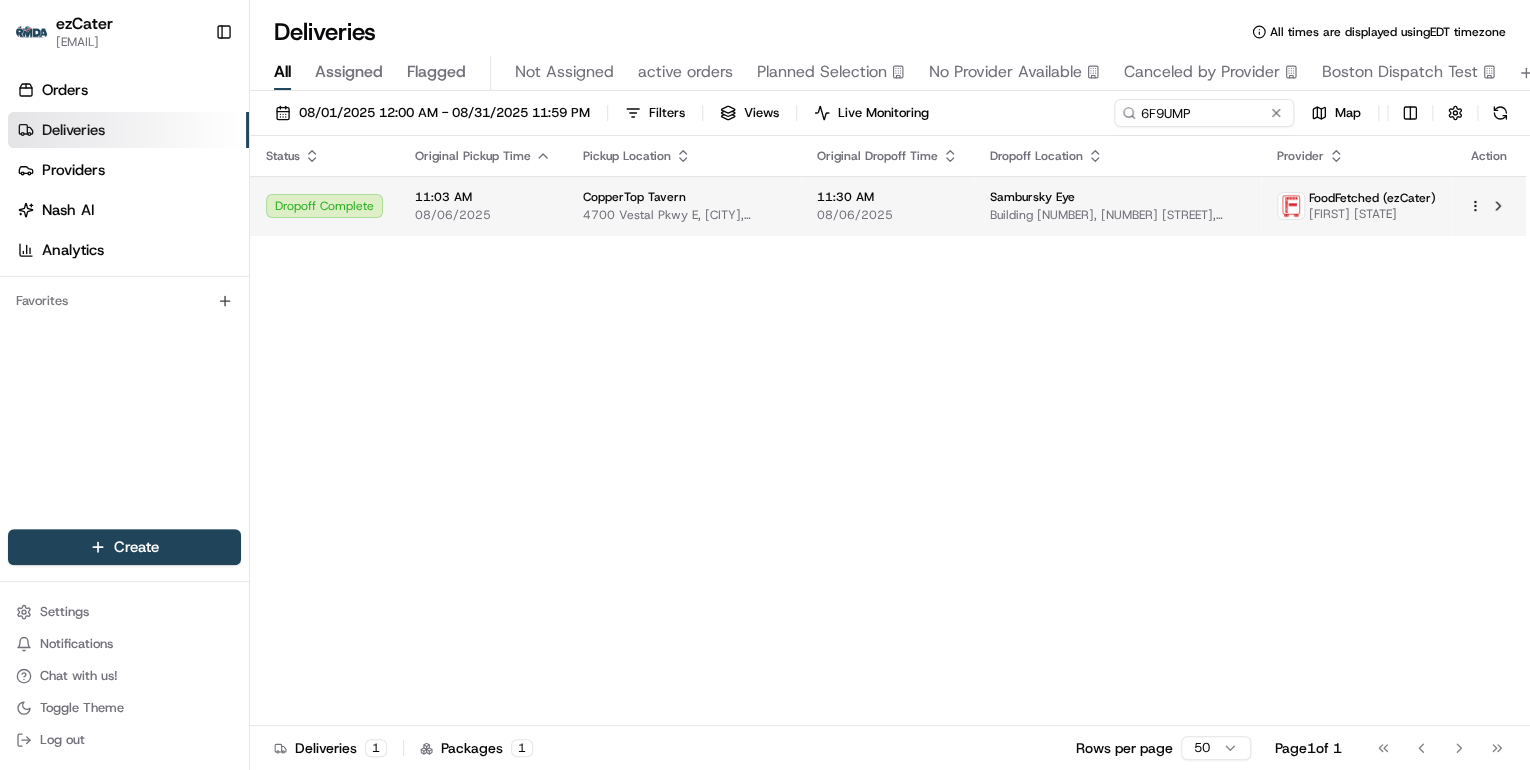click on "CopperTop Tavern 4700 Vestal Pkwy E, [CITY], [STATE] 13850, USA" at bounding box center (684, 206) 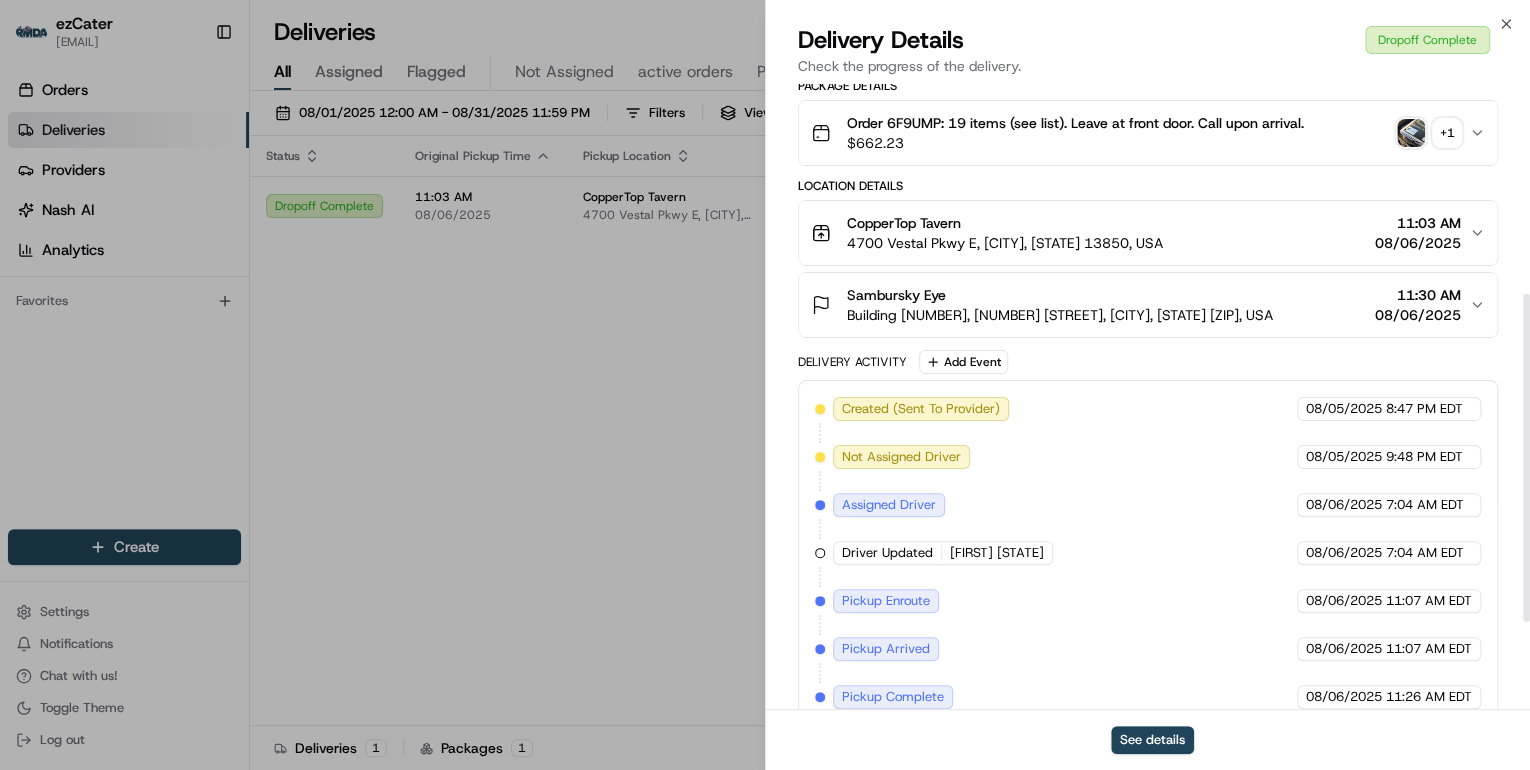 scroll, scrollTop: 568, scrollLeft: 0, axis: vertical 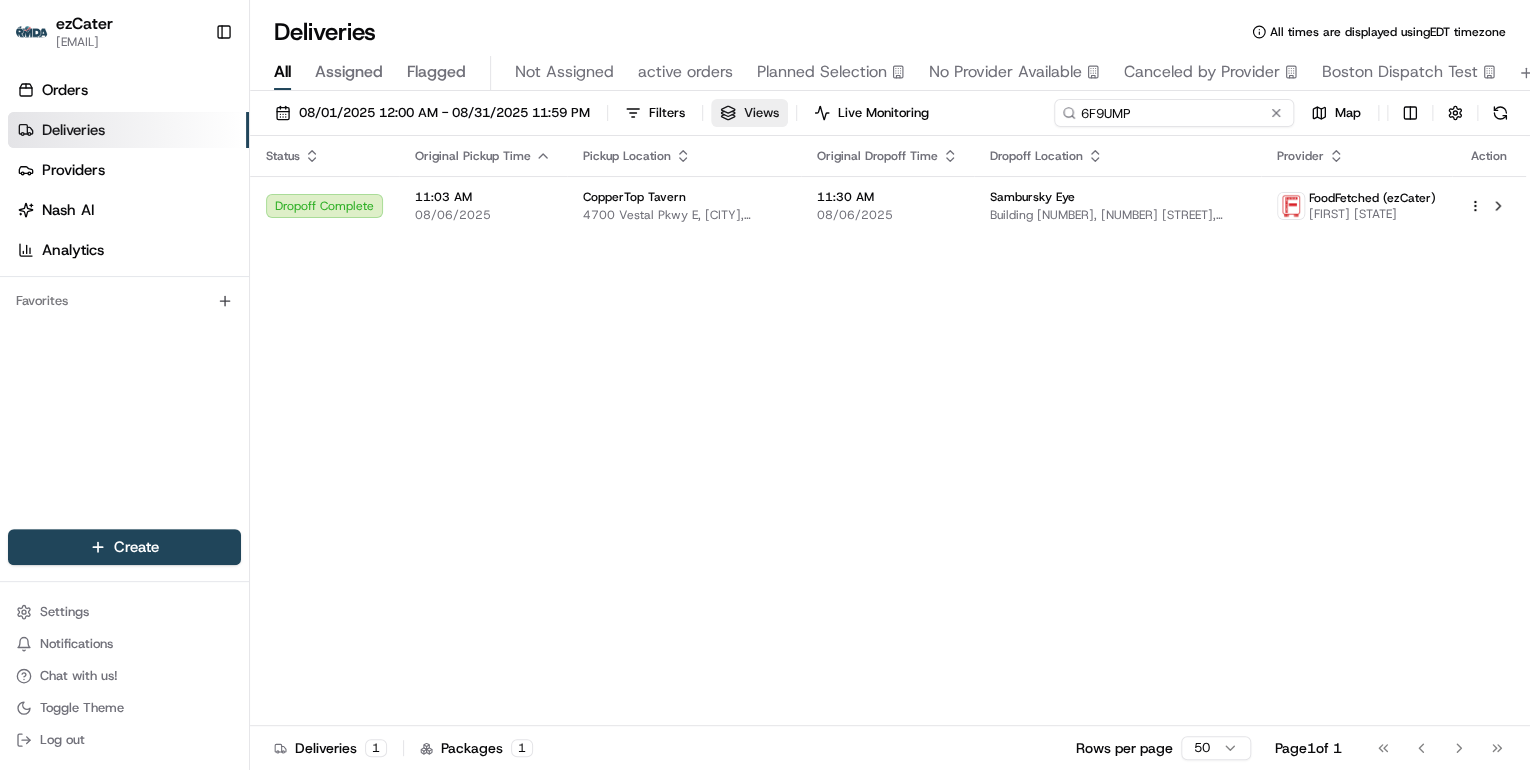 drag, startPoint x: 1188, startPoint y: 120, endPoint x: 763, endPoint y: 112, distance: 425.0753 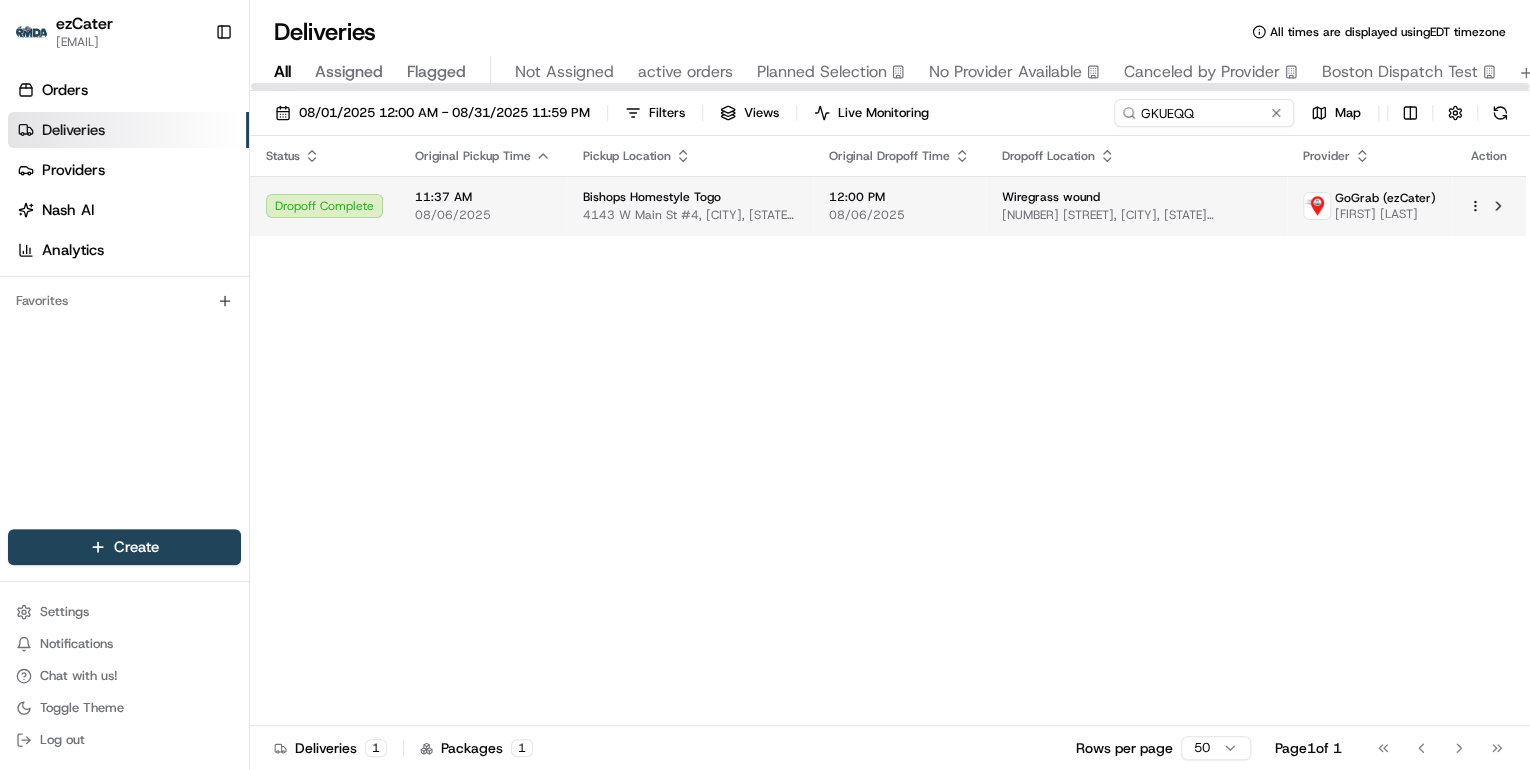 click on "11:37 AM" at bounding box center [483, 197] 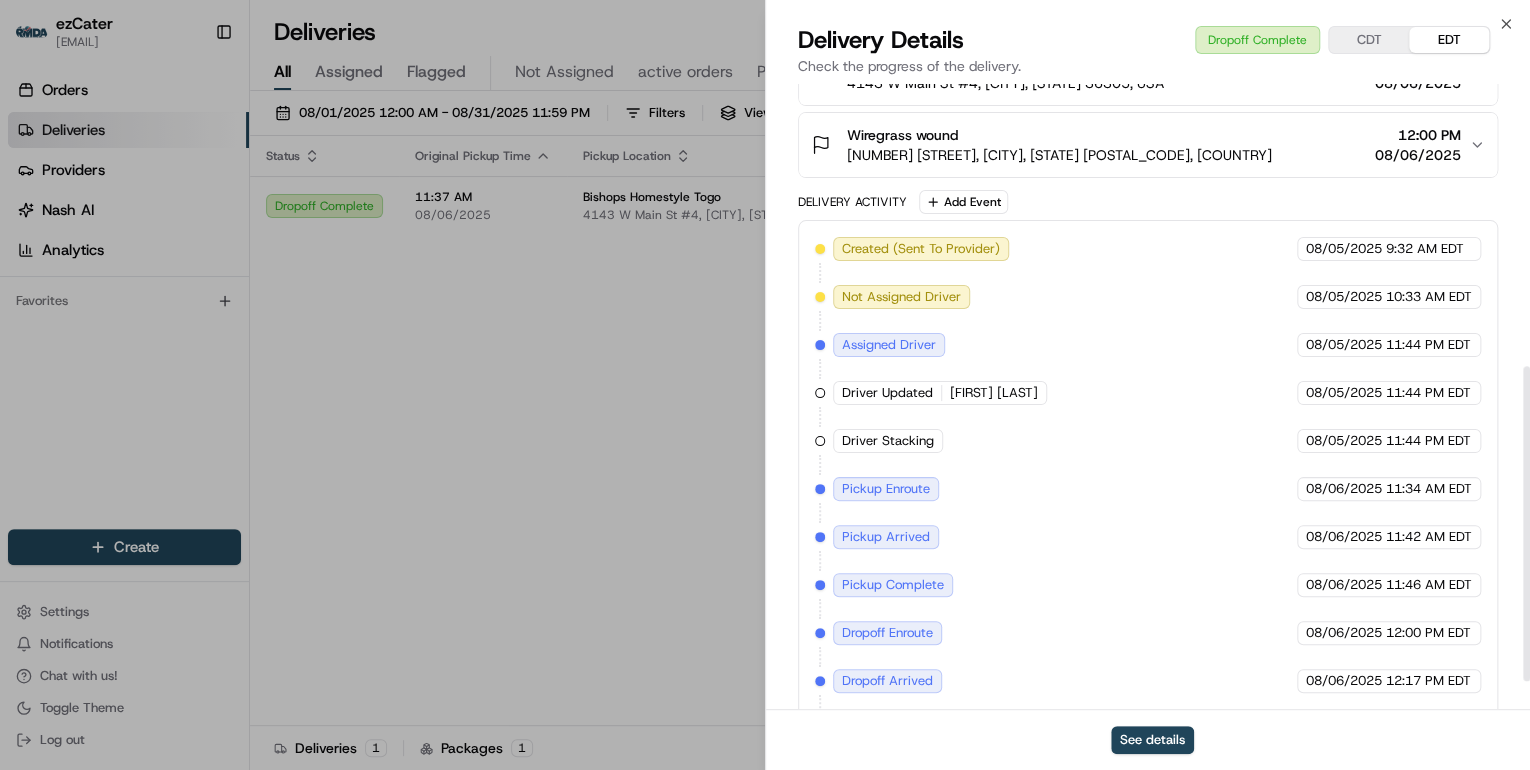 scroll, scrollTop: 615, scrollLeft: 0, axis: vertical 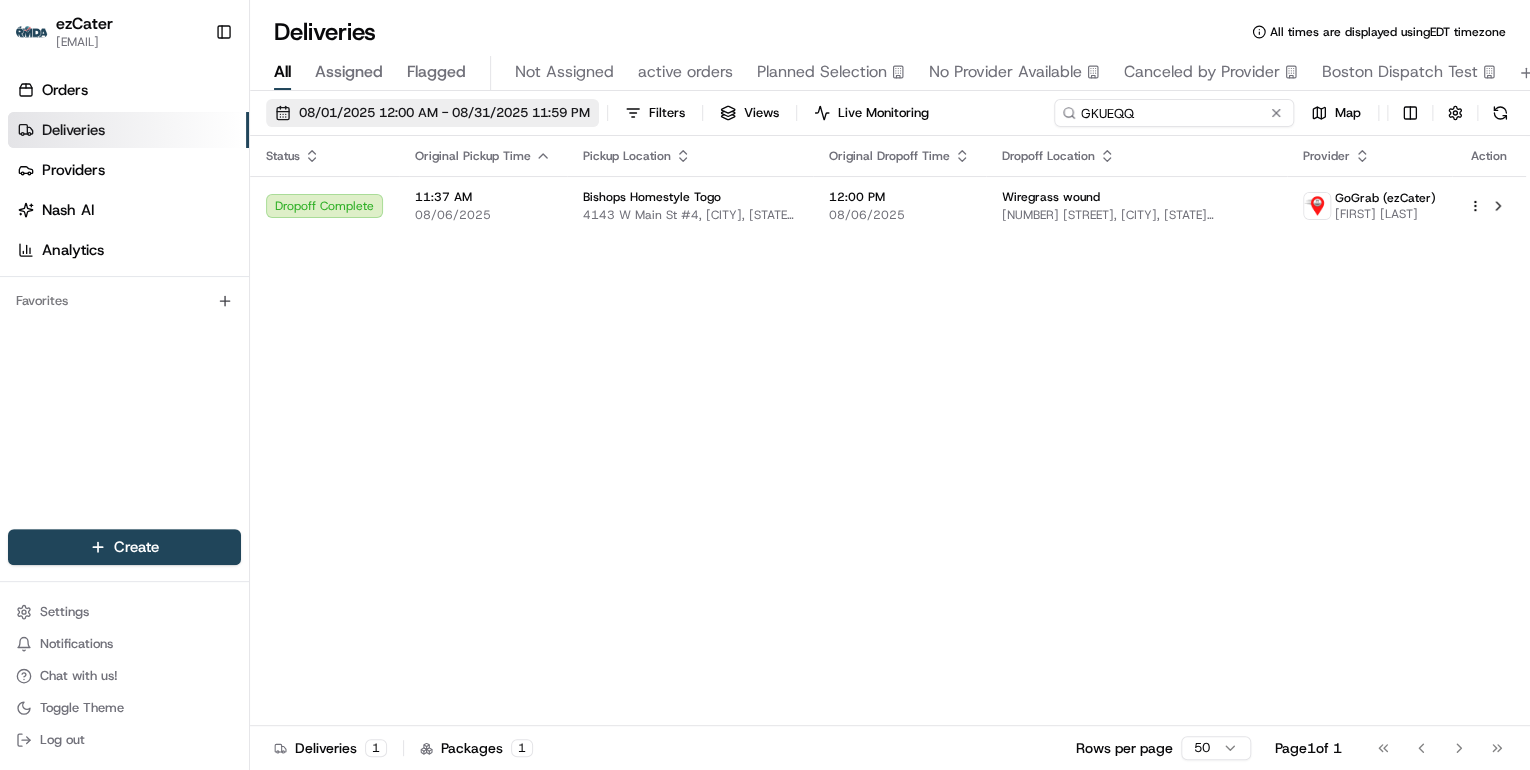 drag, startPoint x: 1221, startPoint y: 113, endPoint x: 532, endPoint y: 109, distance: 689.0116 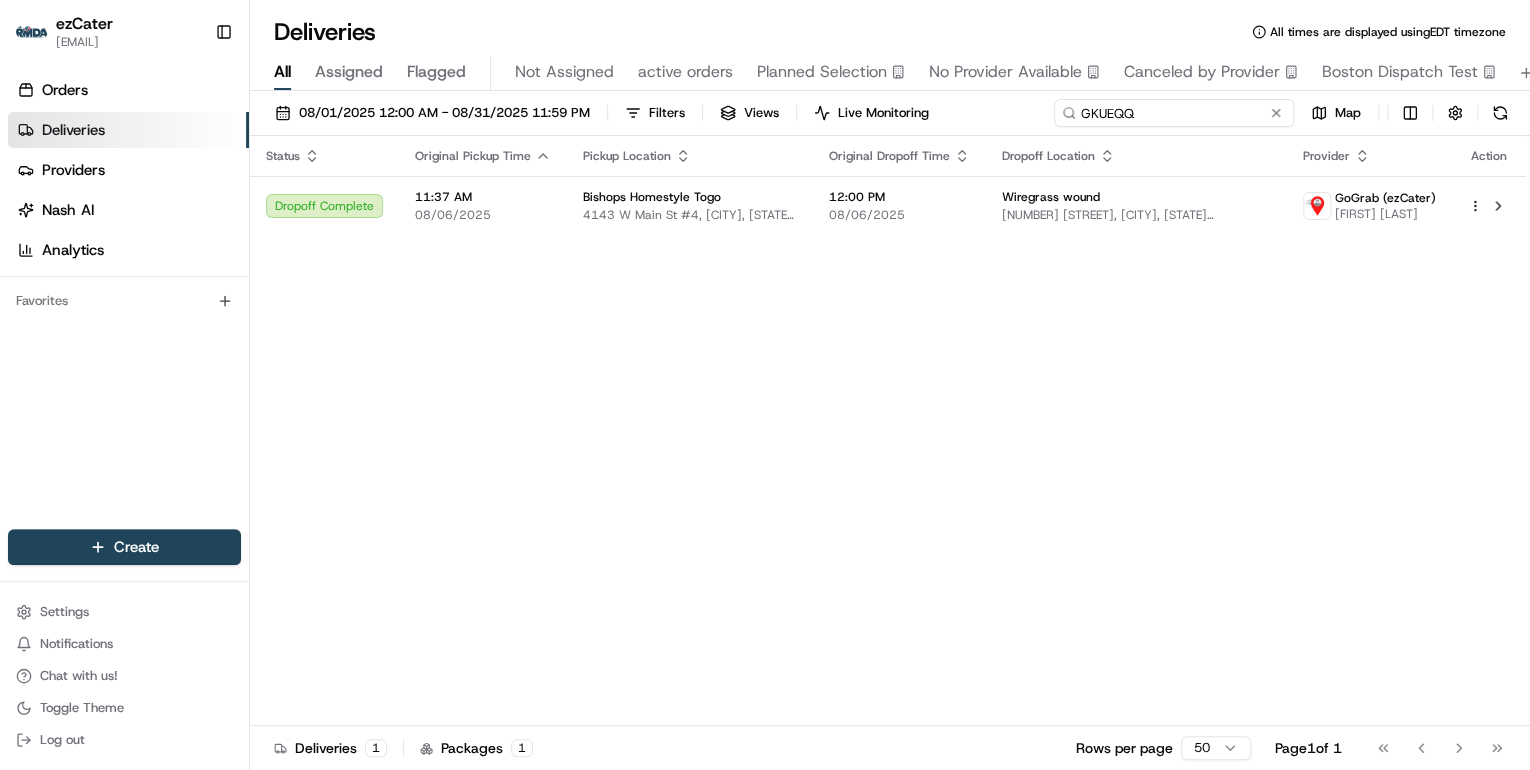 paste on "H72A8E" 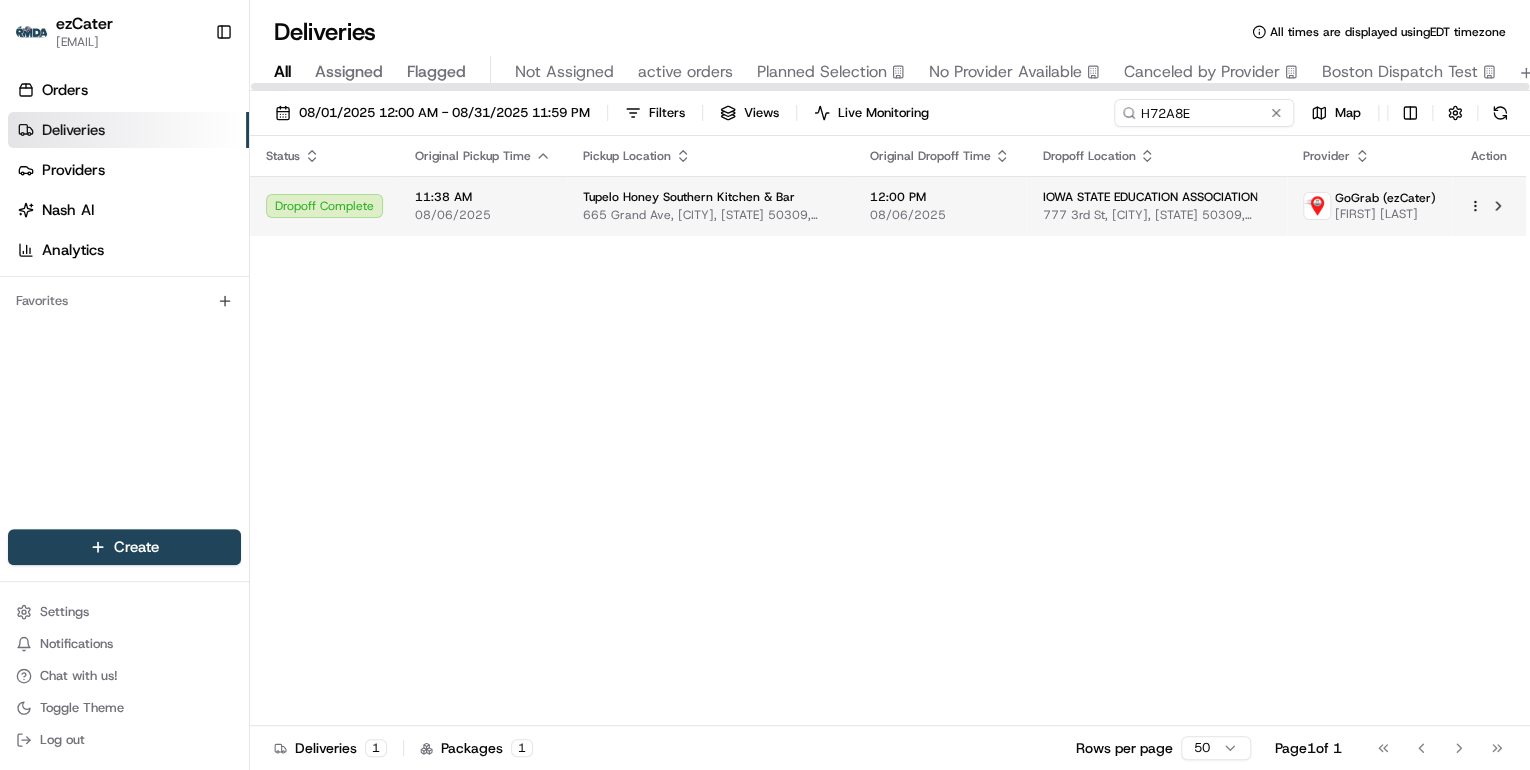 click on "11:38 AM 08/06/2025" at bounding box center (483, 206) 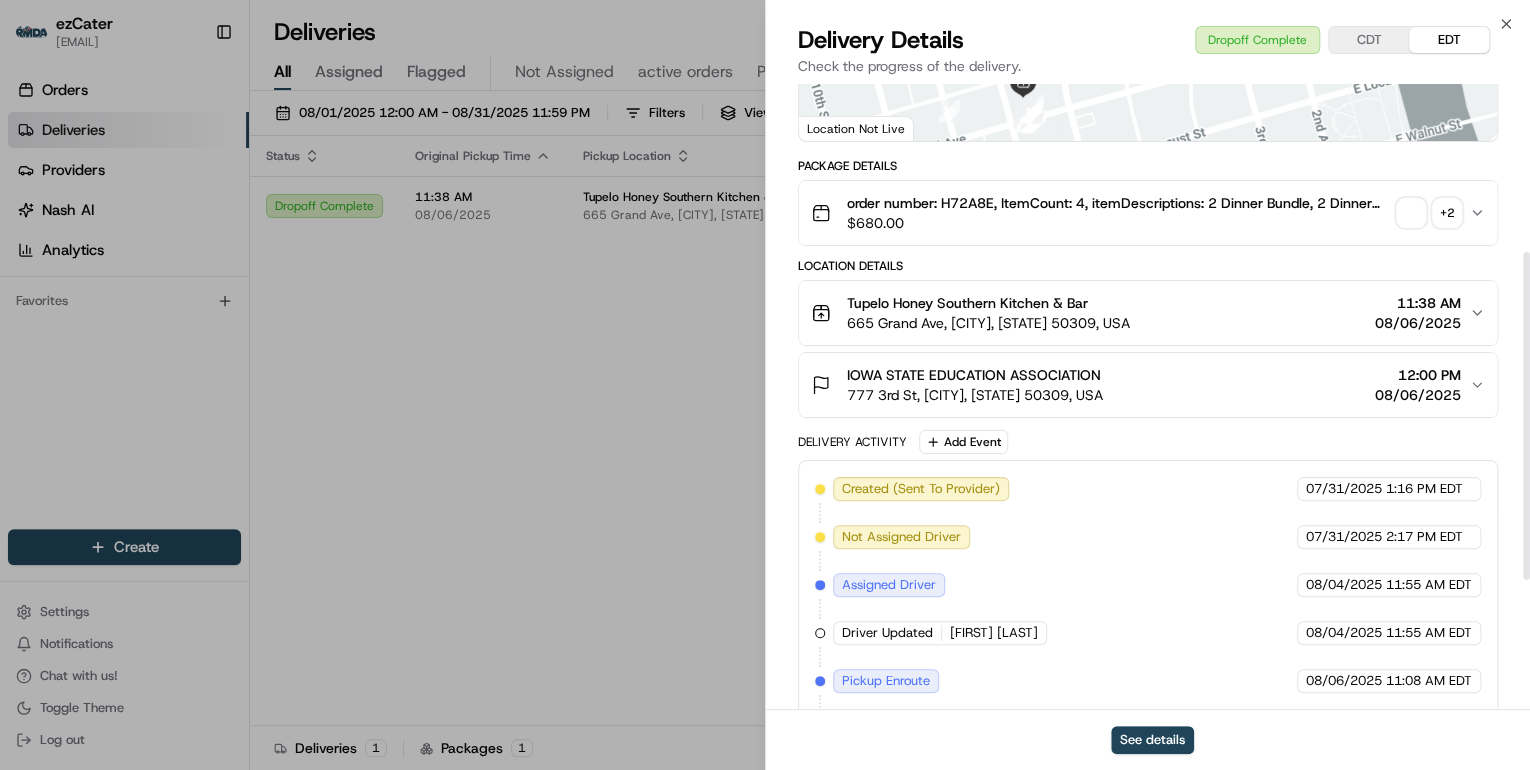 scroll, scrollTop: 568, scrollLeft: 0, axis: vertical 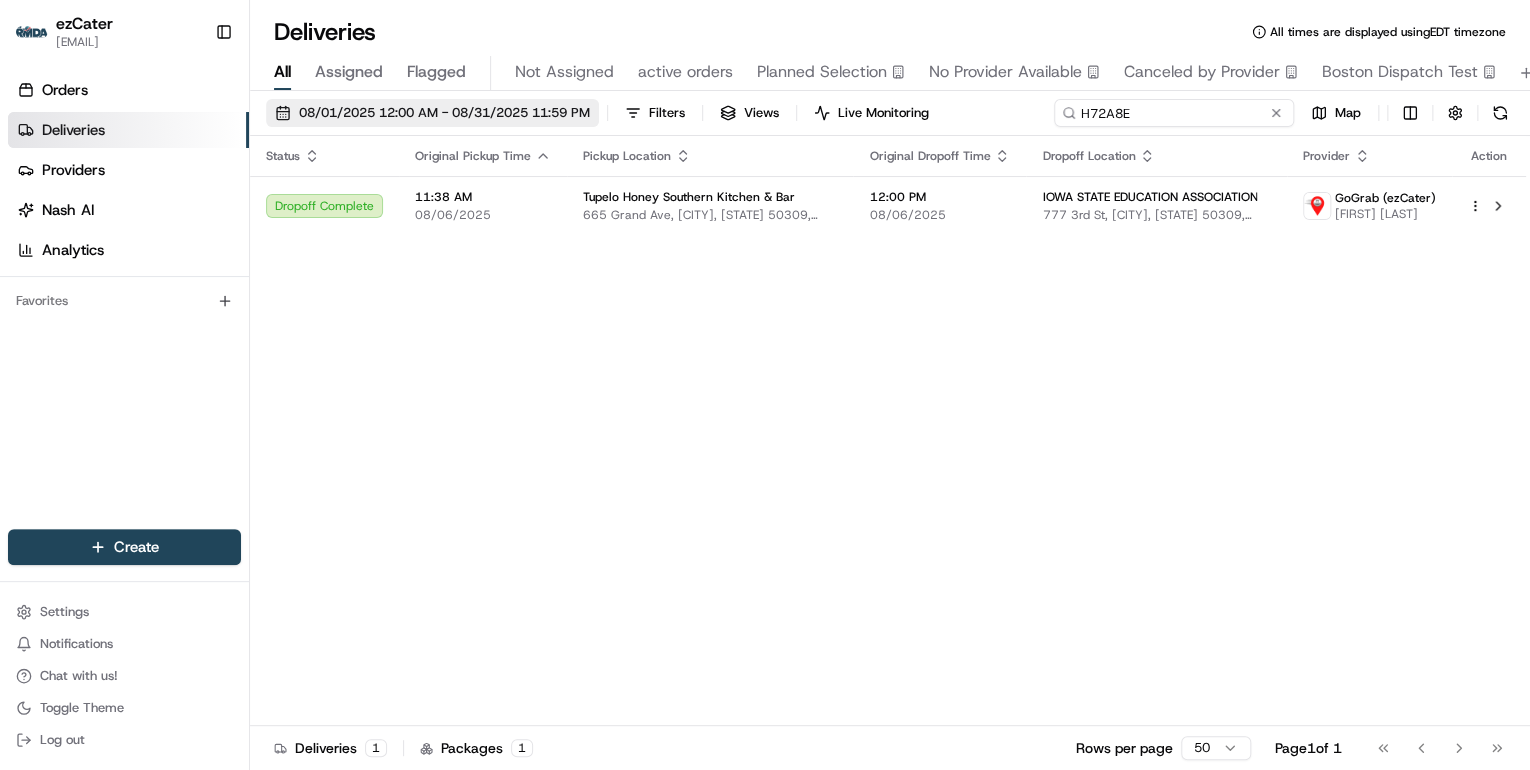 drag, startPoint x: 1210, startPoint y: 112, endPoint x: 592, endPoint y: 124, distance: 618.1165 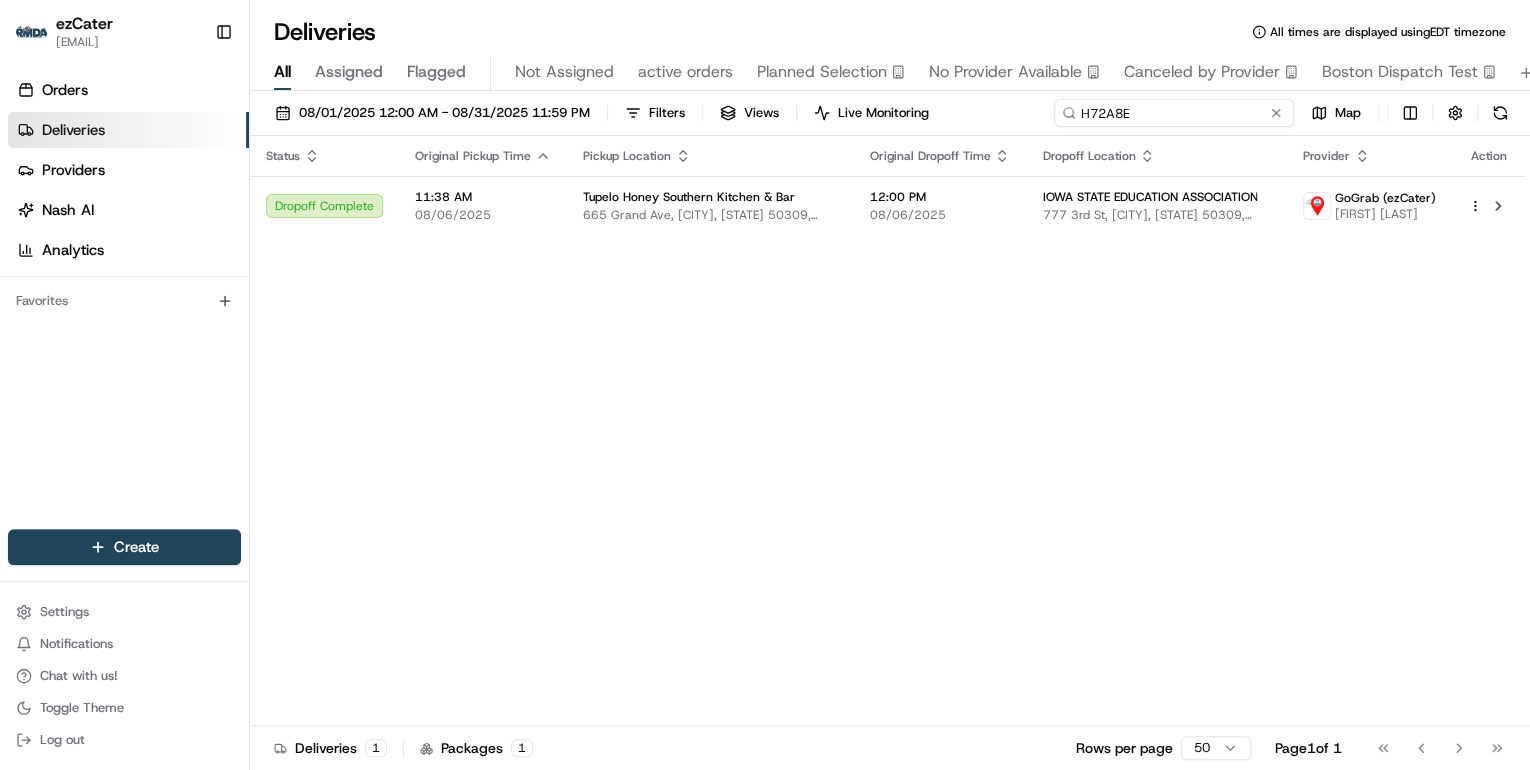 paste on "773RG6" 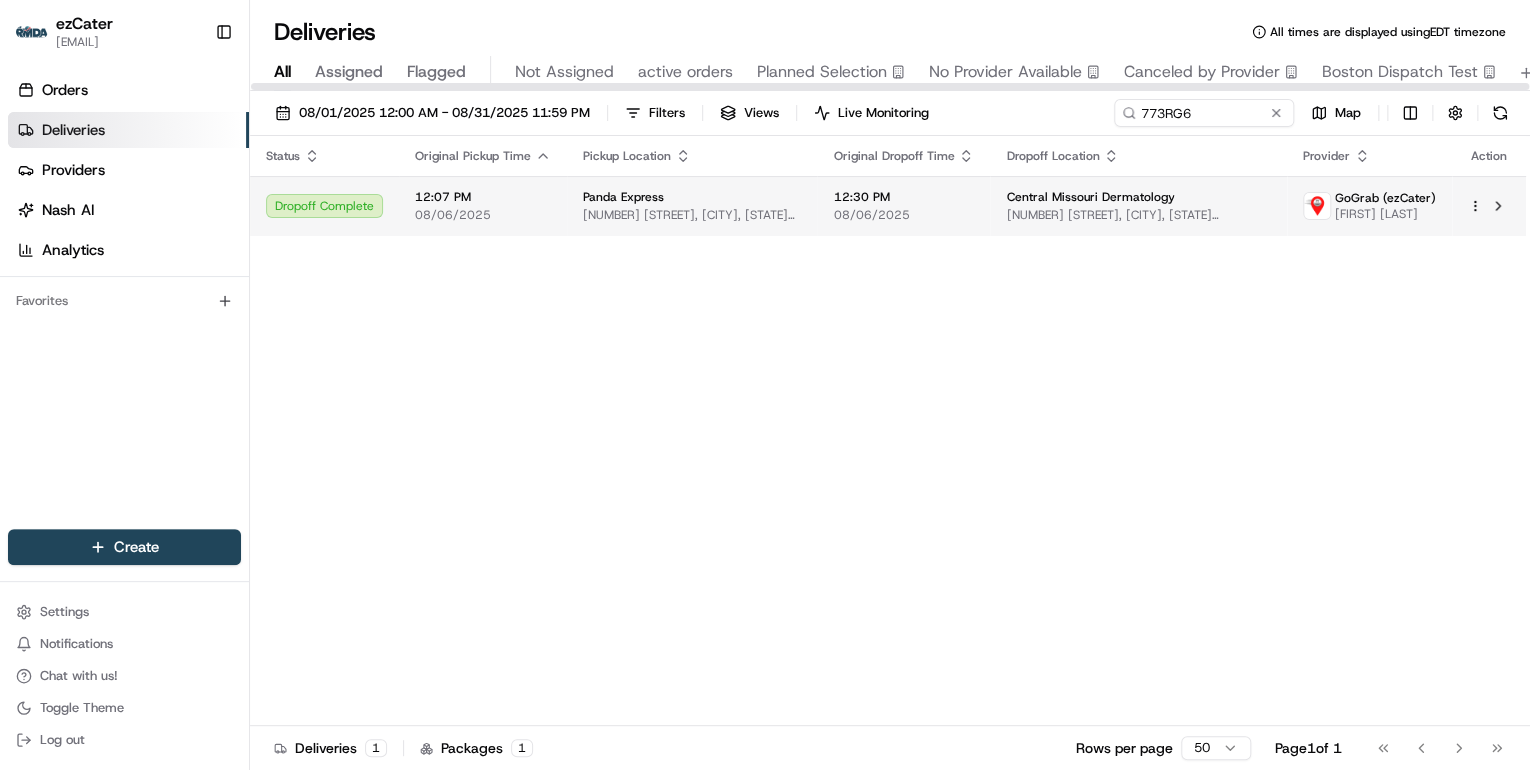click on "12:07 PM" at bounding box center (483, 197) 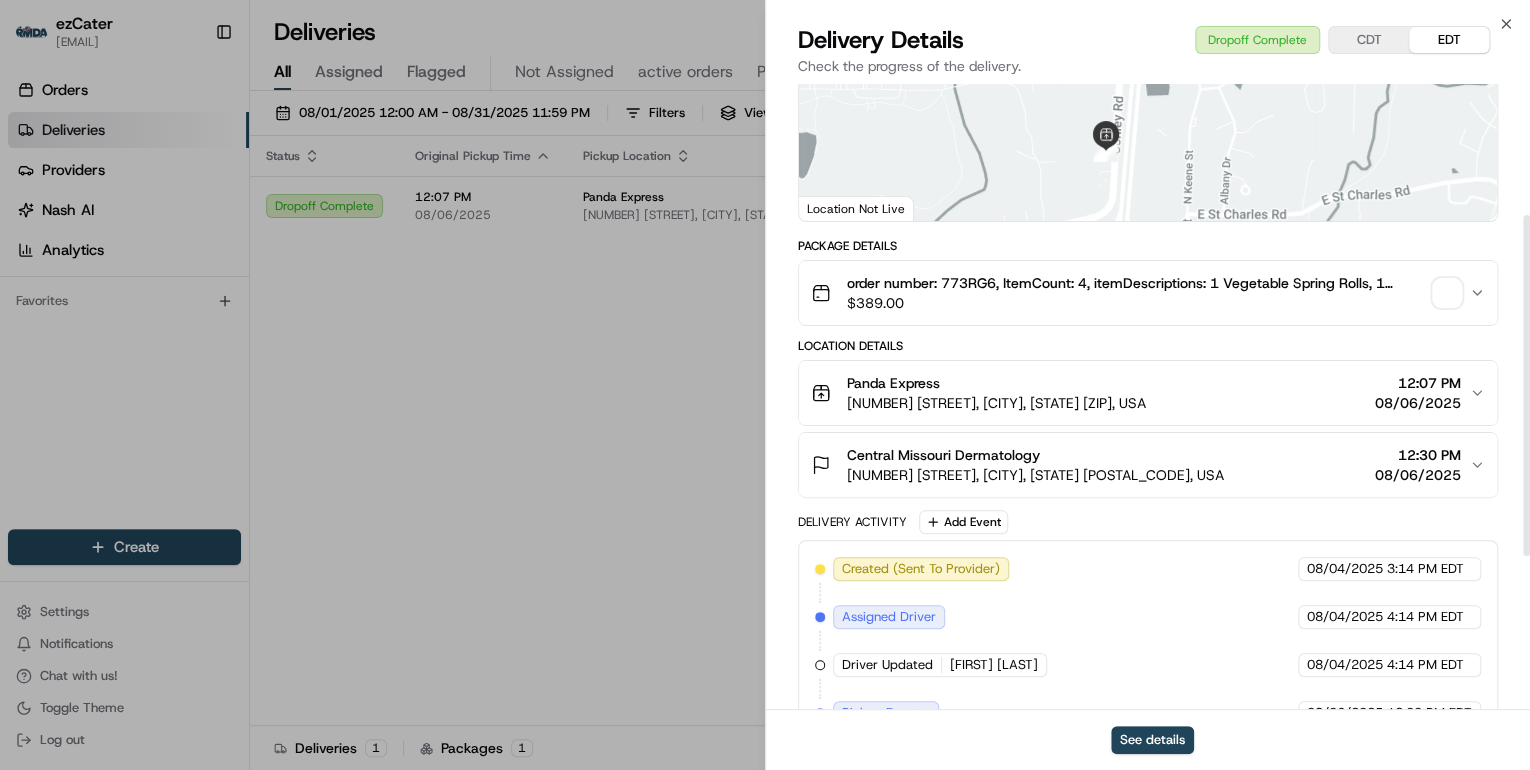scroll, scrollTop: 520, scrollLeft: 0, axis: vertical 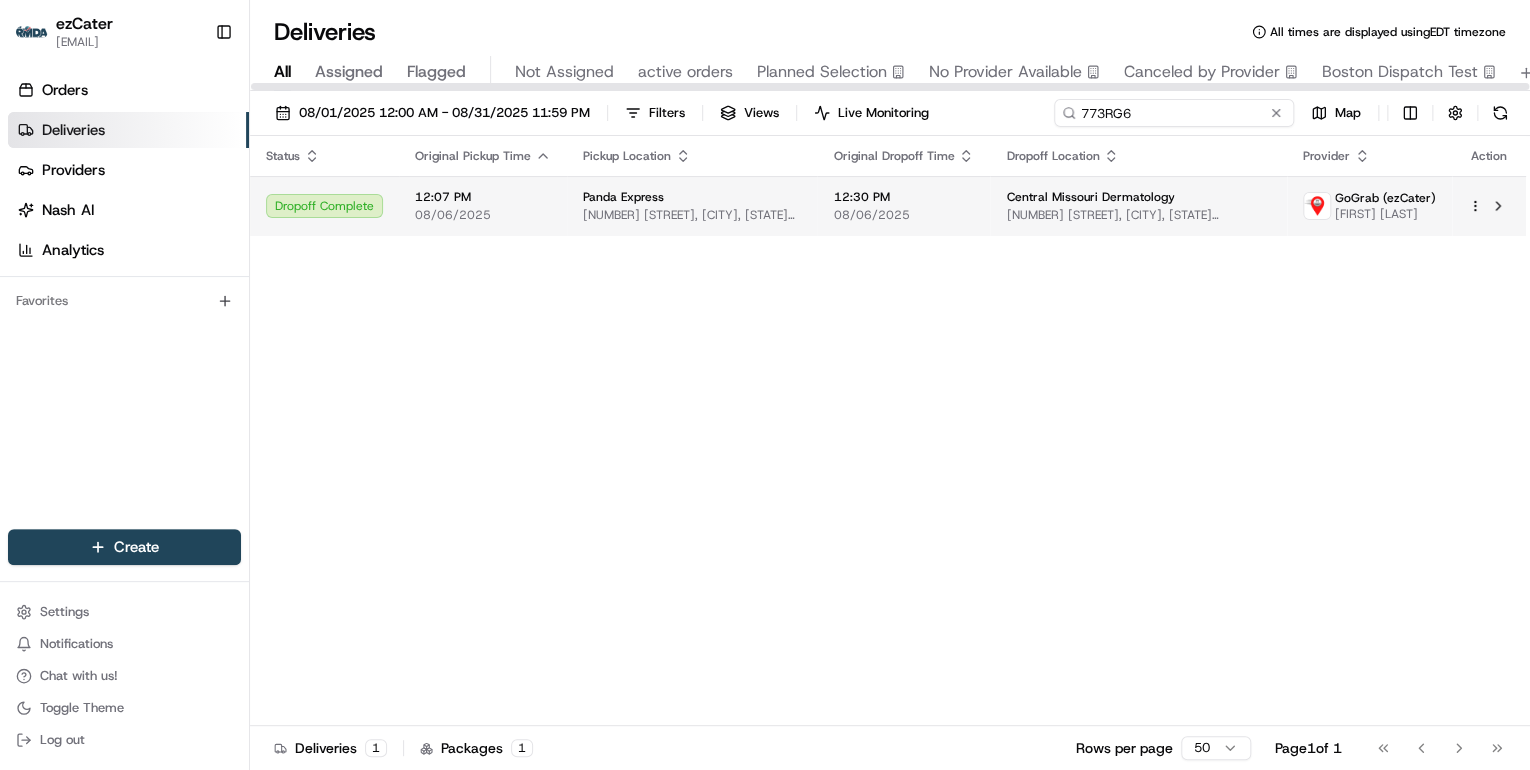drag, startPoint x: 1203, startPoint y: 113, endPoint x: 406, endPoint y: 206, distance: 802.40765 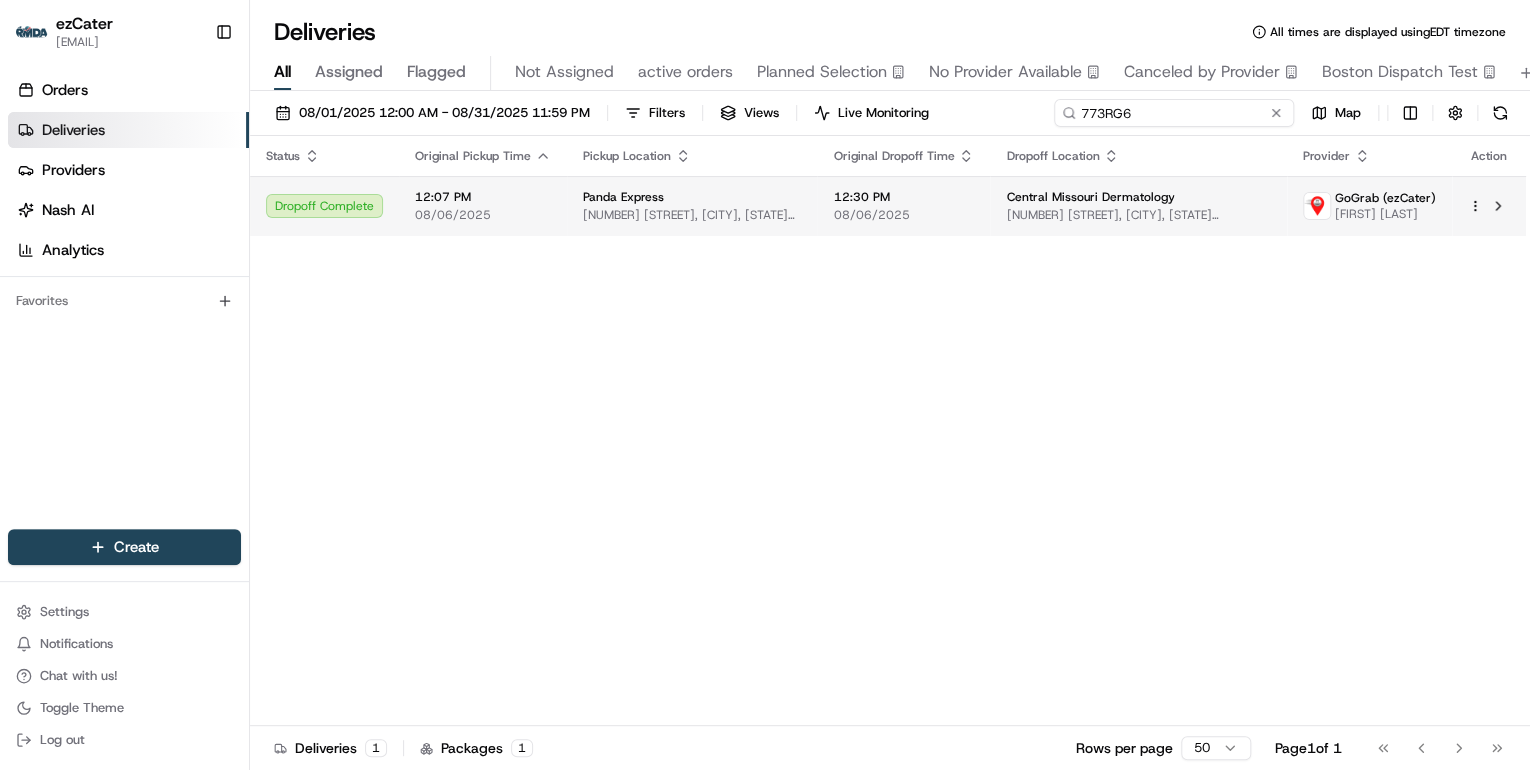 paste on "GKM-Q5Z" 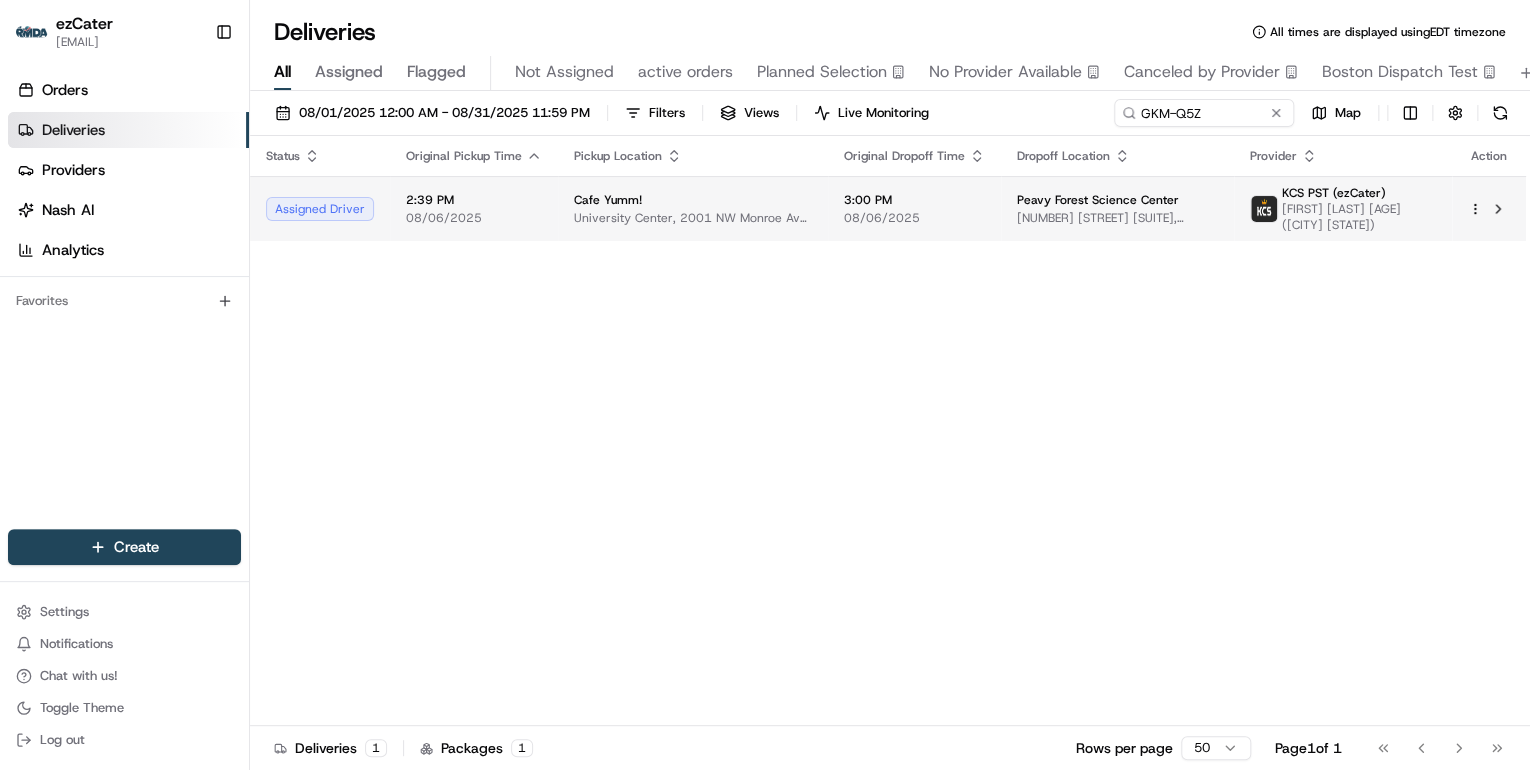 click on "Cafe Yumm!" at bounding box center (693, 200) 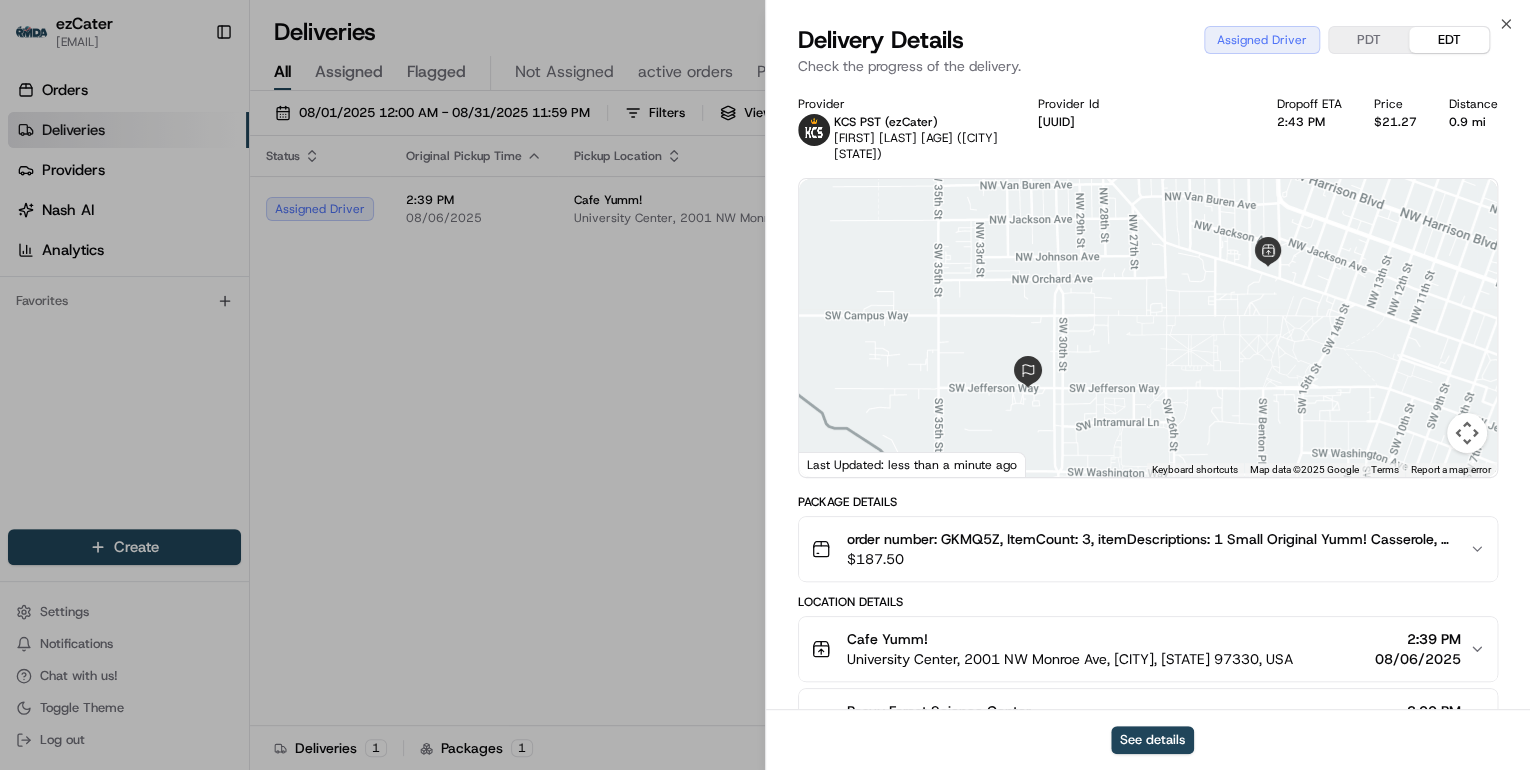 scroll, scrollTop: 160, scrollLeft: 0, axis: vertical 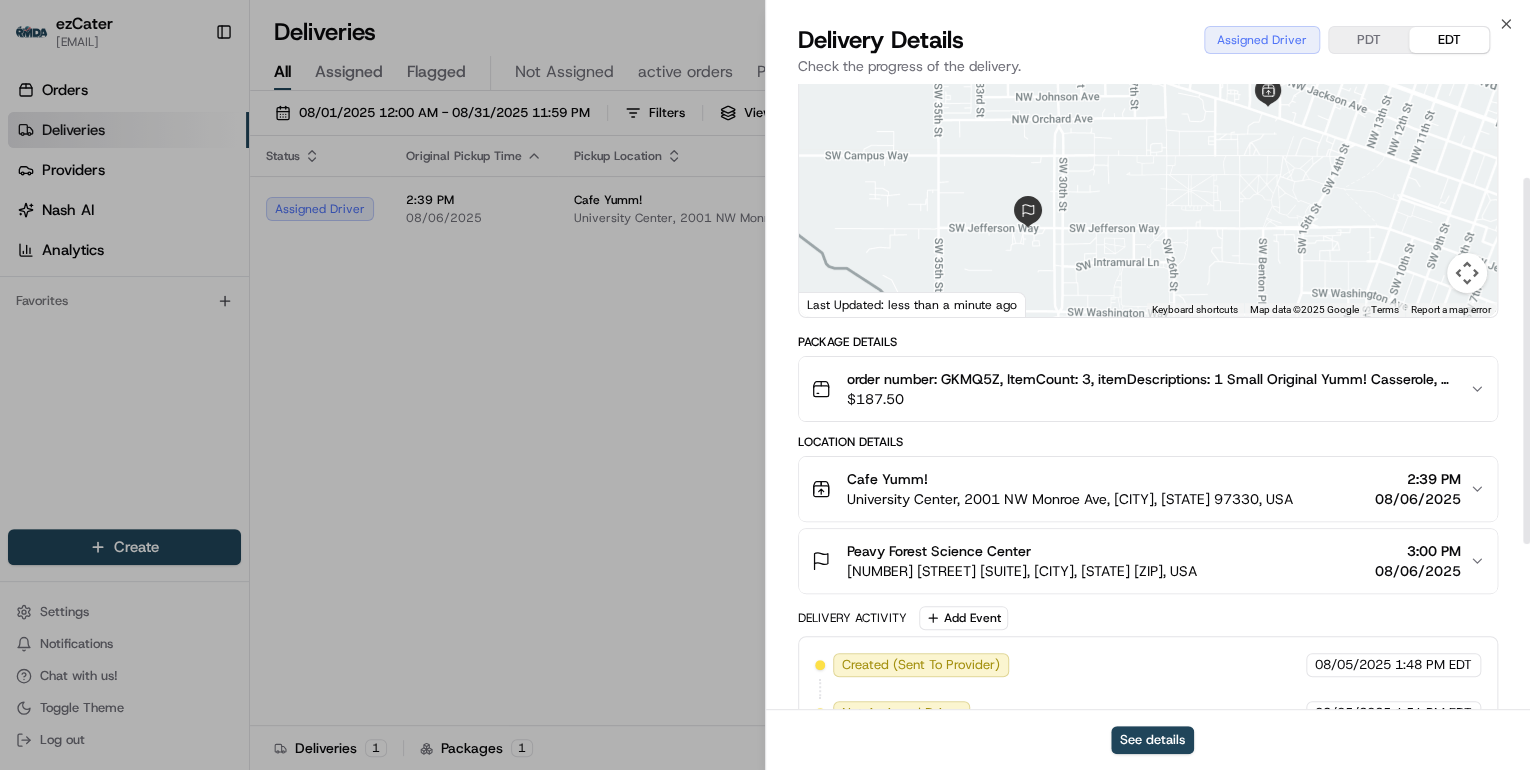 click on "Cafe Yumm!" at bounding box center [1070, 479] 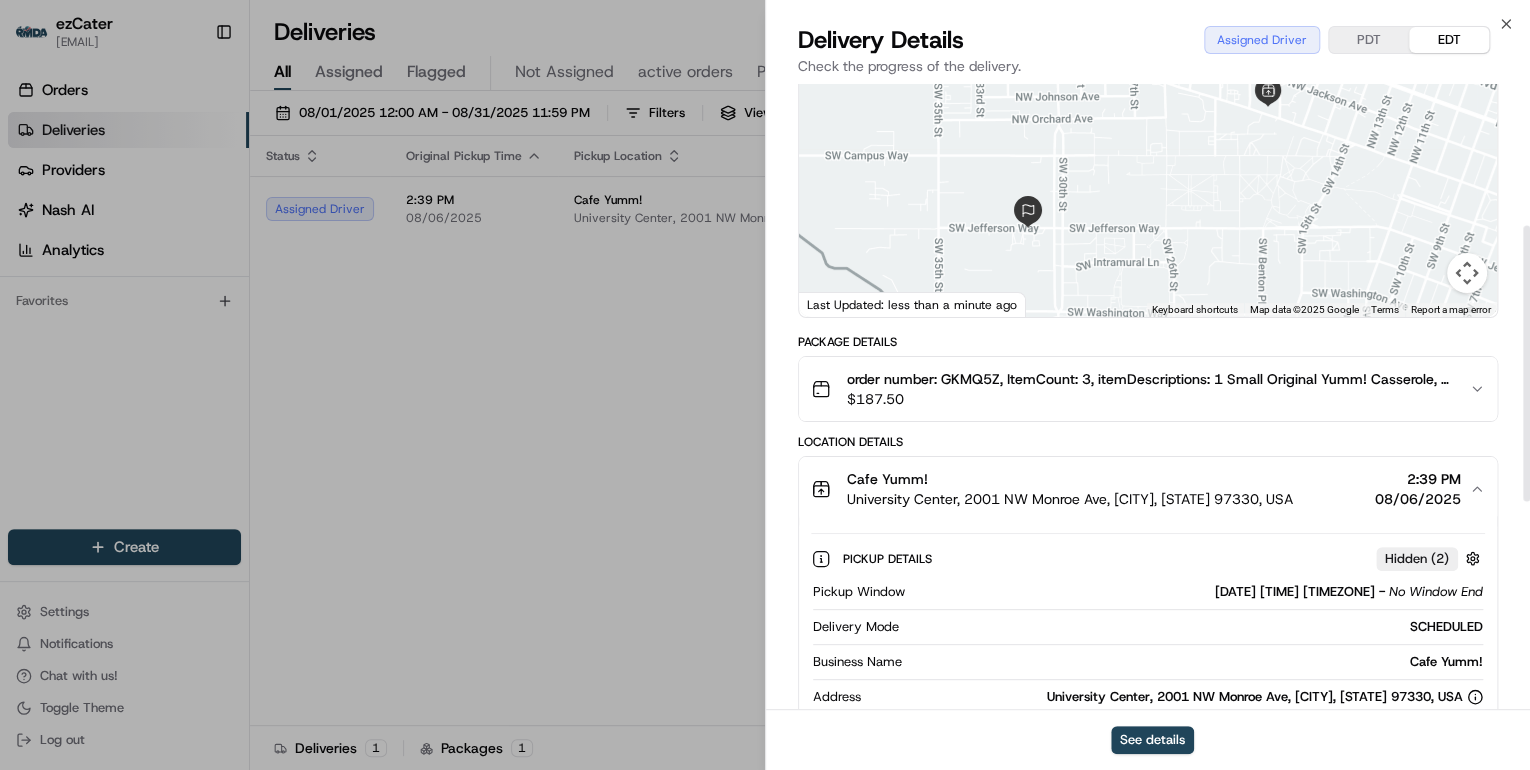 scroll, scrollTop: 320, scrollLeft: 0, axis: vertical 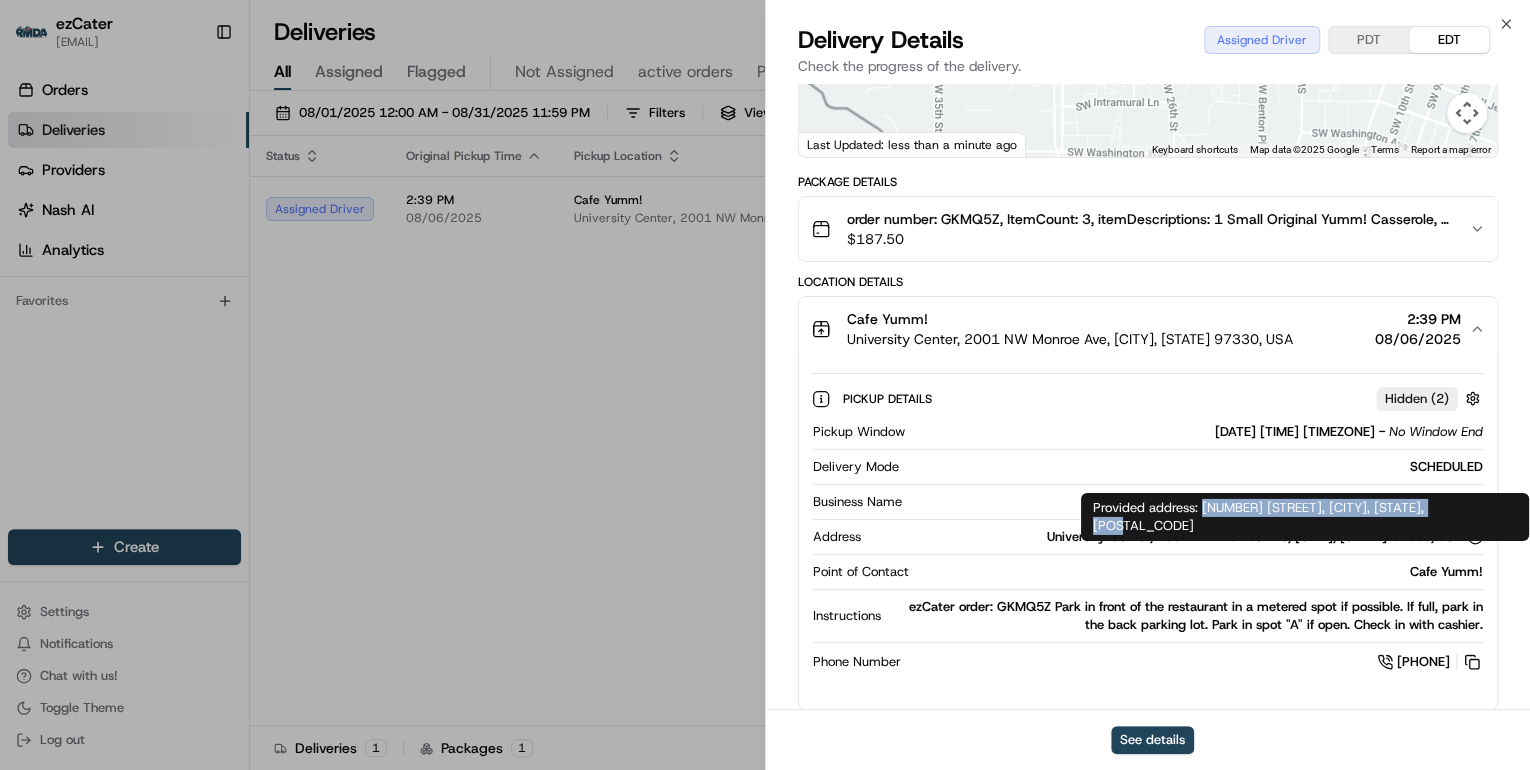 drag, startPoint x: 1200, startPoint y: 510, endPoint x: 1460, endPoint y: 501, distance: 260.15573 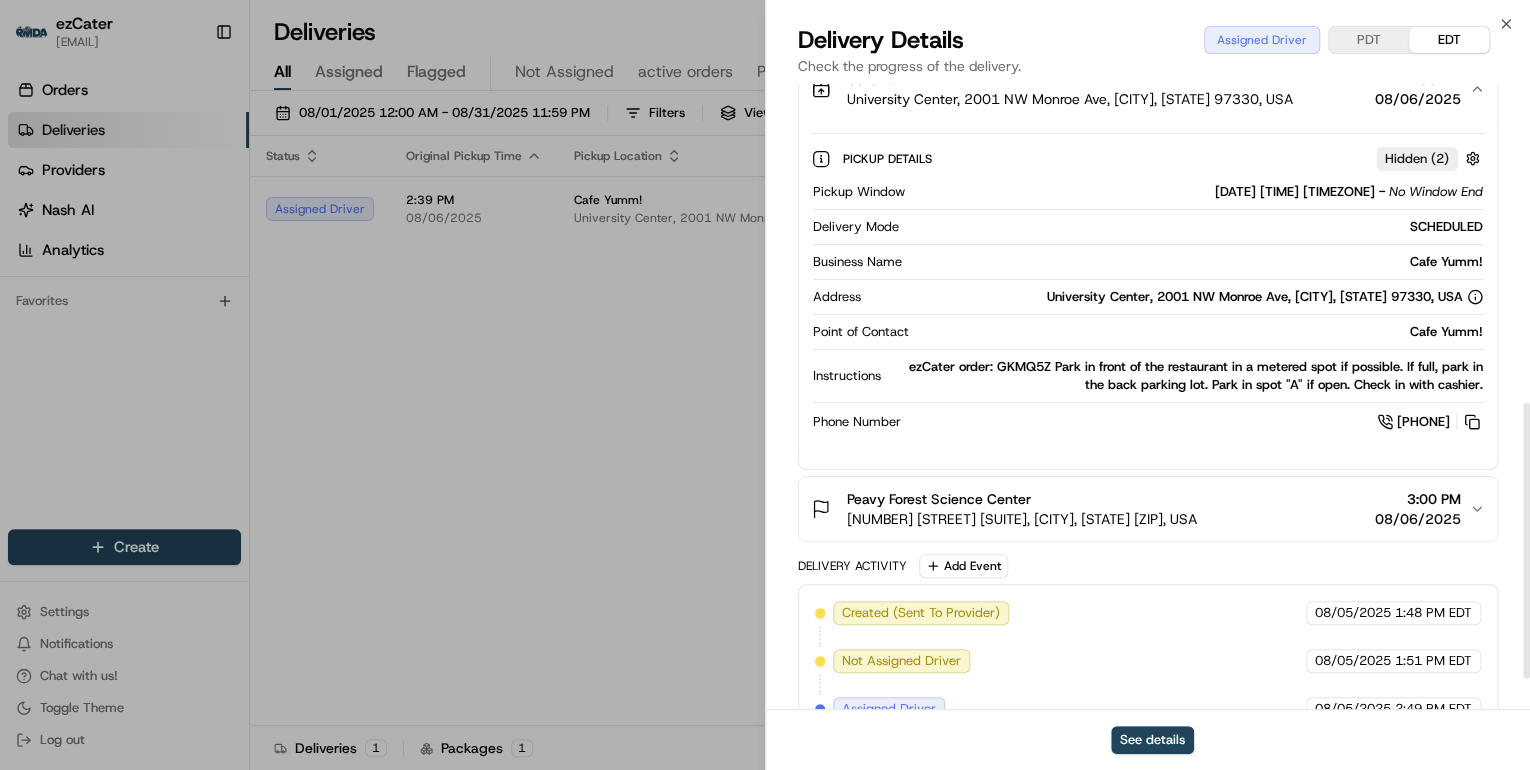 scroll, scrollTop: 720, scrollLeft: 0, axis: vertical 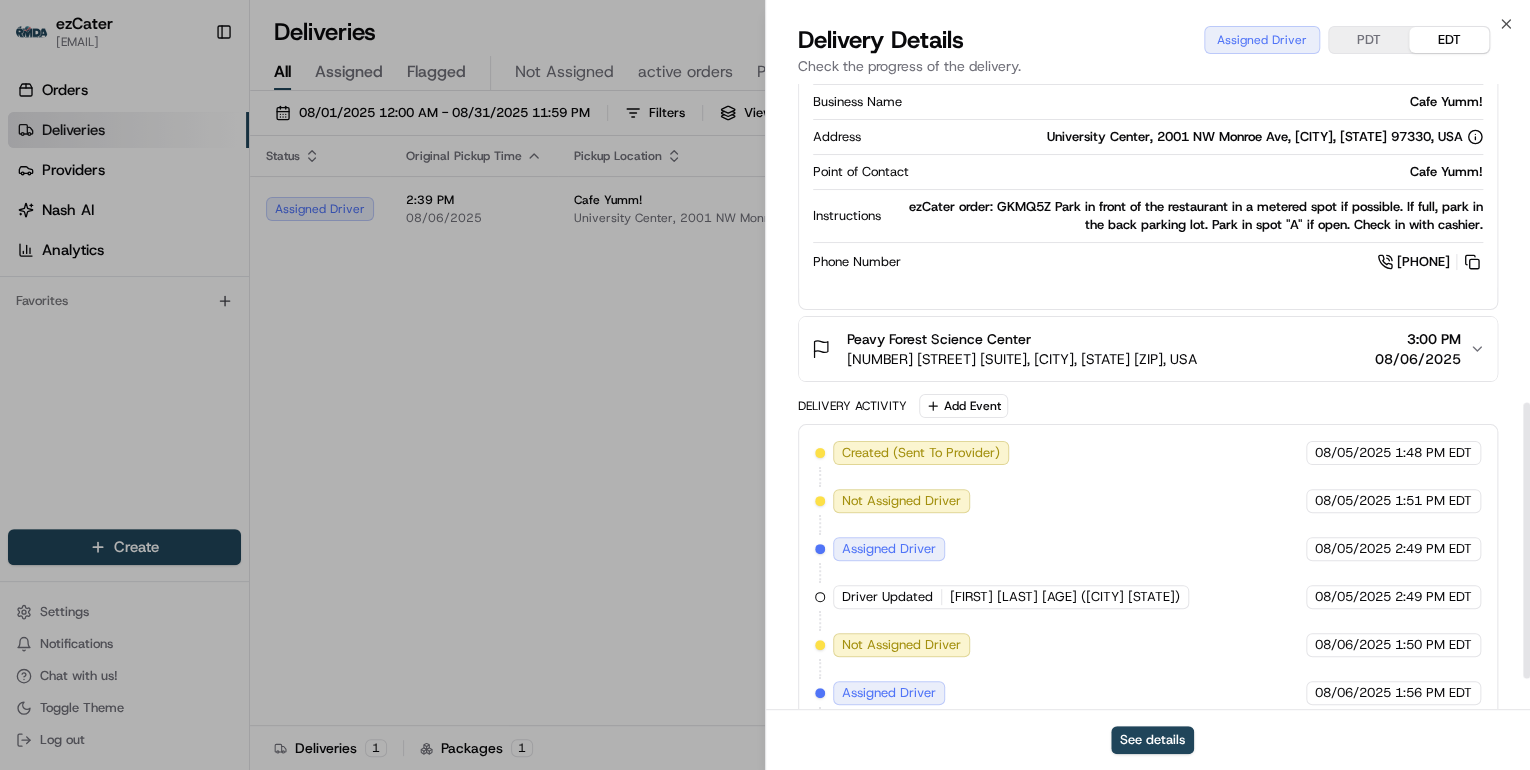 click on "Peavy Forest Science Center" at bounding box center [1022, 339] 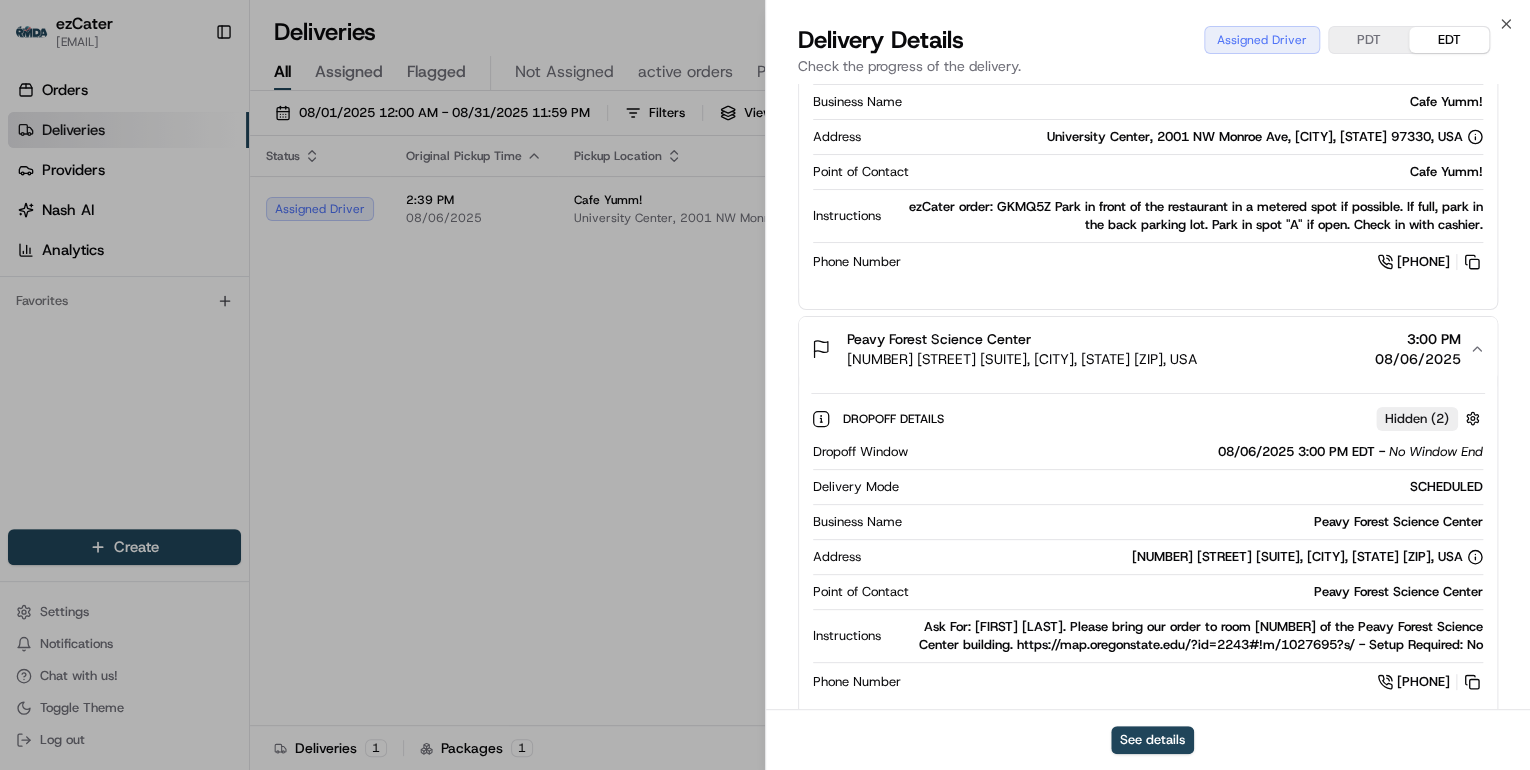 scroll, scrollTop: 800, scrollLeft: 0, axis: vertical 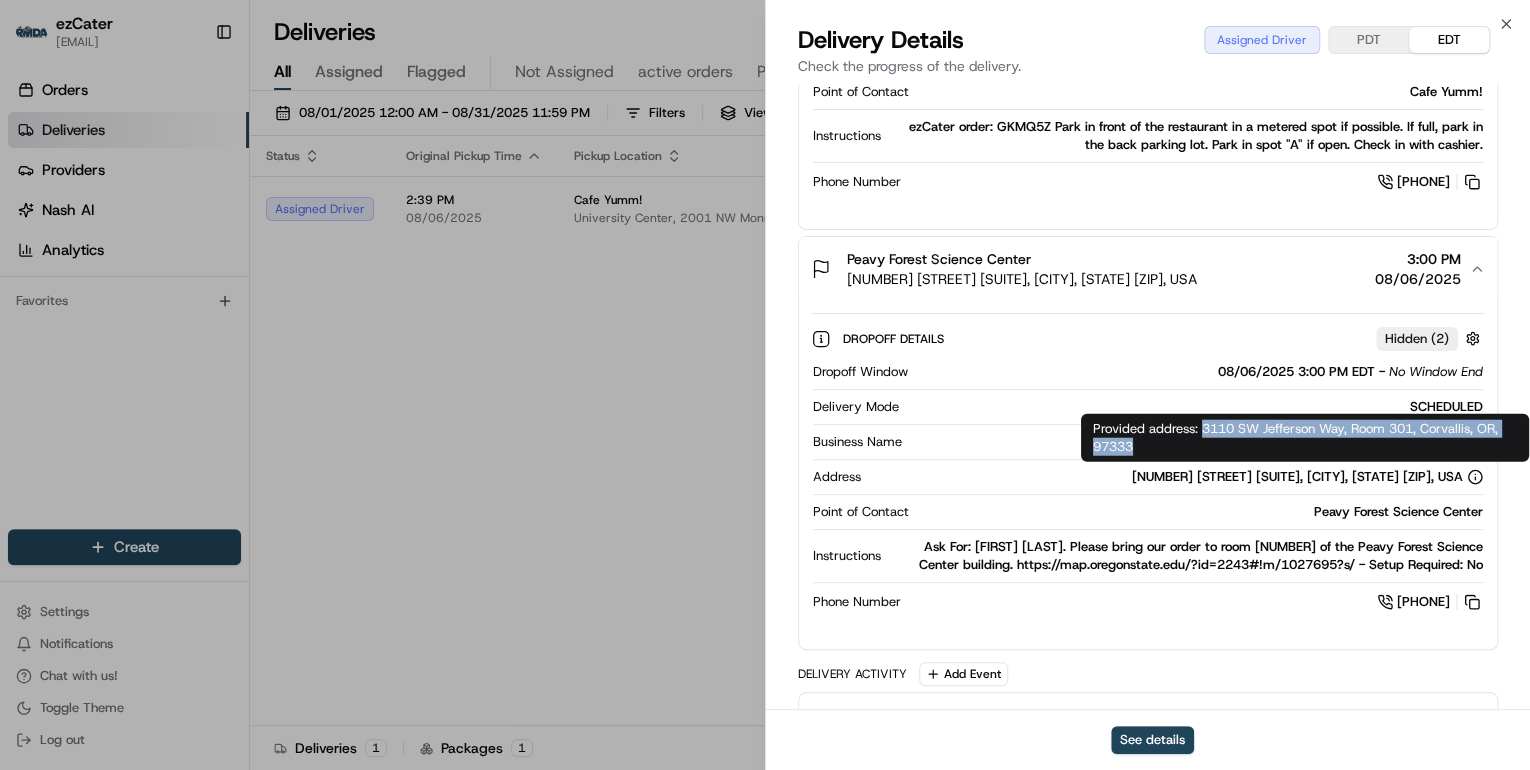 drag, startPoint x: 1201, startPoint y: 429, endPoint x: 1229, endPoint y: 444, distance: 31.764761 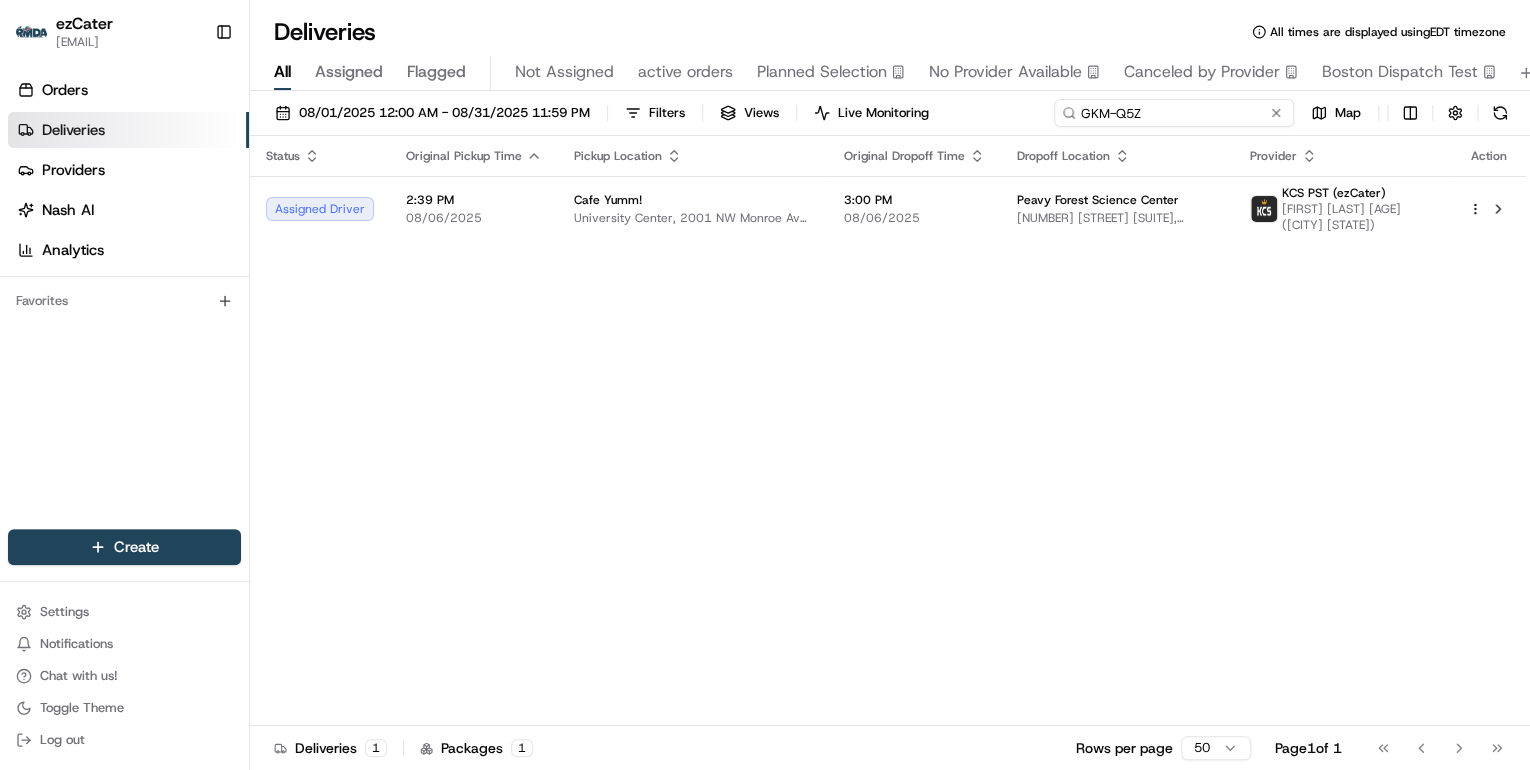 drag, startPoint x: 1203, startPoint y: 109, endPoint x: 707, endPoint y: 121, distance: 496.14514 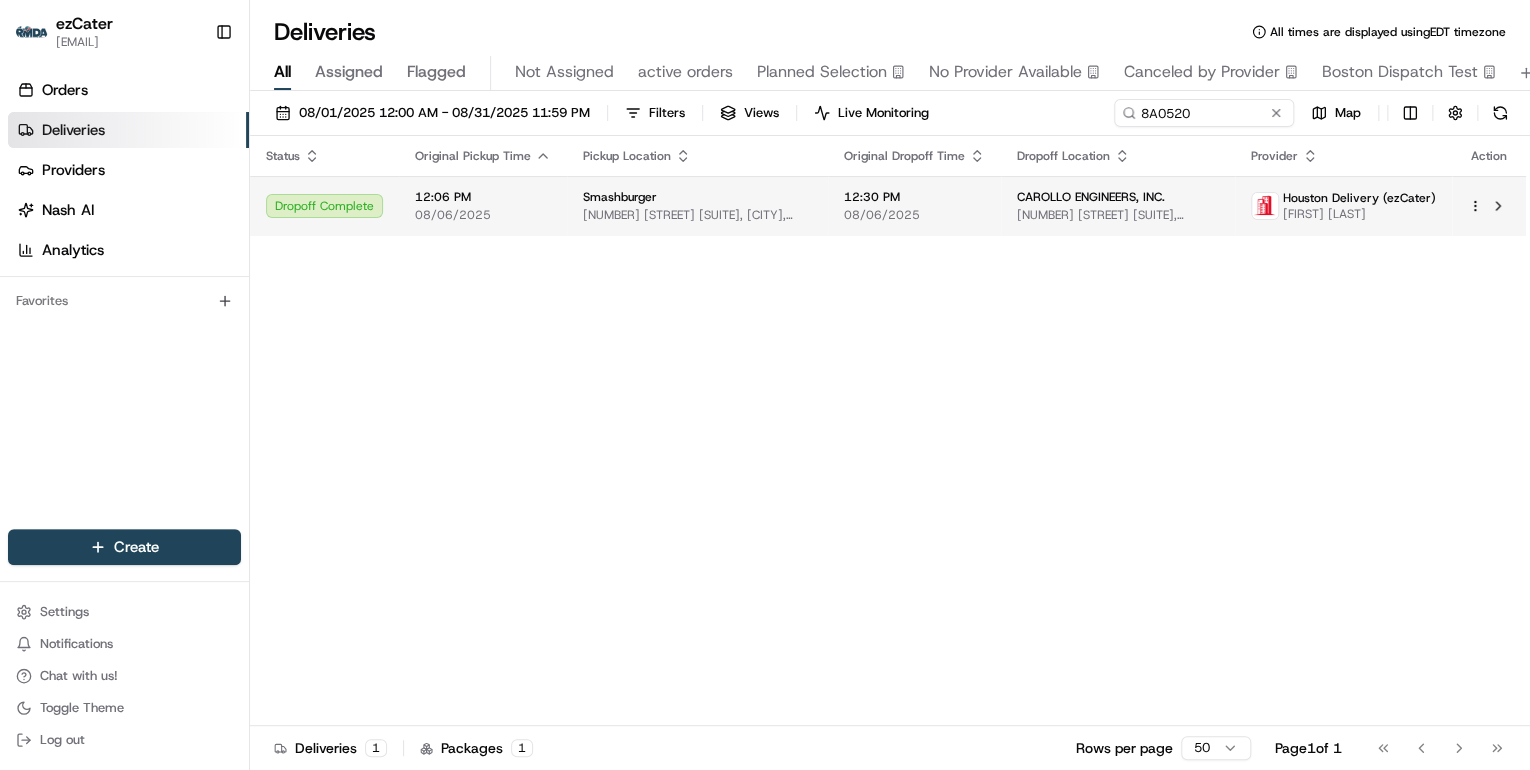 click on "08/06/2025" at bounding box center (483, 215) 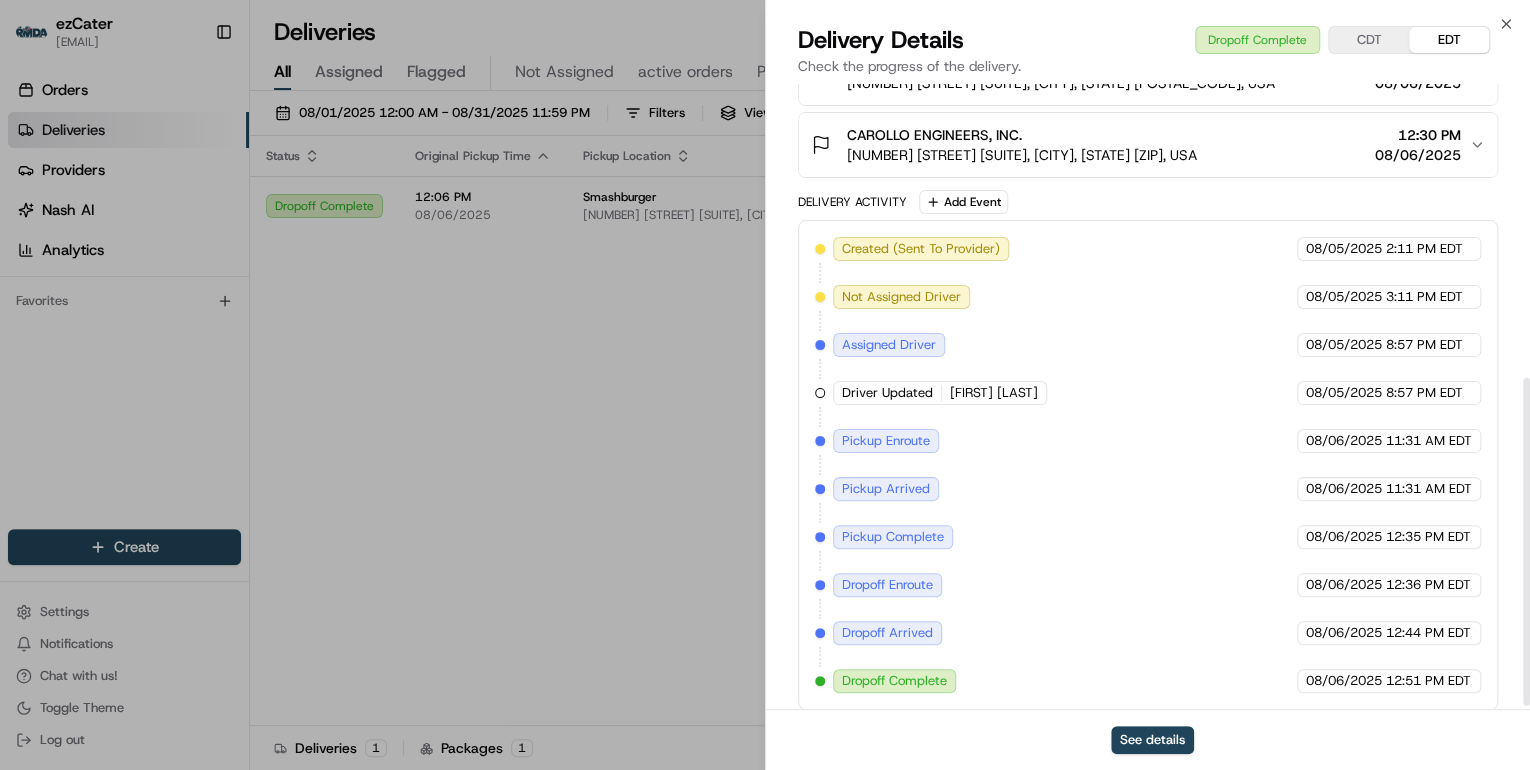 scroll, scrollTop: 568, scrollLeft: 0, axis: vertical 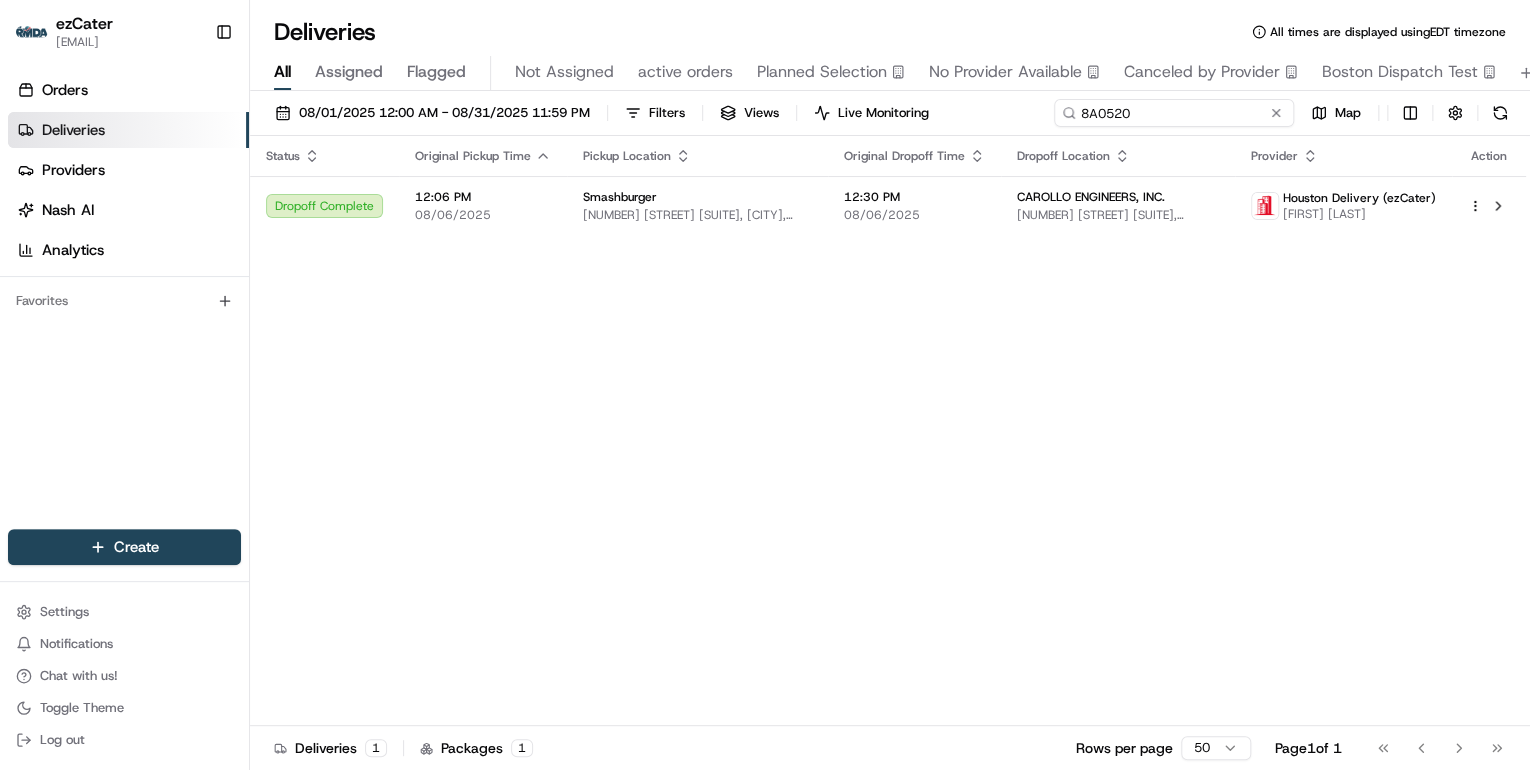 drag, startPoint x: 1220, startPoint y: 118, endPoint x: 580, endPoint y: 136, distance: 640.25305 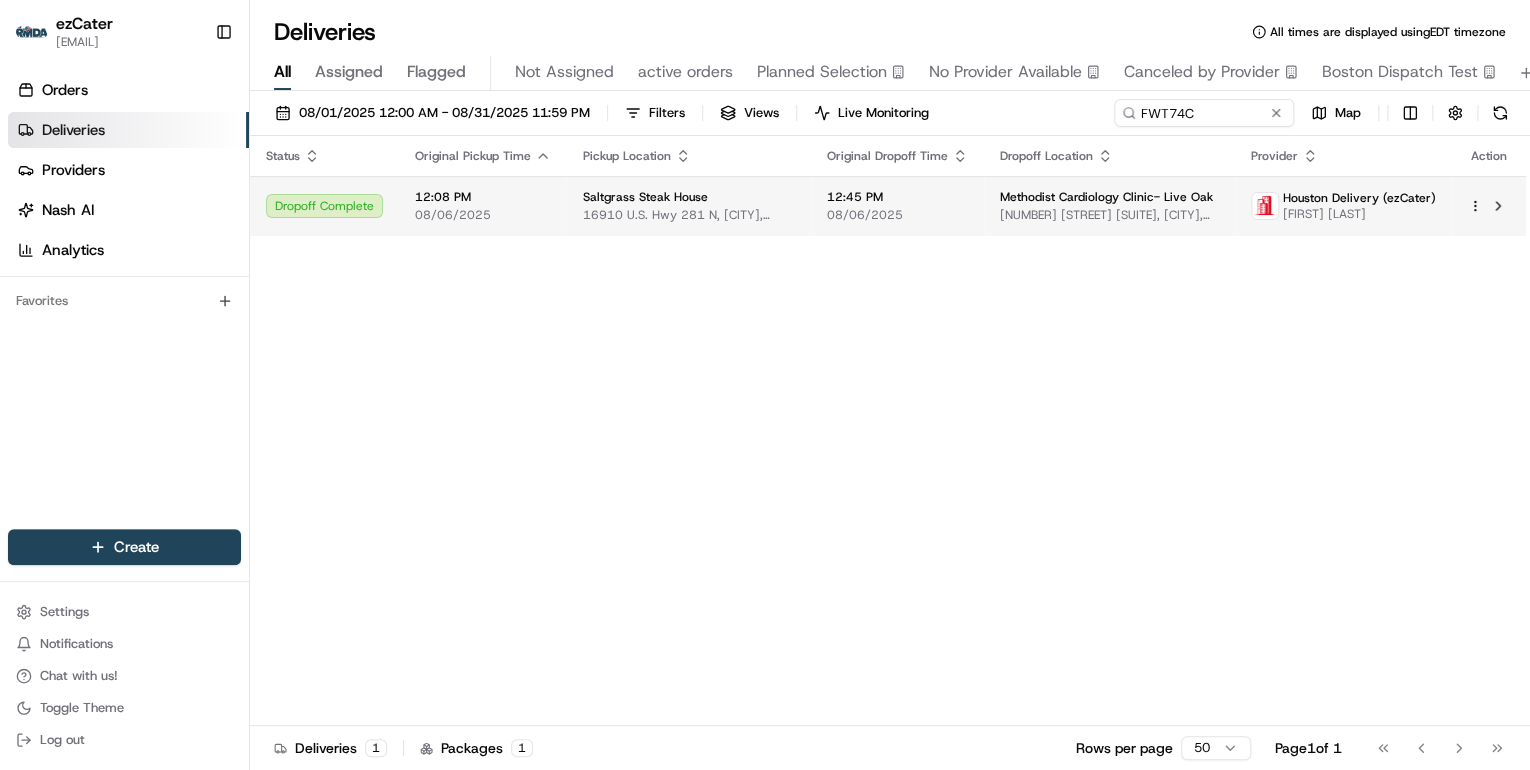 click on "Saltgrass Steak House" at bounding box center (645, 197) 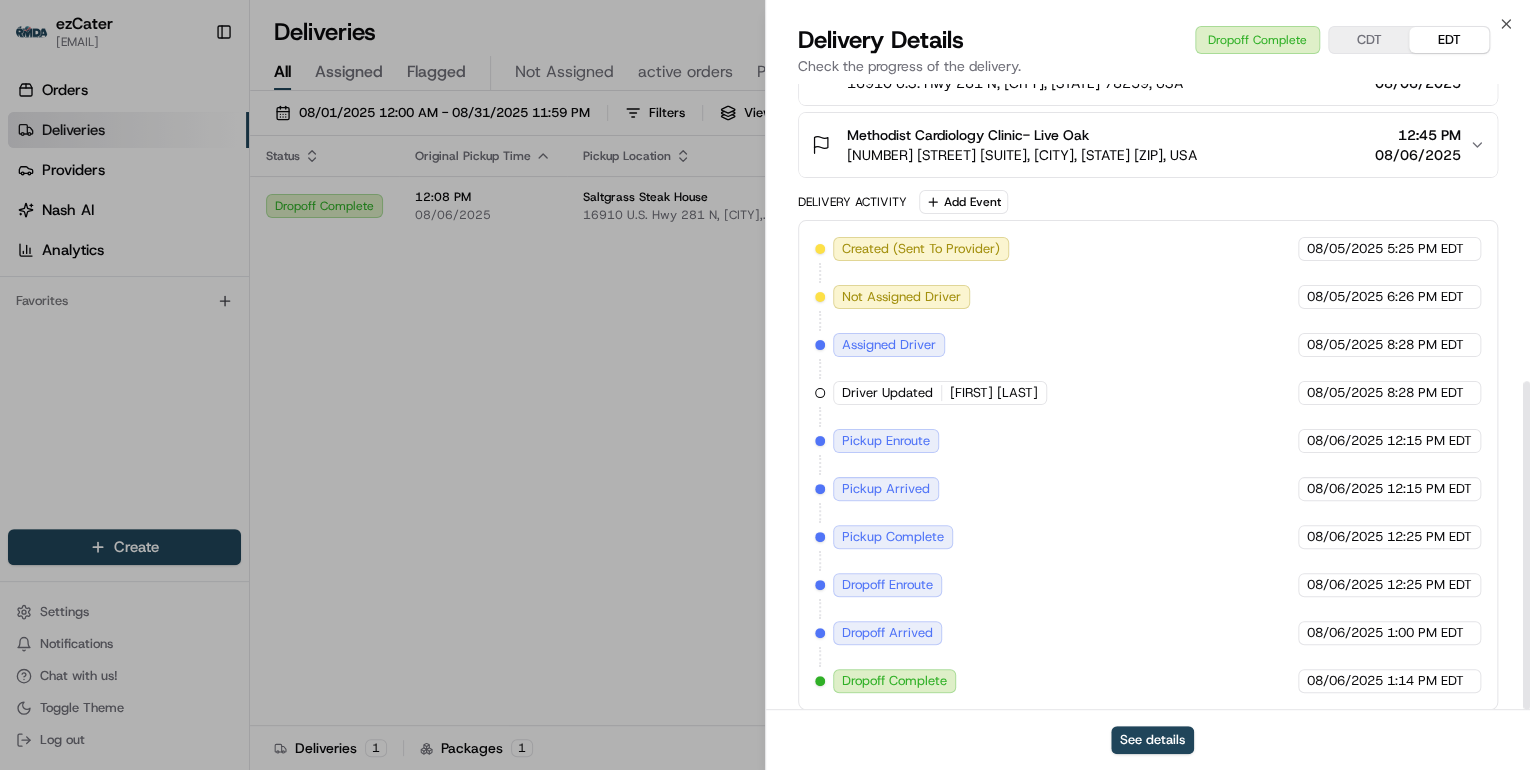 scroll, scrollTop: 568, scrollLeft: 0, axis: vertical 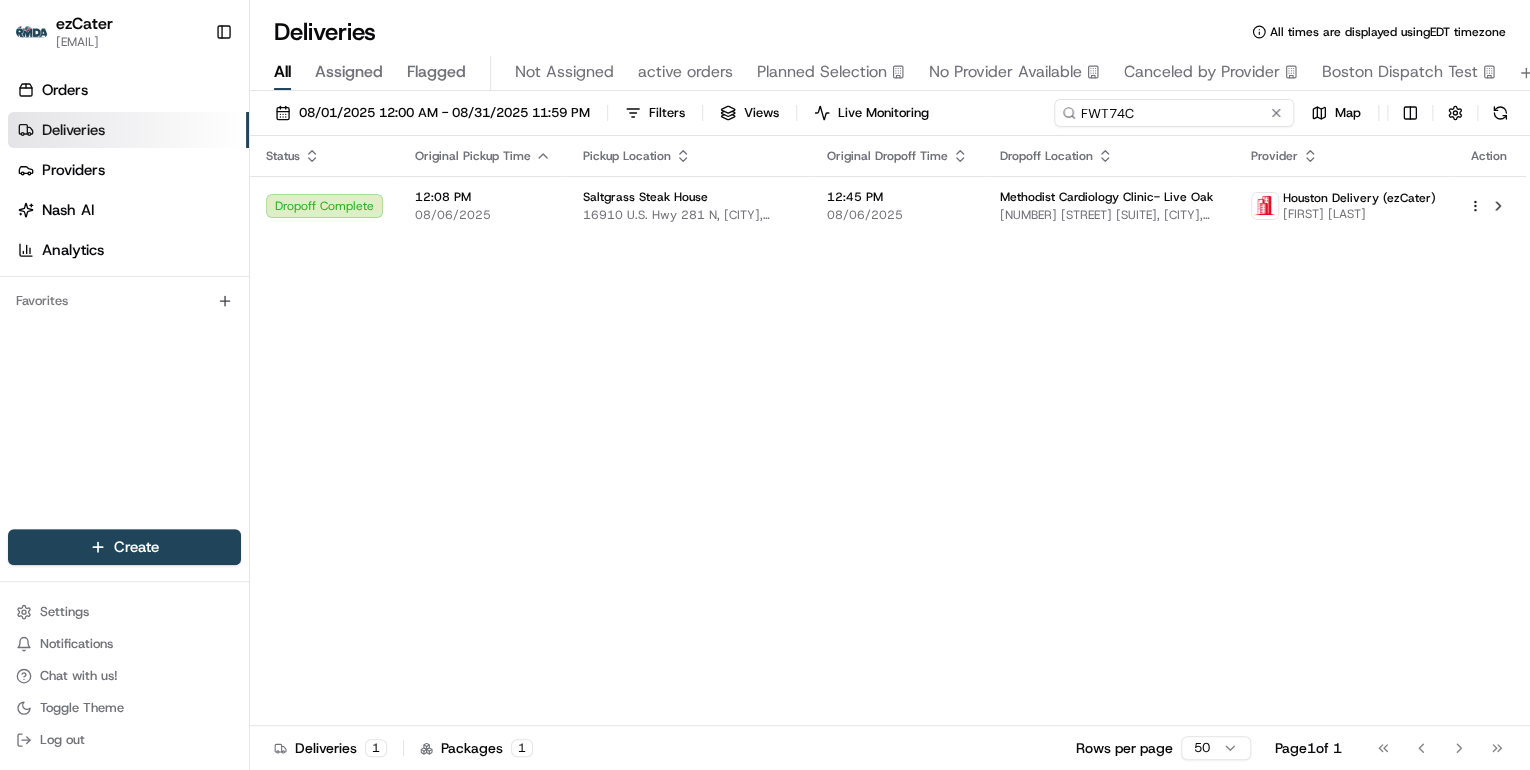 click on "08/01/2025 12:00 AM - 08/31/2025 11:59 PM Filters Views Live Monitoring FWT74C Map Status Original Pickup Time Pickup Location Original Dropoff Time Dropoff Location Provider Action Dropoff Complete 12:08 PM 08/06/2025 Saltgrass Steak House [NUMBER] [STREET], [CITY], [STATE] [ZIP], USA 12:45 PM 08/06/2025 Methodist Cardiology Clinic- Live Oak [NUMBER] [STREET] [SUITE], [CITY], [STATE] [ZIP], USA Houston Delivery (ezCater) [FIRST] [LAST] Deliveries 1 Packages 1 Rows per page 50 Page  1  of   1 Go to first page Go to previous page Go to next page Go to last page" at bounding box center [890, 432] 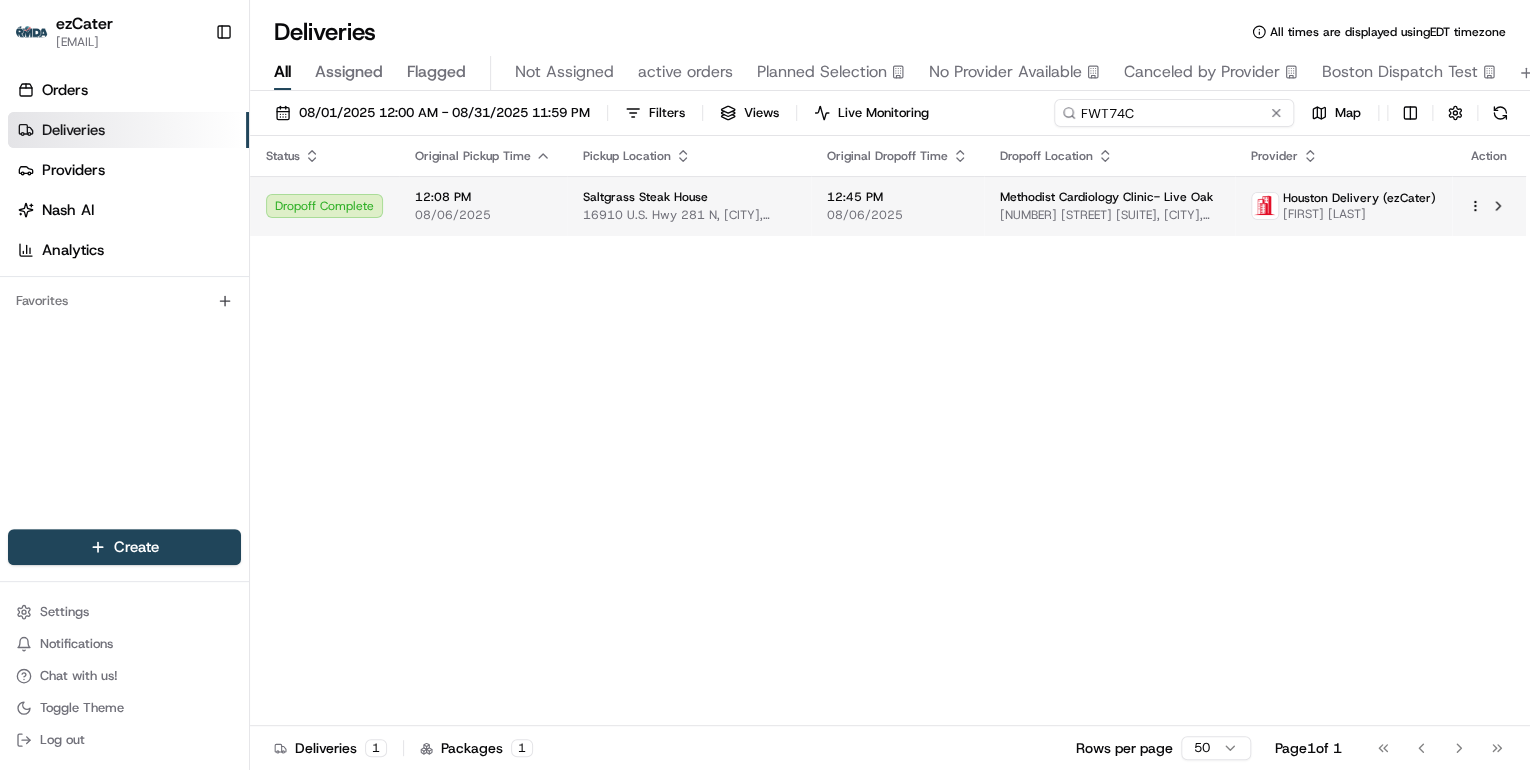 paste on "GKM-Q5Z" 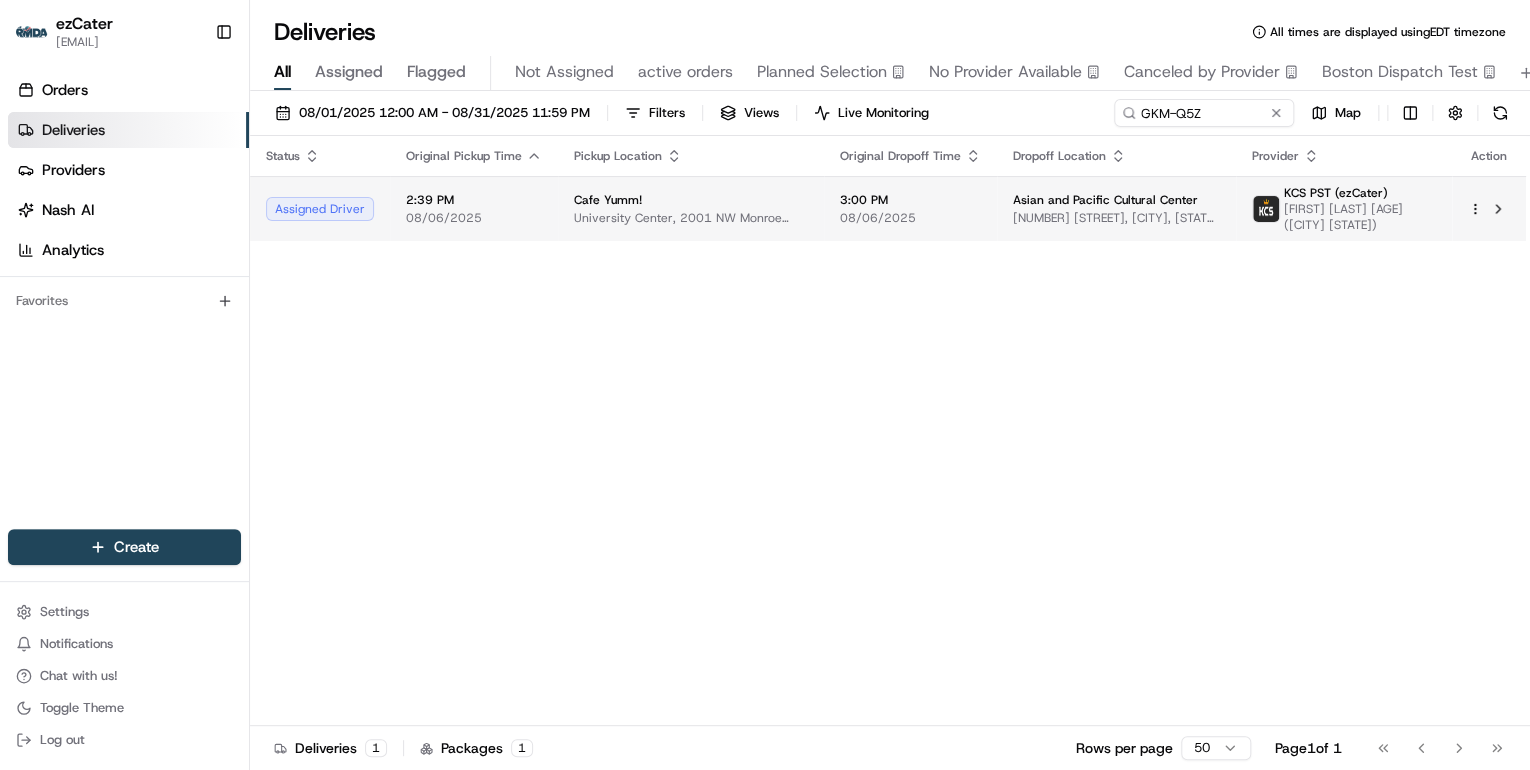click on "University Center, 2001 NW Monroe Ave, [CITY], [STATE] 97330, USA" at bounding box center (691, 218) 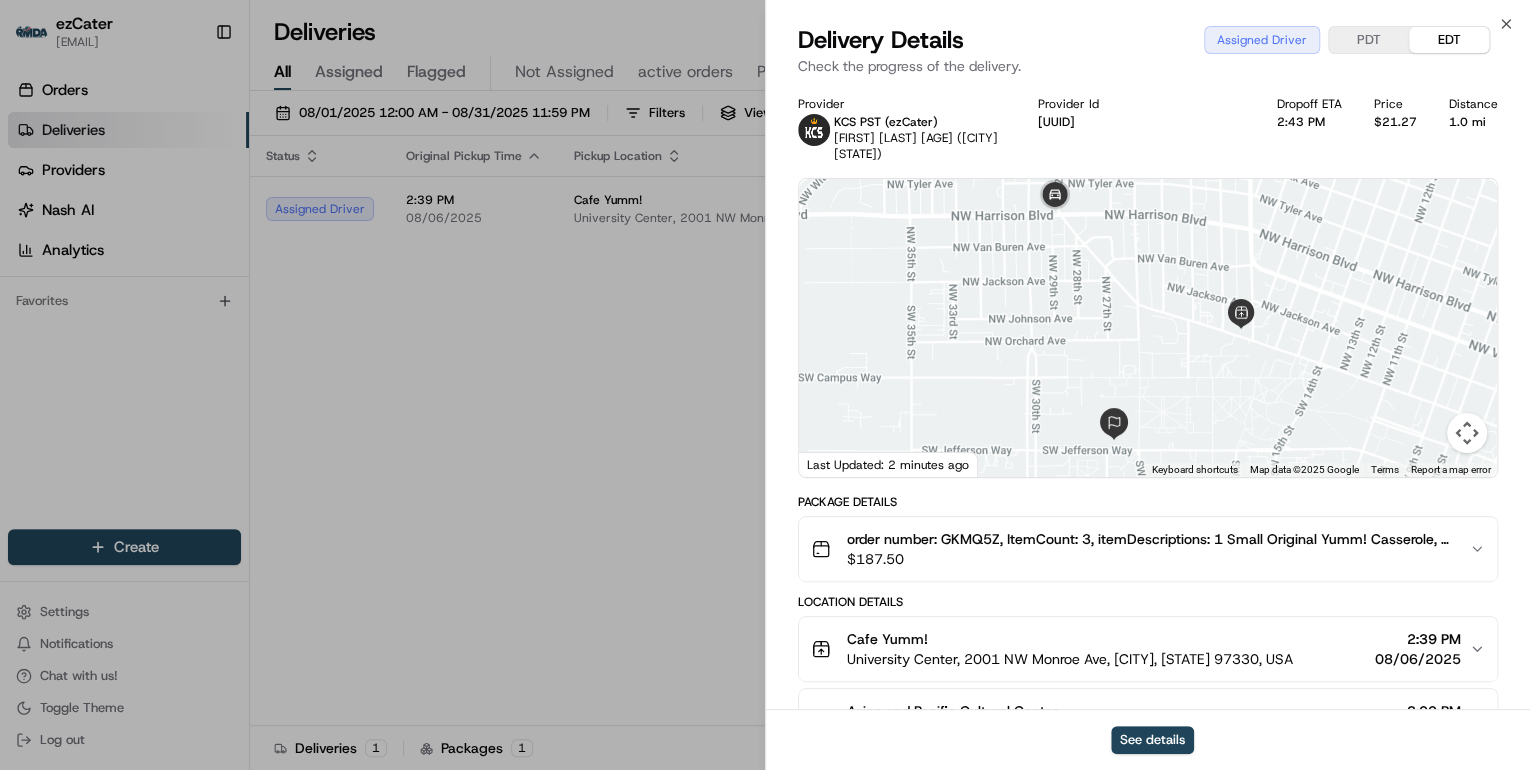 scroll, scrollTop: 240, scrollLeft: 0, axis: vertical 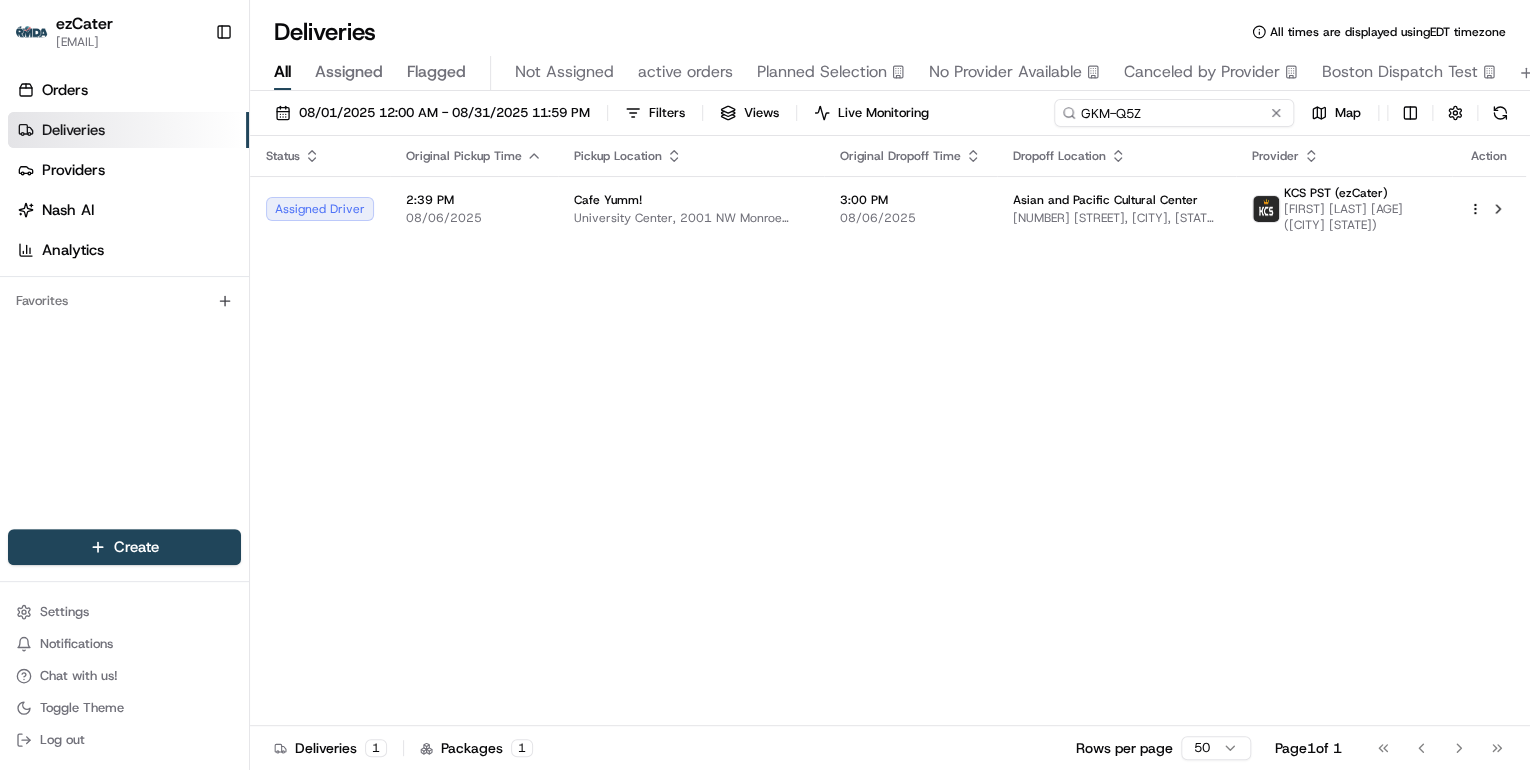 drag, startPoint x: 1200, startPoint y: 112, endPoint x: 773, endPoint y: 96, distance: 427.29965 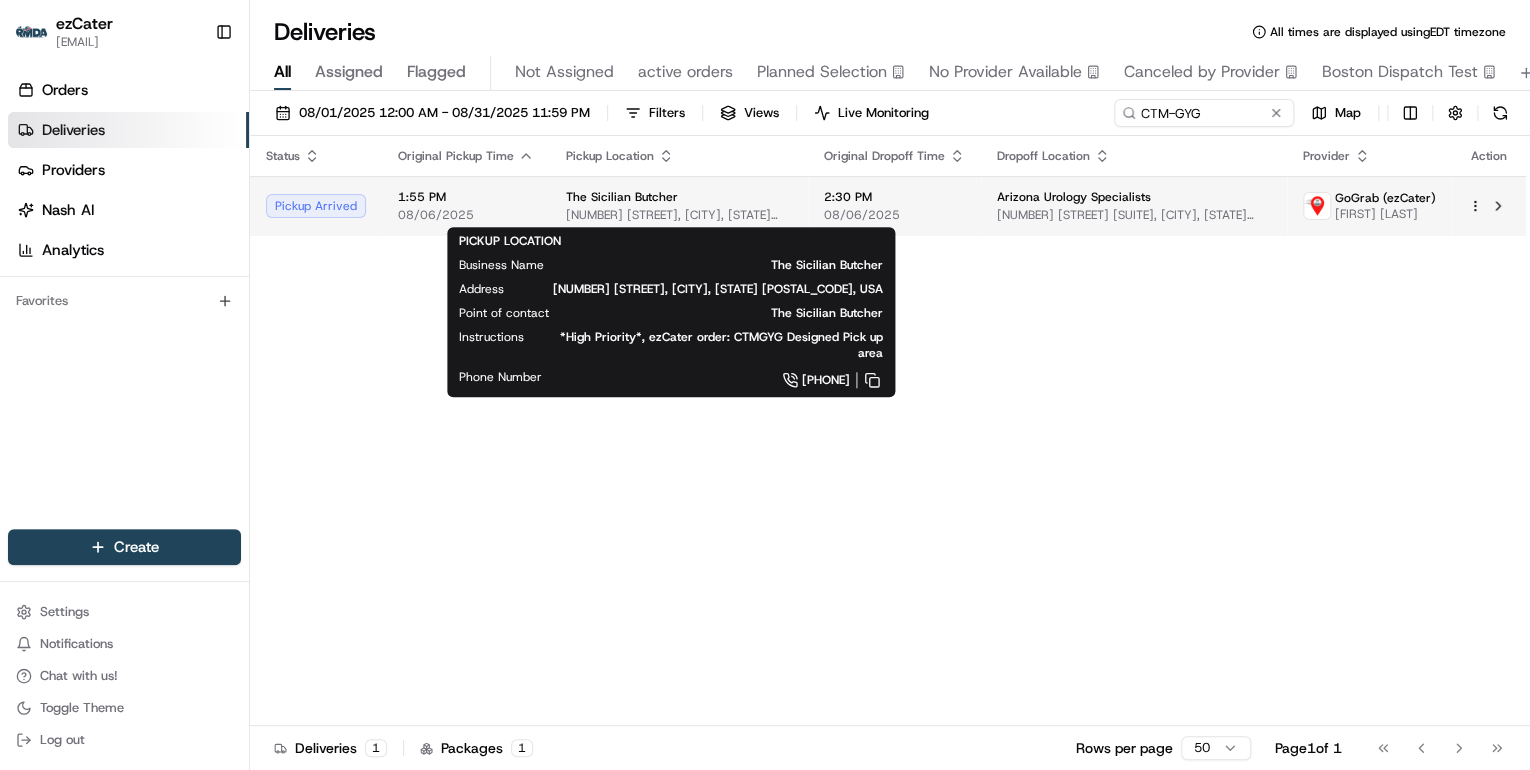 click on "[NUMBER] [STREET], [CITY], [STATE] [POSTAL_CODE], USA" at bounding box center (679, 215) 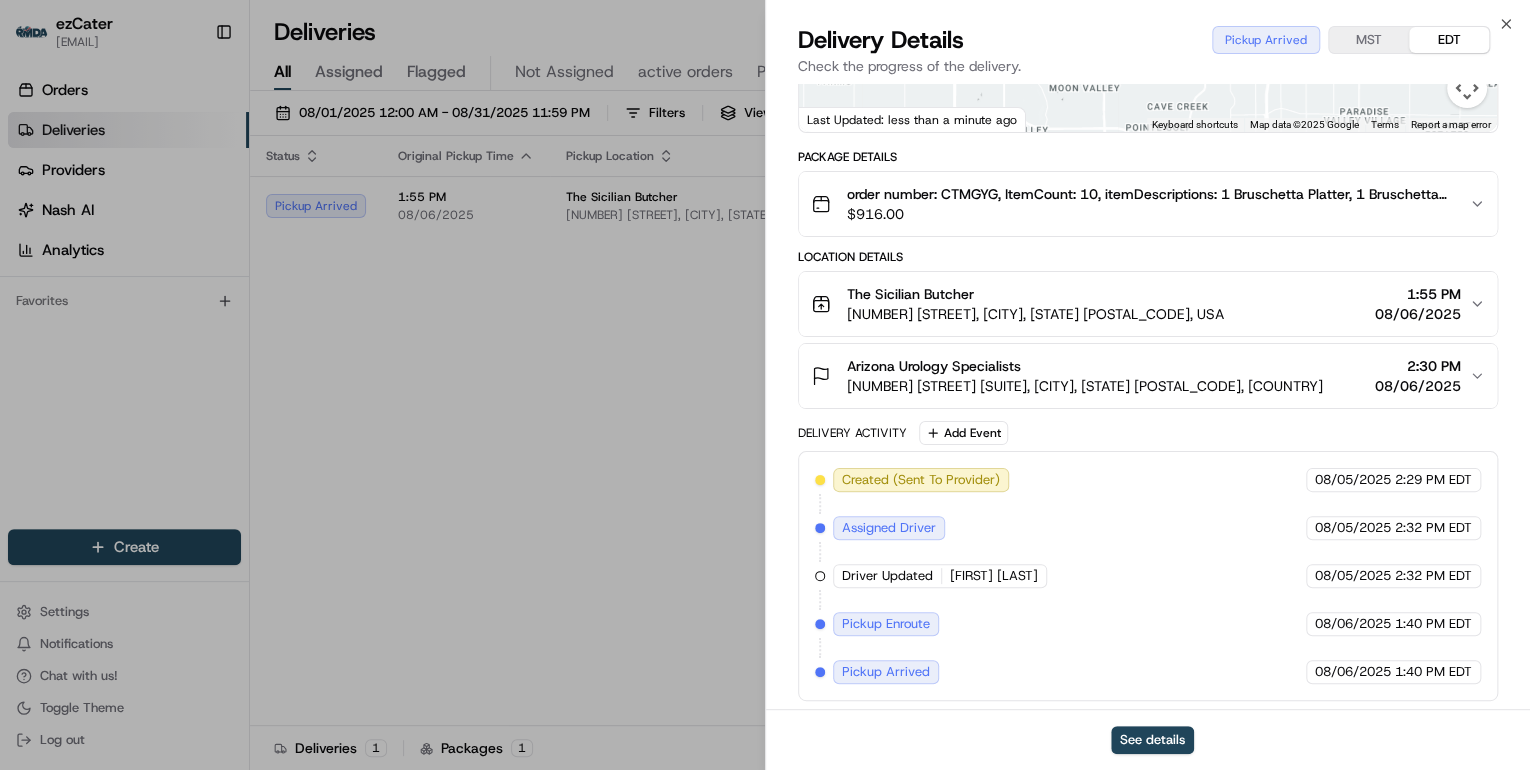 scroll, scrollTop: 89, scrollLeft: 0, axis: vertical 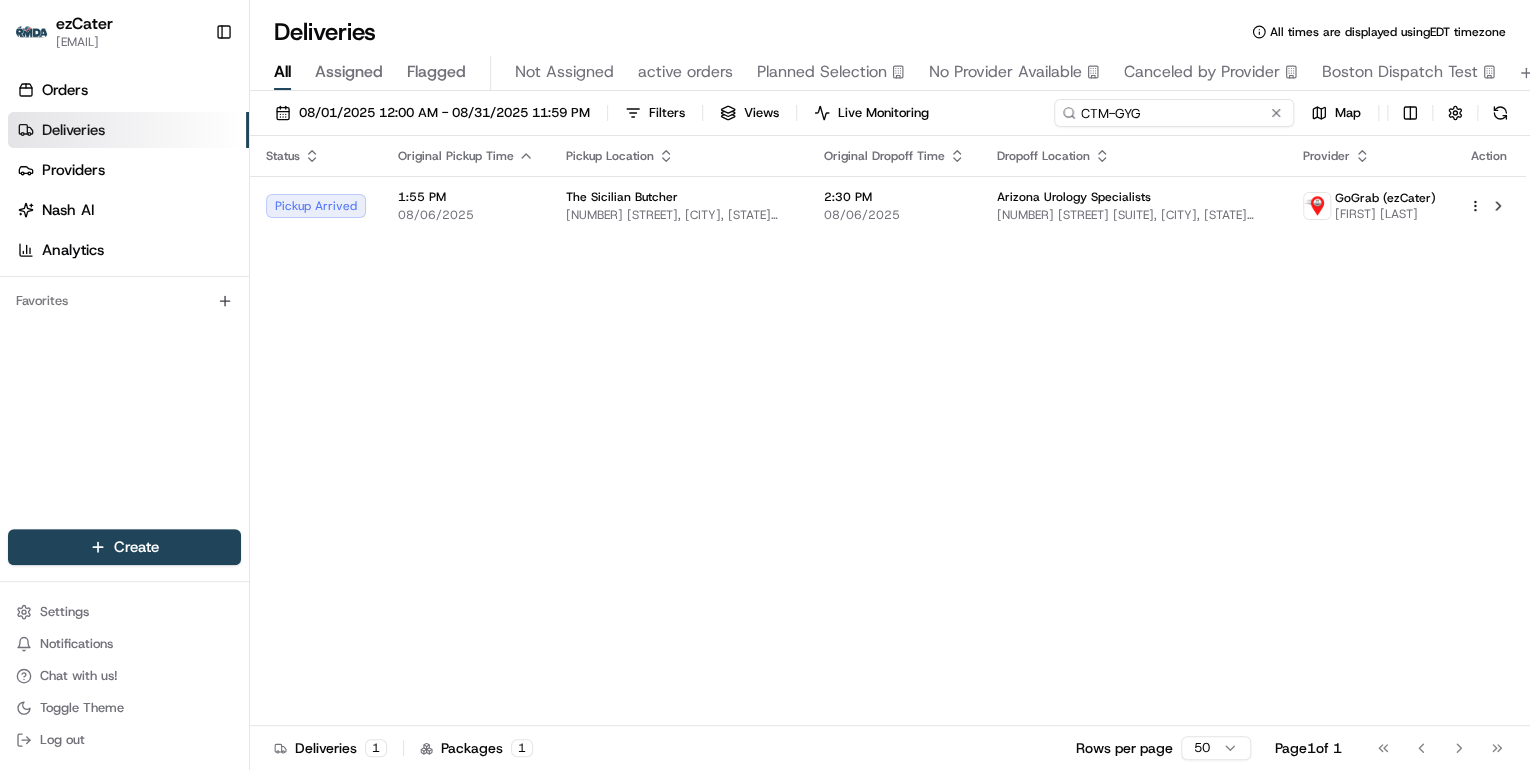 click on "Deliveries All times are displayed using EDT timezone All Assigned Flagged Not Assigned active orders Planned Selection No Provider Available Canceled by Provider Boston Dispatch Test 08/01/2025 12:00 AM - 08/31/2025 11:59 PM Filters Views Live Monitoring CTM-GYG Map Status Original Pickup Time Pickup Location Original Dropoff Time Dropoff Location Provider Action Pickup Arrived 1:55 PM 08/06/2025 The Sicilian Butcher 15530 N Tatum Blvd, [CITY], [STATE] 85032, USA 2:30 PM 08/06/2025 Arizona Urology Specialists 2902 W Agua Fria Fwy Suite 1000, [CITY], [STATE] 85027, USA GoGrab (ezCater) Marcelo [LAST] Deliveries 1 Packages 1 Rows per page 50 Page 1 of 1 Go to first page Go to previous page Go to next page Go to last page" at bounding box center (890, 385) 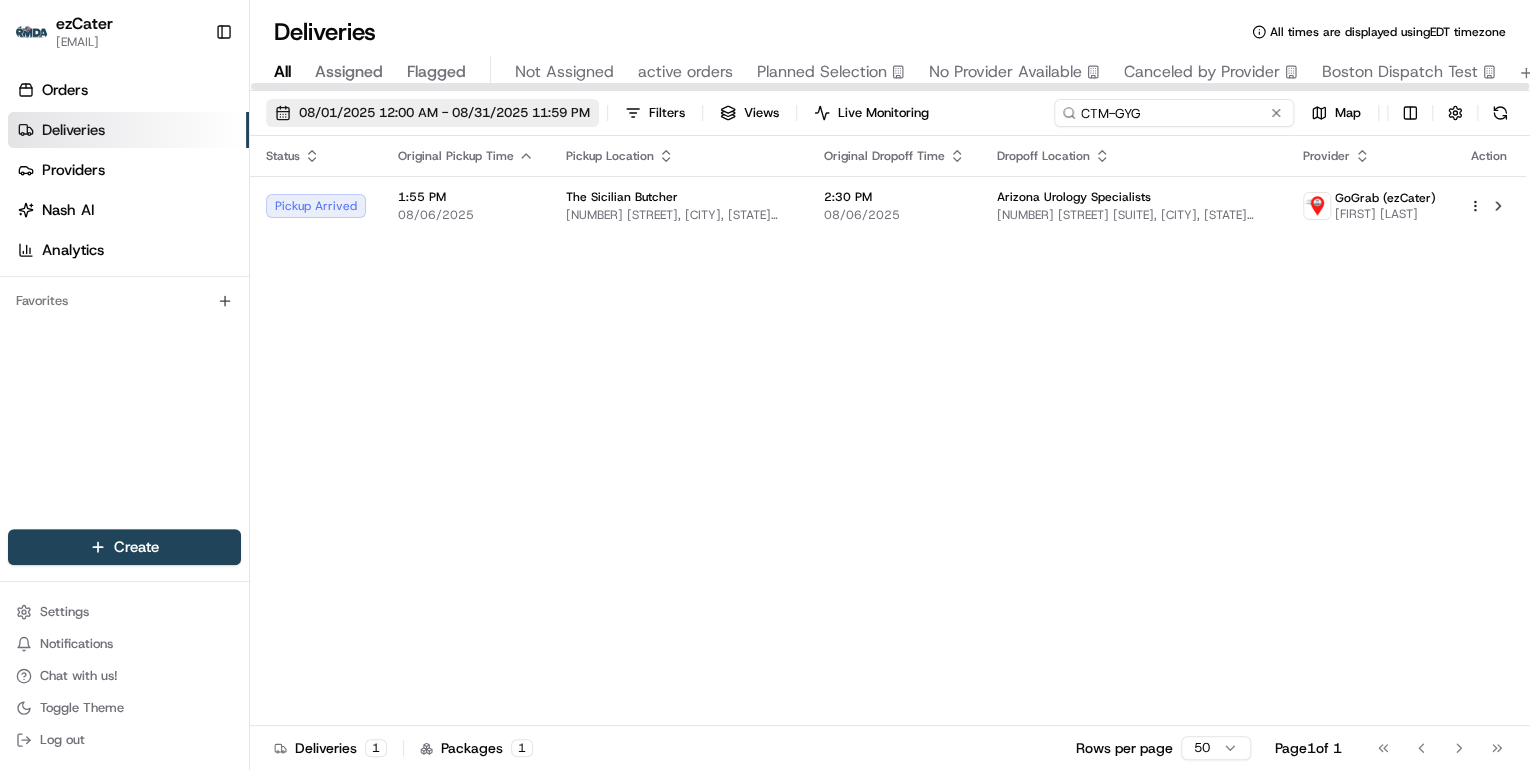 paste on "XCAKPX" 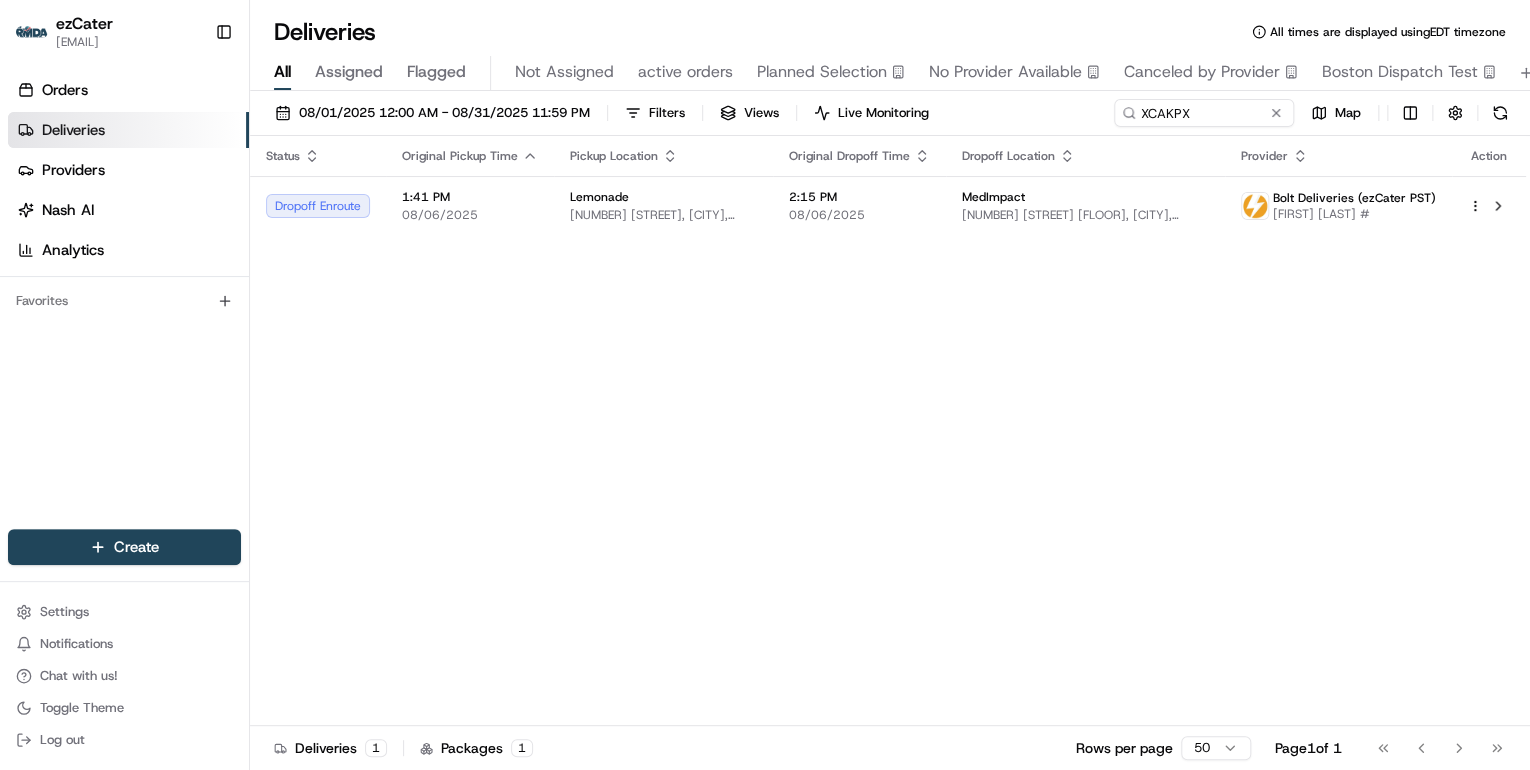 click on "08/06/2025" at bounding box center [470, 215] 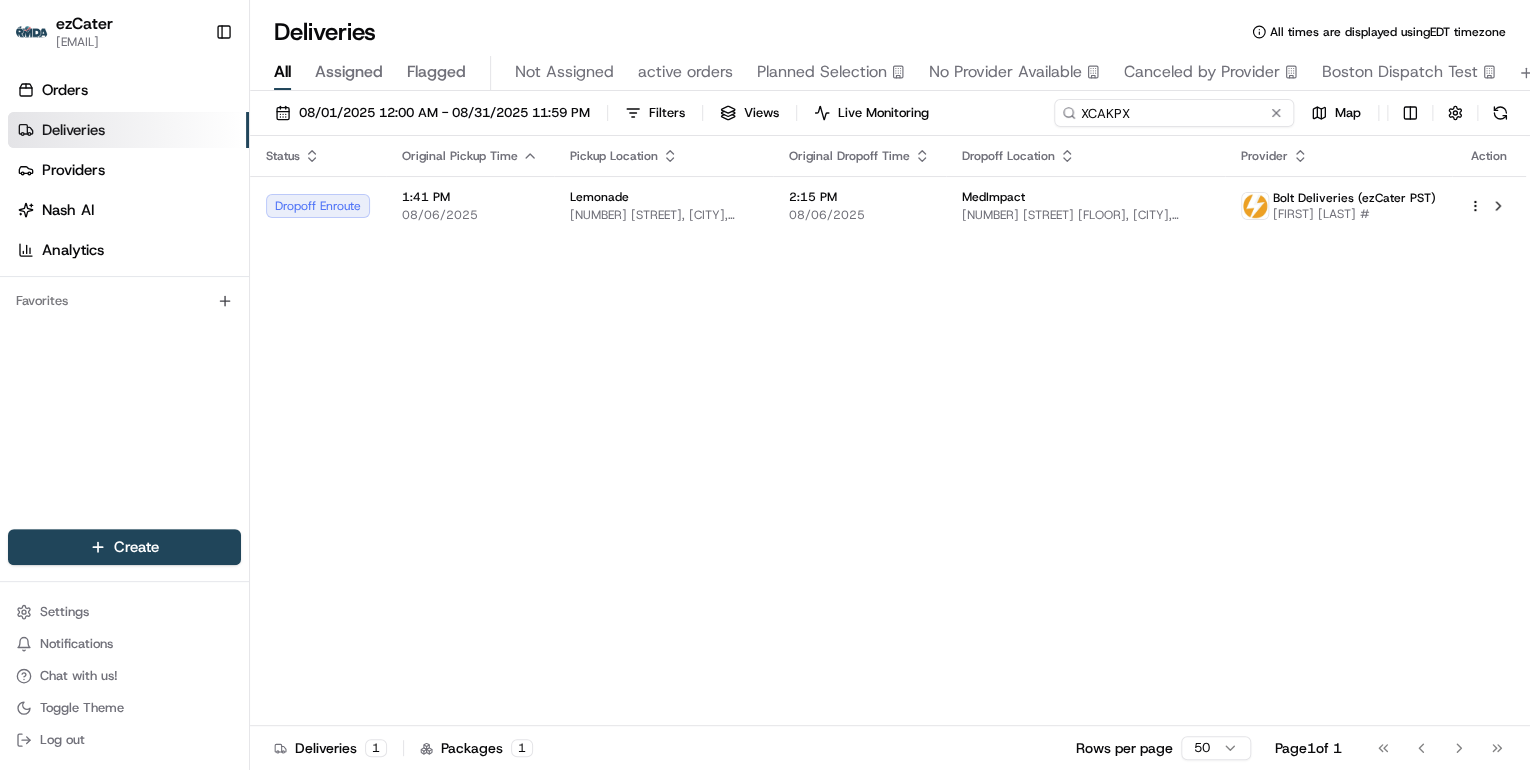 drag, startPoint x: 1194, startPoint y: 117, endPoint x: 597, endPoint y: 154, distance: 598.14545 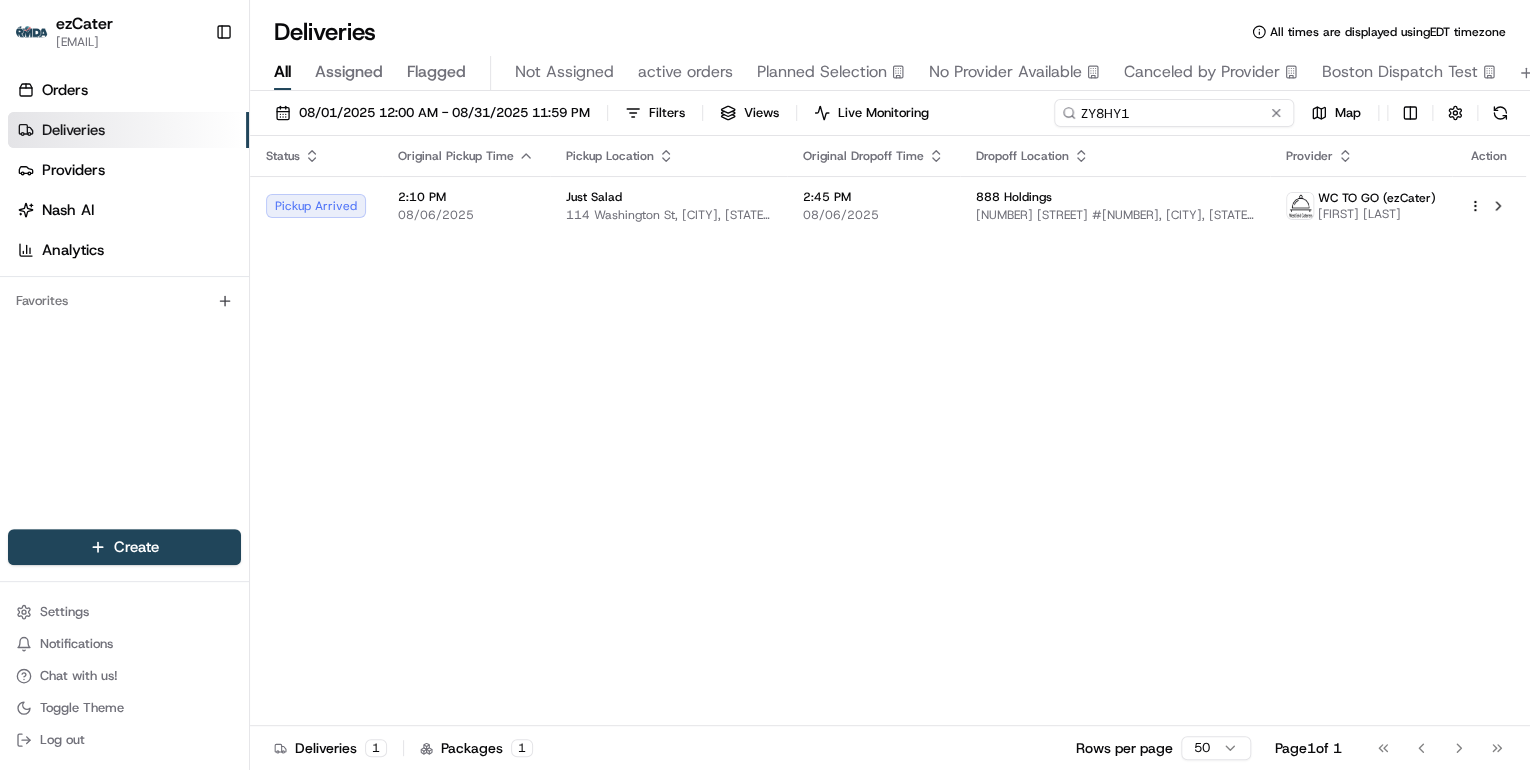 click on "Deliveries All times are displayed using EDT timezone All Assigned Flagged Not Assigned active orders Planned Selection No Provider Available Canceled by Provider Boston Dispatch Test 08/01/2025 12:00 AM - 08/31/2025 11:59 PM Filters Views Live Monitoring ZY8HY1 Map Status Original Pickup Time Pickup Location Original Dropoff Time Dropoff Location Provider Action Pickup Arrived 2:10 PM 08/06/2025 Just Salad 114 Washington St, [CITY], [STATE] 07030, USA 2:45 PM 08/06/2025 888 Holdings 400 Plaza Dr #105, [CITY], [STATE] 07094, USA WC TO GO (ezCater) Arturo [LAST] Deliveries 1 Packages 1 Rows per page 50 Page 1 of 1 Go to first page Go to previous page Go to next page Go to last page" at bounding box center [890, 385] 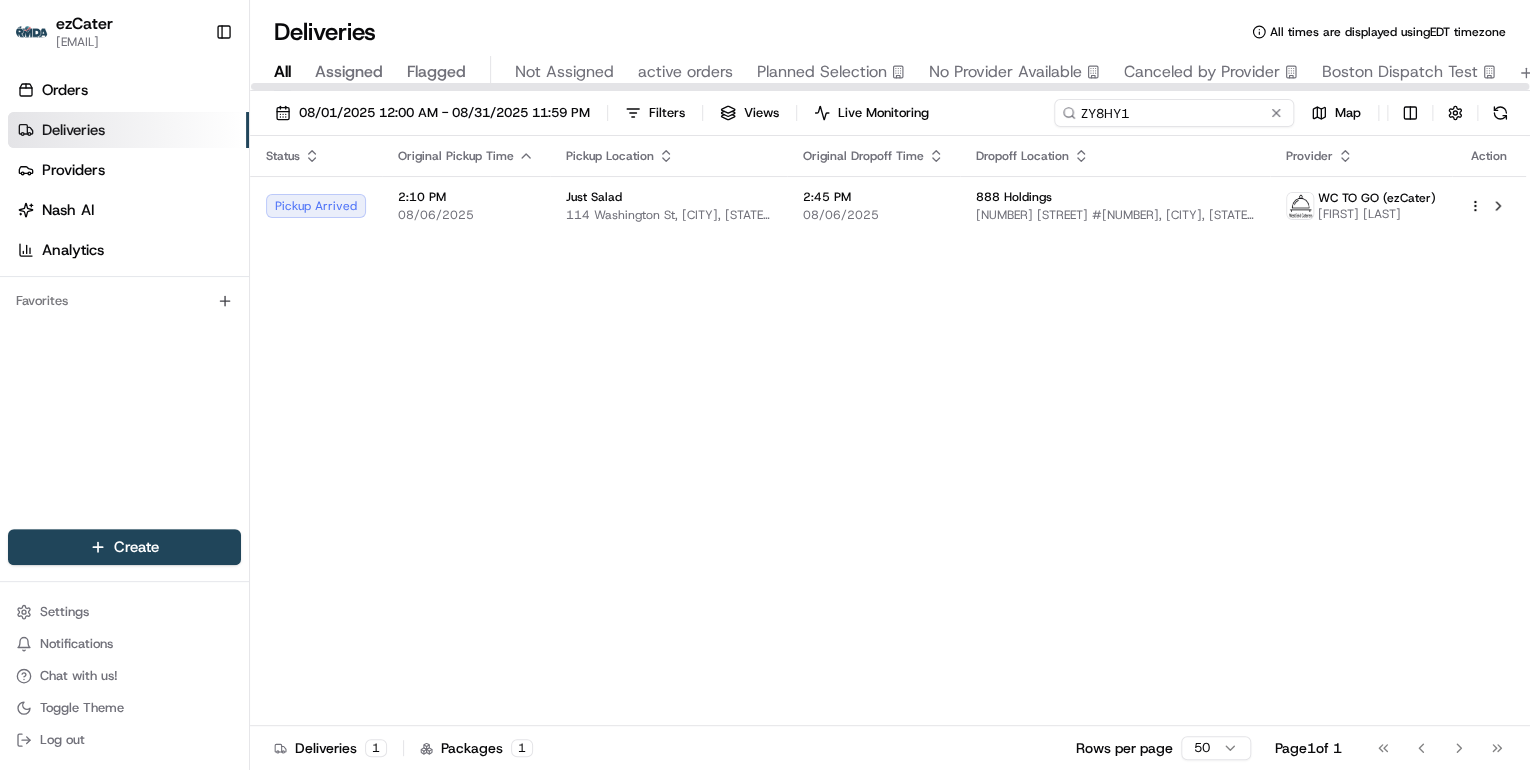 paste on "121F1U" 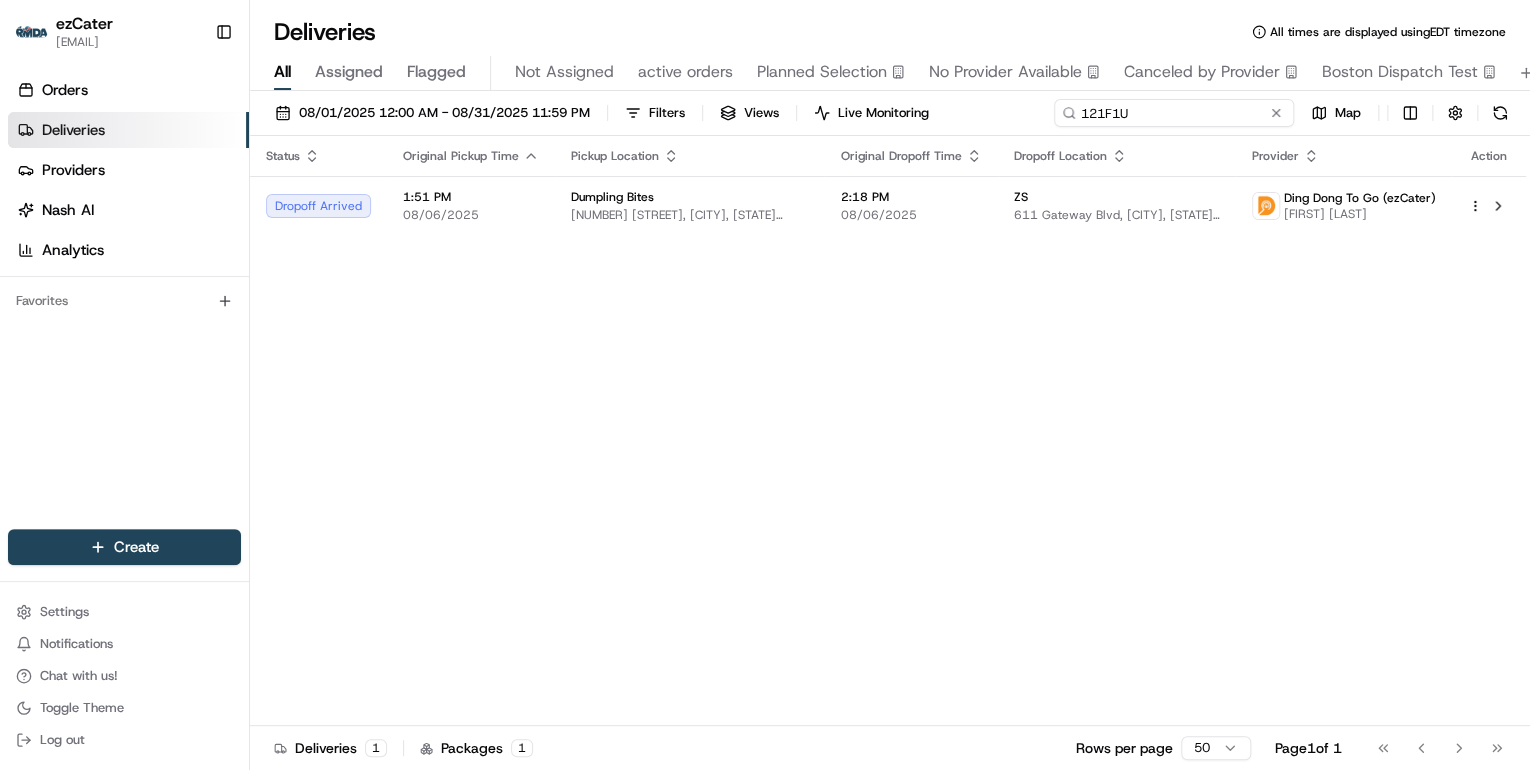 type on "121F1U" 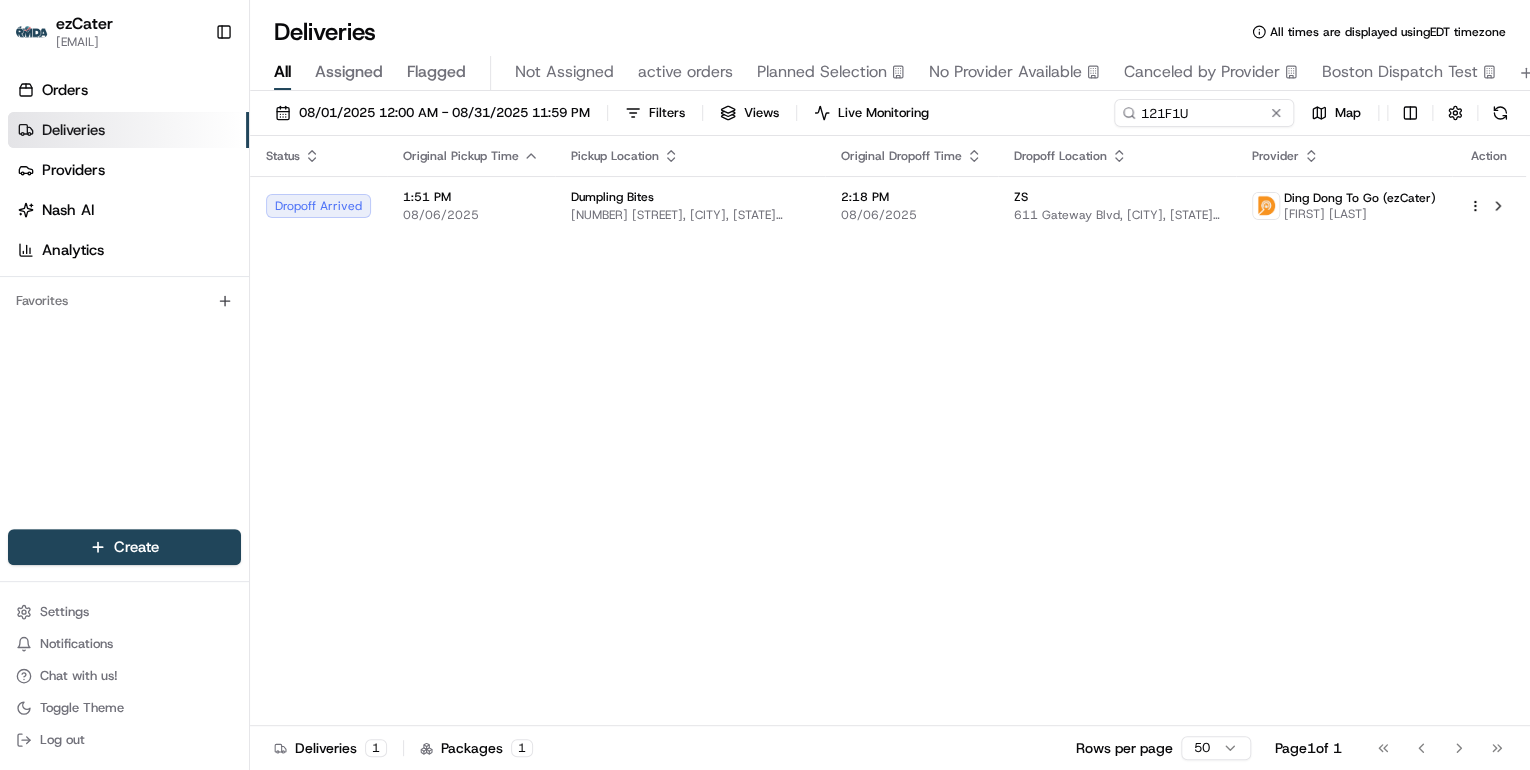 type 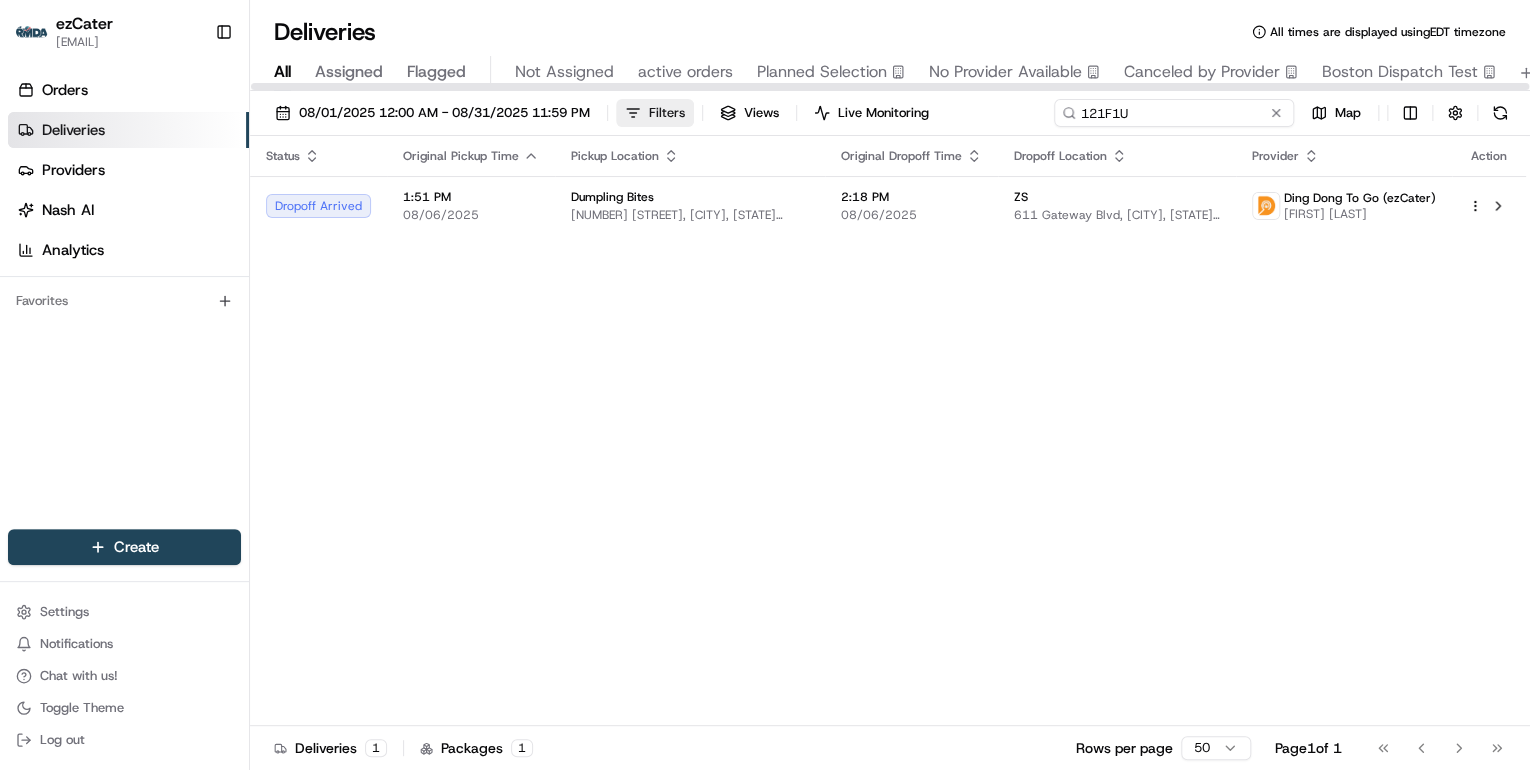 drag, startPoint x: 1192, startPoint y: 116, endPoint x: 691, endPoint y: 110, distance: 501.03592 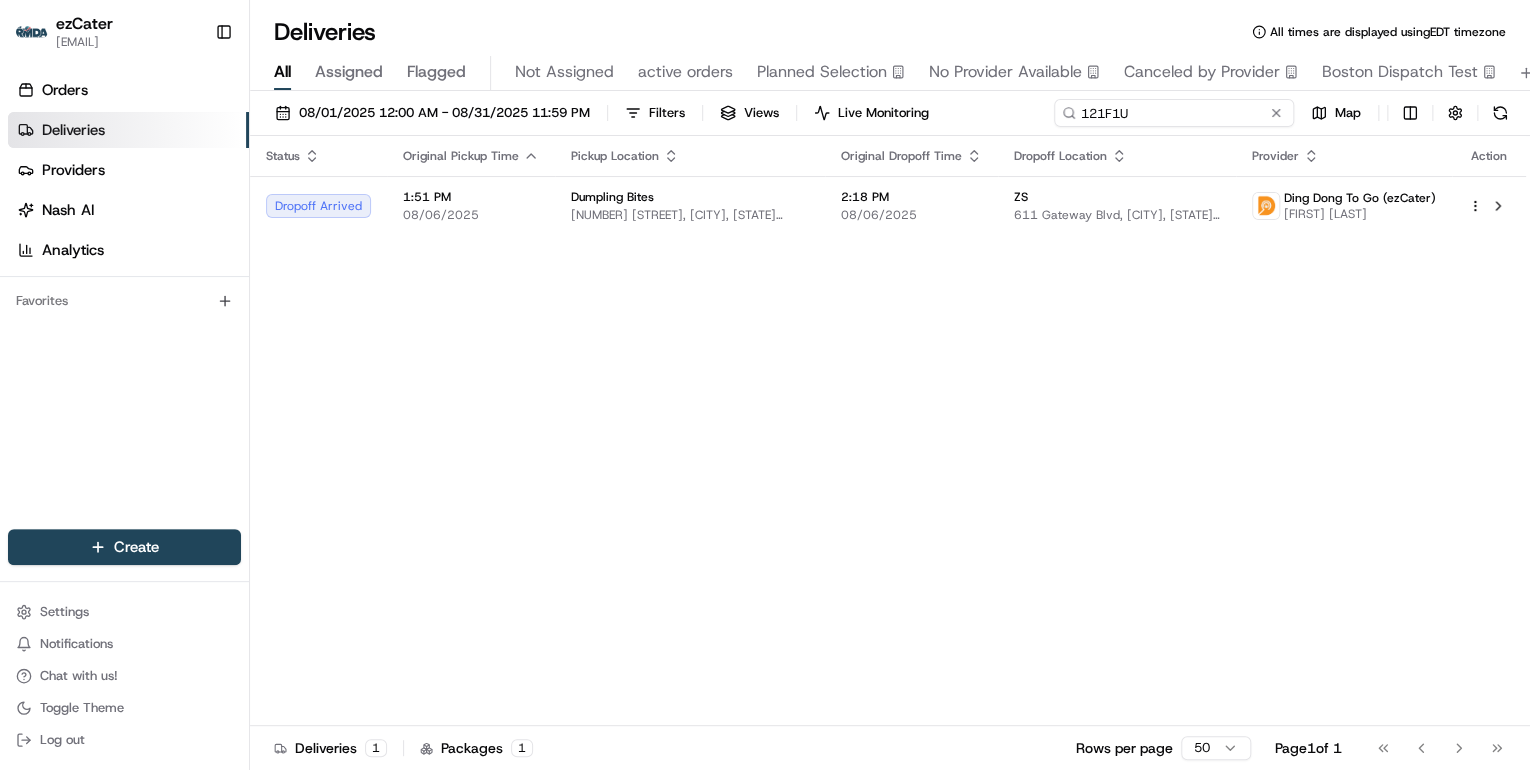 paste on "VZ4GUU" 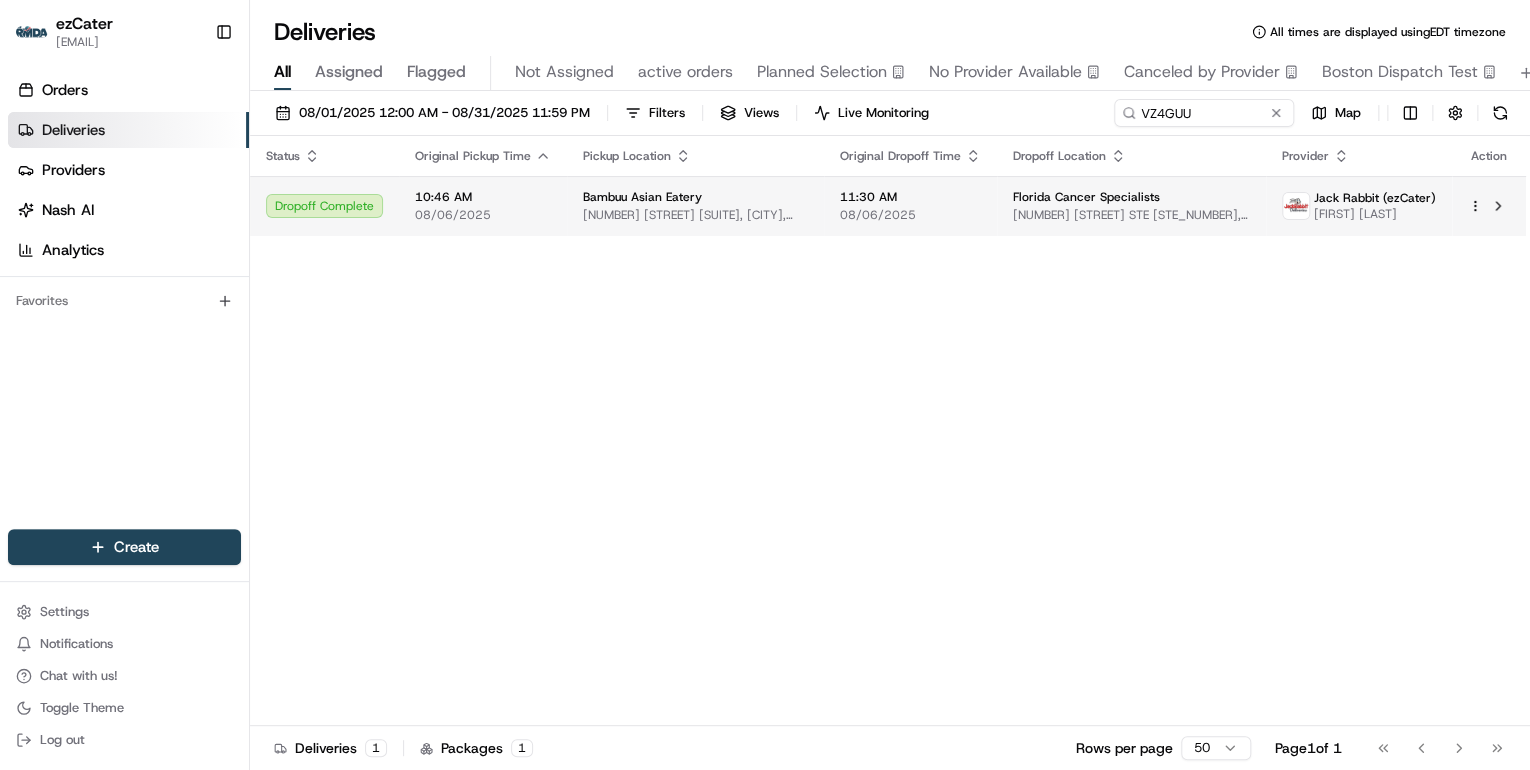 click on "Bambuu Asian Eatery" at bounding box center (695, 197) 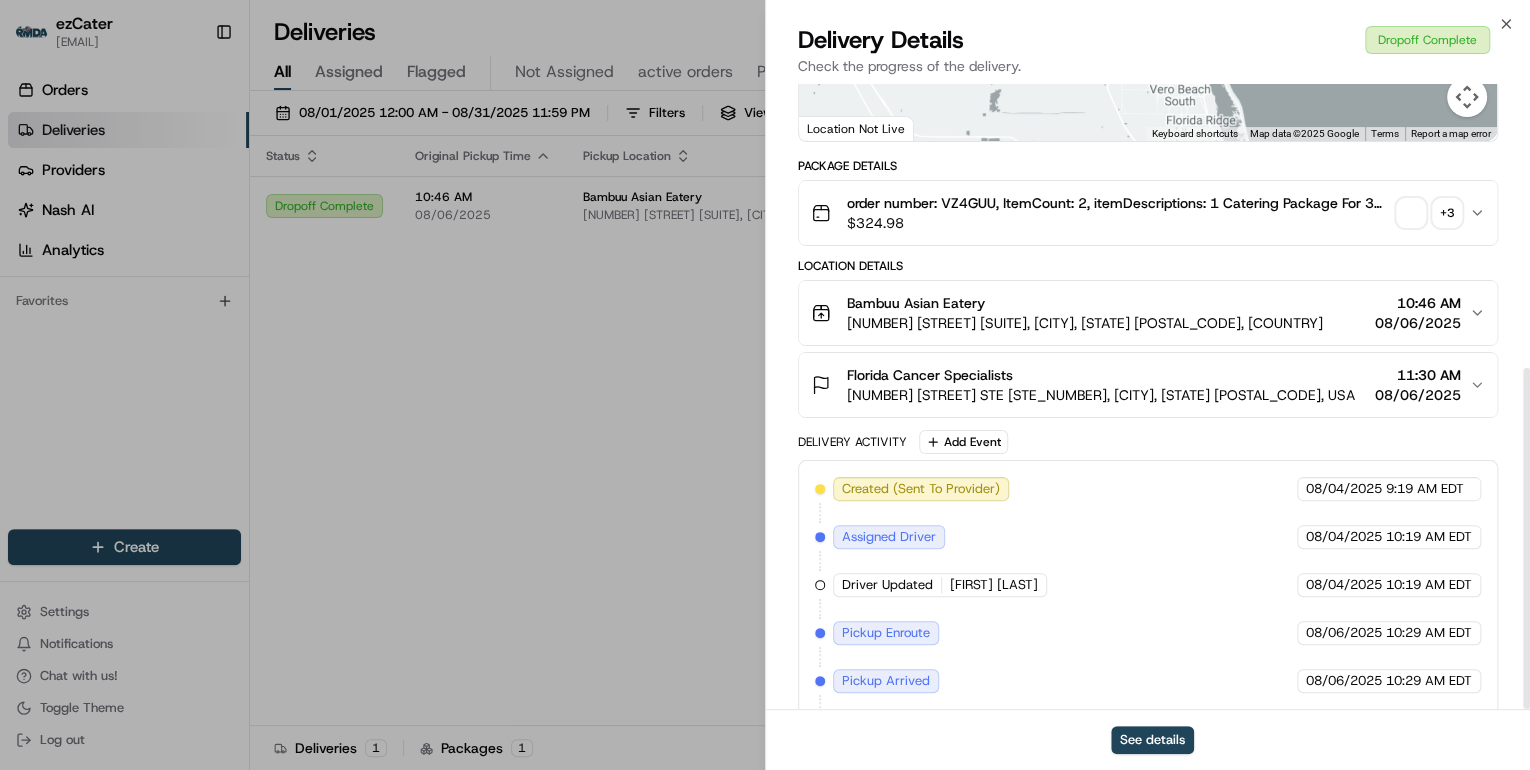 scroll, scrollTop: 520, scrollLeft: 0, axis: vertical 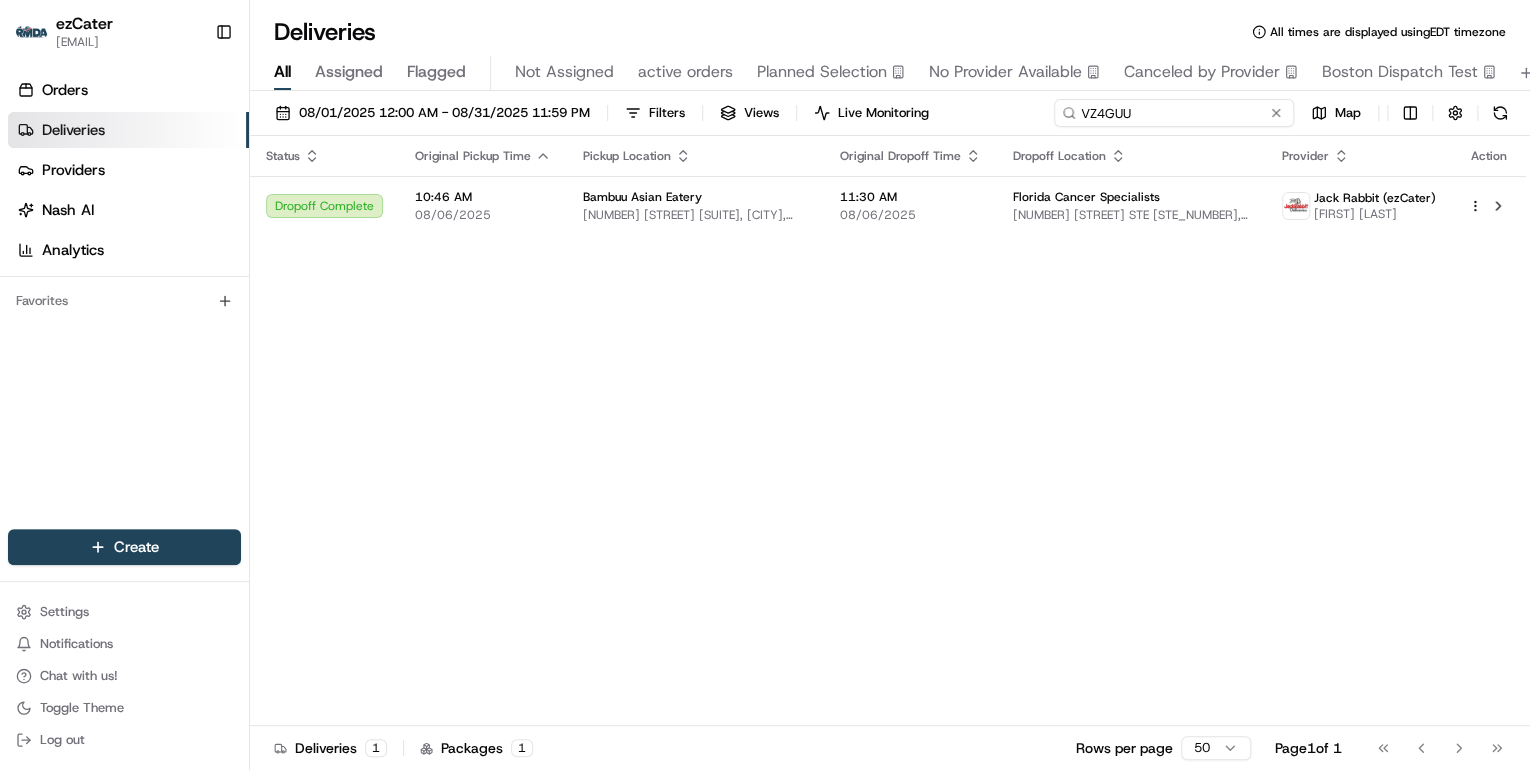 drag, startPoint x: 1194, startPoint y: 111, endPoint x: 757, endPoint y: 158, distance: 439.5202 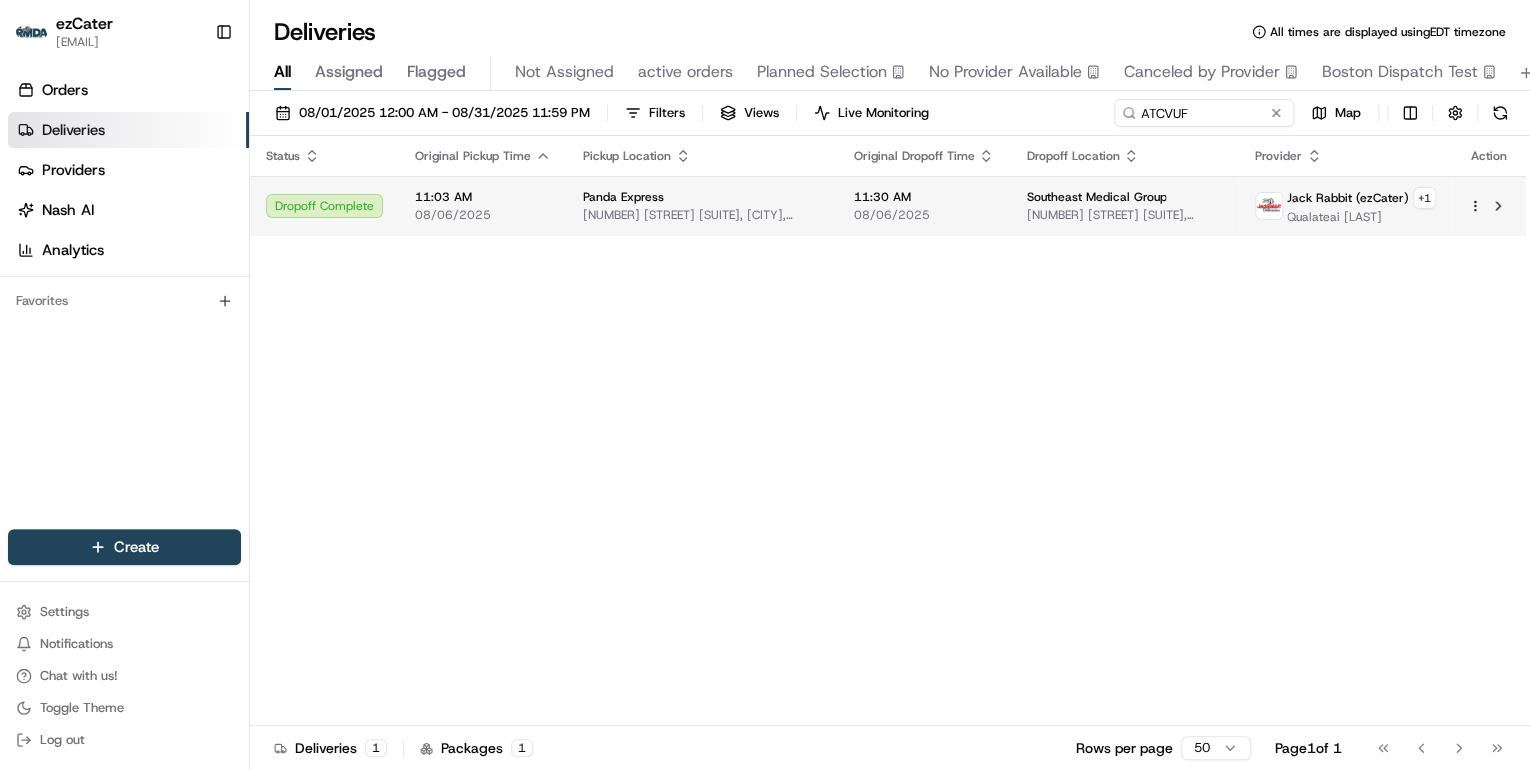 click on "[NUMBER] [STREET] [SUITE], [CITY], [STATE] [POSTAL_CODE], [COUNTRY]" at bounding box center [702, 215] 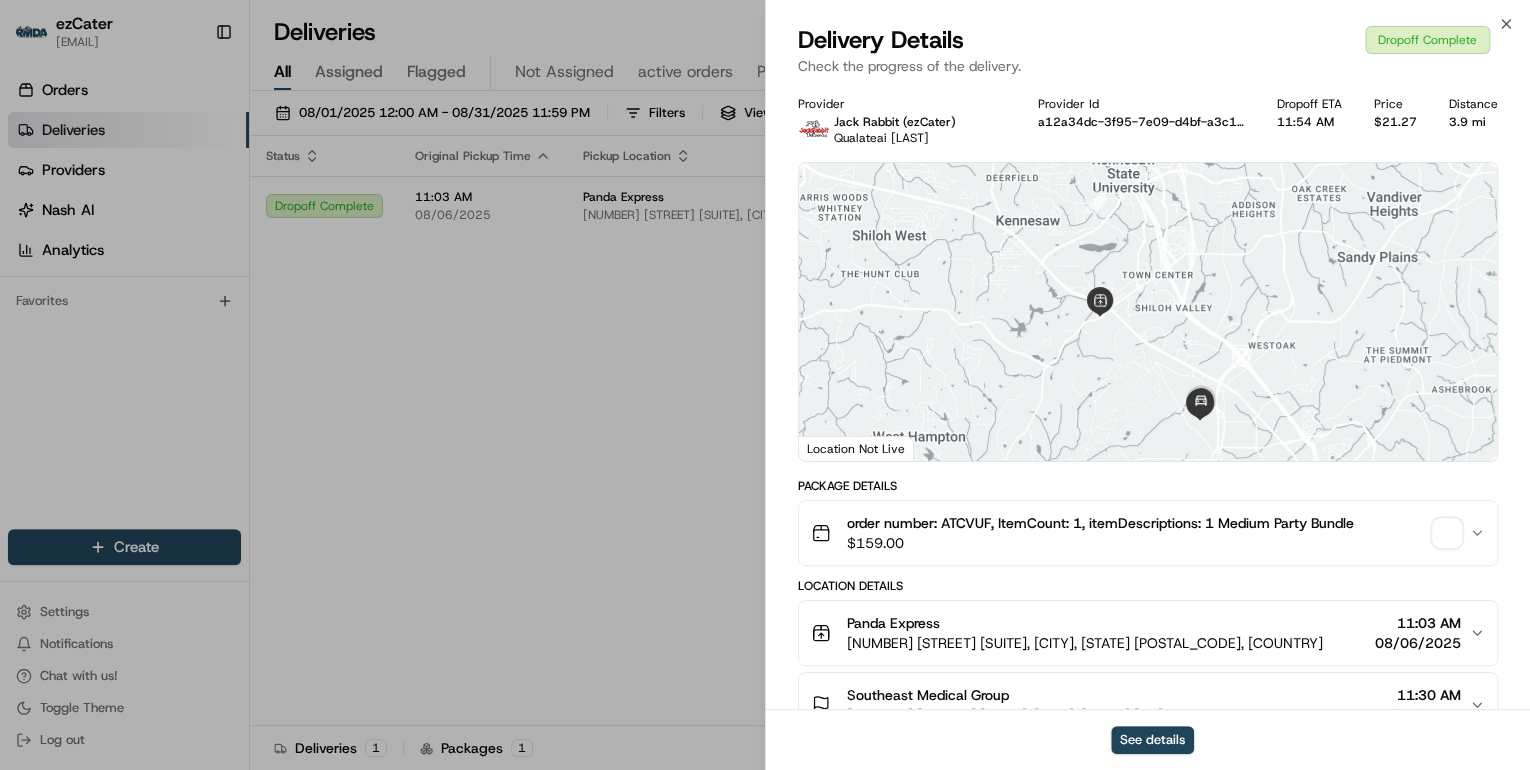 scroll, scrollTop: 568, scrollLeft: 0, axis: vertical 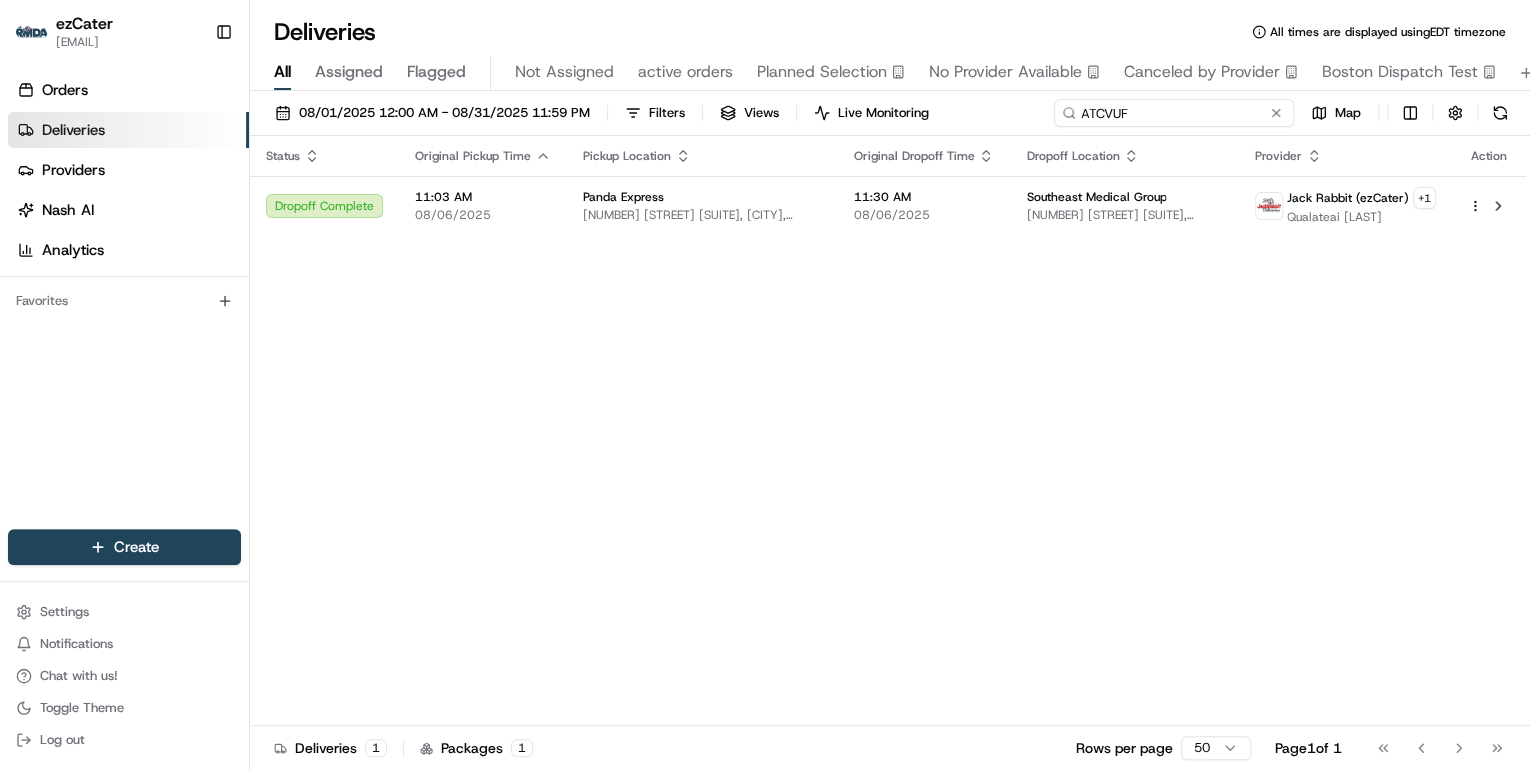 drag, startPoint x: 1187, startPoint y: 116, endPoint x: 416, endPoint y: 88, distance: 771.50824 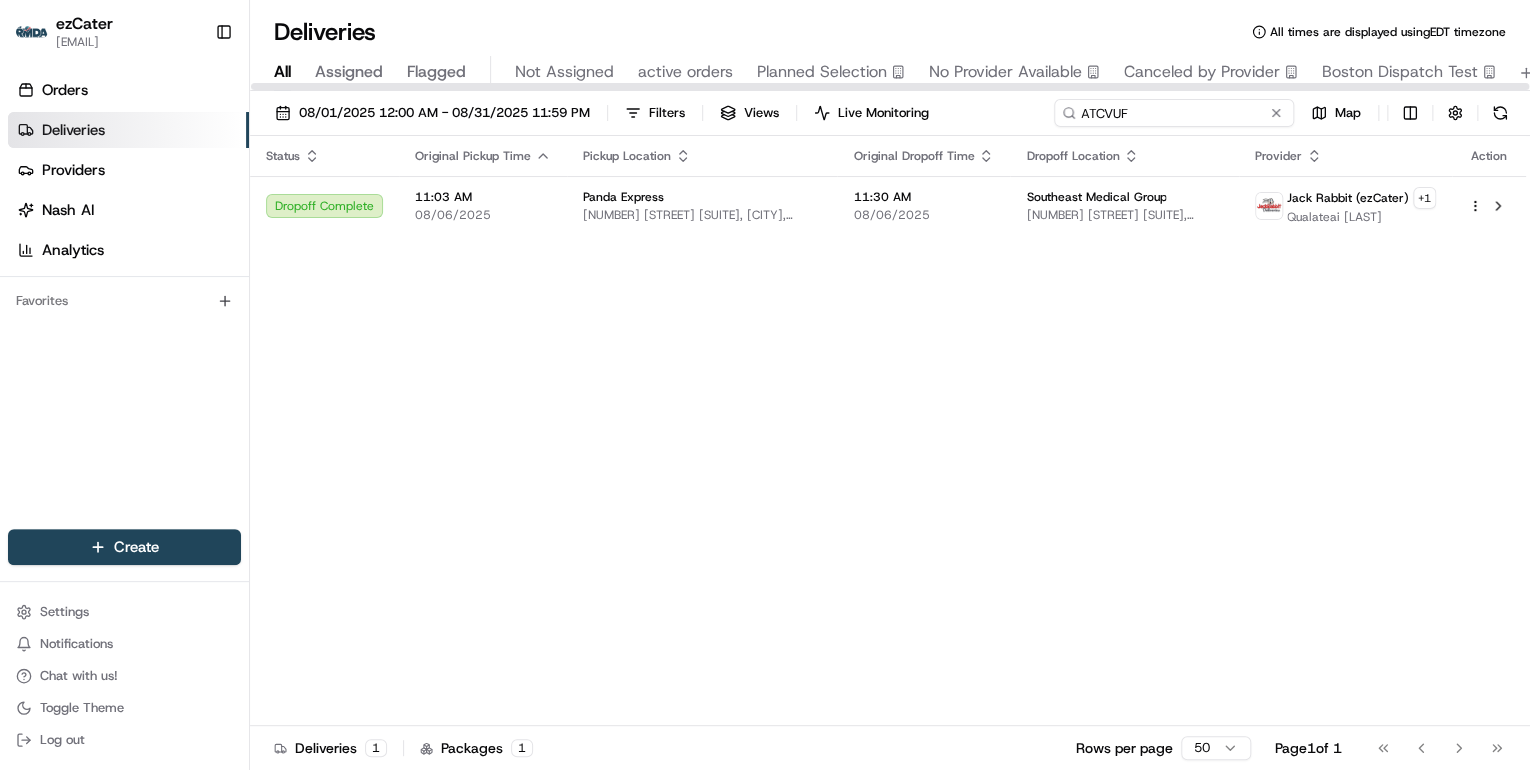paste on "6VVG14" 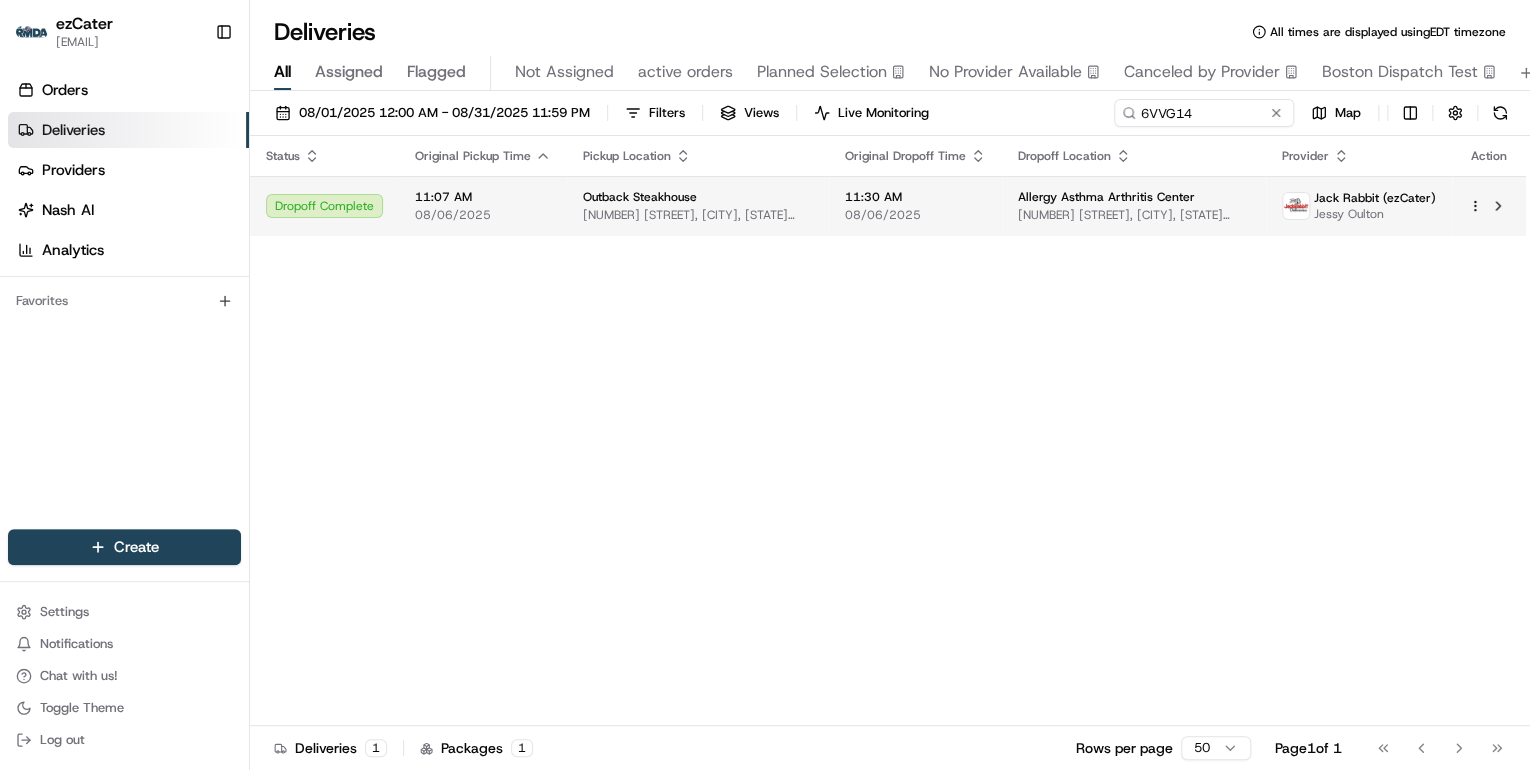 click on "Outback Steakhouse 1735 W International Speedway Blvd, [CITY], [STATE] 32114, USA" at bounding box center [698, 206] 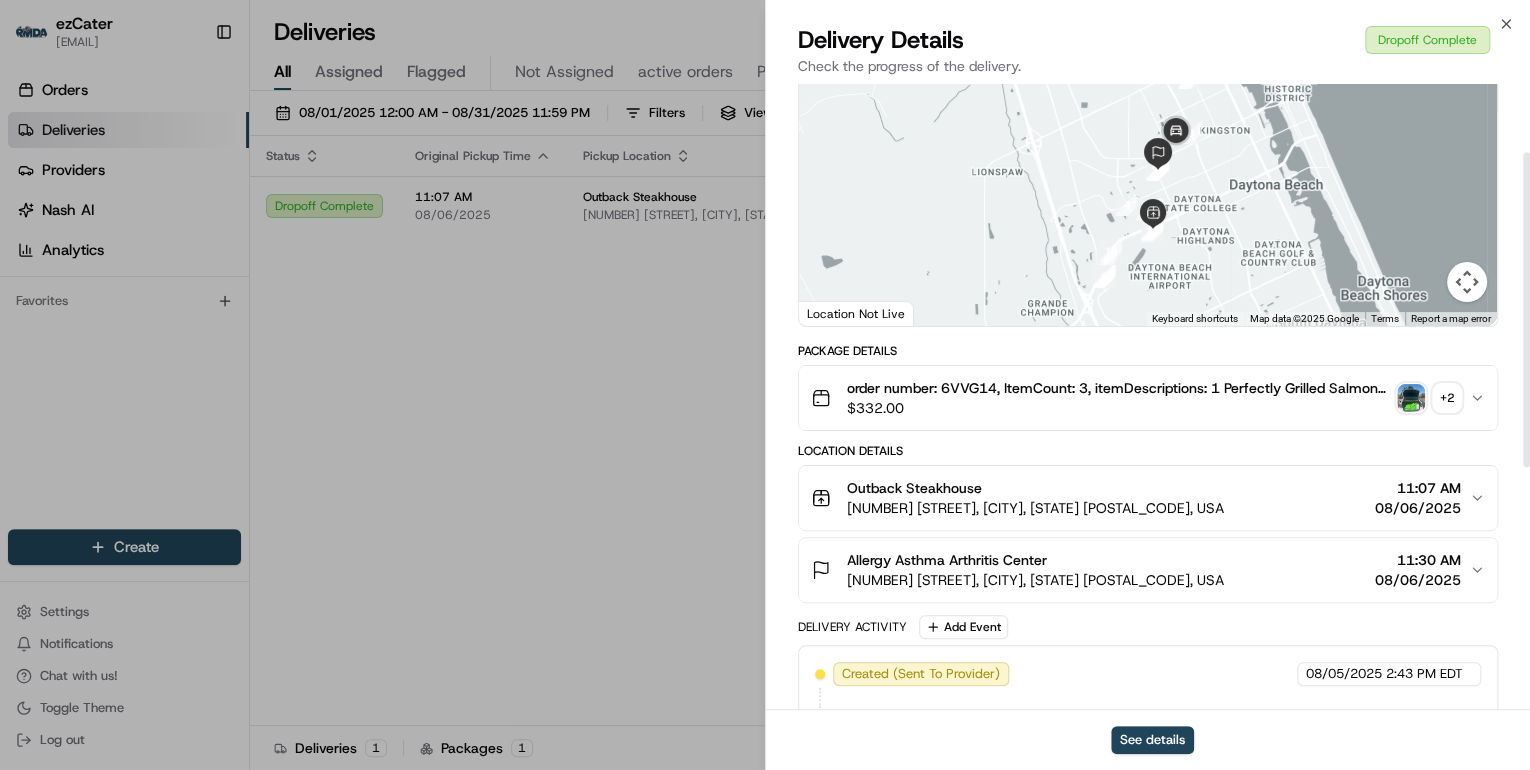 scroll, scrollTop: 0, scrollLeft: 0, axis: both 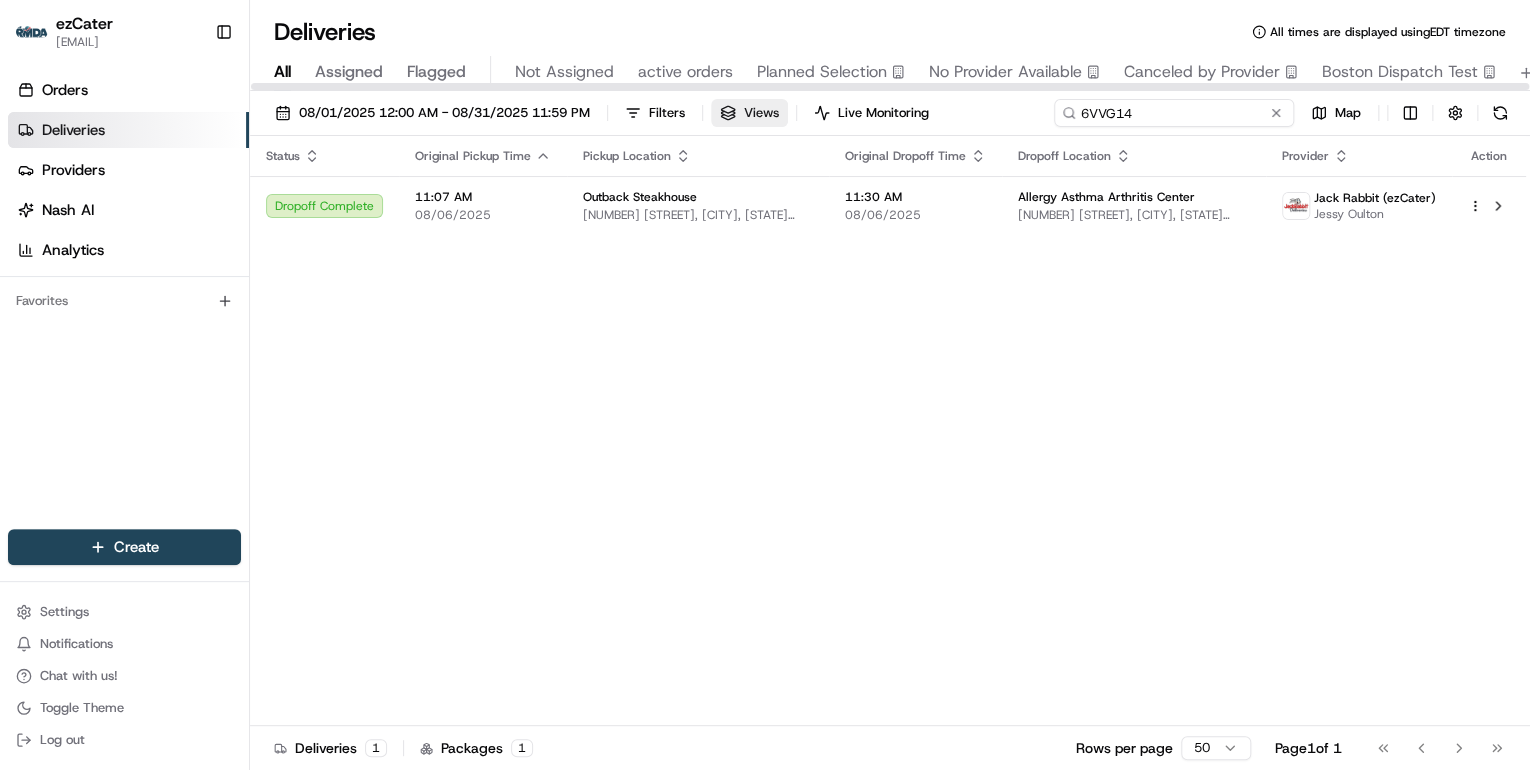 drag, startPoint x: 1194, startPoint y: 116, endPoint x: 719, endPoint y: 120, distance: 475.01685 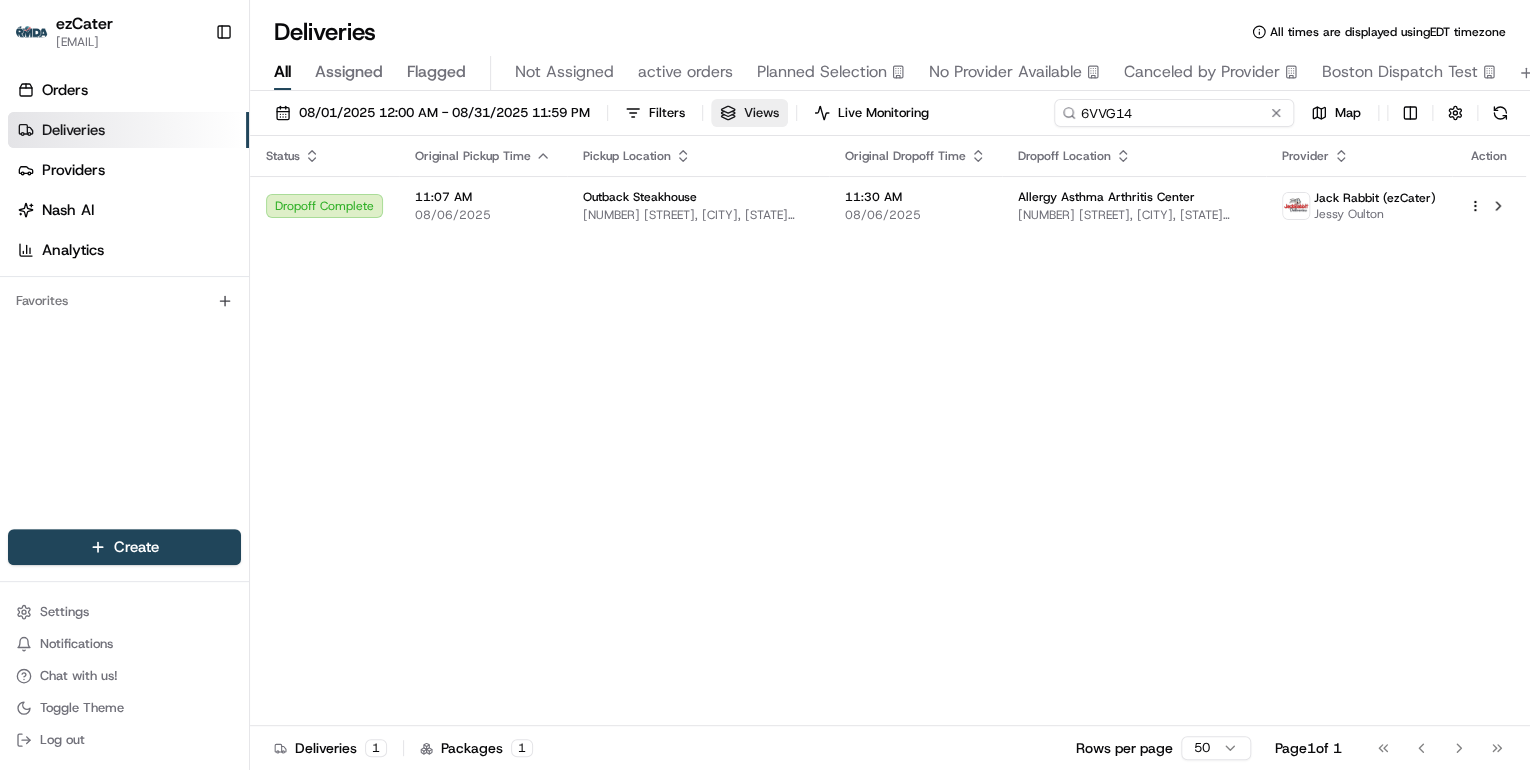 paste on "GTU8HC" 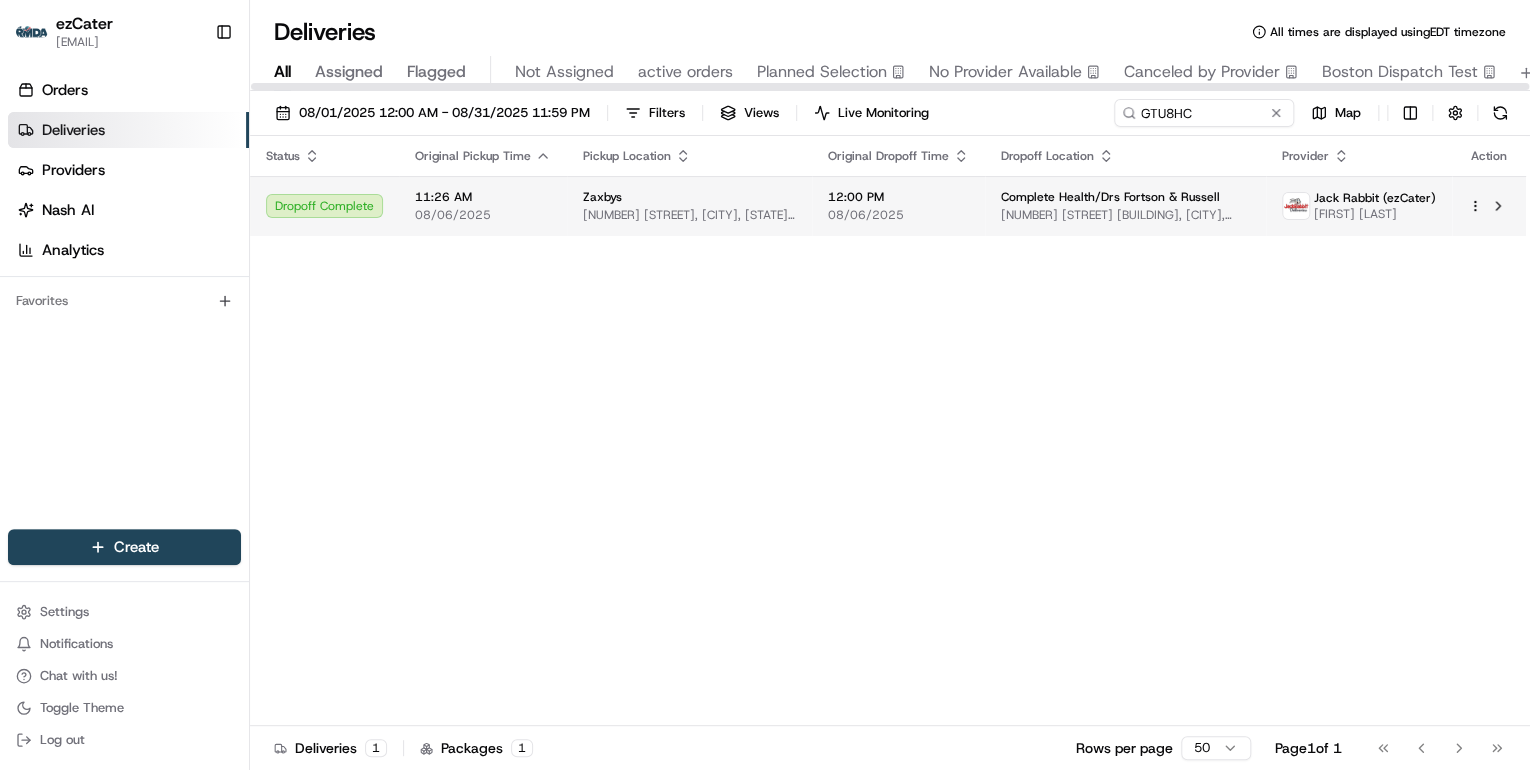 click on "11:26 AM 08/06/2025" at bounding box center [483, 206] 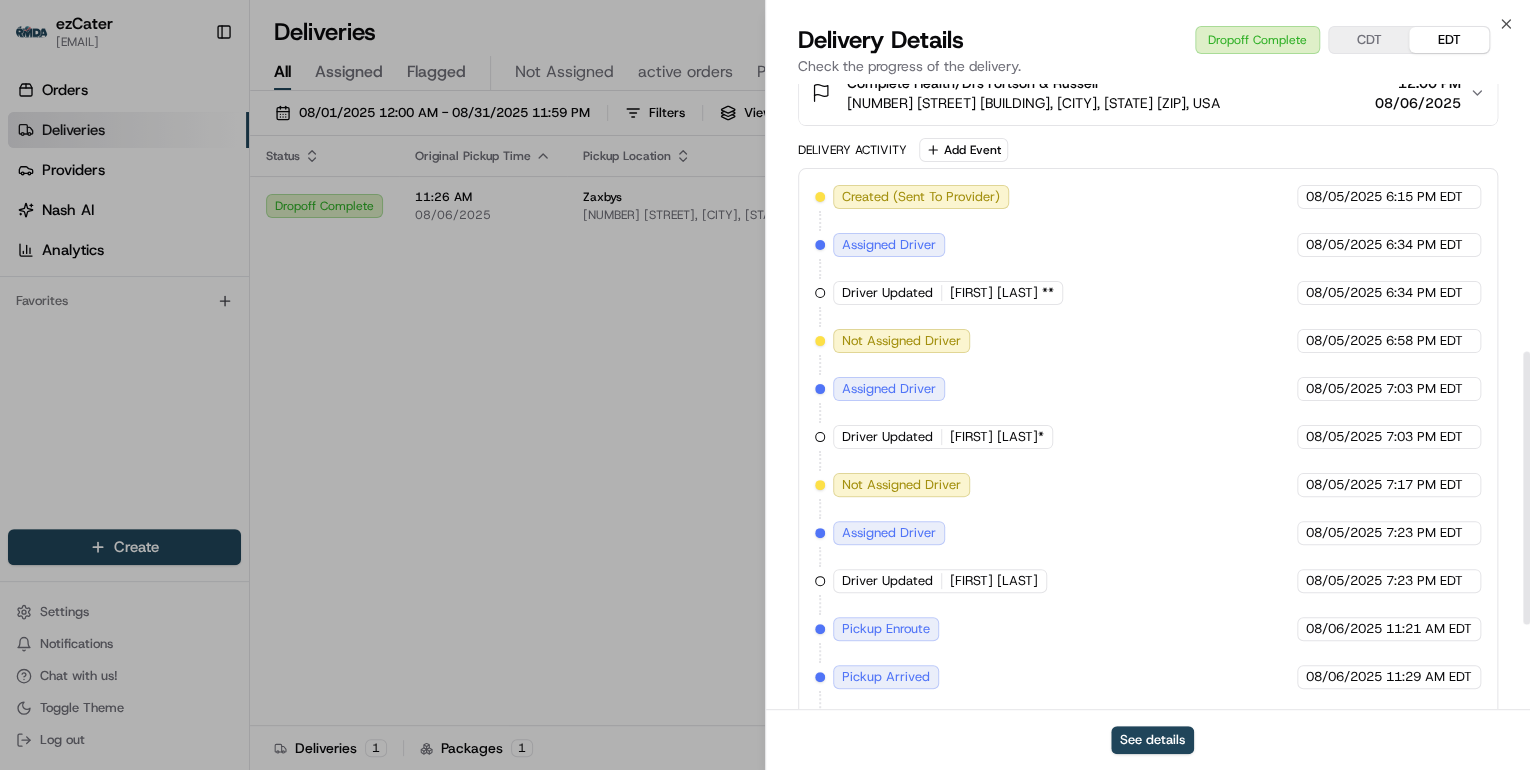 scroll, scrollTop: 805, scrollLeft: 0, axis: vertical 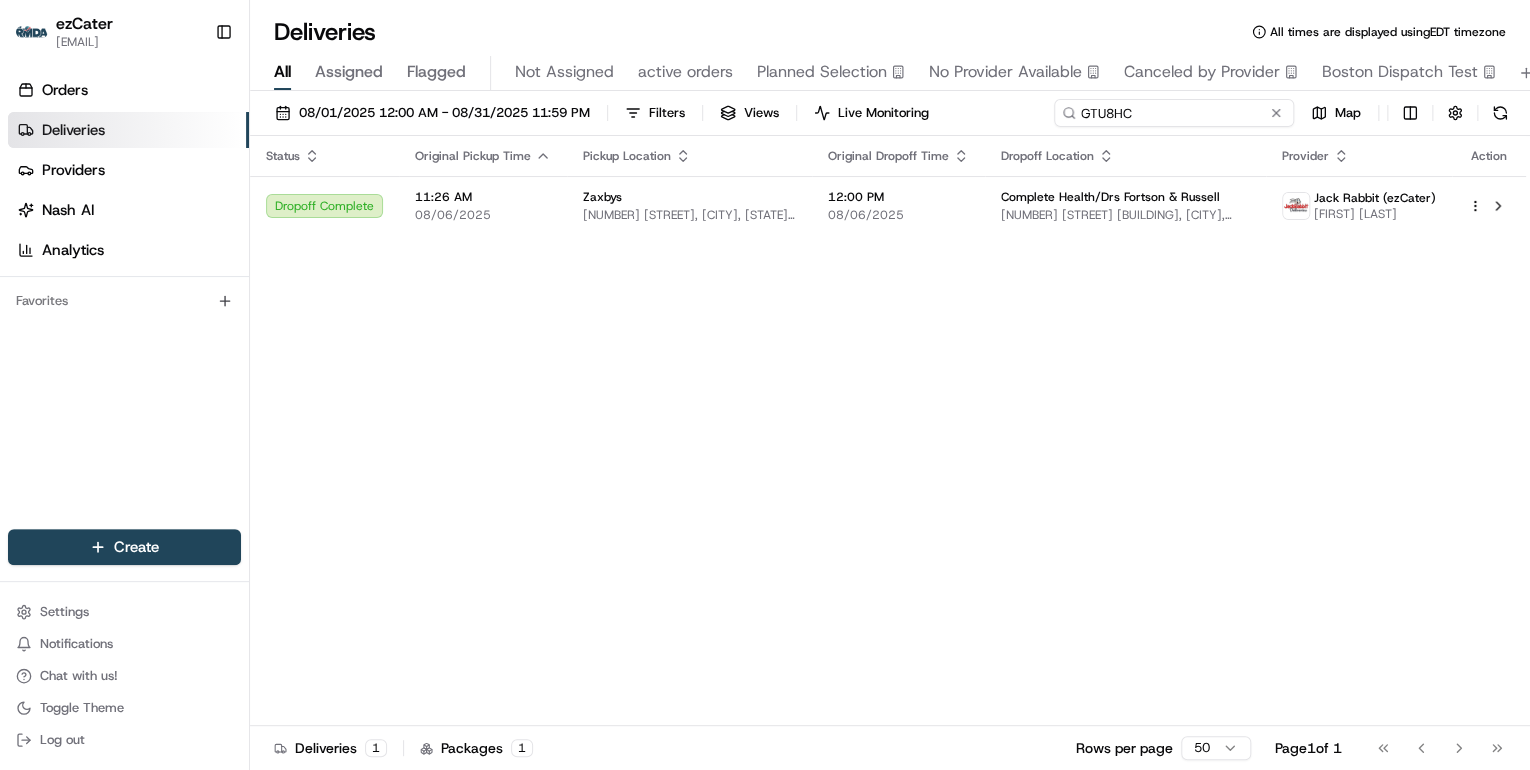 drag, startPoint x: 1202, startPoint y: 104, endPoint x: 676, endPoint y: 163, distance: 529.2986 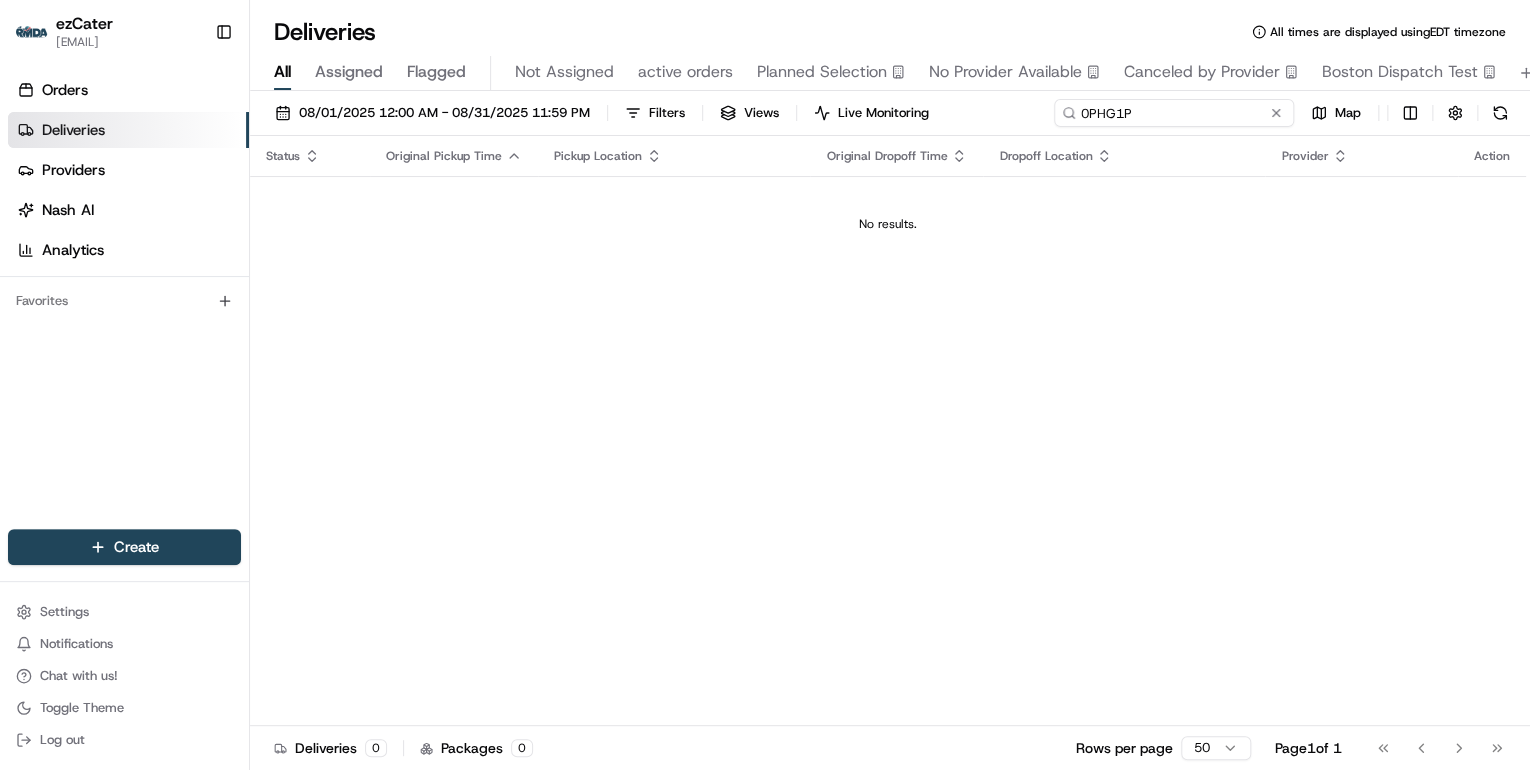 click on "0PHG1P" at bounding box center (1174, 113) 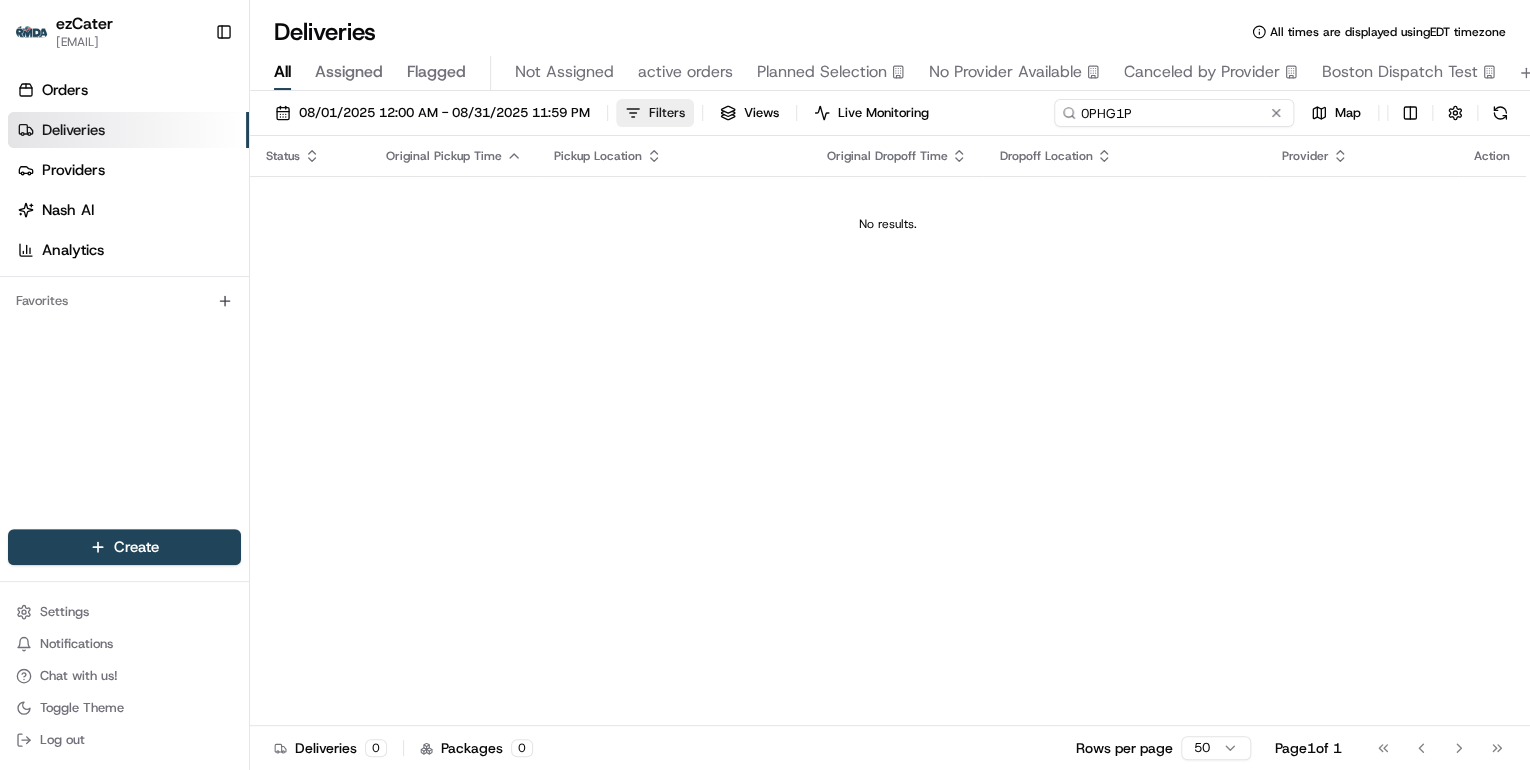 drag, startPoint x: 1137, startPoint y: 110, endPoint x: 640, endPoint y: 114, distance: 497.01608 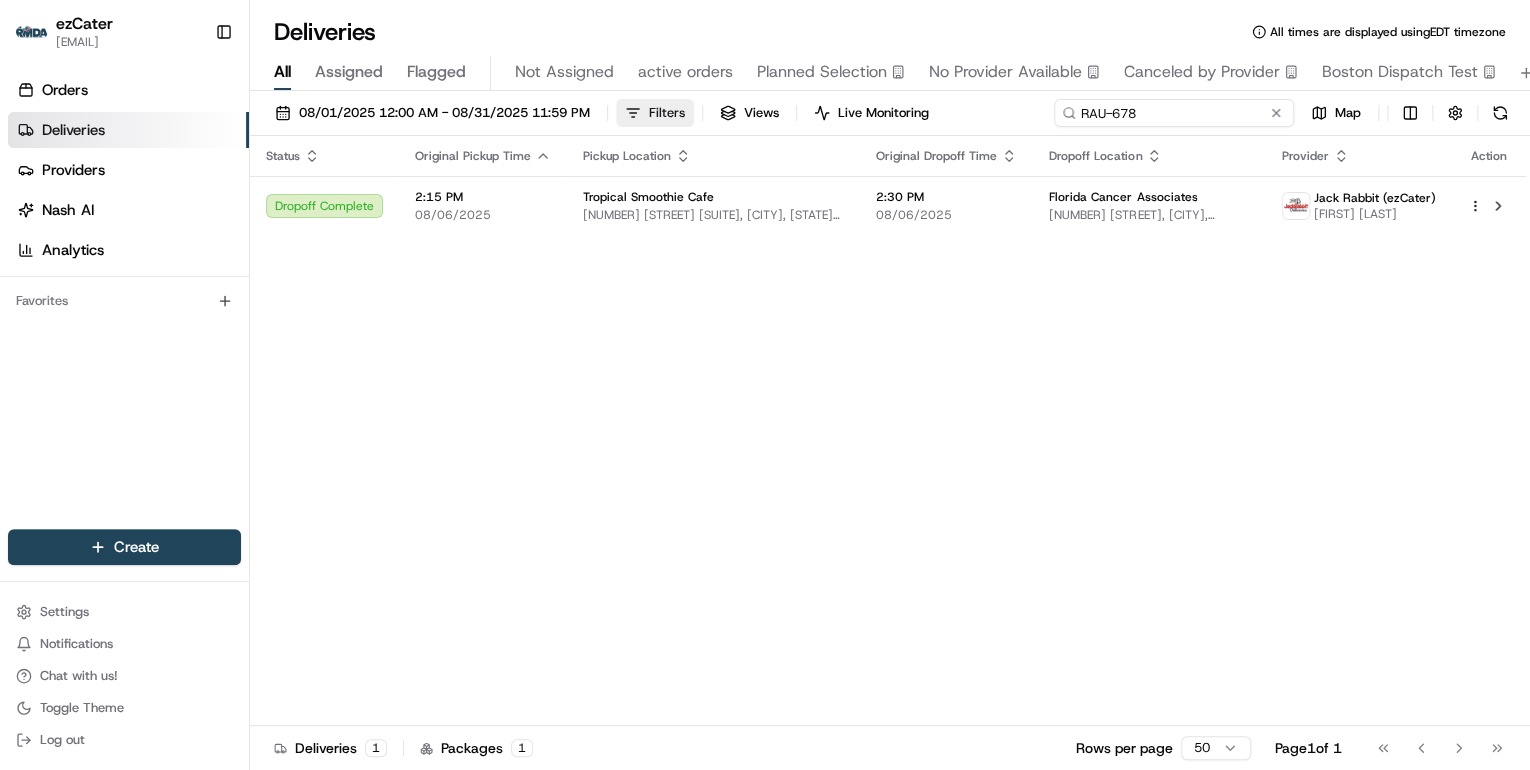 drag, startPoint x: 1156, startPoint y: 124, endPoint x: 682, endPoint y: 102, distance: 474.51028 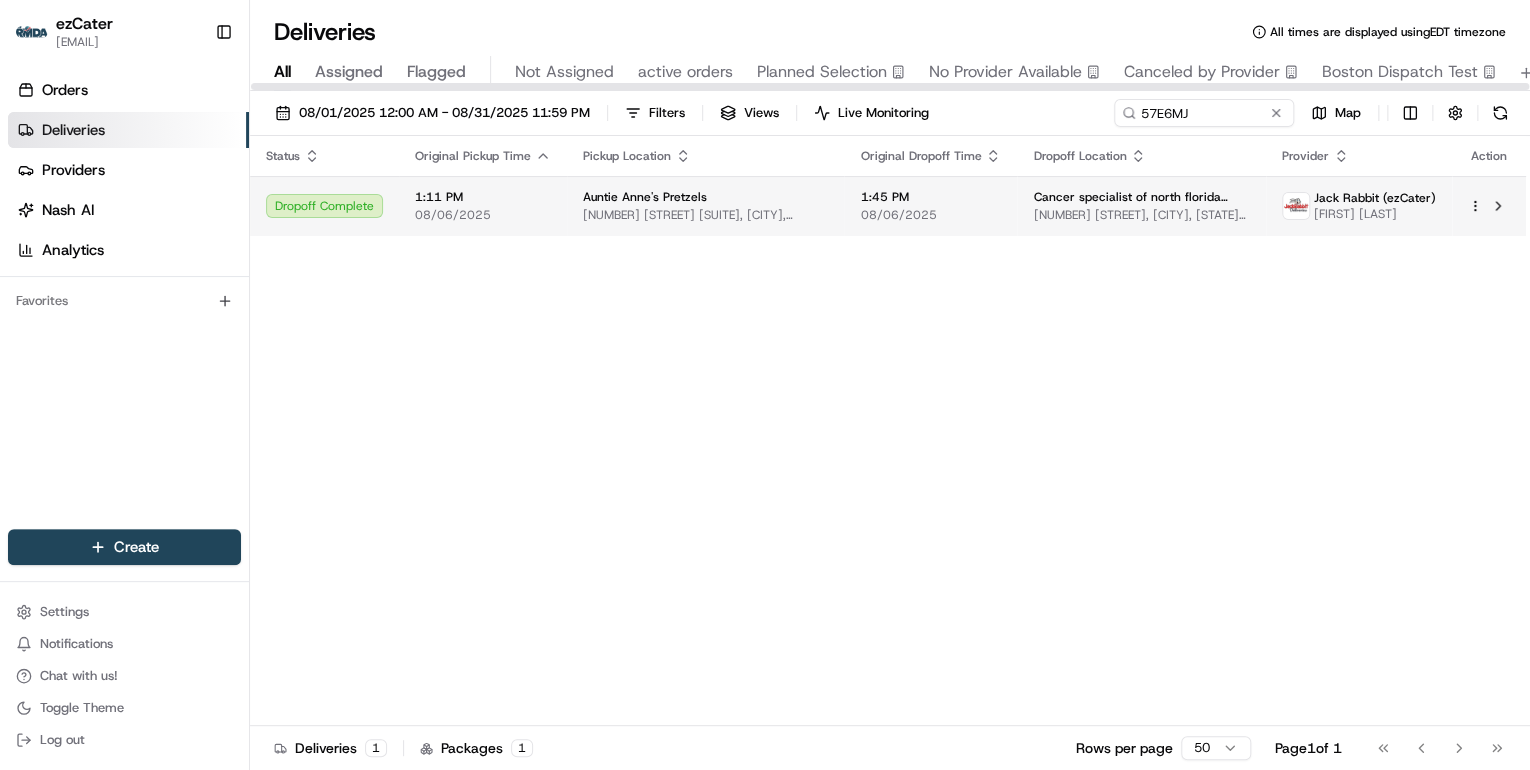 click on "Auntie Anne's Pretzels" at bounding box center [645, 197] 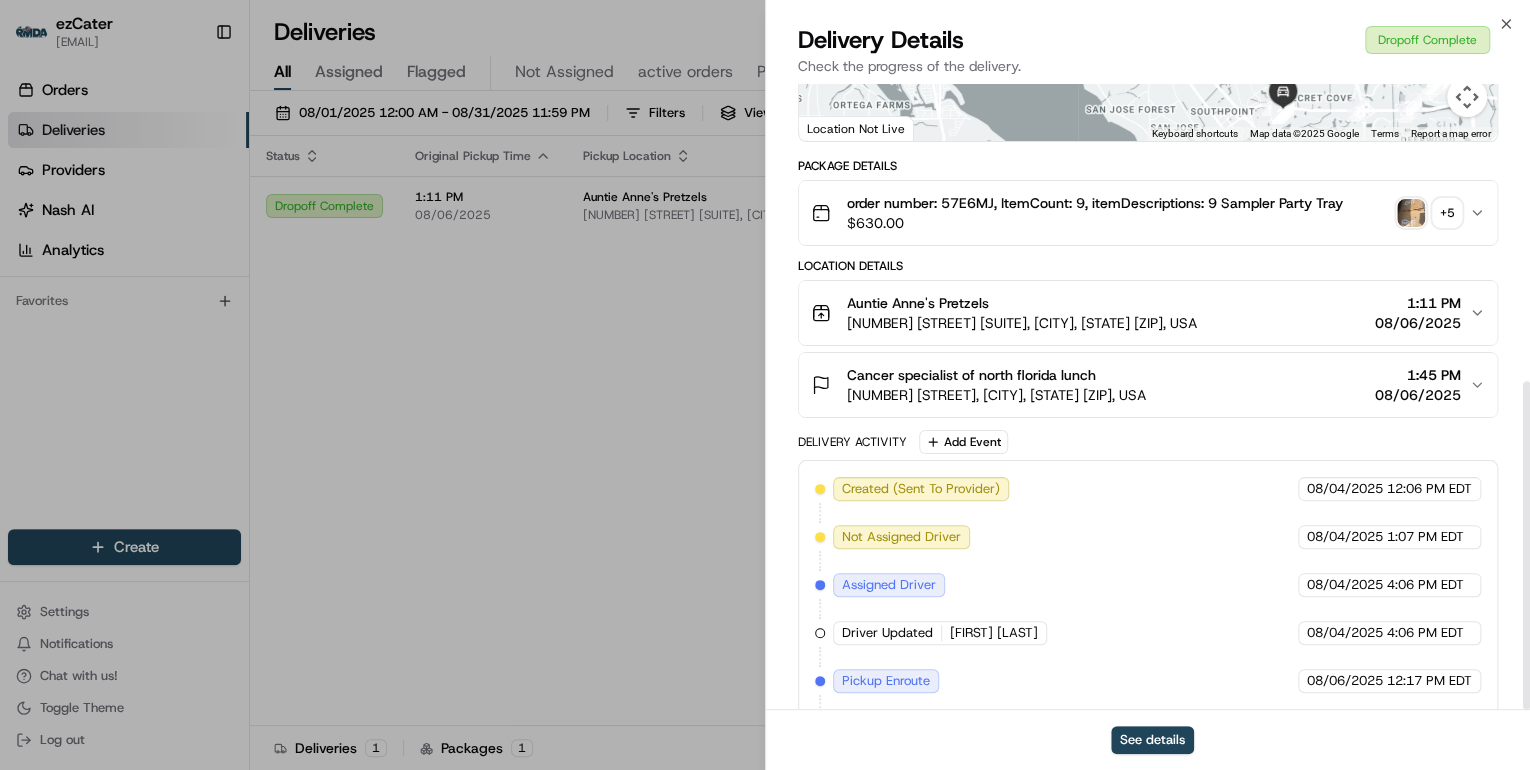 scroll, scrollTop: 568, scrollLeft: 0, axis: vertical 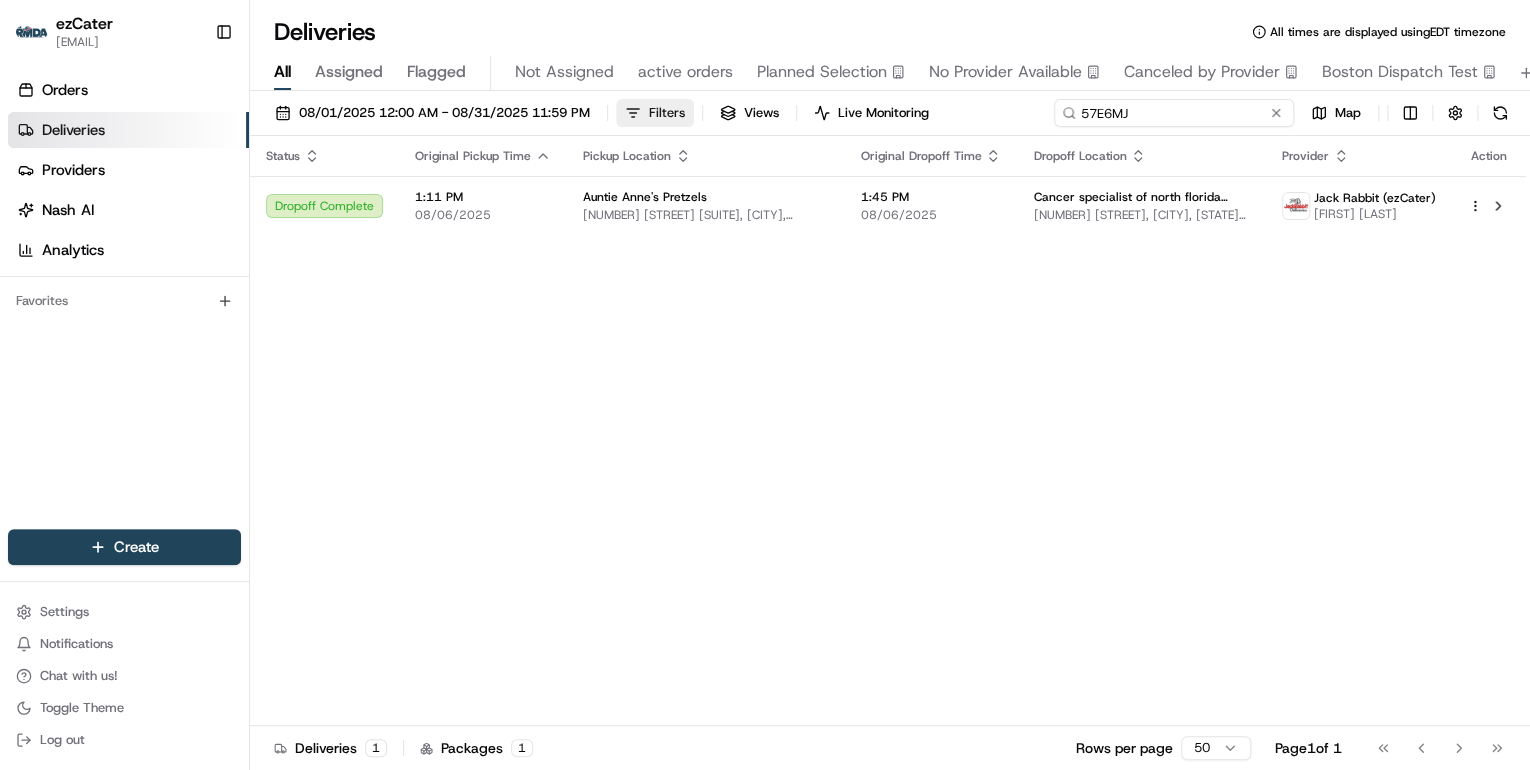 drag, startPoint x: 1190, startPoint y: 107, endPoint x: 664, endPoint y: 110, distance: 526.00854 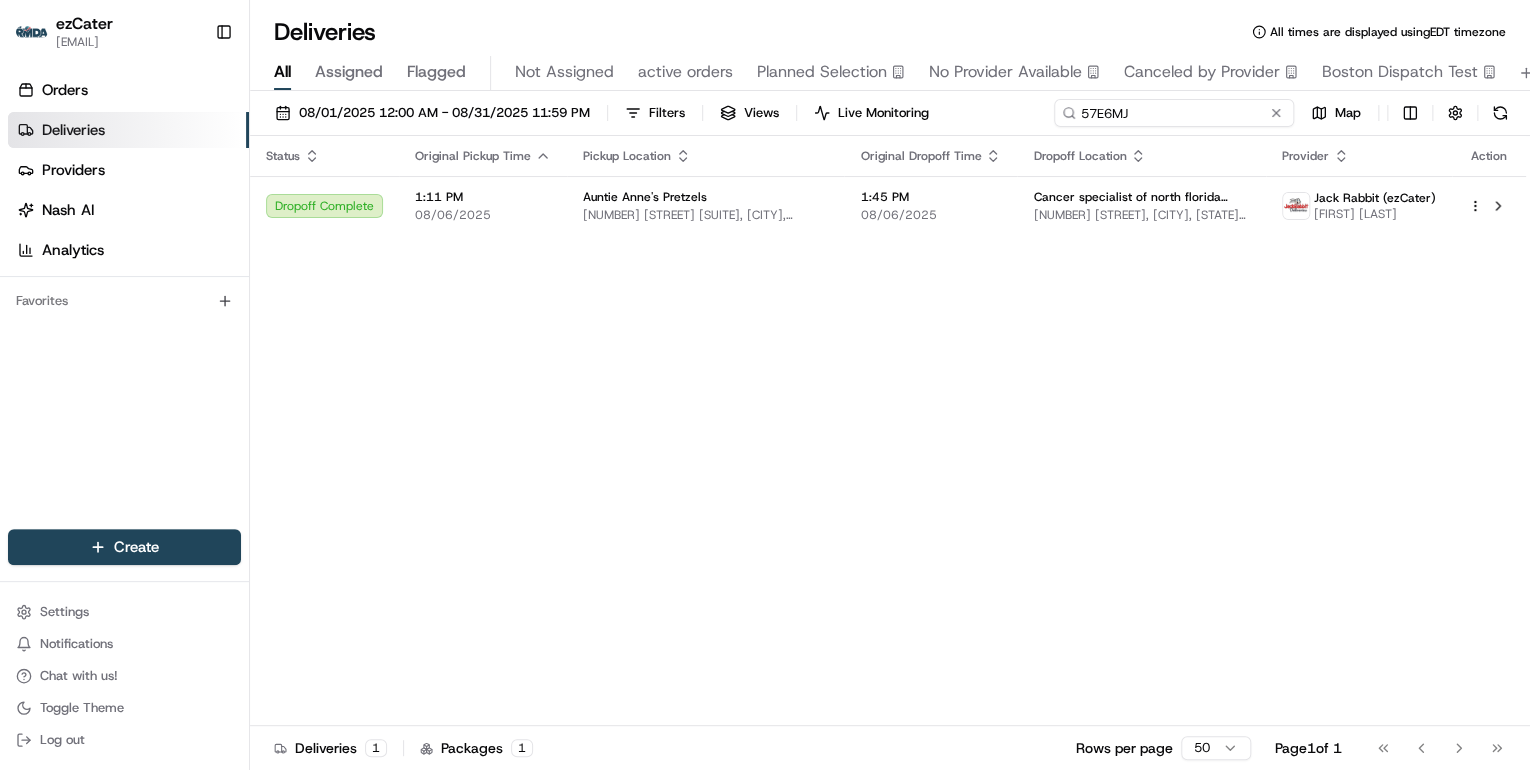 paste on "Q4GM3R" 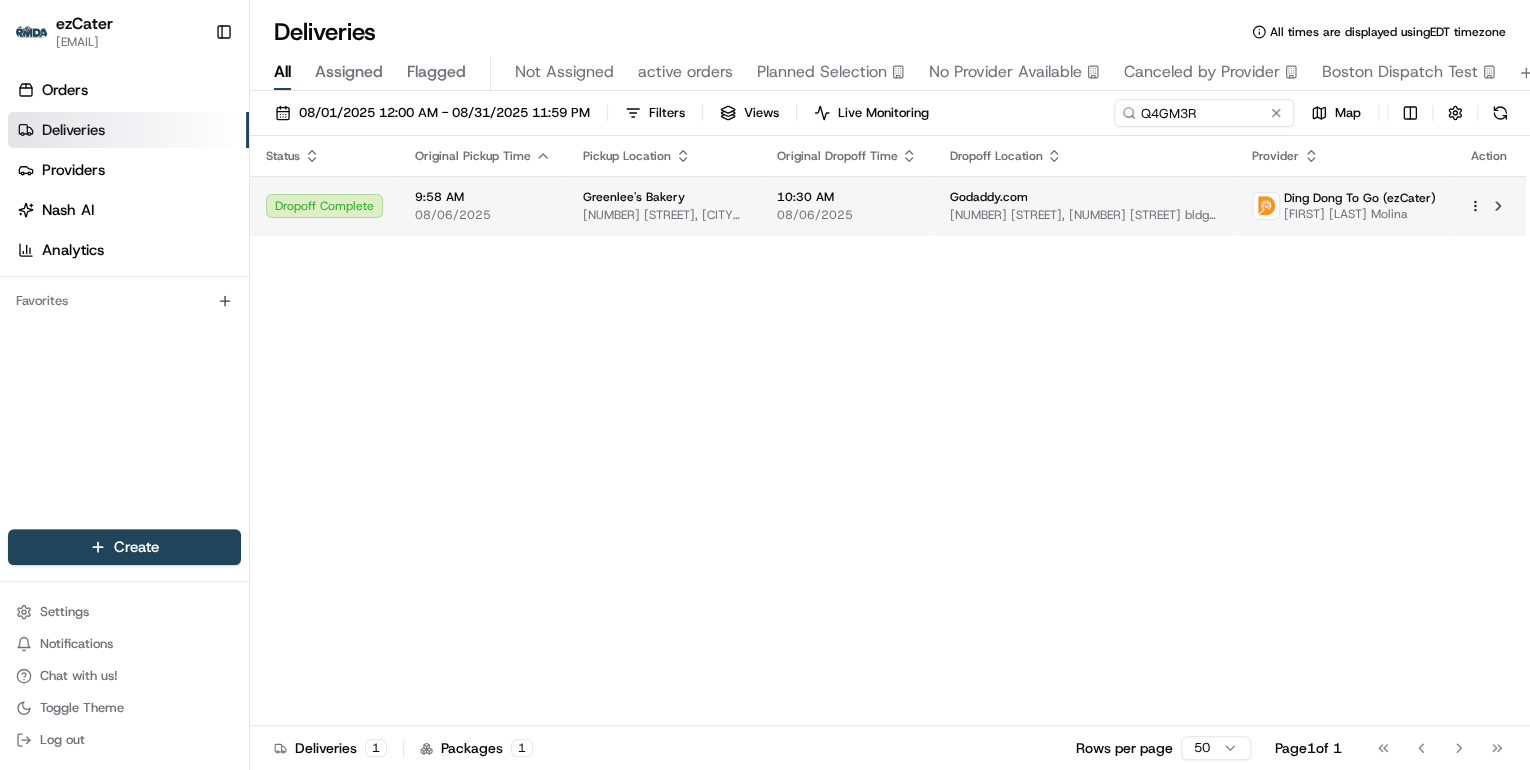 click on "9:58 AM 08/06/2025" at bounding box center (483, 206) 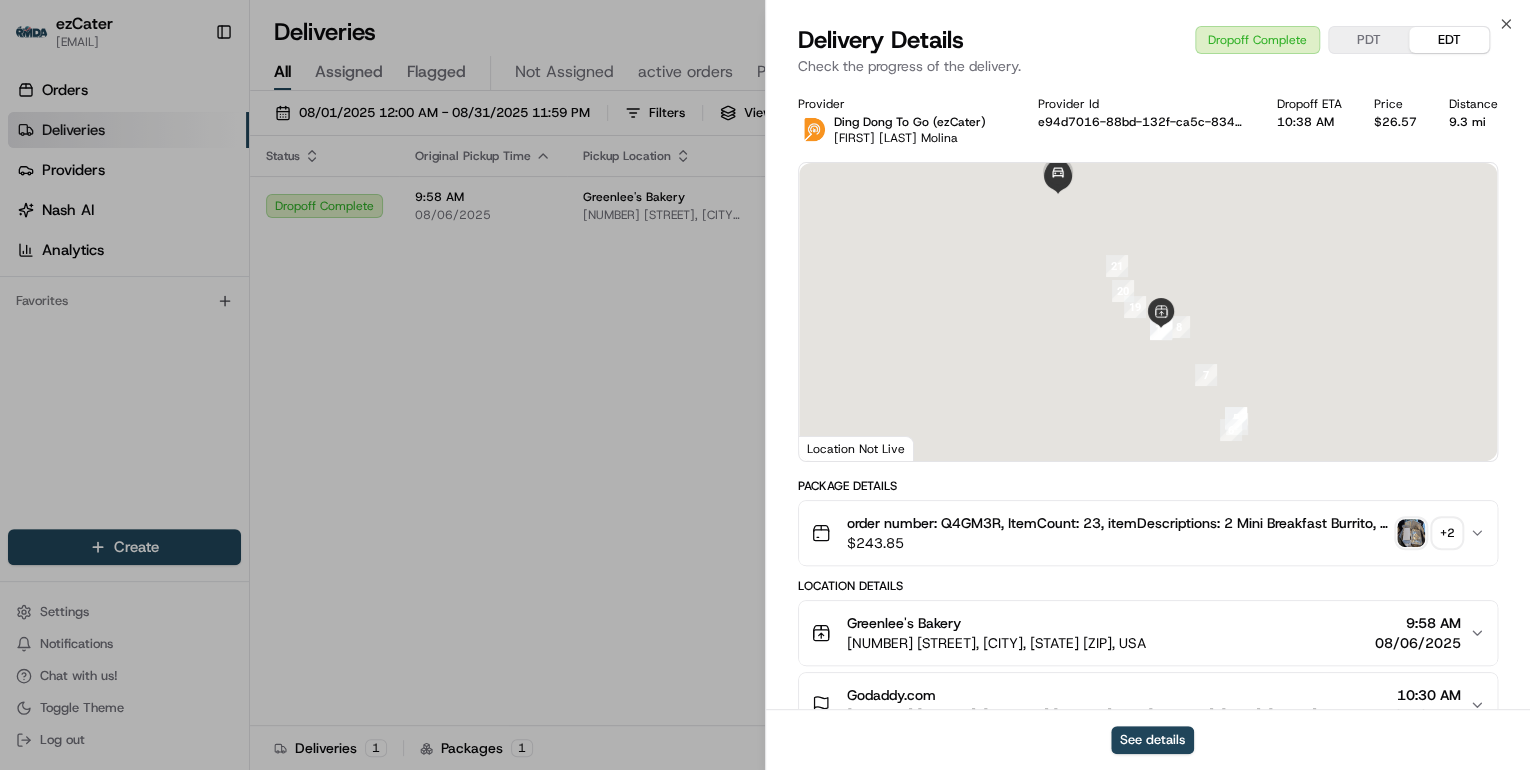 scroll, scrollTop: 568, scrollLeft: 0, axis: vertical 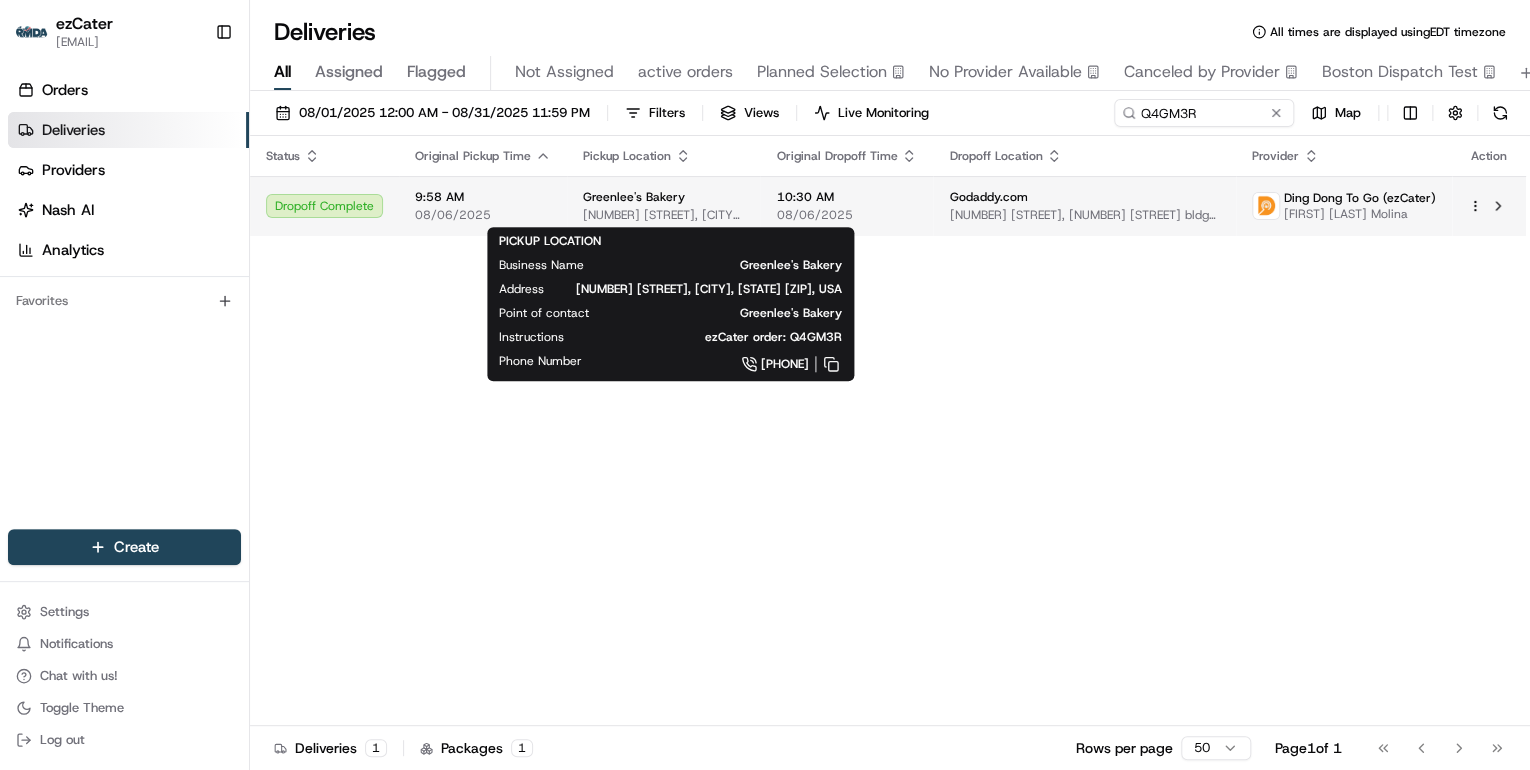 click on "Greenlee's Bakery 1081 The Alameda, San Jose, CA 95126, USA" at bounding box center [663, 206] 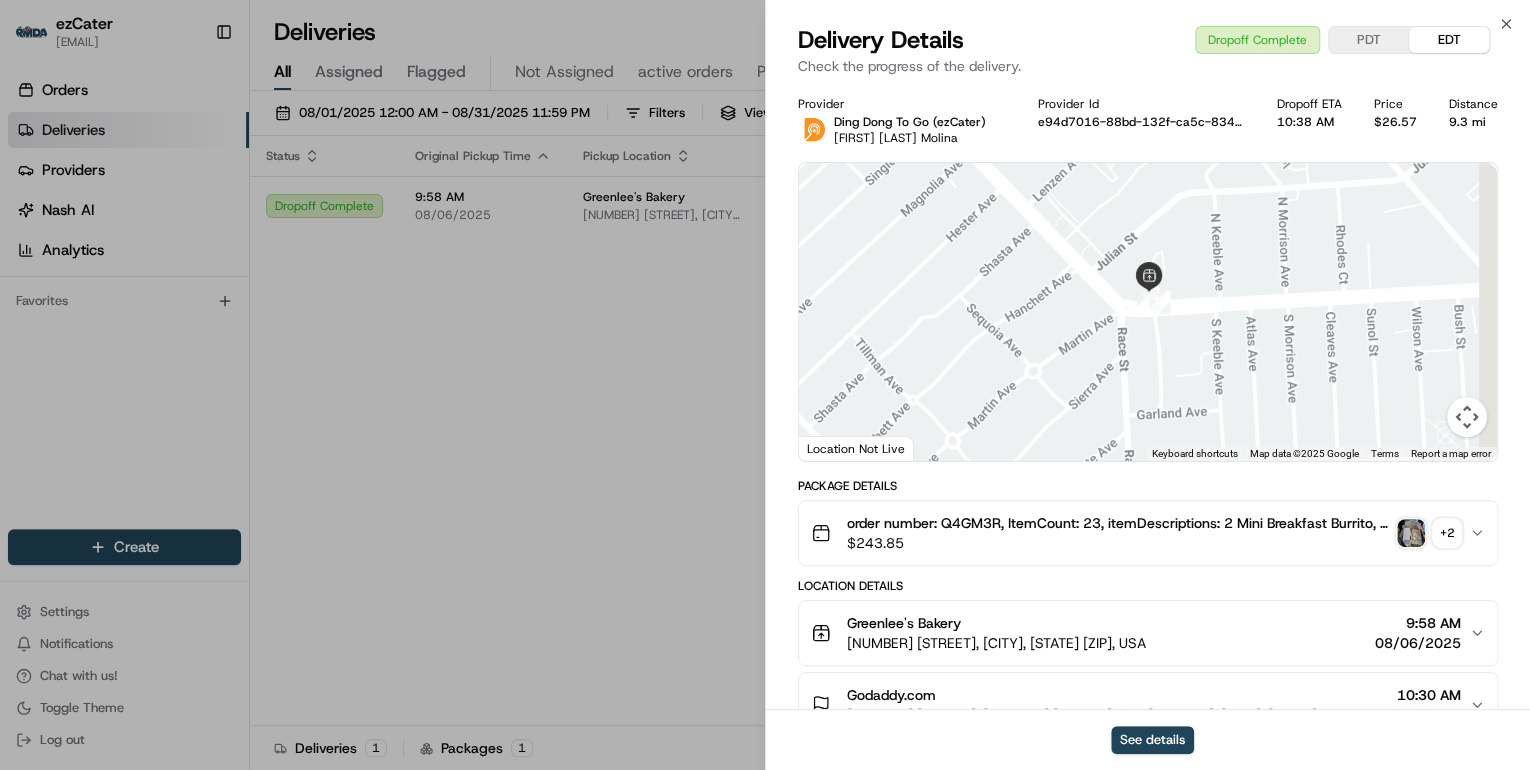 drag, startPoint x: 1192, startPoint y: 270, endPoint x: 1157, endPoint y: 362, distance: 98.43272 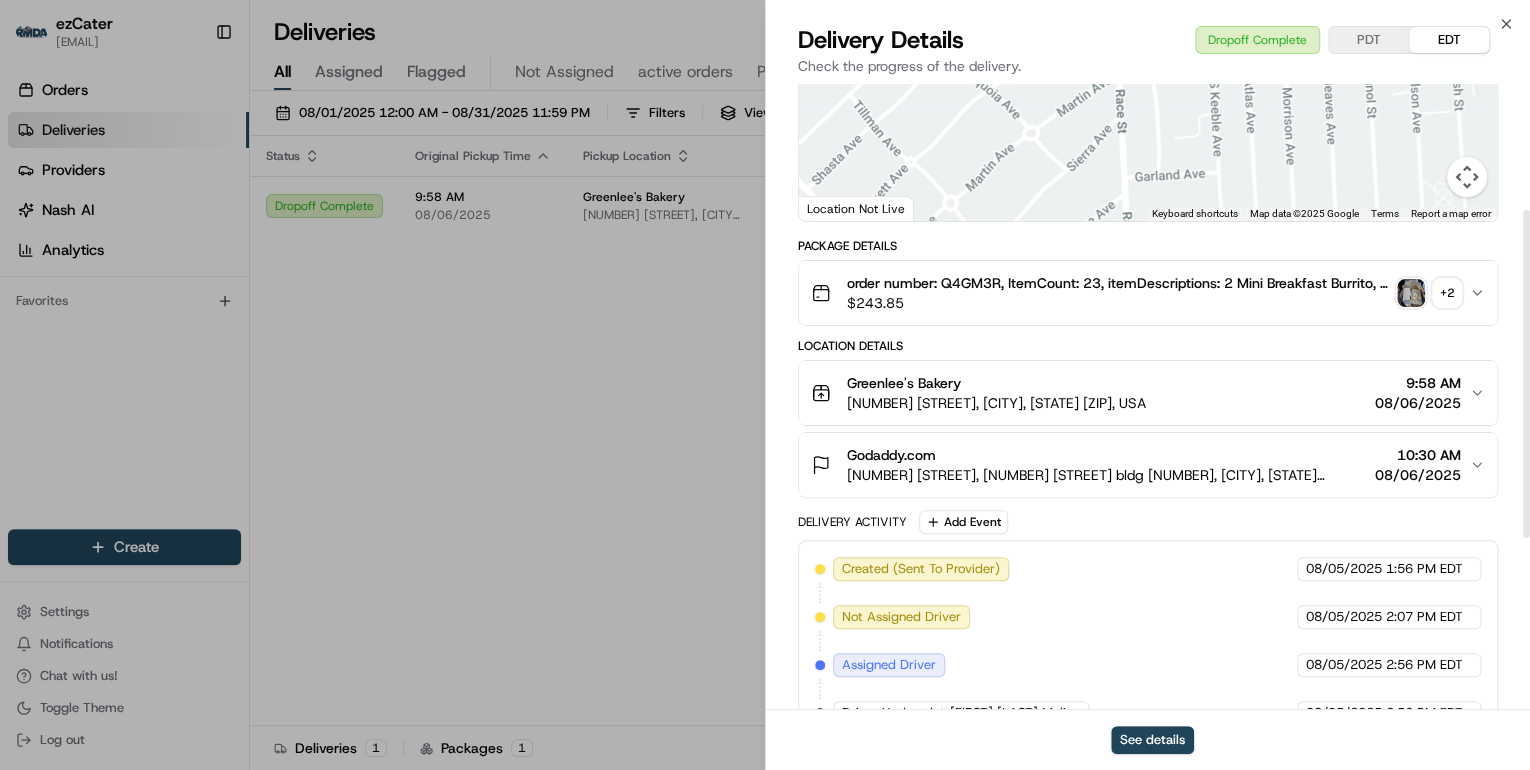 scroll, scrollTop: 568, scrollLeft: 0, axis: vertical 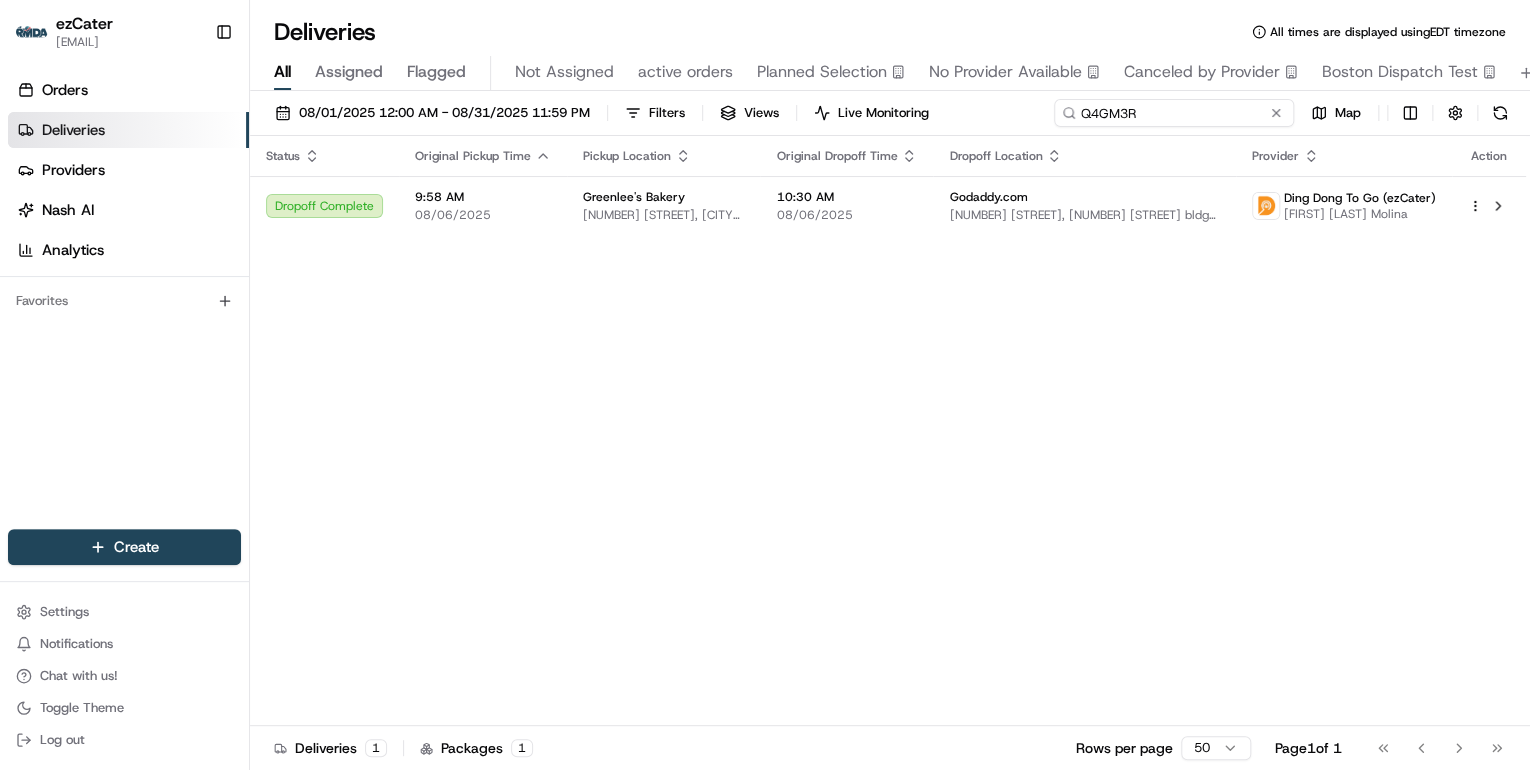 drag, startPoint x: 1206, startPoint y: 116, endPoint x: 484, endPoint y: 160, distance: 723.3395 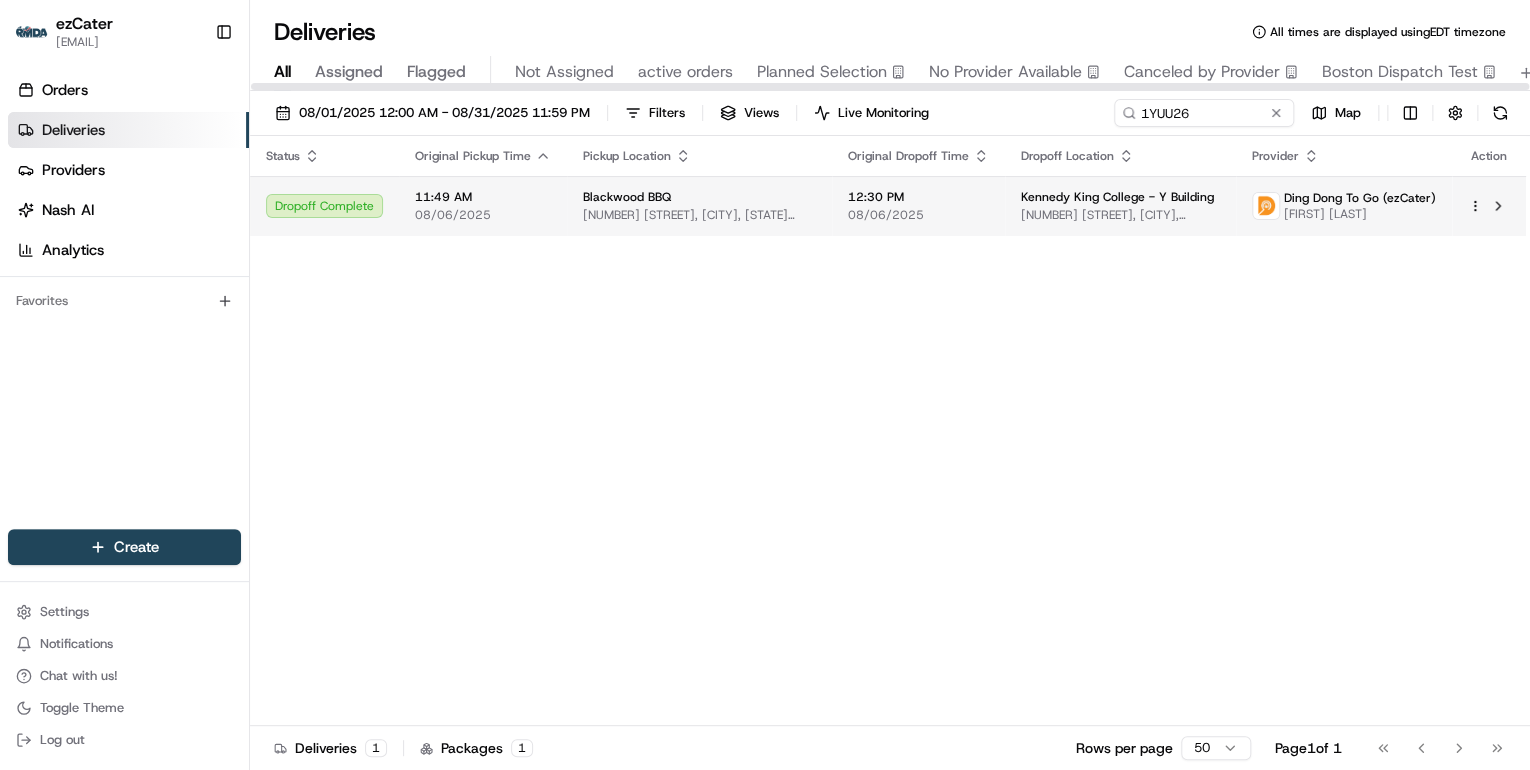 click on "[NUMBER] [STREET], [CITY], [STATE] [POSTAL_CODE], [COUNTRY]" at bounding box center [699, 215] 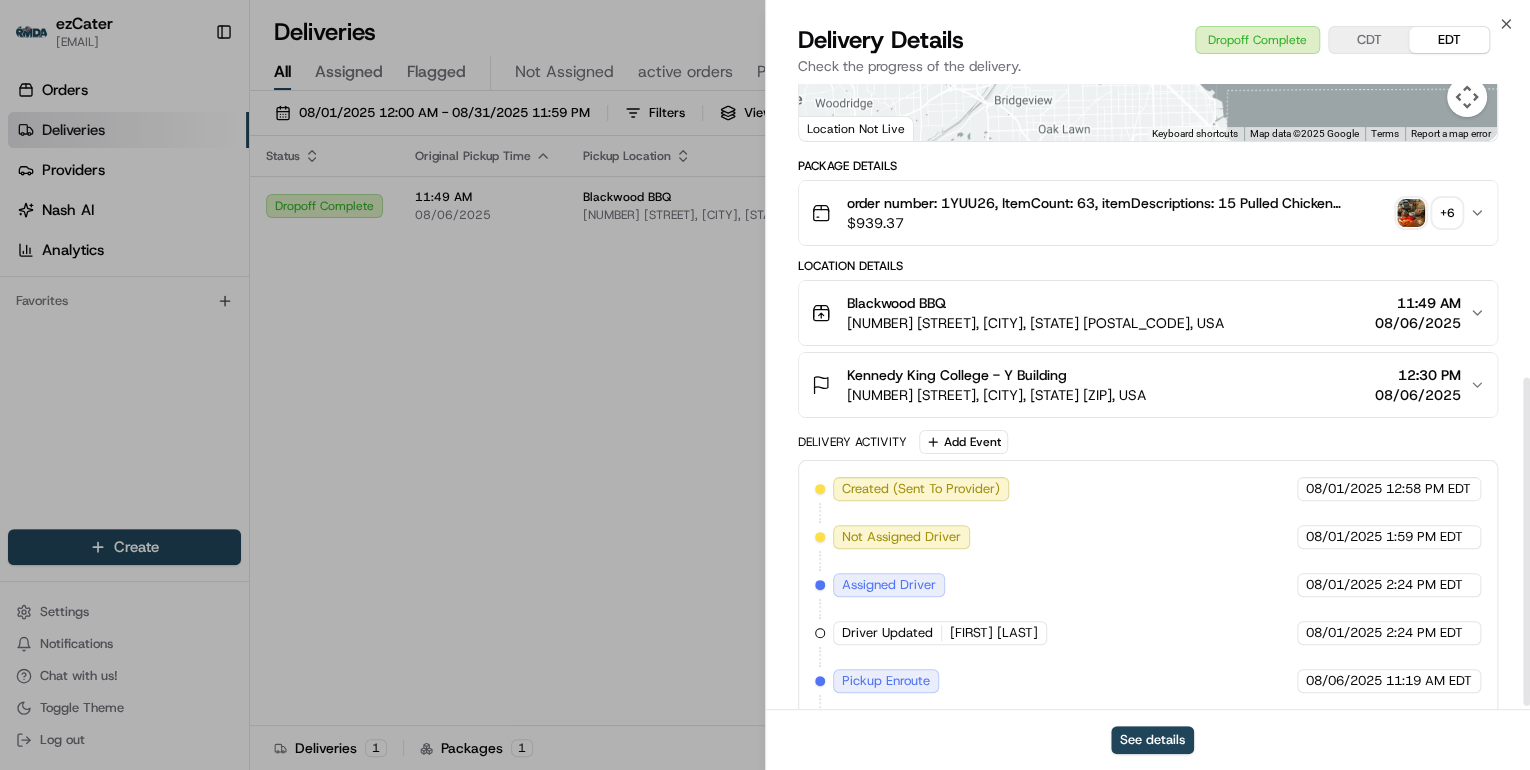 scroll, scrollTop: 568, scrollLeft: 0, axis: vertical 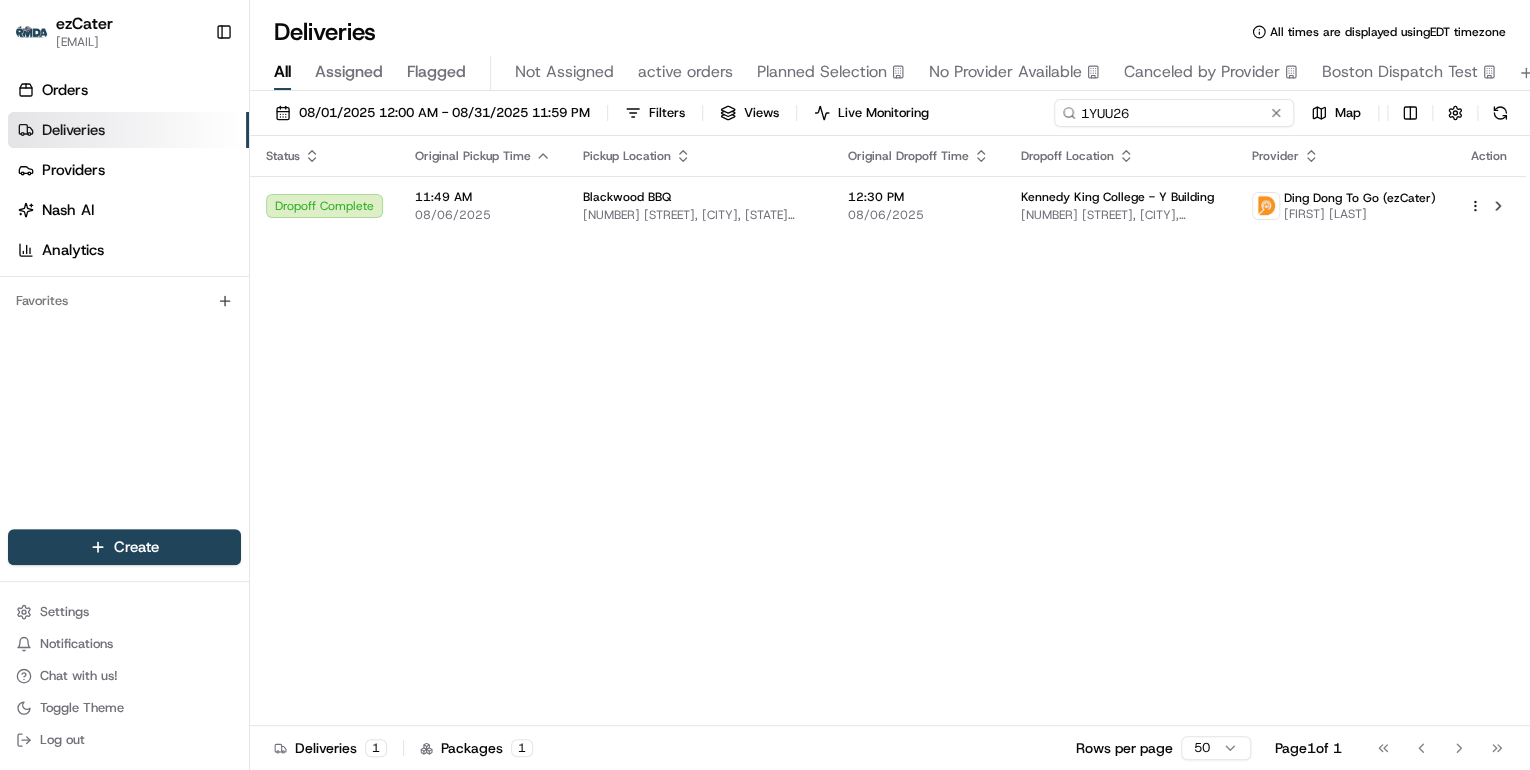 drag, startPoint x: 1208, startPoint y: 107, endPoint x: 559, endPoint y: 129, distance: 649.3728 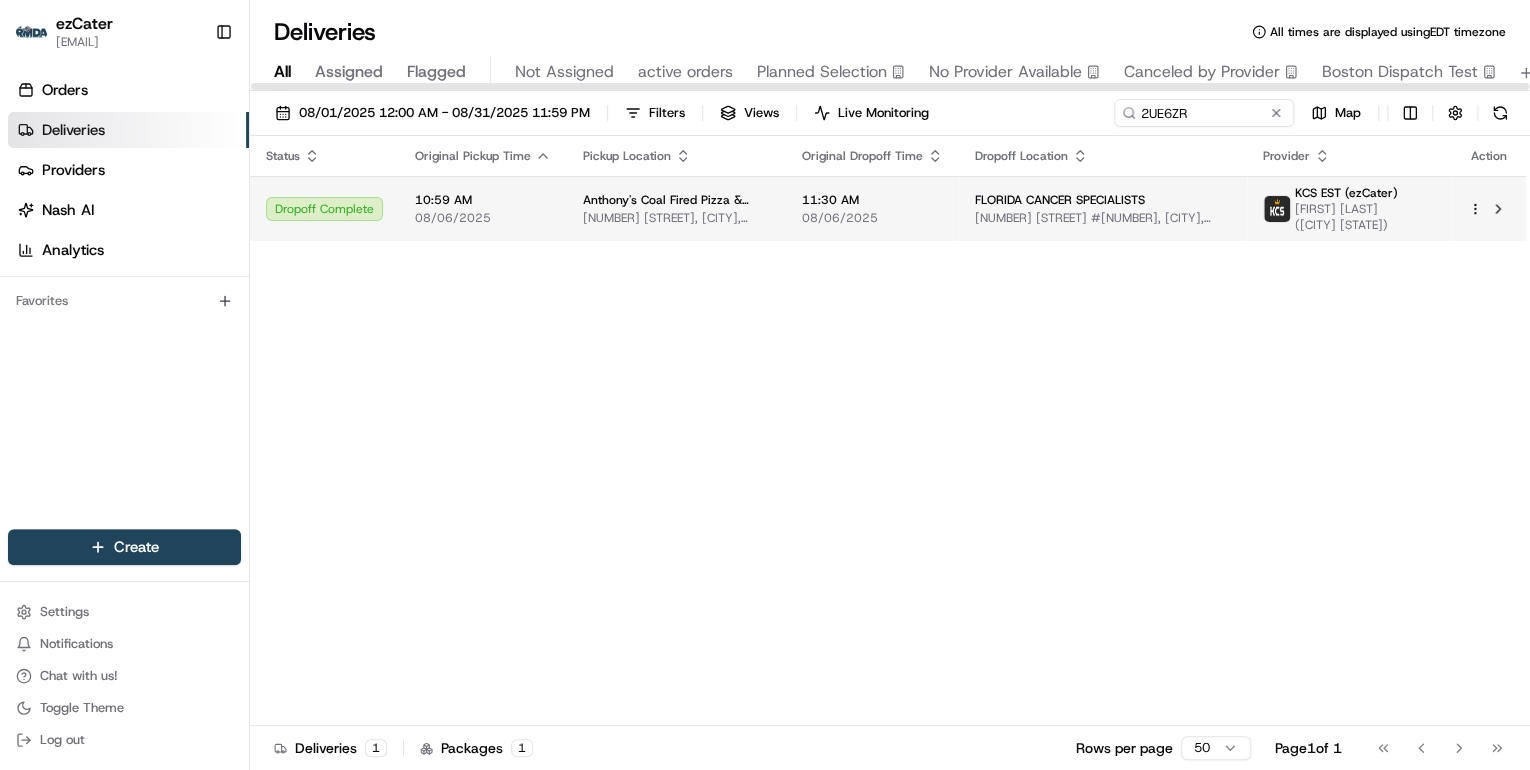click on "08/06/2025" at bounding box center [483, 218] 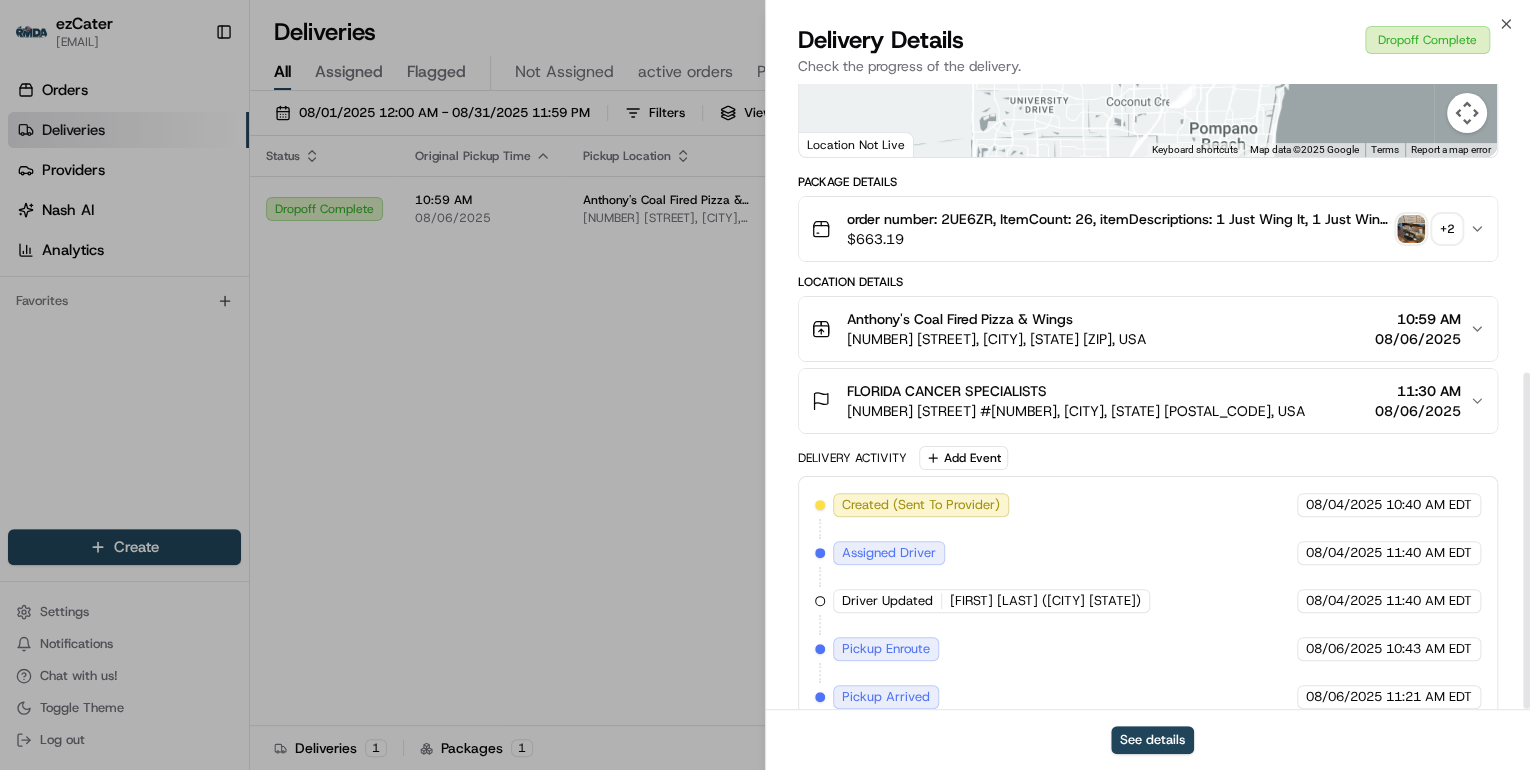 scroll, scrollTop: 536, scrollLeft: 0, axis: vertical 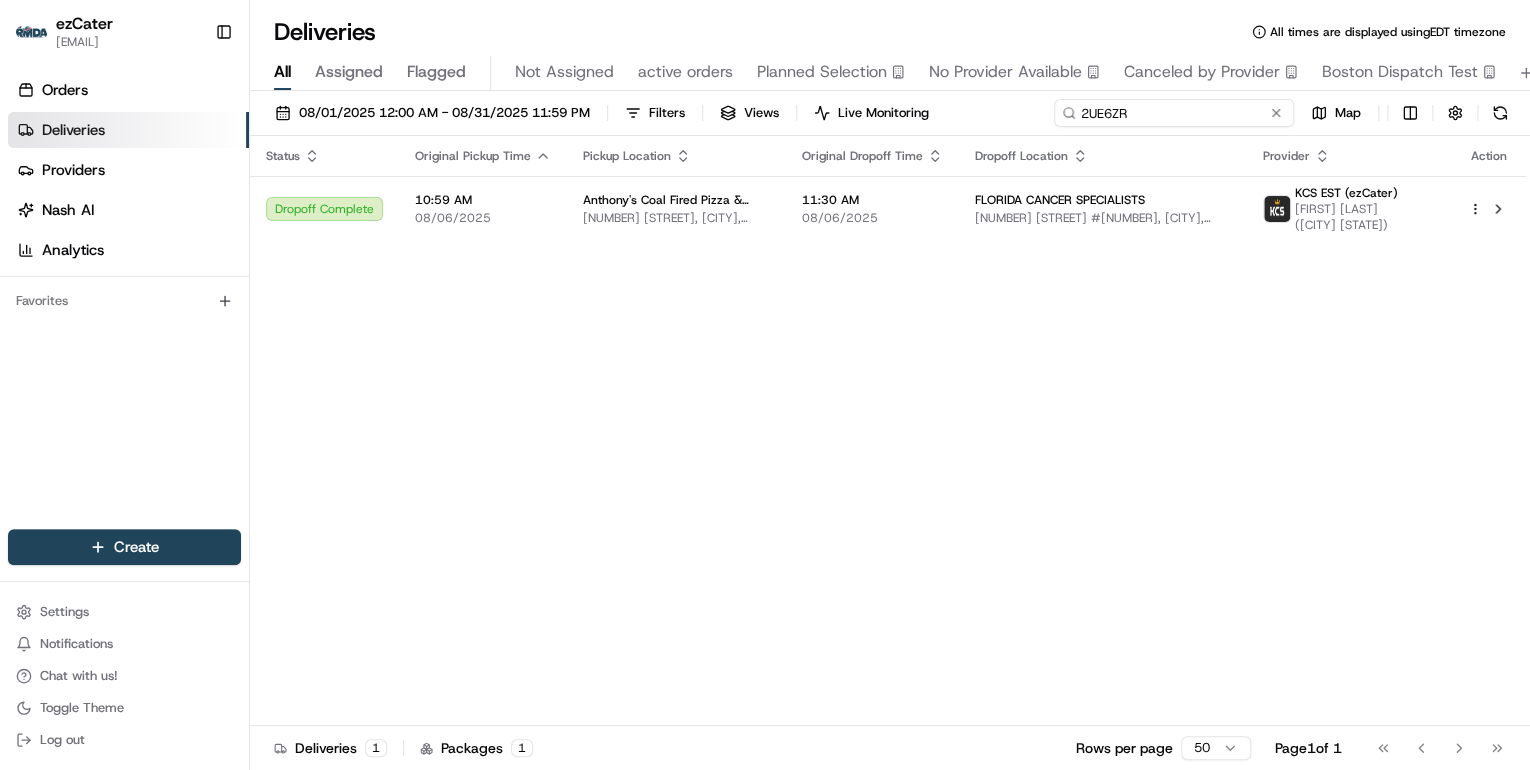 drag, startPoint x: 1190, startPoint y: 115, endPoint x: 620, endPoint y: 164, distance: 572.10223 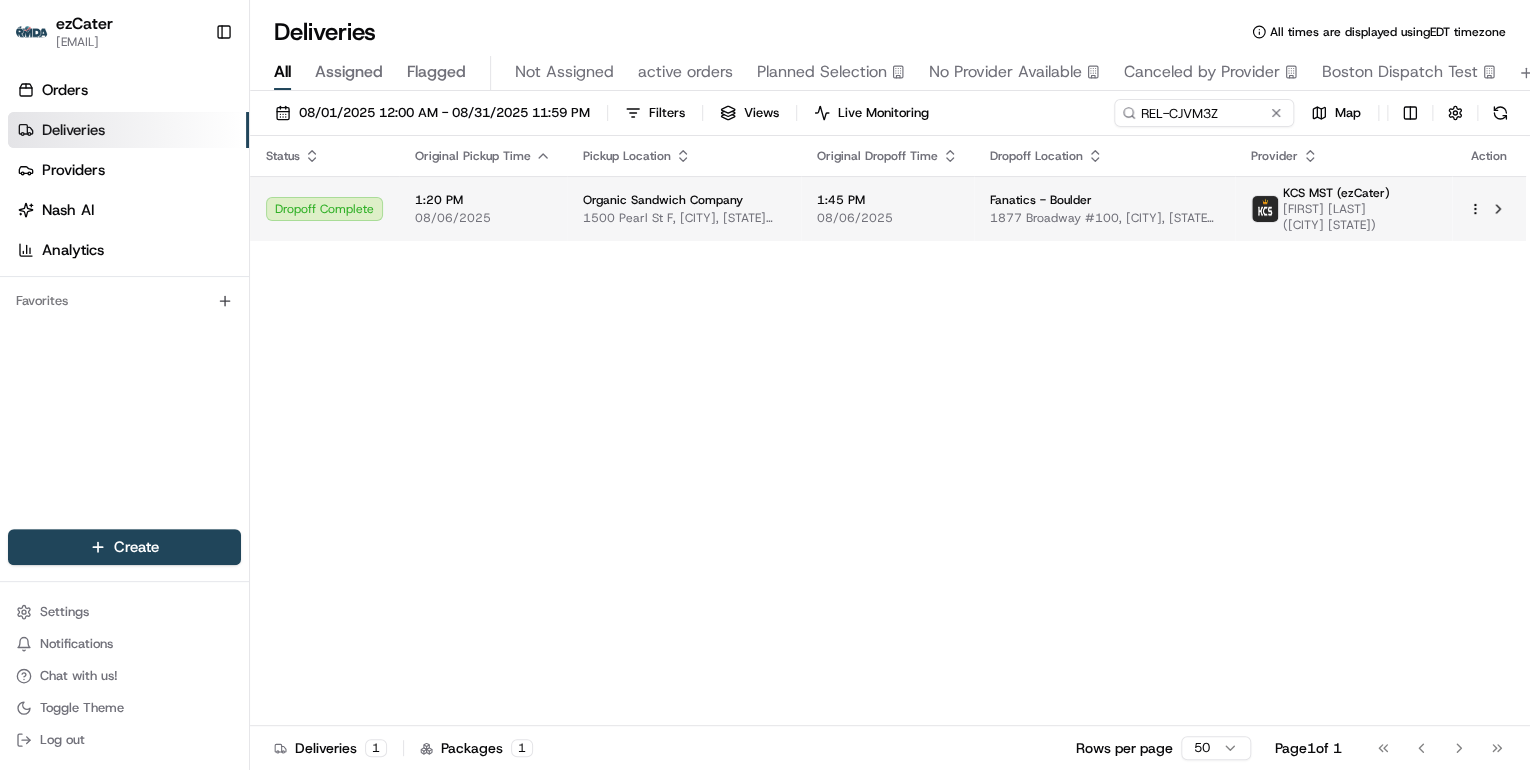 click on "1:20 PM 08/06/2025" at bounding box center [483, 209] 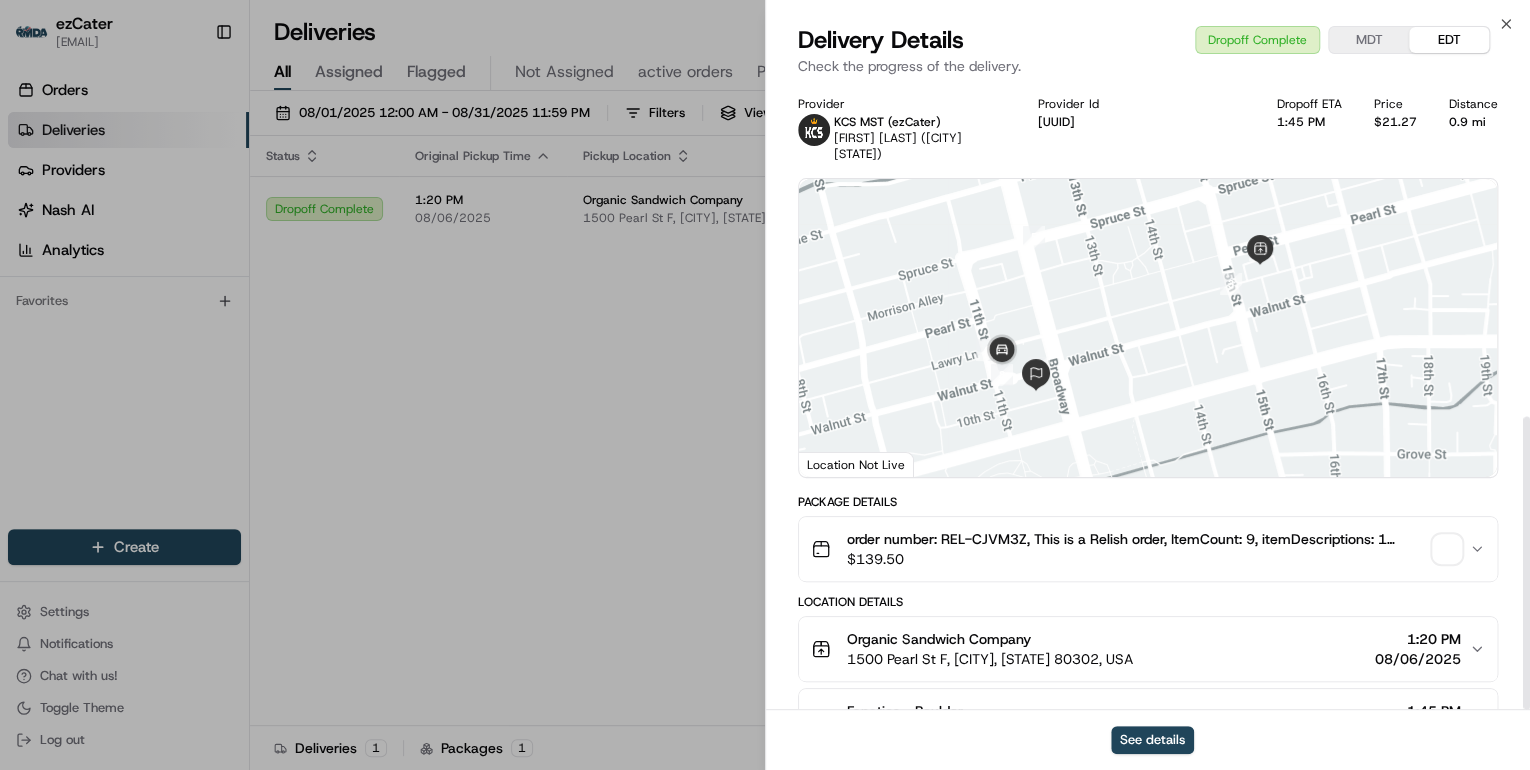 scroll, scrollTop: 710, scrollLeft: 0, axis: vertical 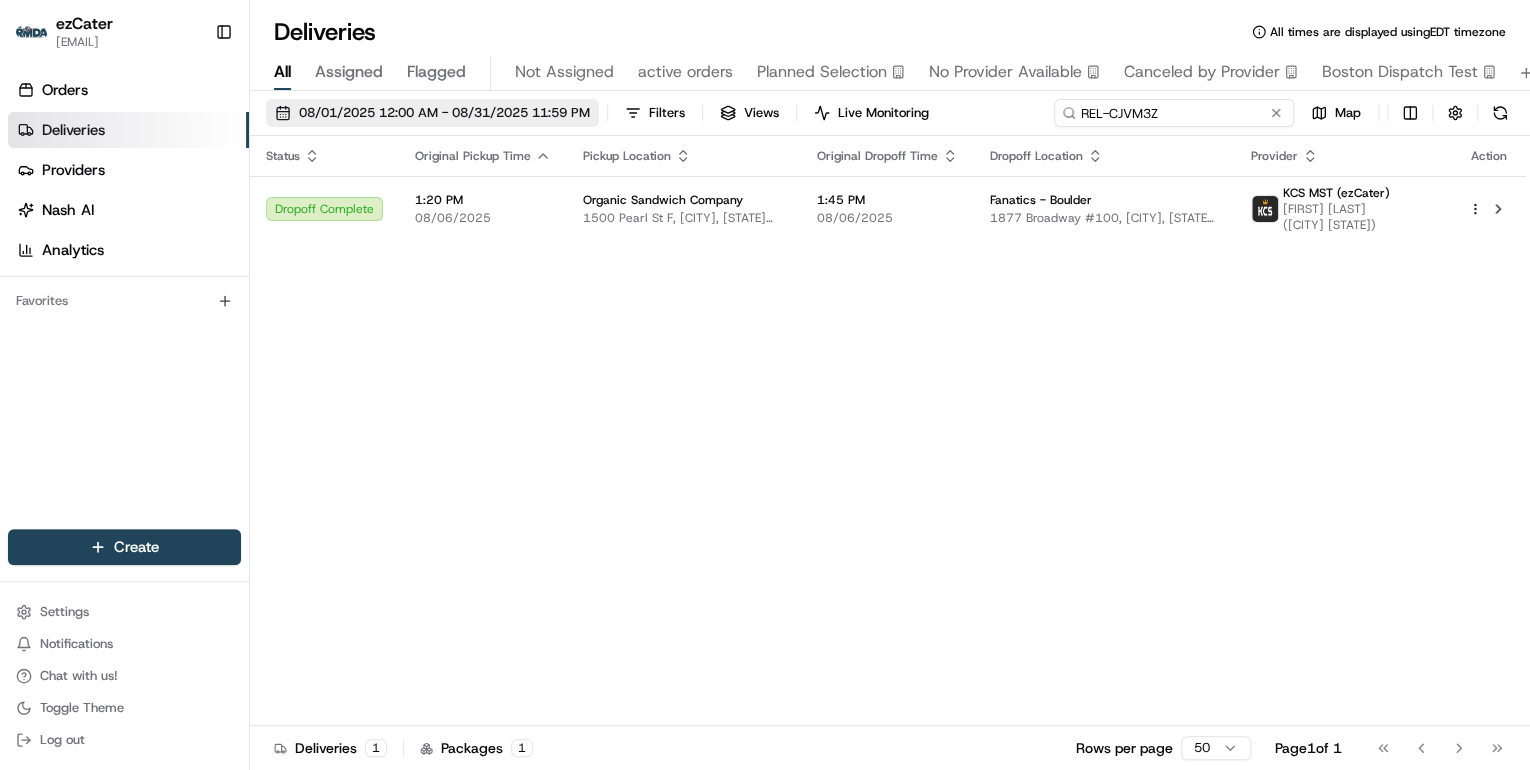 drag, startPoint x: 1234, startPoint y: 116, endPoint x: 469, endPoint y: 120, distance: 765.01044 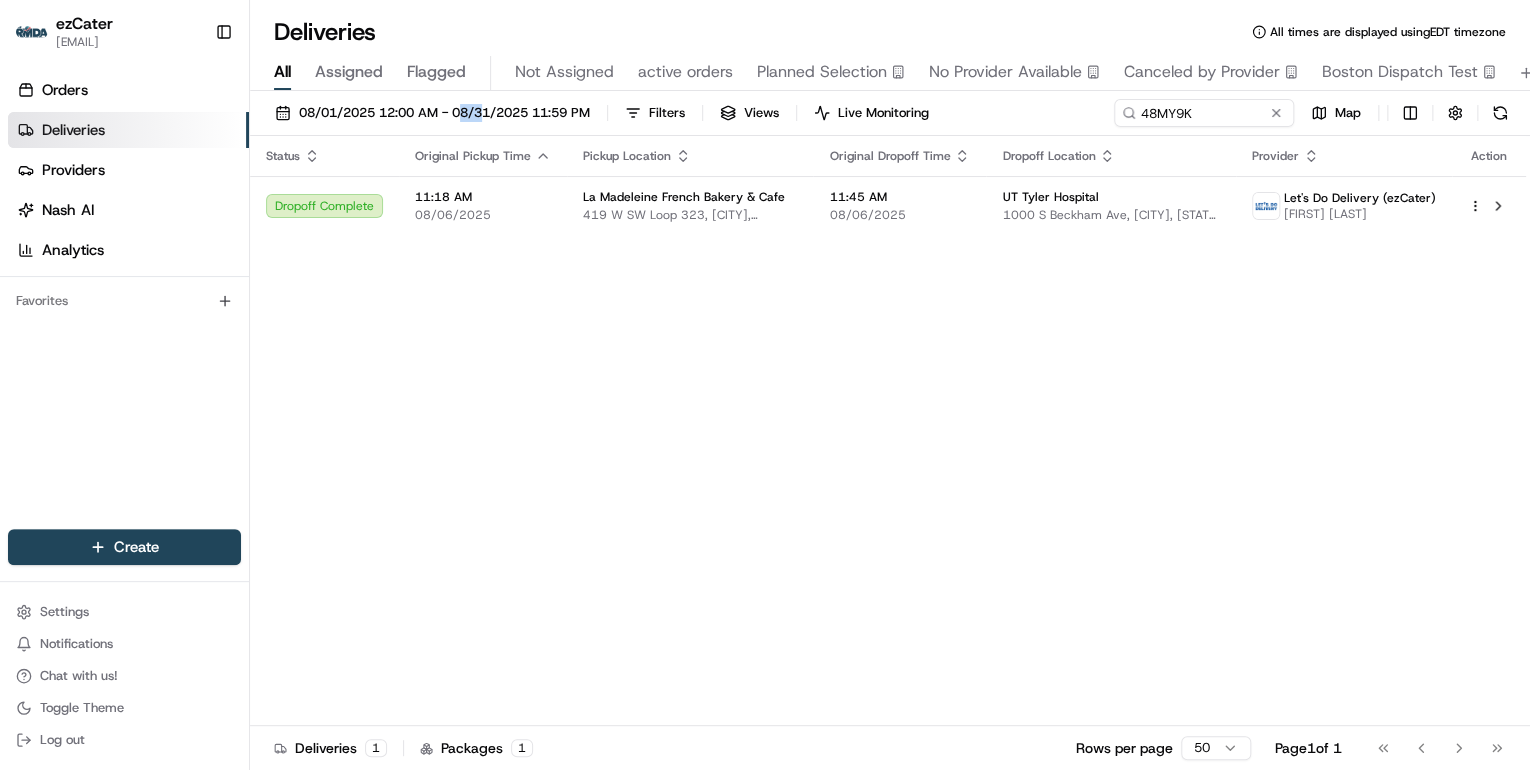 drag, startPoint x: 465, startPoint y: 124, endPoint x: 1400, endPoint y: 236, distance: 941.68414 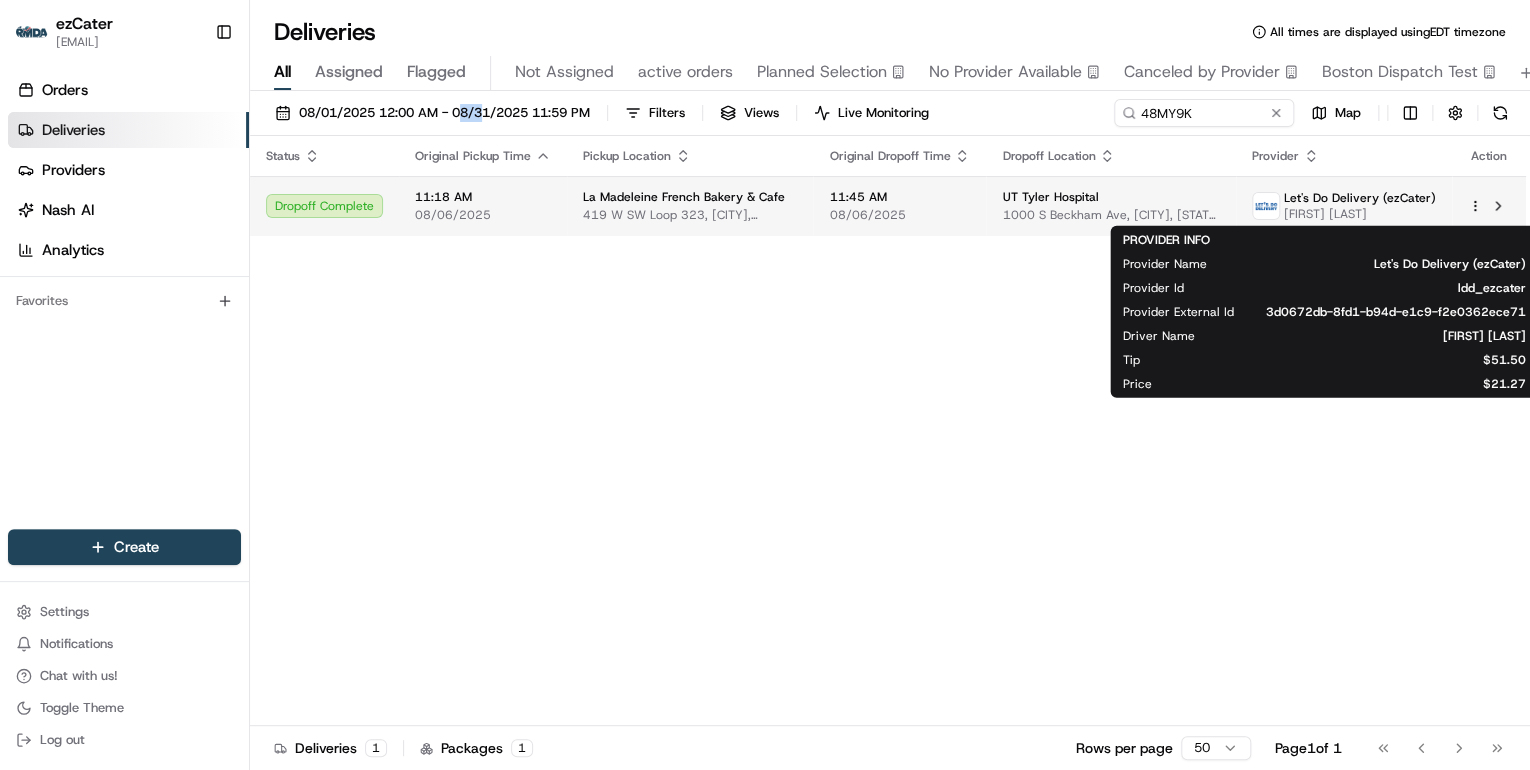 drag, startPoint x: 1434, startPoint y: 215, endPoint x: 1292, endPoint y: 215, distance: 142 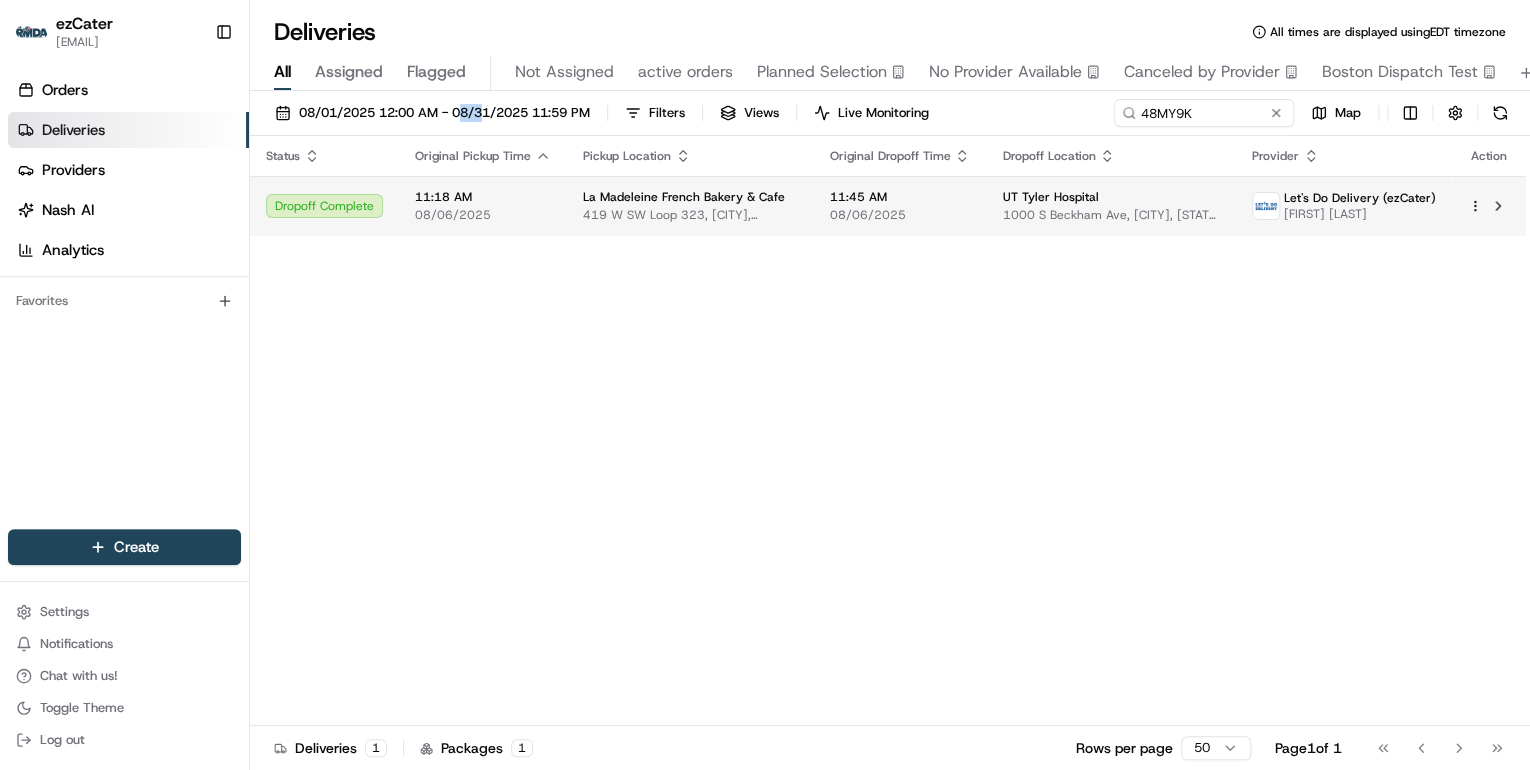 copy on "Lametria  Kirklin VanBuren" 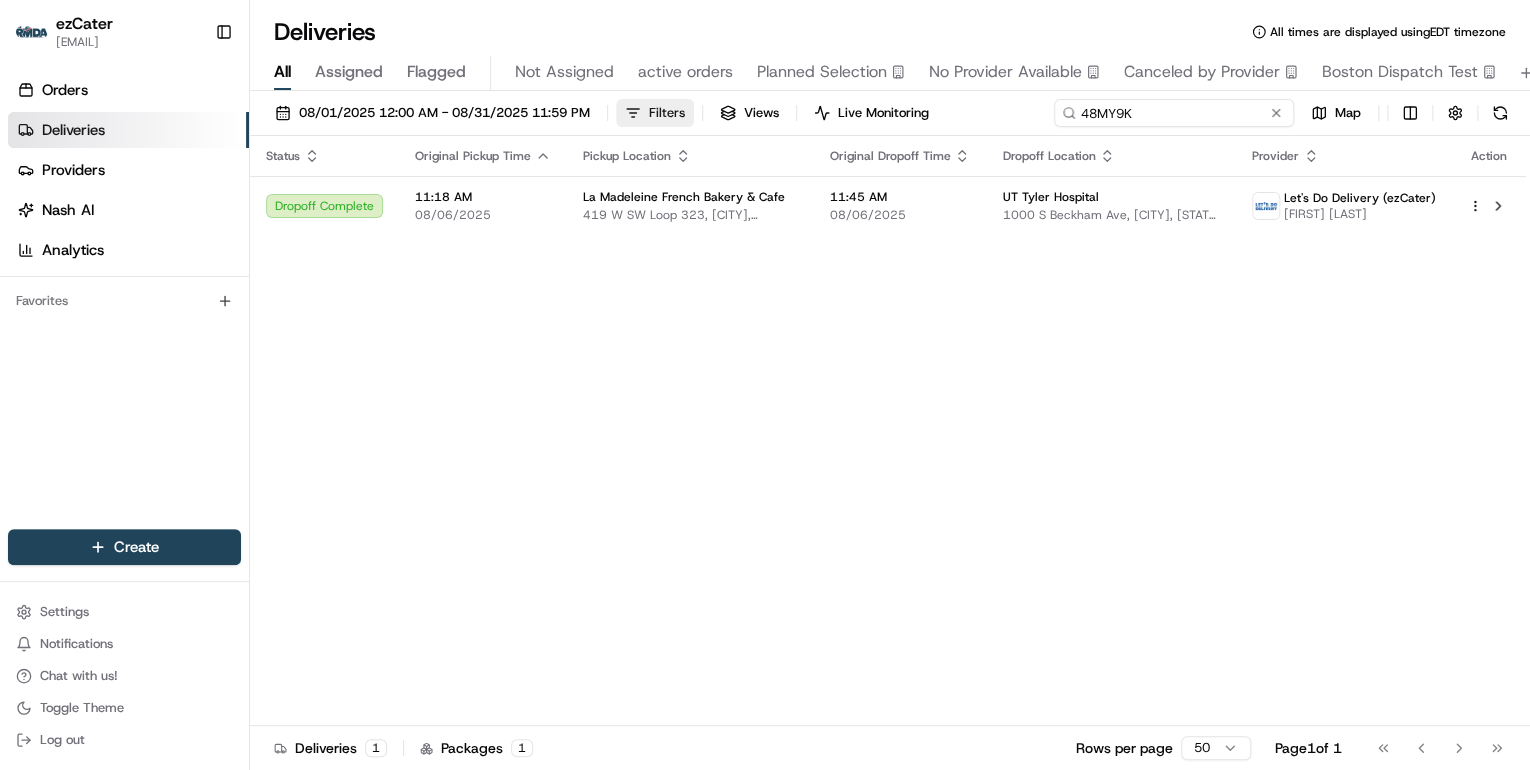 drag, startPoint x: 1193, startPoint y: 117, endPoint x: 683, endPoint y: 103, distance: 510.1921 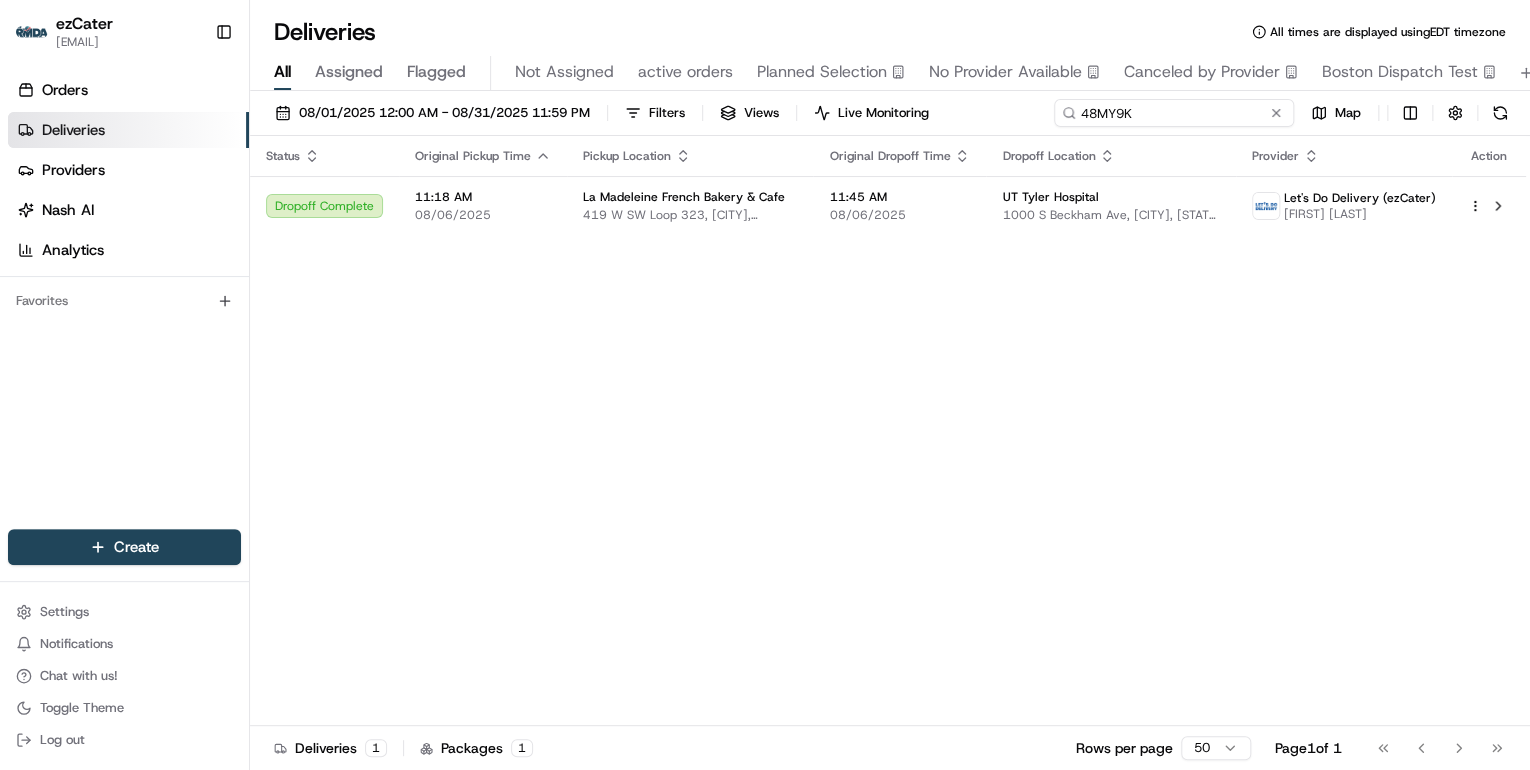 paste on "Lametria Kirklin VanBuren" 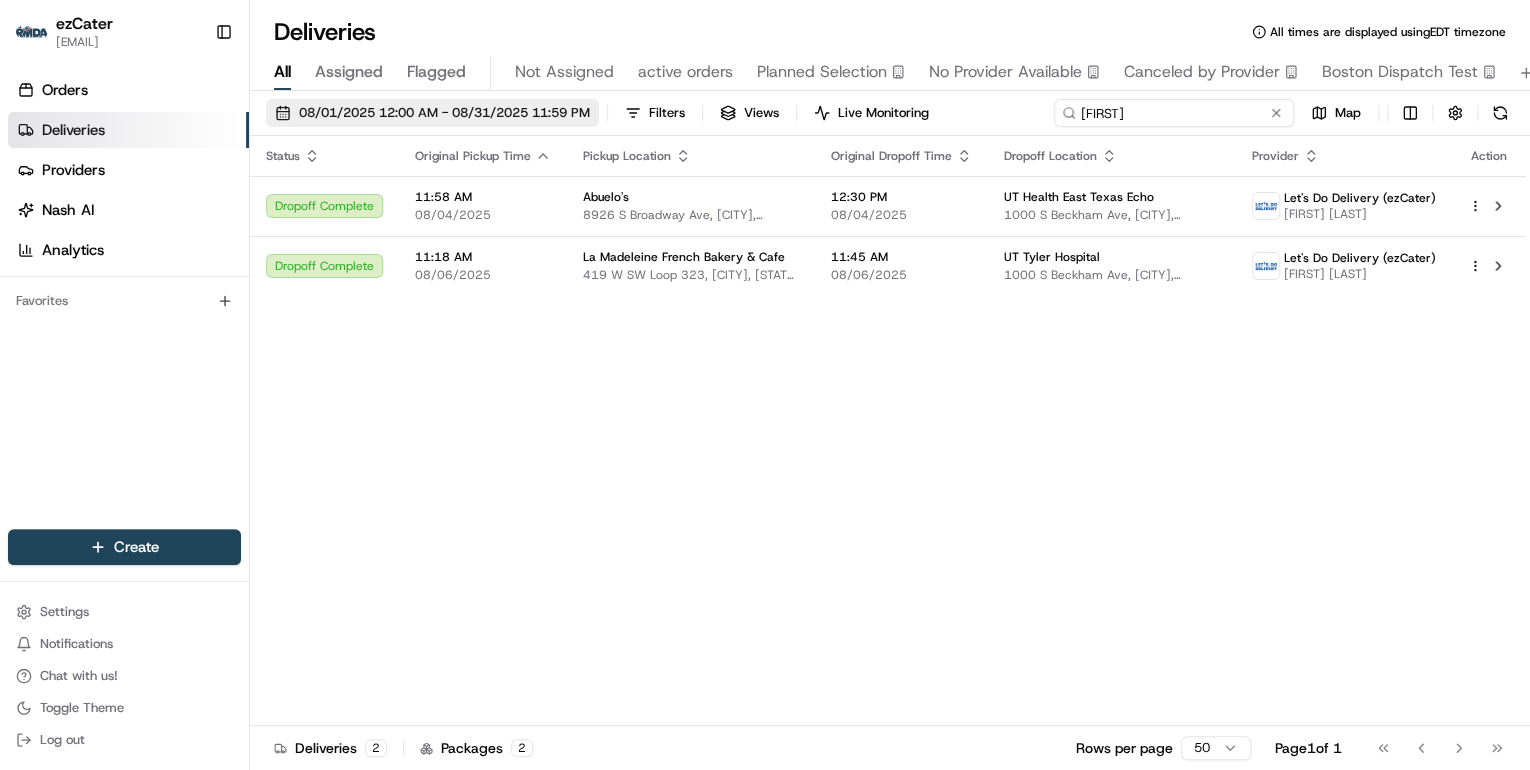 drag, startPoint x: 1164, startPoint y: 120, endPoint x: 599, endPoint y: 104, distance: 565.2265 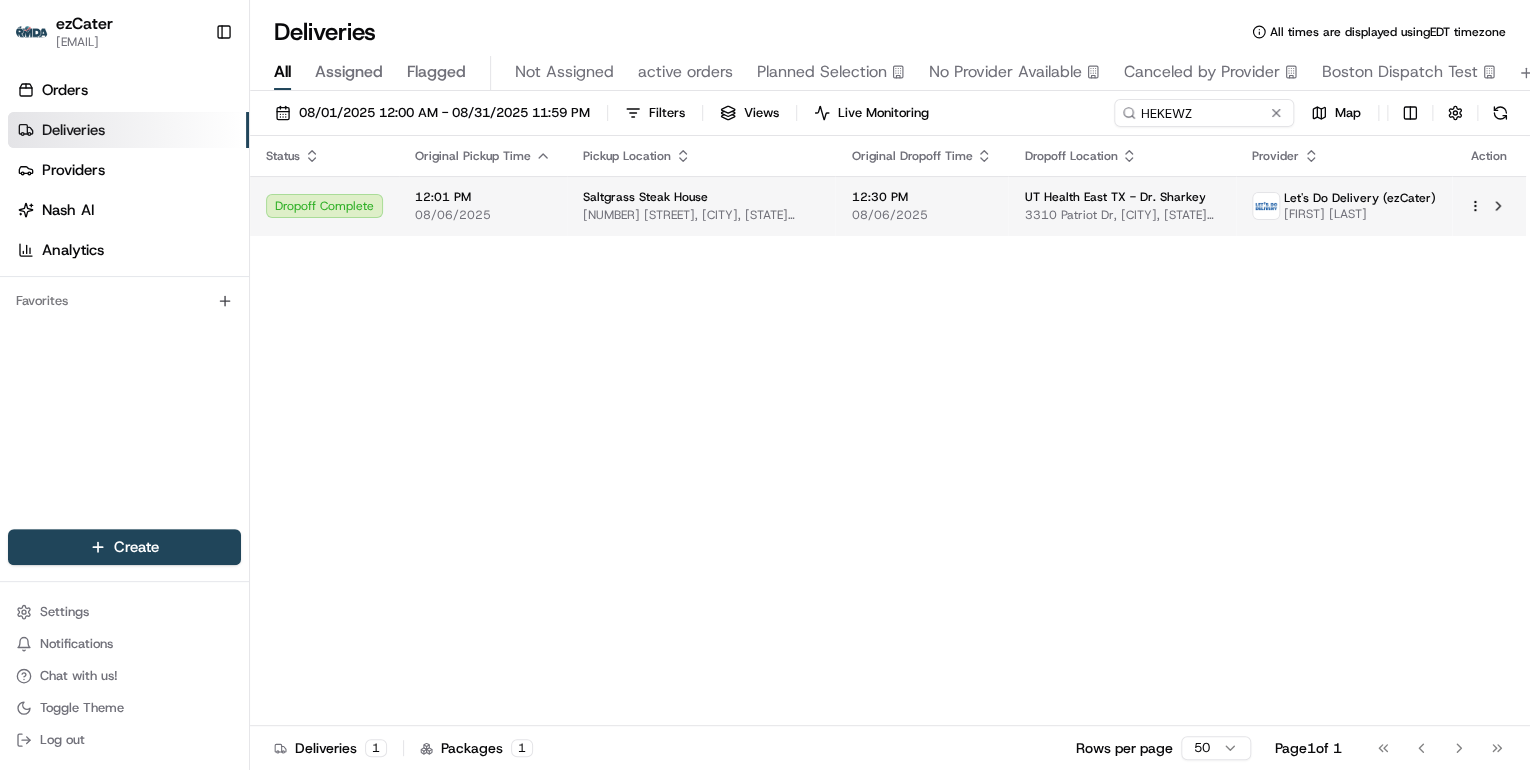 click on "Saltgrass Steak House 7214 S Broadway Ave, Tyler, TX 75703, USA" at bounding box center (701, 206) 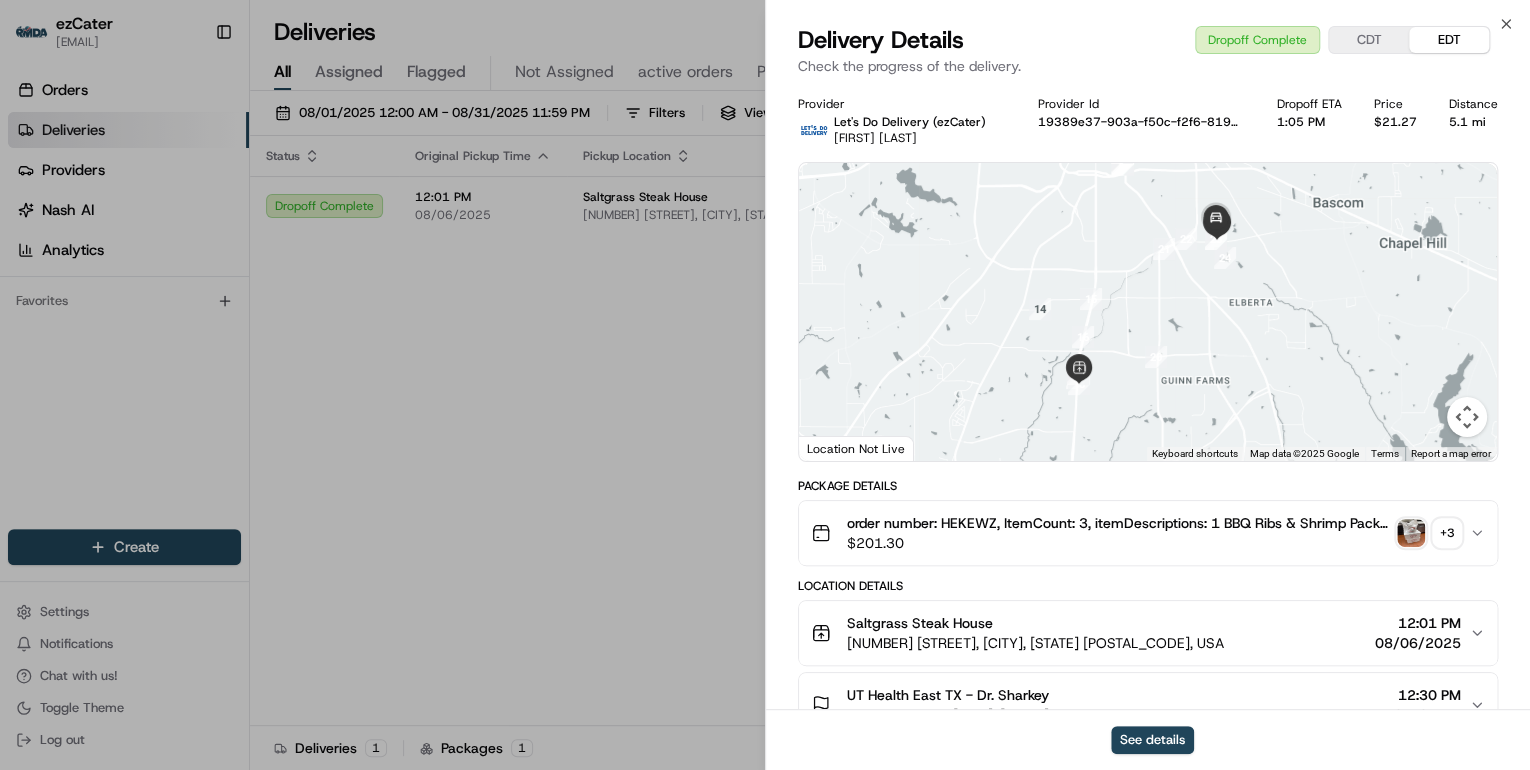 scroll, scrollTop: 160, scrollLeft: 0, axis: vertical 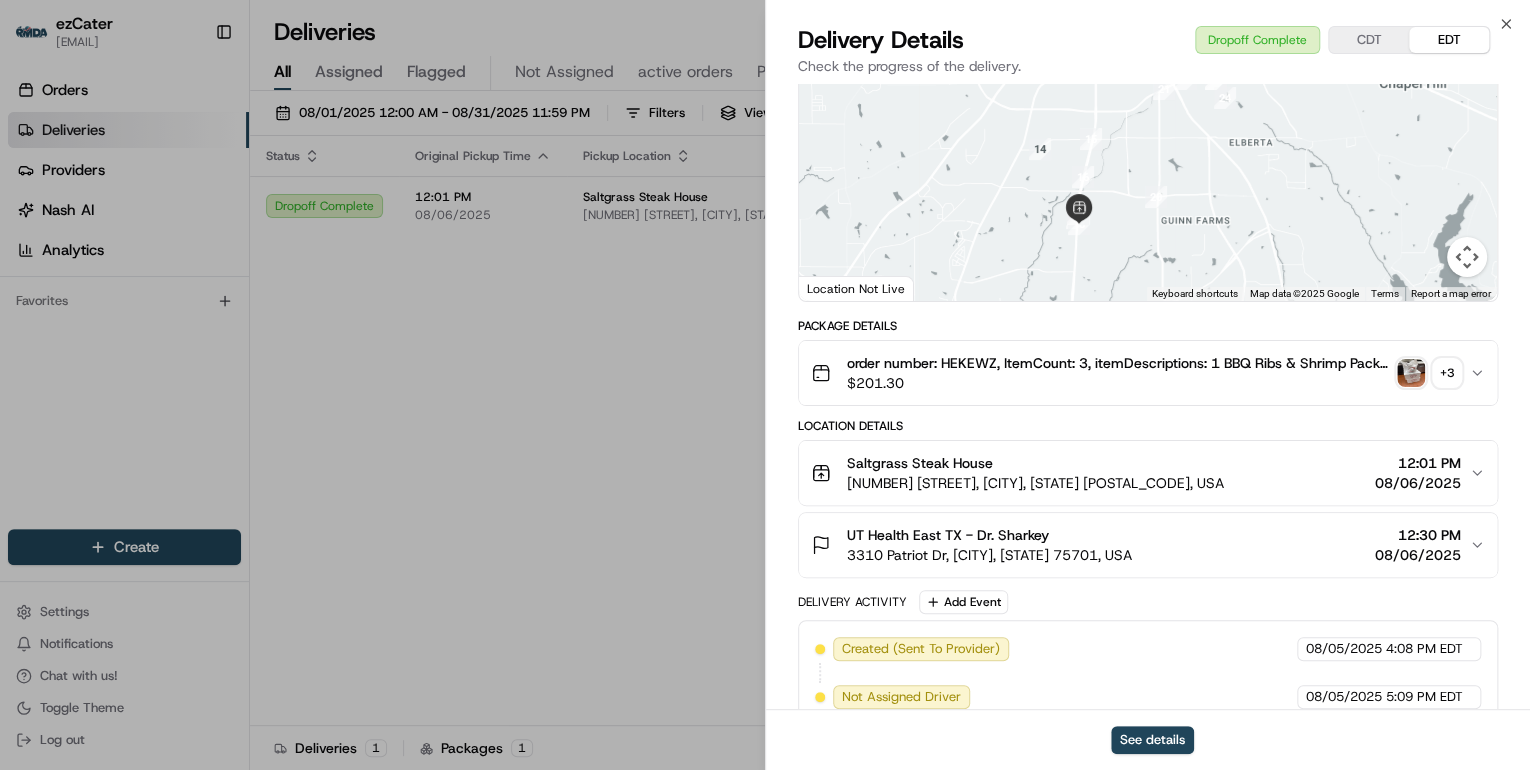 click on "7214 S Broadway Ave, Tyler, TX 75703, USA" at bounding box center [1035, 483] 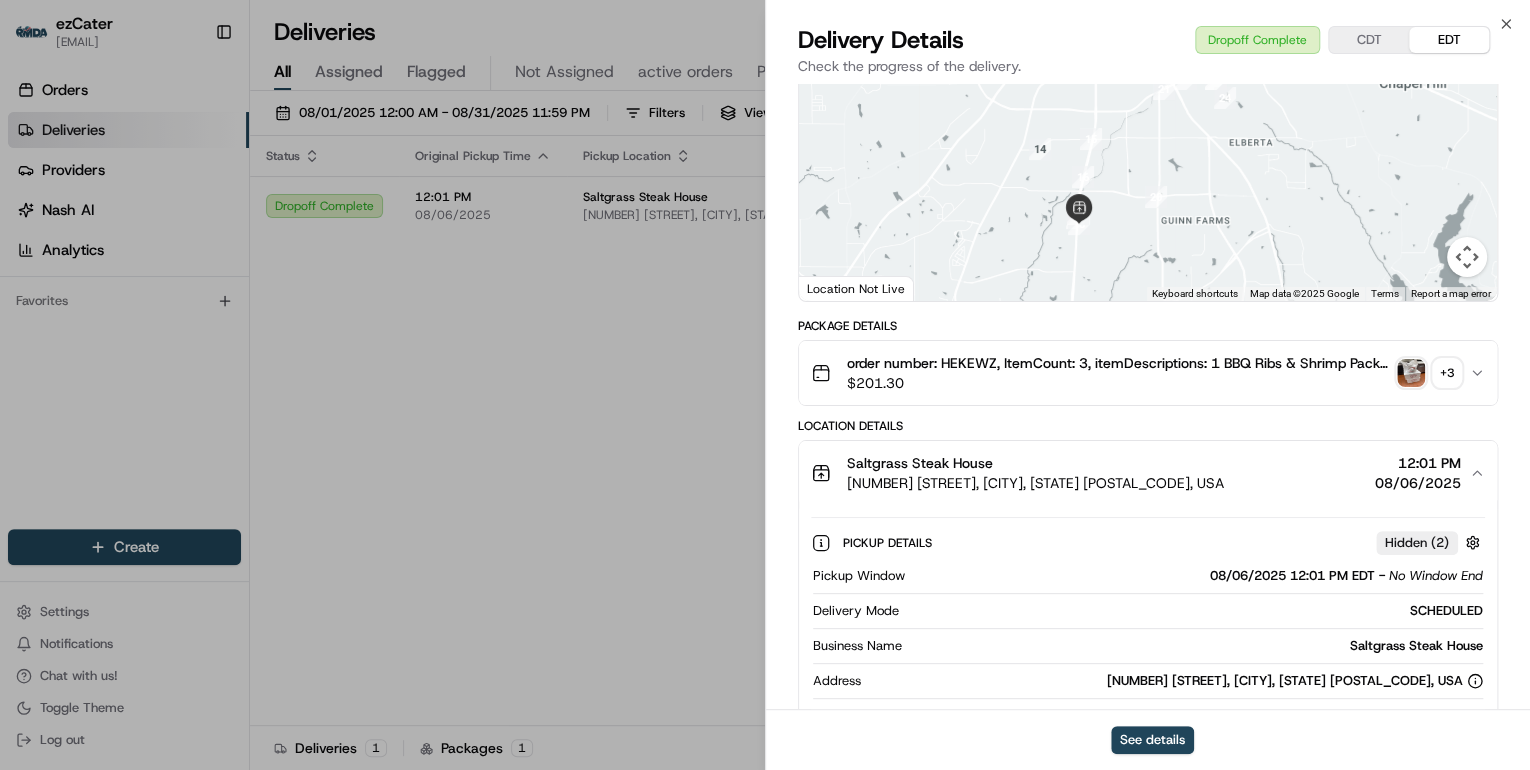 scroll, scrollTop: 240, scrollLeft: 0, axis: vertical 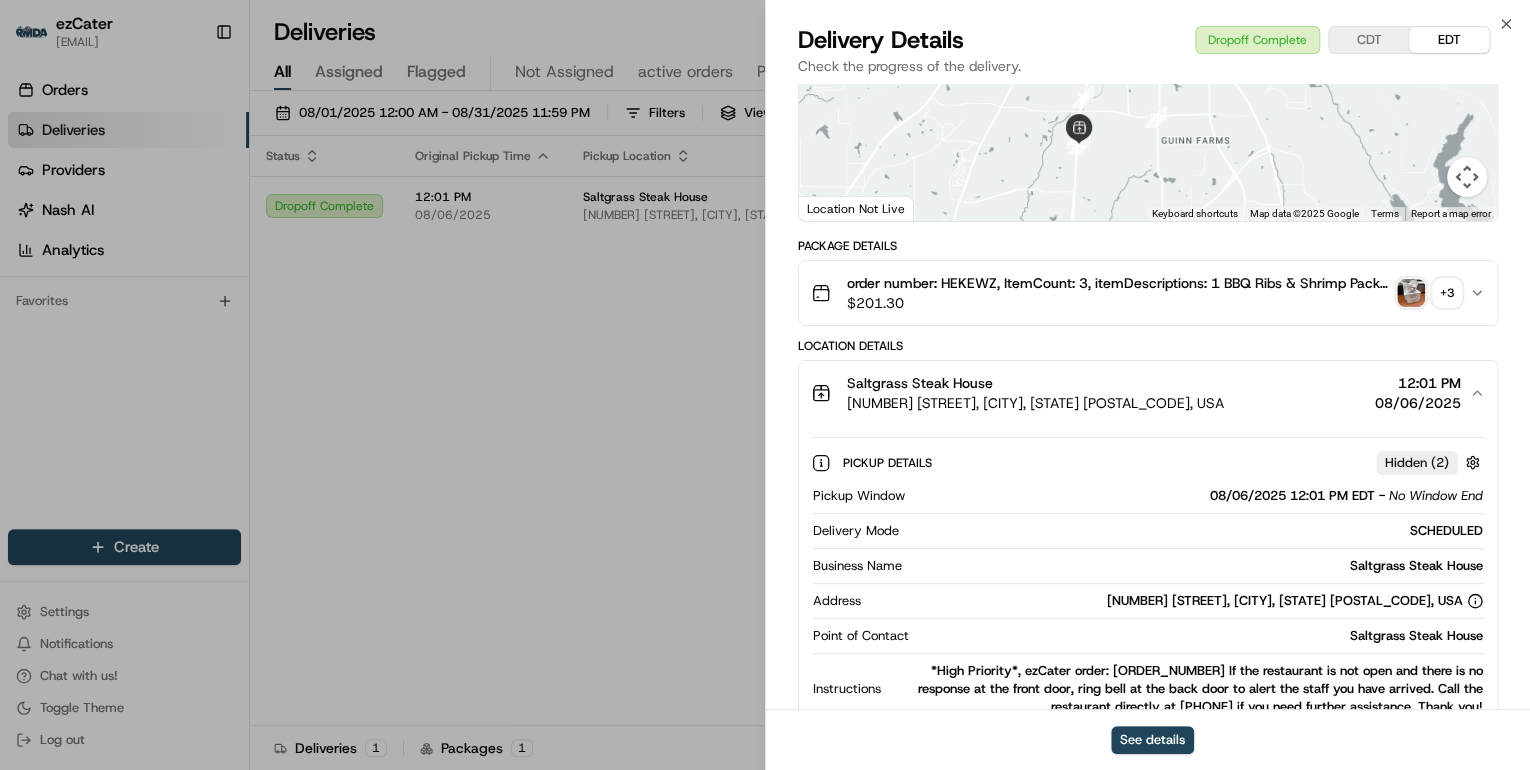 click on "Pickup Details Hidden ( 2 ) Pickup Window 08/06/2025 12:01 PM EDT - No Window End Delivery Mode SCHEDULED Business Name Saltgrass Steak House Address 7214 S Broadway Ave, Tyler, TX 75703, USA Point of Contact Saltgrass Steak House Instructions *High Priority*,
ezCater order: HEKEWZ
If the restaurant is not open and there is no response at the front door, ring bell at the back door to alert the staff you have arrived. Call the restaurant directly at 	903-561-8316 if you need further assistance. Thank you! Phone Number 9035618316" at bounding box center (1148, 600) 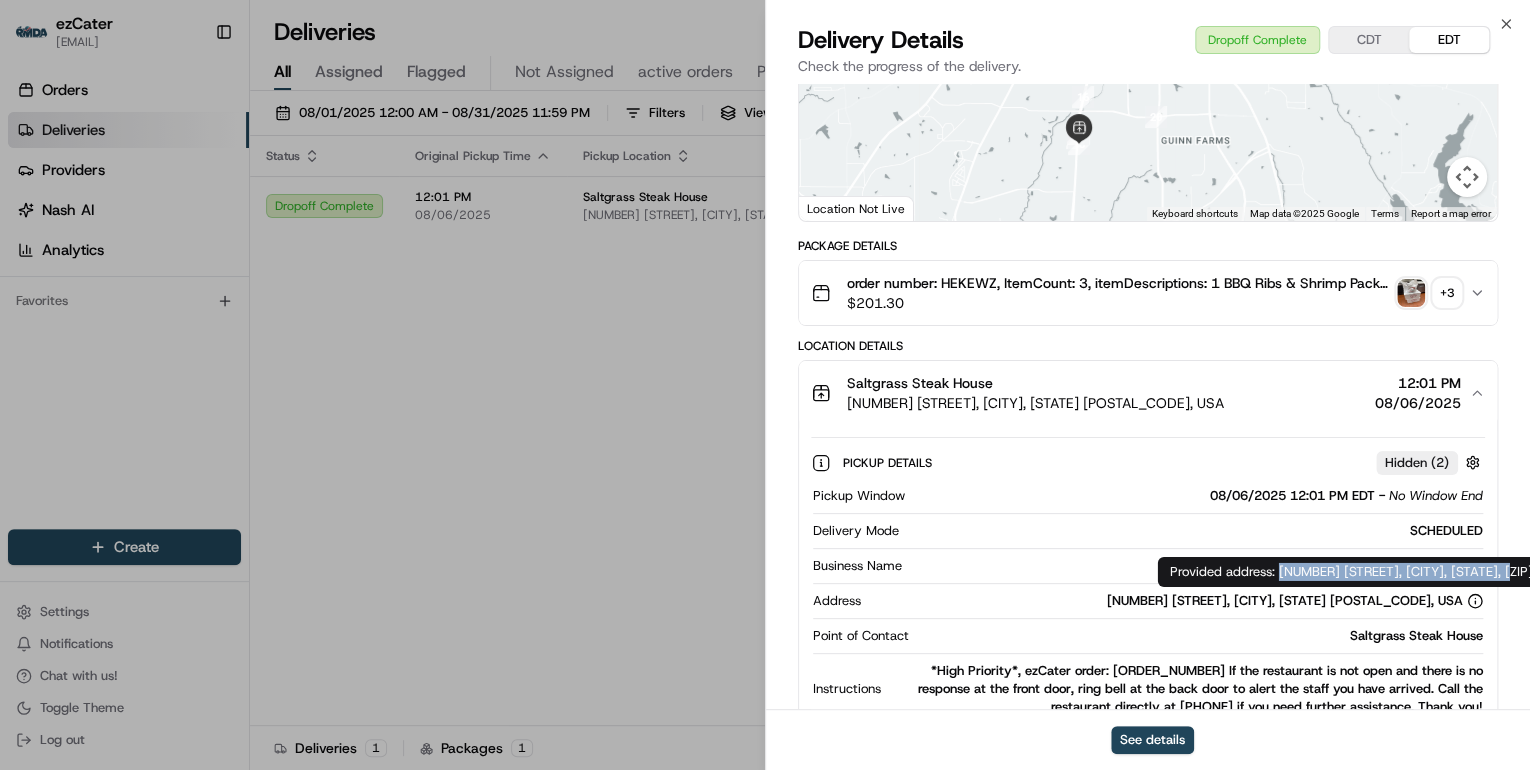 drag, startPoint x: 1516, startPoint y: 575, endPoint x: 1280, endPoint y: 576, distance: 236.00212 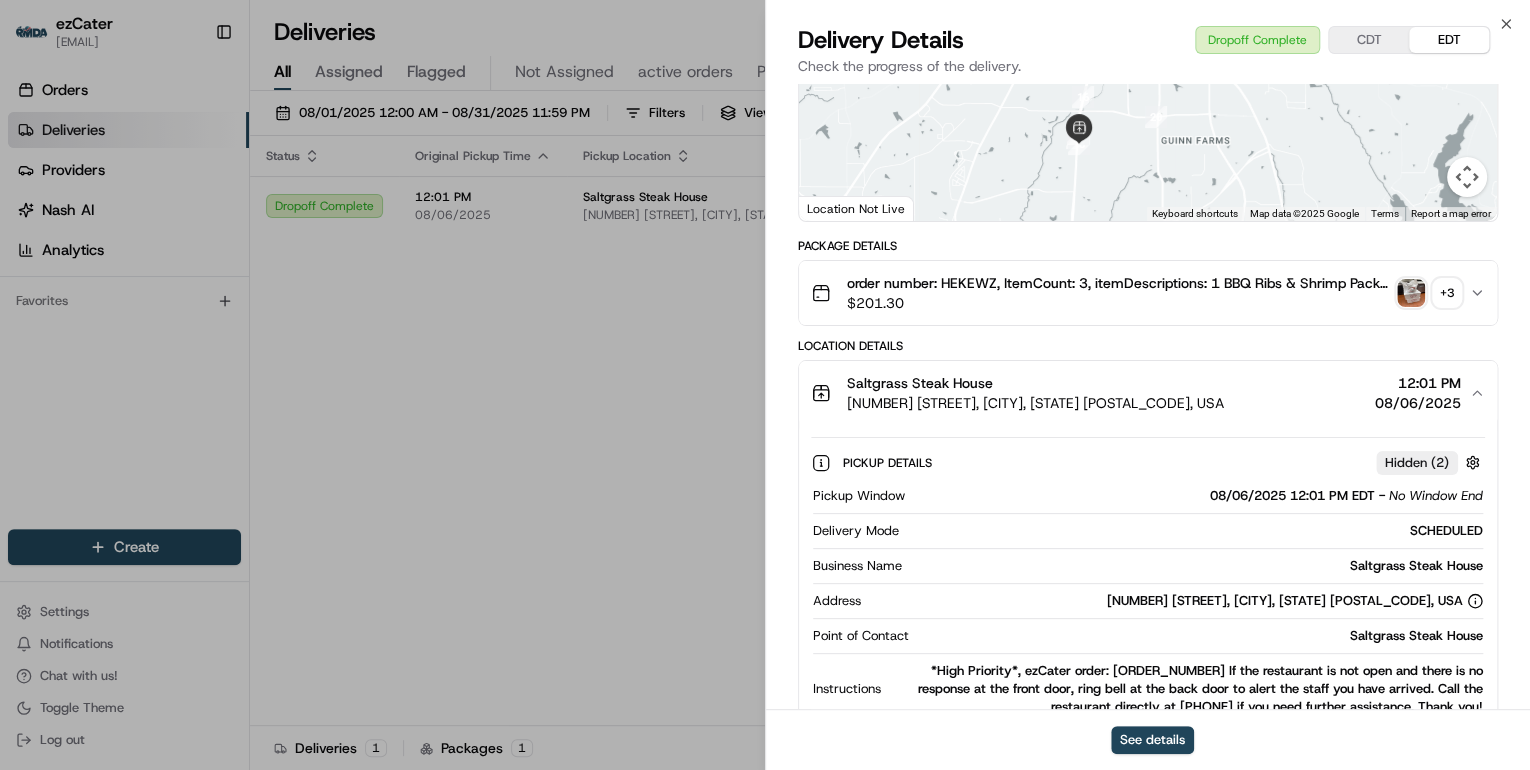 scroll, scrollTop: 0, scrollLeft: 0, axis: both 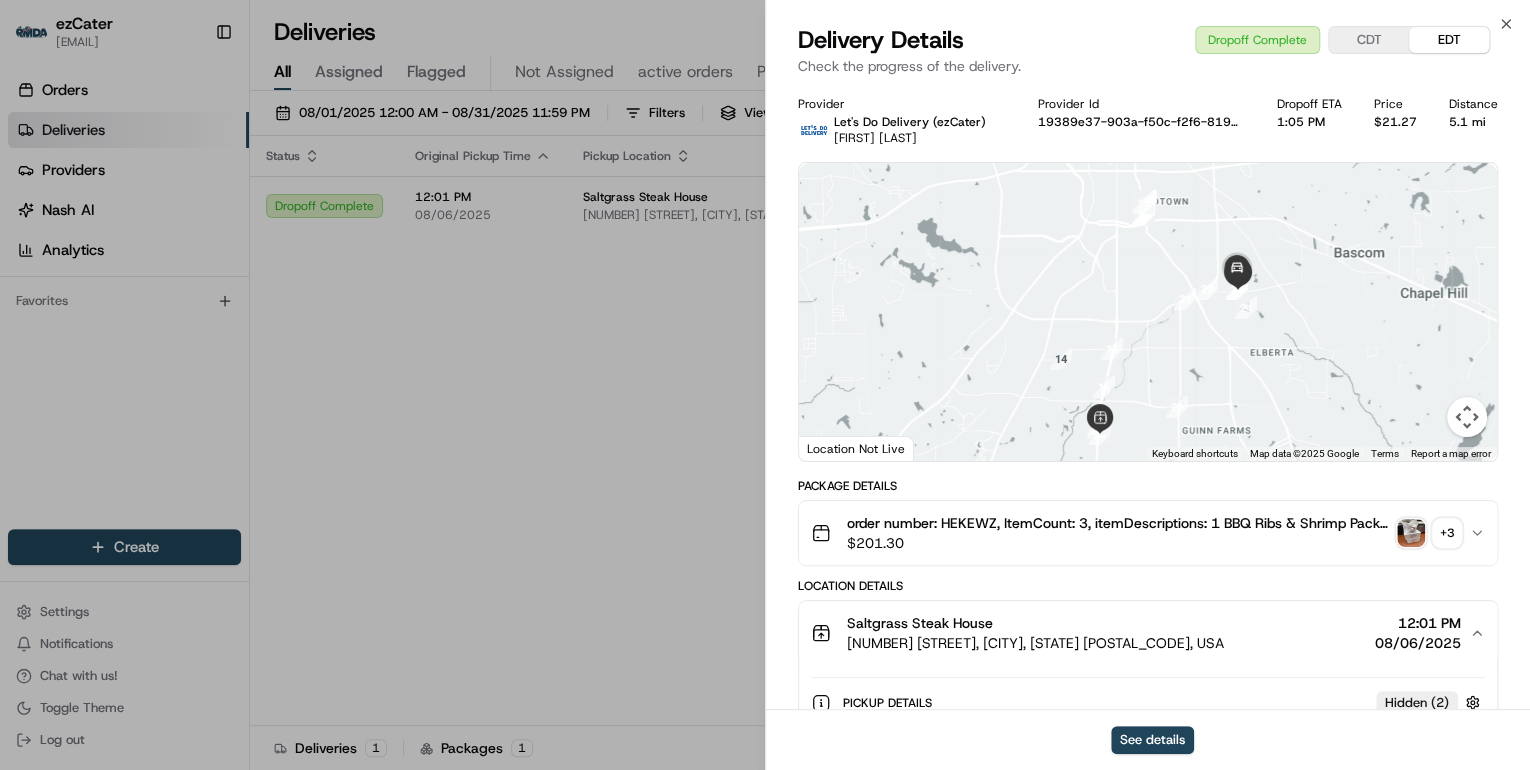 drag, startPoint x: 1236, startPoint y: 314, endPoint x: 1257, endPoint y: 372, distance: 61.68468 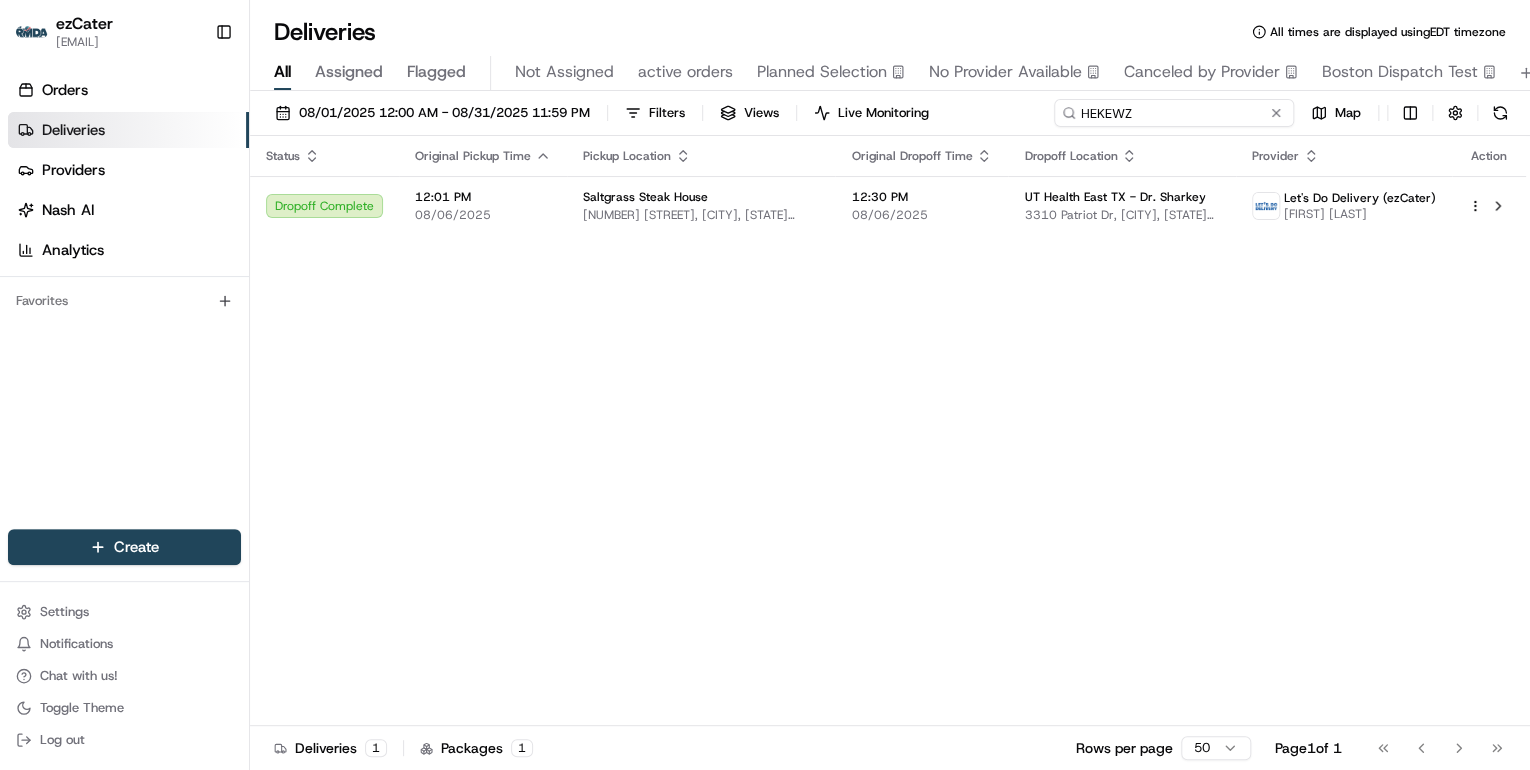 drag, startPoint x: 1207, startPoint y: 111, endPoint x: 463, endPoint y: 132, distance: 744.2963 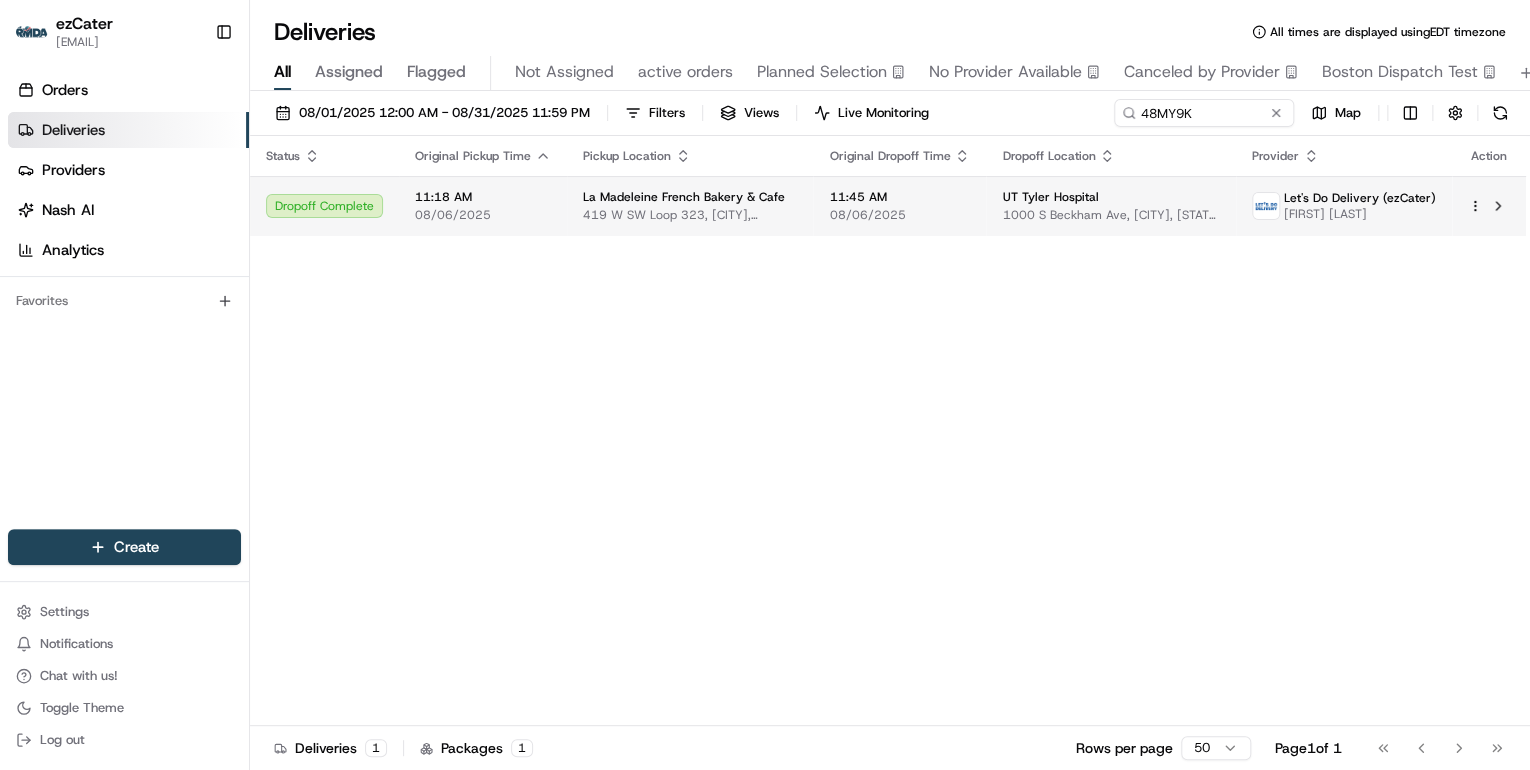 click on "419 W SW Loop 323, Tyler, TX 75701, USA" at bounding box center (690, 215) 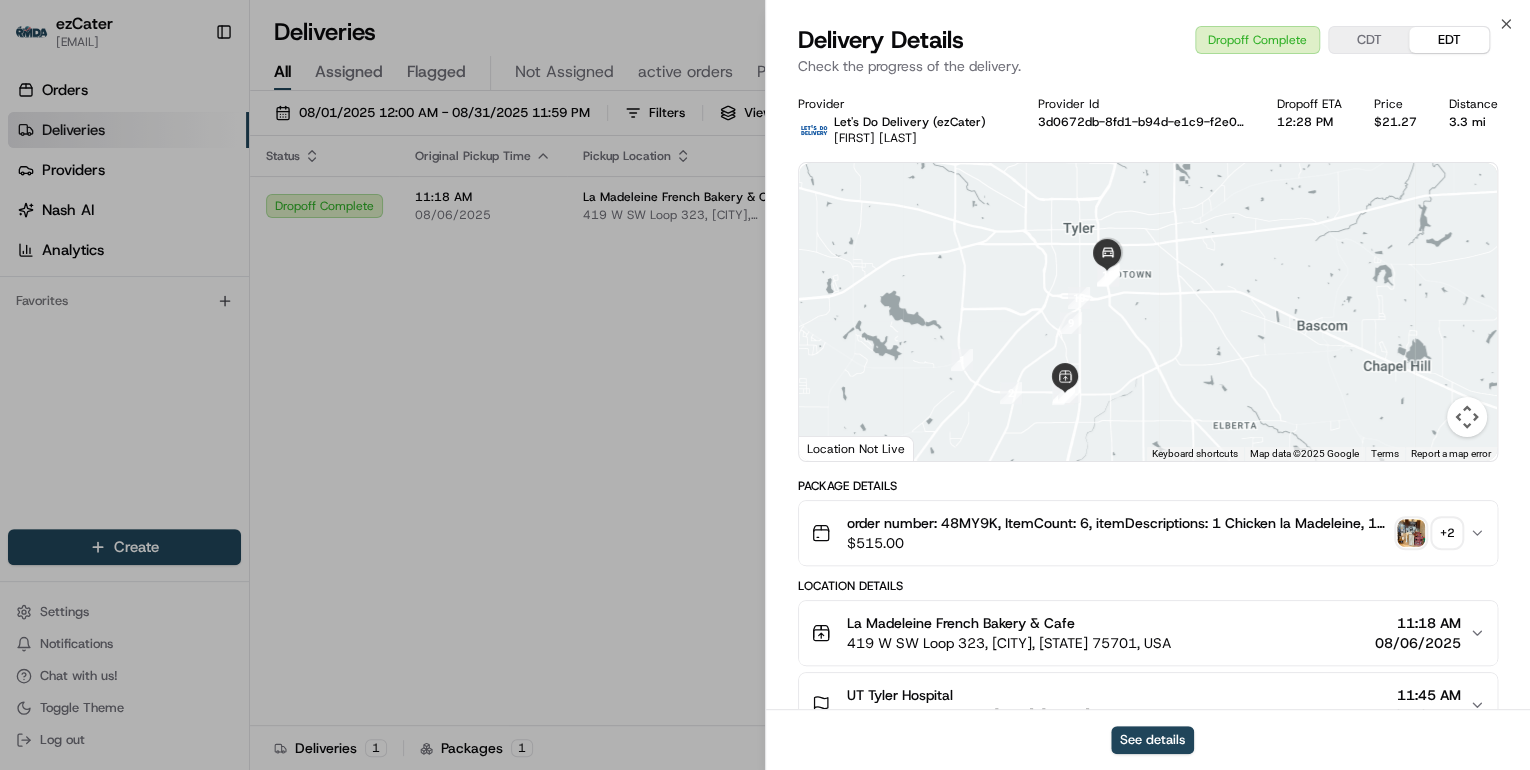 drag, startPoint x: 1311, startPoint y: 393, endPoint x: 1121, endPoint y: 388, distance: 190.06578 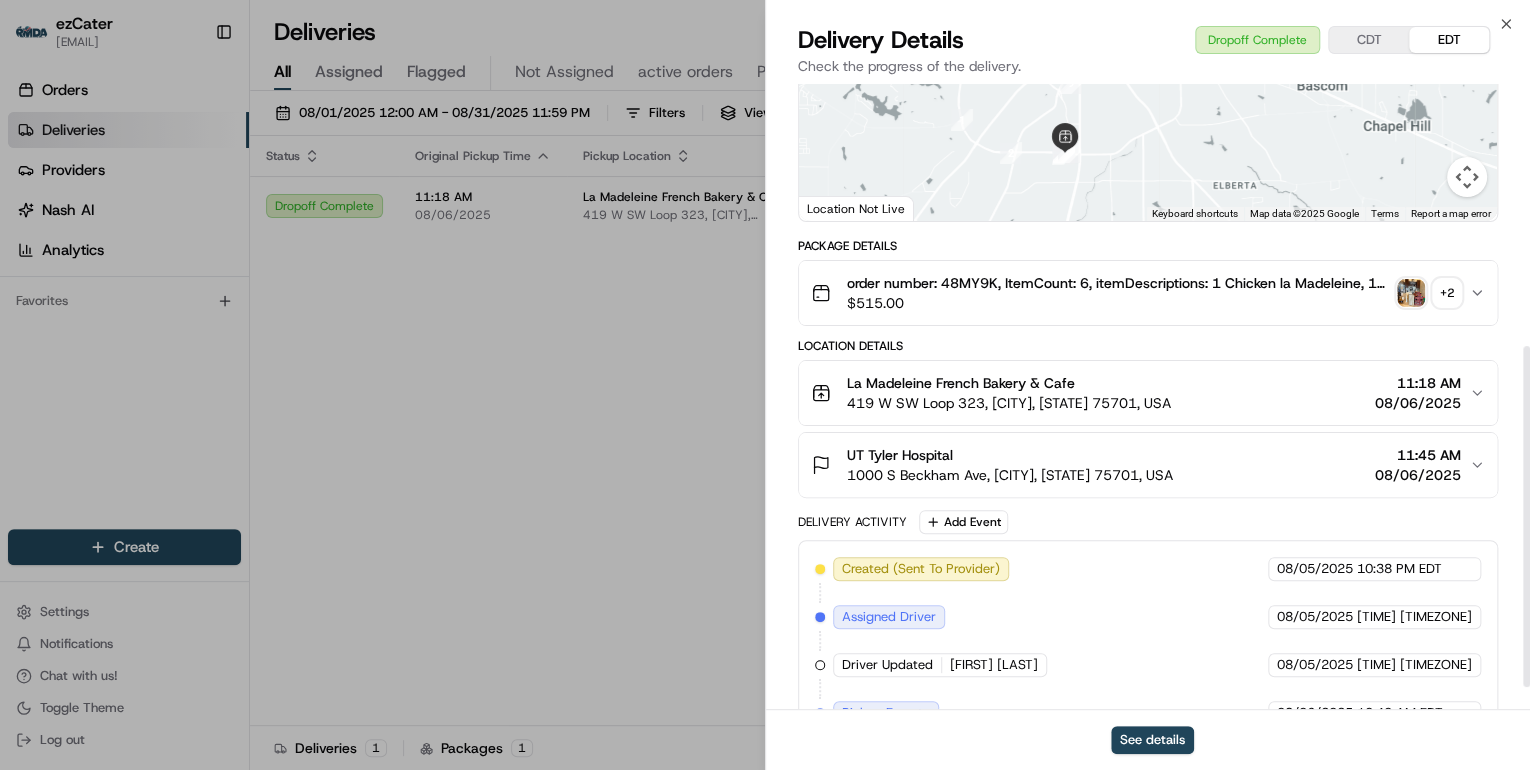 scroll, scrollTop: 480, scrollLeft: 0, axis: vertical 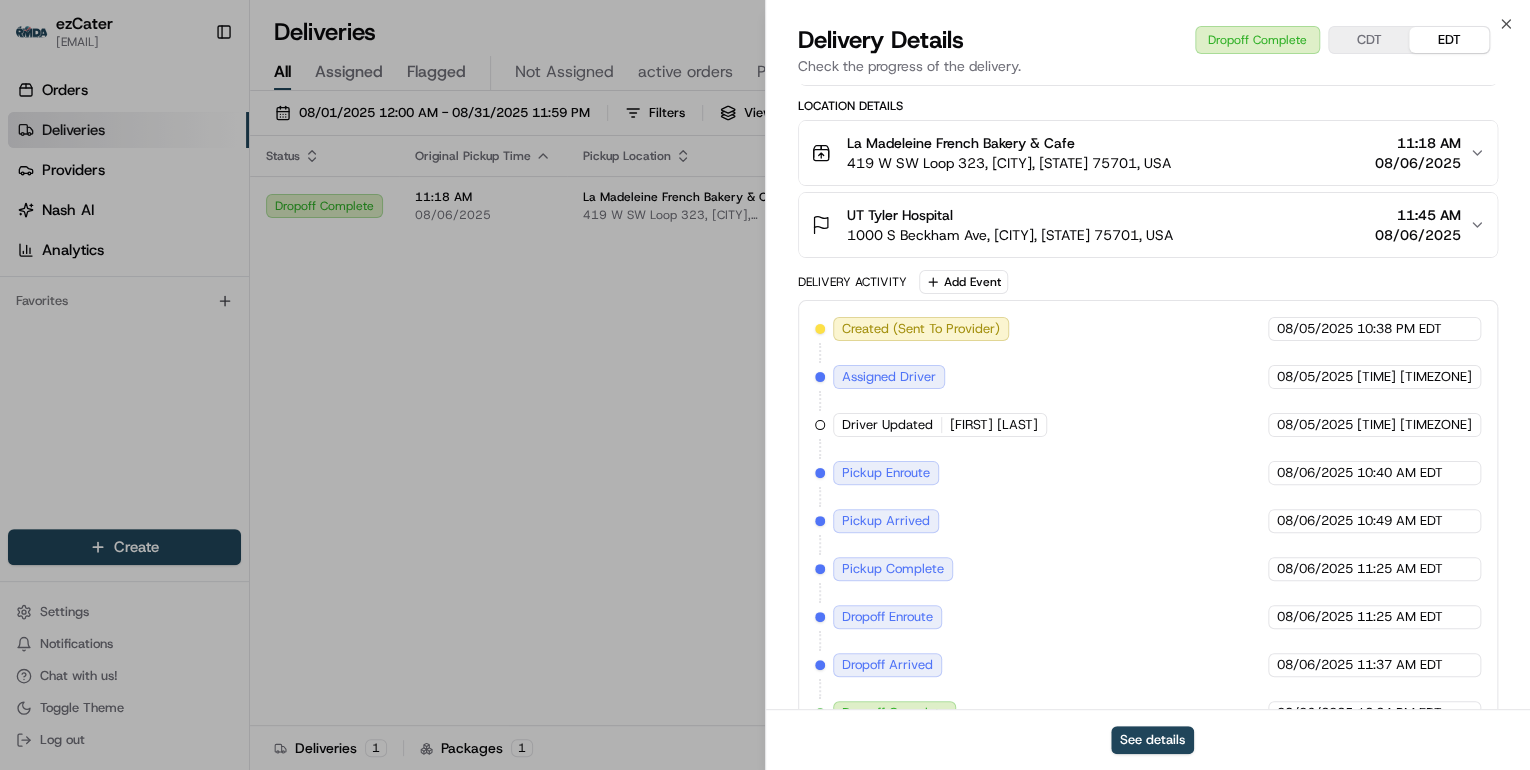 click on "1000 S Beckham Ave, Tyler, TX 75701, USA" at bounding box center [1010, 235] 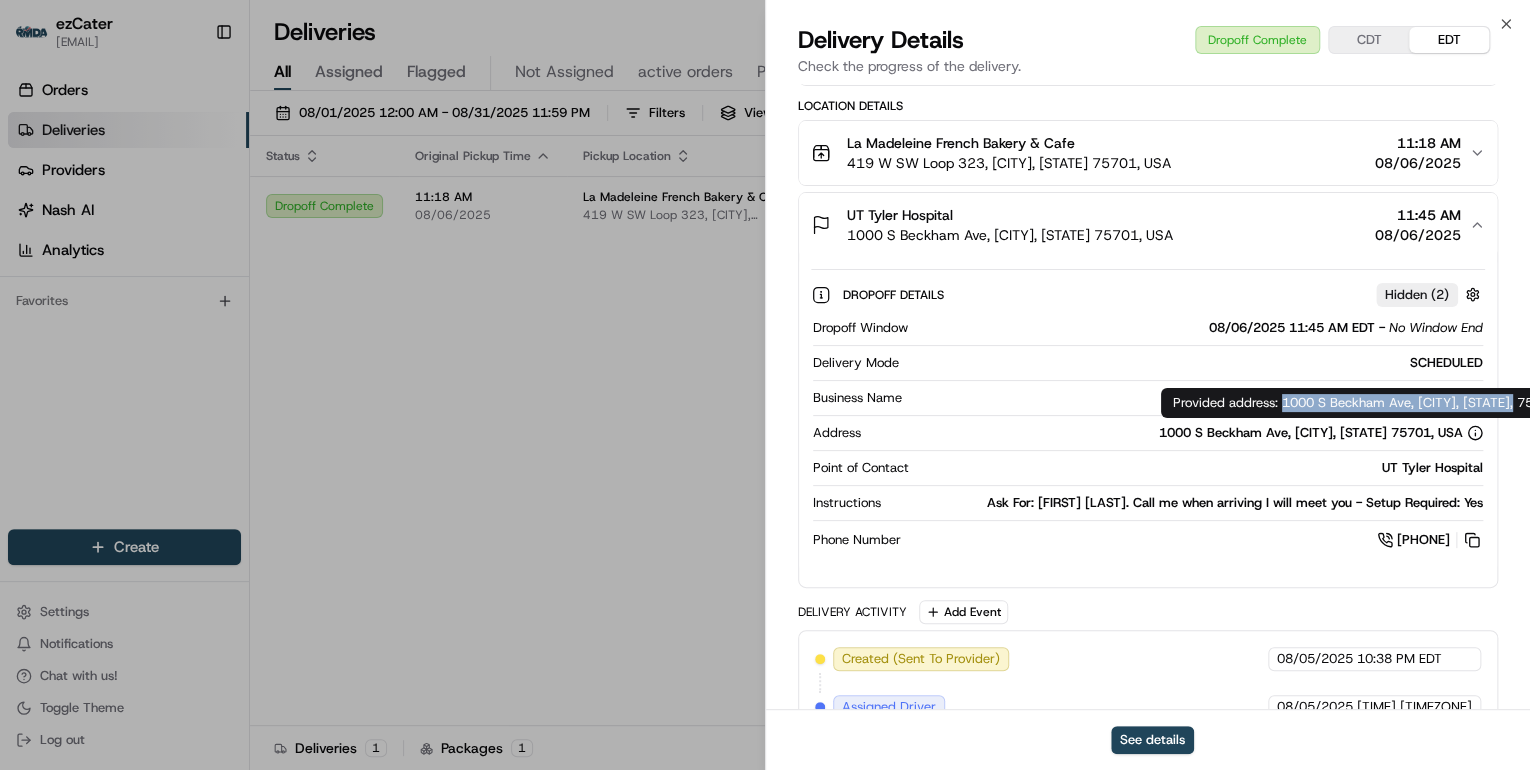drag, startPoint x: 1517, startPoint y: 400, endPoint x: 1281, endPoint y: 402, distance: 236.00847 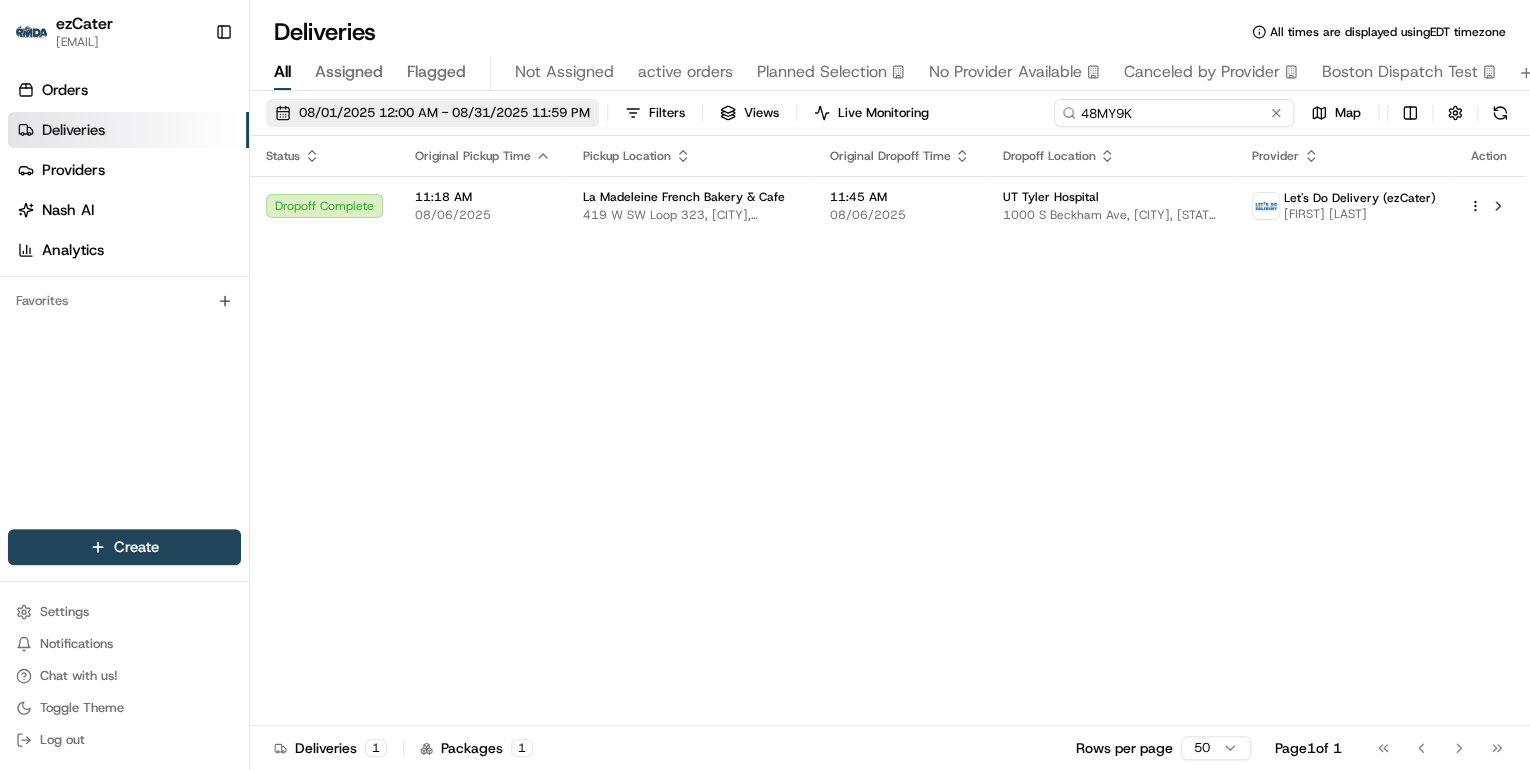 drag, startPoint x: 1201, startPoint y: 120, endPoint x: 486, endPoint y: 109, distance: 715.0846 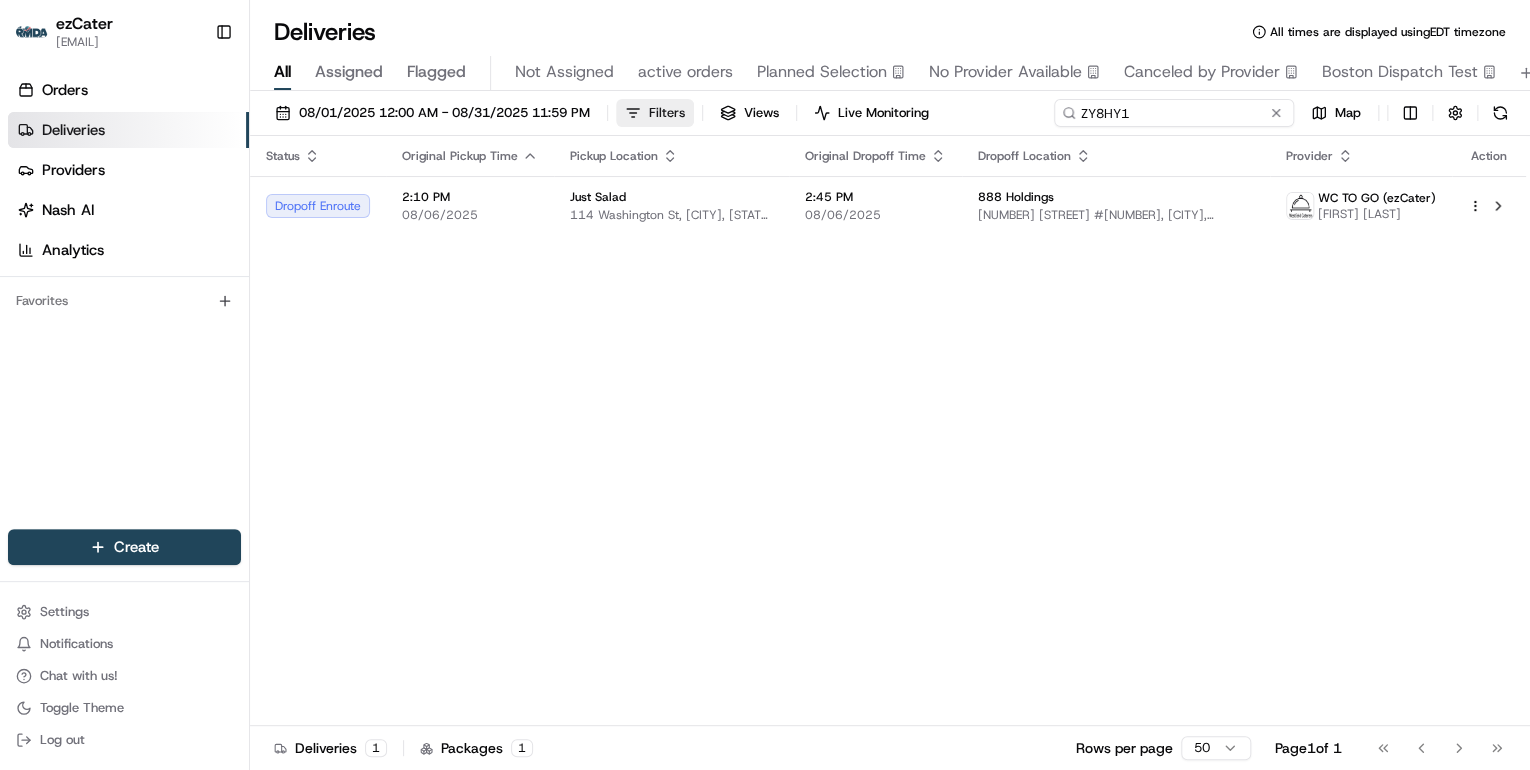 drag, startPoint x: 1140, startPoint y: 116, endPoint x: 640, endPoint y: 117, distance: 500.001 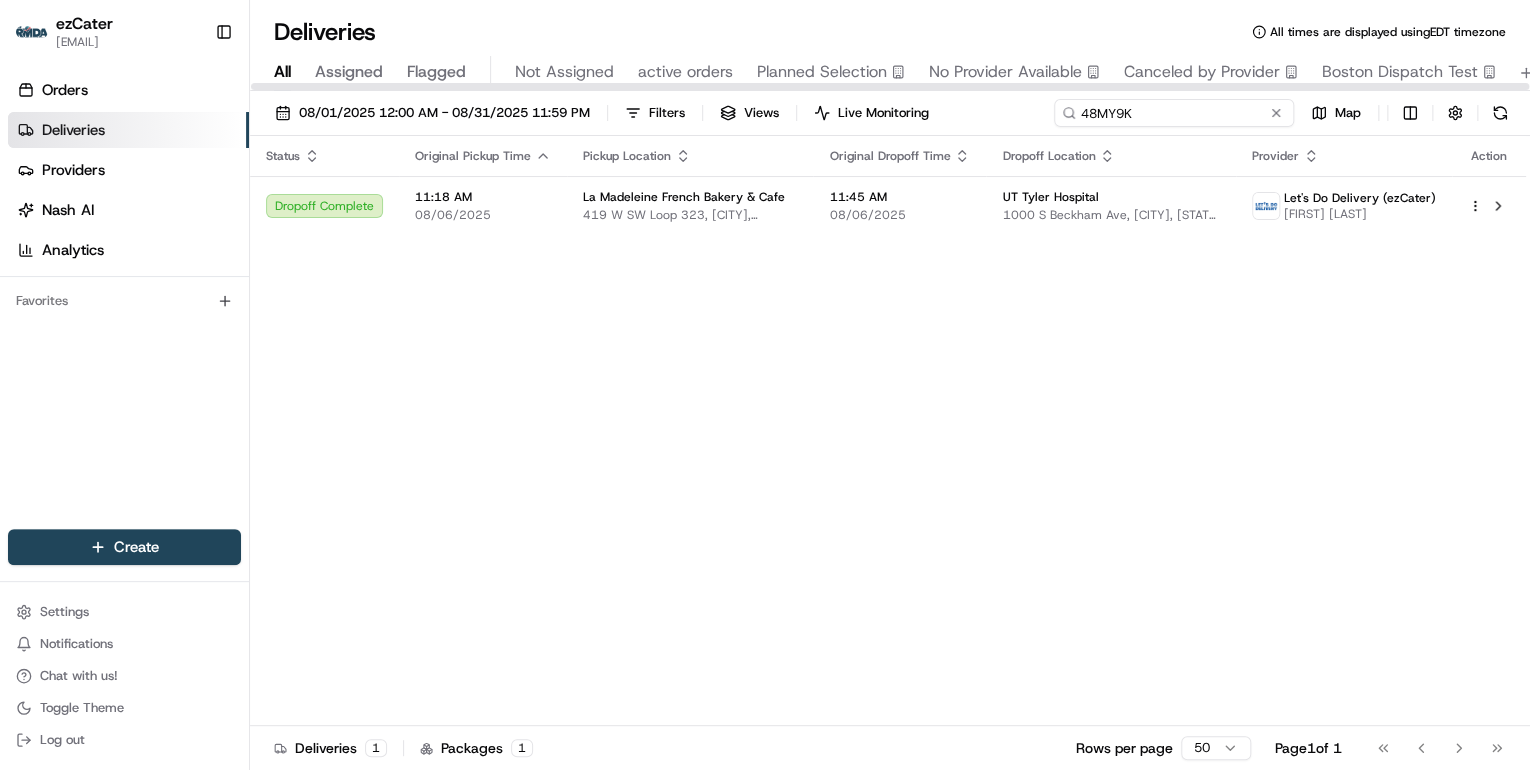 drag, startPoint x: 1148, startPoint y: 117, endPoint x: 611, endPoint y: 124, distance: 537.0456 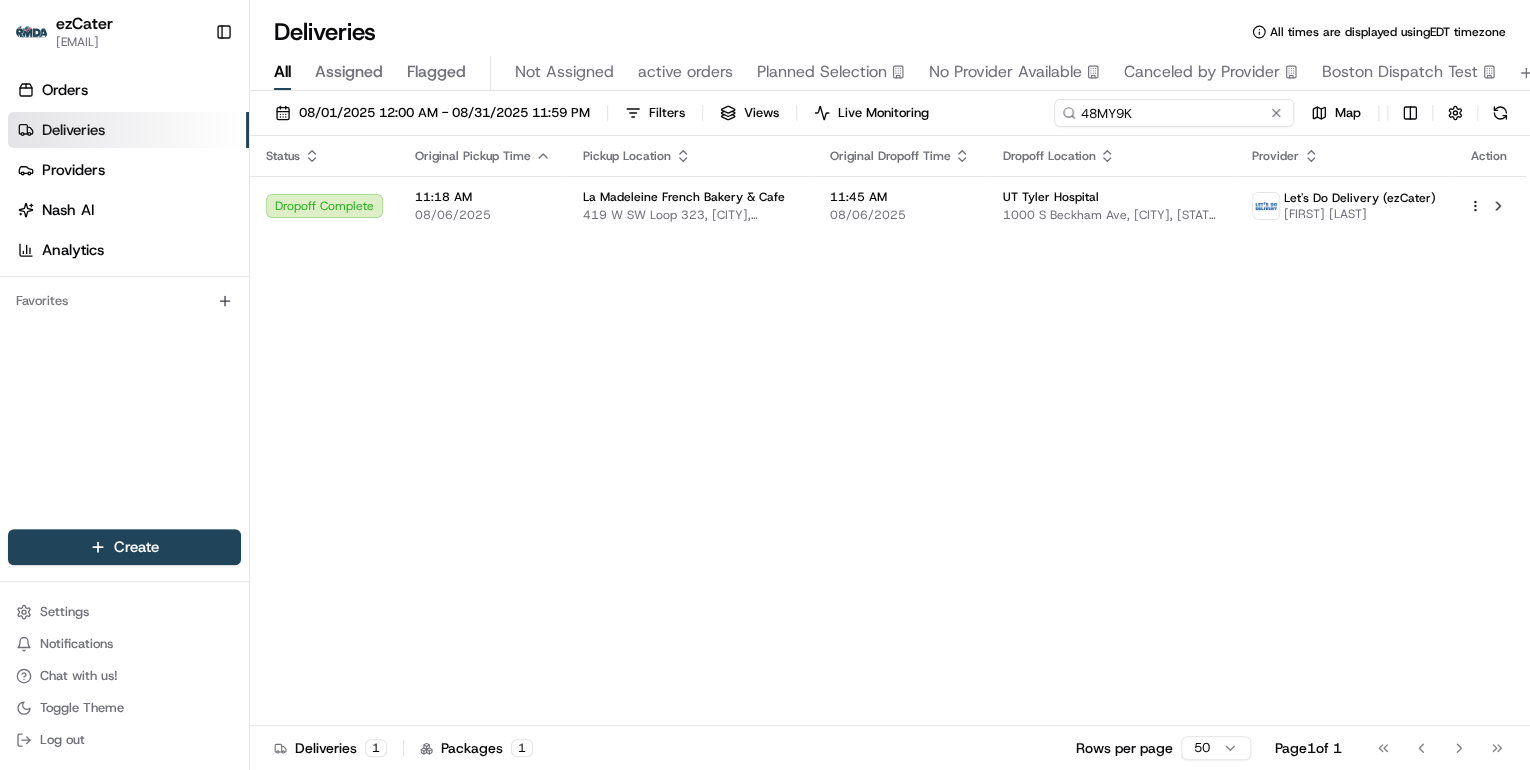 paste on "AJP0AQ" 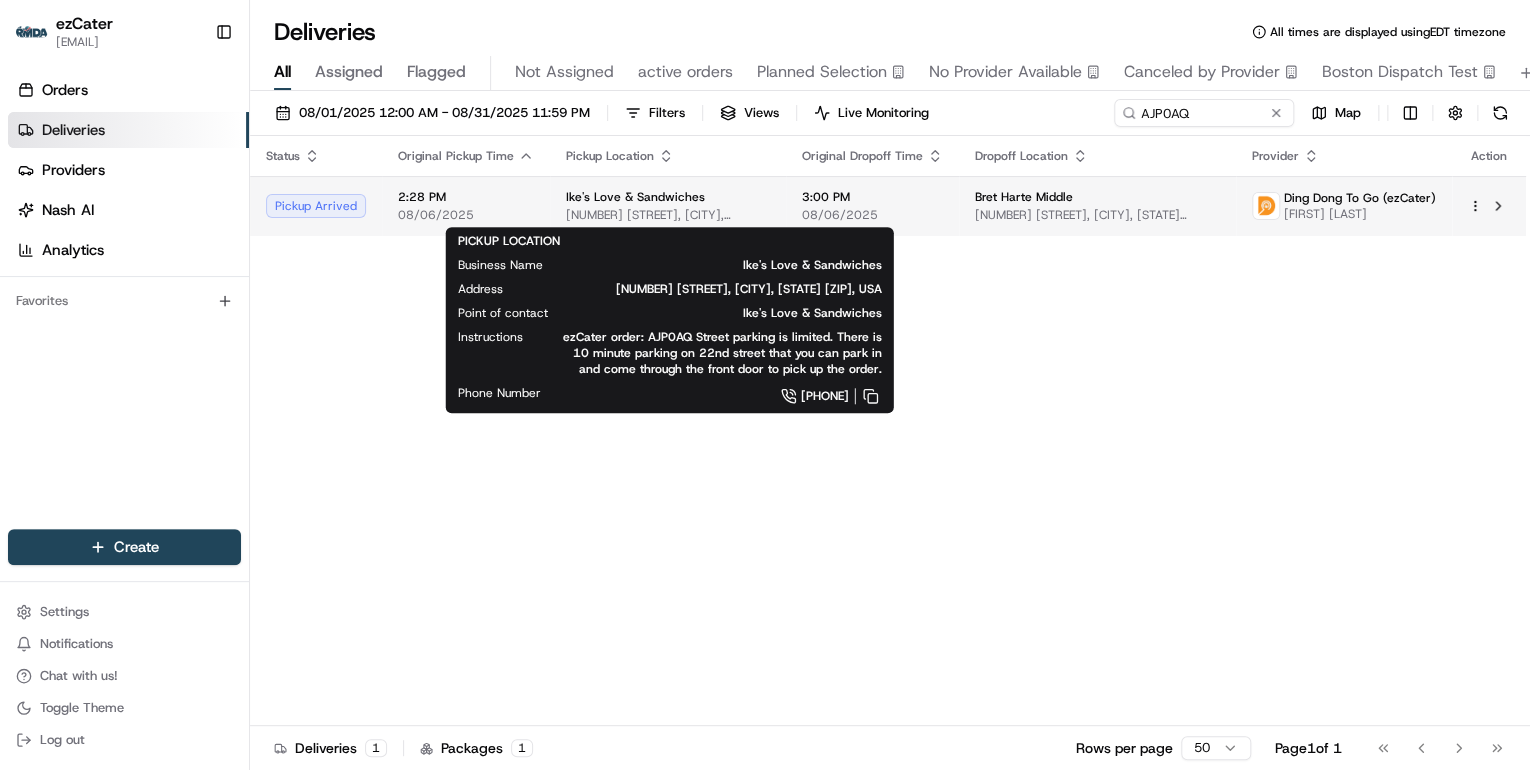 click on "2204 Broadway, Oakland, CA 94612, USA" at bounding box center [668, 215] 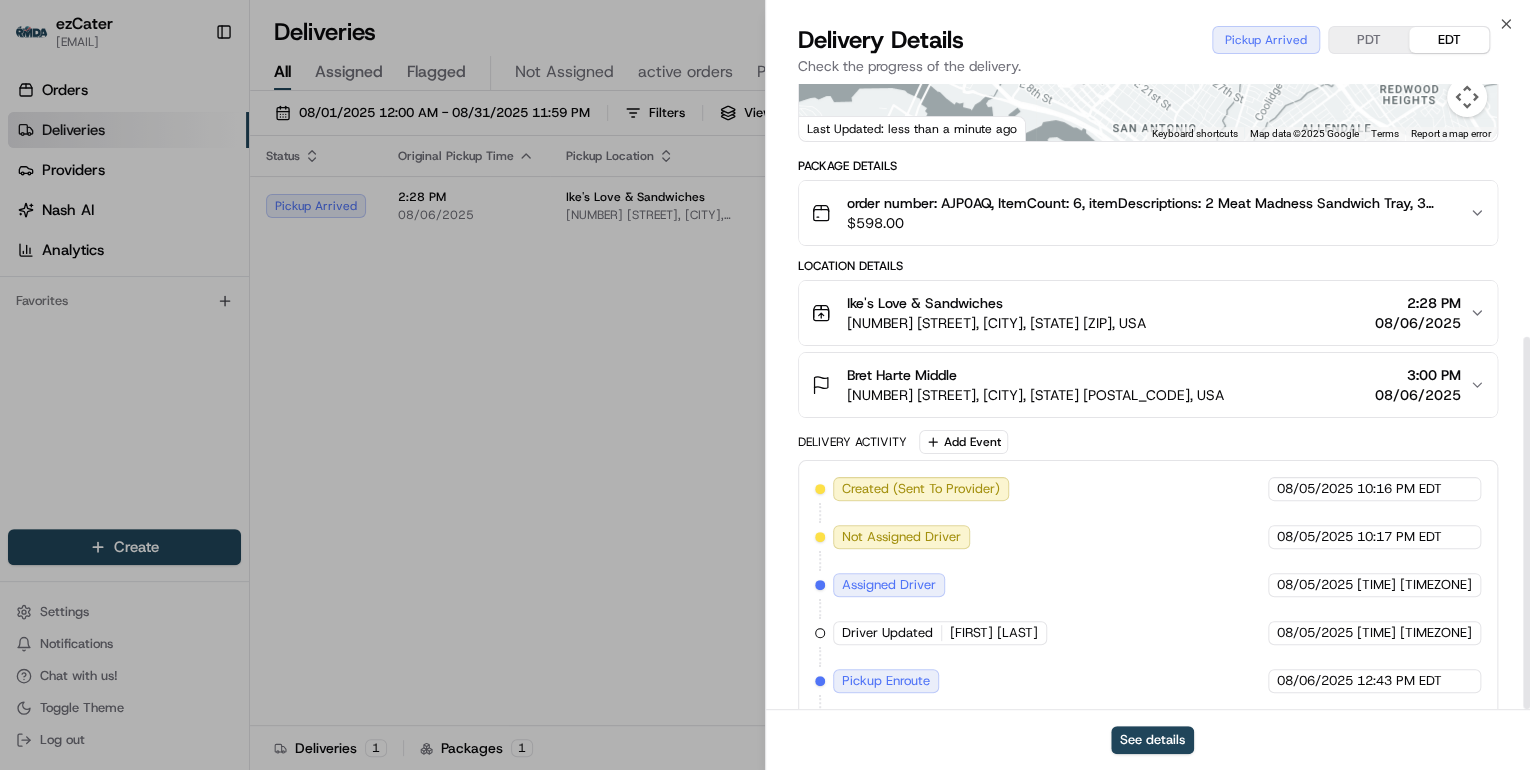 scroll, scrollTop: 424, scrollLeft: 0, axis: vertical 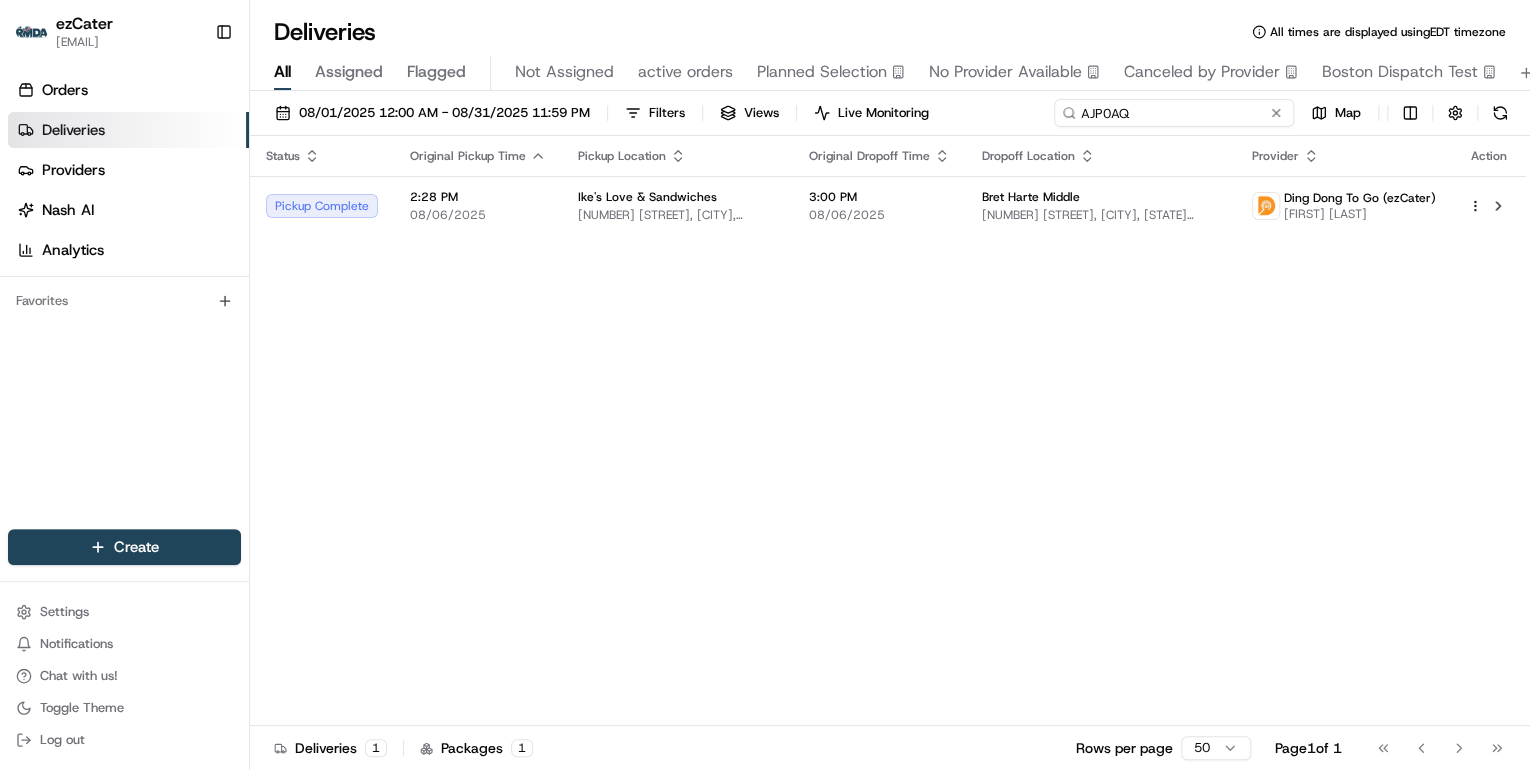 drag, startPoint x: 1201, startPoint y: 112, endPoint x: 644, endPoint y: 132, distance: 557.35895 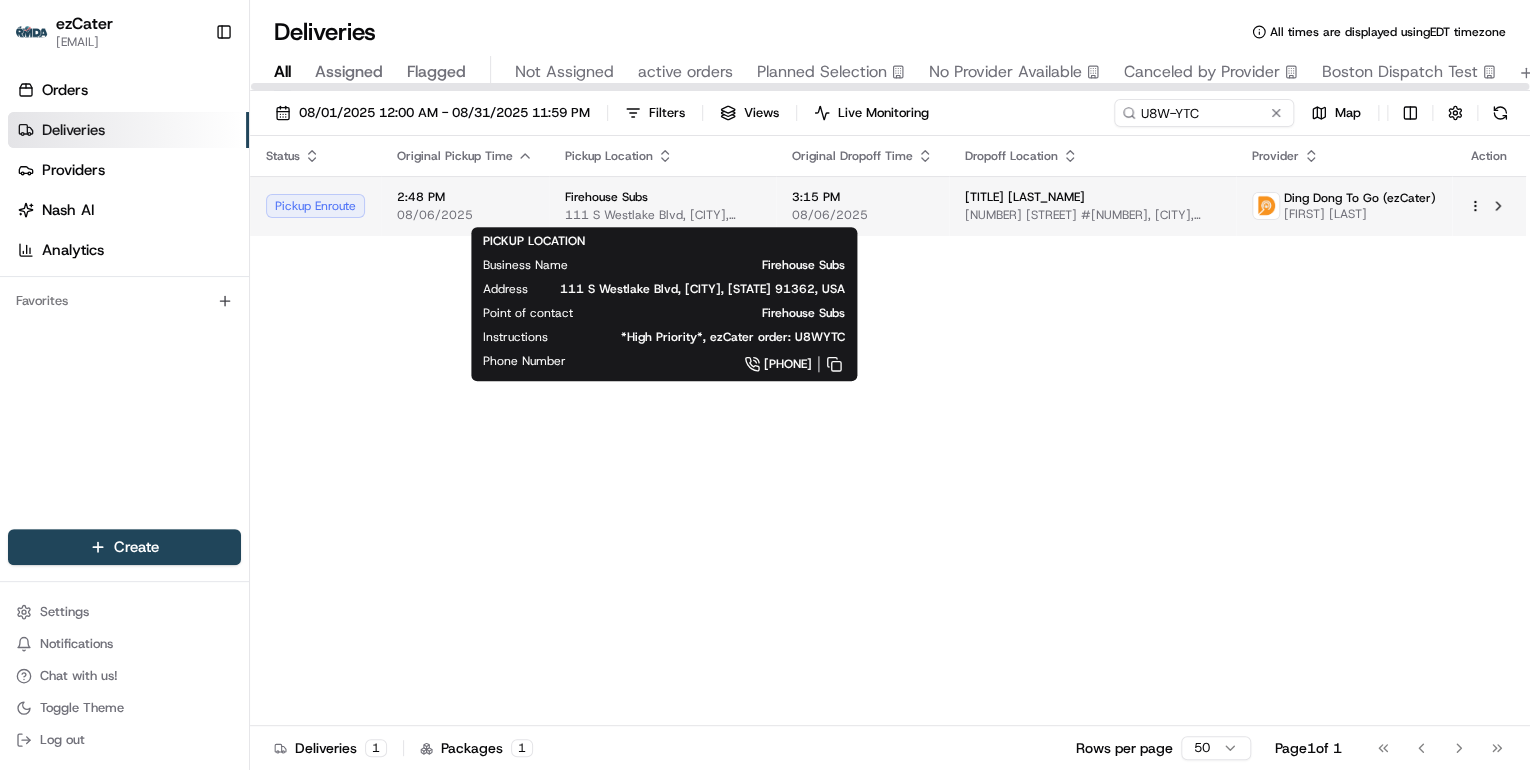 click on "111 S Westlake Blvd, Westlake Village, CA 91362, USA" at bounding box center [662, 215] 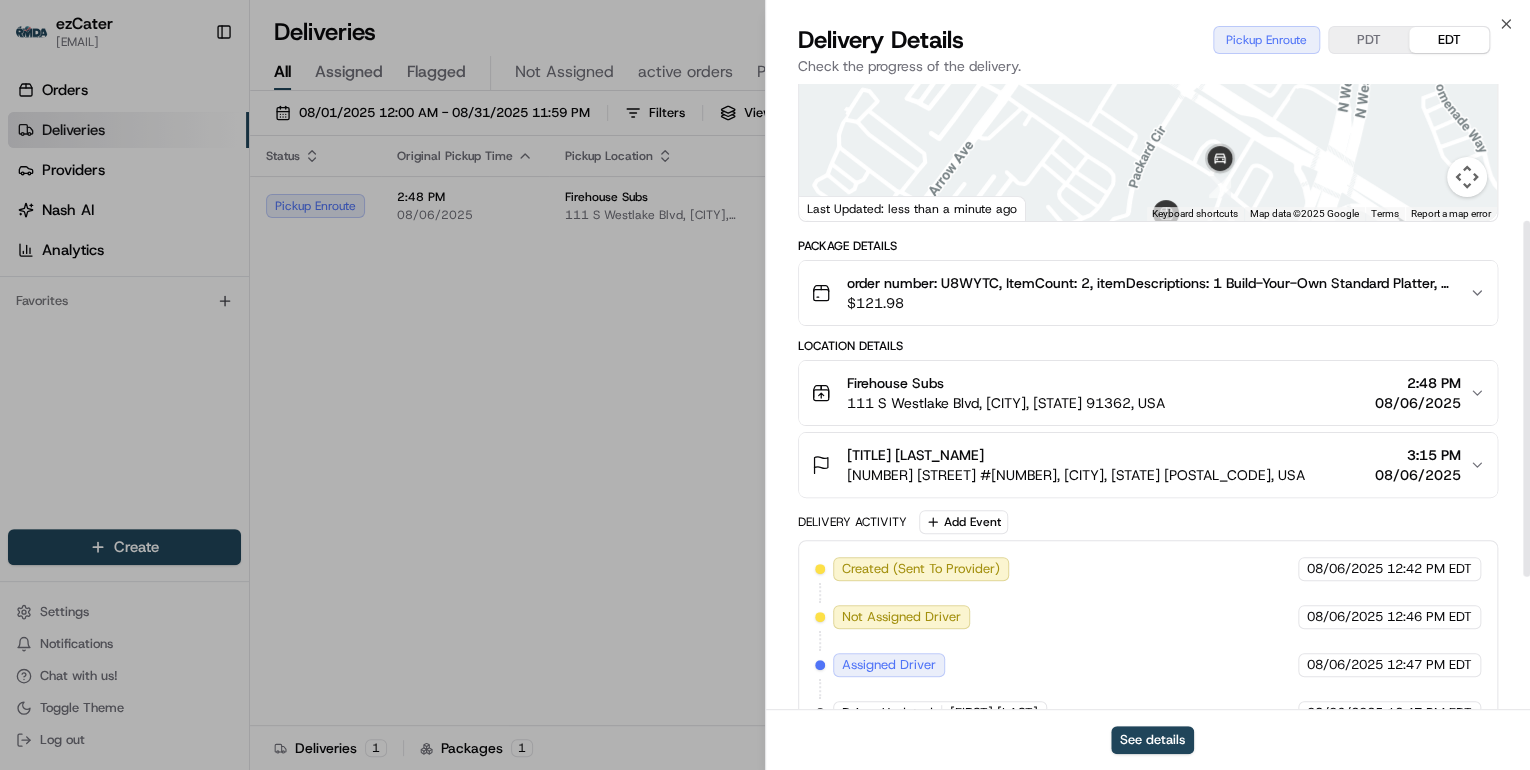 scroll, scrollTop: 472, scrollLeft: 0, axis: vertical 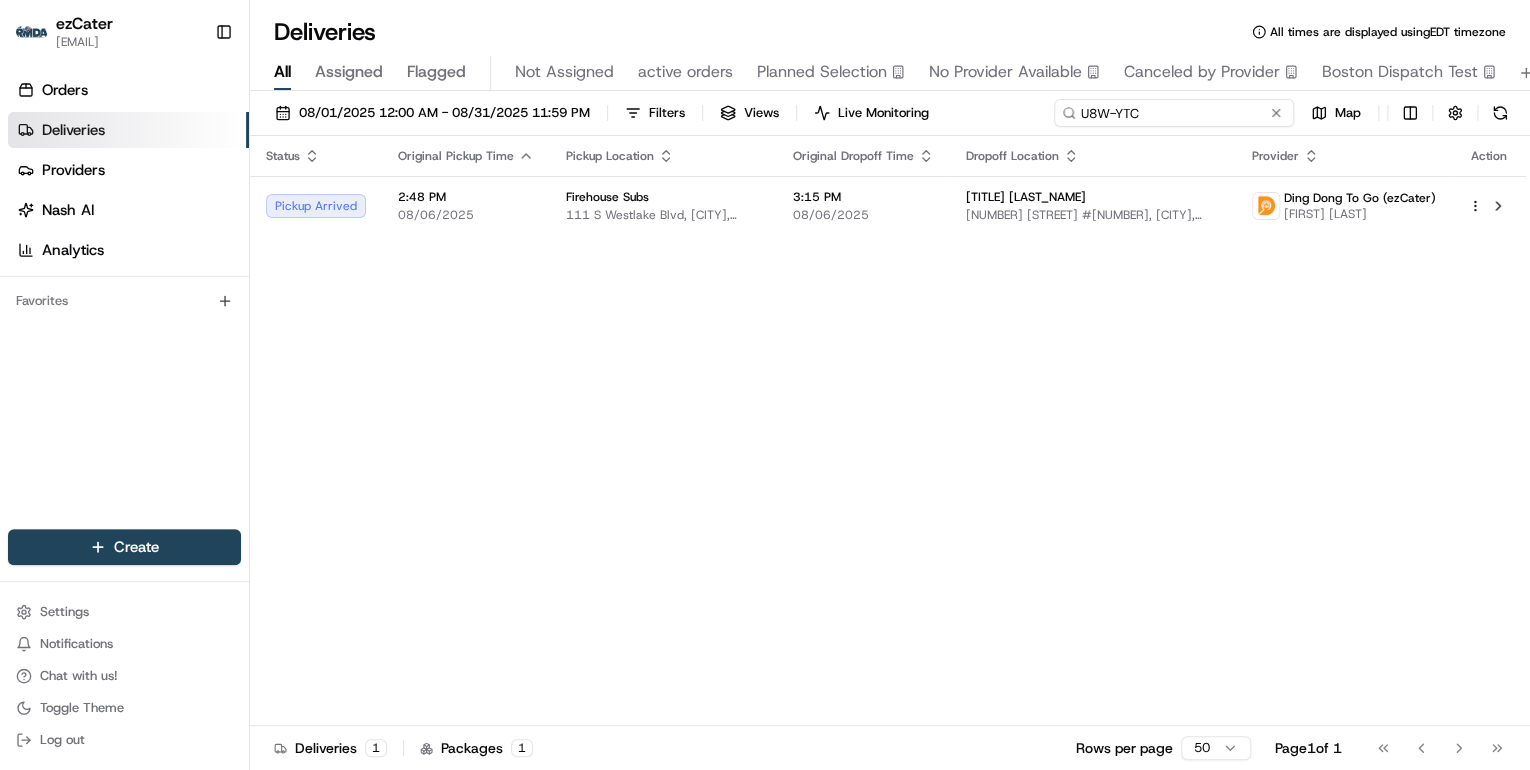 drag, startPoint x: 1206, startPoint y: 118, endPoint x: 706, endPoint y: 157, distance: 501.5187 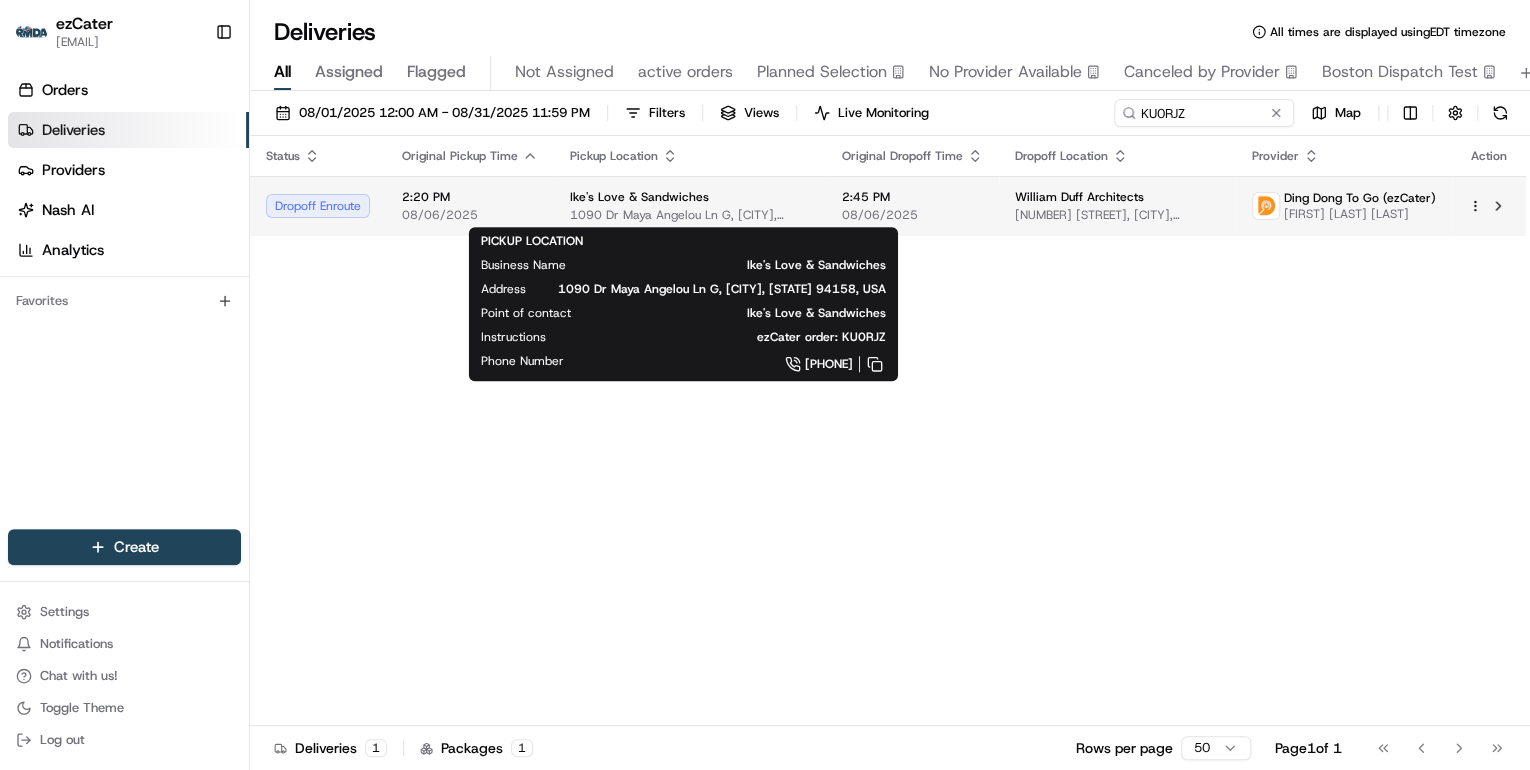 click on "1090 Dr Maya Angelou Ln G, San Francisco, CA 94158, USA" at bounding box center [690, 215] 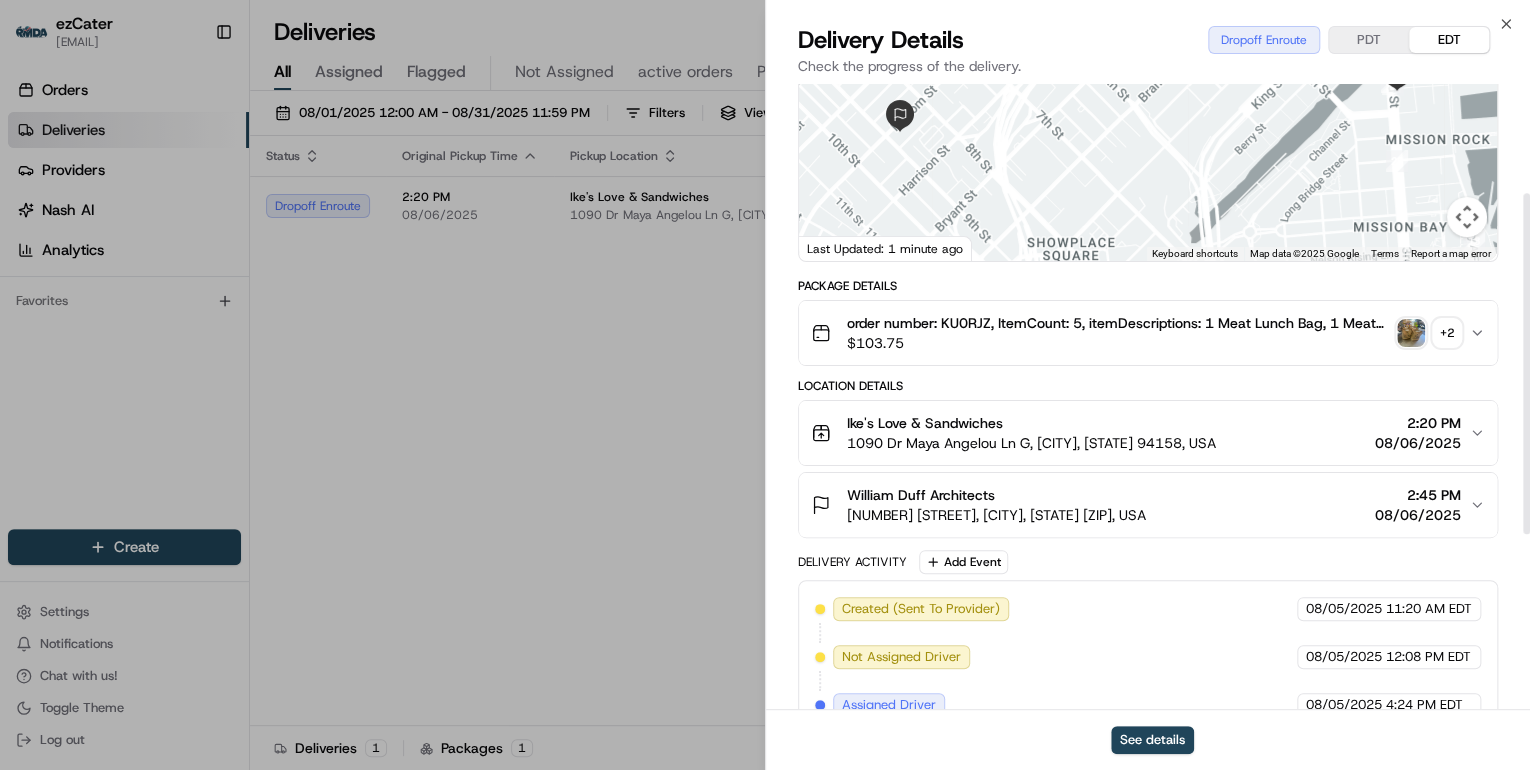 scroll, scrollTop: 0, scrollLeft: 0, axis: both 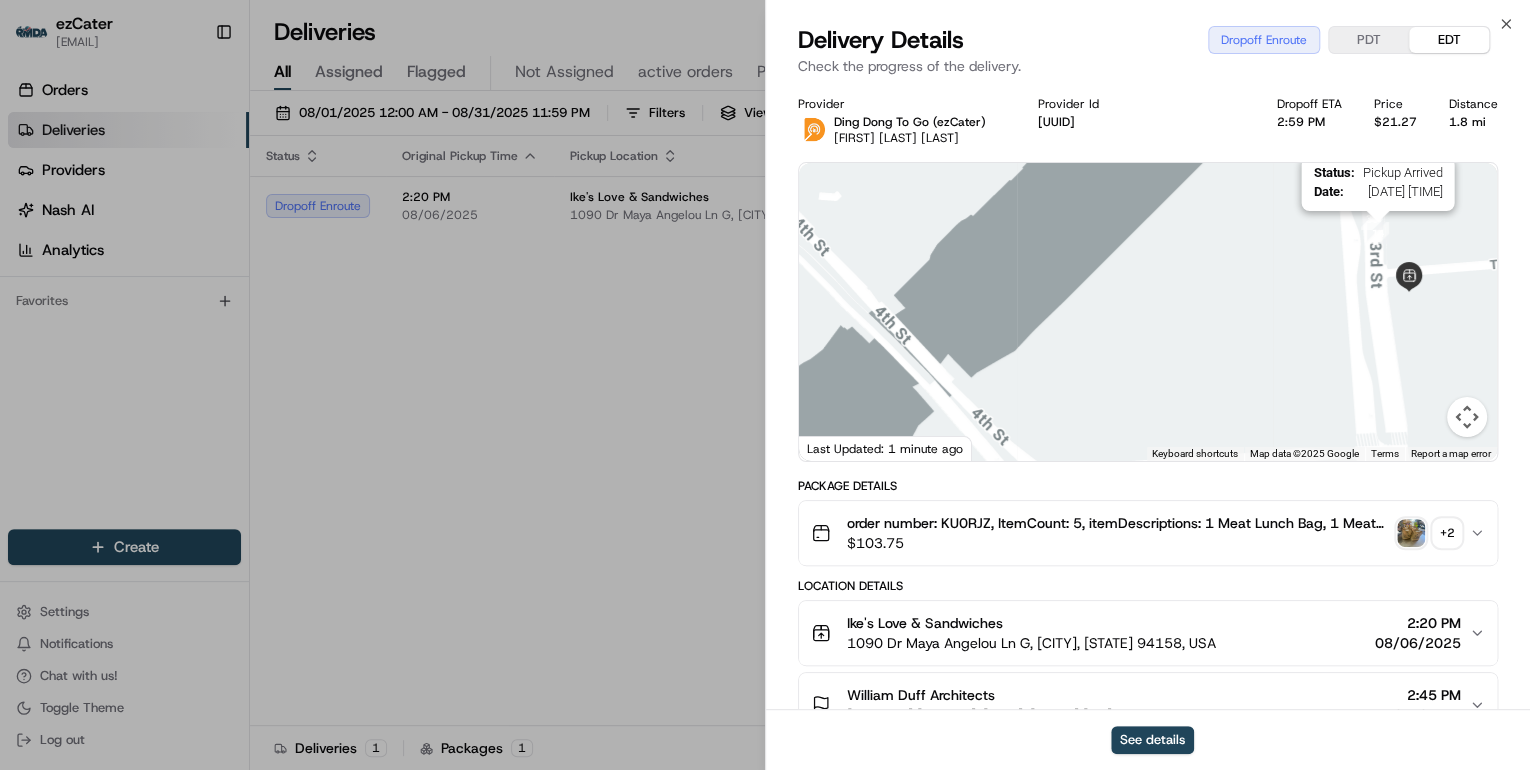 click on "Status : Pickup Arrived Date : 08/06/2025 1:54 PM" at bounding box center [1148, 312] 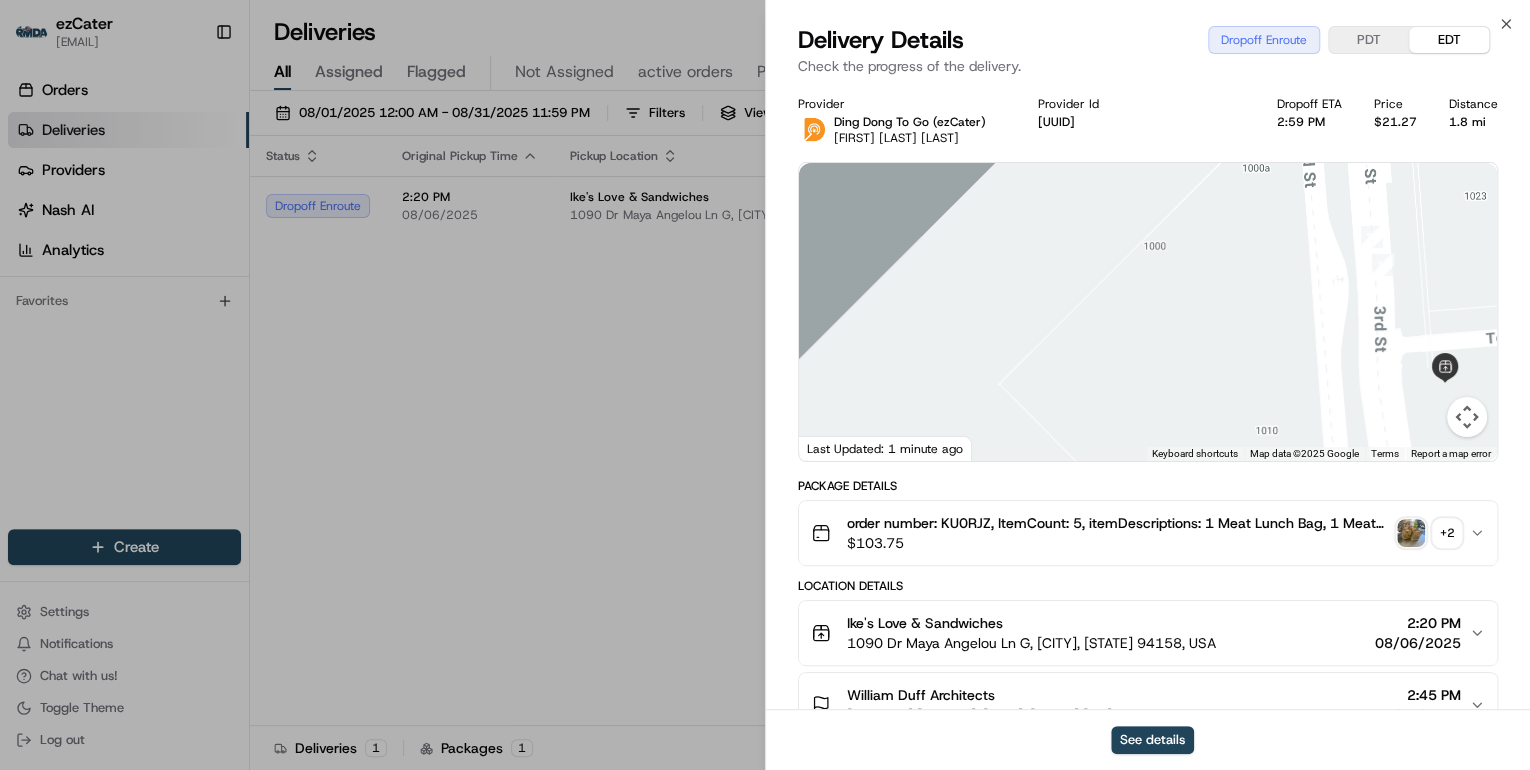 drag, startPoint x: 1383, startPoint y: 299, endPoint x: 1395, endPoint y: 444, distance: 145.4957 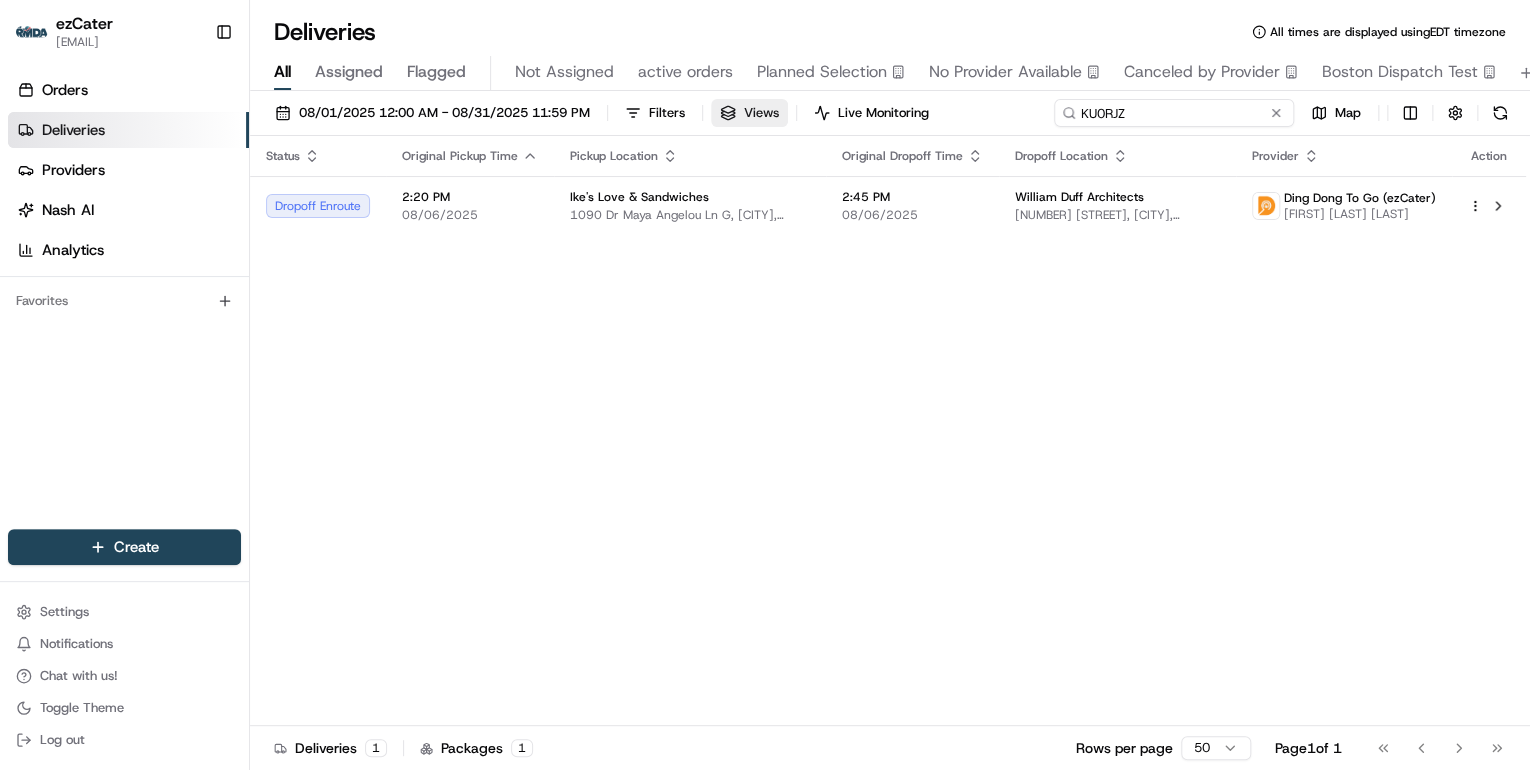drag, startPoint x: 1189, startPoint y: 116, endPoint x: 712, endPoint y: 120, distance: 477.01678 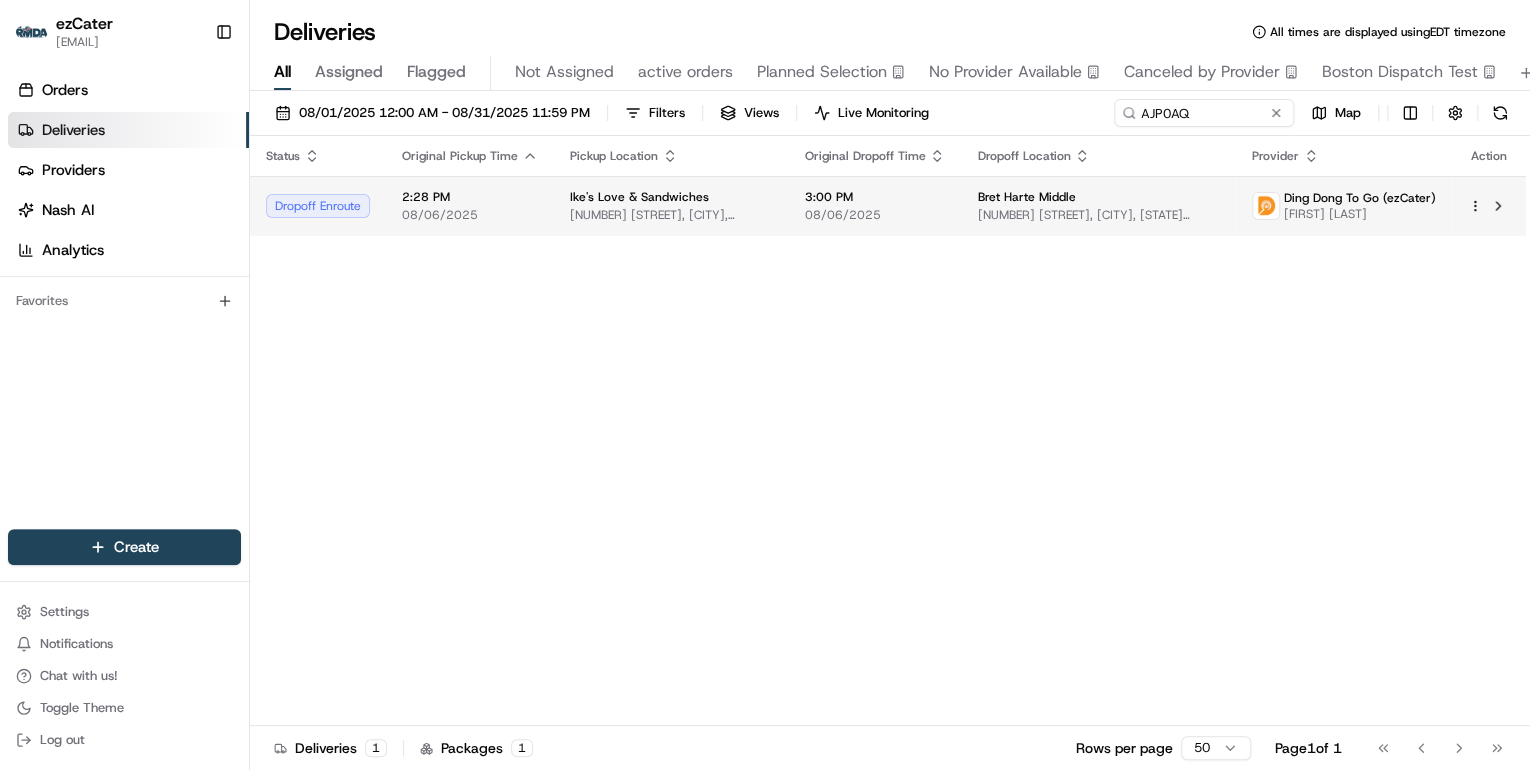 click on "2204 Broadway, Oakland, CA 94612, USA" at bounding box center [671, 215] 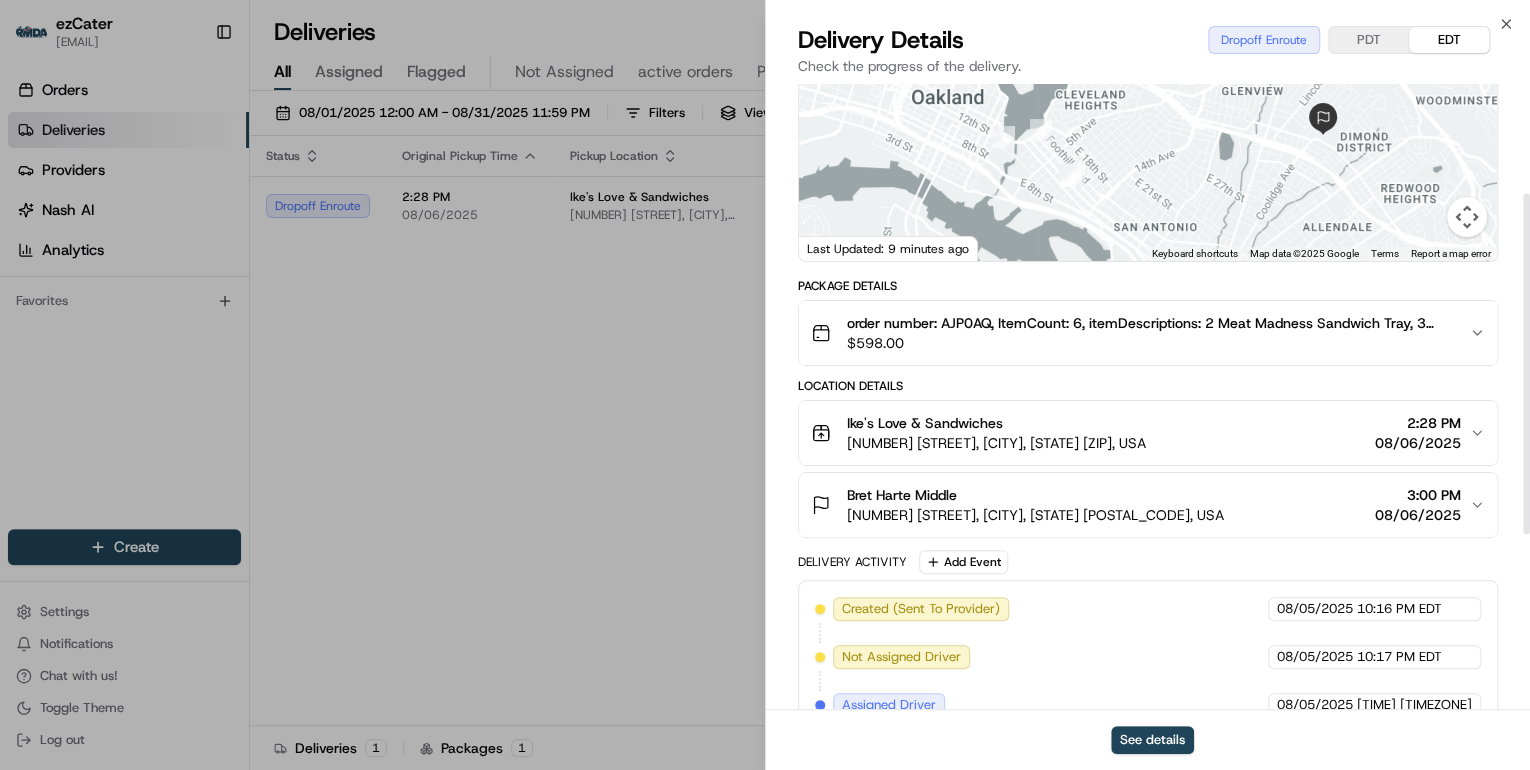 scroll, scrollTop: 0, scrollLeft: 0, axis: both 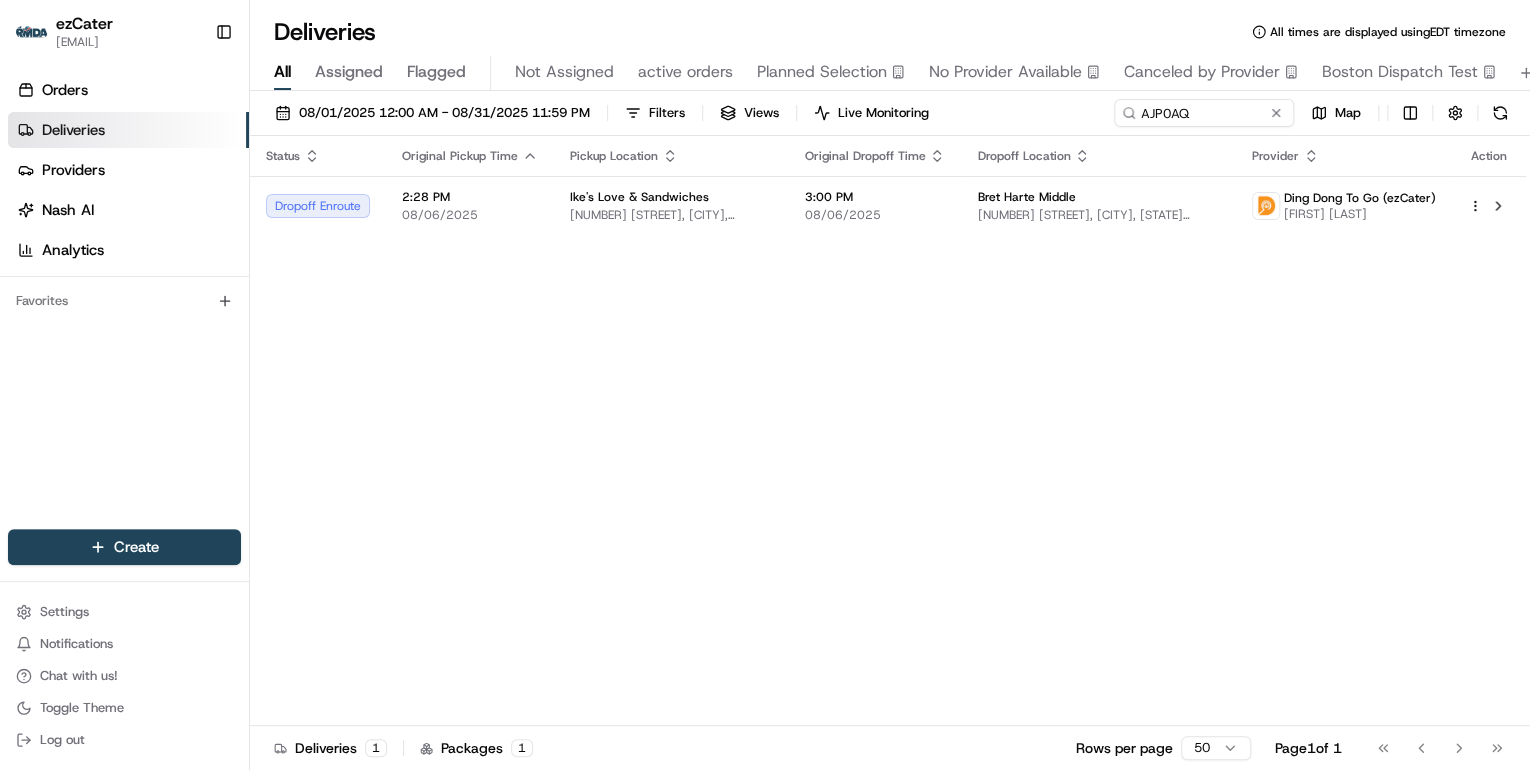 drag, startPoint x: 635, startPoint y: 481, endPoint x: 786, endPoint y: 299, distance: 236.48466 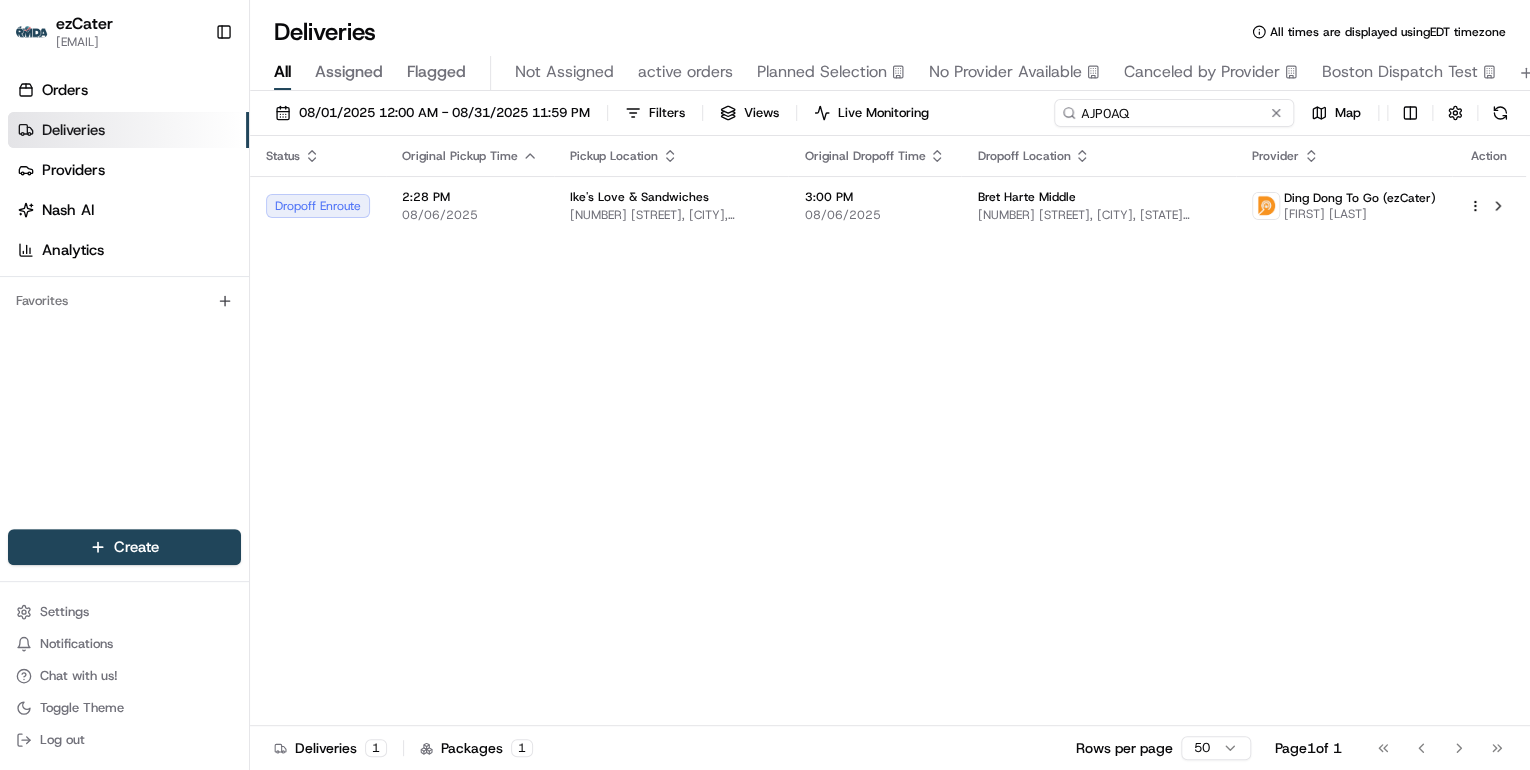 drag, startPoint x: 1216, startPoint y: 103, endPoint x: 694, endPoint y: 116, distance: 522.16187 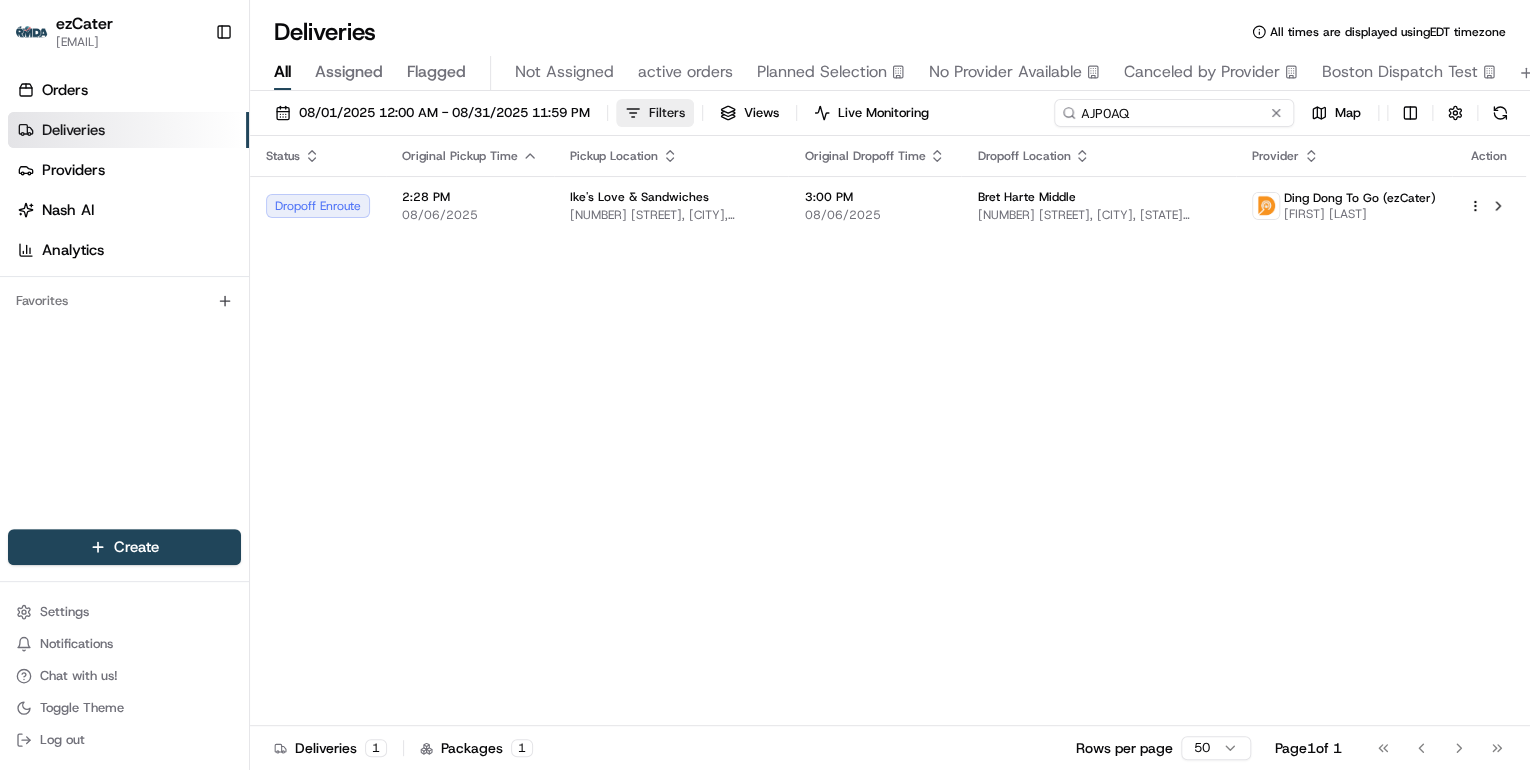 paste on "4HUT0" 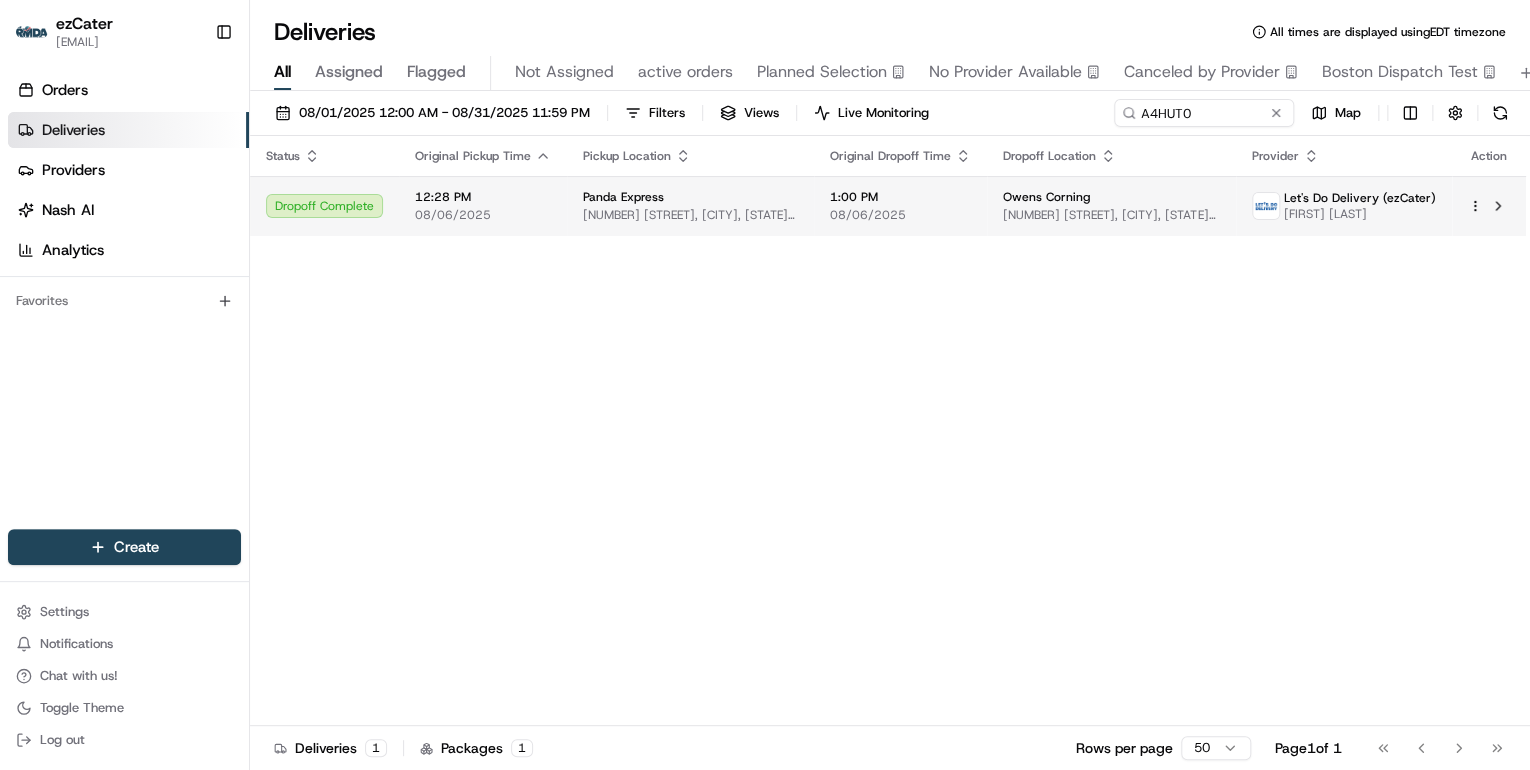 click on "2416 S Georgia St, Amarillo, TX 79109, USA" at bounding box center (690, 215) 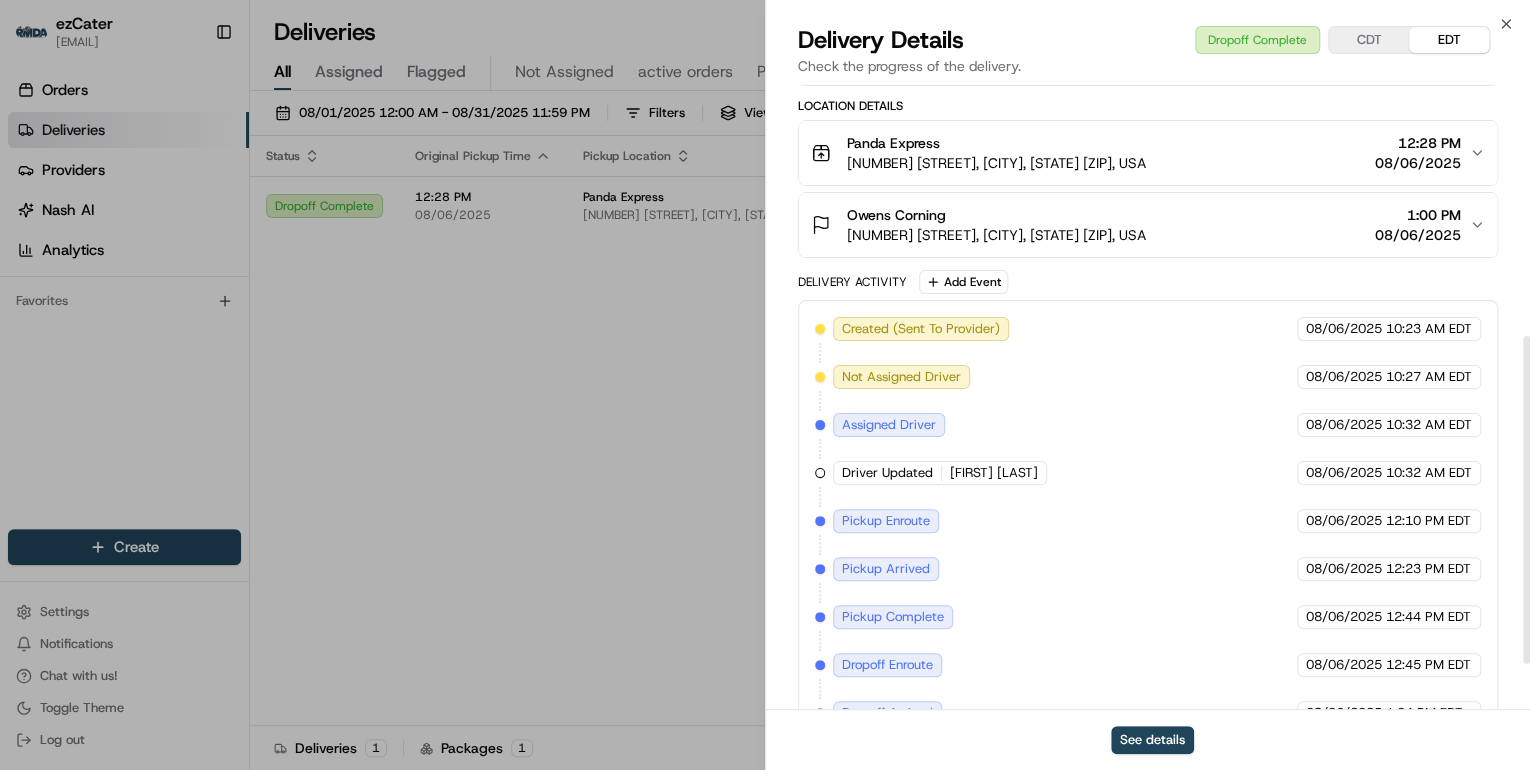 scroll, scrollTop: 568, scrollLeft: 0, axis: vertical 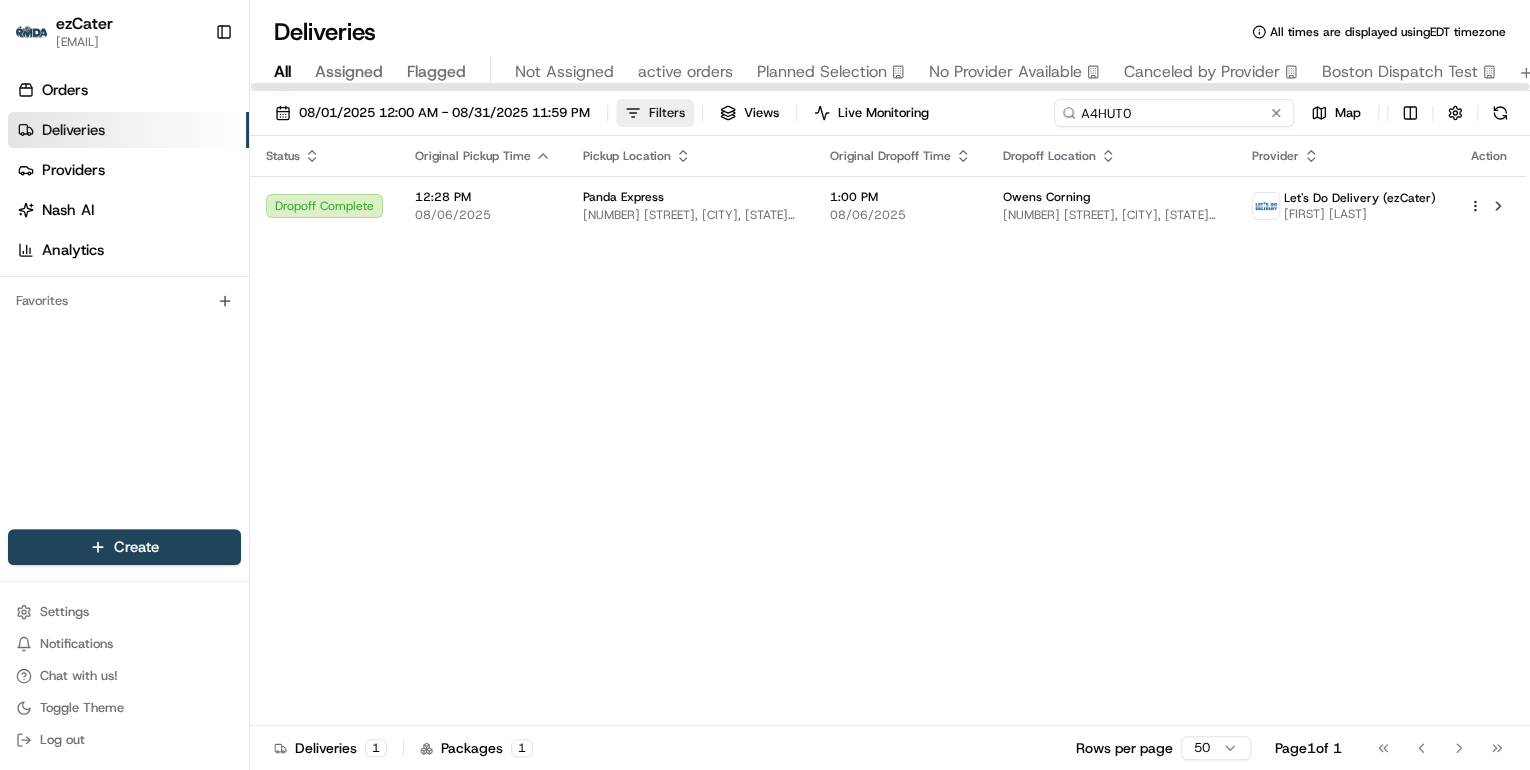 click on "08/01/2025 12:00 AM - 08/31/2025 11:59 PM Filters Views Live Monitoring A4HUT0 Map" at bounding box center [890, 117] 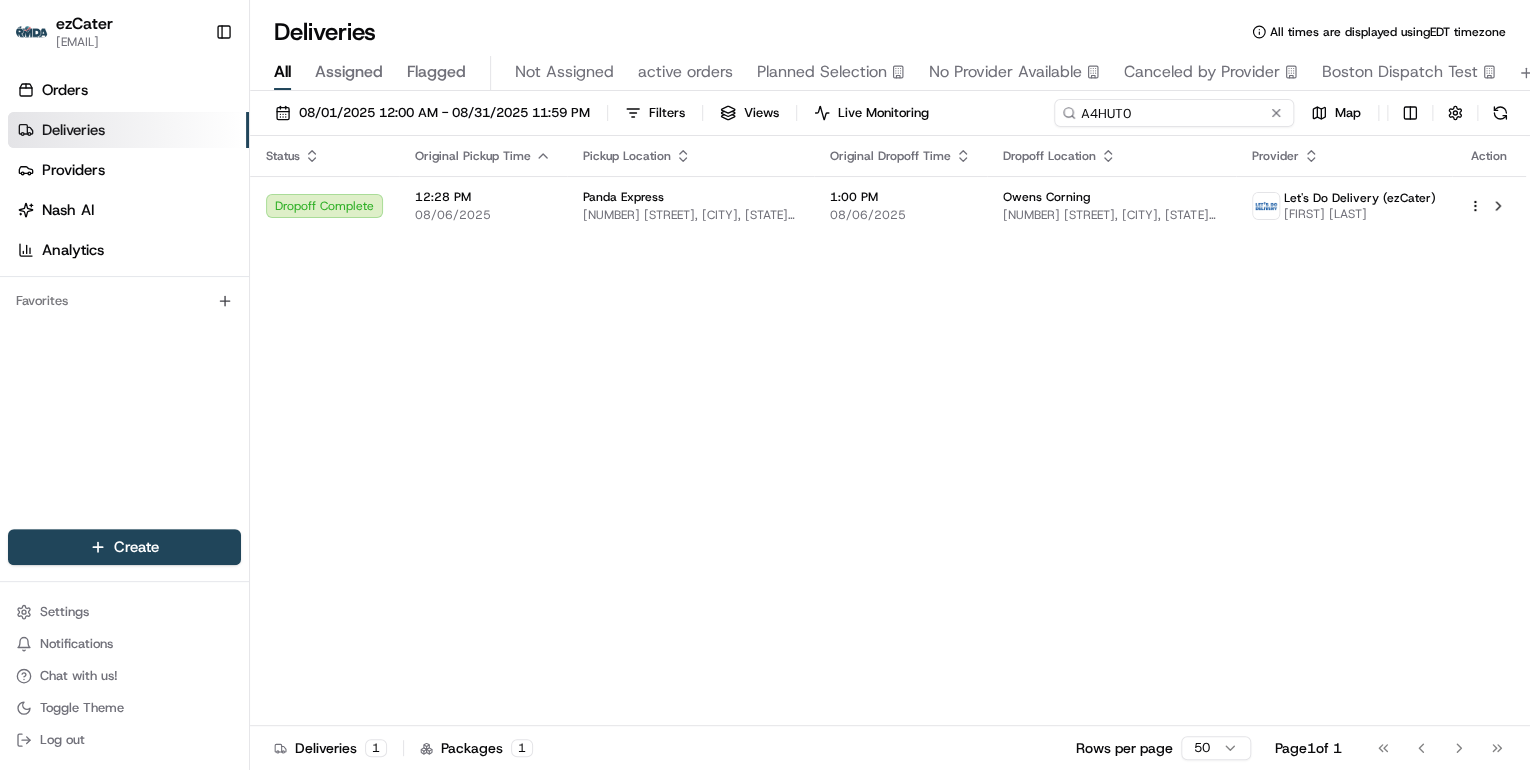paste on "REL-PMZKA5" 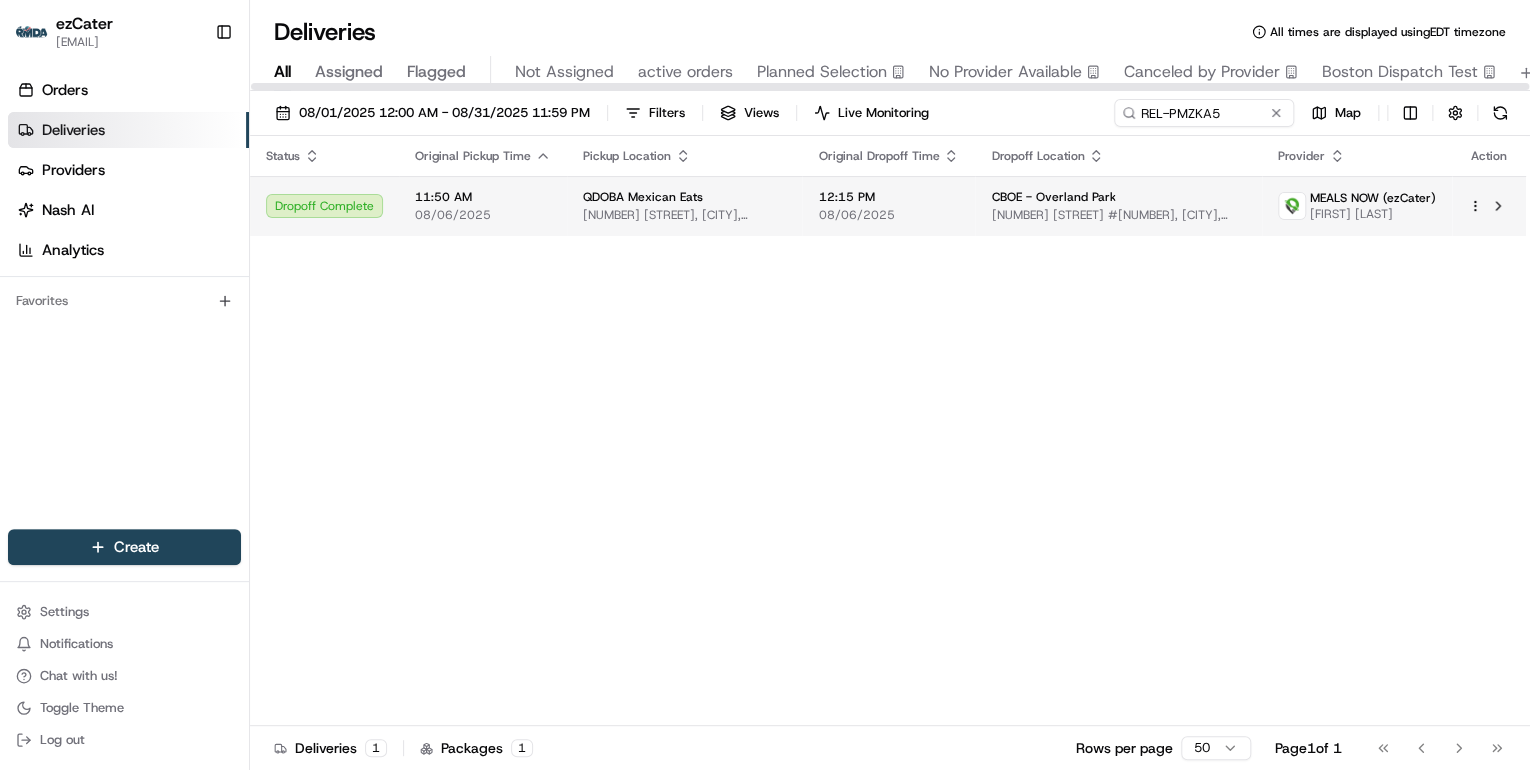 click on "11:50 AM 08/06/2025" at bounding box center [483, 206] 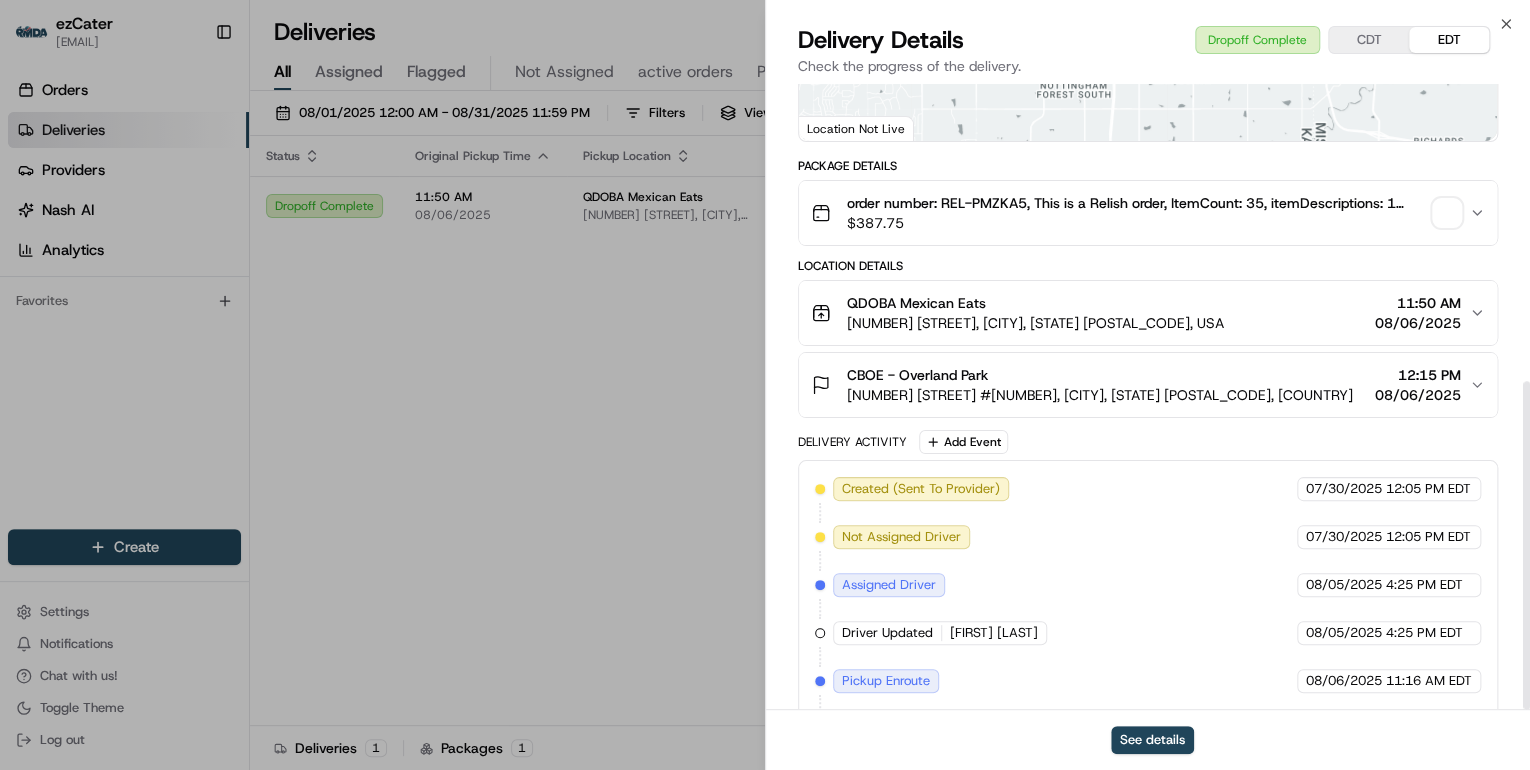 scroll, scrollTop: 568, scrollLeft: 0, axis: vertical 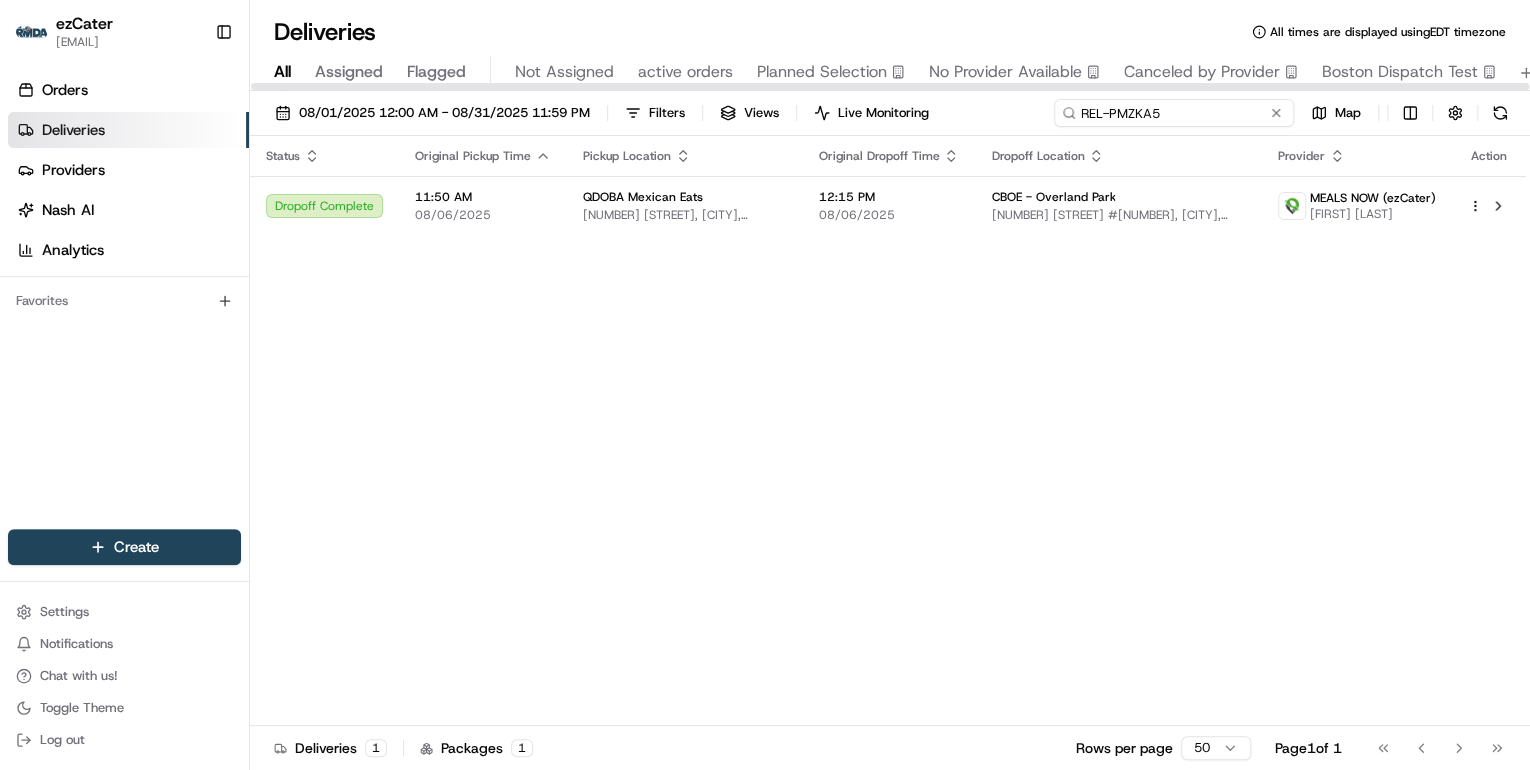 drag, startPoint x: 1232, startPoint y: 115, endPoint x: 460, endPoint y: 138, distance: 772.3425 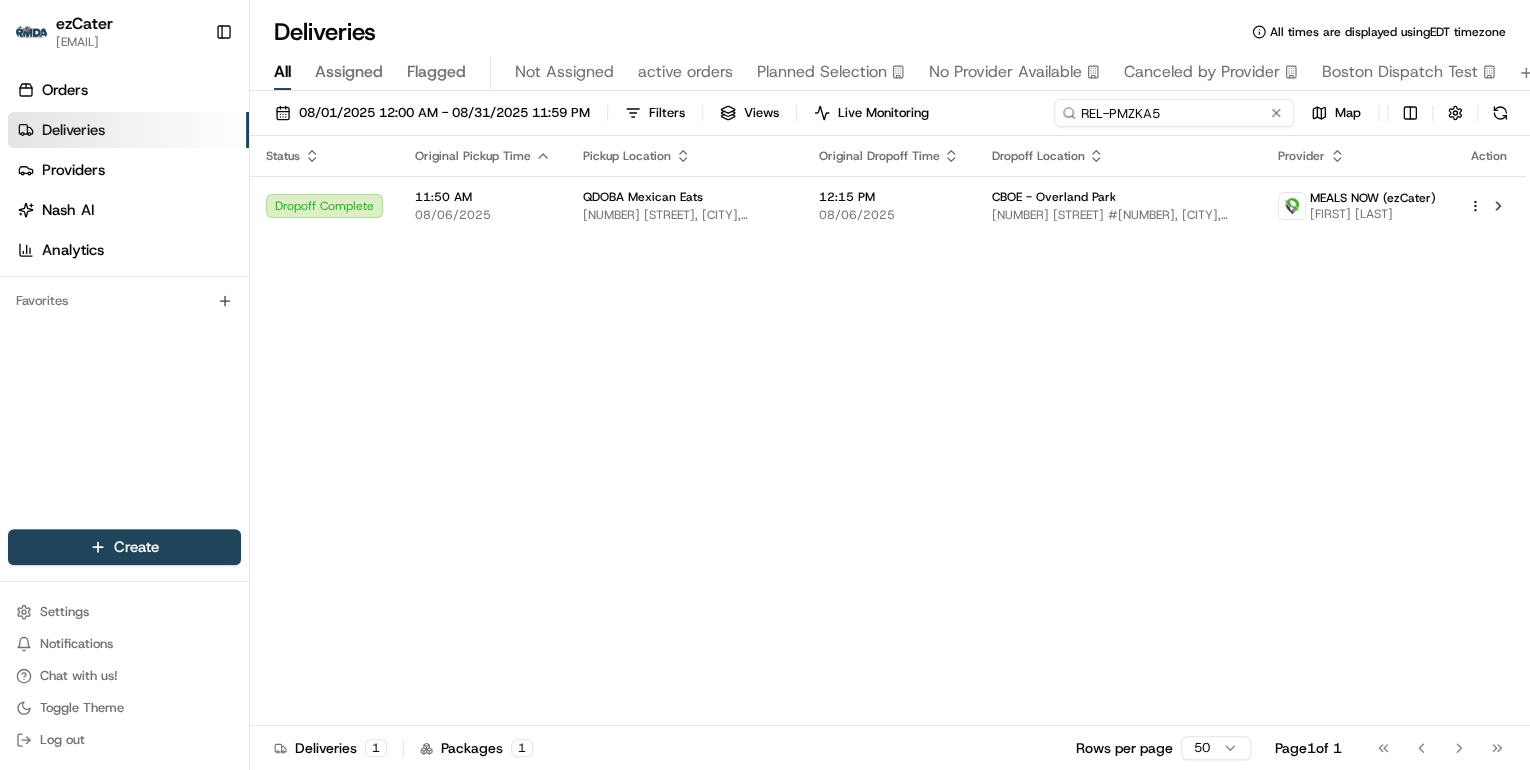 paste on "VRZE1J" 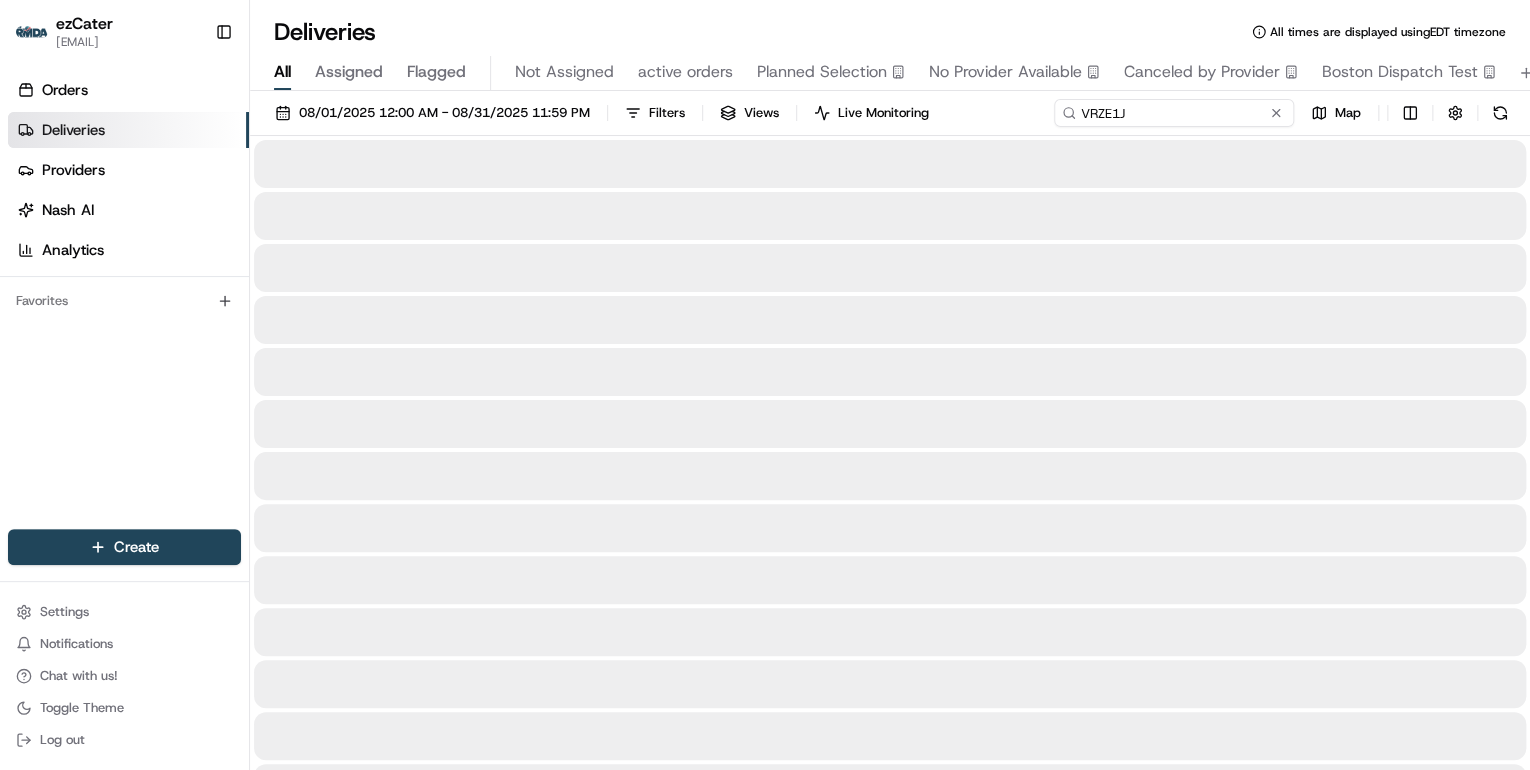 type on "VRZE1J" 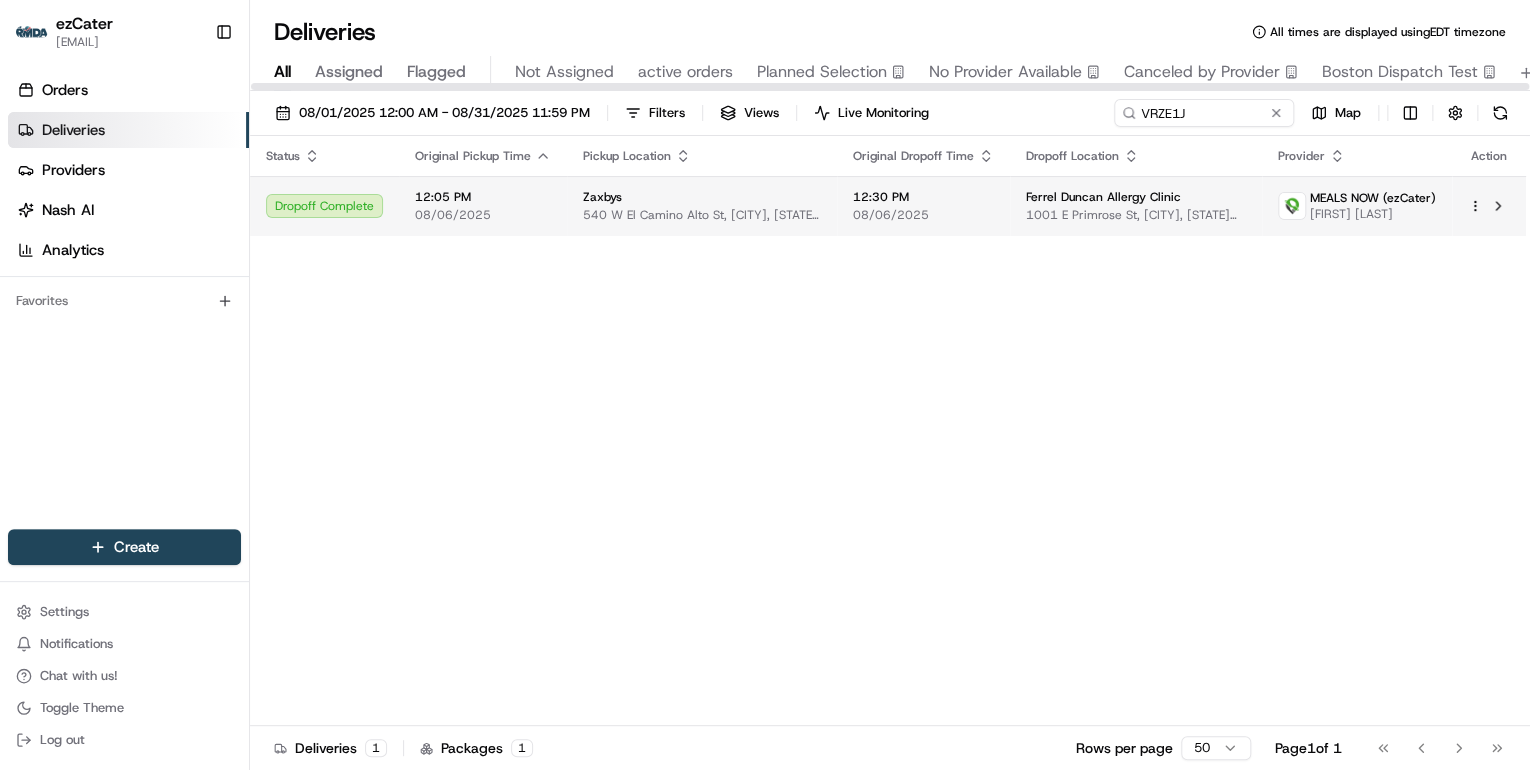 click on "12:05 PM 08/06/2025" at bounding box center (483, 206) 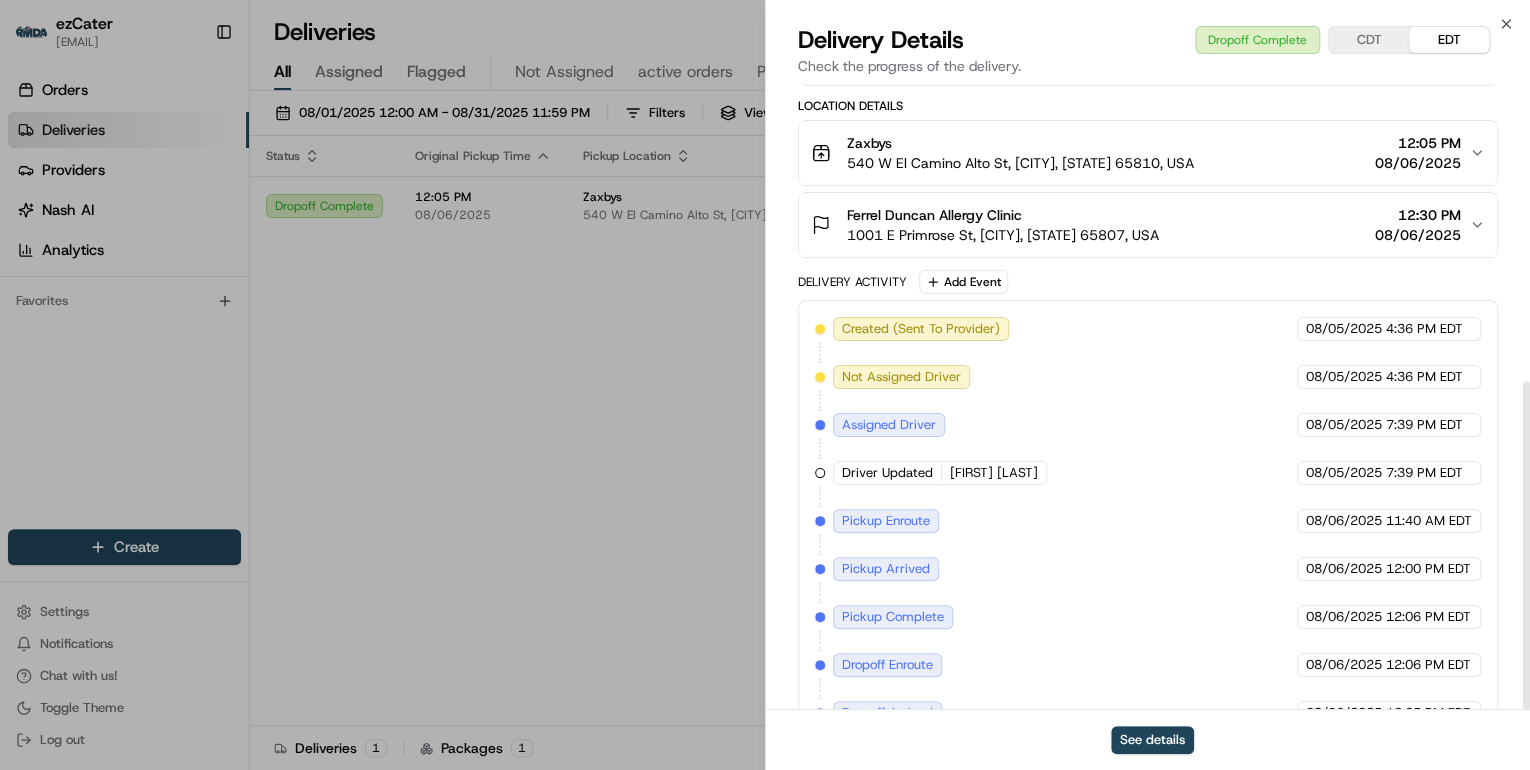 scroll, scrollTop: 568, scrollLeft: 0, axis: vertical 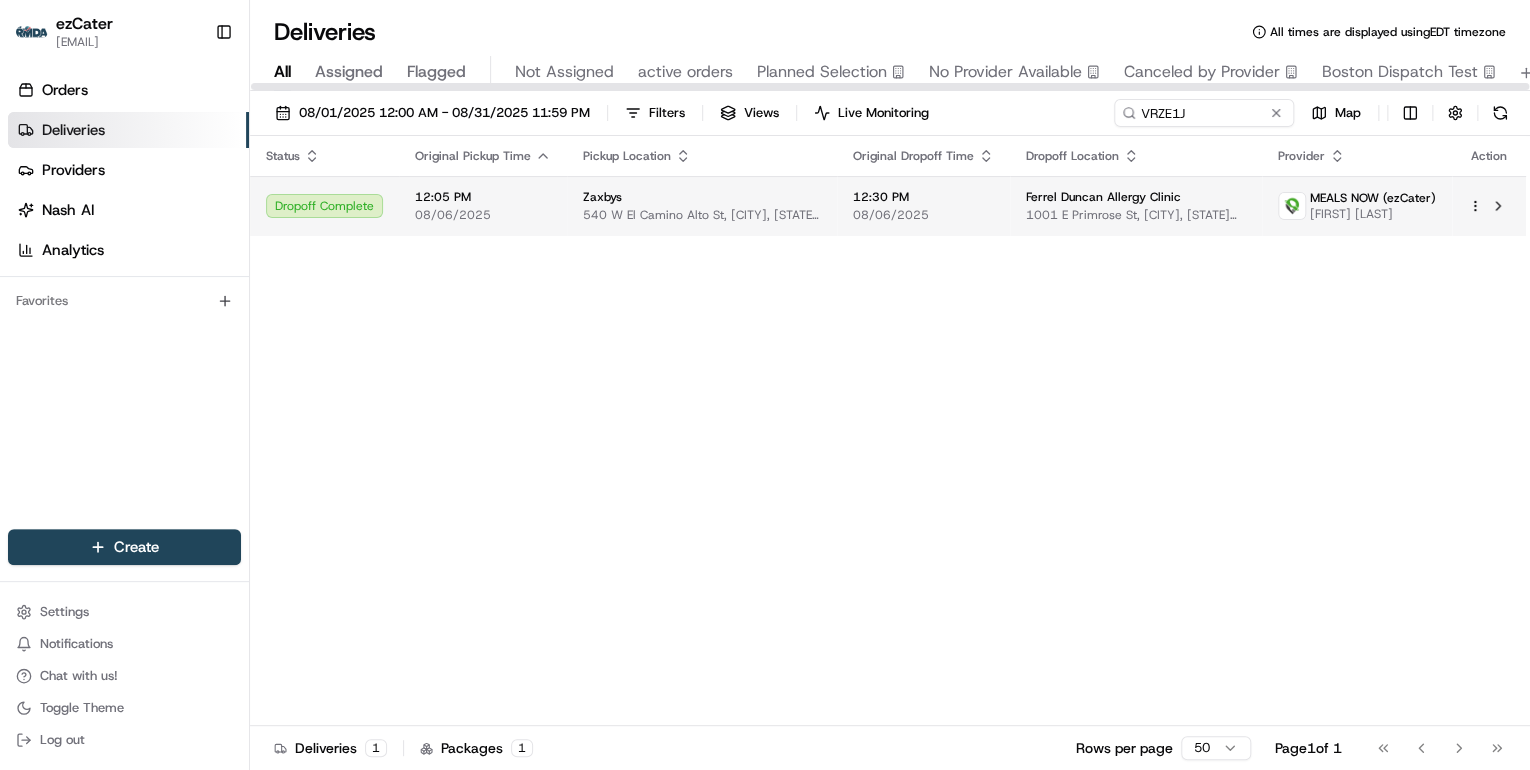click on "540 W El Camino Alto St, Springfield, MO 65810, USA" at bounding box center [702, 215] 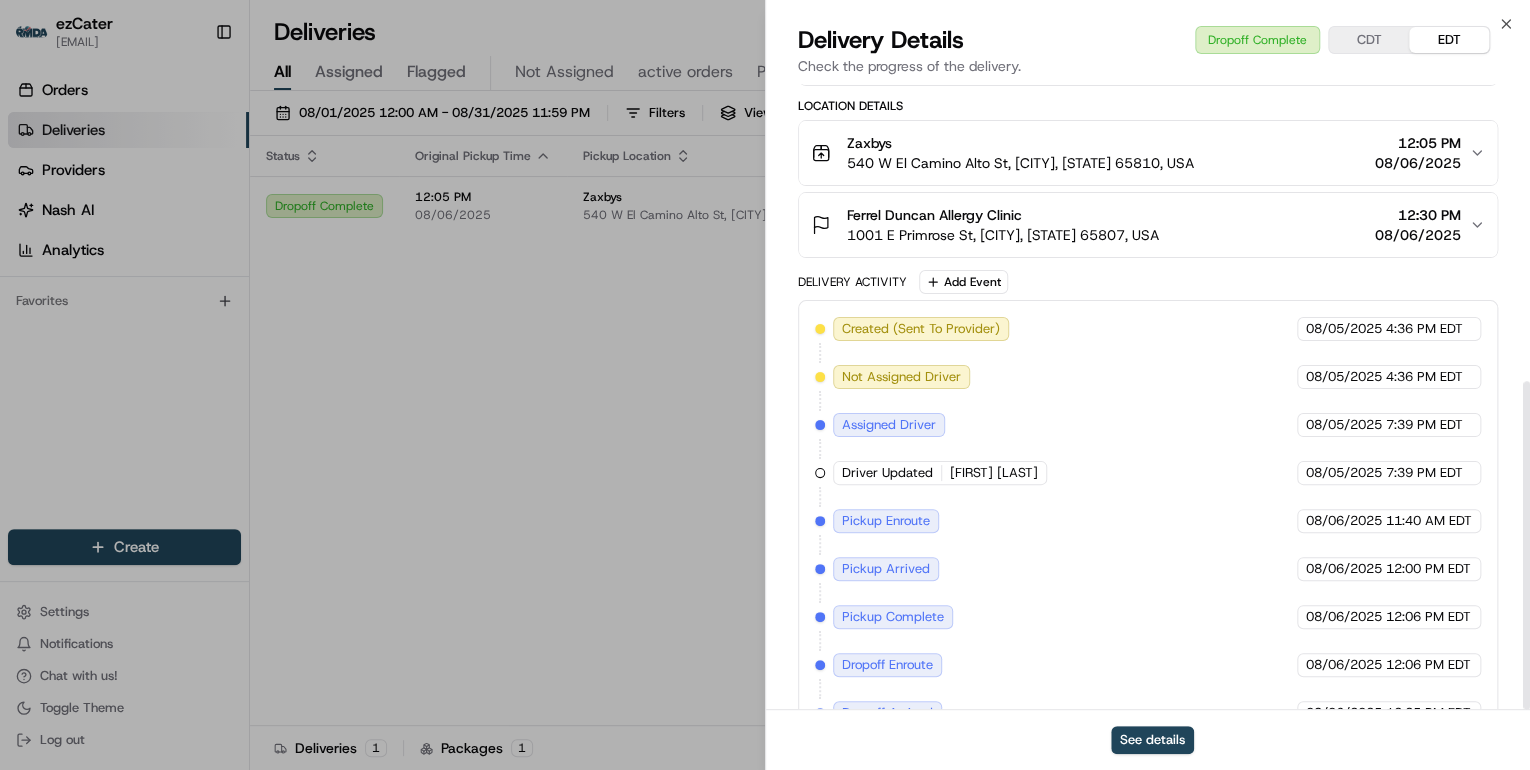 scroll, scrollTop: 568, scrollLeft: 0, axis: vertical 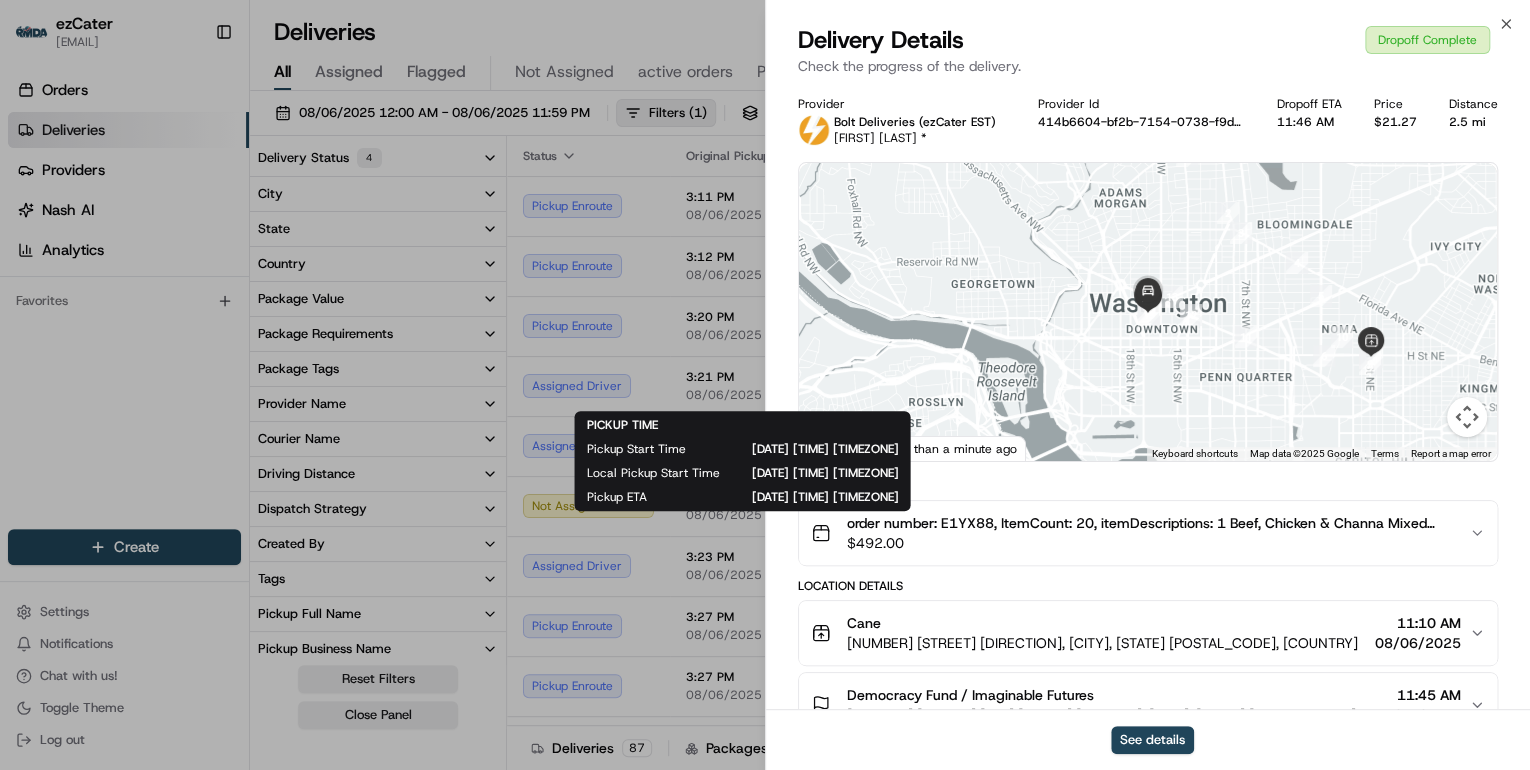 click on "Log out" at bounding box center [62, 740] 